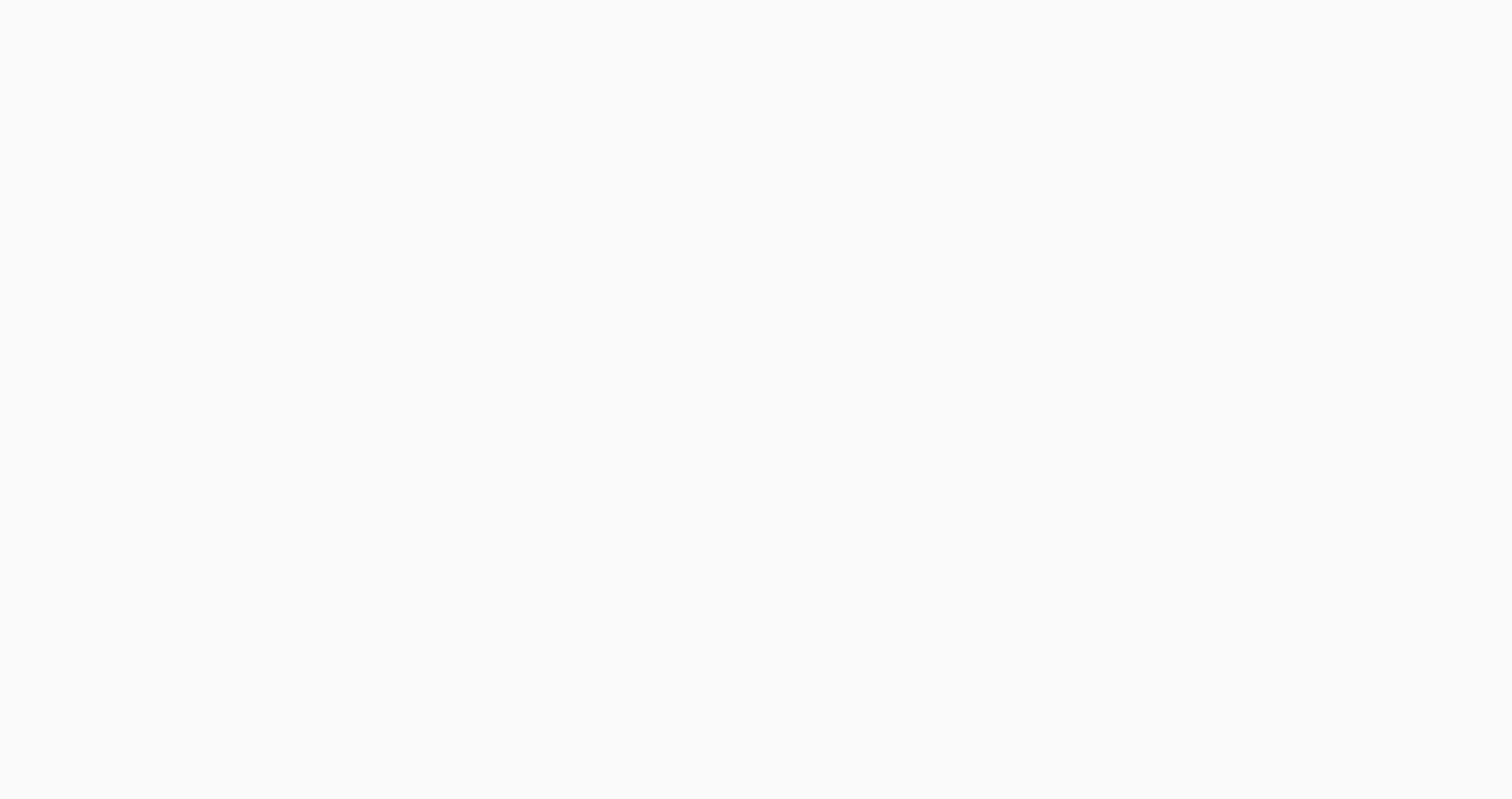 scroll, scrollTop: 0, scrollLeft: 0, axis: both 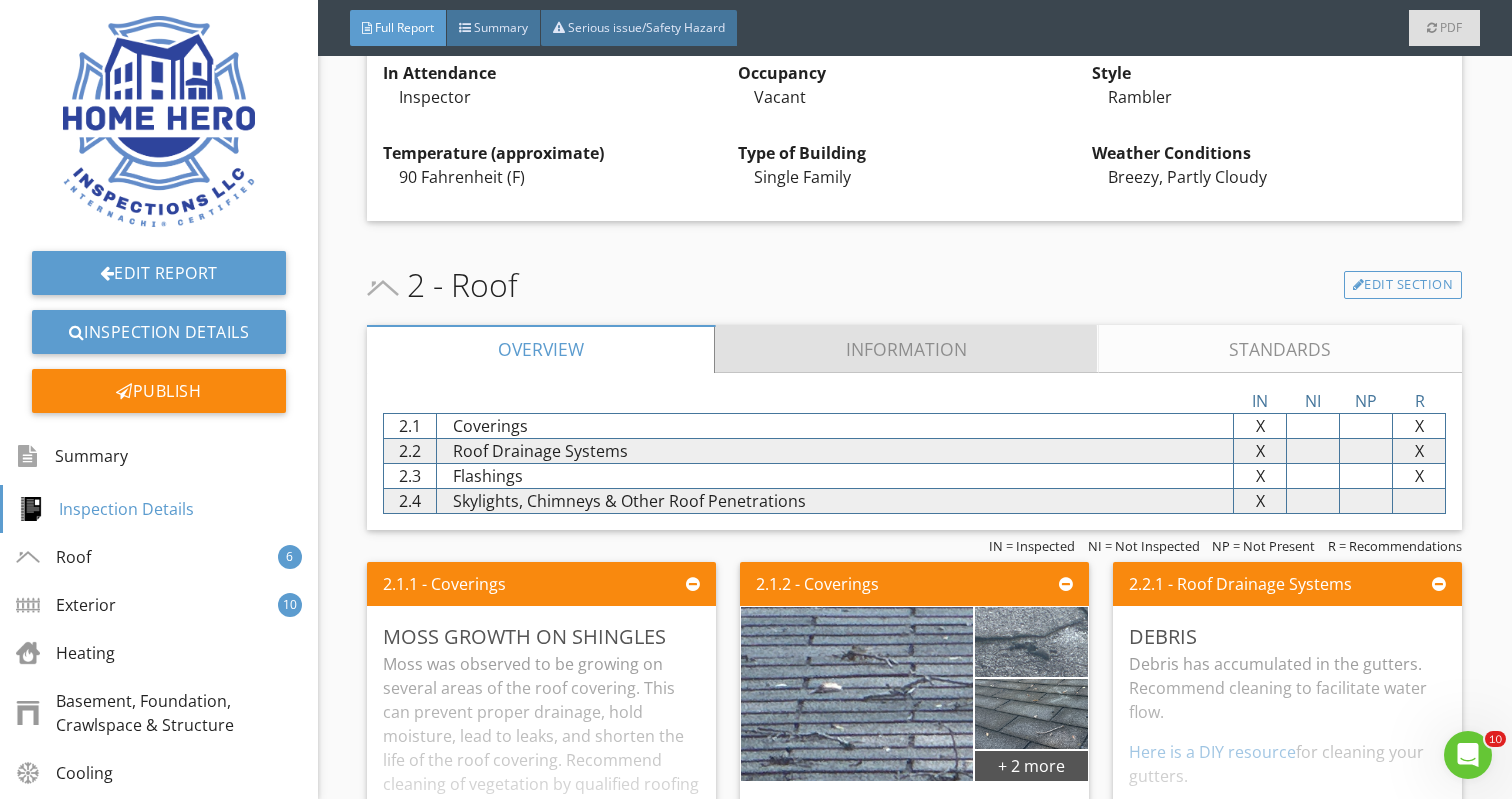 click on "Information" at bounding box center [907, 349] 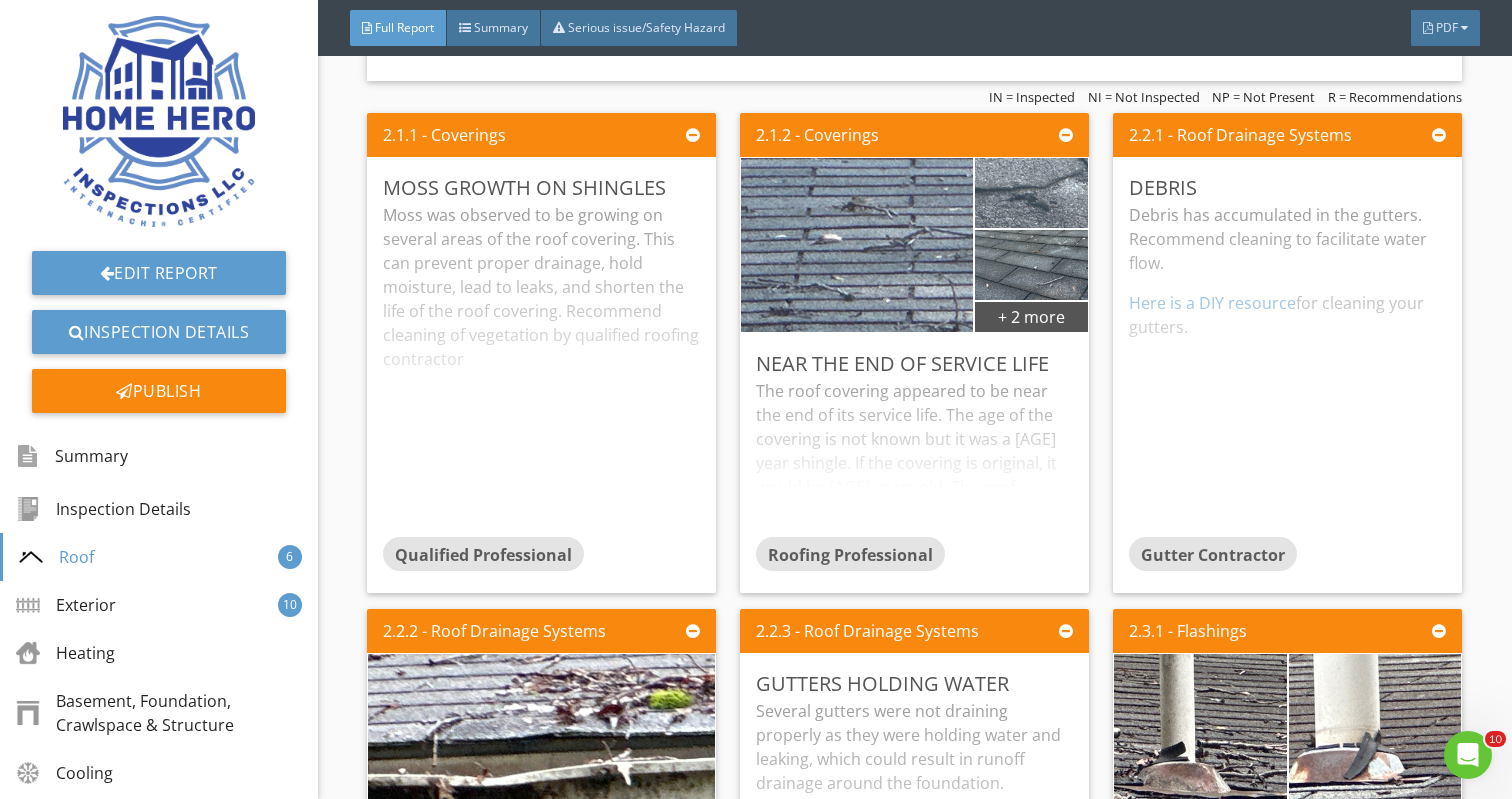 scroll, scrollTop: 1333, scrollLeft: 0, axis: vertical 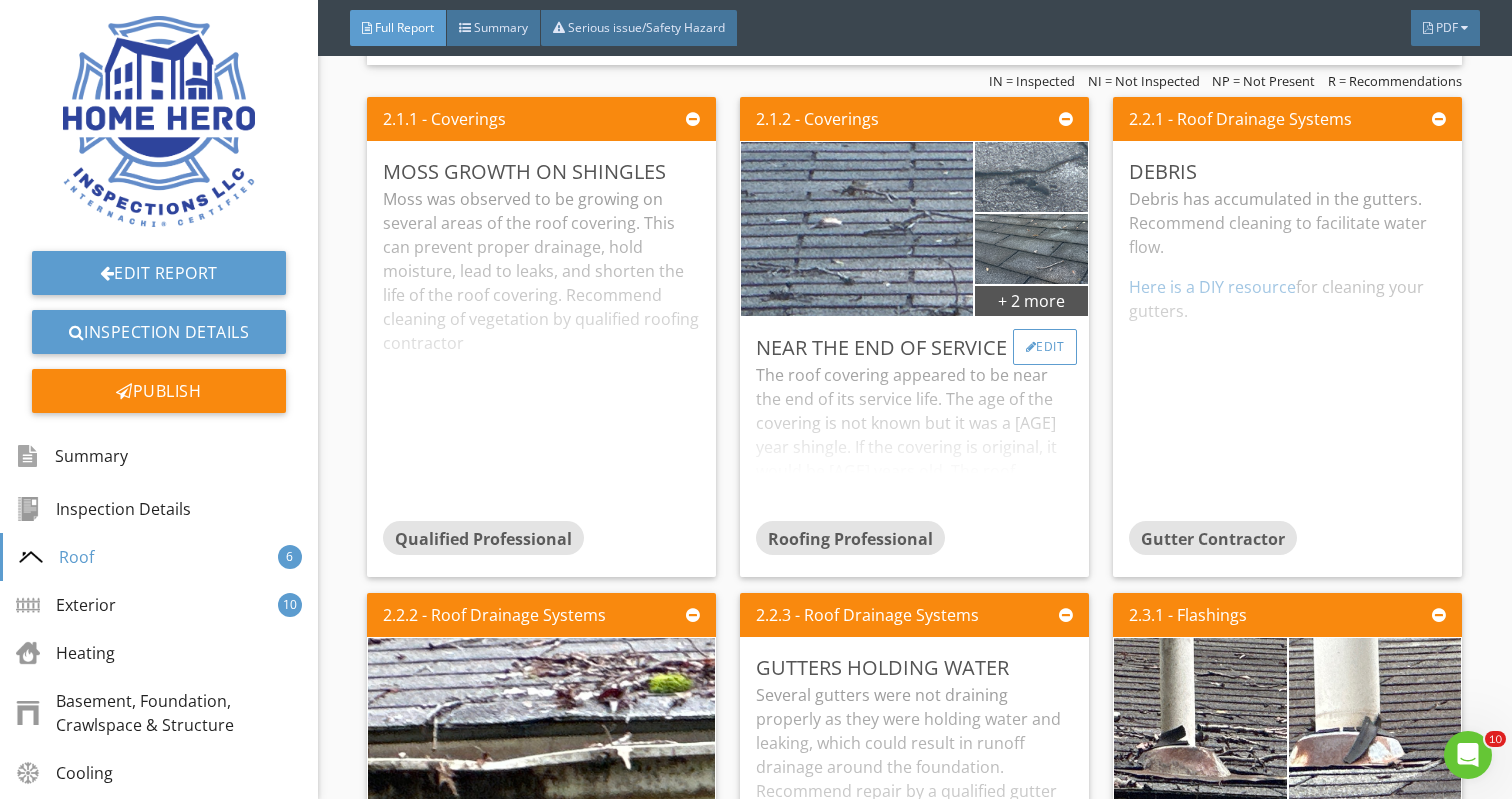 click on "Edit" at bounding box center (1045, 347) 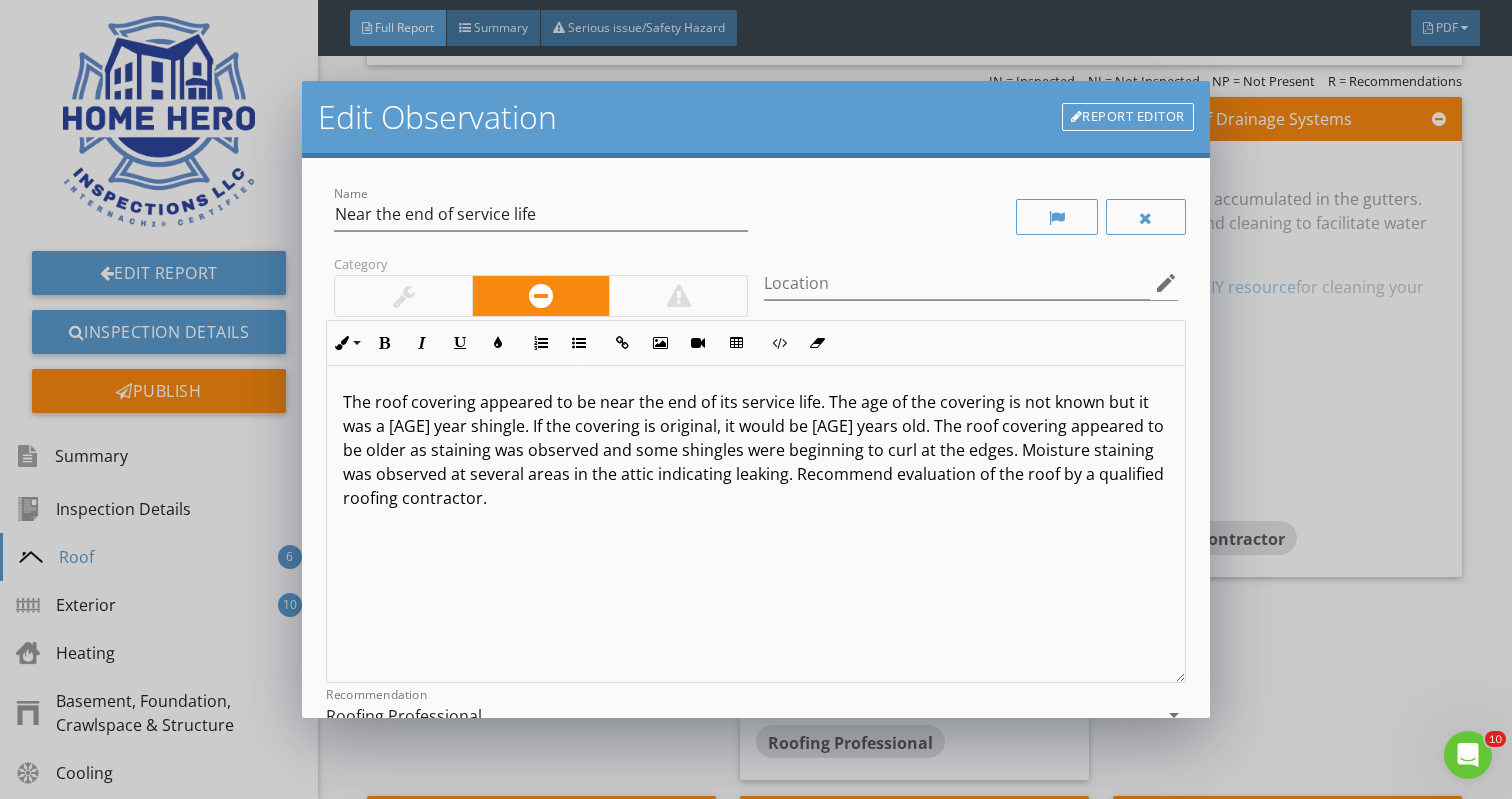 click on "The roof covering appeared to be near the end of its service life. The age of the covering is not known but it was a [AGE] year shingle. If the covering is original, it would be [AGE] years old. The roof covering appeared to be older as staining was observed and some shingles were beginning to curl at the edges. Moisture staining was observed at several areas in the attic indicating leaking. Recommend evaluation of the roof by a qualified roofing contractor." at bounding box center [755, 450] 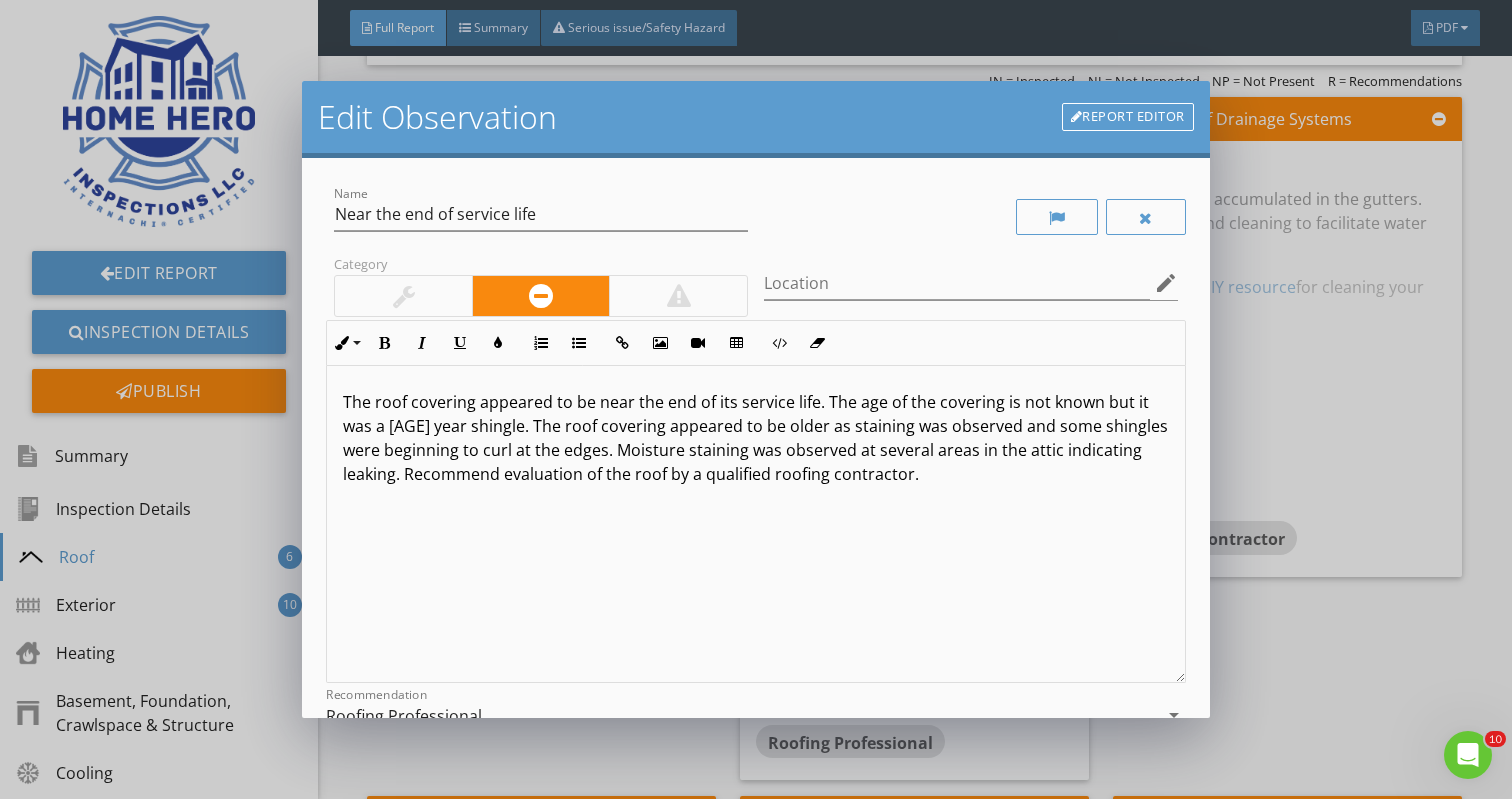 click on "The roof covering appeared to be near the end of its service life. The age of the covering is not known but it was a [AGE] year shingle. The roof covering appeared to be older as staining was observed and some shingles were beginning to curl at the edges. Moisture staining was observed at several areas in the attic indicating leaking. Recommend evaluation of the roof by a qualified roofing contractor." at bounding box center [755, 438] 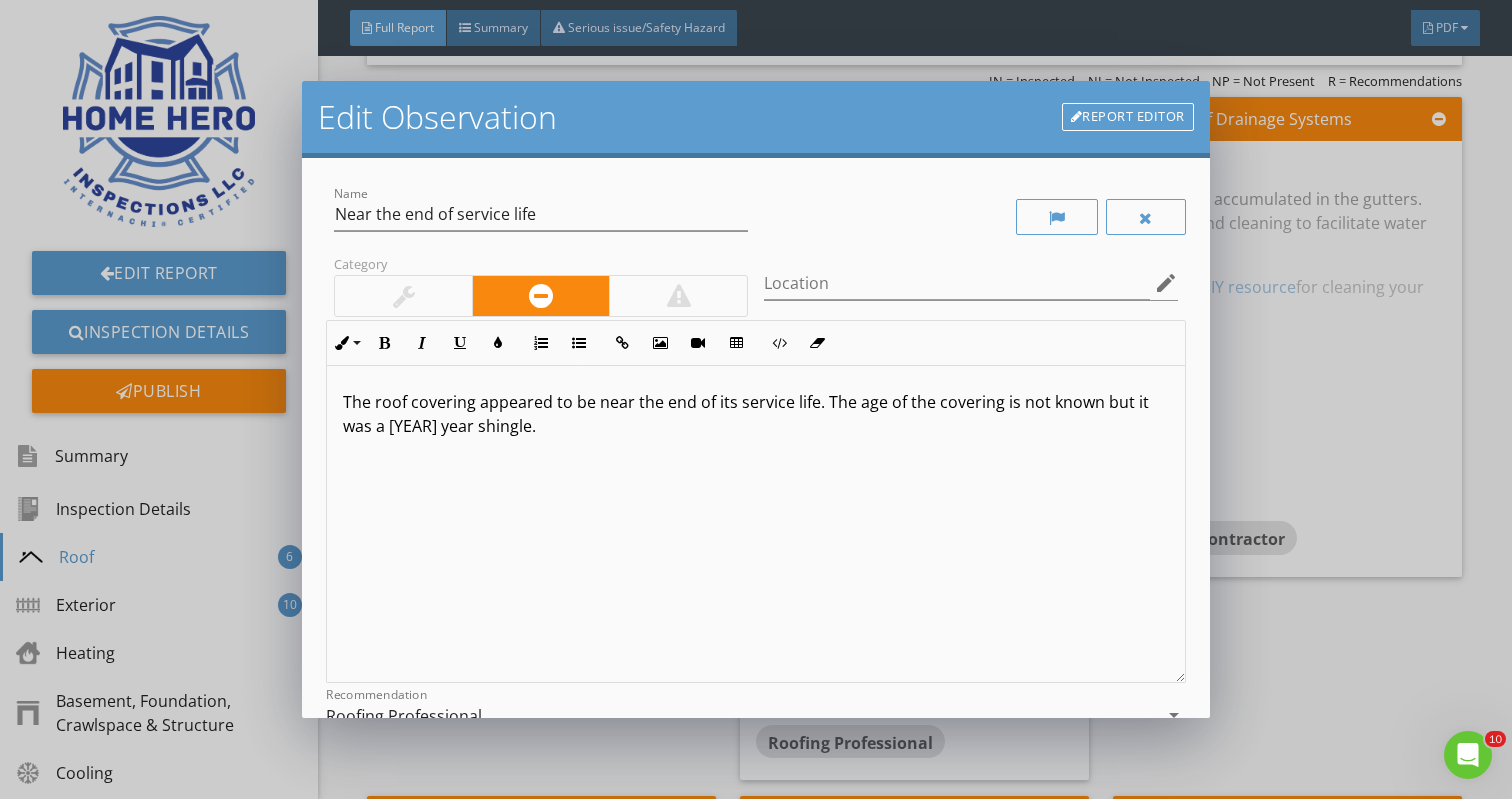 type 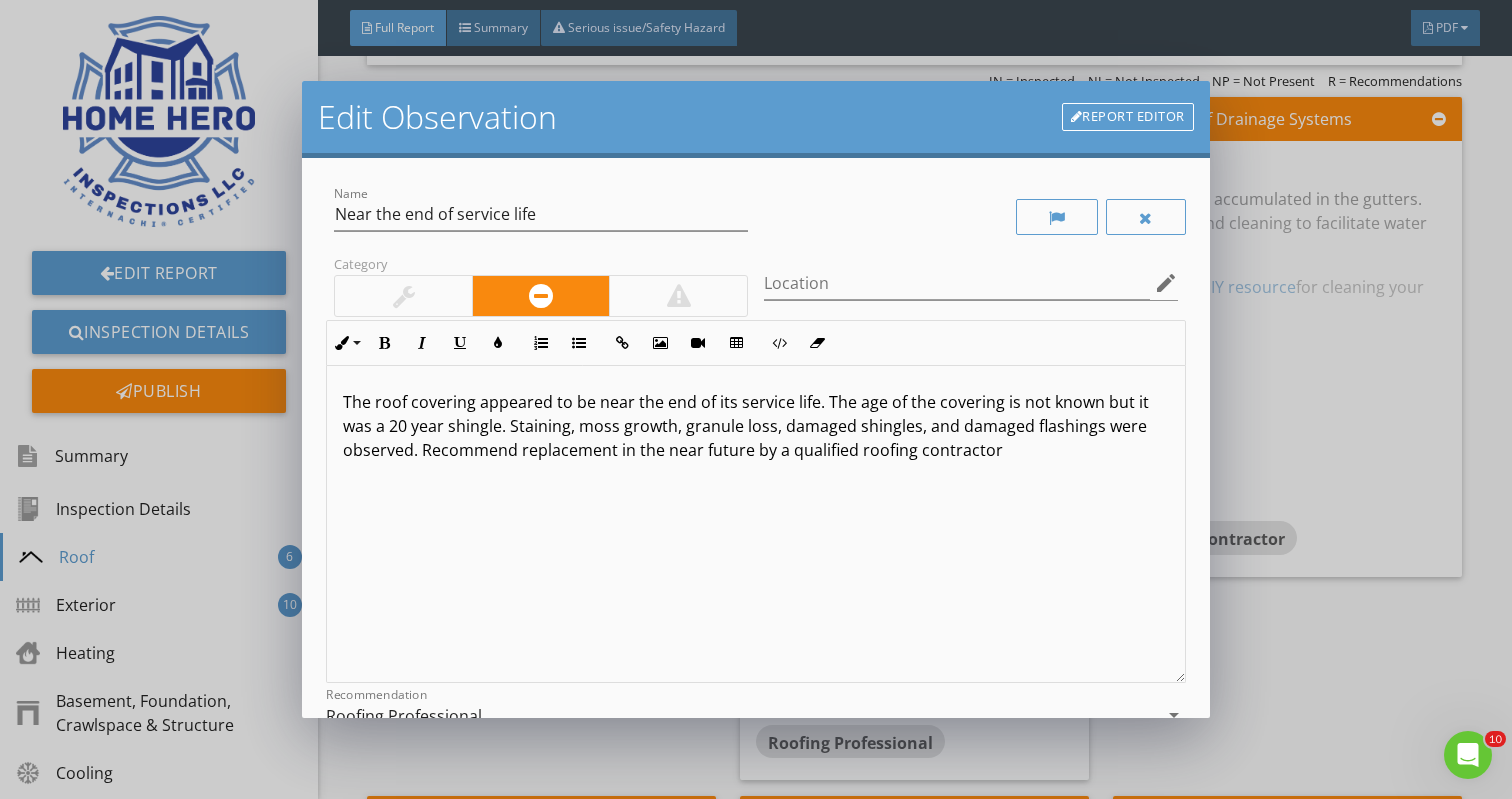type on "<p>The roof covering appeared to be near the end of its service life. The age of the covering is not known but it was a [YEAR] year shingle. Staining, moss growth, granule loss, damaged shingles, and damaged flashings were observed. Recommend replacement in the near future by a qualified roofing contractor&nbsp;</p>" 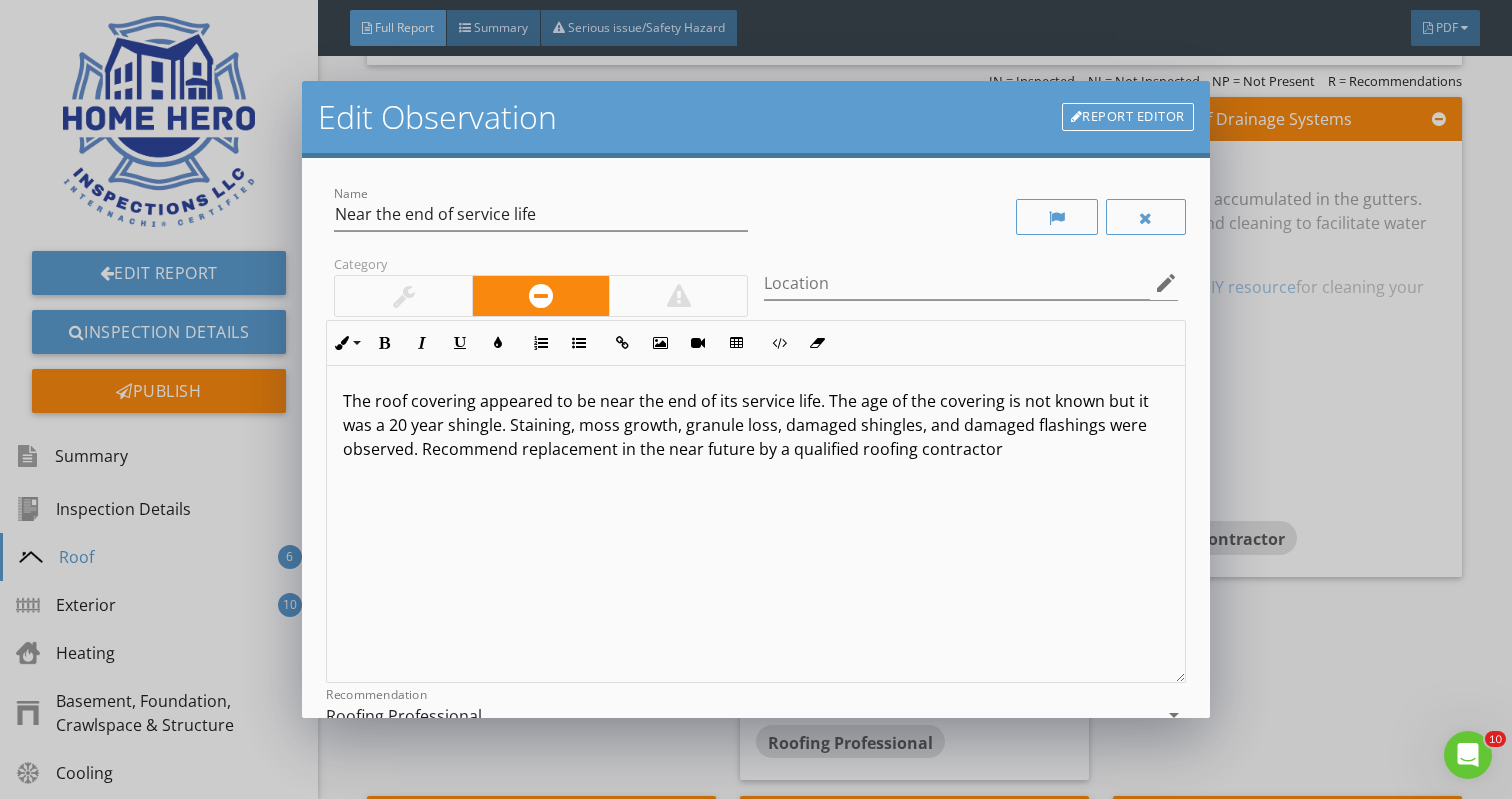 scroll, scrollTop: 1, scrollLeft: 0, axis: vertical 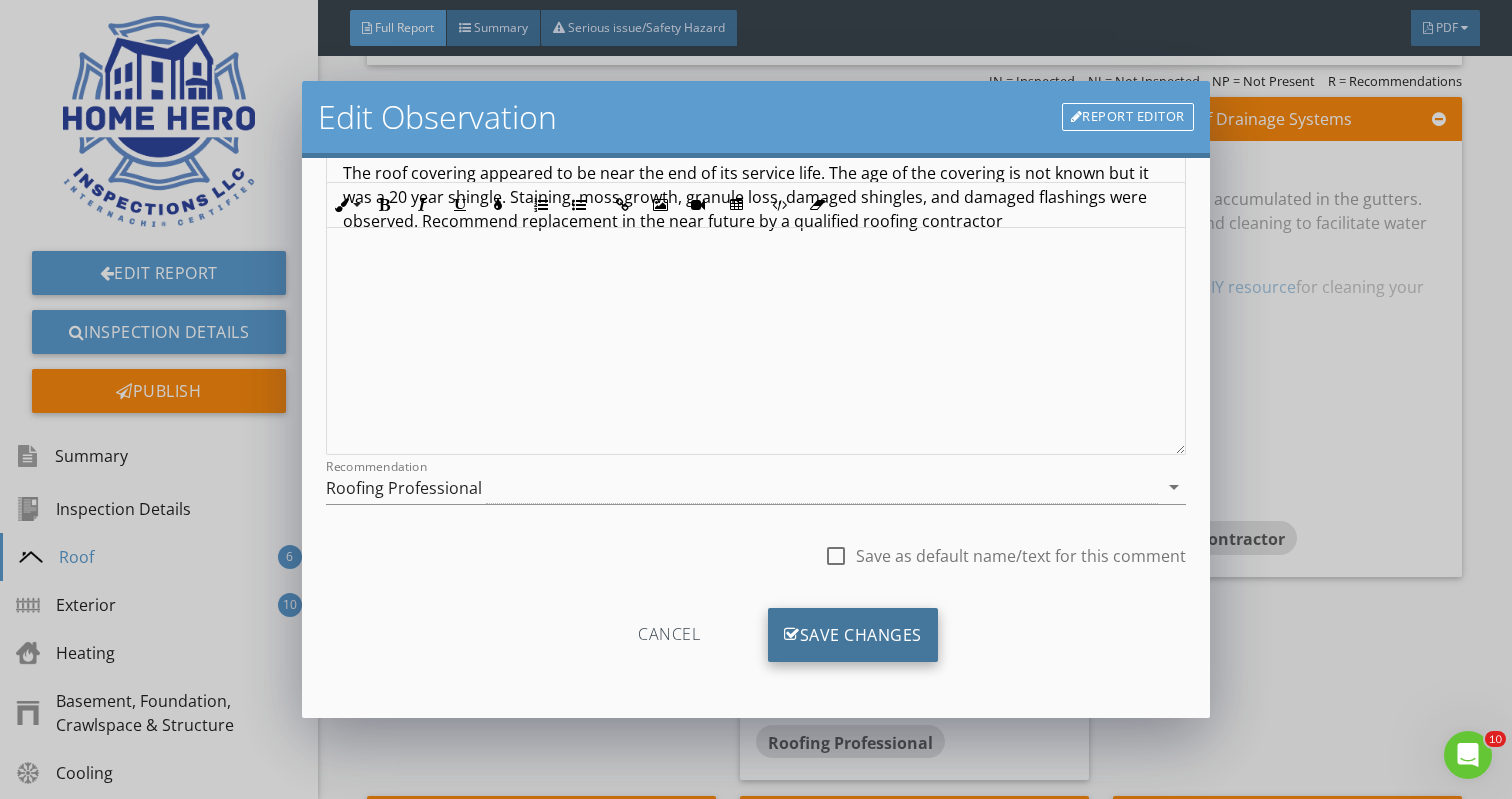 click on "Save Changes" at bounding box center (853, 635) 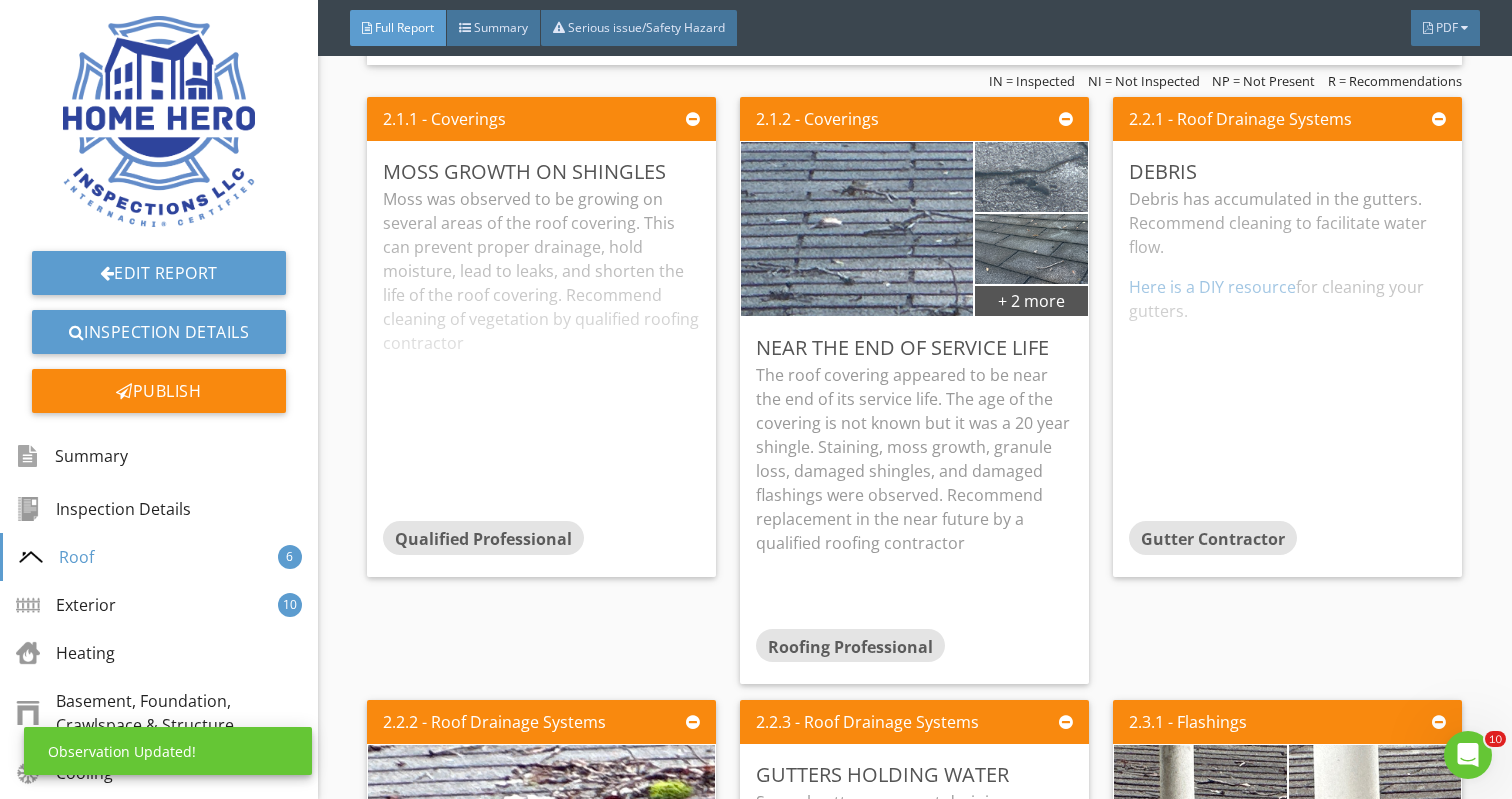 scroll, scrollTop: 0, scrollLeft: 0, axis: both 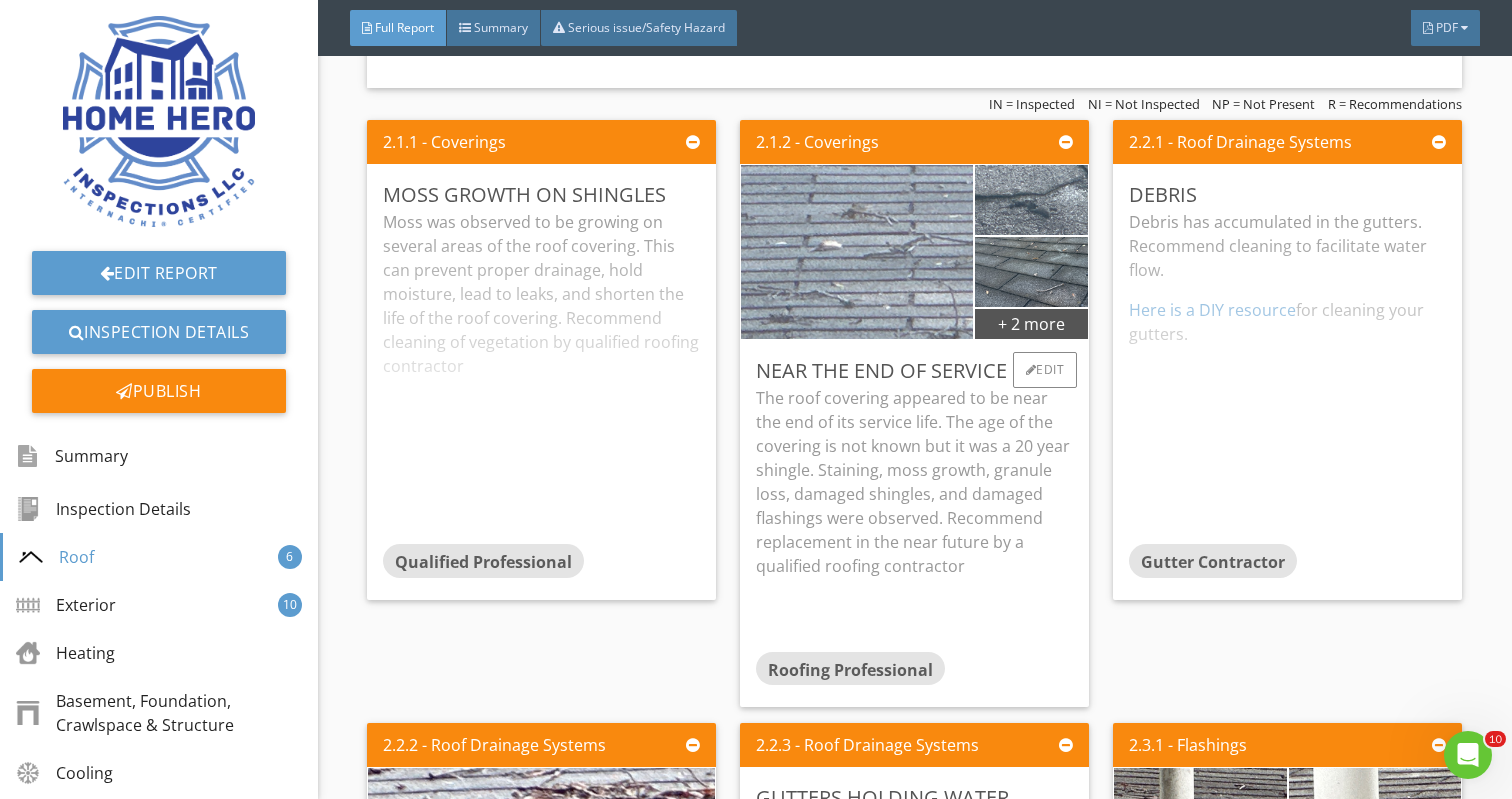 click at bounding box center (857, 252) 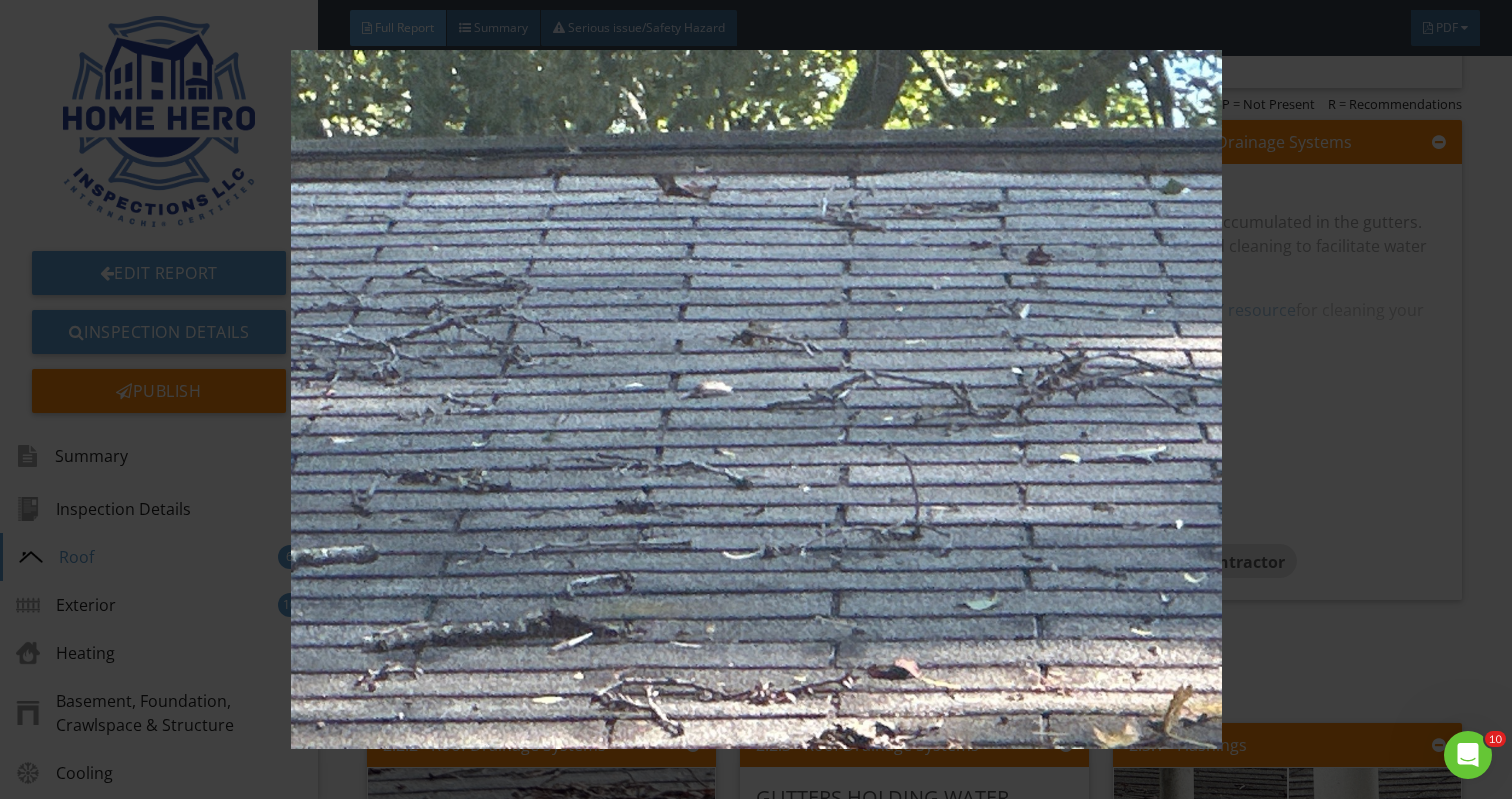 click at bounding box center [756, 399] 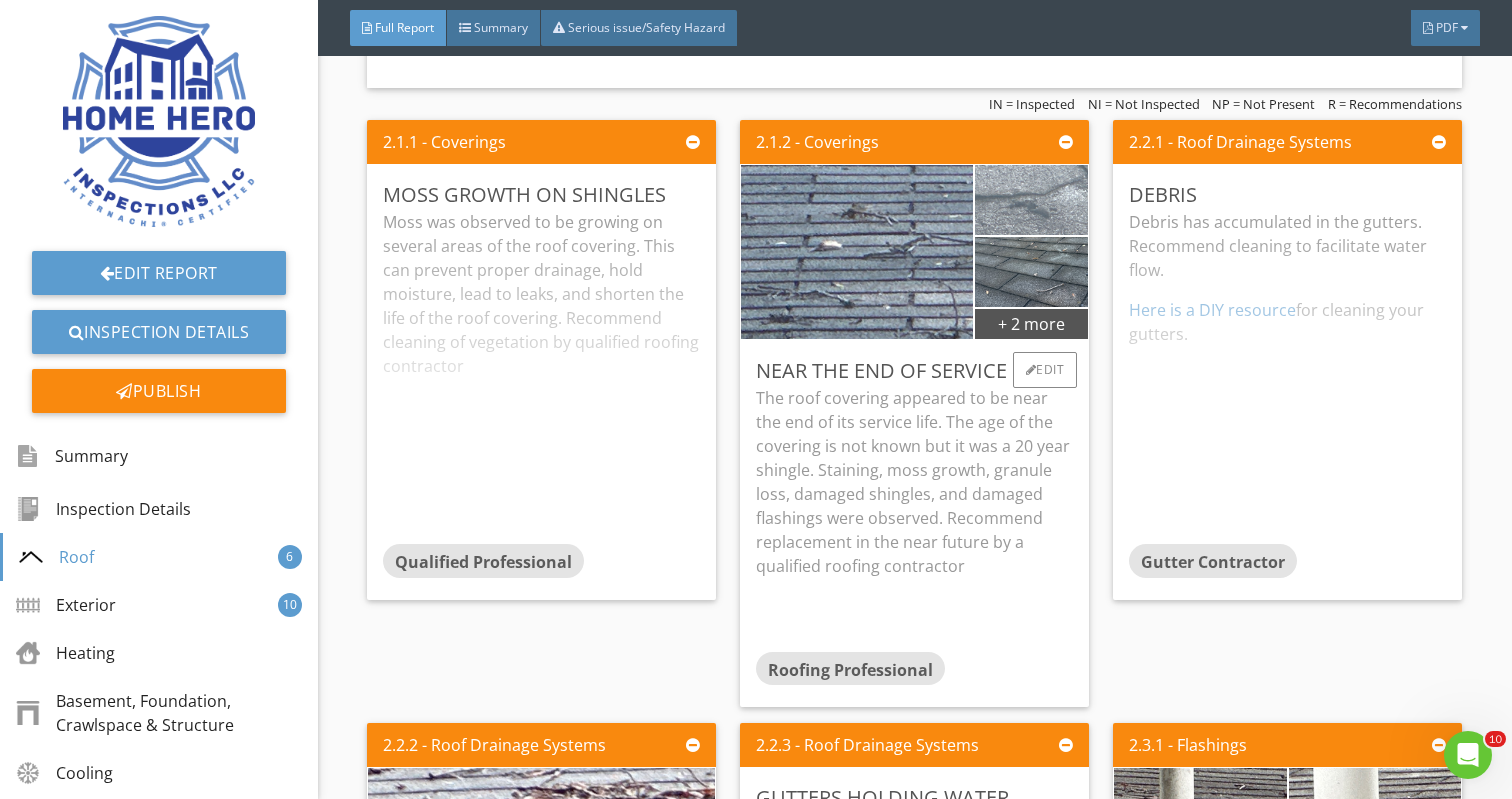 click at bounding box center [1031, 200] 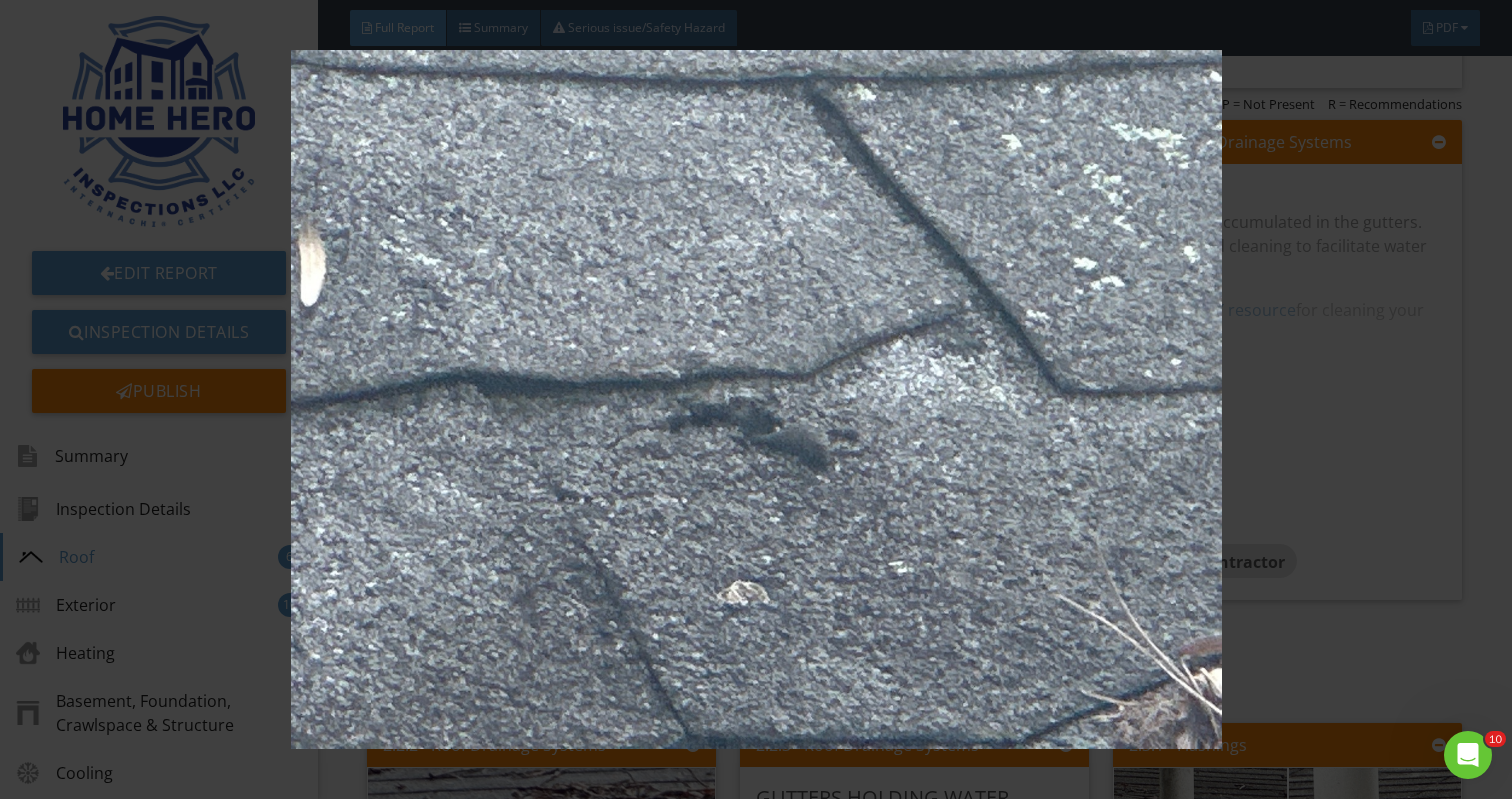 click at bounding box center (756, 399) 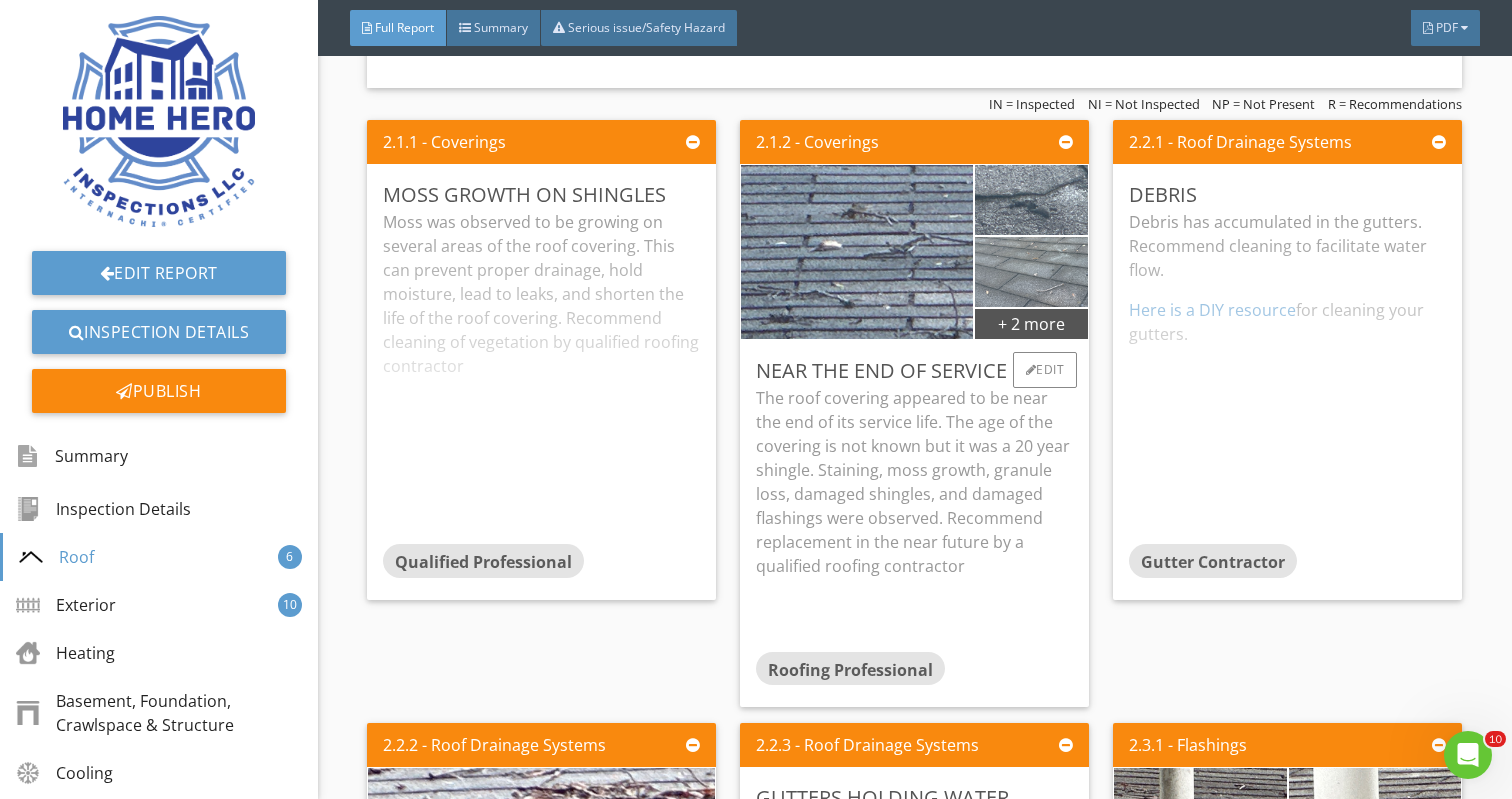 click at bounding box center [1031, 272] 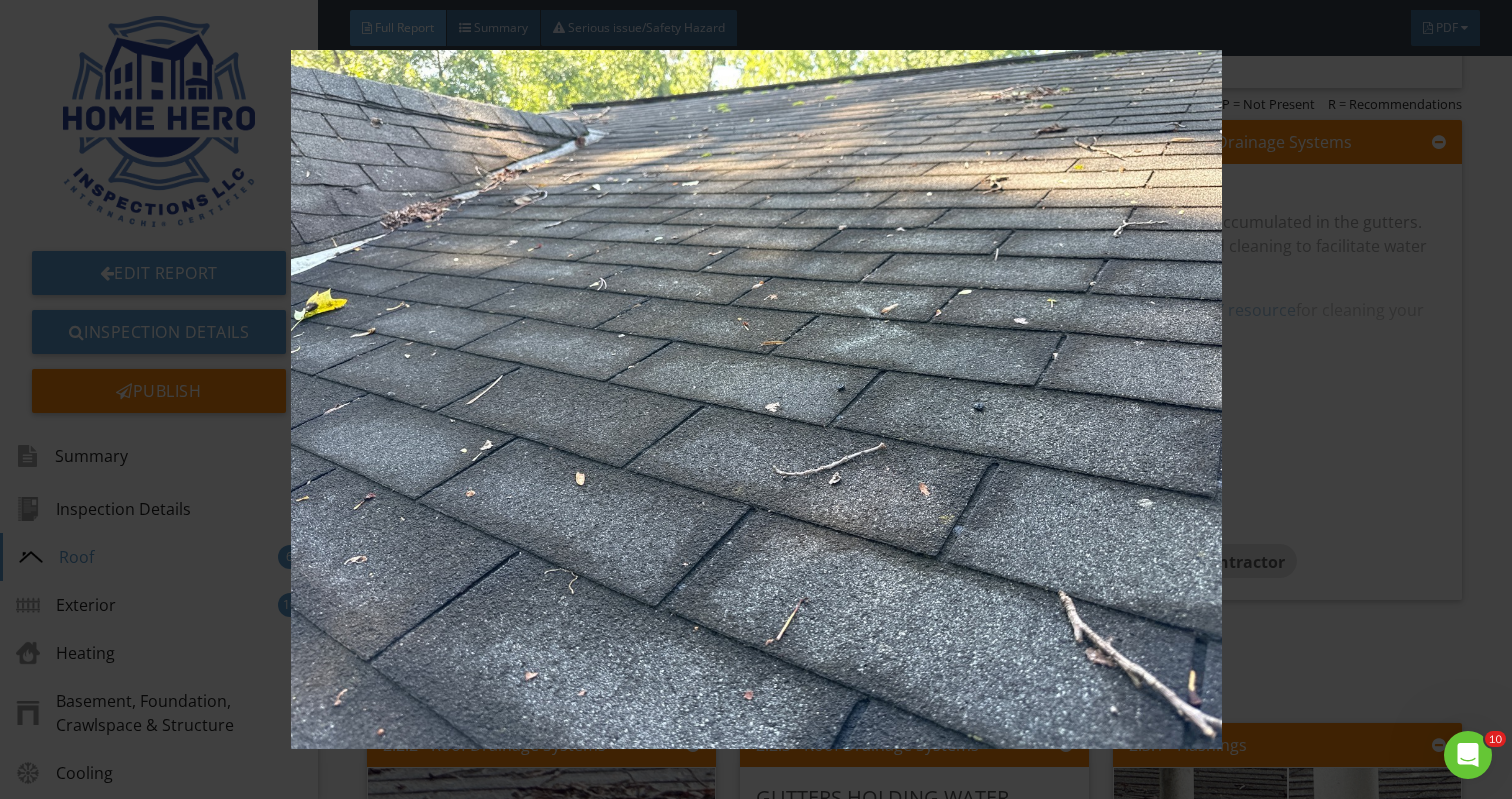 click at bounding box center (756, 399) 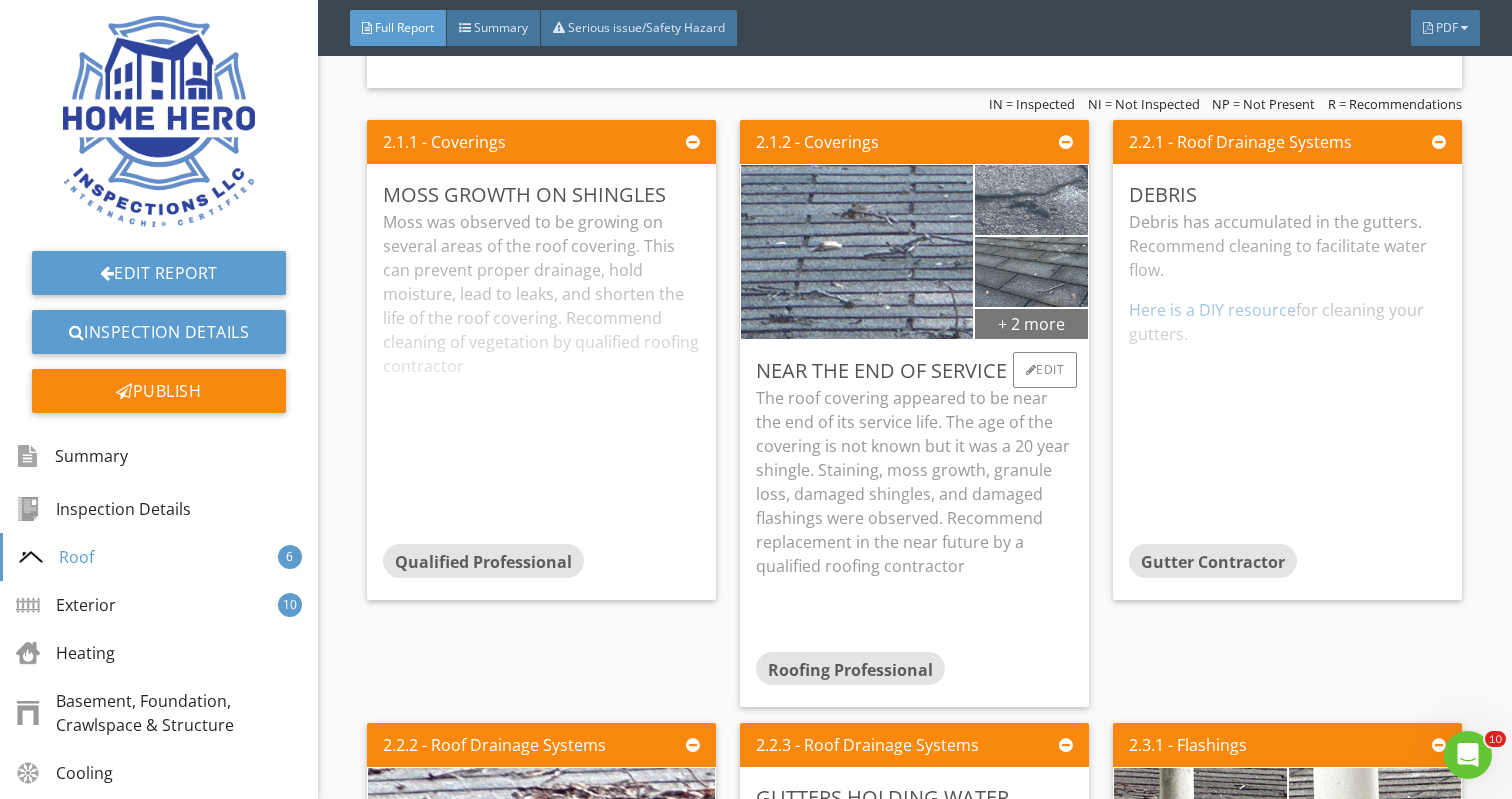 click on "+ 2 more" at bounding box center [1032, 323] 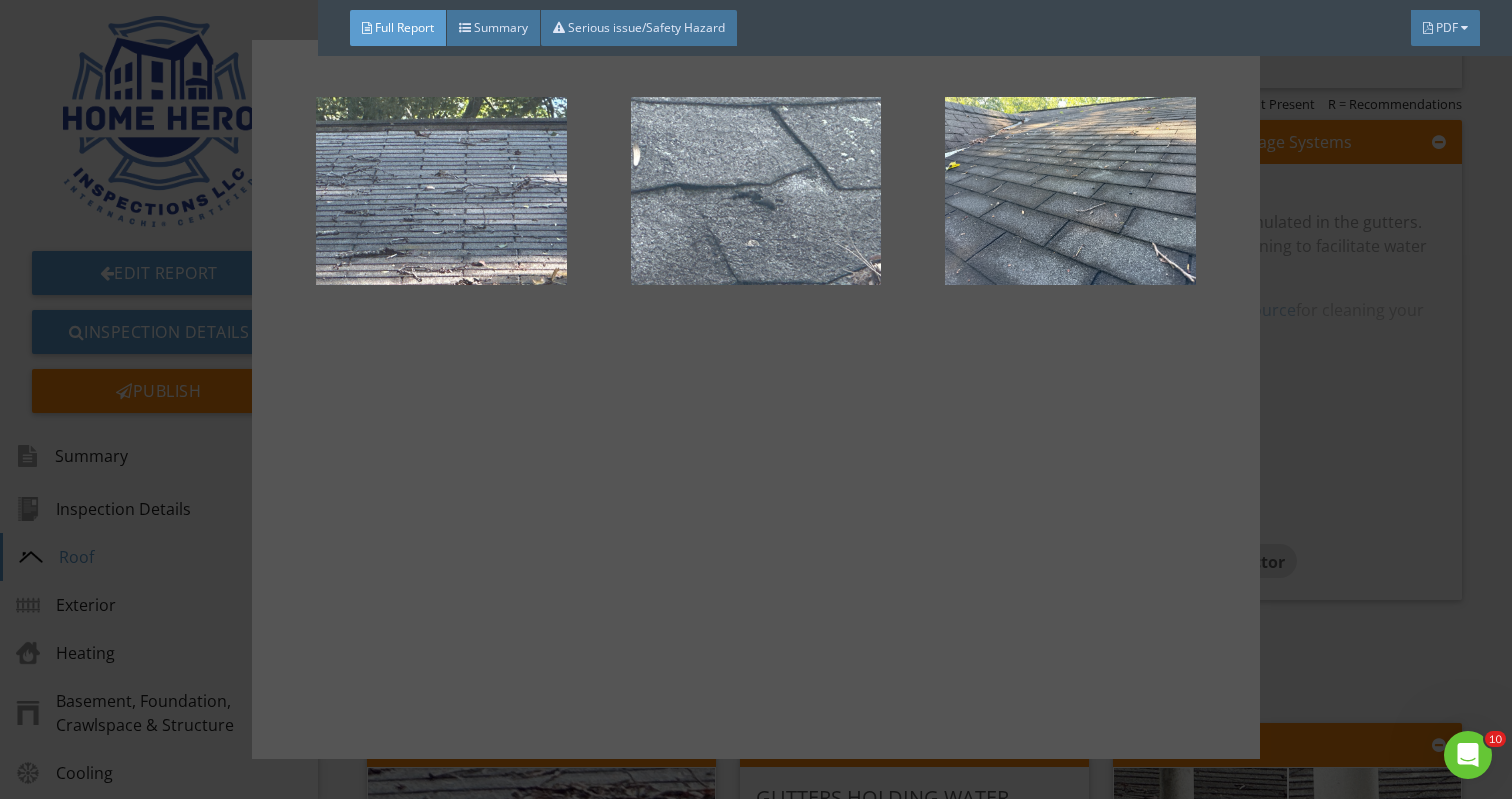 scroll, scrollTop: 33, scrollLeft: 0, axis: vertical 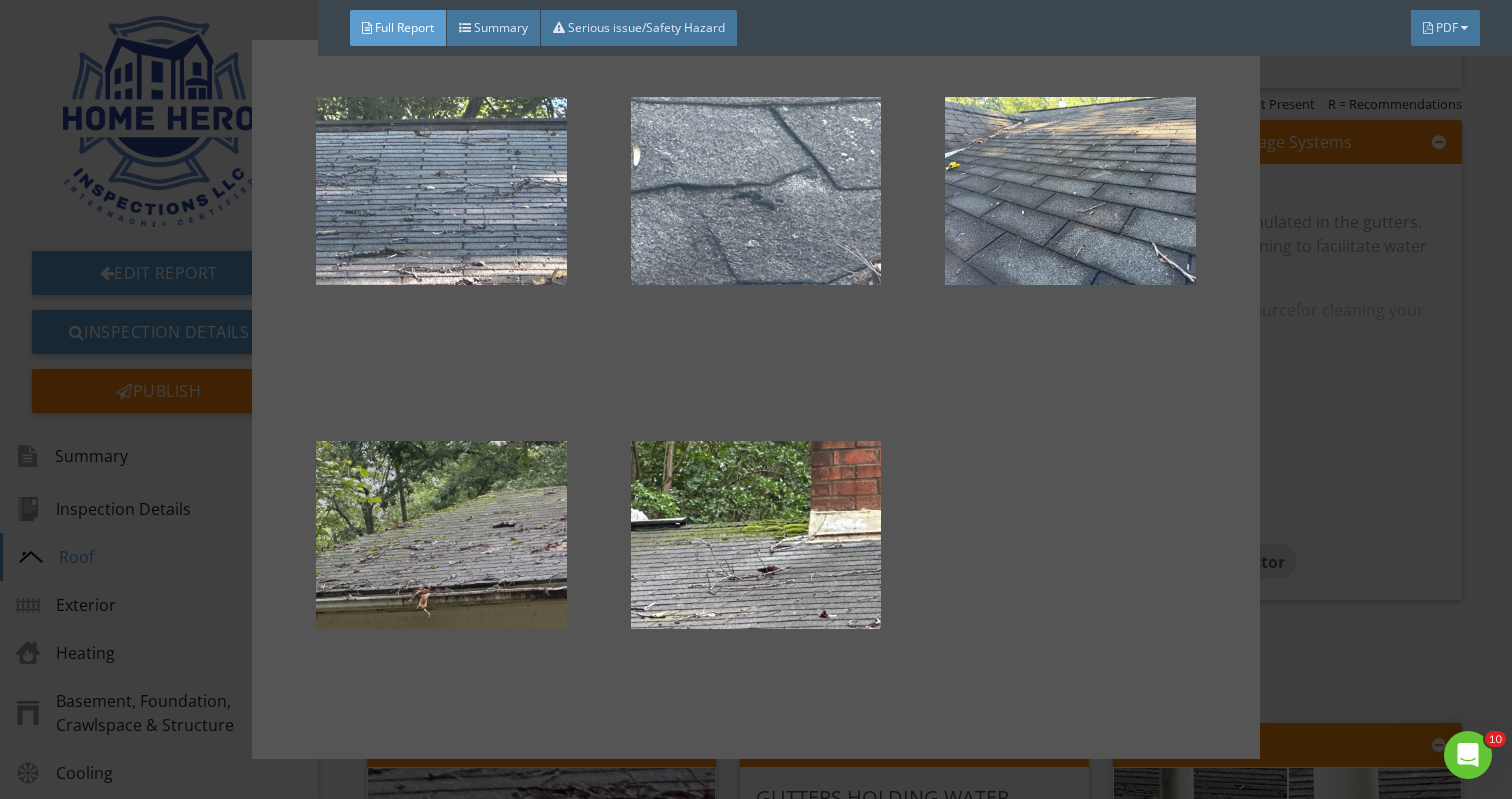 click at bounding box center (441, 535) 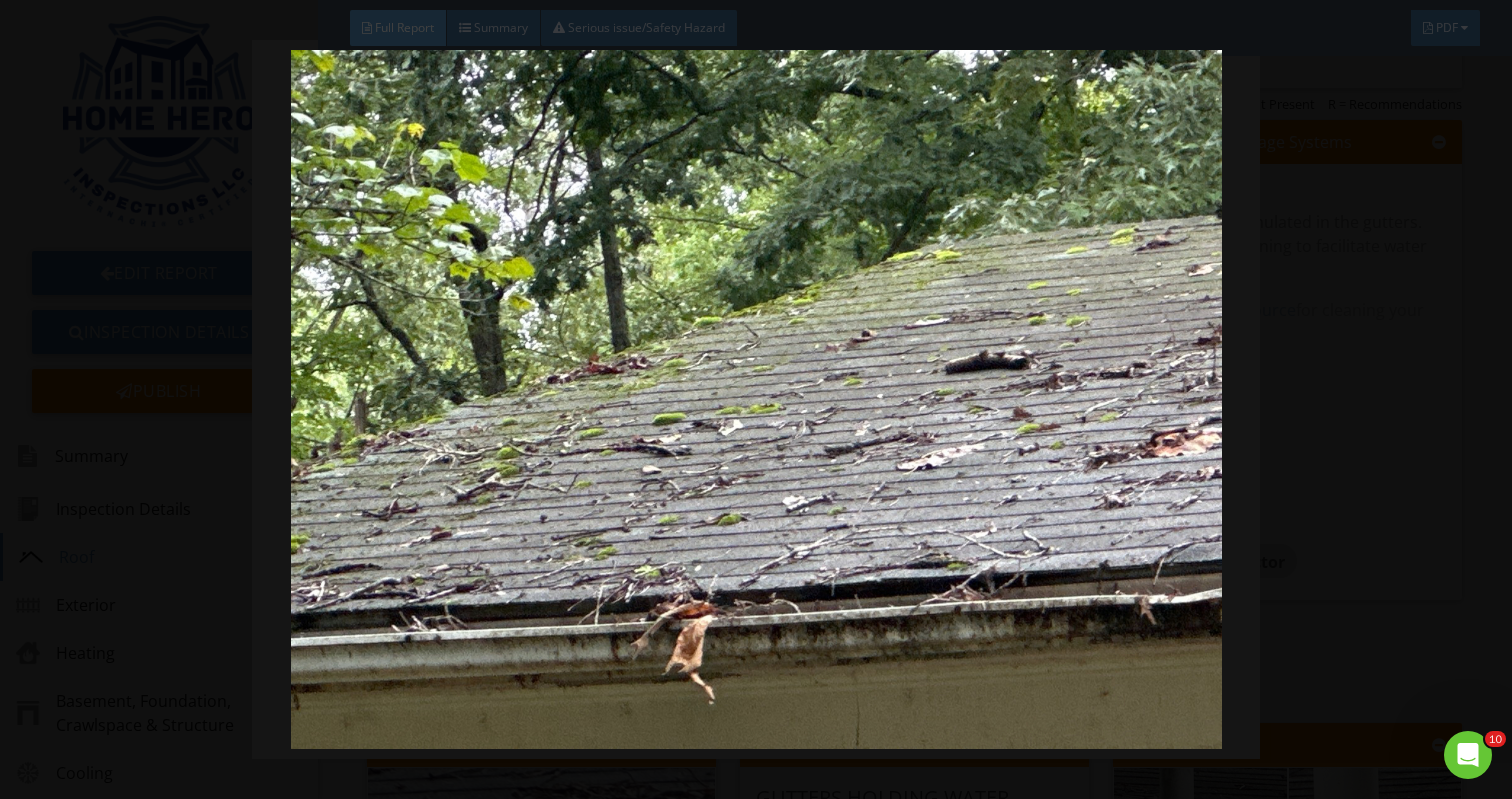 click at bounding box center [756, 399] 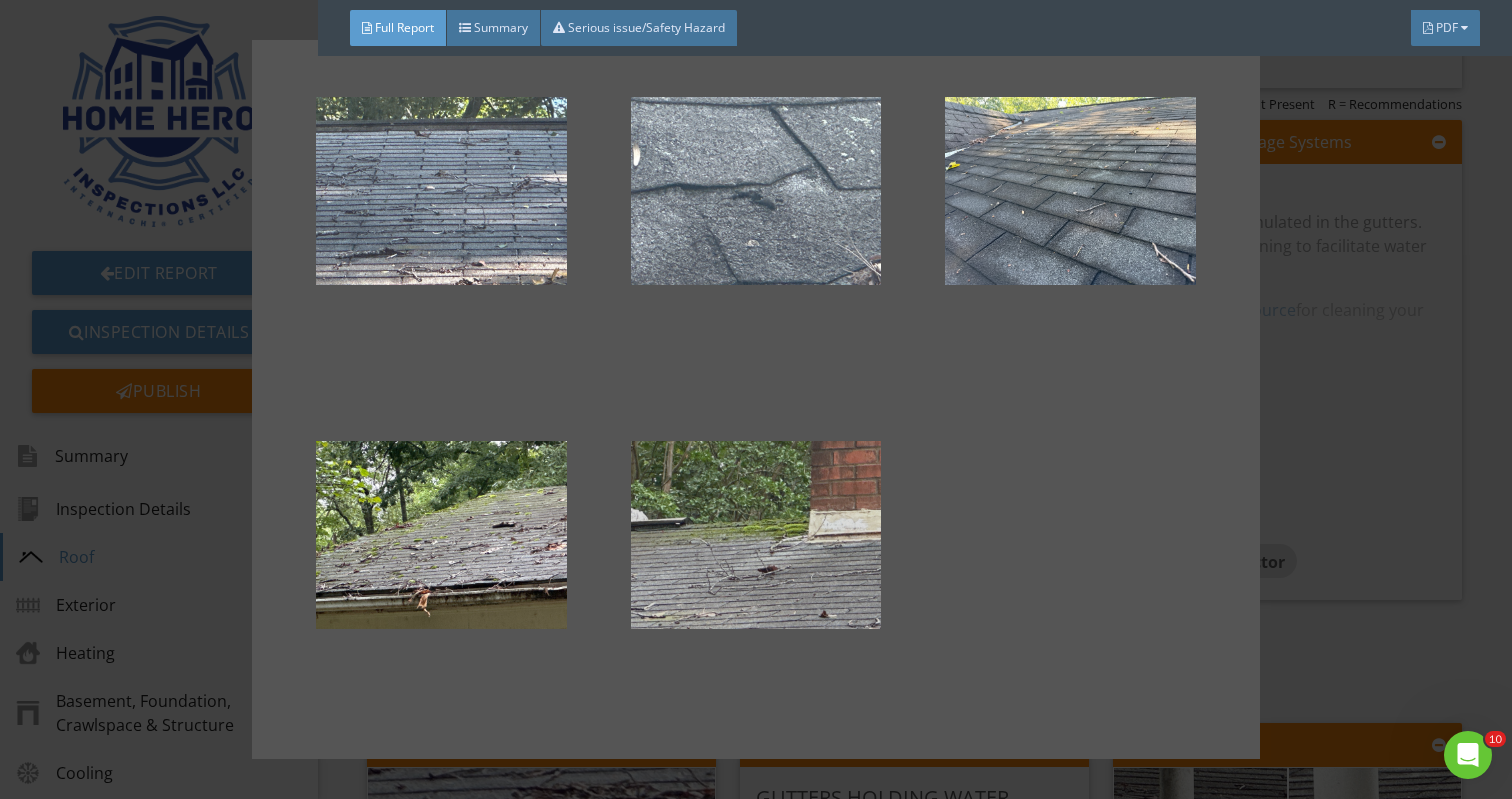 click at bounding box center (756, 535) 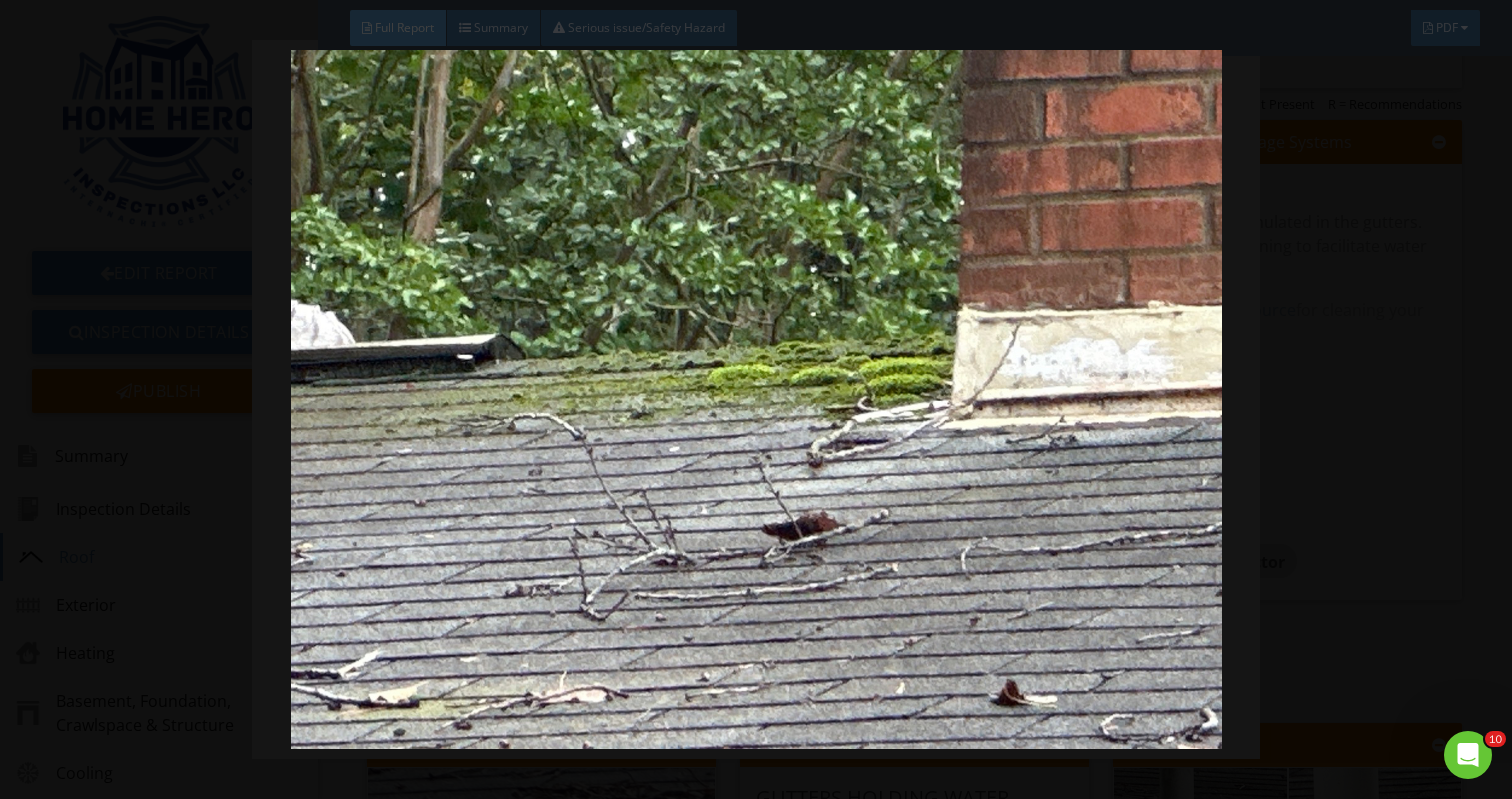 click at bounding box center [756, 399] 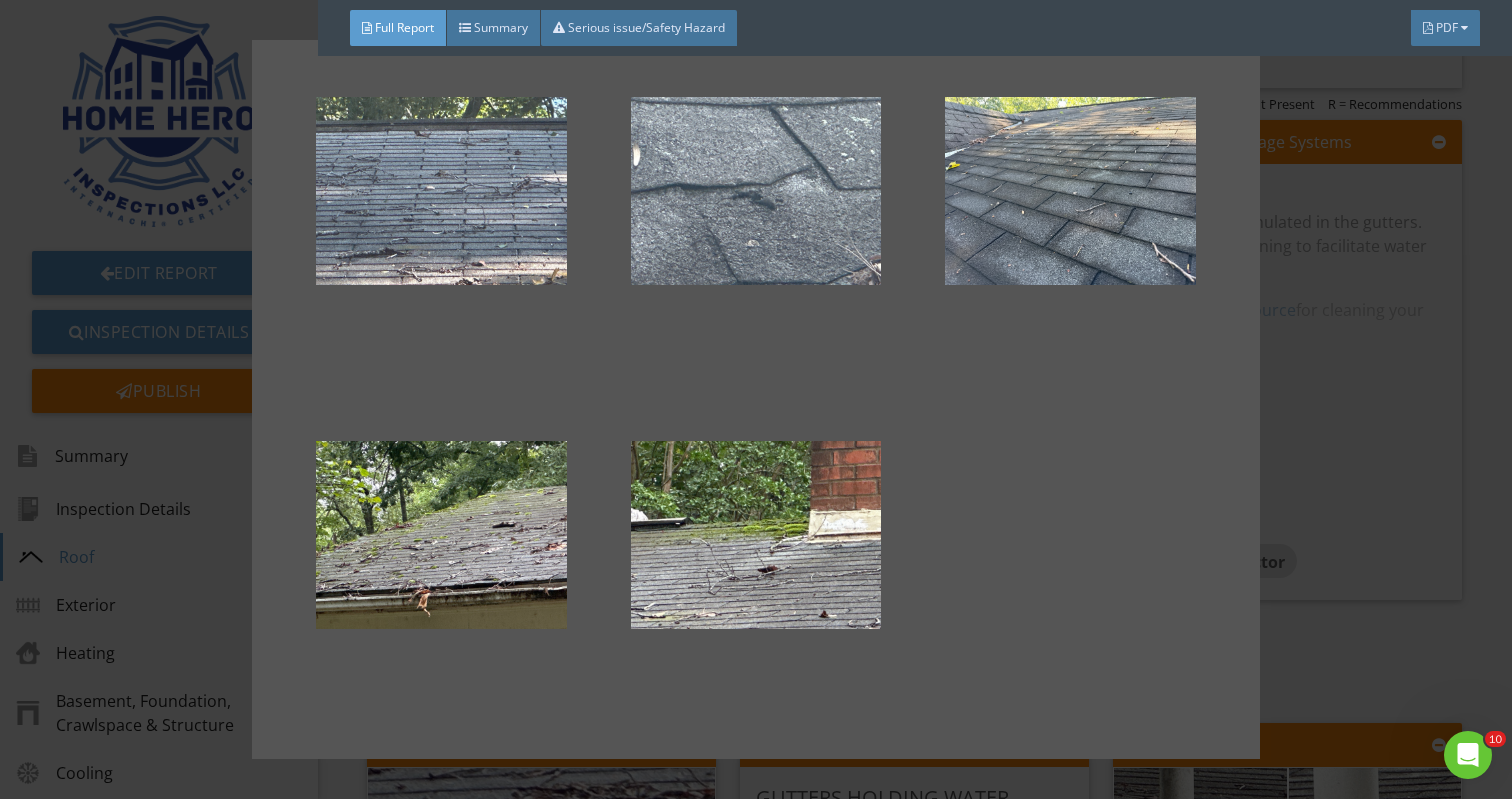 click at bounding box center (756, 399) 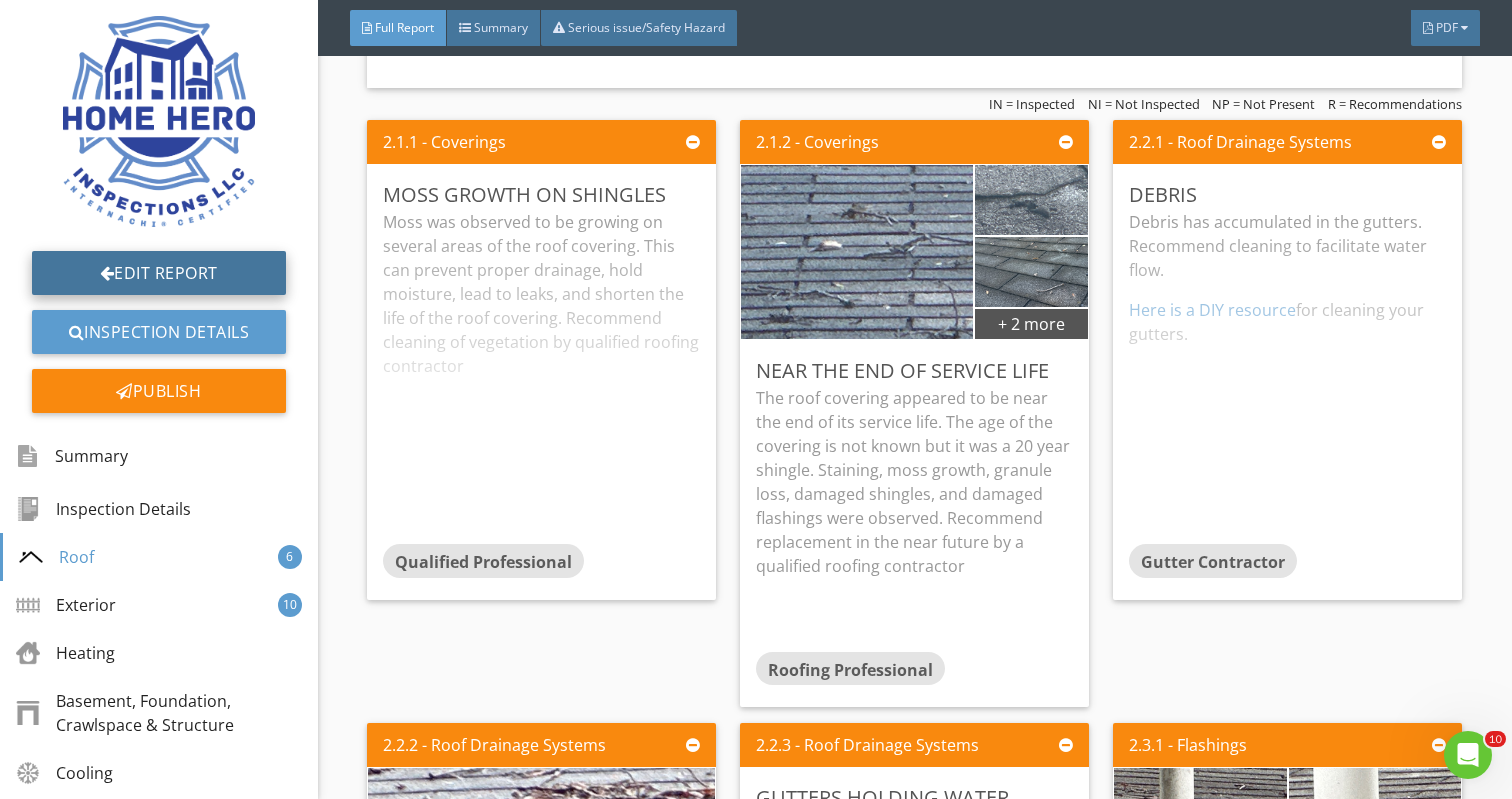 click on "Edit Report" at bounding box center [159, 273] 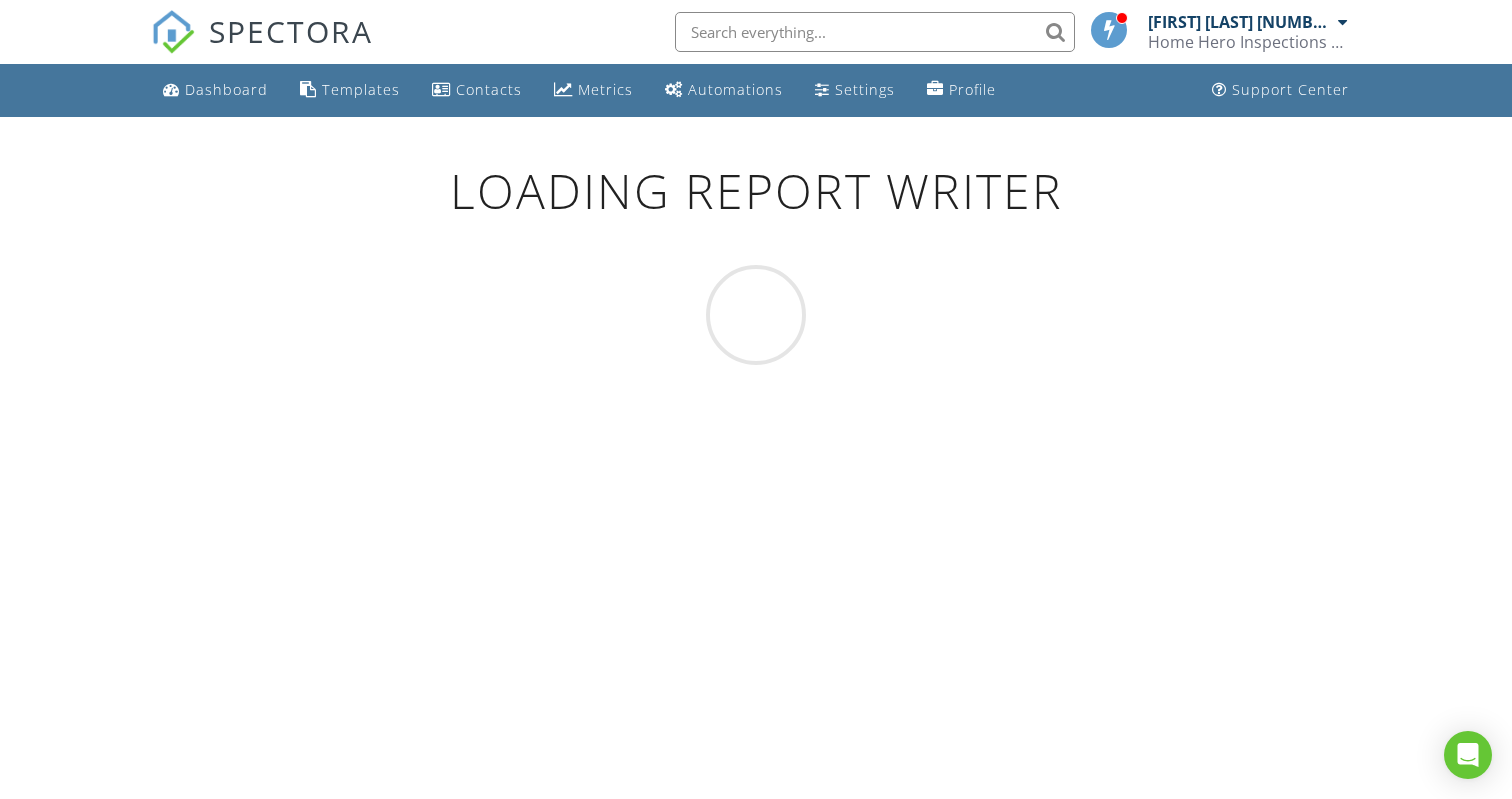 scroll, scrollTop: 0, scrollLeft: 0, axis: both 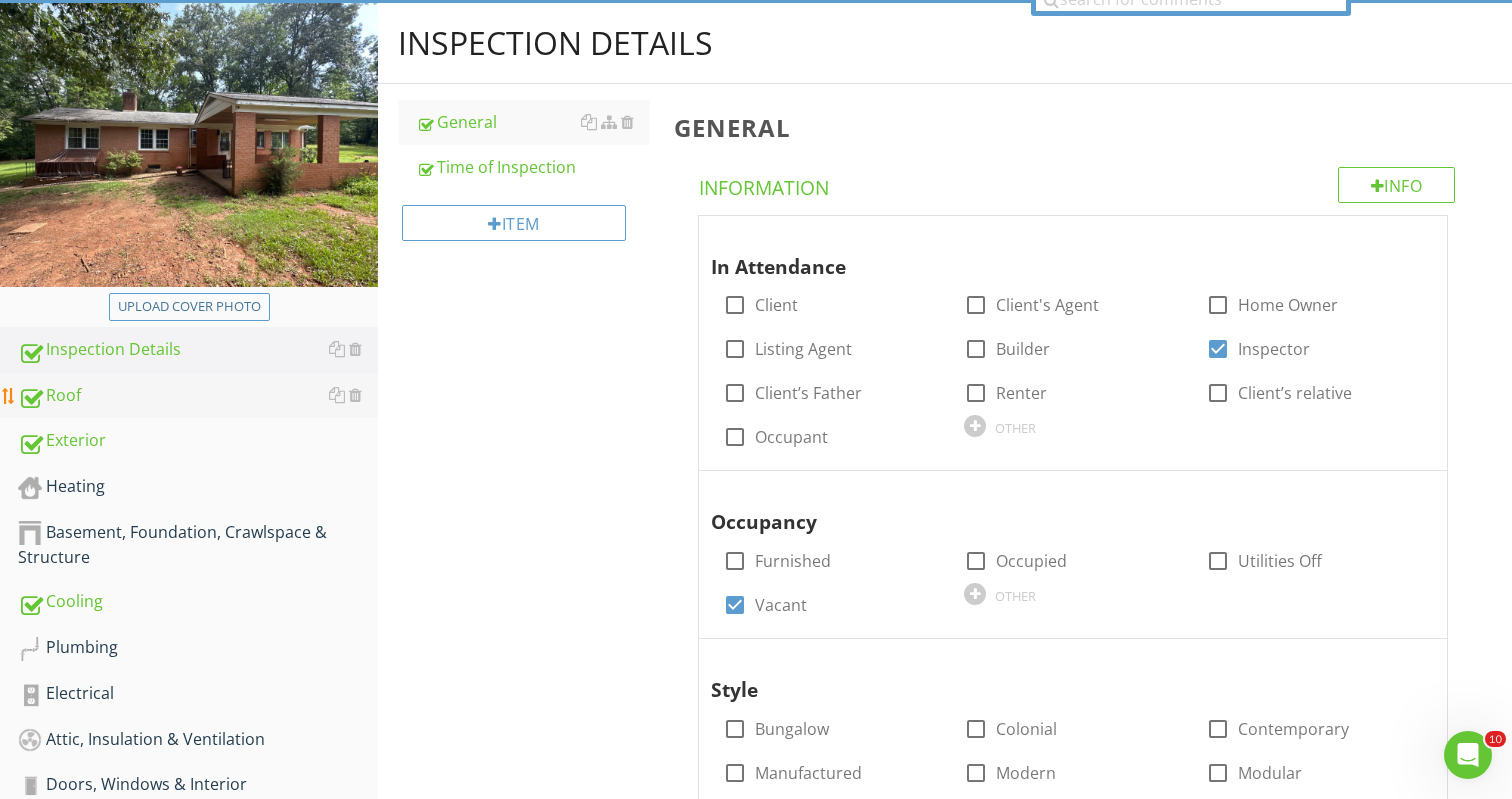 click on "Roof" at bounding box center (198, 396) 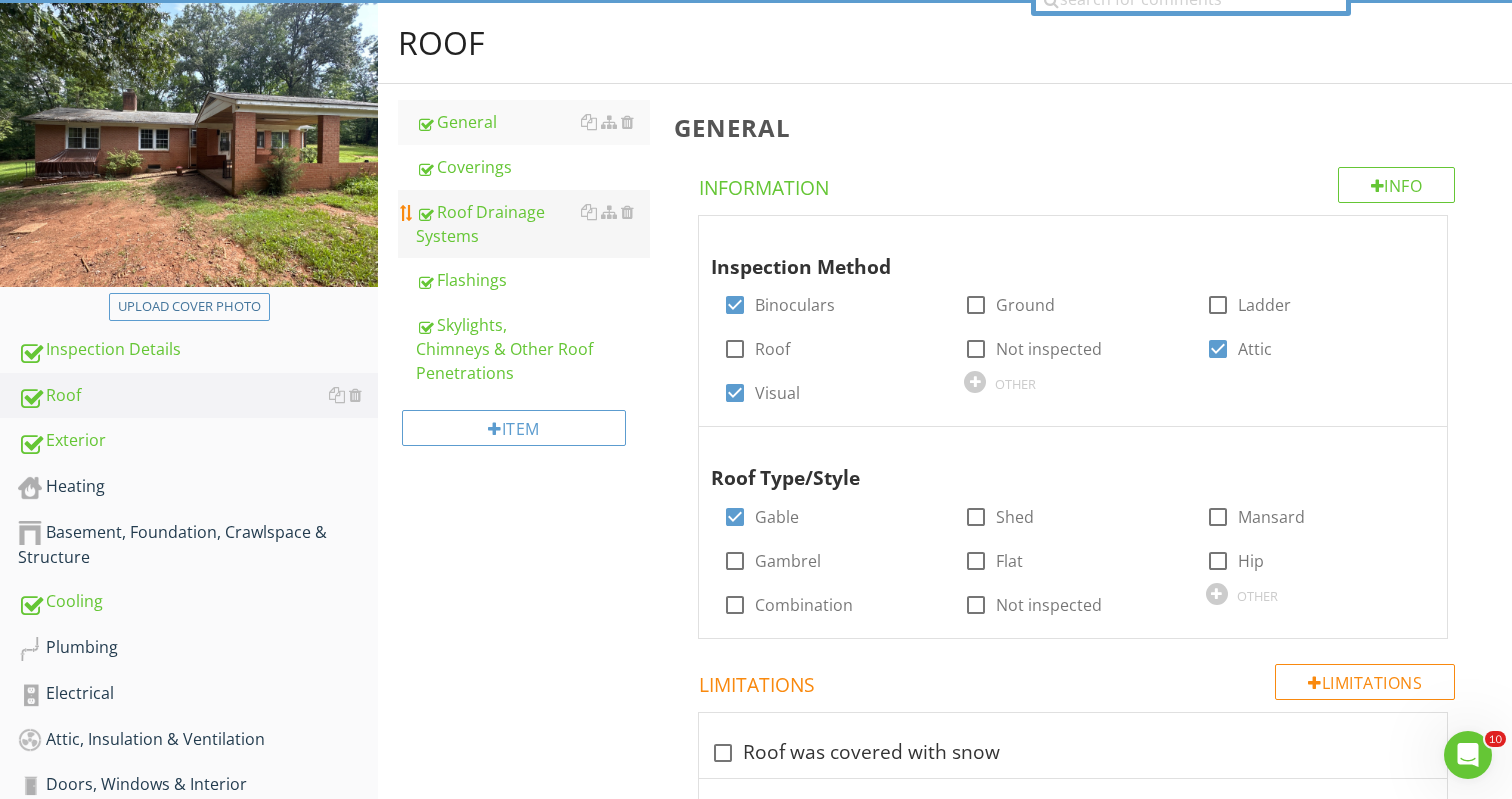 click on "Roof Drainage Systems" at bounding box center (533, 224) 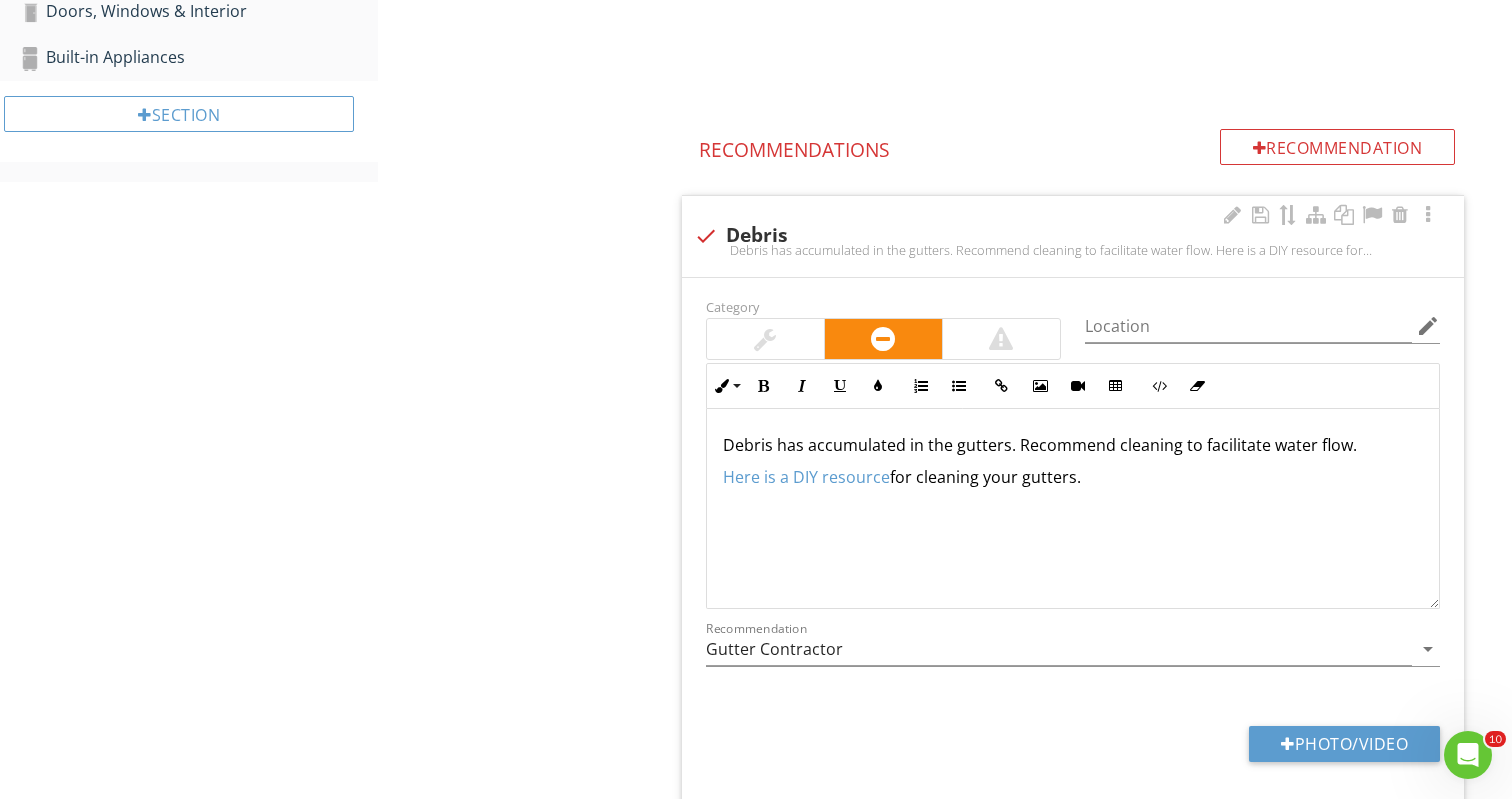 scroll, scrollTop: 985, scrollLeft: 0, axis: vertical 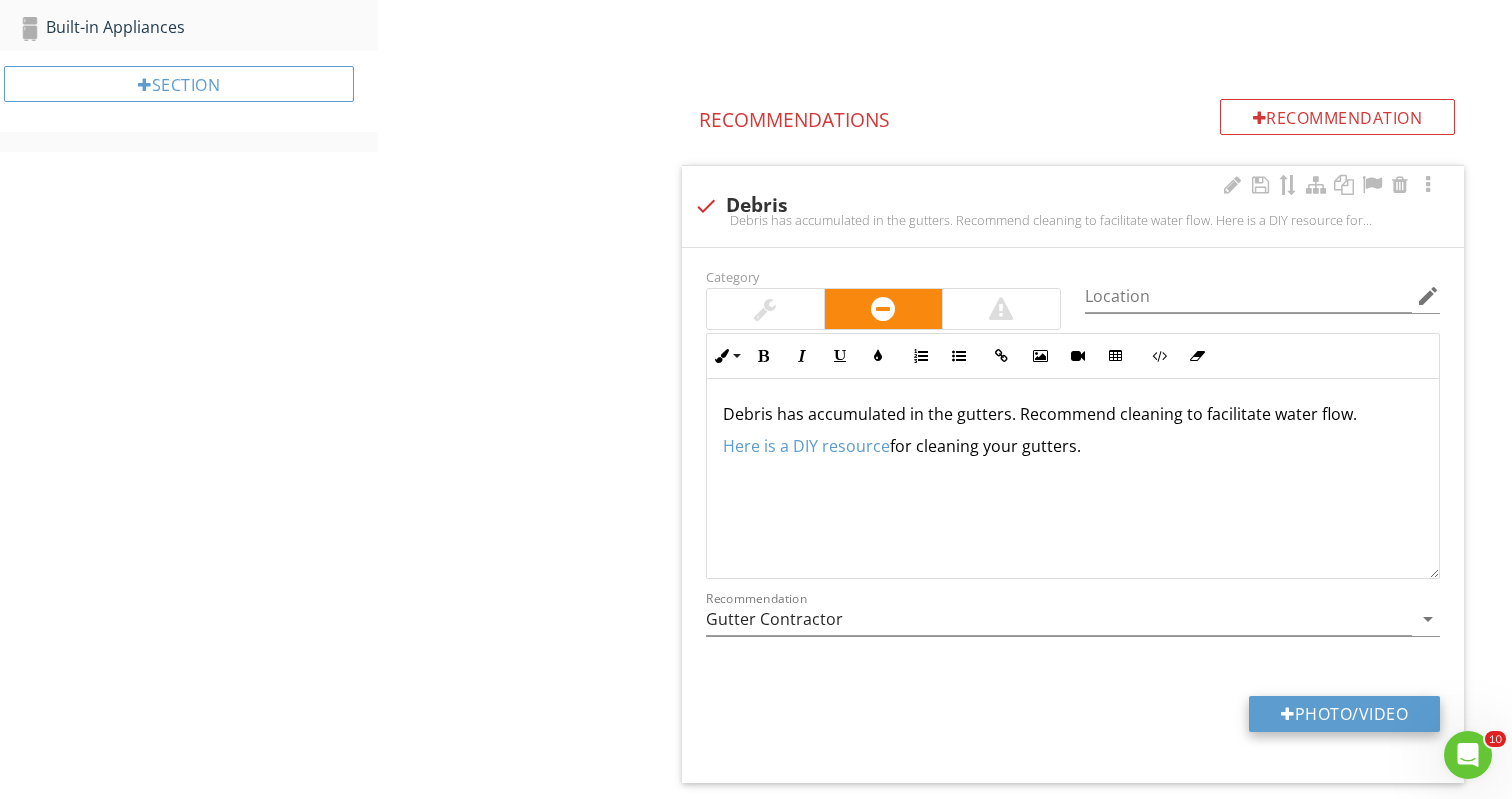 click on "Photo/Video" at bounding box center (1344, 714) 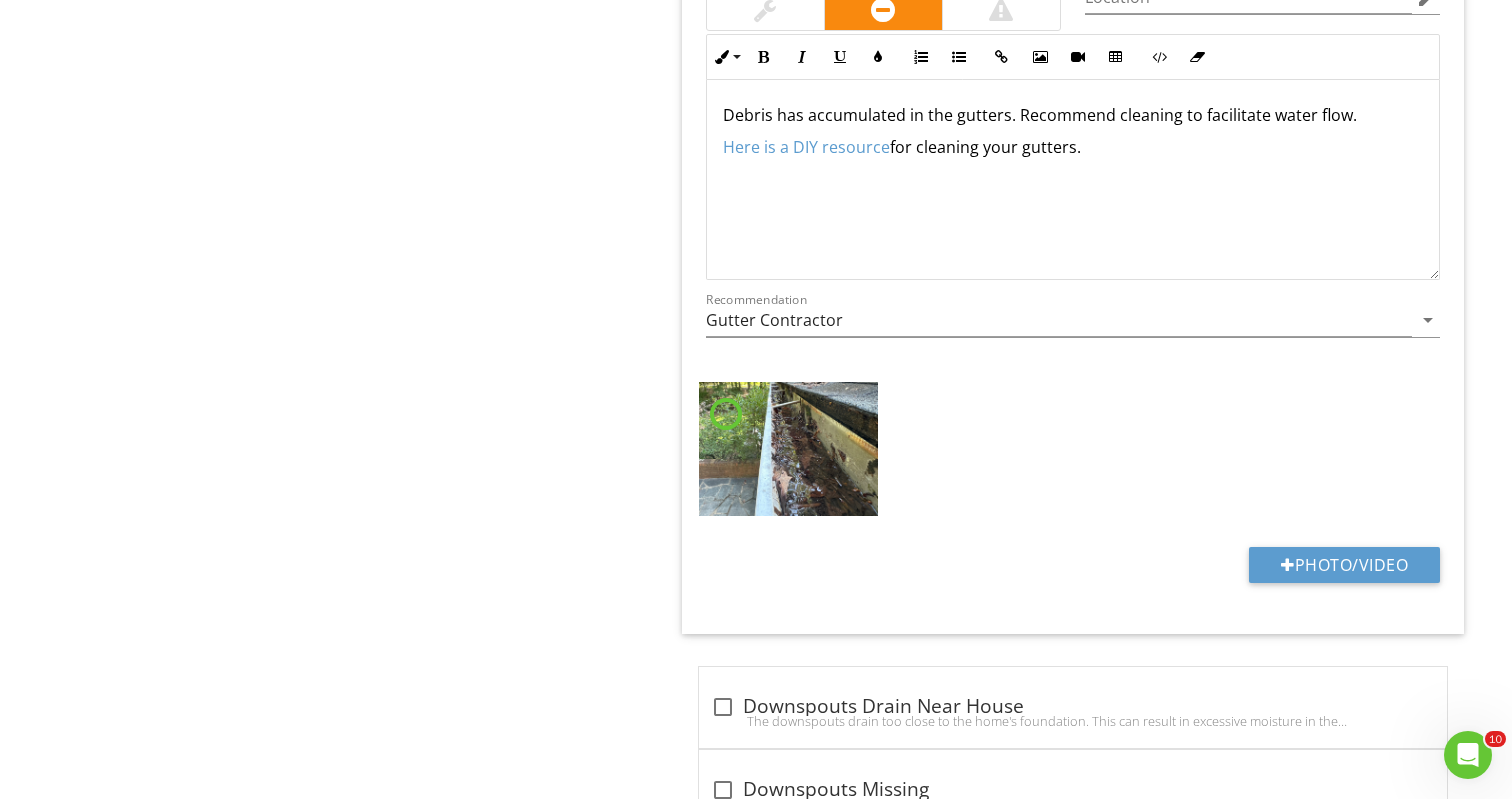 scroll, scrollTop: 1313, scrollLeft: 0, axis: vertical 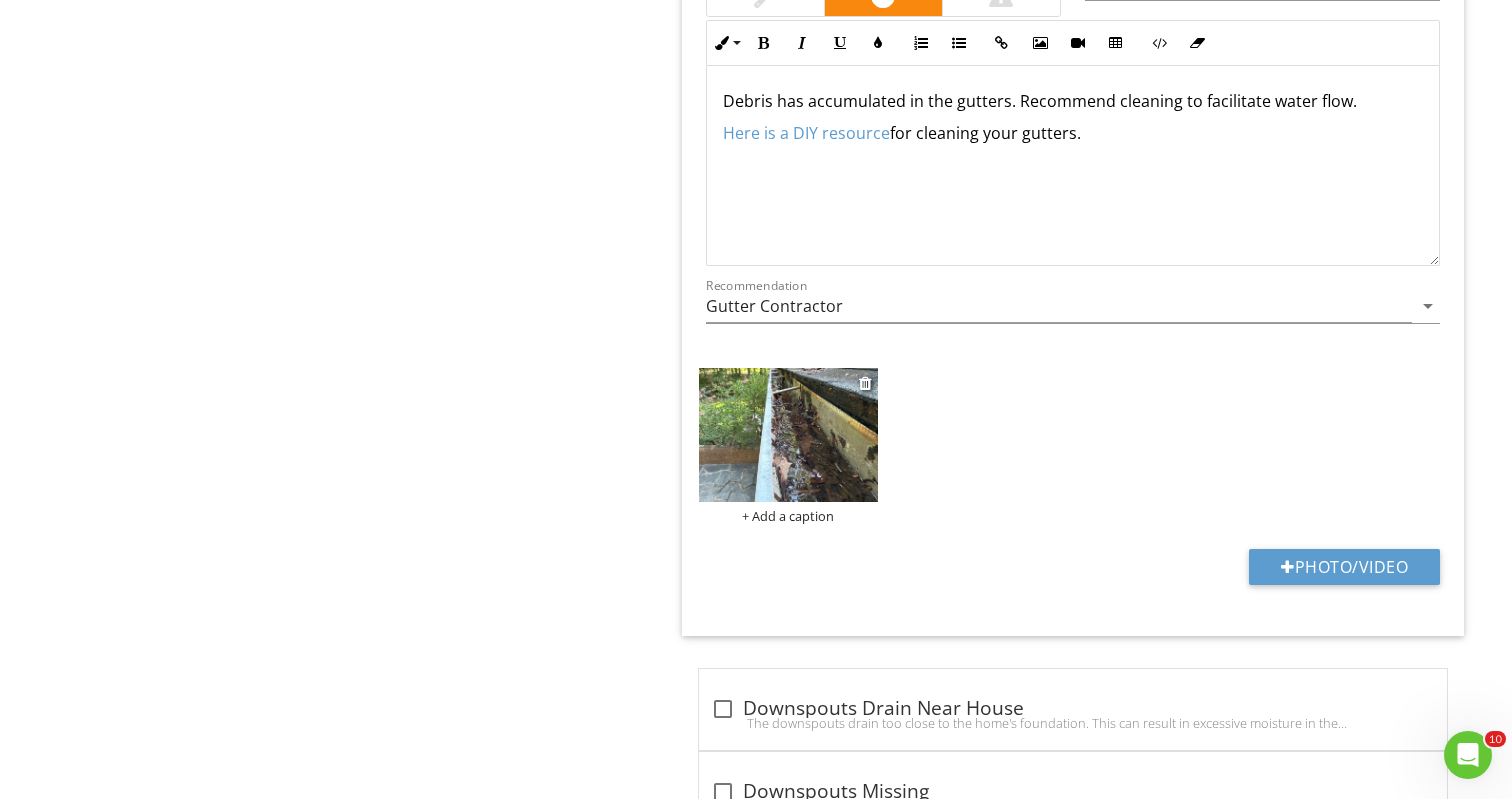 click at bounding box center [789, 435] 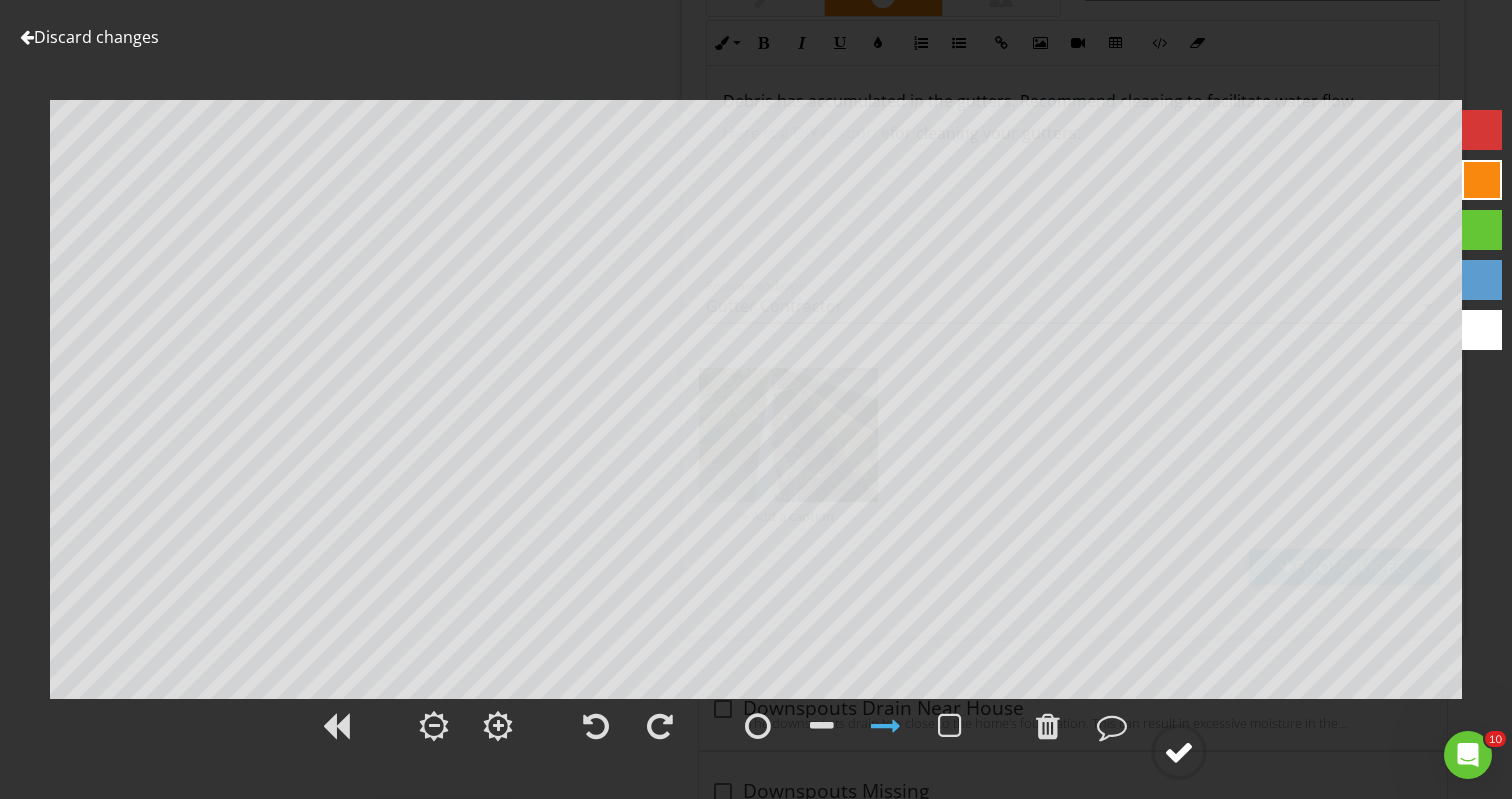 click at bounding box center (1179, 752) 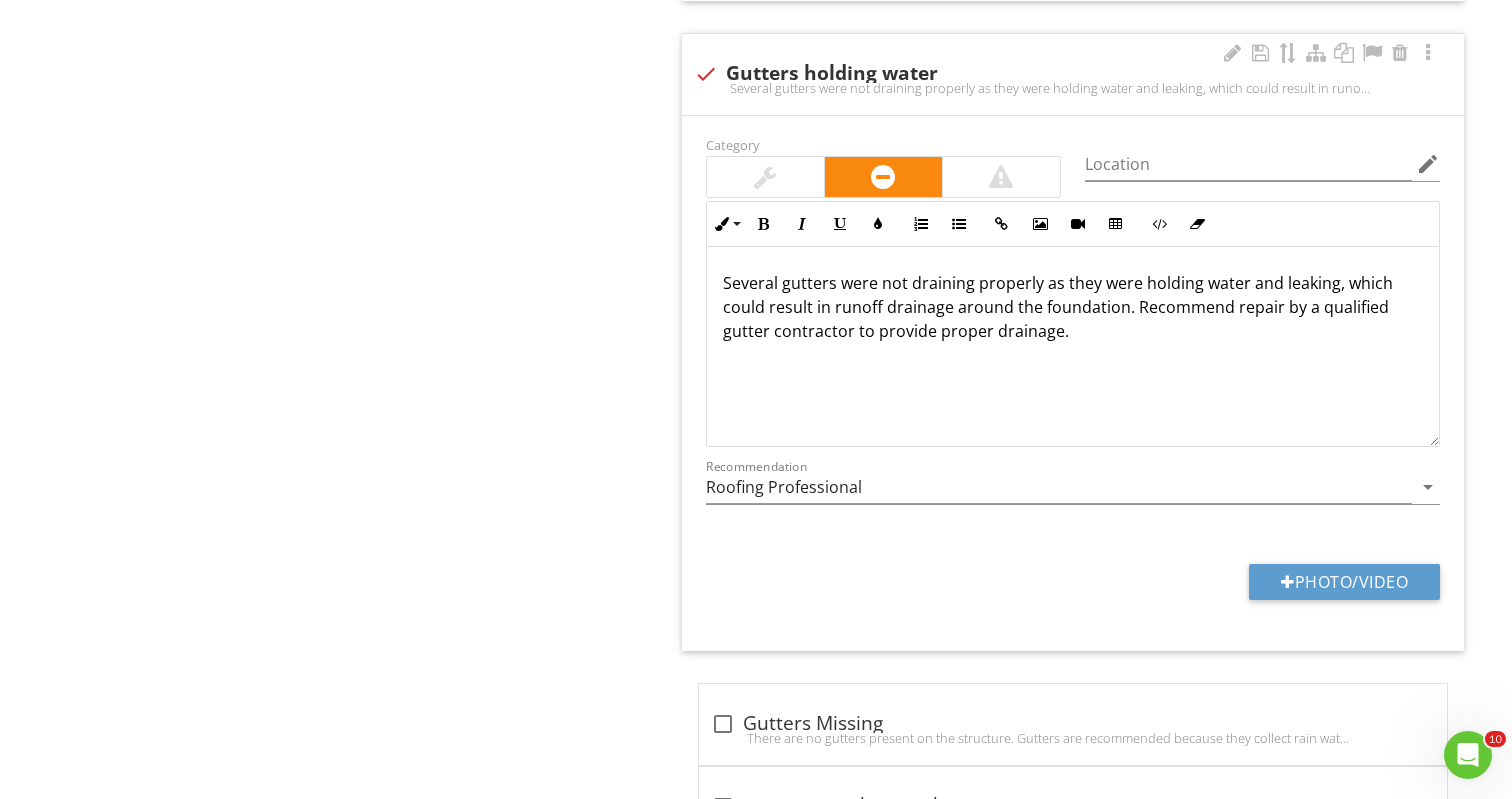 scroll, scrollTop: 3148, scrollLeft: 0, axis: vertical 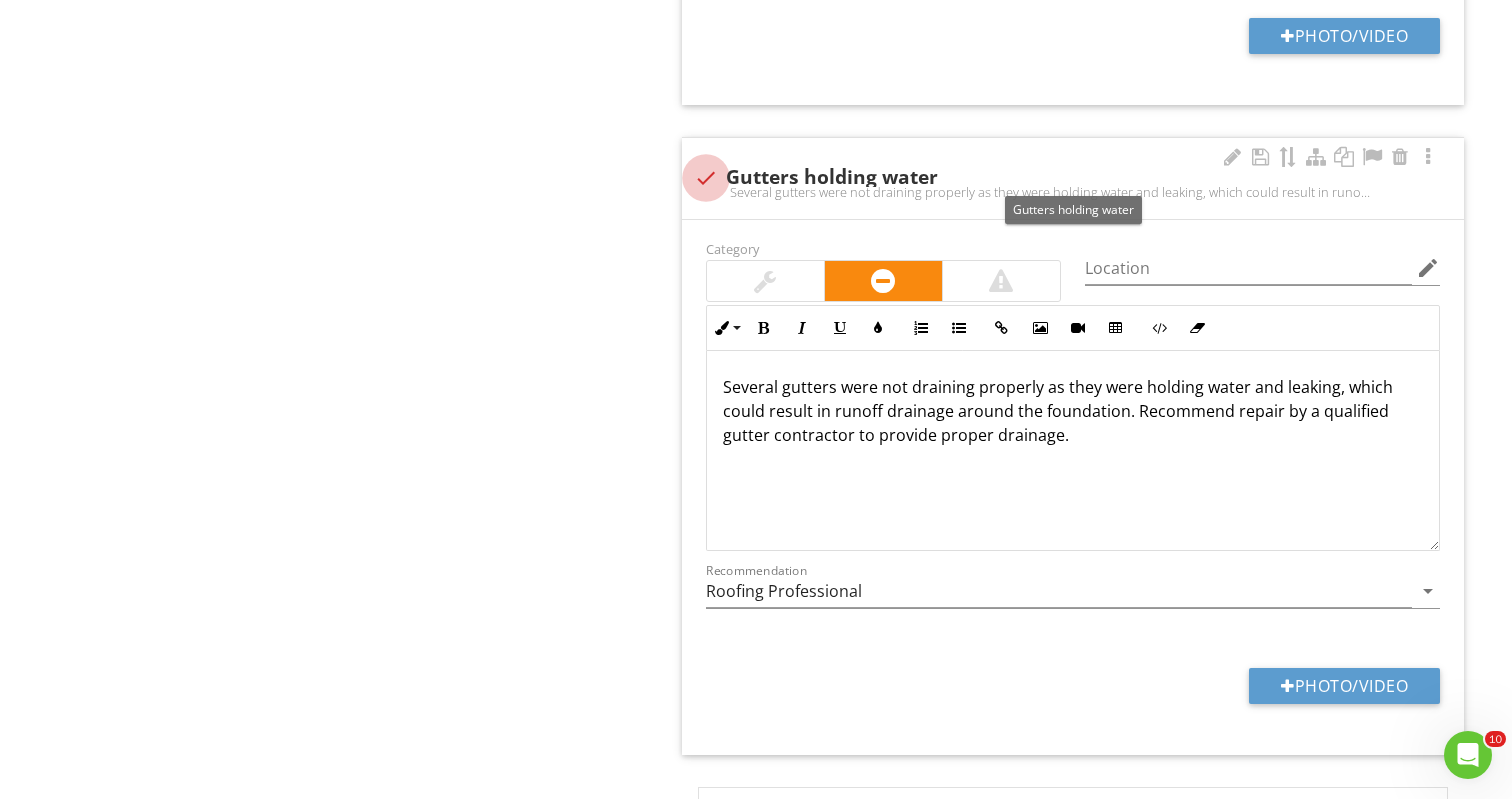 click at bounding box center [706, 178] 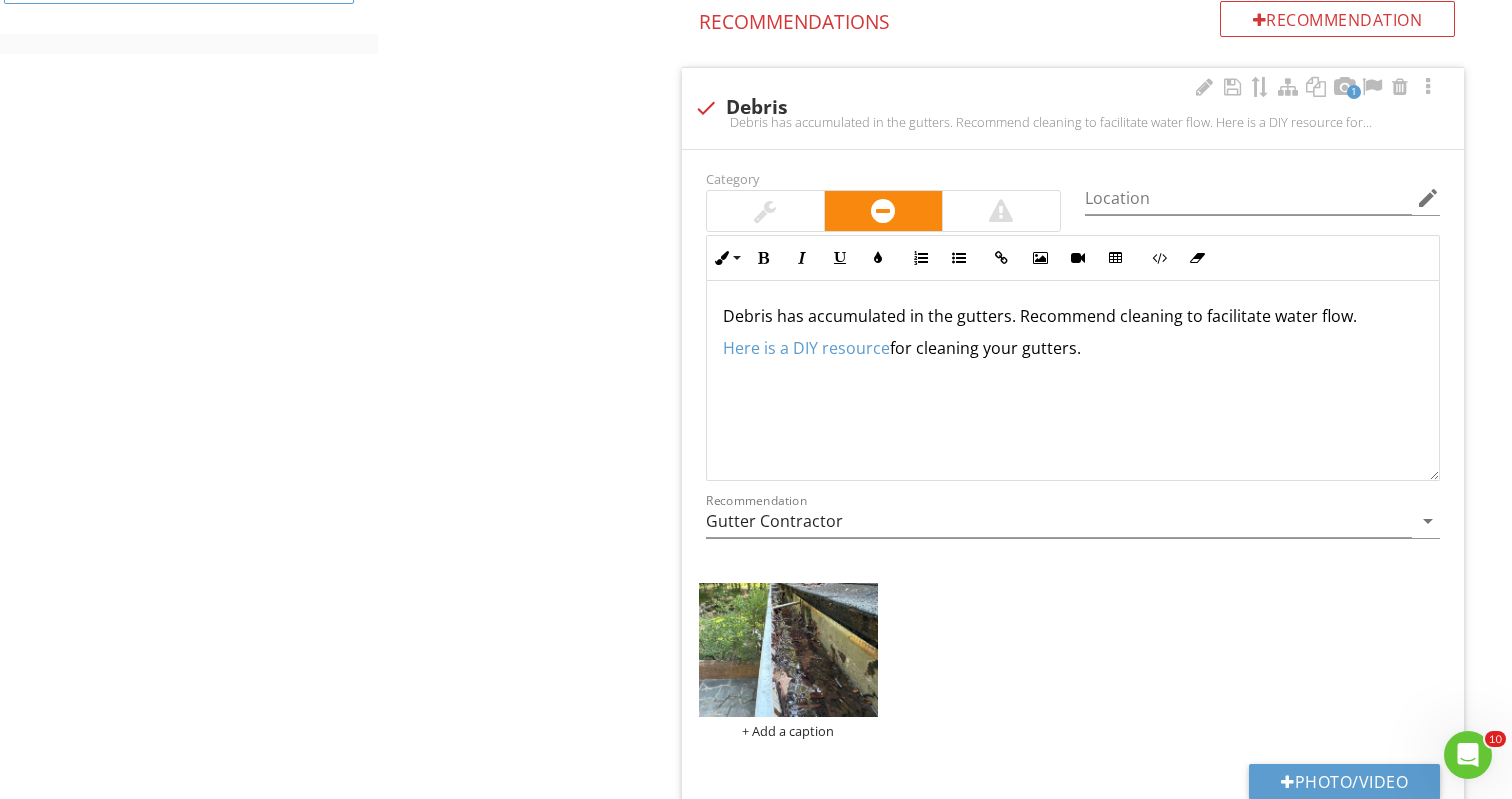 scroll, scrollTop: 1088, scrollLeft: 0, axis: vertical 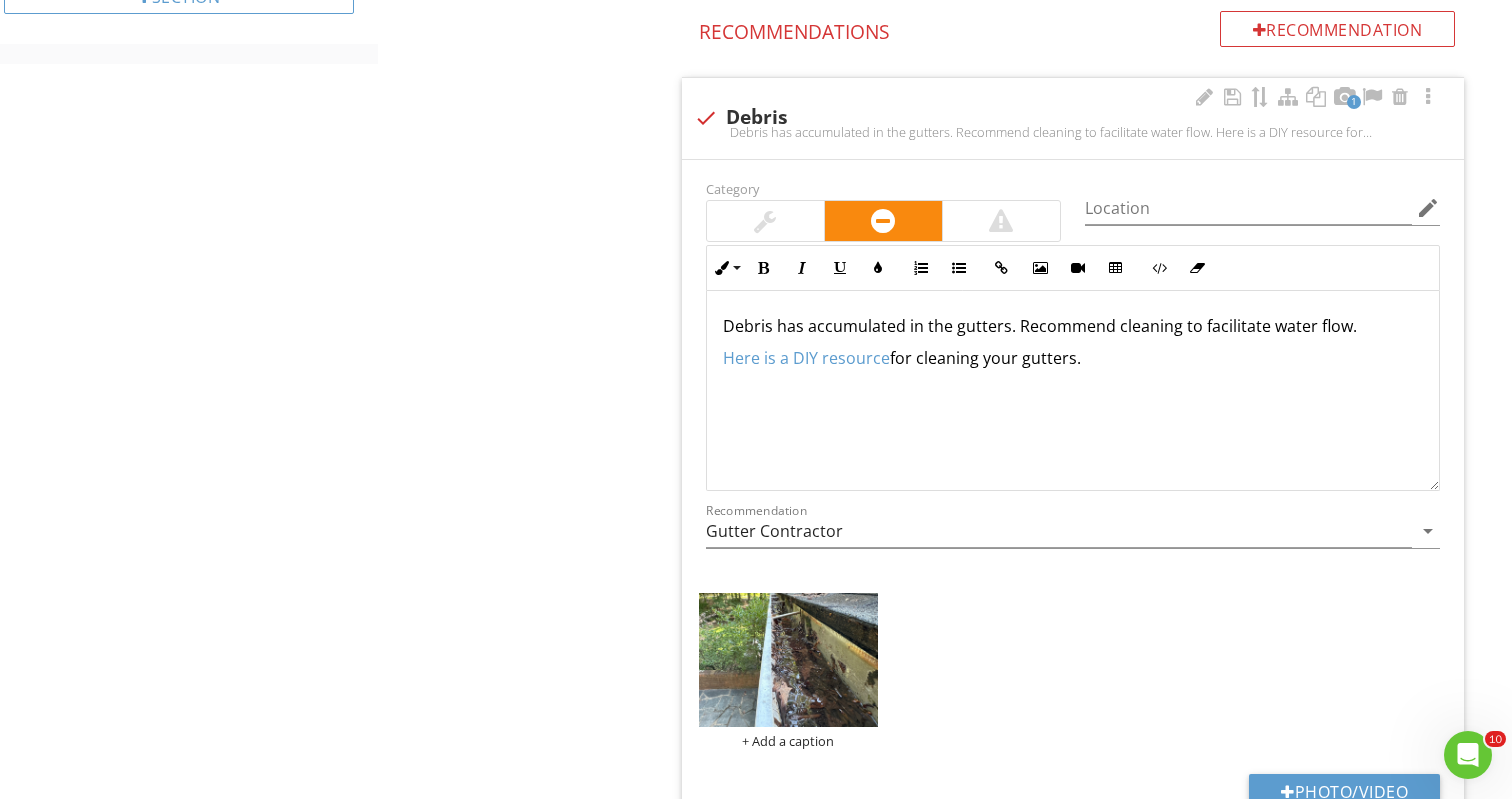click on "Debris has accumulated in the gutters. Recommend cleaning to facilitate water flow." at bounding box center [1073, 326] 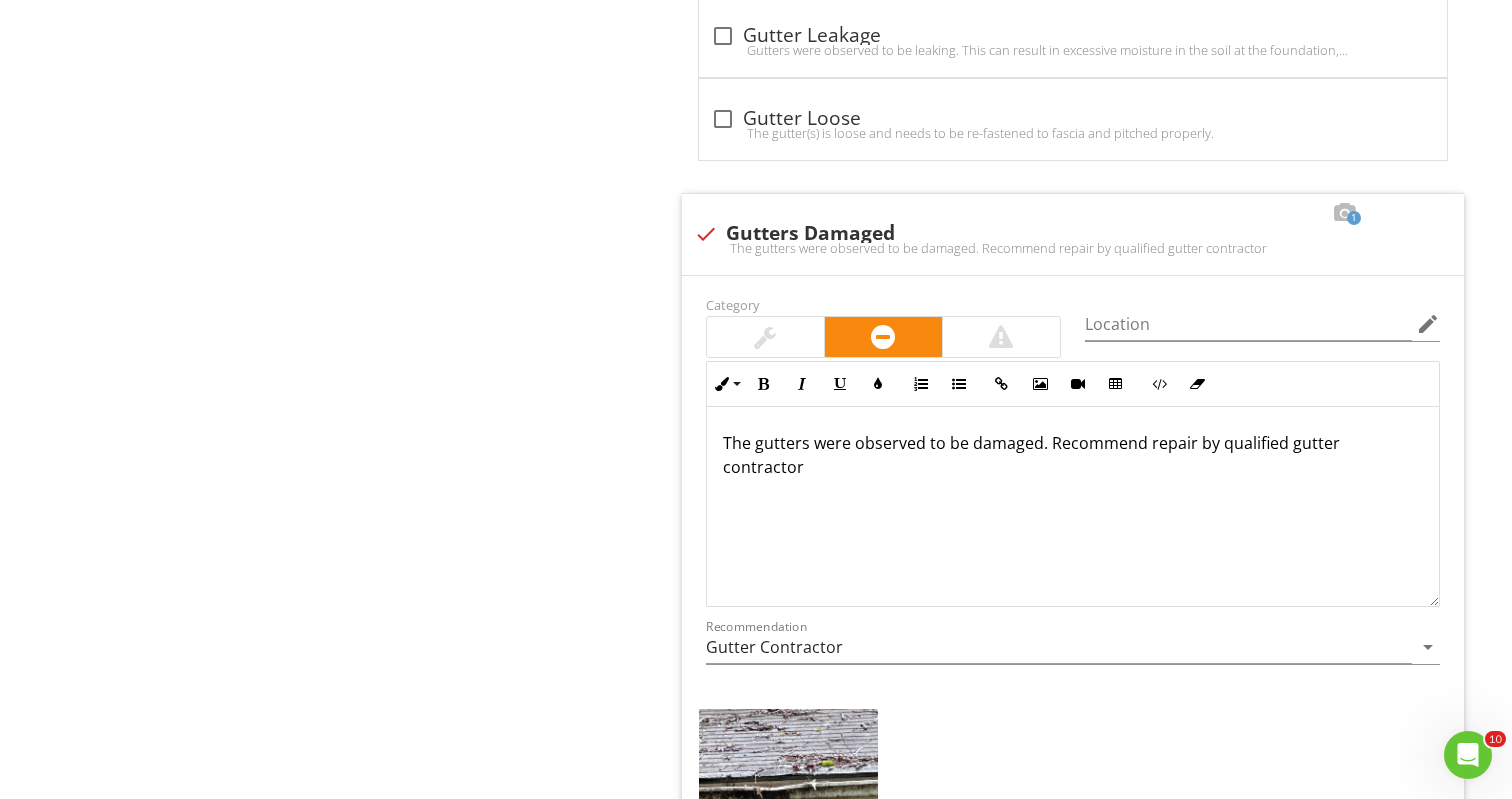 scroll, scrollTop: 2197, scrollLeft: 0, axis: vertical 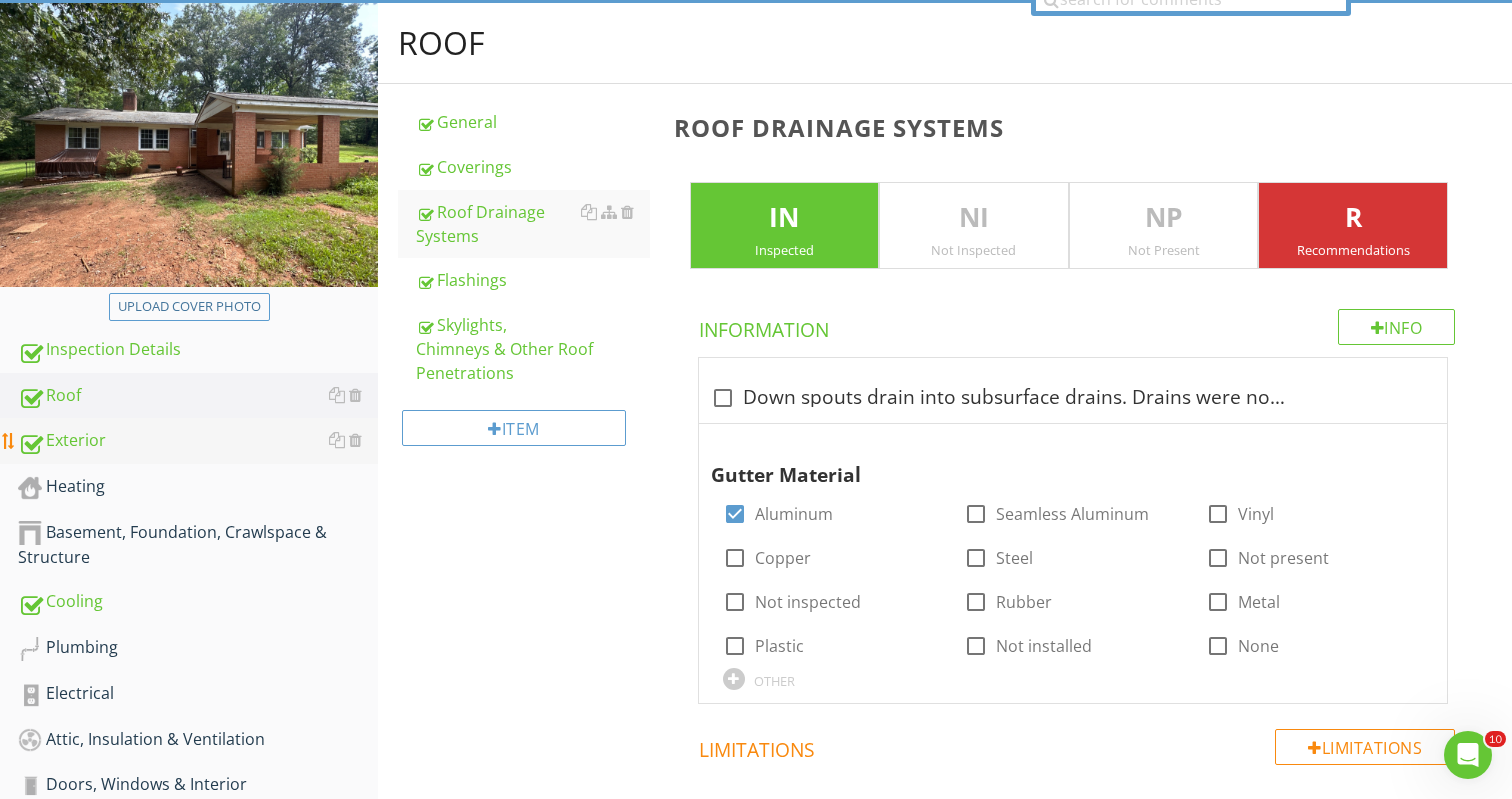 click on "Exterior" at bounding box center (198, 441) 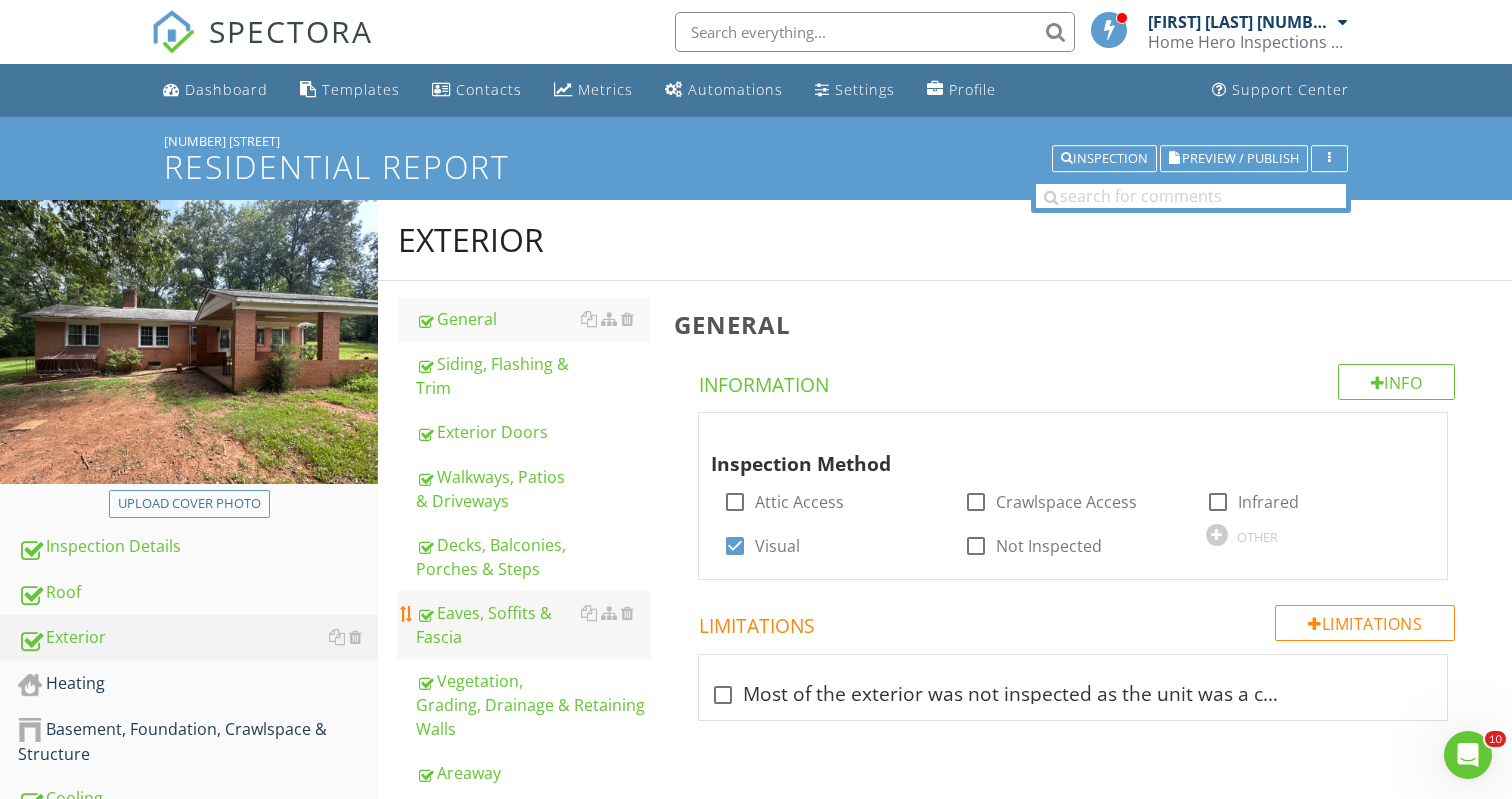scroll, scrollTop: 0, scrollLeft: 0, axis: both 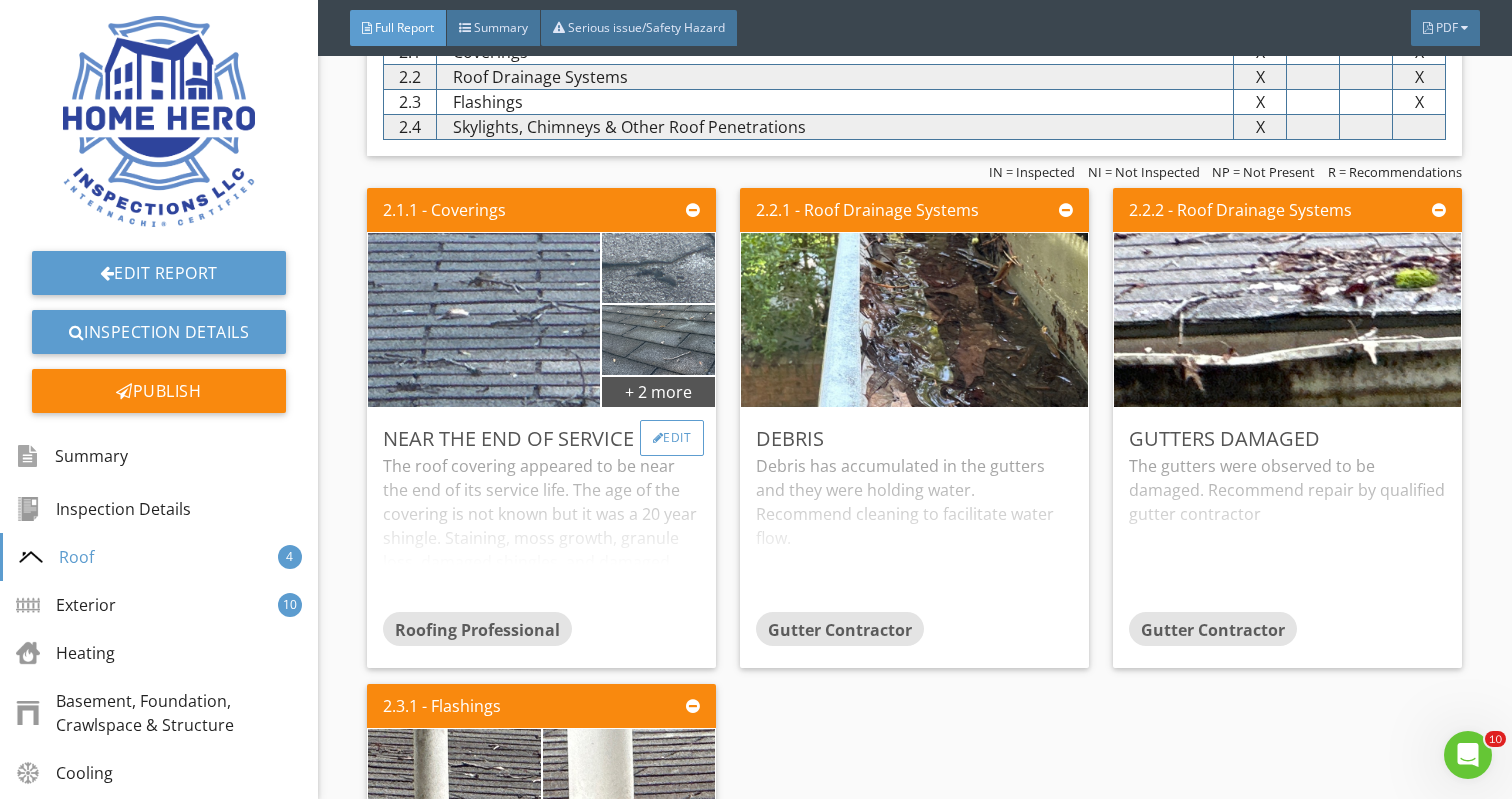 click on "Edit" at bounding box center [672, 438] 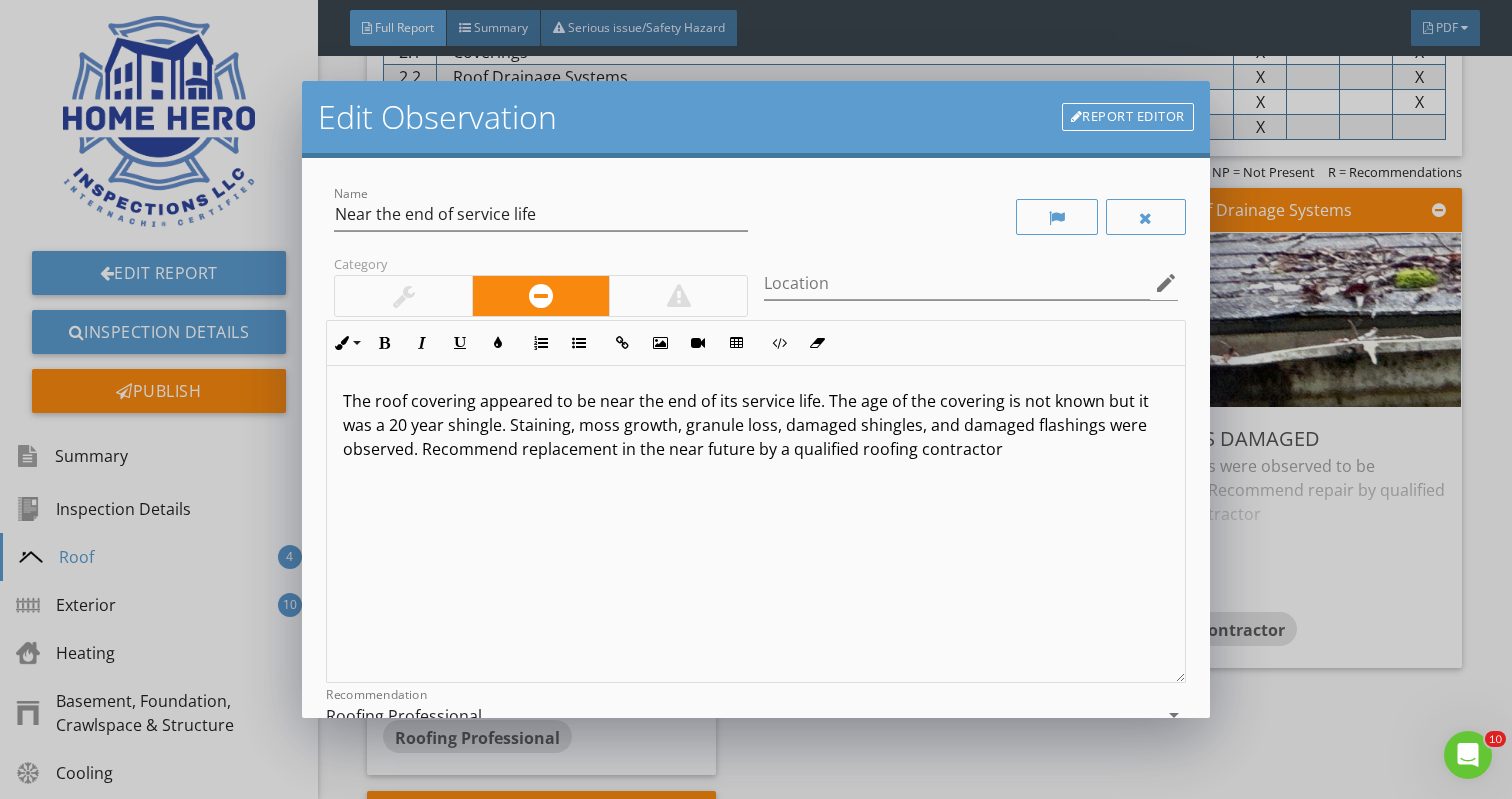 scroll, scrollTop: 1, scrollLeft: 0, axis: vertical 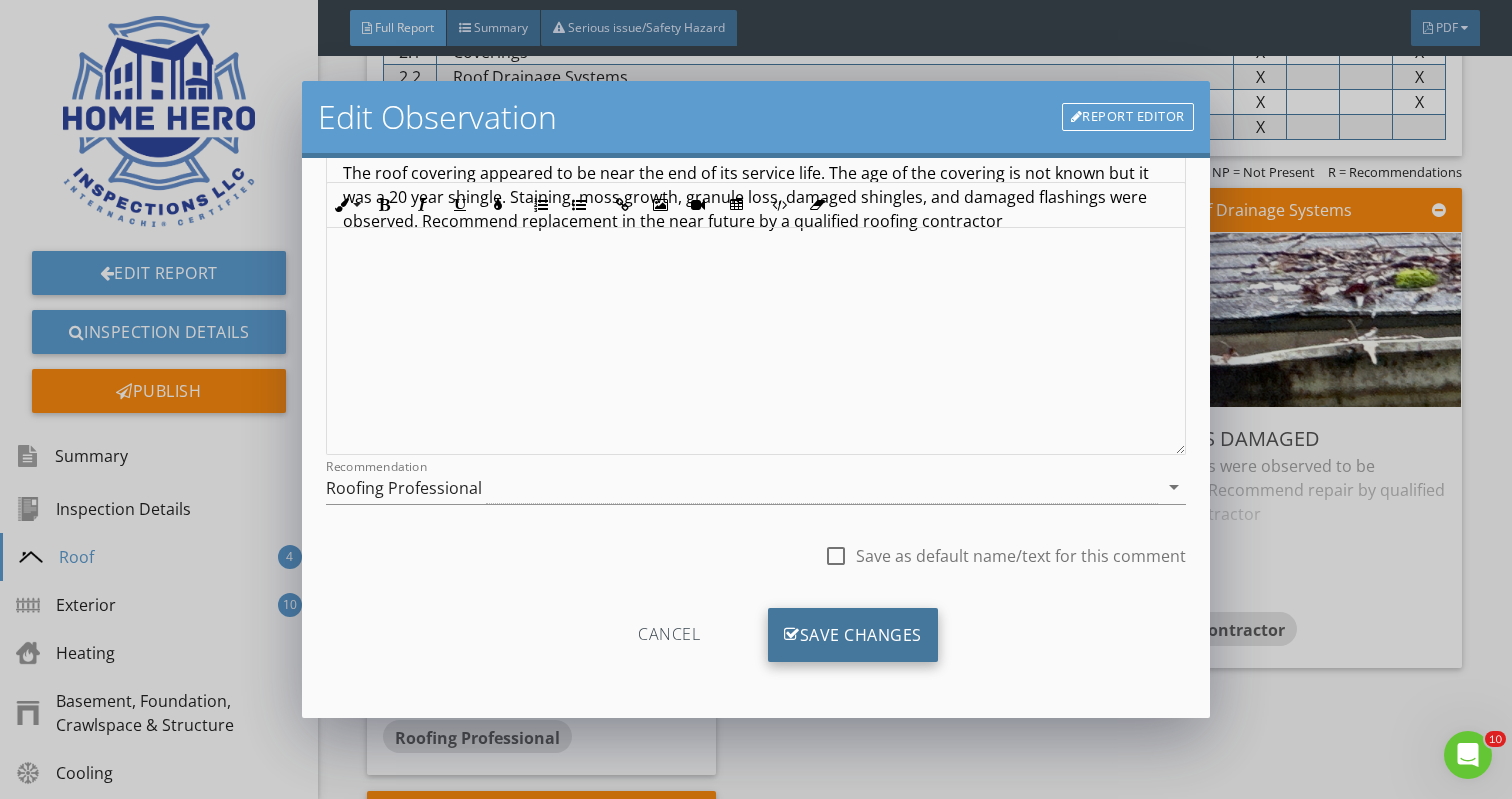 click on "Save Changes" at bounding box center [853, 635] 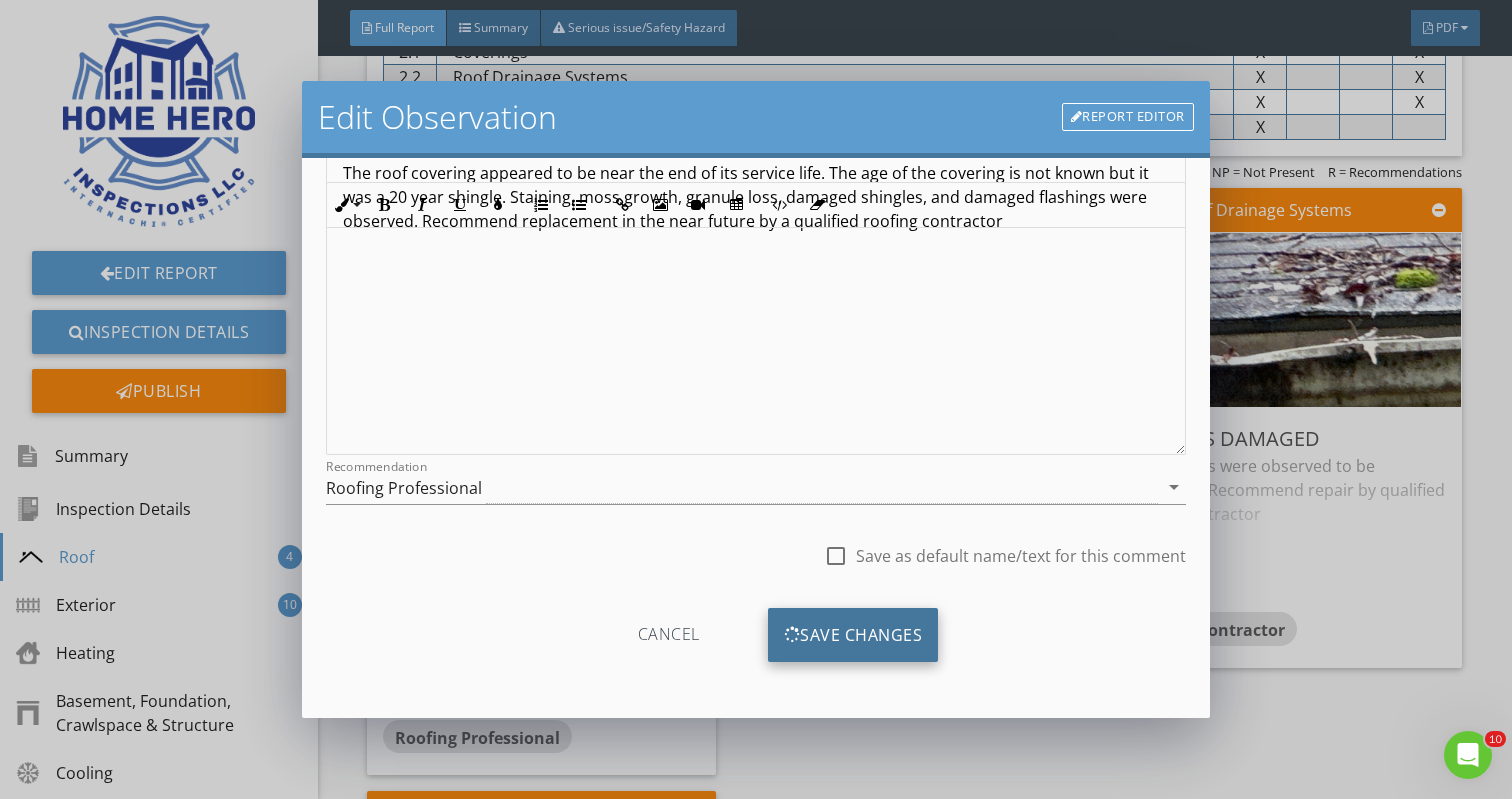 scroll, scrollTop: 0, scrollLeft: 0, axis: both 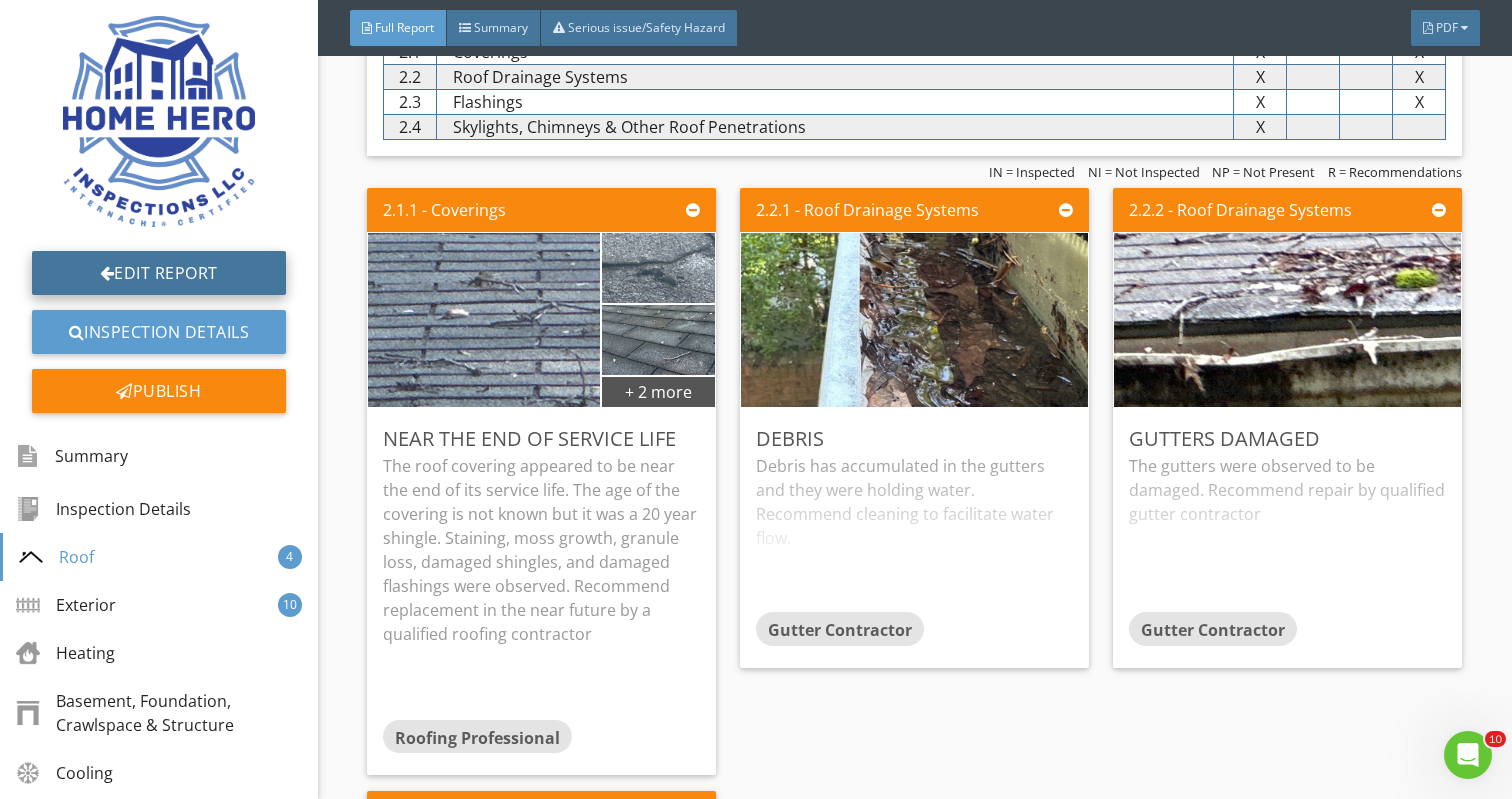 click on "Edit Report" at bounding box center [159, 273] 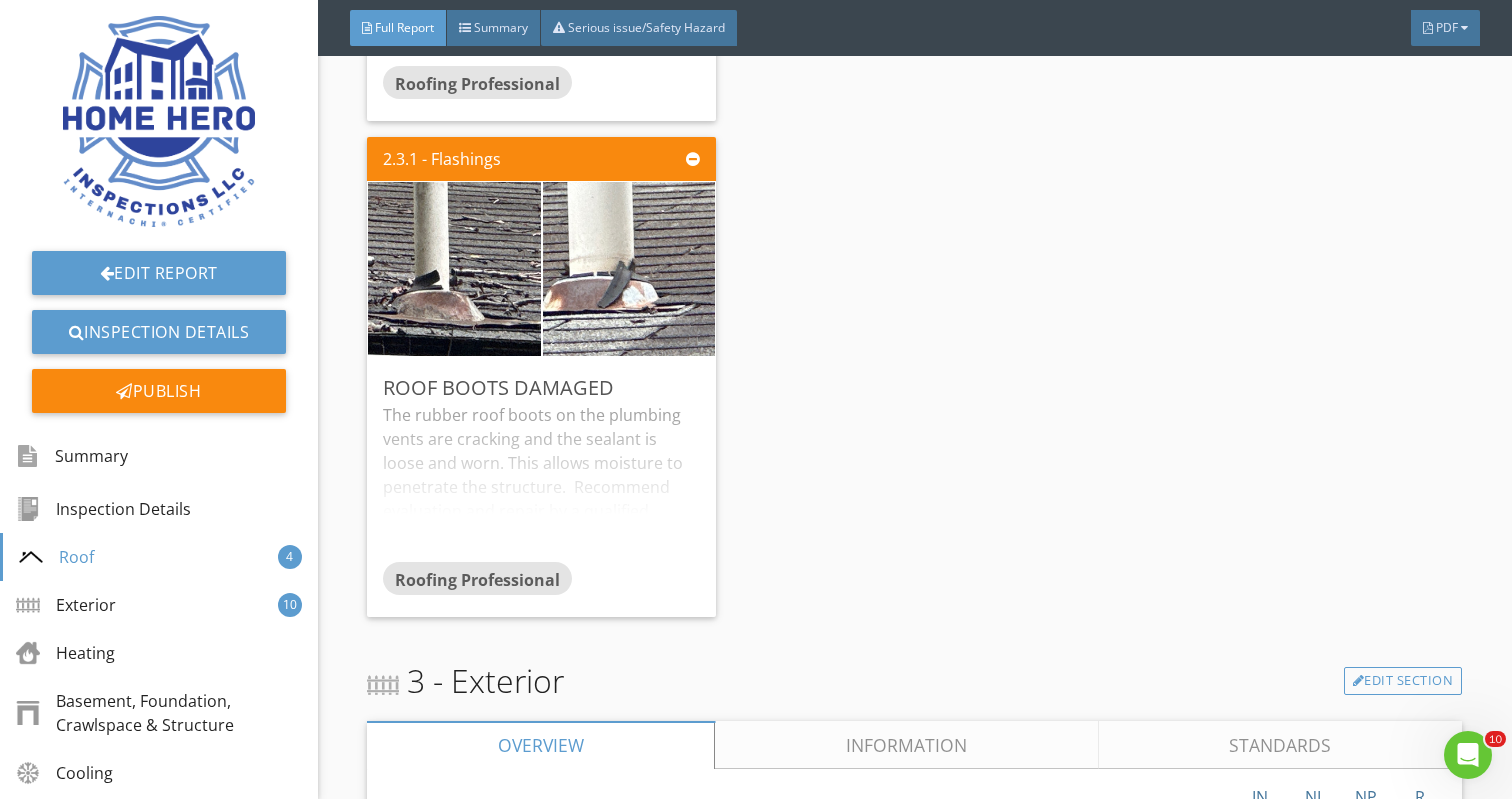 scroll, scrollTop: 1847, scrollLeft: 0, axis: vertical 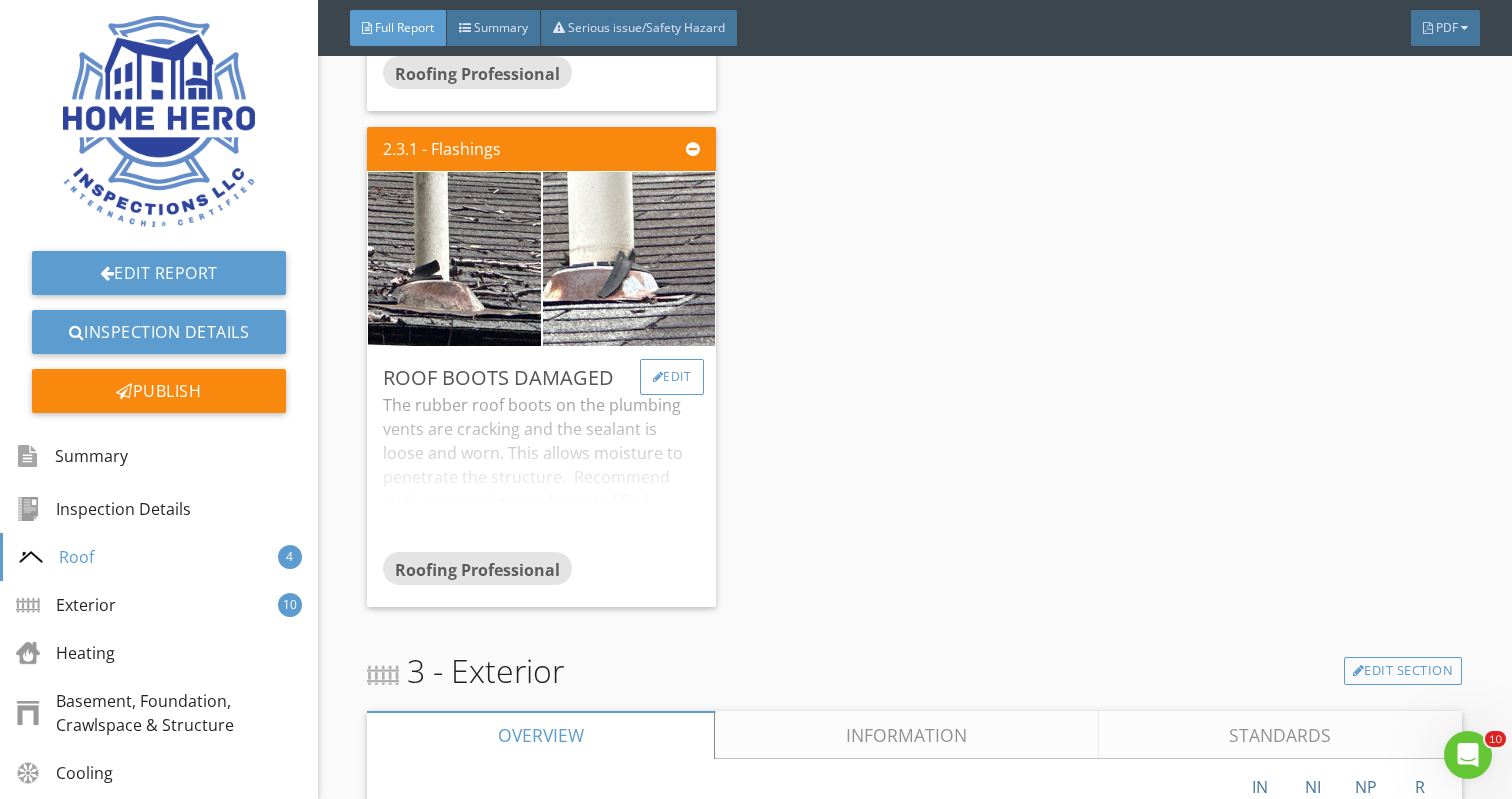click on "Edit" at bounding box center (672, 377) 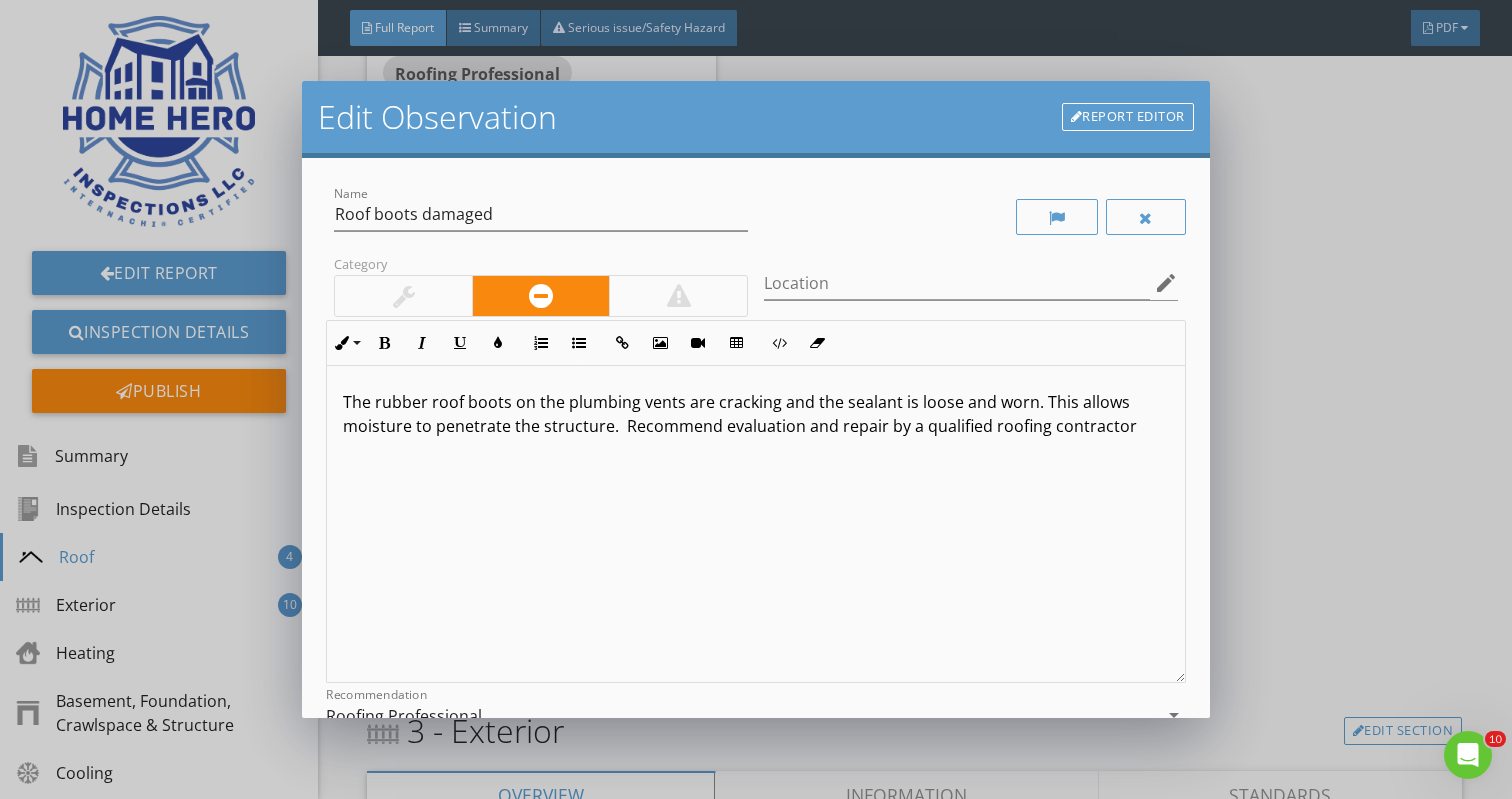 click on "The rubber roof boots on the plumbing vents are cracking and the sealant is loose and worn. This allows moisture to penetrate the structure.  Recommend evaluation and repair by a qualified roofing contractor" at bounding box center (755, 414) 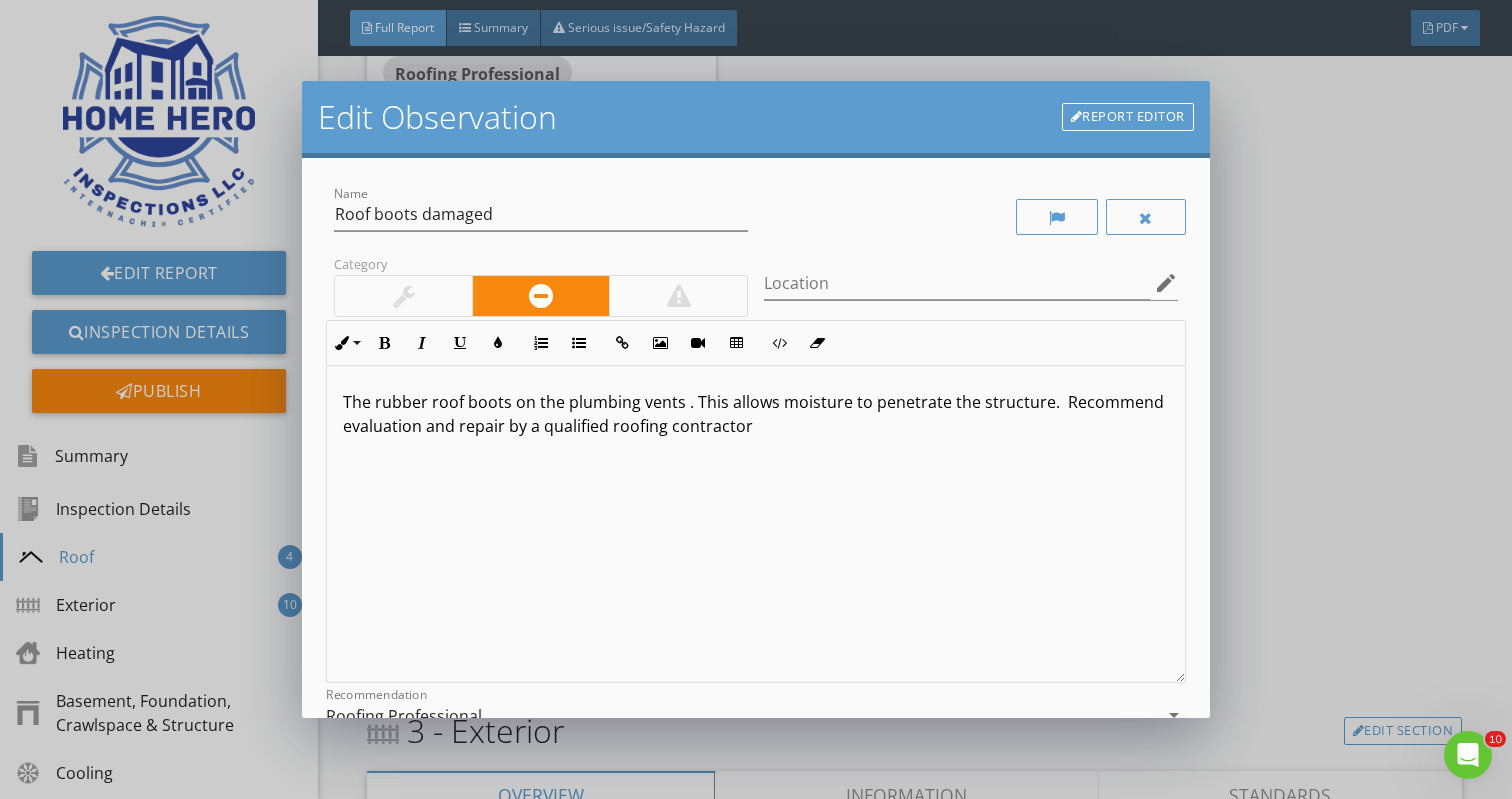 type 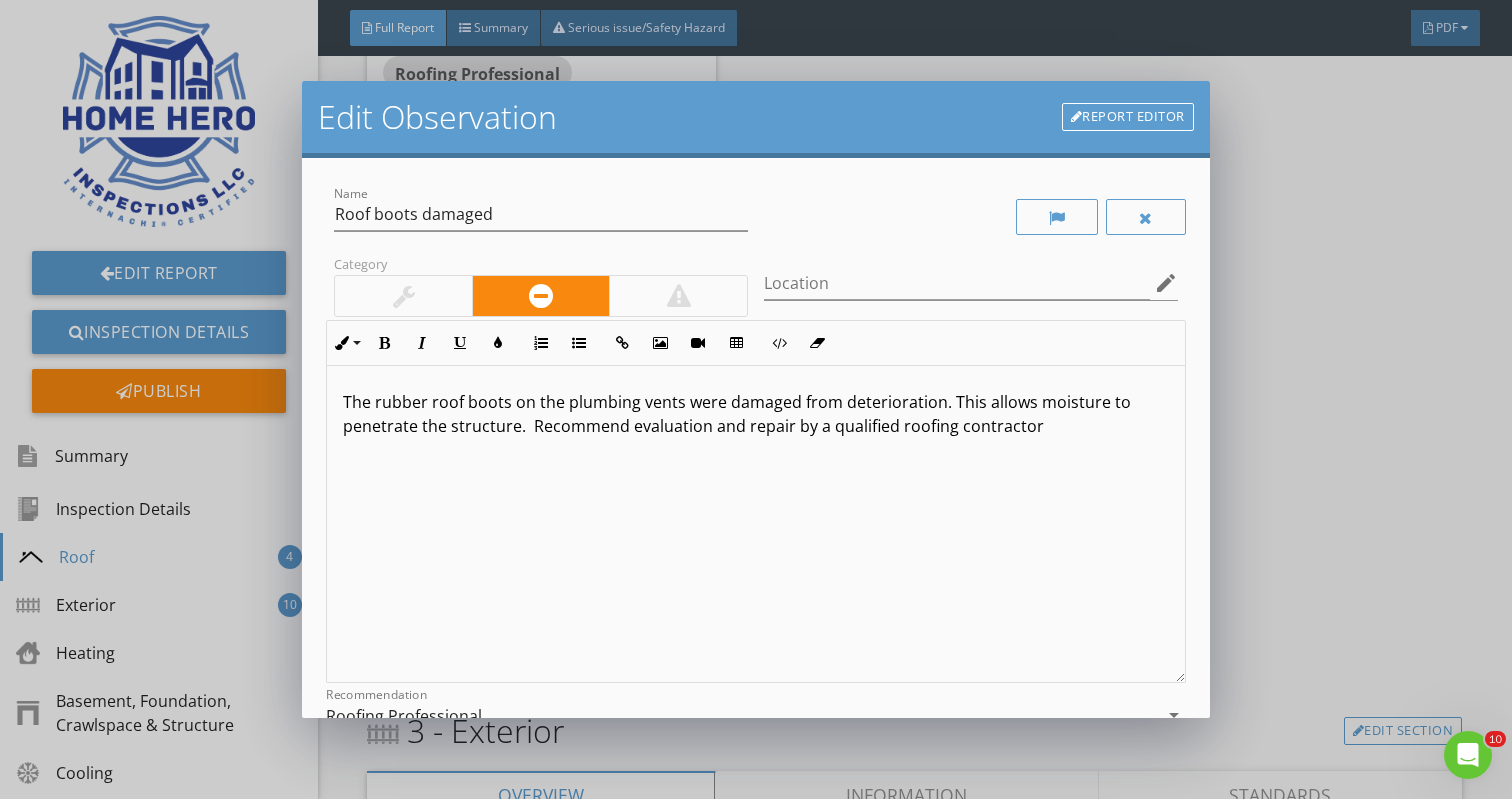 click at bounding box center (679, 296) 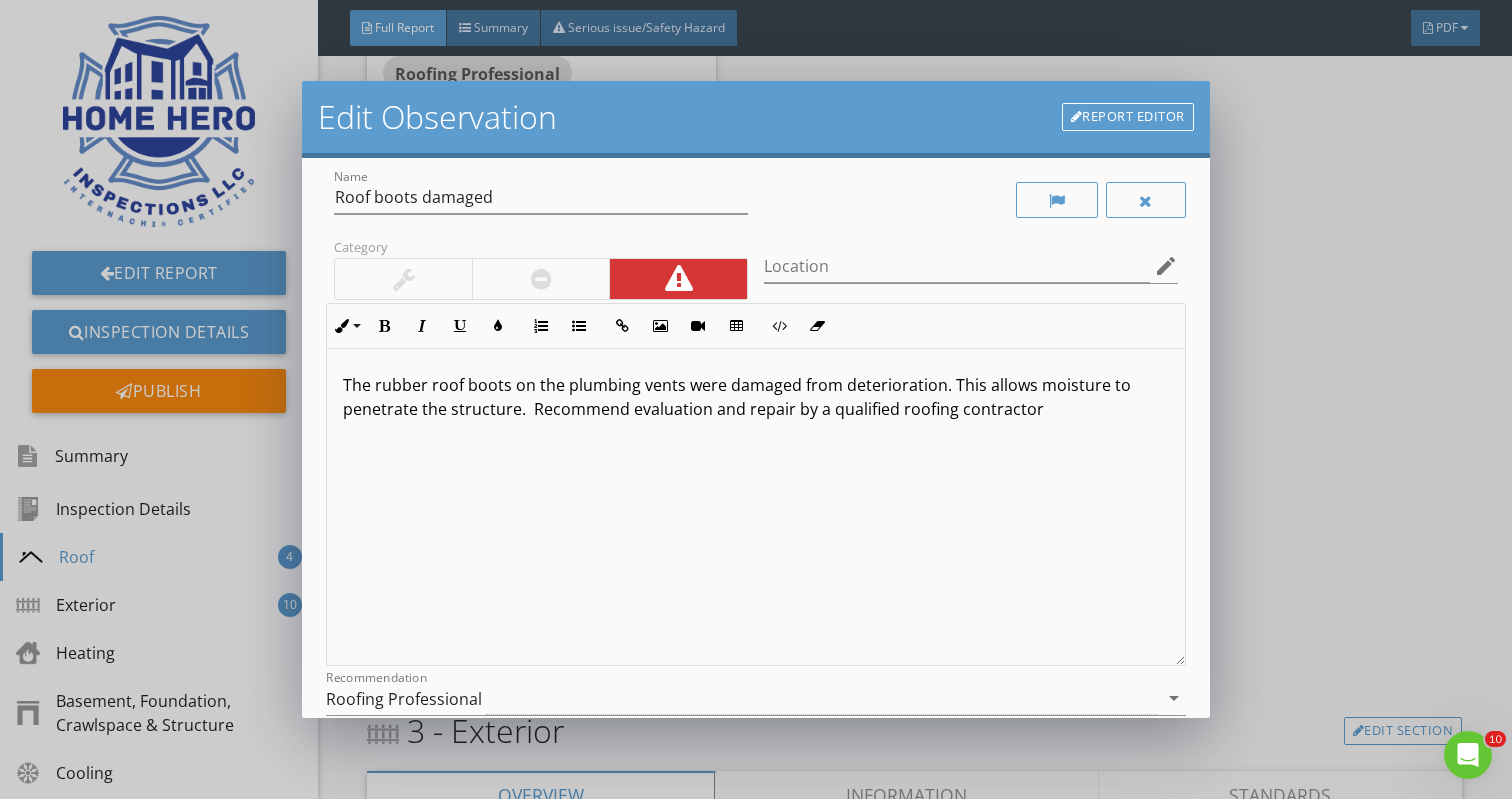 scroll, scrollTop: 25, scrollLeft: 0, axis: vertical 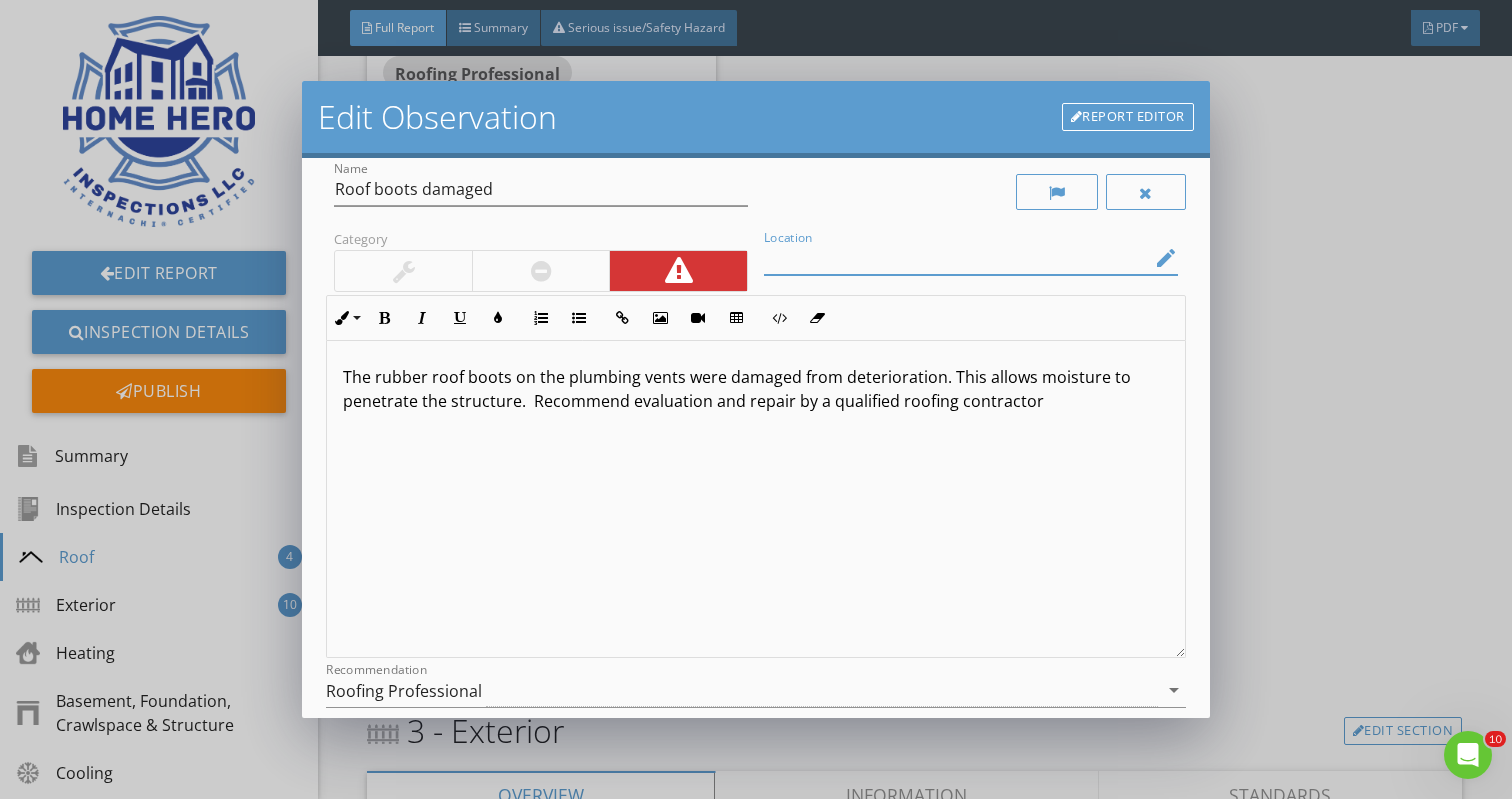 click at bounding box center [957, 258] 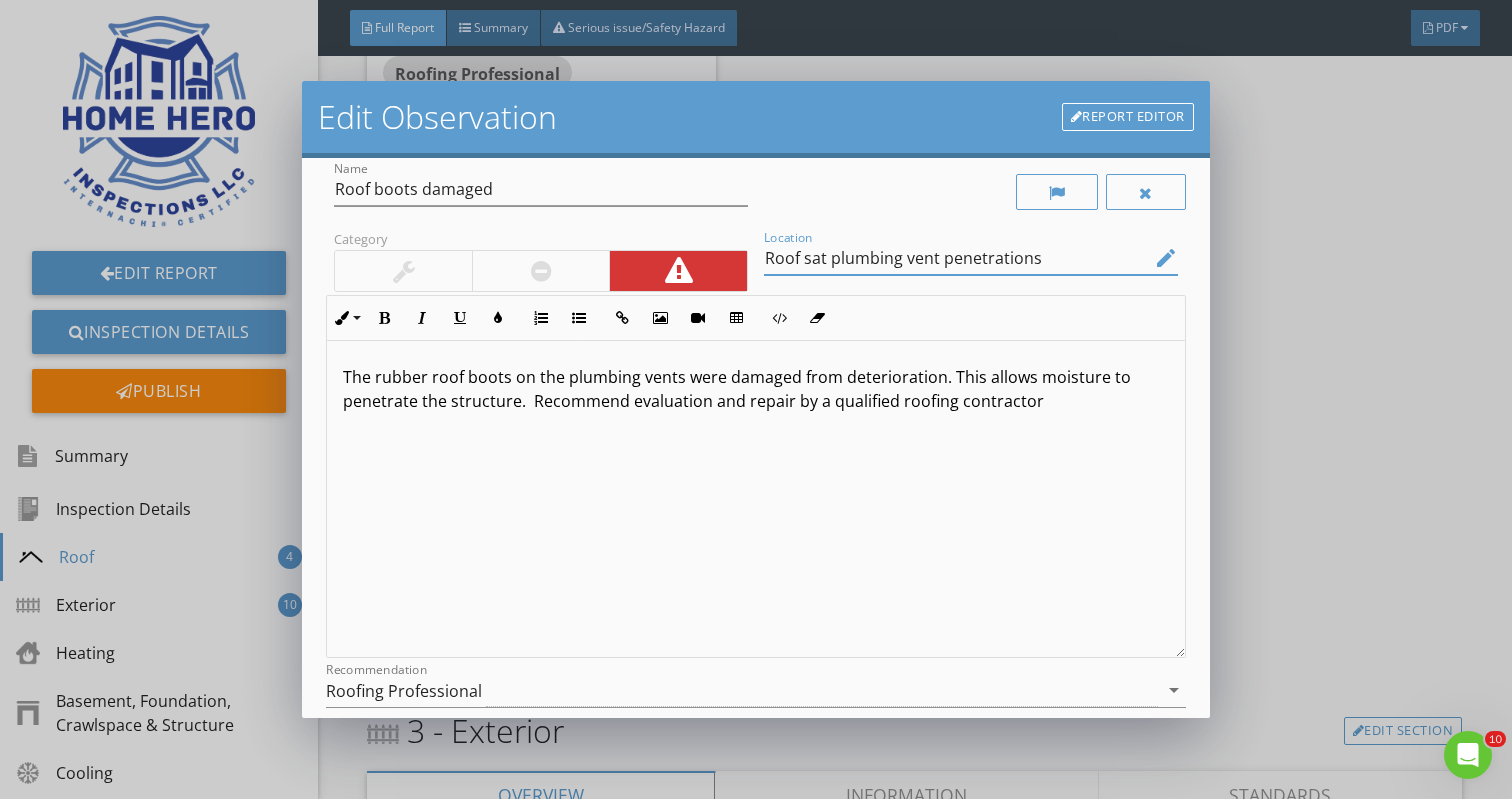 type on "Roof sat plumbing vent penetrations" 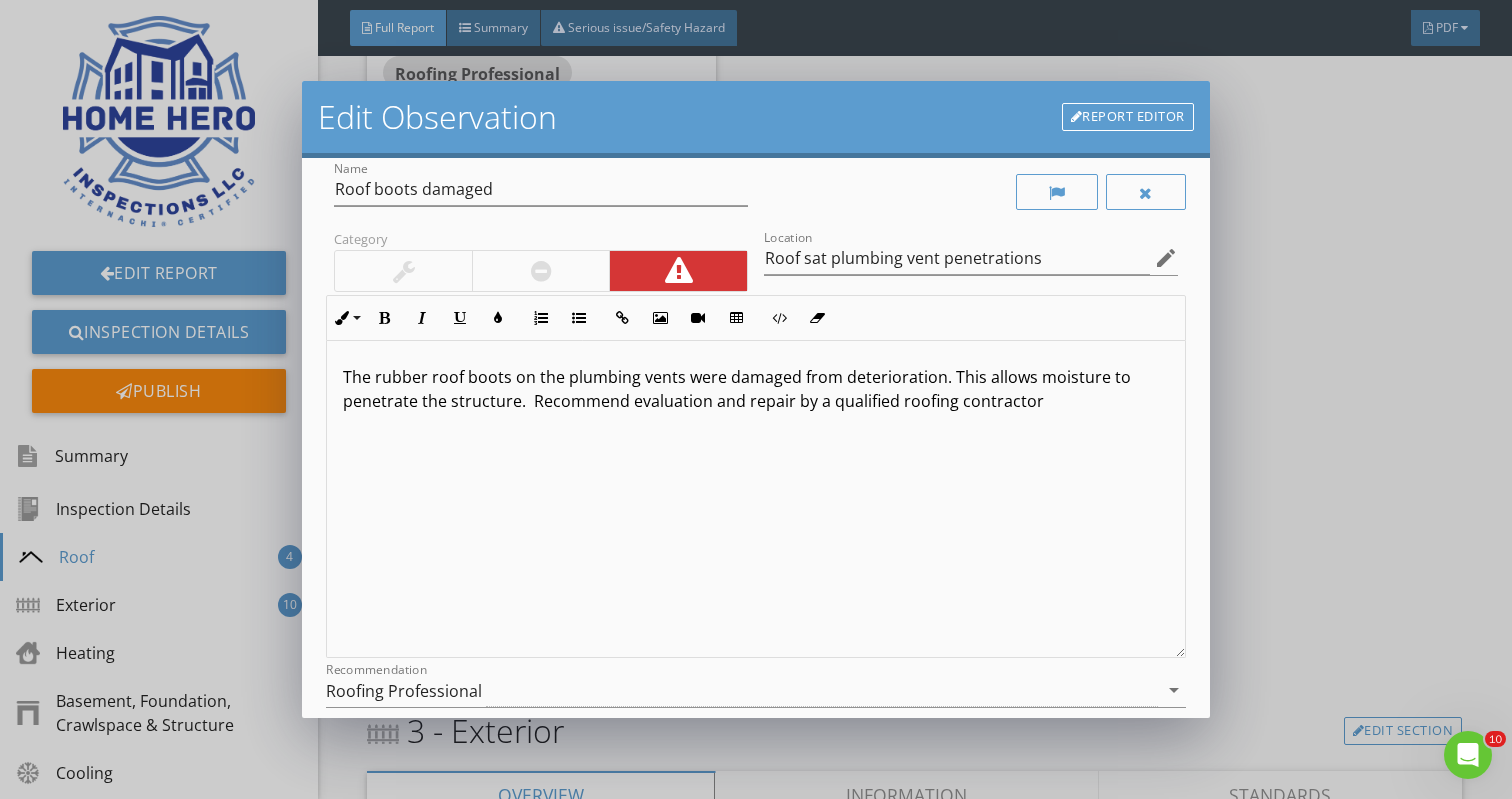 click on "The rubber roof boots on the plumbing vents were damaged from deterioration. This allows moisture to penetrate the structure.  Recommend evaluation and repair by a qualified roofing contractor" at bounding box center (755, 389) 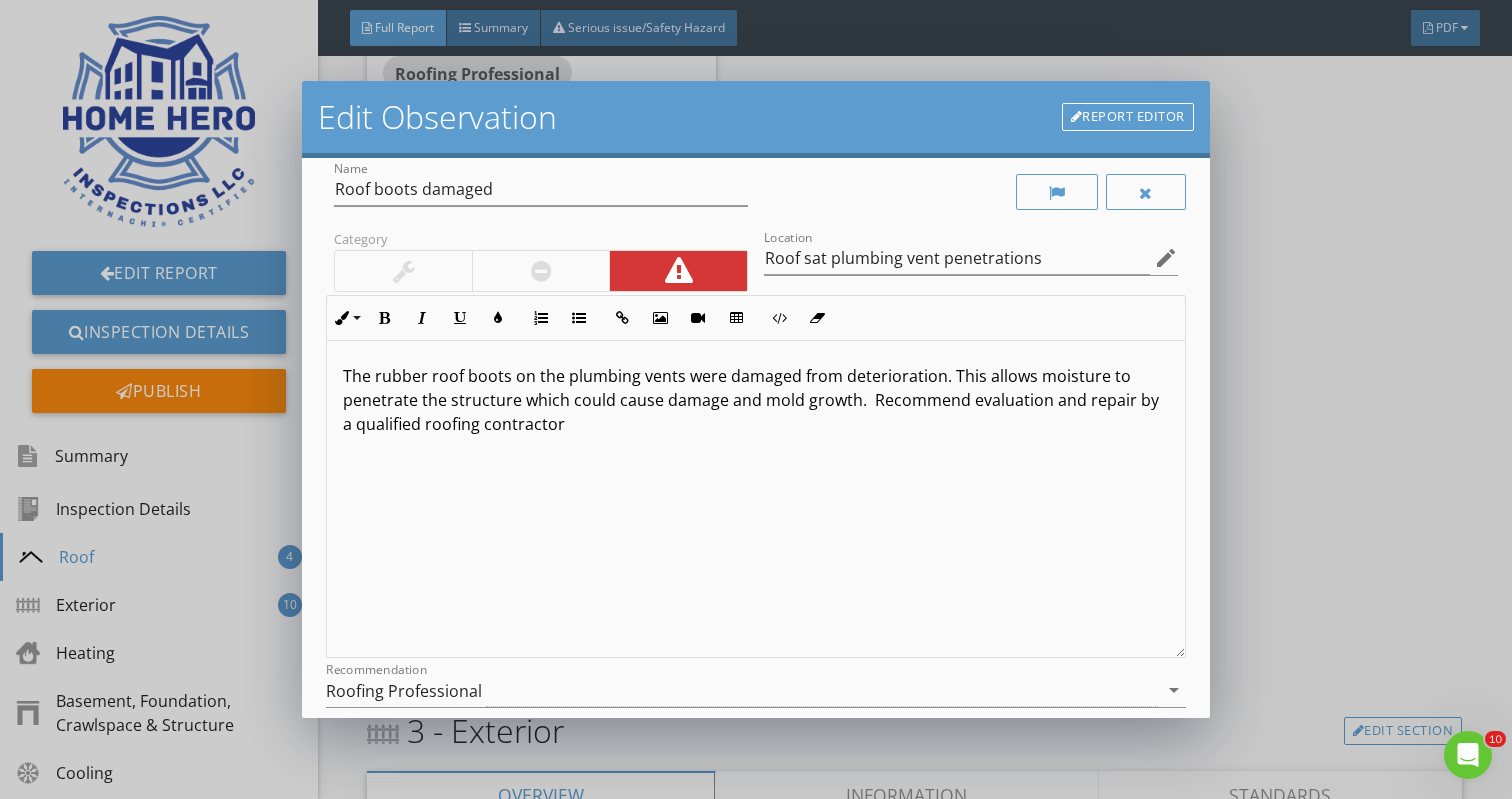 scroll, scrollTop: 1, scrollLeft: 0, axis: vertical 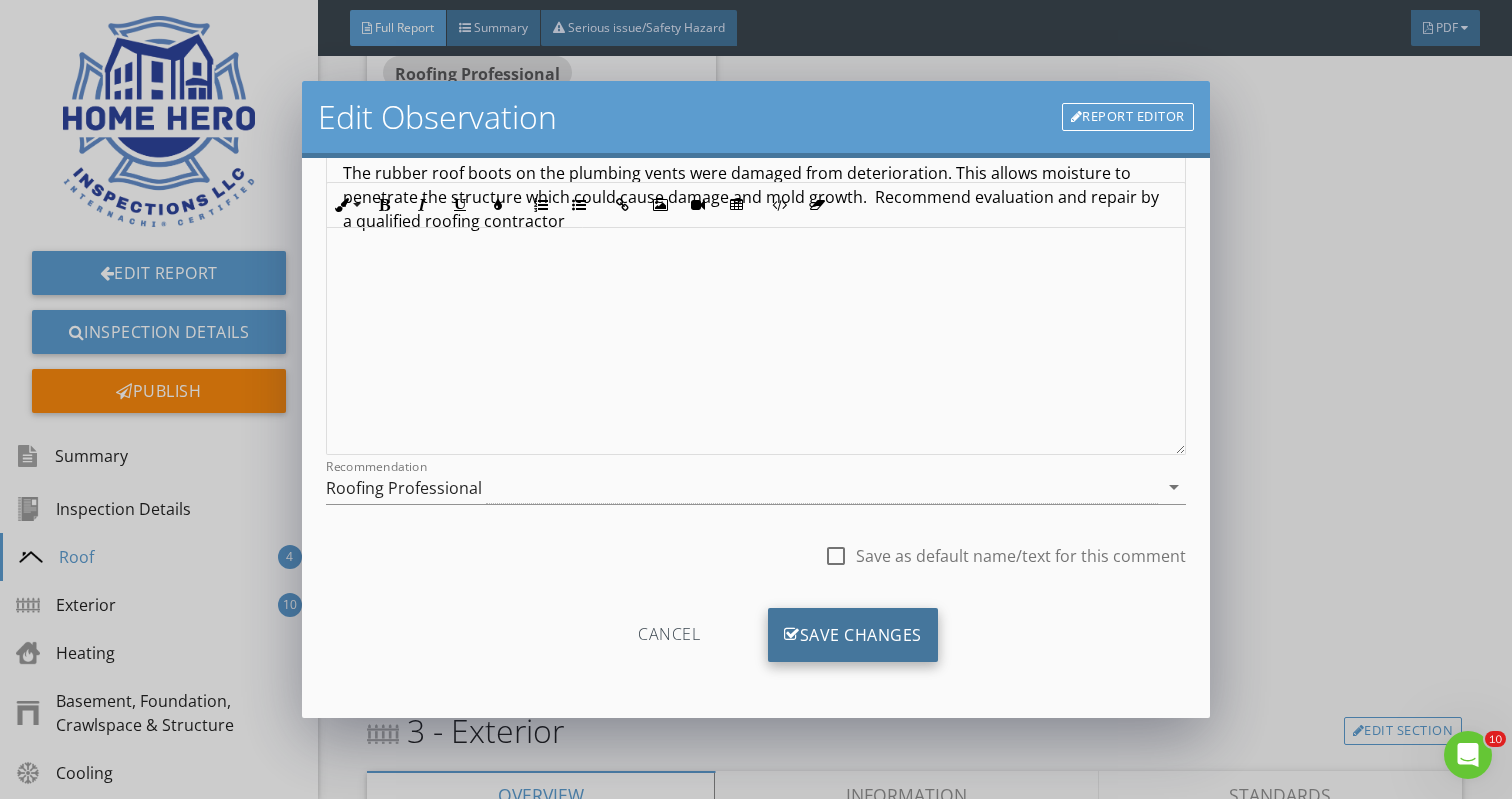 click on "Save Changes" at bounding box center (853, 635) 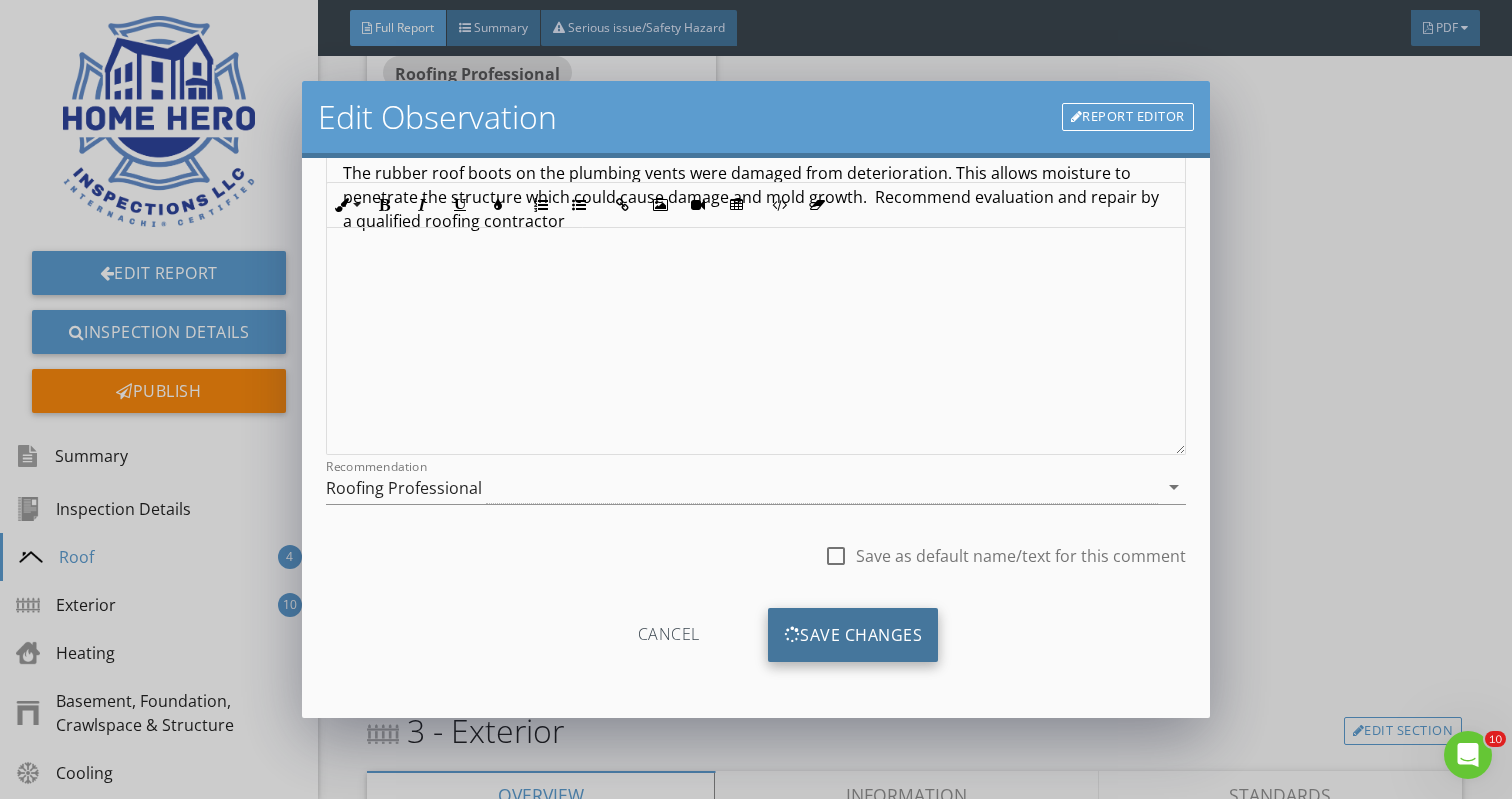 scroll, scrollTop: 0, scrollLeft: 0, axis: both 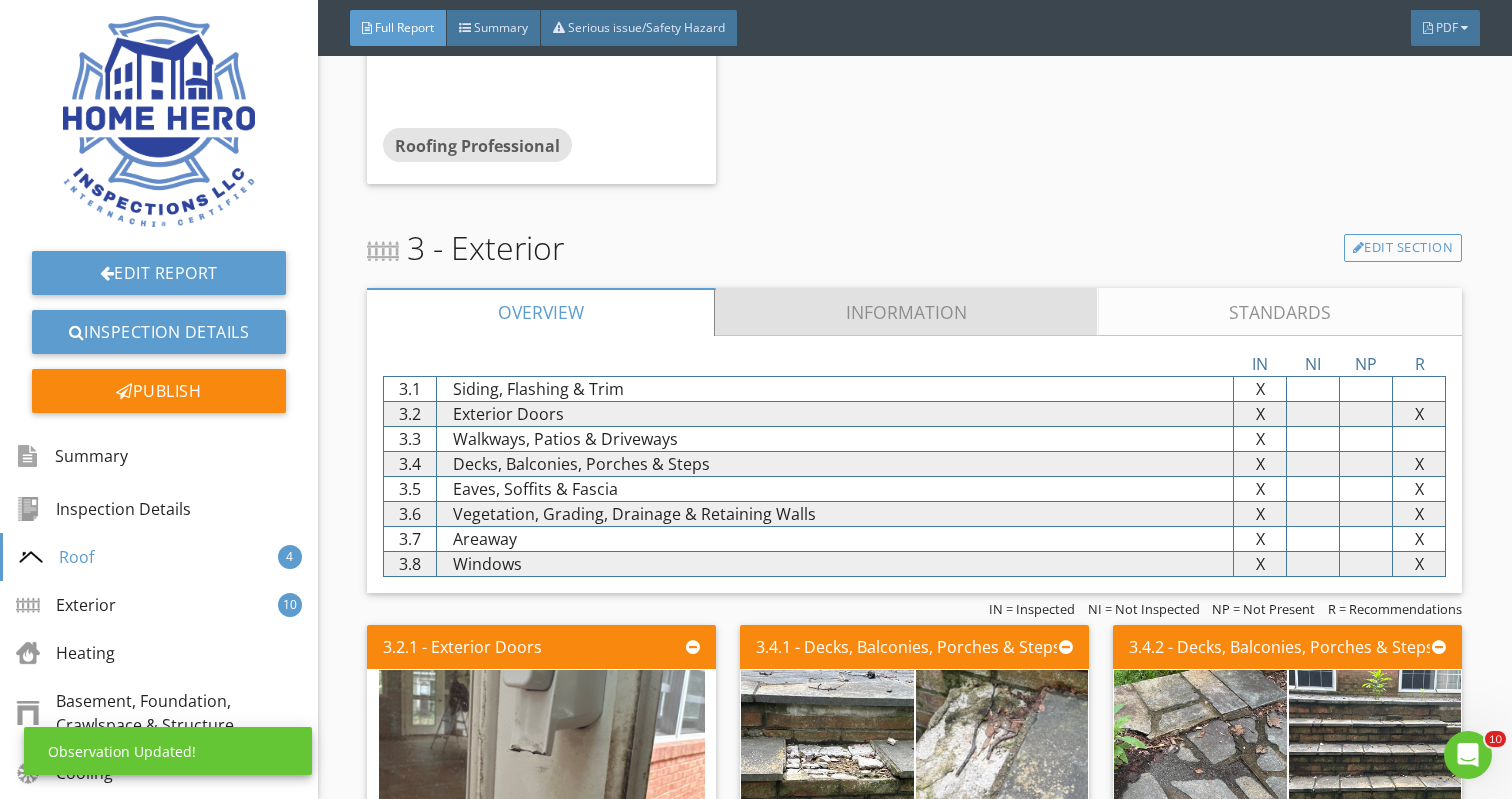 click on "Information" at bounding box center (907, 312) 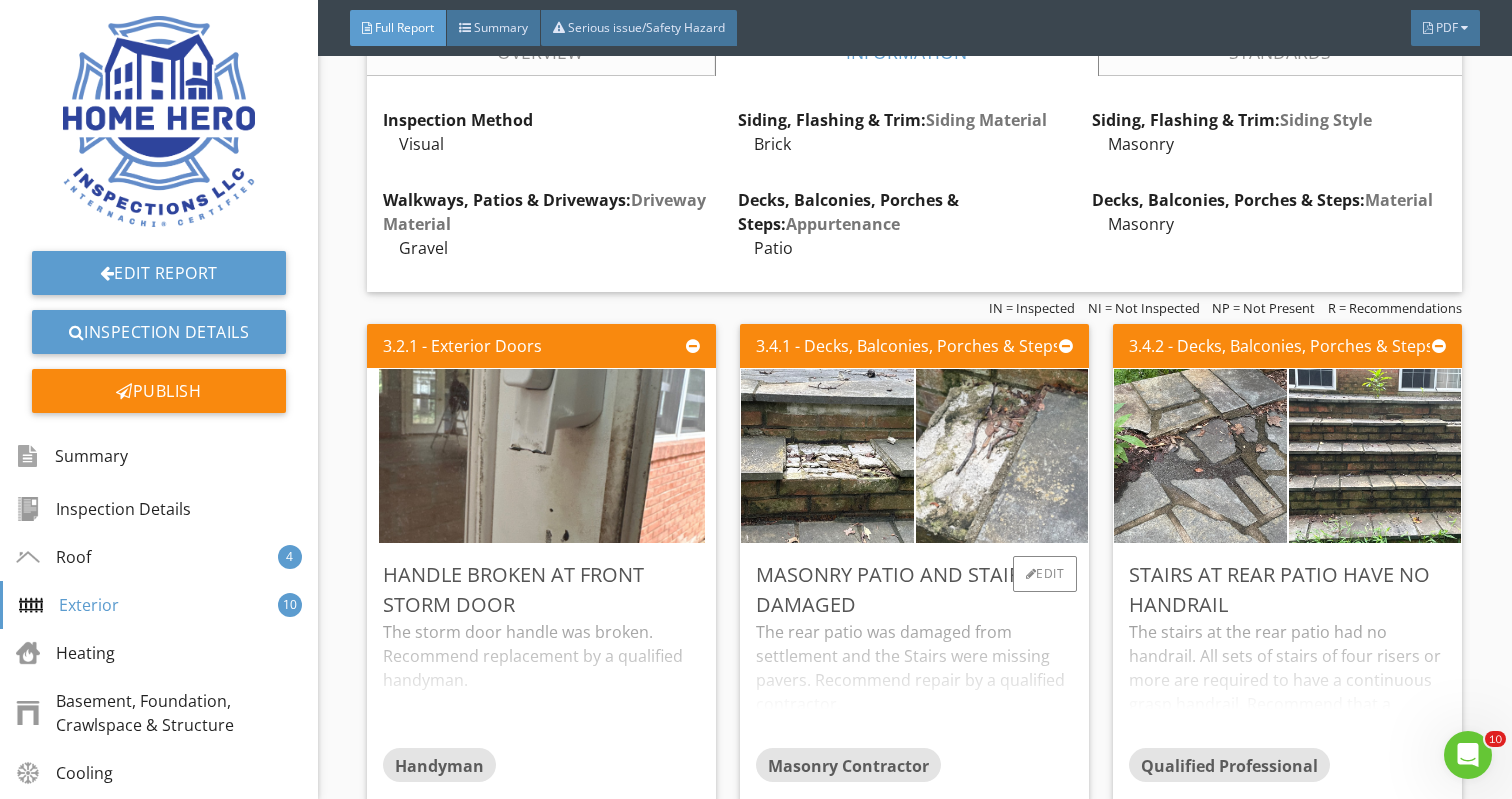 scroll, scrollTop: 2632, scrollLeft: 0, axis: vertical 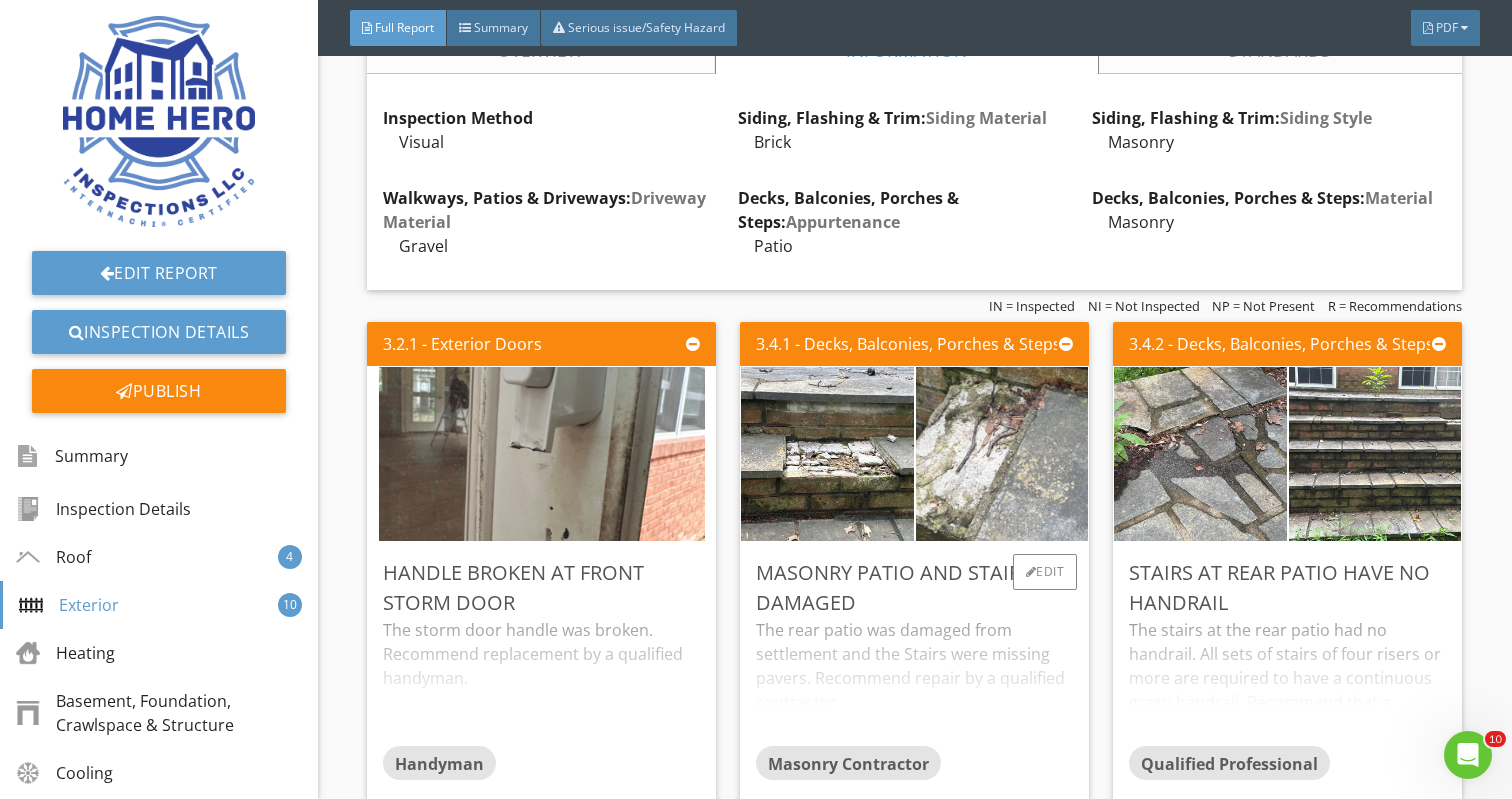 click on "The rear patio was damaged from settlement and the Stairs were missing pavers. Recommend repair by a qualified contractor." at bounding box center (914, 682) 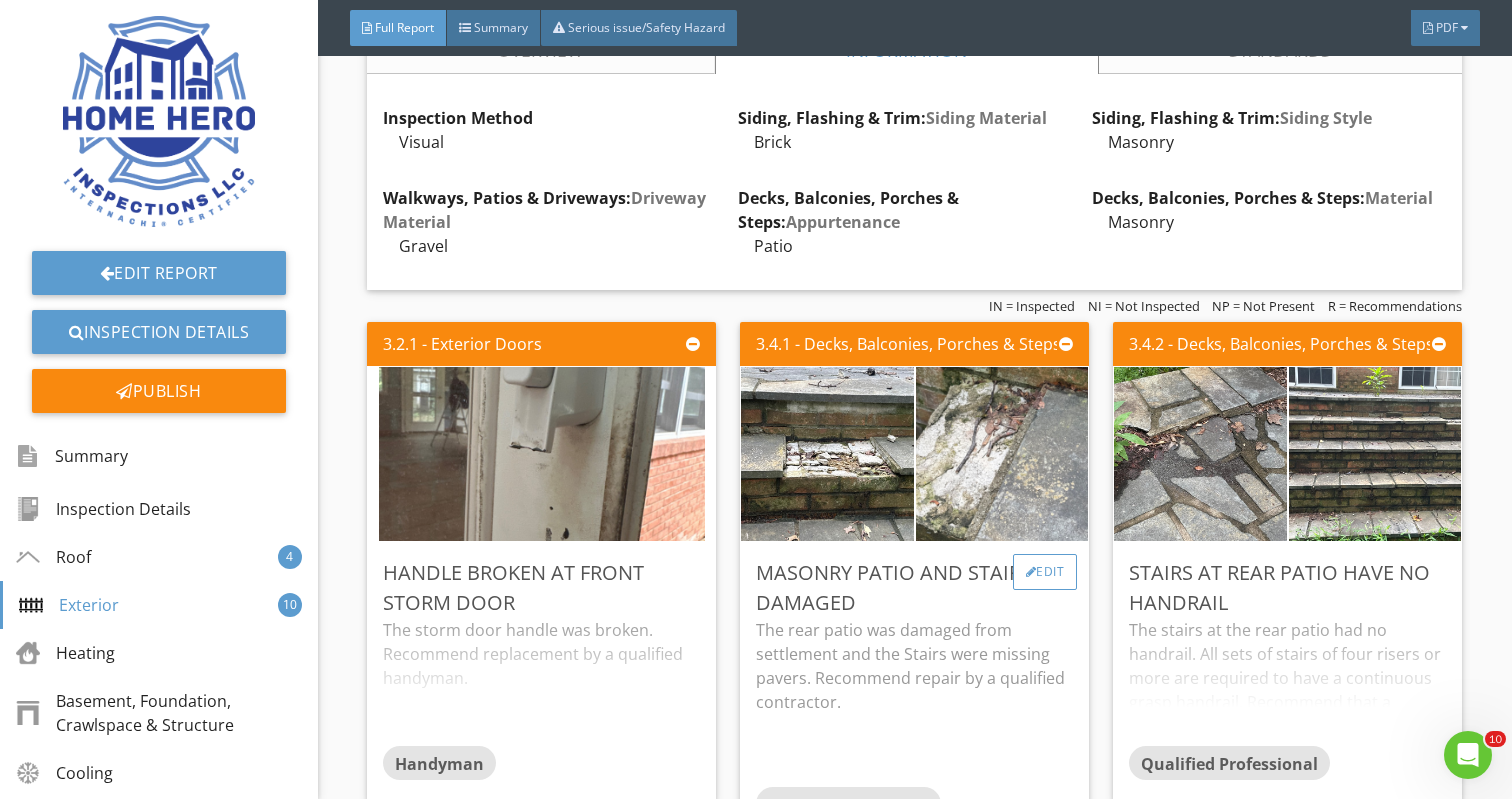 click on "Edit" at bounding box center [1045, 572] 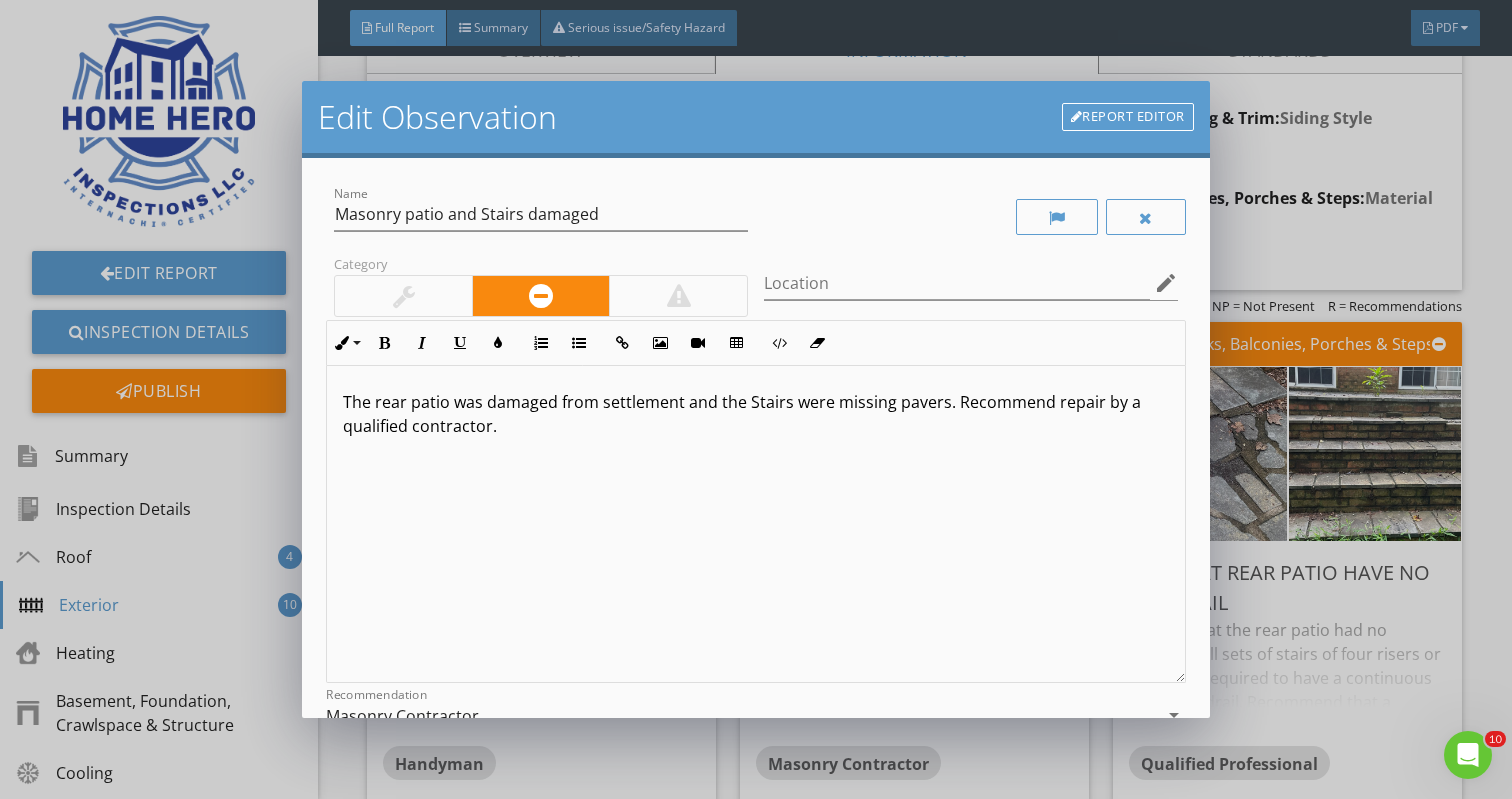 click on "The rear patio was damaged from settlement and the Stairs were missing pavers. Recommend repair by a qualified contractor." at bounding box center [755, 414] 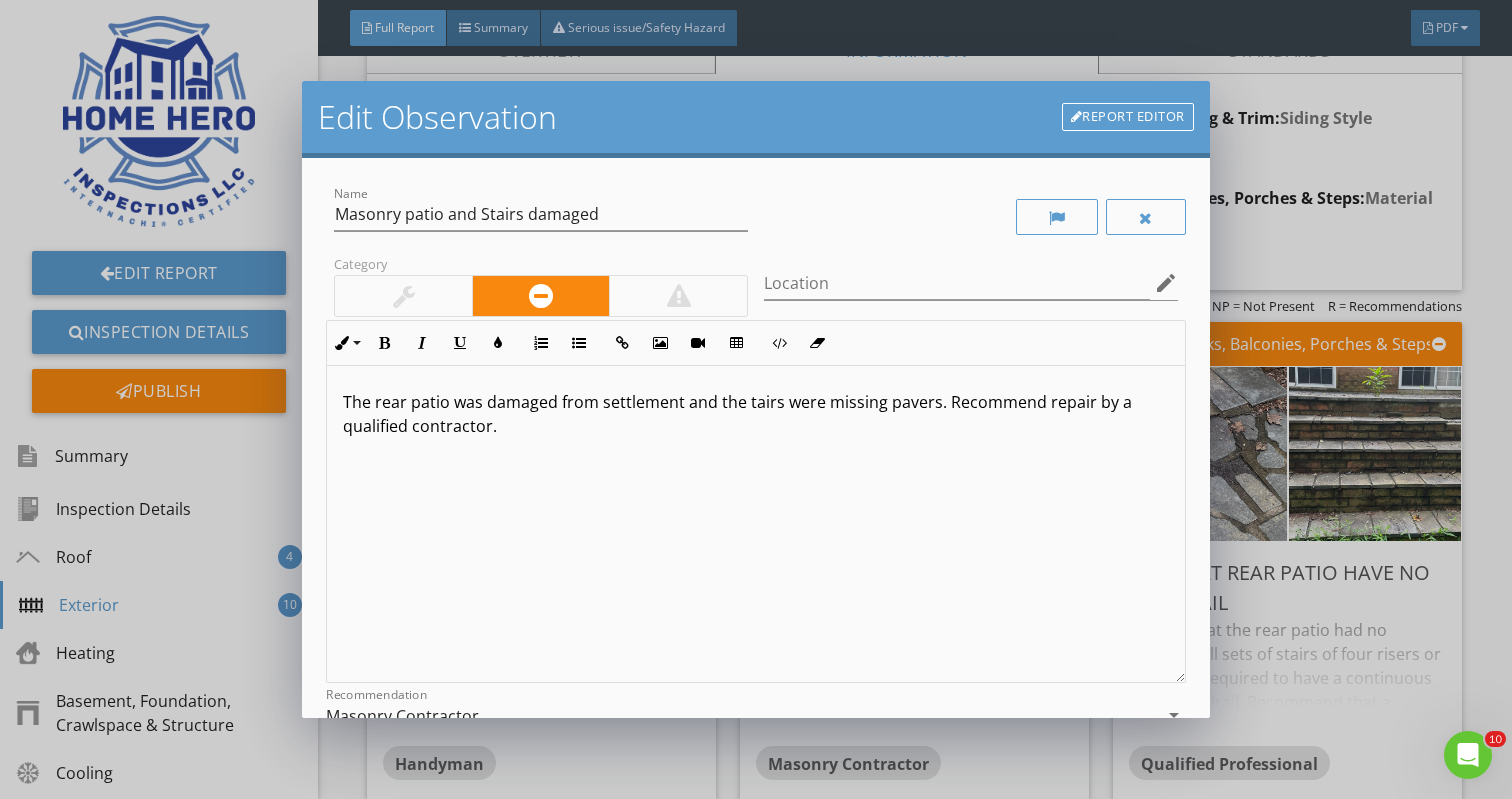 type 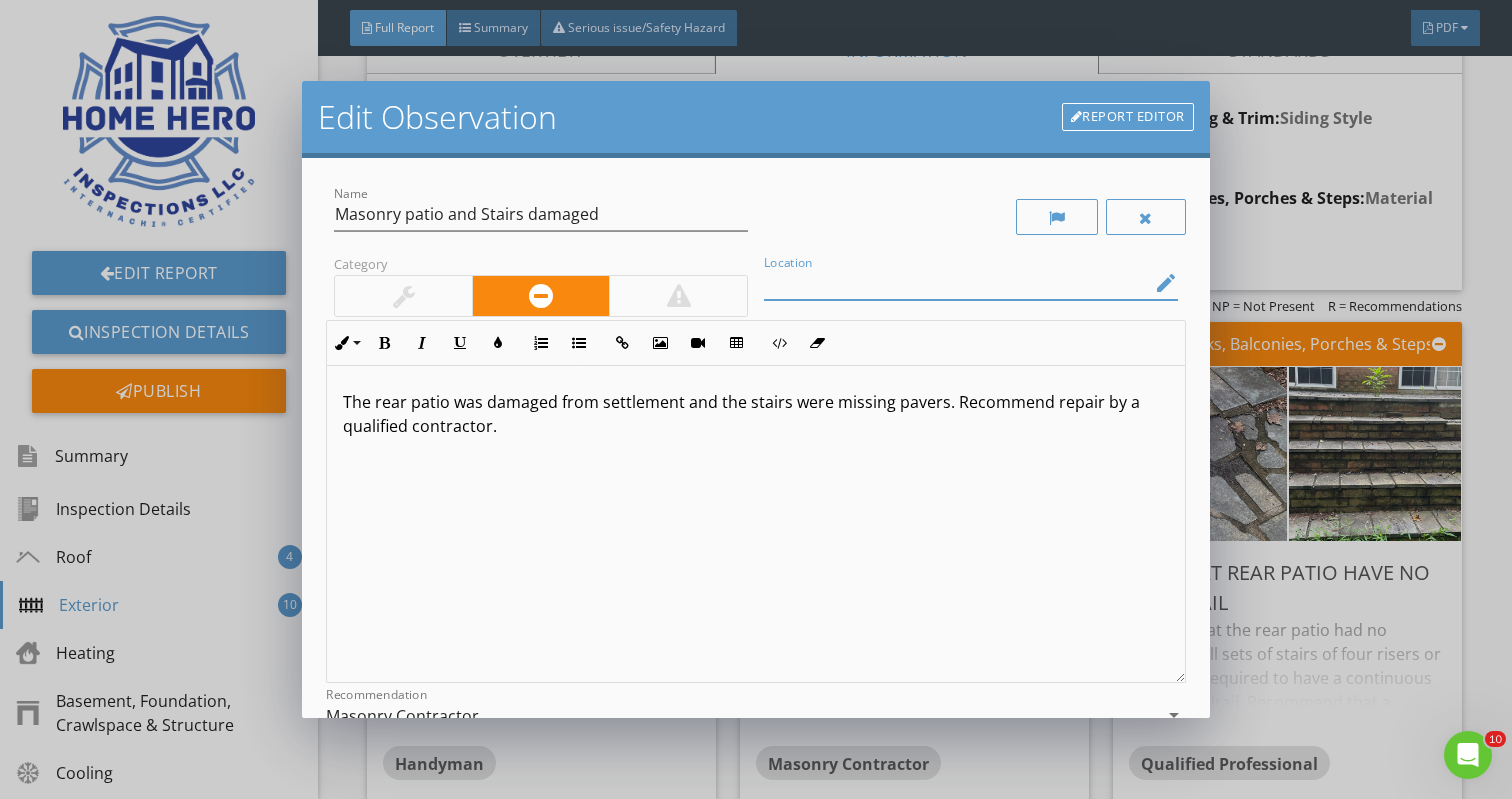 click at bounding box center [957, 283] 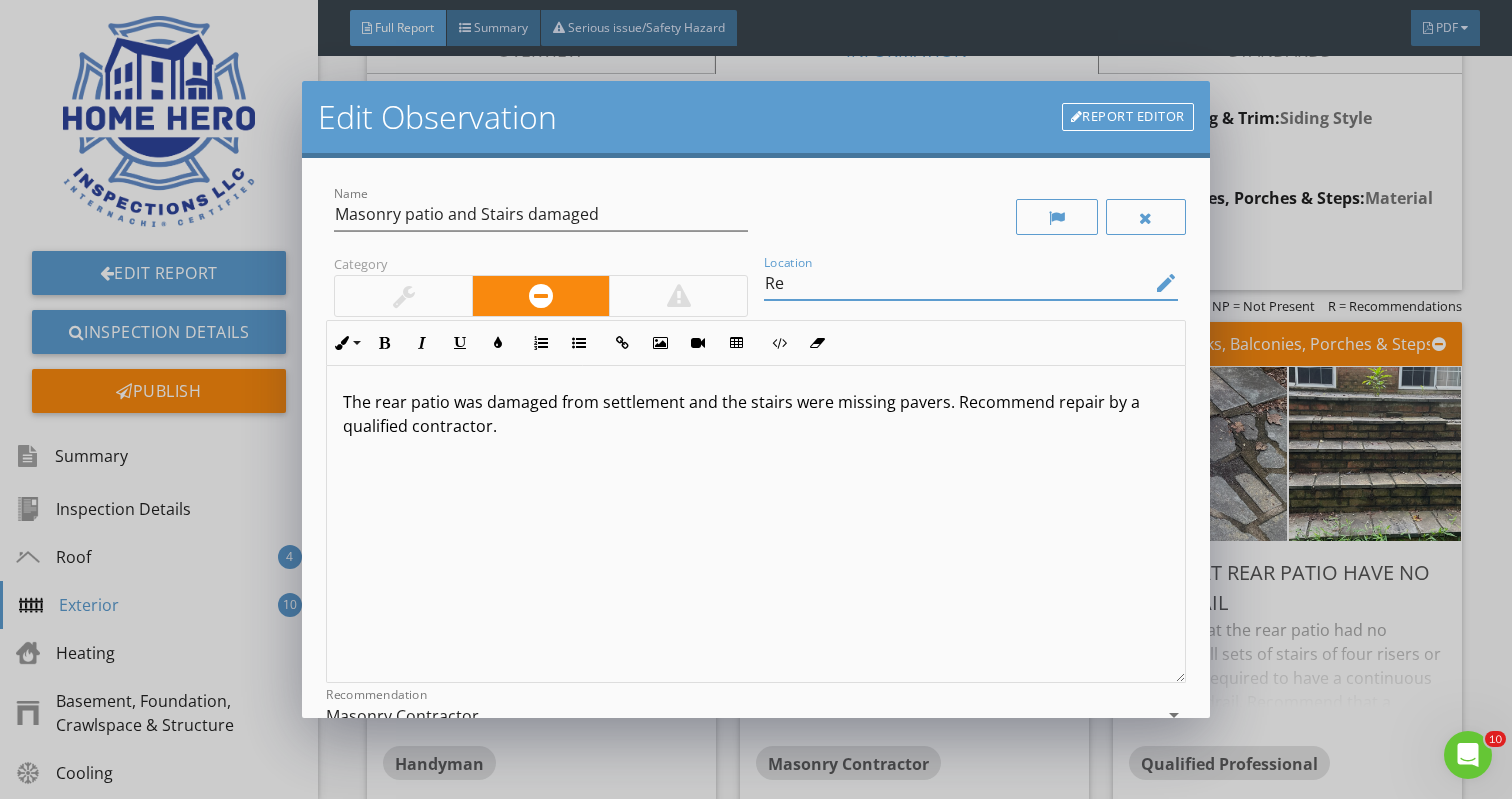 type on "R" 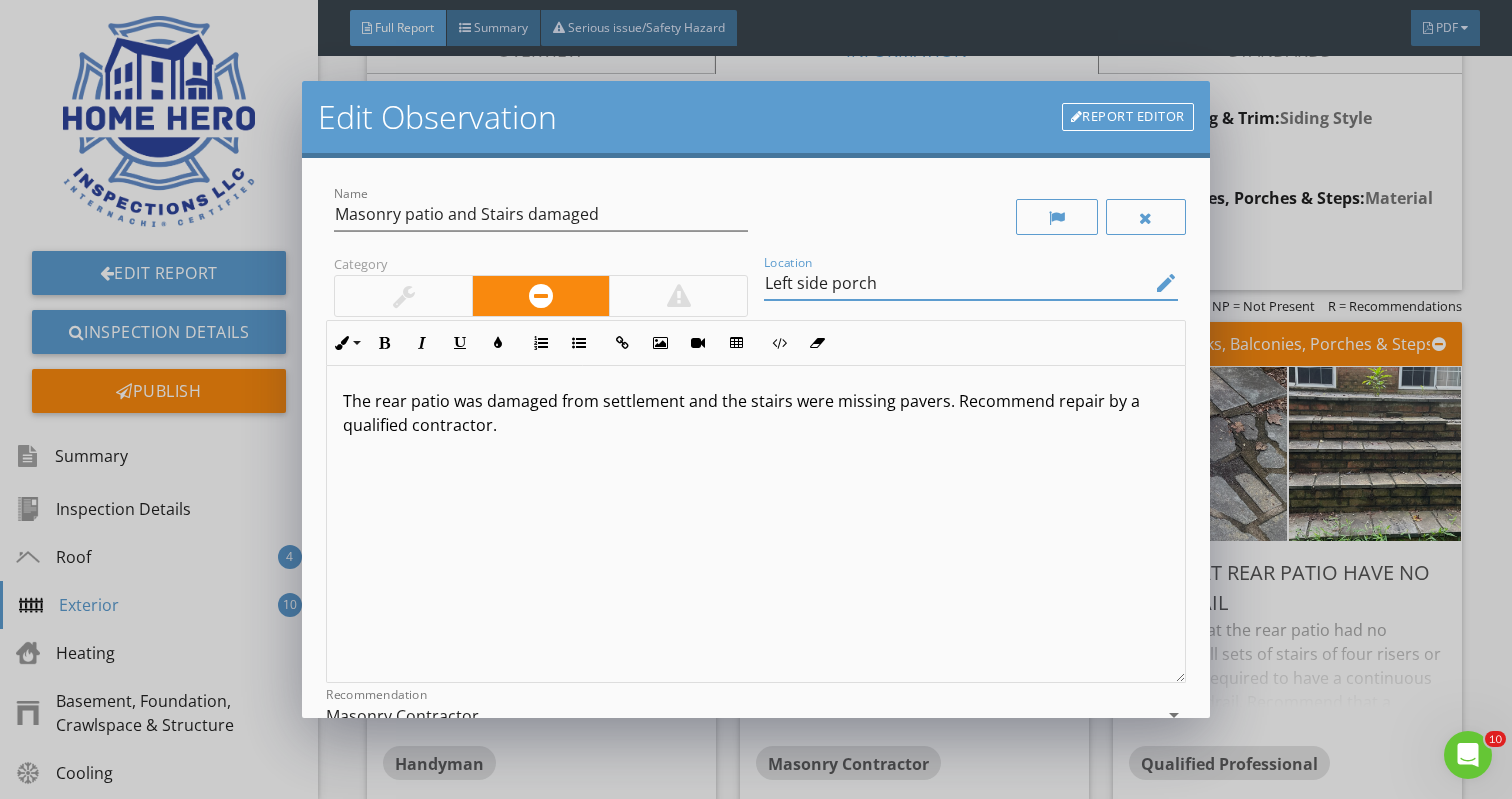 scroll, scrollTop: 1, scrollLeft: 0, axis: vertical 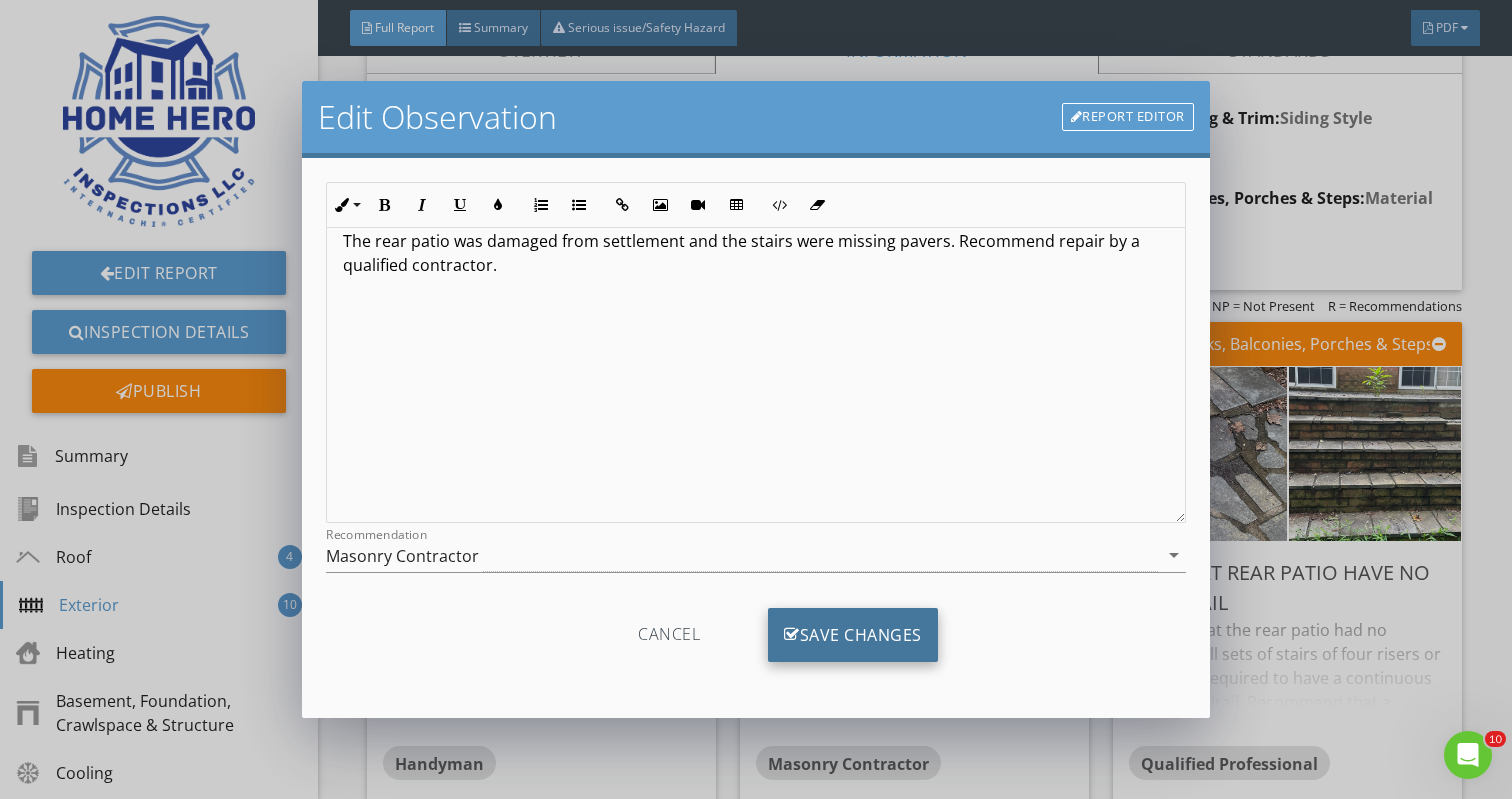 type on "Left side porch" 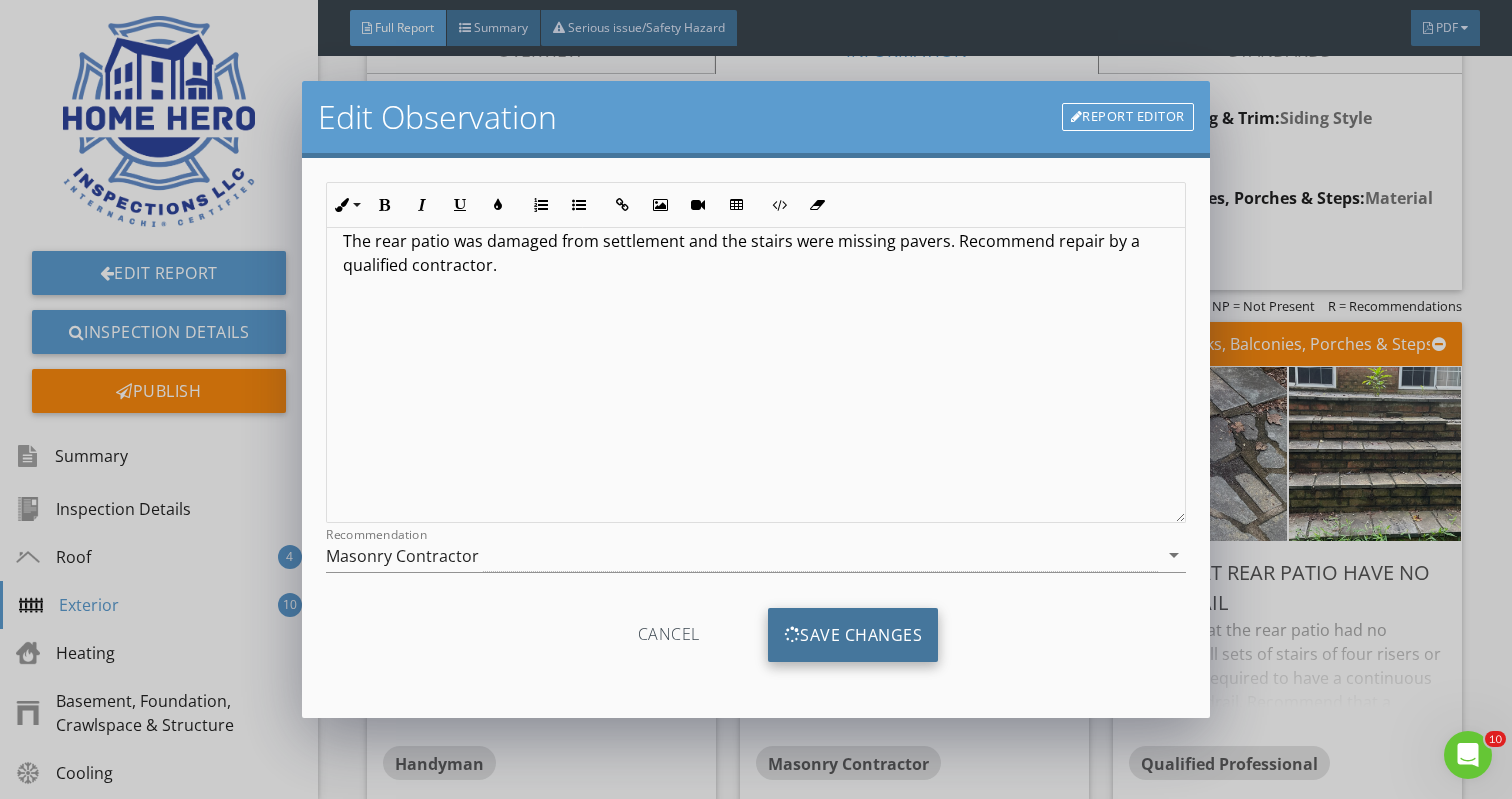 scroll, scrollTop: 0, scrollLeft: 0, axis: both 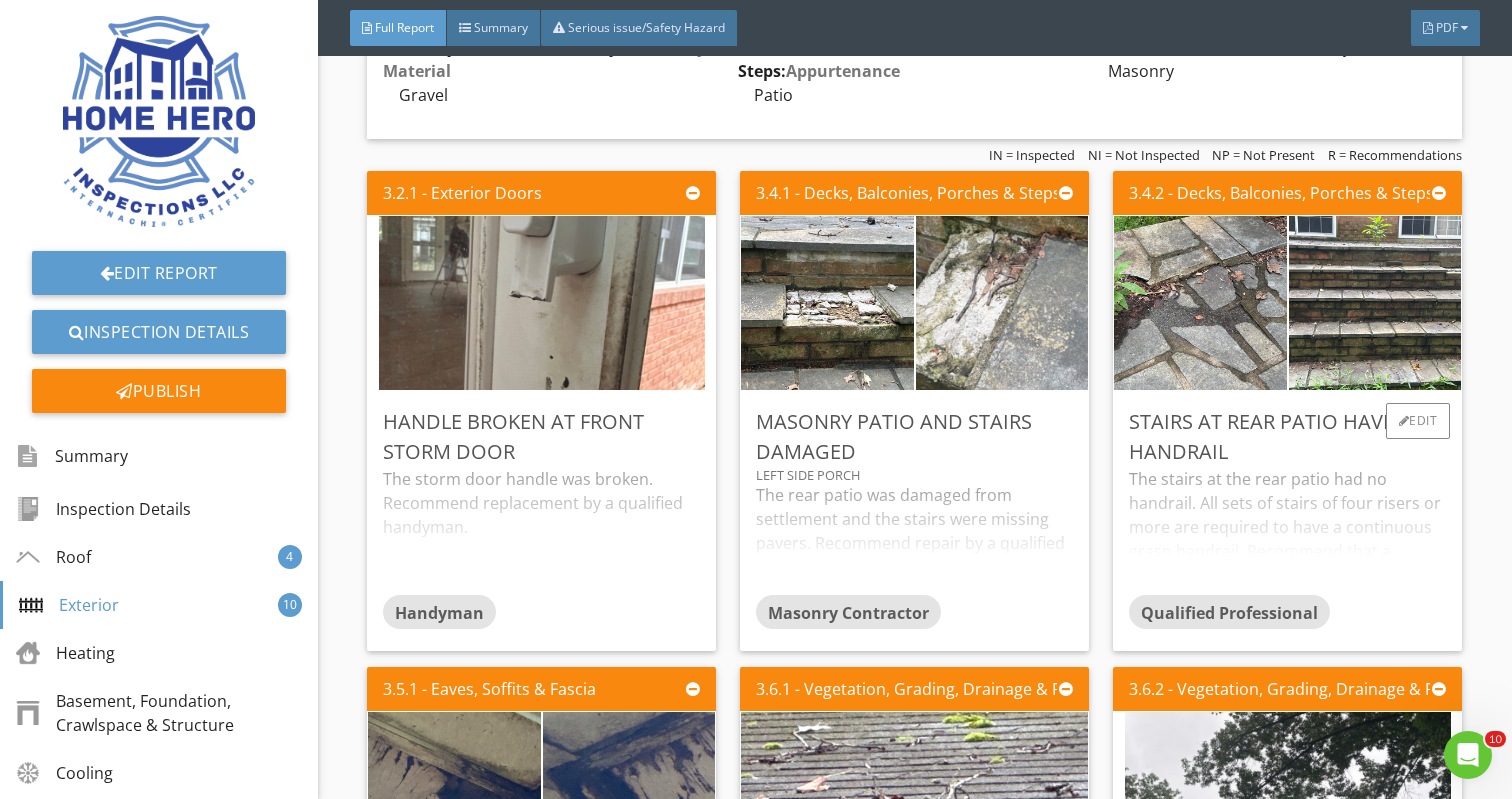 click on "The stairs at the rear patio had no handrail. All sets of stairs of four risers or more are required to have a continuous grasp handrail. Recommend that a qualified contractor install a handrail to prevent fall hazards." at bounding box center [1287, 531] 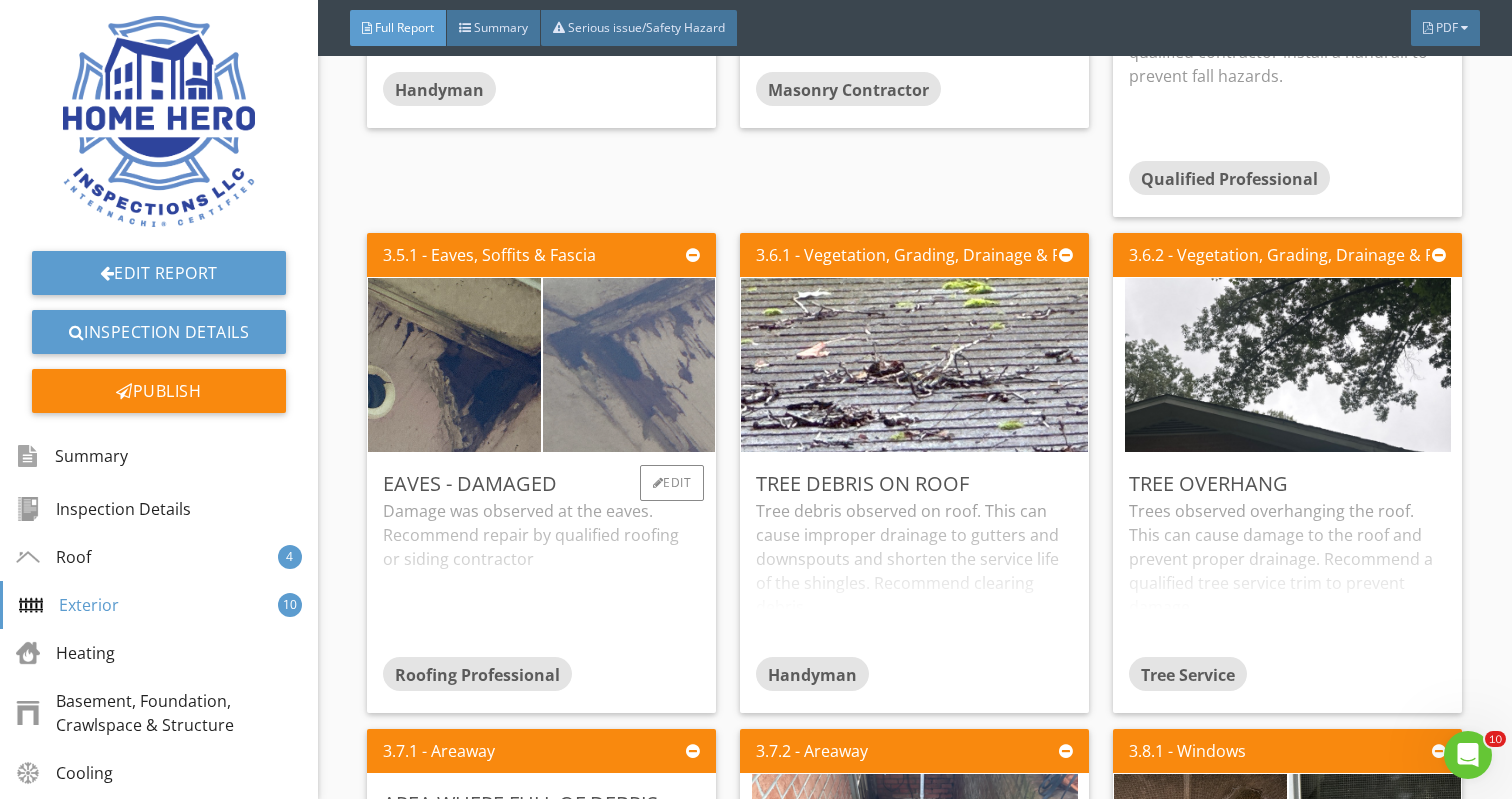 scroll, scrollTop: 3324, scrollLeft: 0, axis: vertical 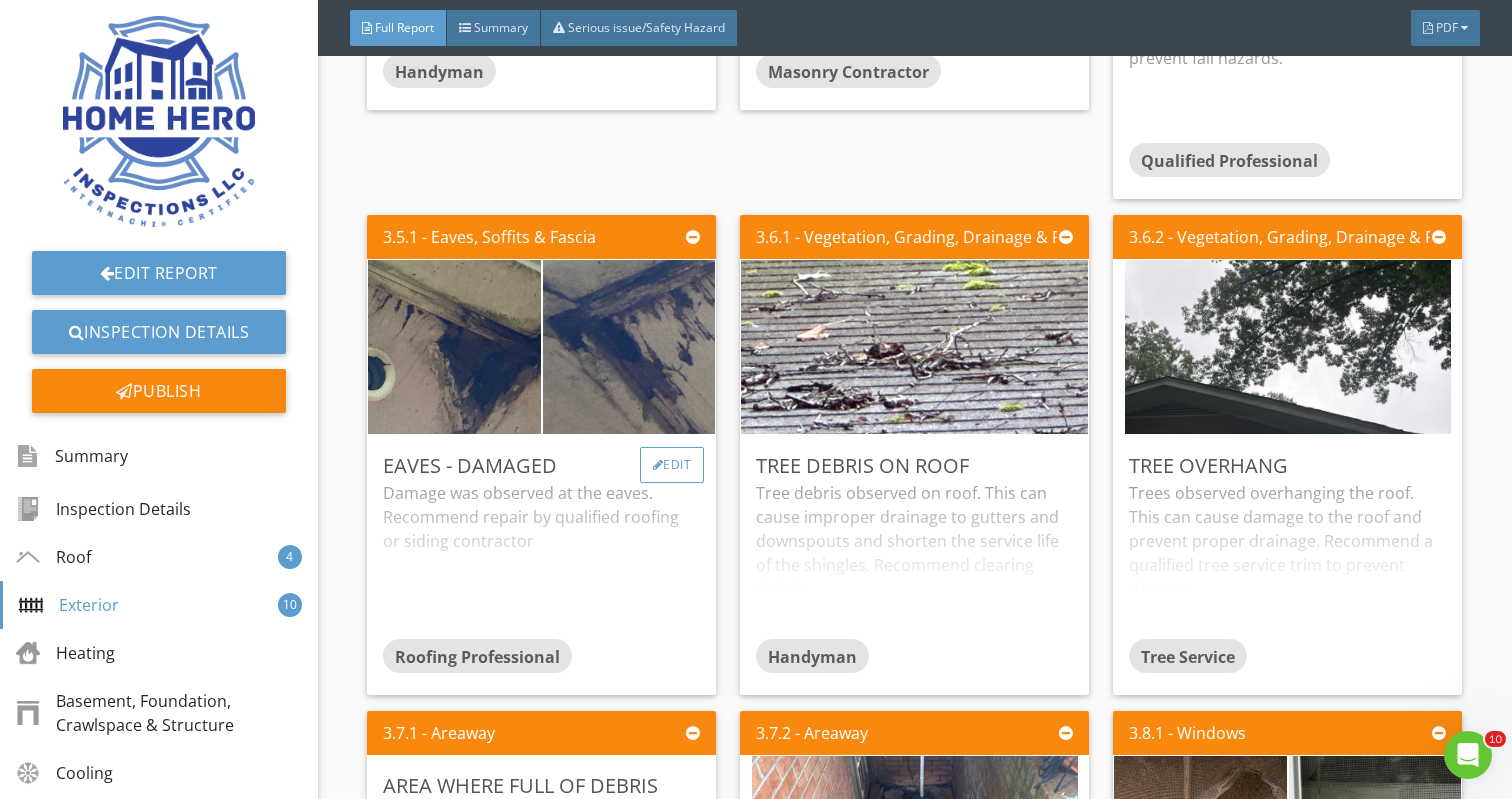 click on "Edit" at bounding box center [672, 465] 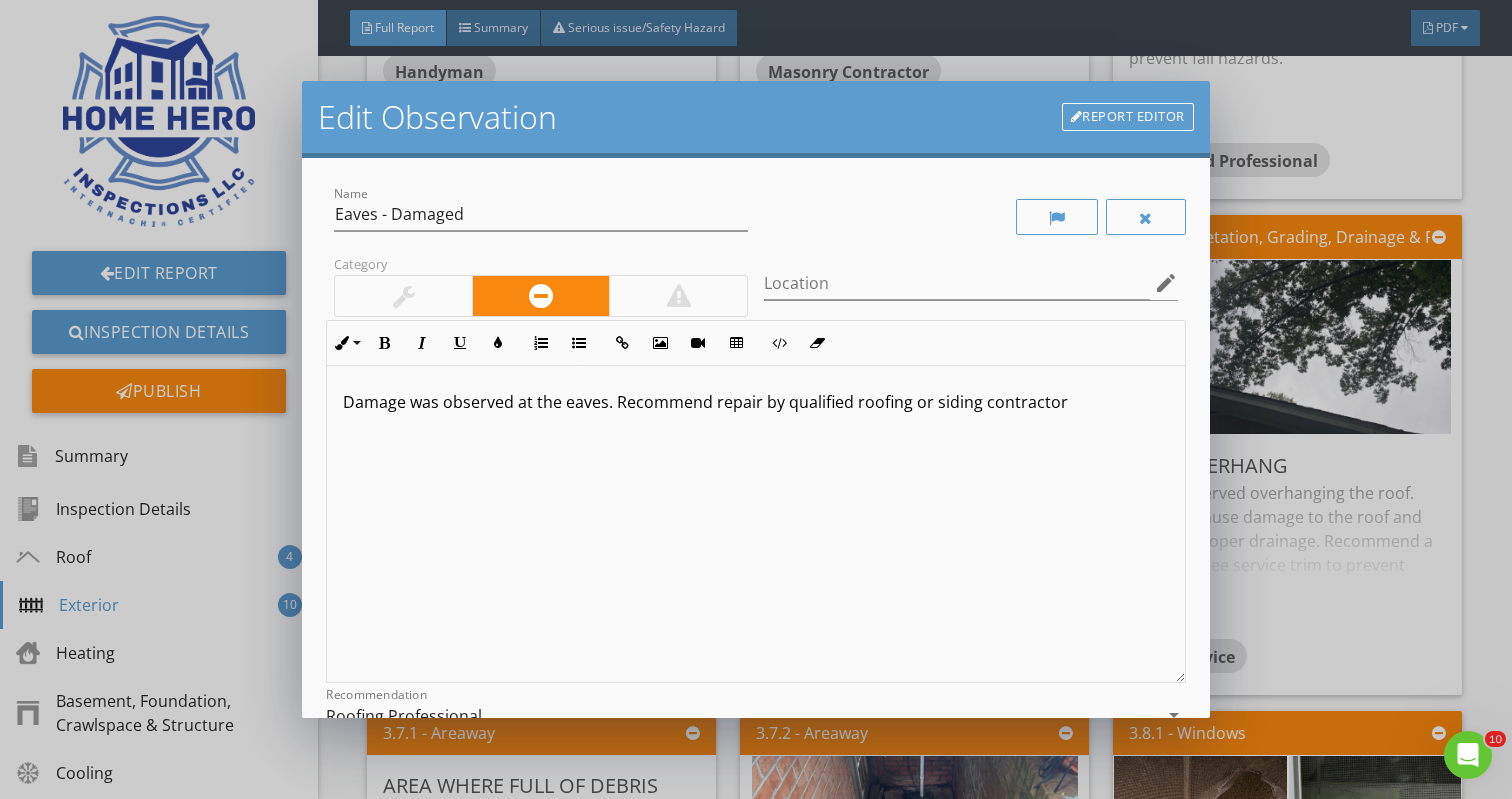 click on "Damage was observed at the eaves. Recommend repair by qualified roofing or siding contractor" at bounding box center [755, 402] 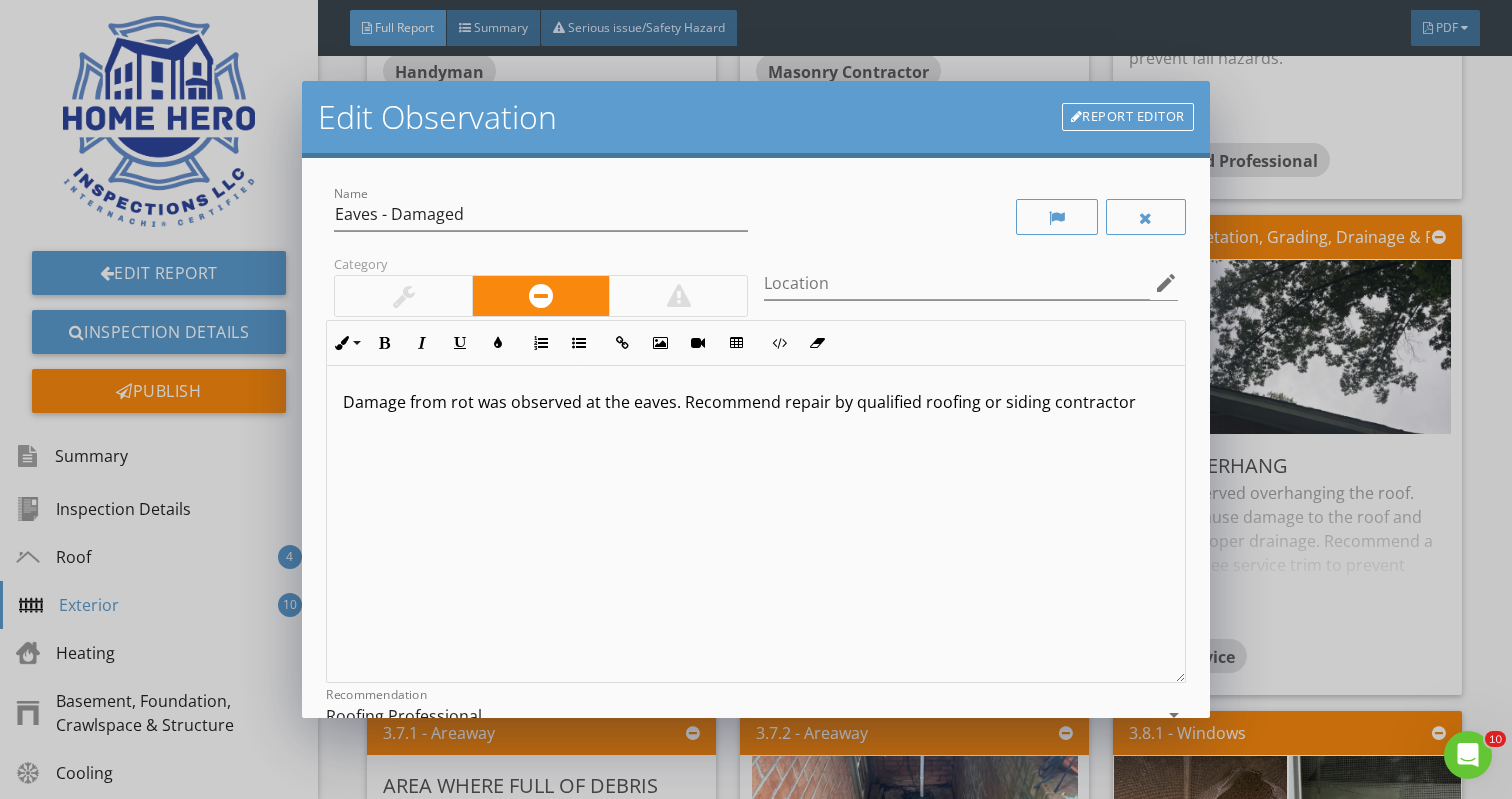 click on "Damage from rot was observed at the eaves. Recommend repair by qualified roofing or siding contractor" at bounding box center [755, 402] 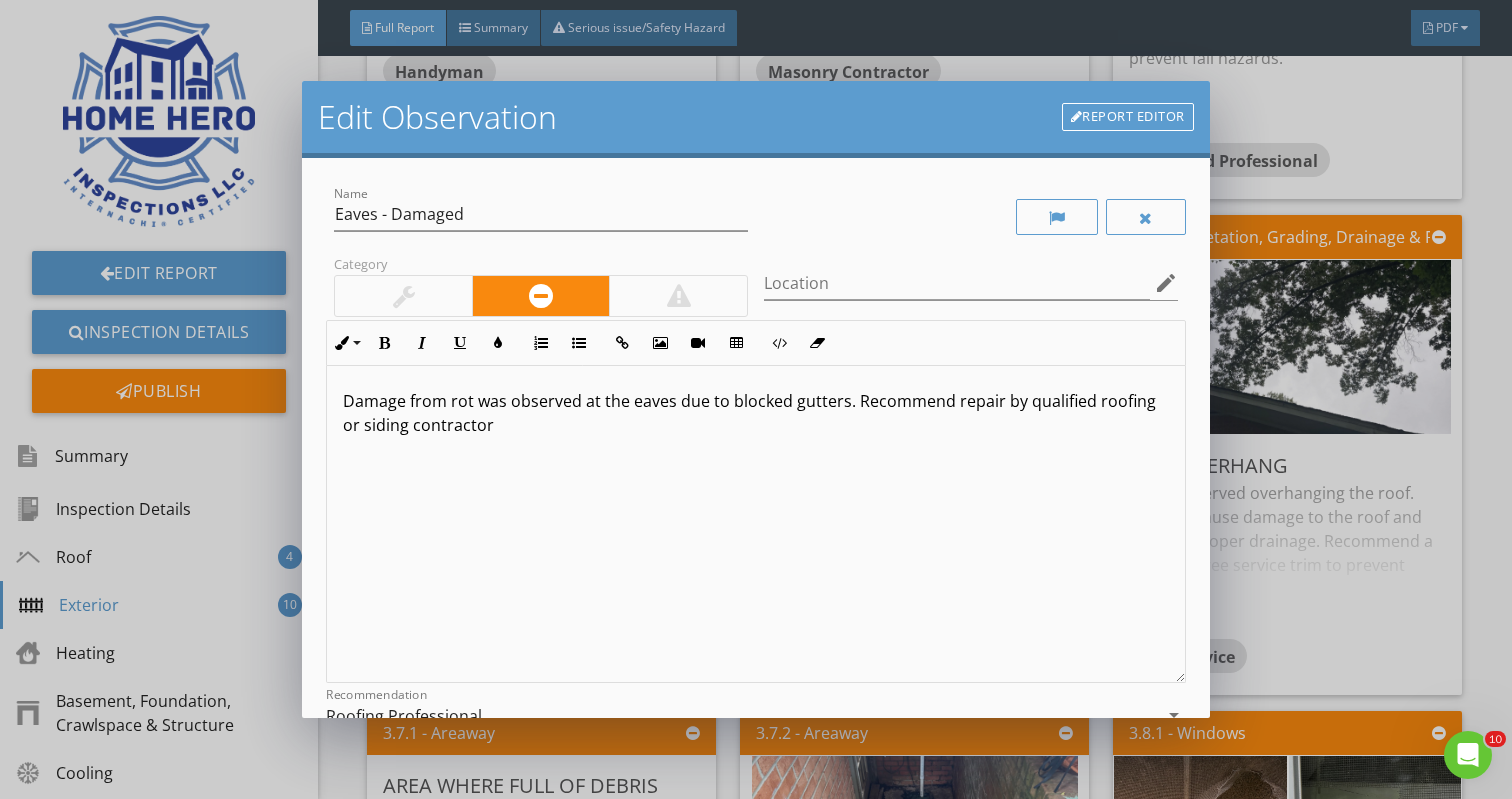 scroll, scrollTop: 1, scrollLeft: 0, axis: vertical 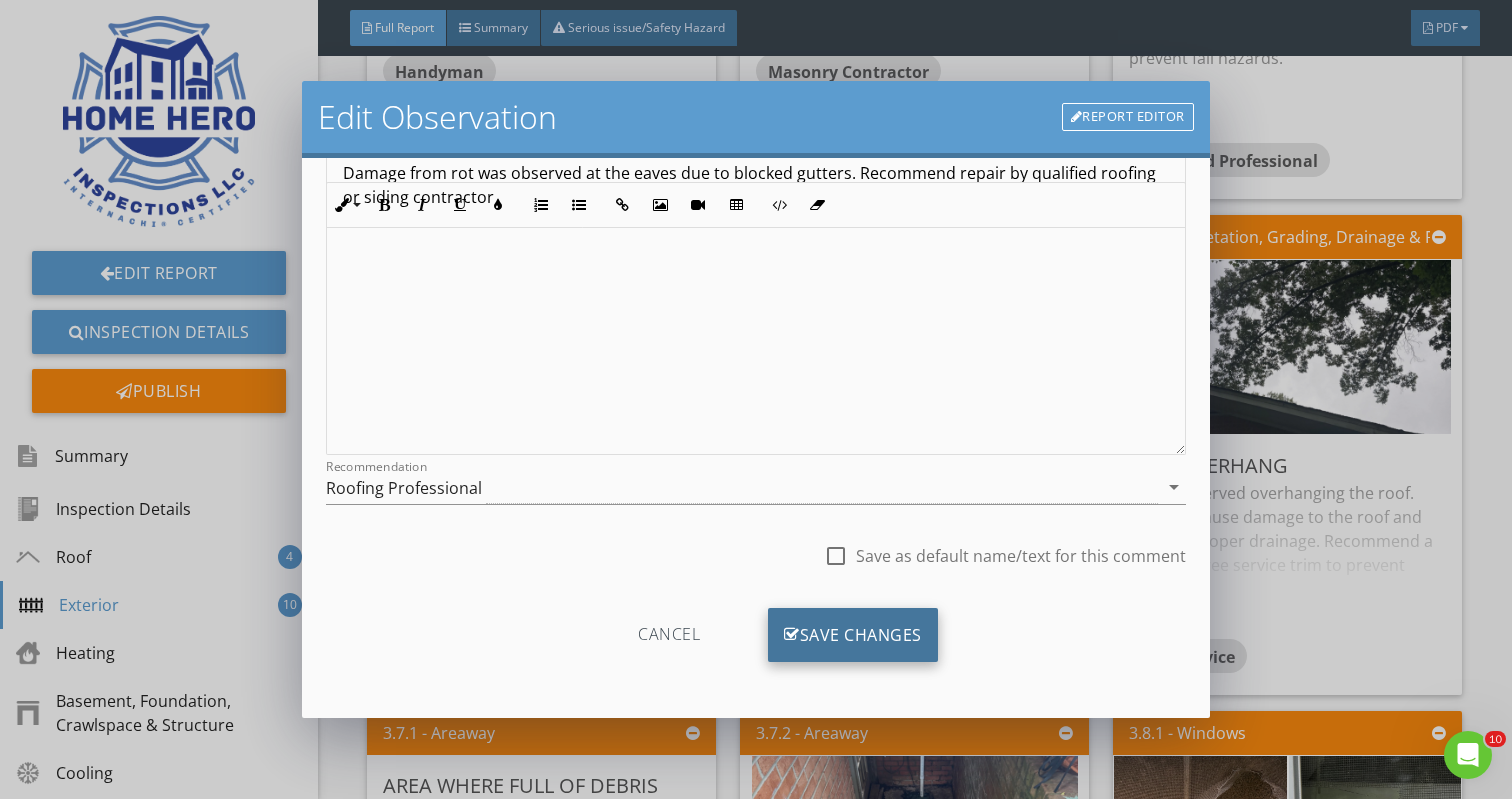 click on "Save Changes" at bounding box center [853, 635] 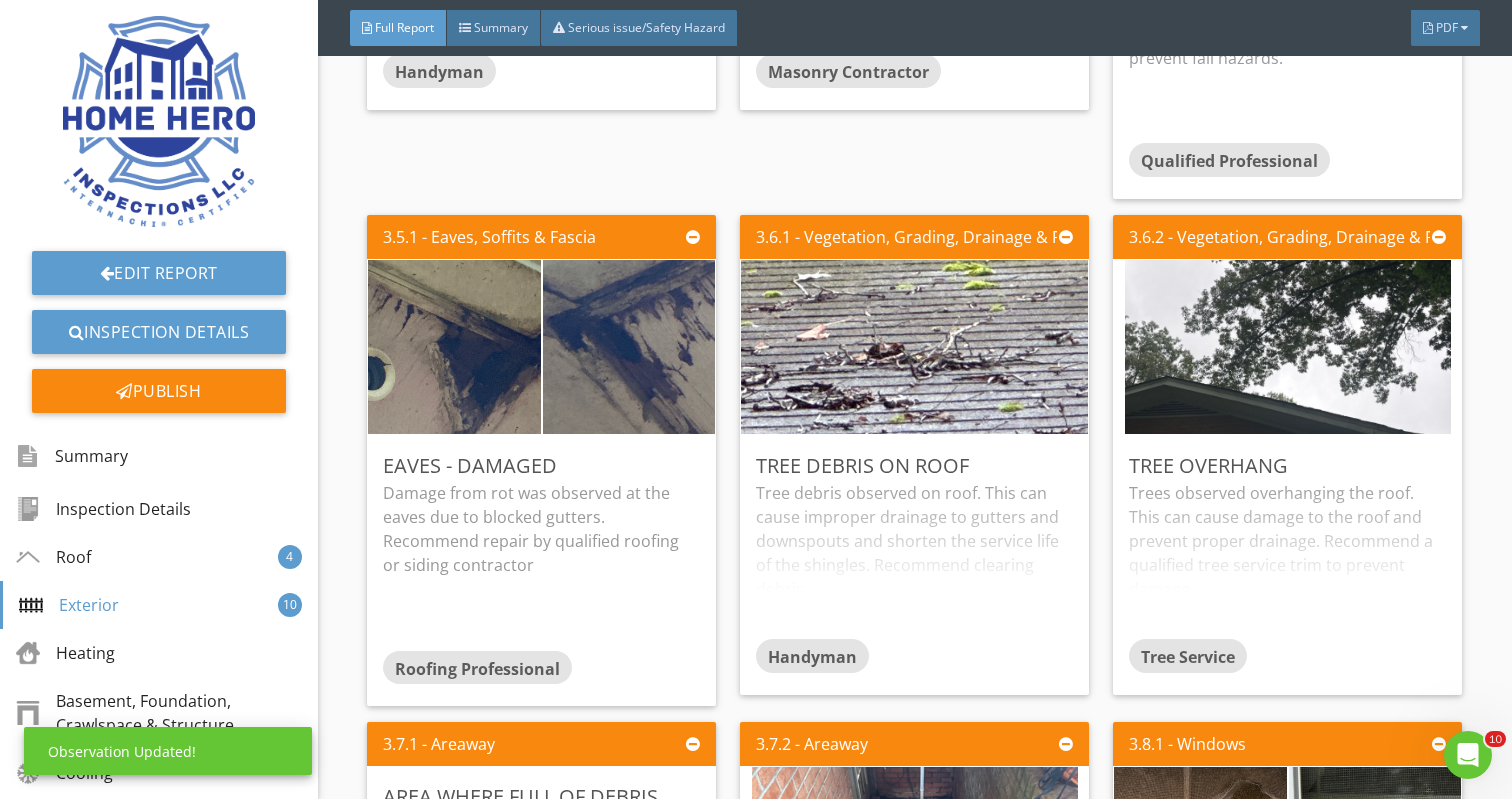 scroll, scrollTop: 0, scrollLeft: 0, axis: both 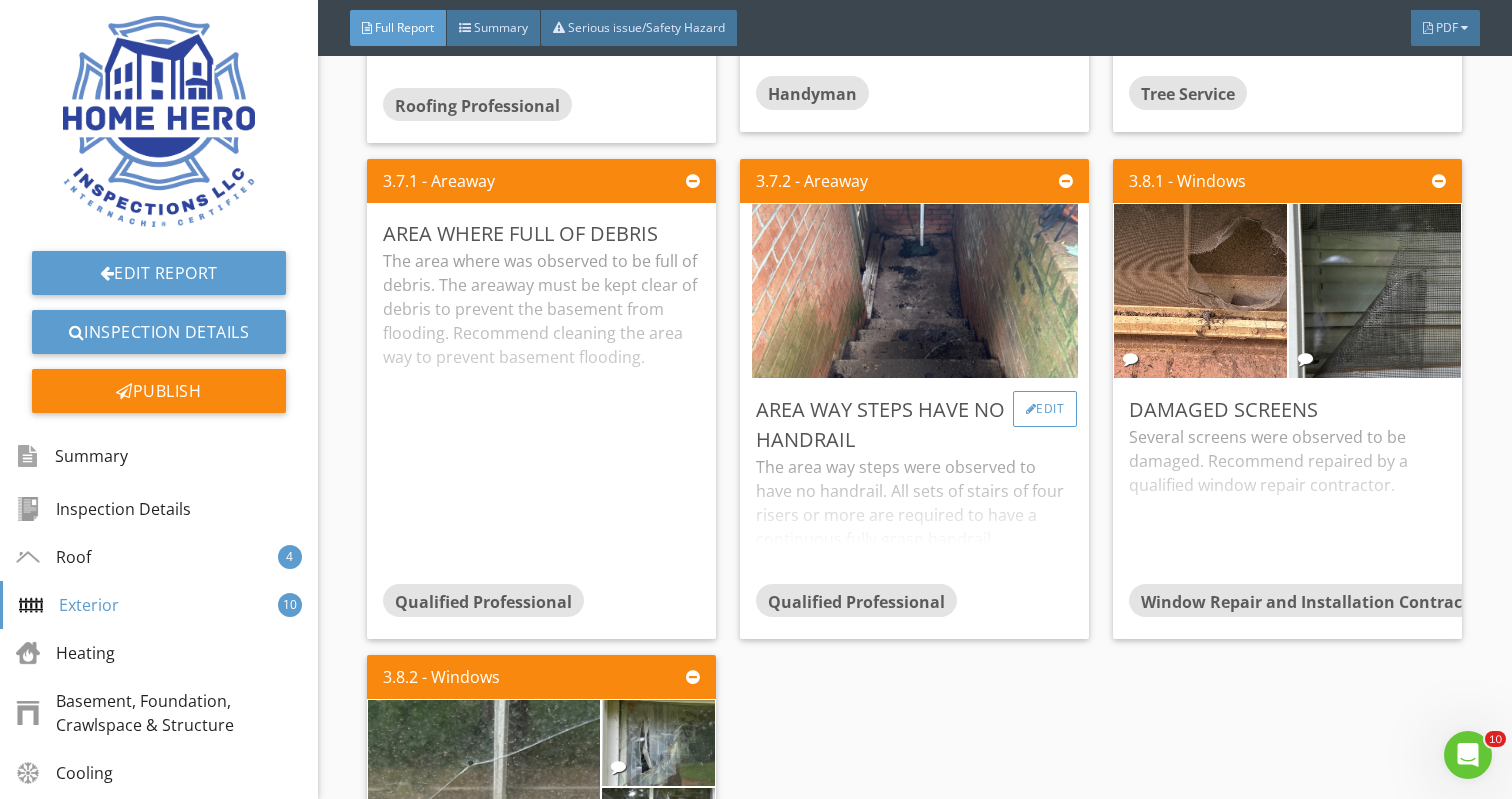 click on "Edit" at bounding box center (1045, 409) 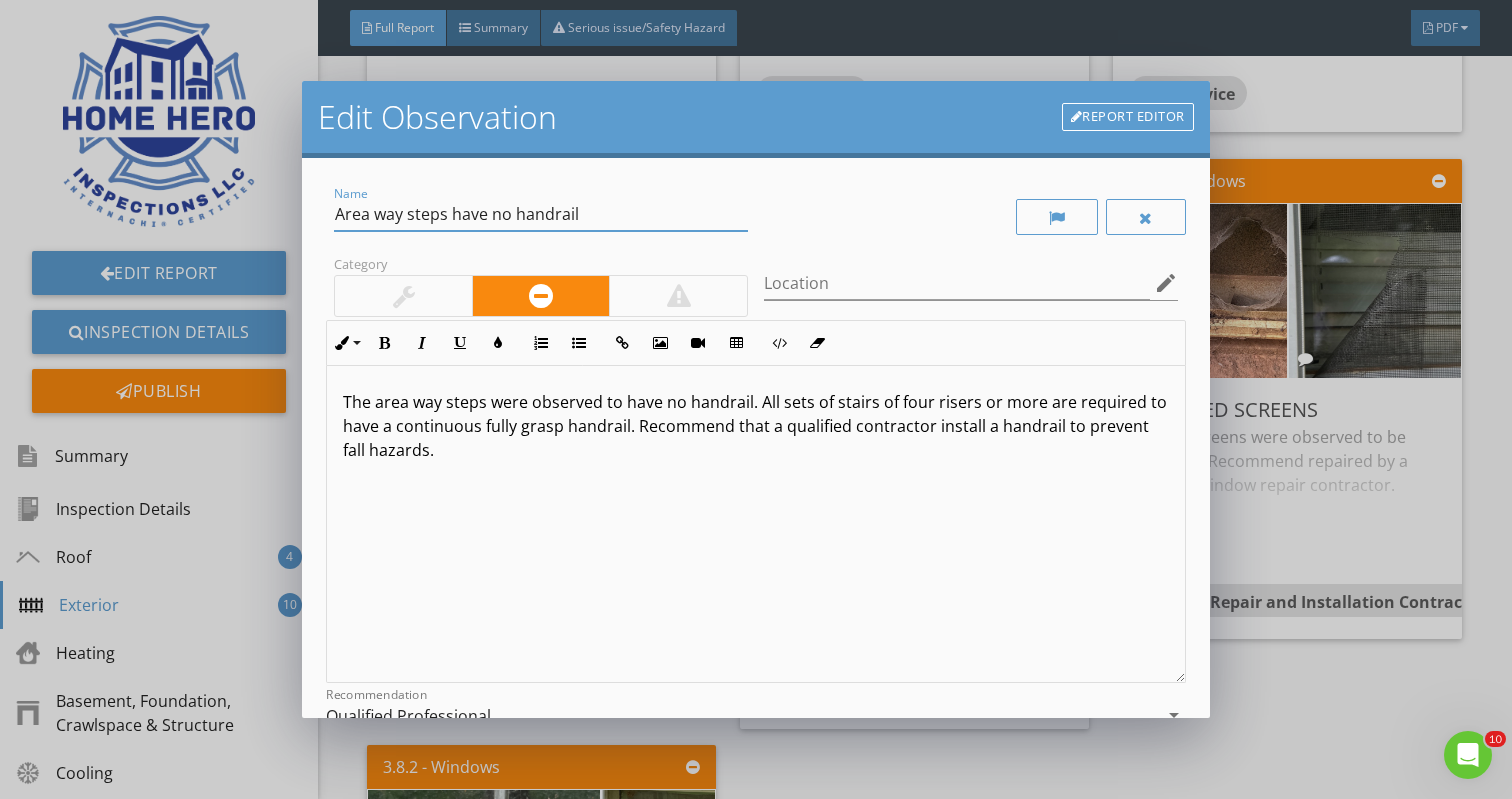 click on "Area way steps have no handrail" at bounding box center (541, 214) 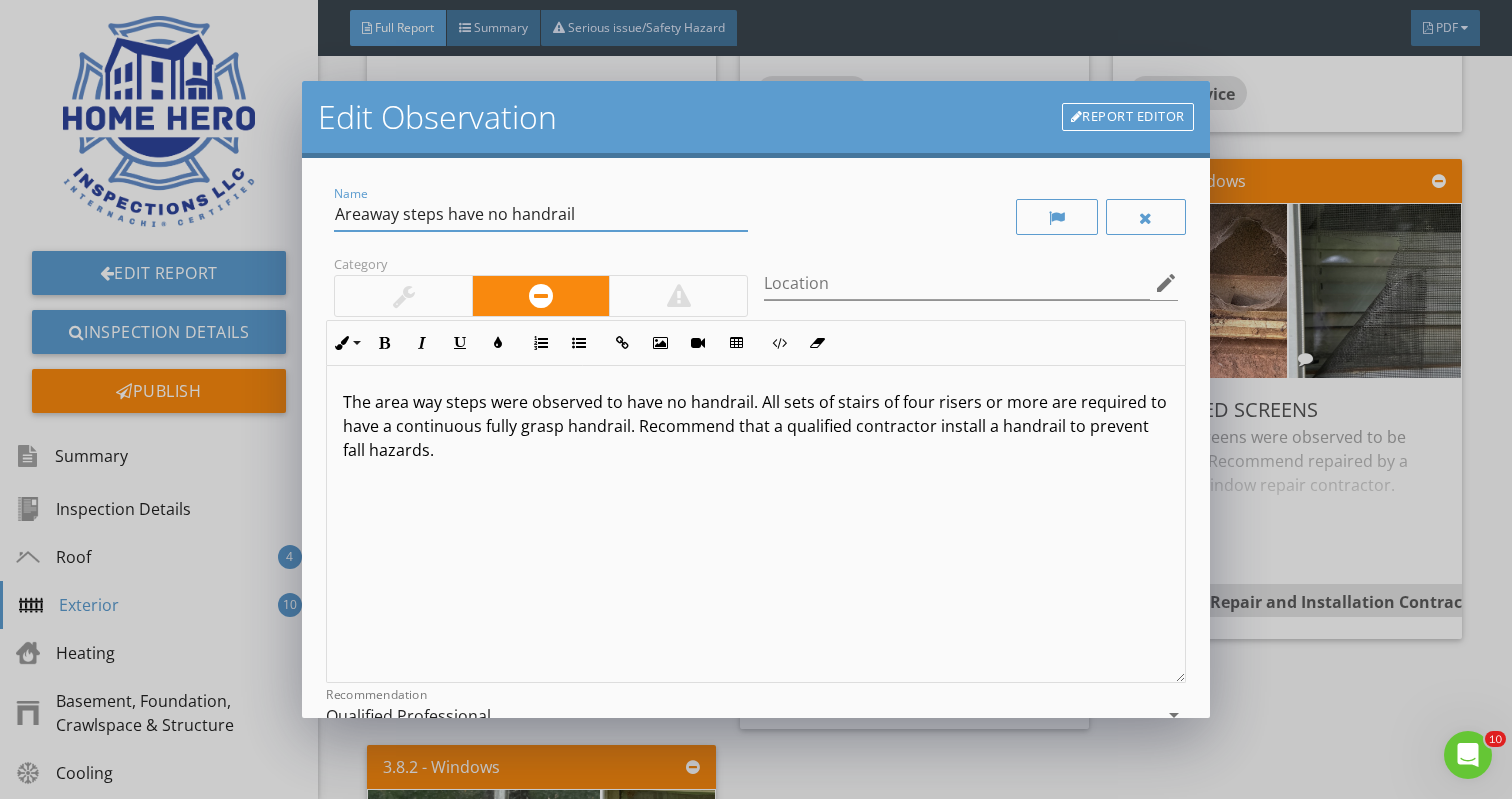 type on "Areaway steps have no handrail" 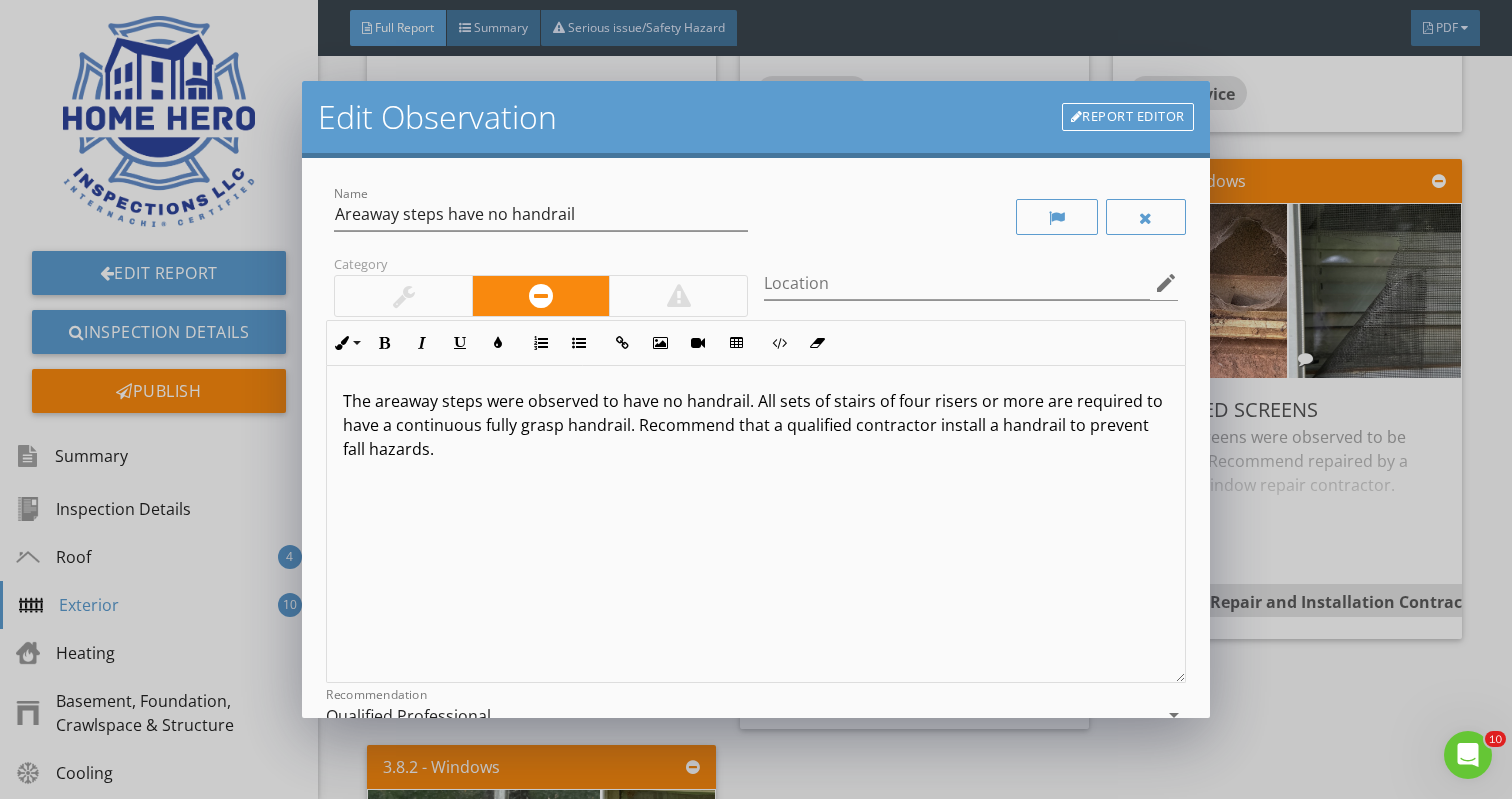 scroll, scrollTop: 1, scrollLeft: 0, axis: vertical 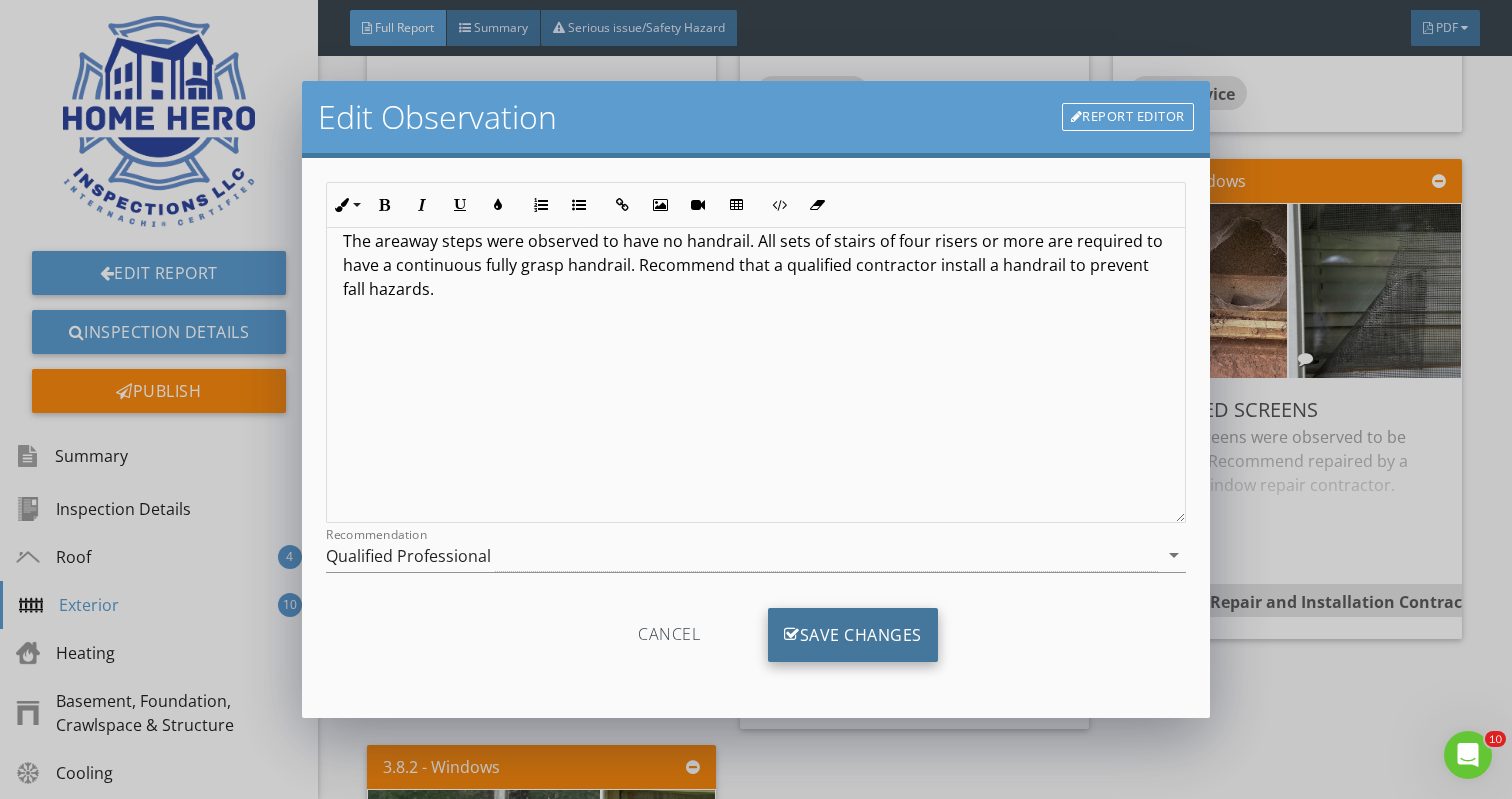 click on "Save Changes" at bounding box center [853, 635] 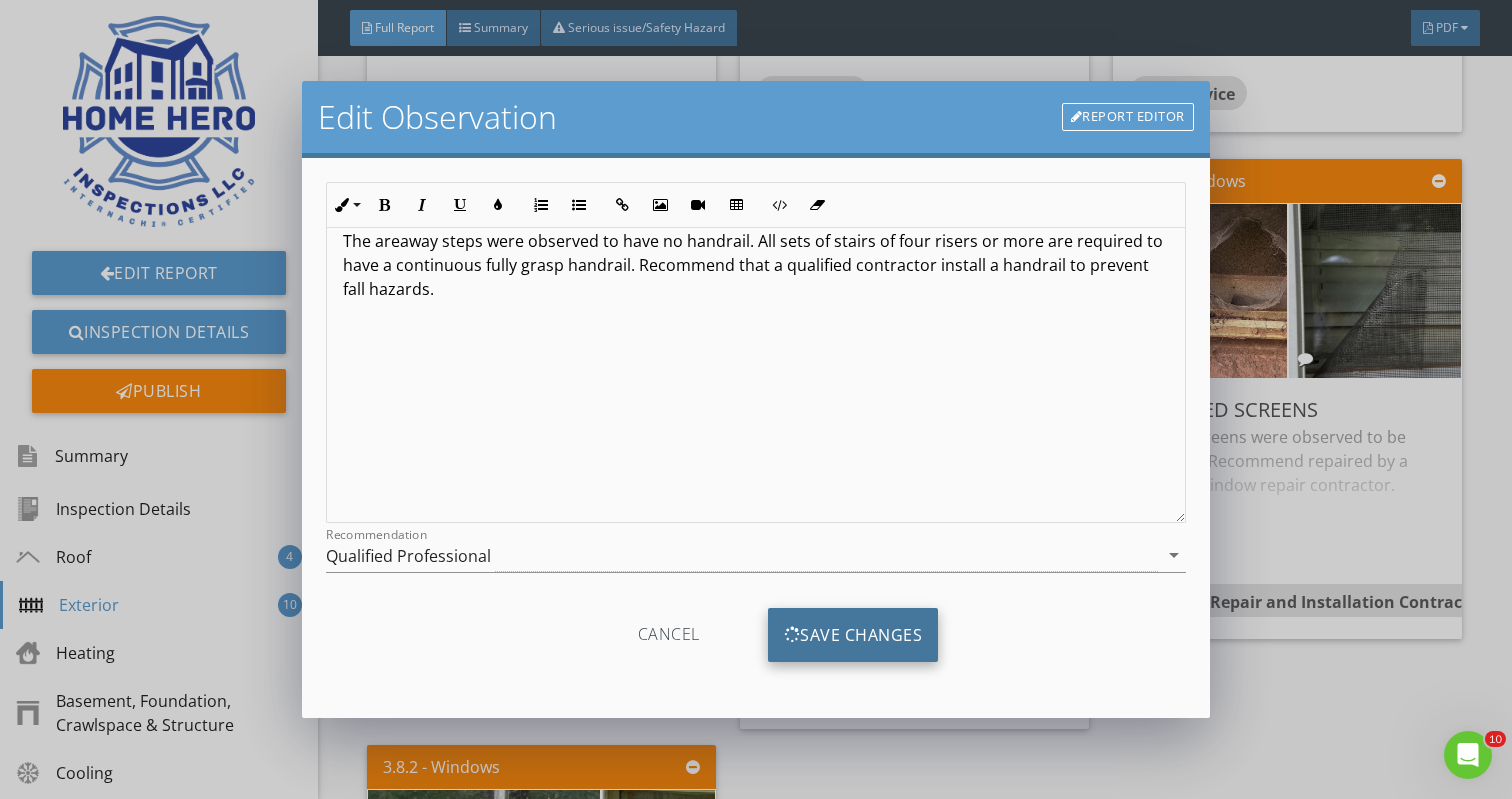 scroll, scrollTop: 0, scrollLeft: 0, axis: both 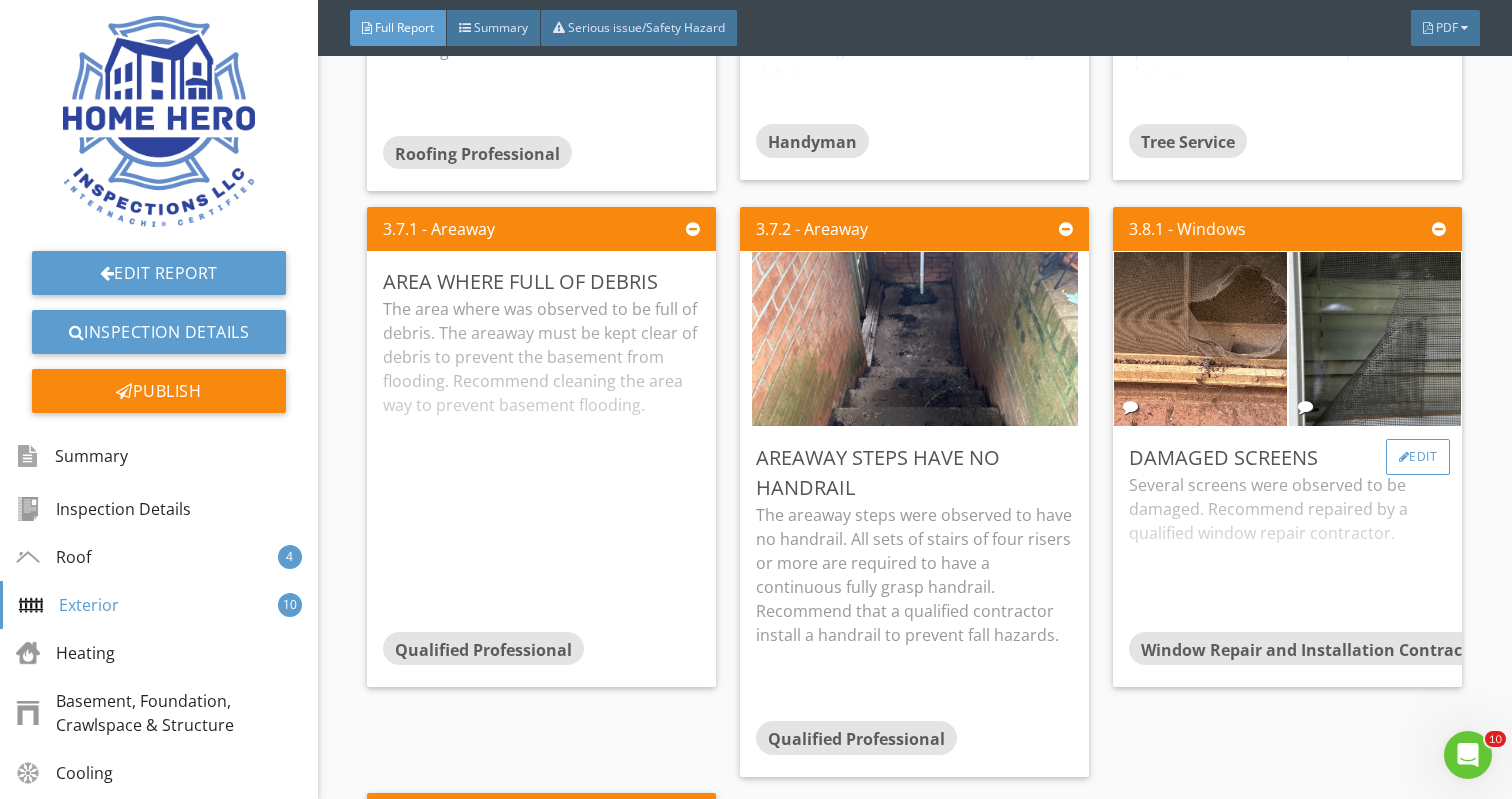 click on "Edit" at bounding box center (1418, 457) 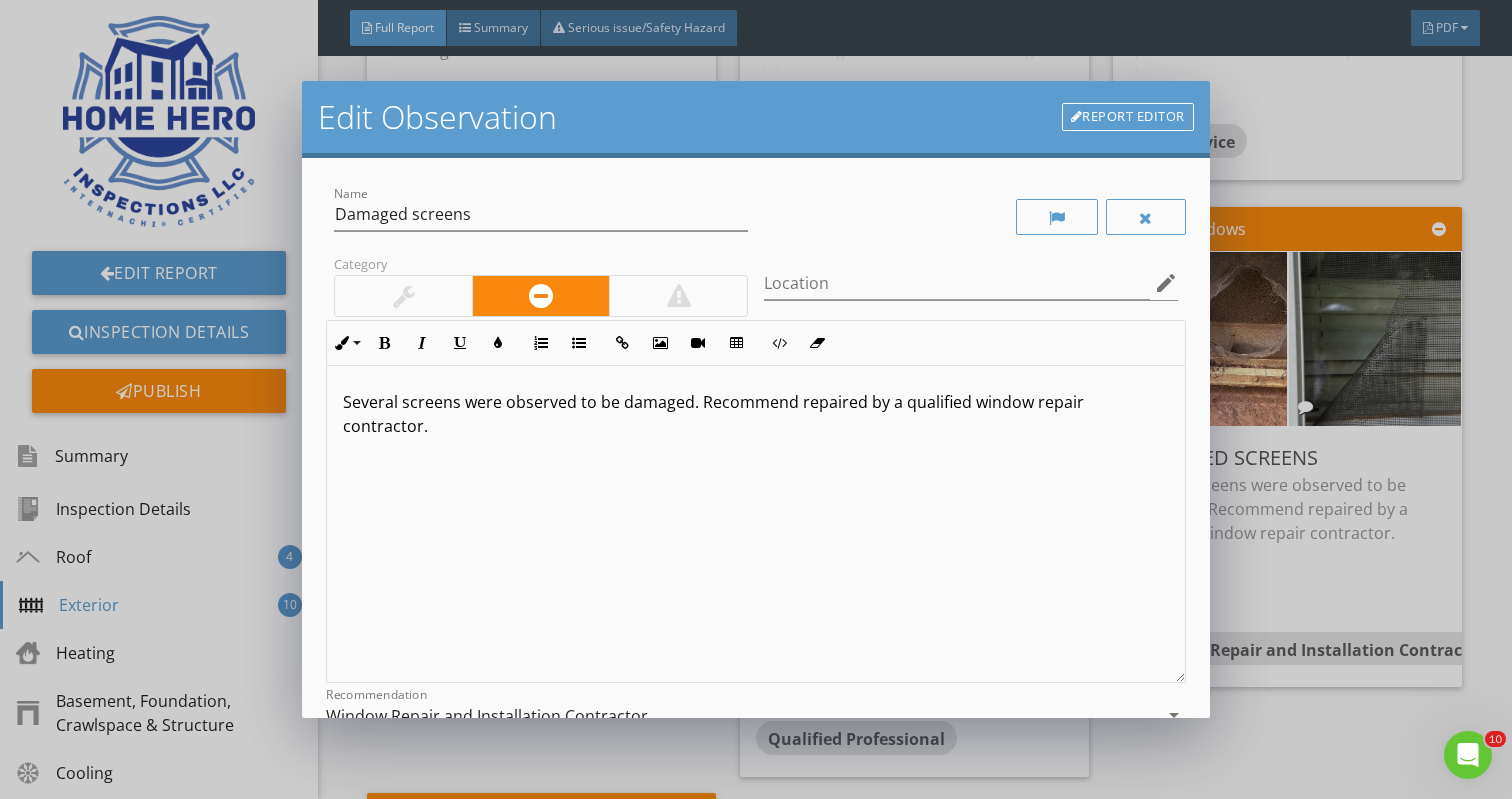 click on "Several screens were observed to be damaged. Recommend repaired by a qualified window repair contractor." at bounding box center [755, 414] 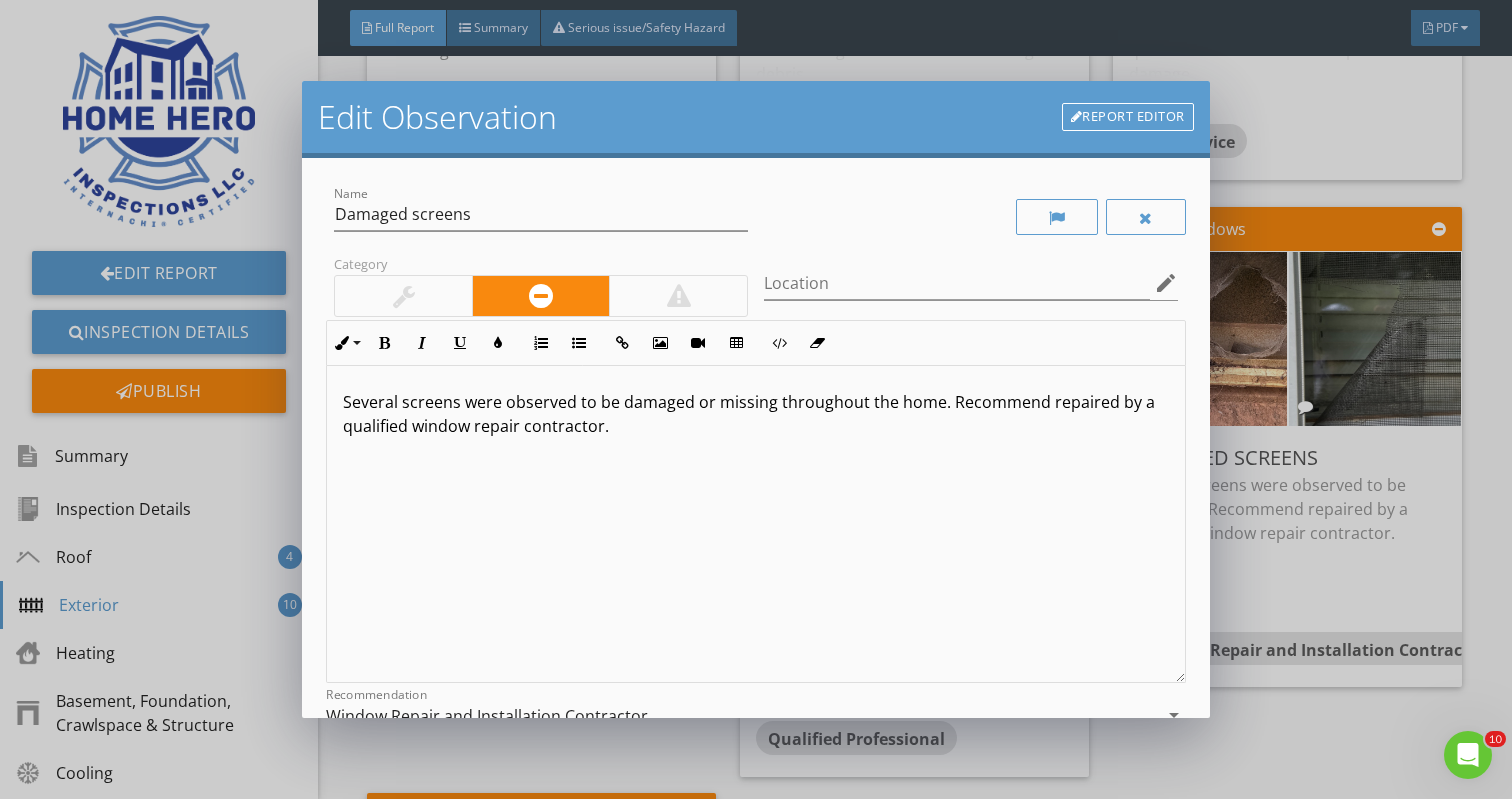click on "Several screens were observed to be damaged or missing throughout the home. Recommend repaired by a qualified window repair contractor." at bounding box center (755, 414) 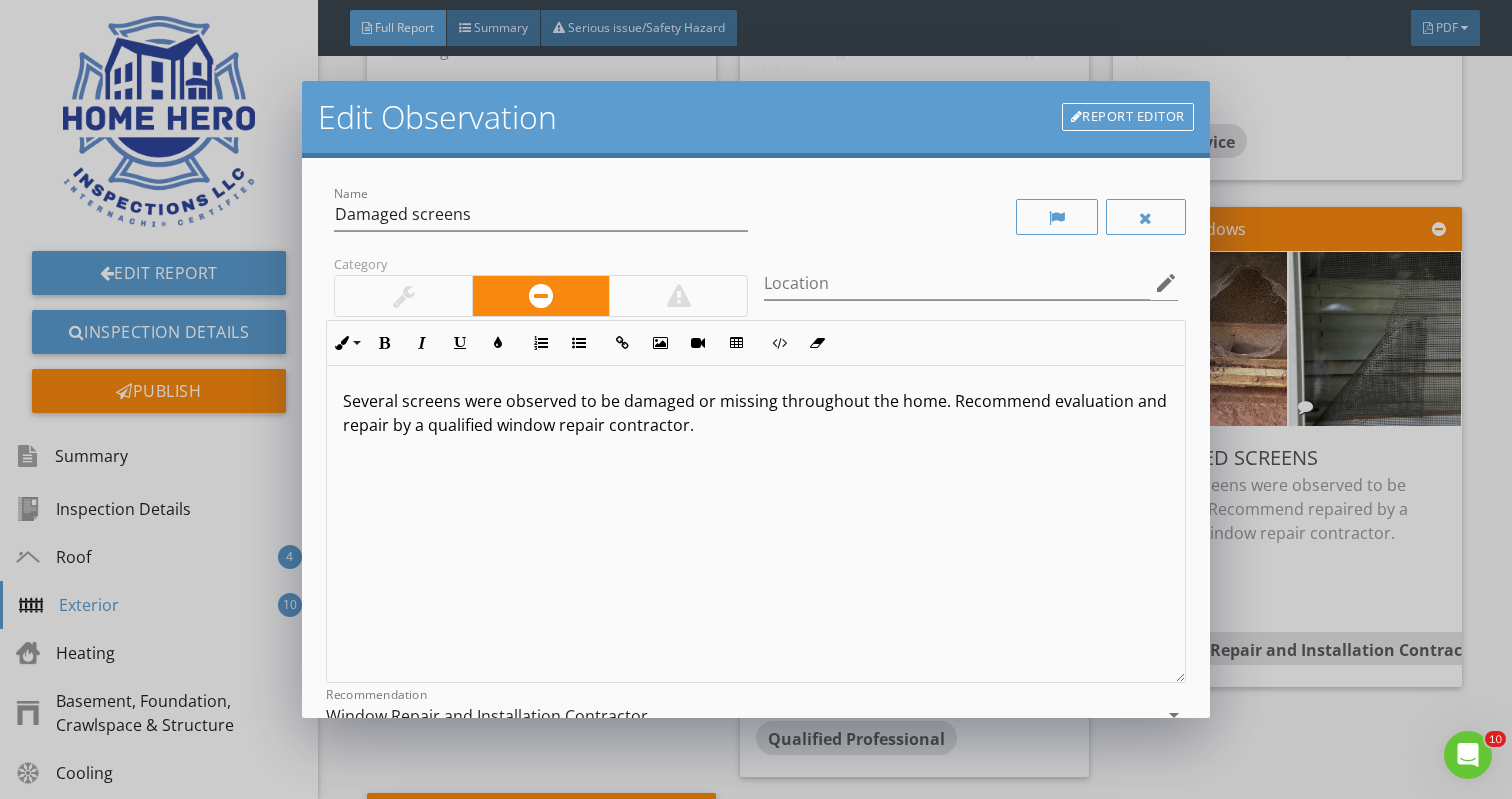 scroll, scrollTop: 1, scrollLeft: 0, axis: vertical 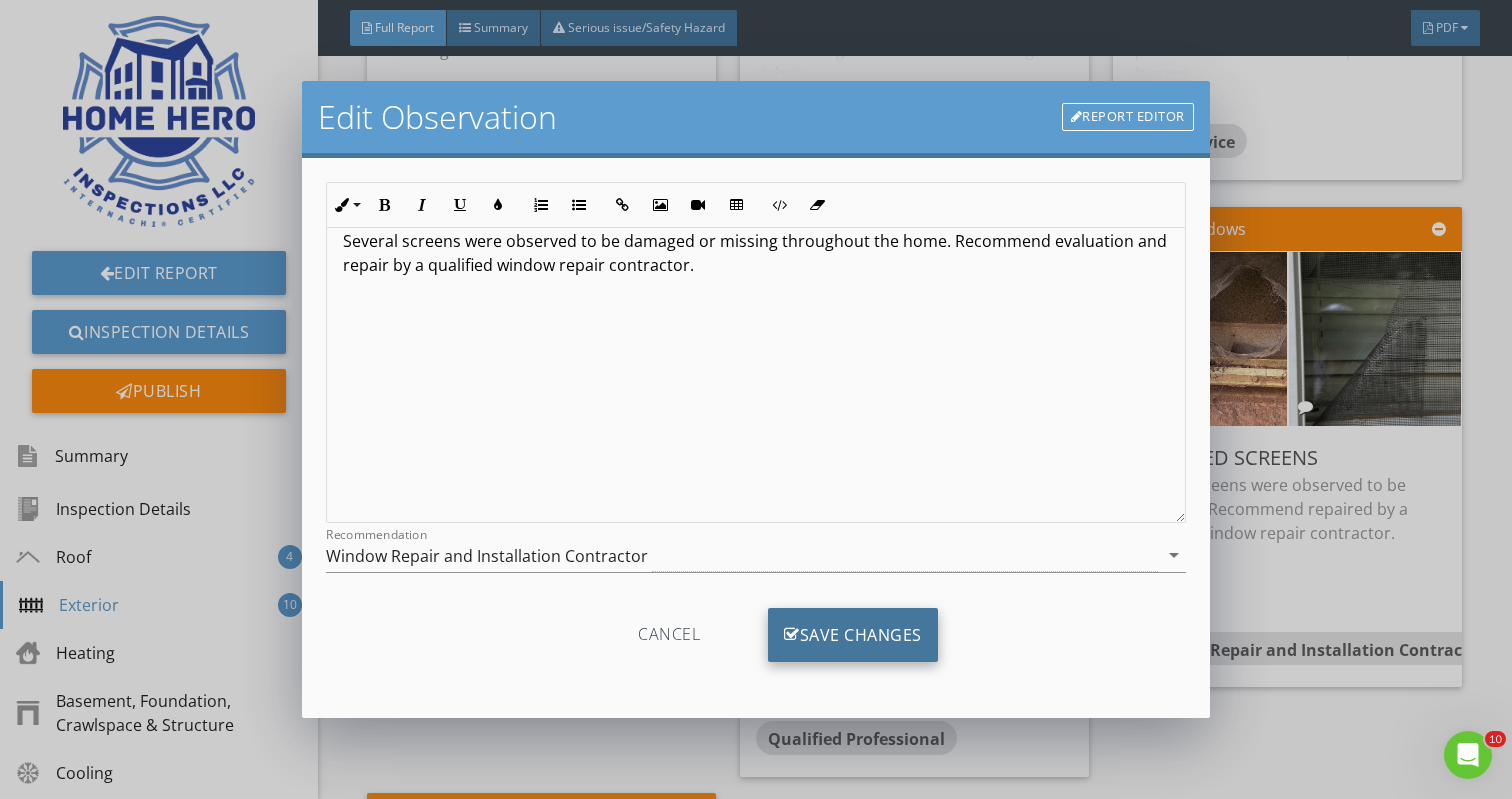 click on "Save Changes" at bounding box center (853, 635) 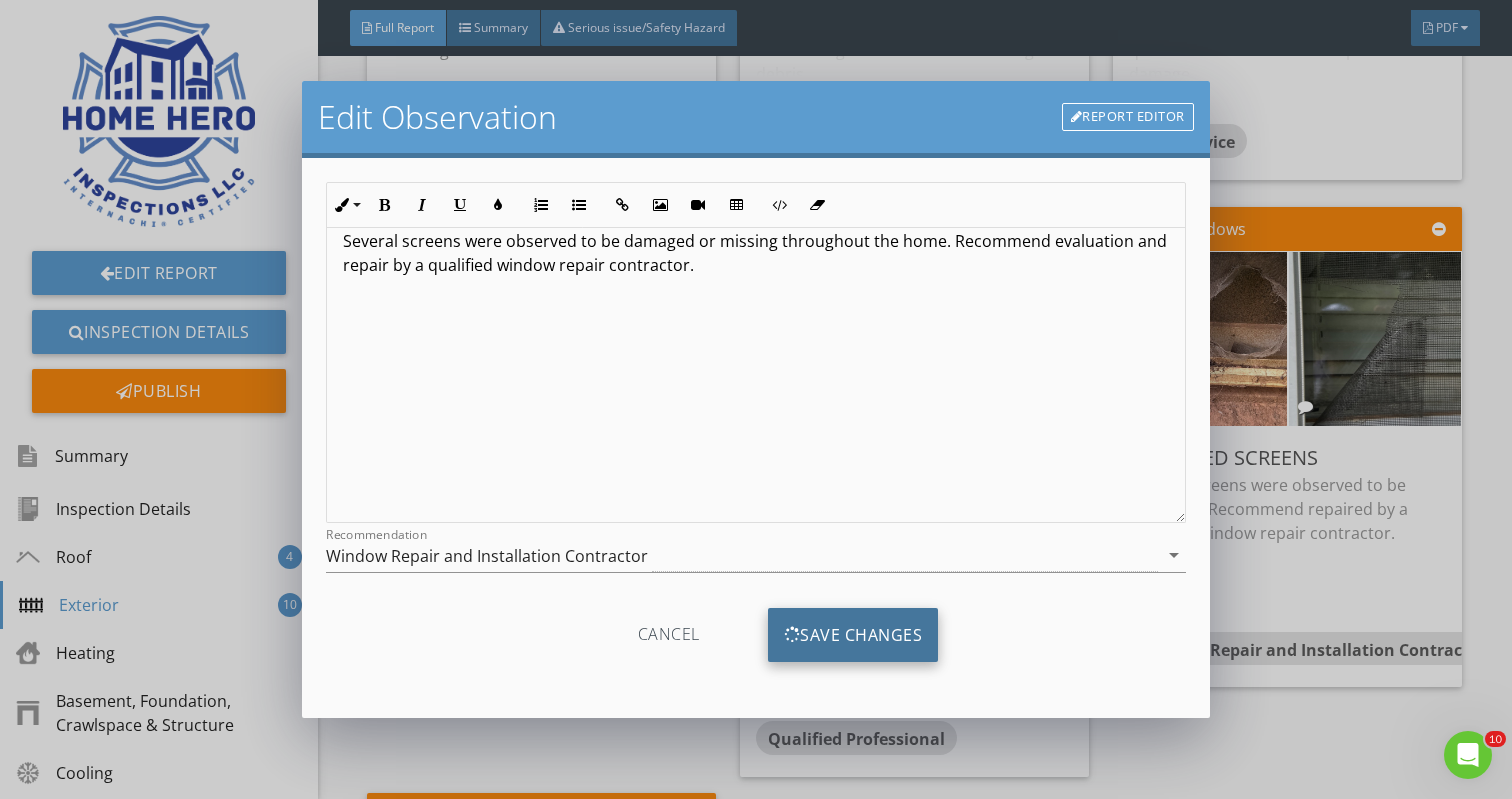 scroll, scrollTop: 0, scrollLeft: 0, axis: both 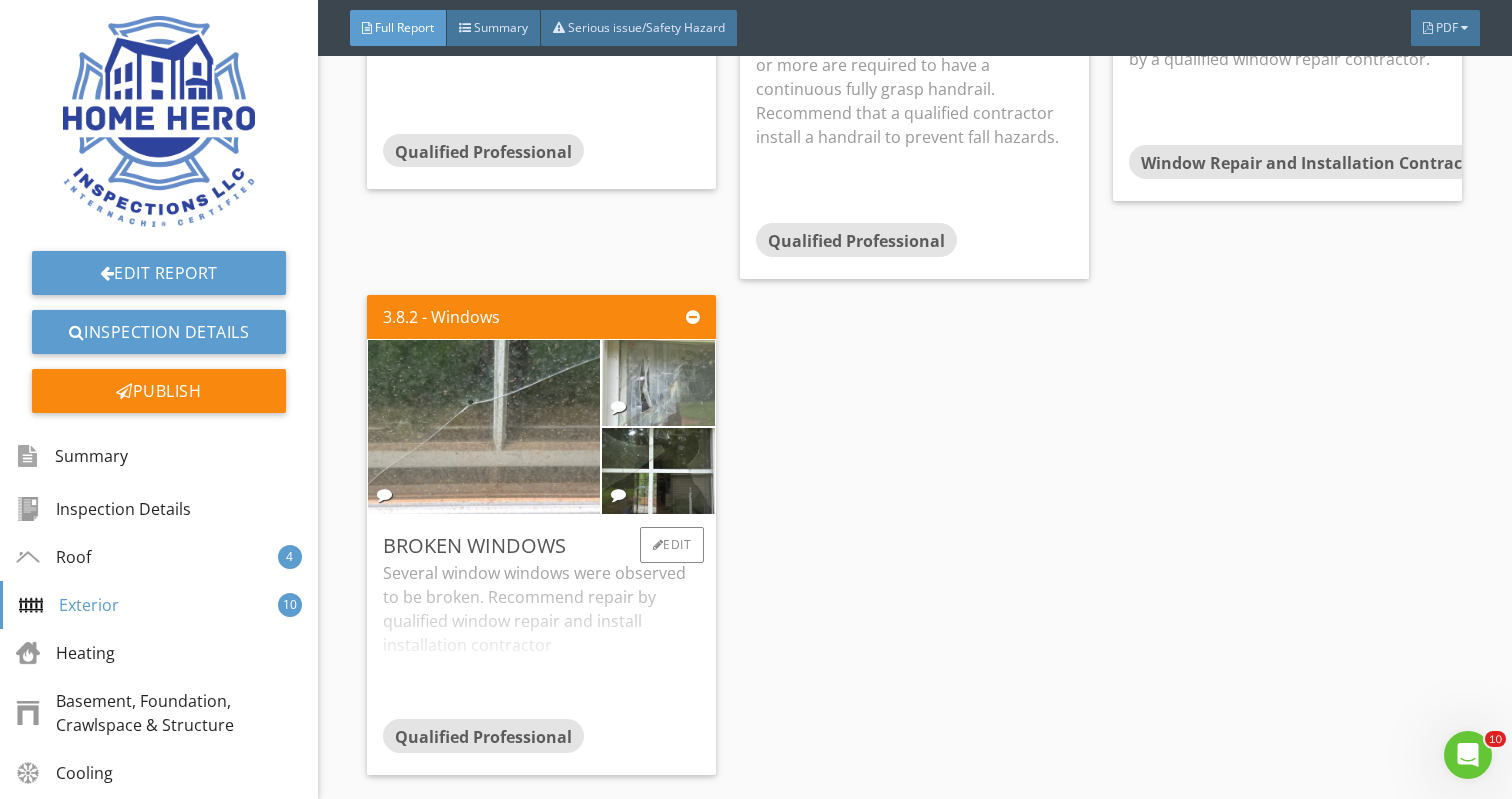 click at bounding box center [658, 382] 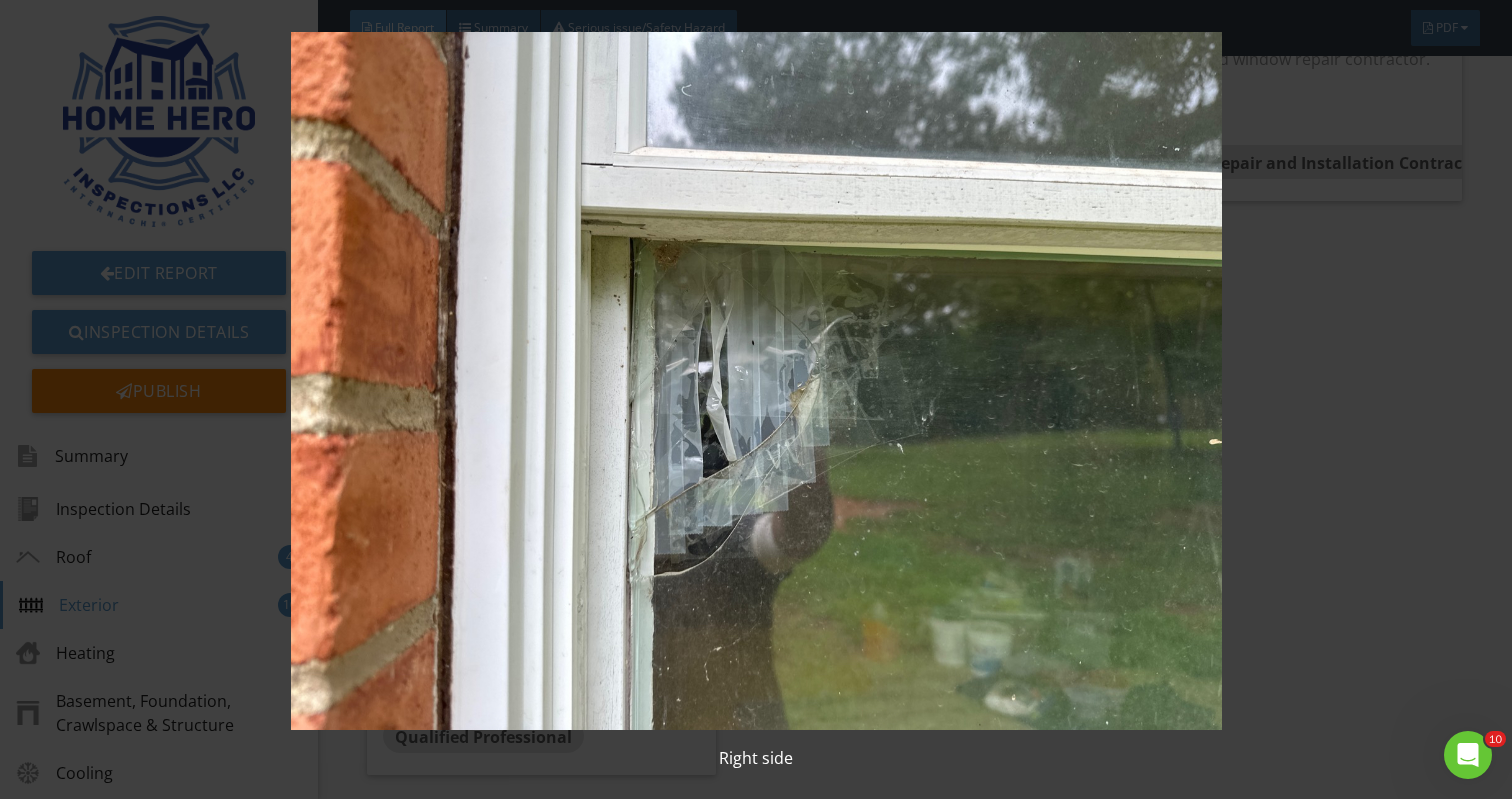 click at bounding box center [756, 381] 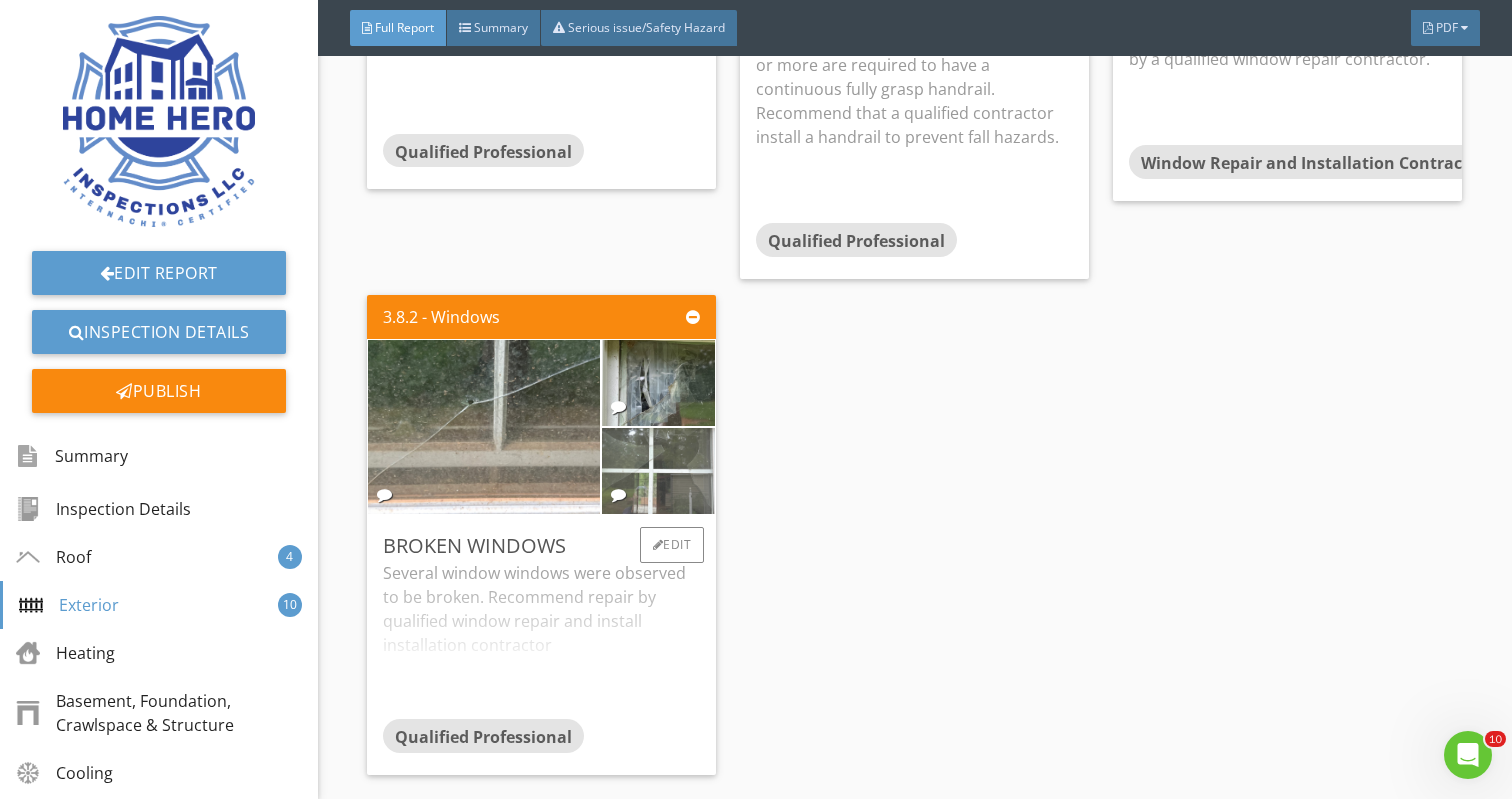 click at bounding box center (658, 470) 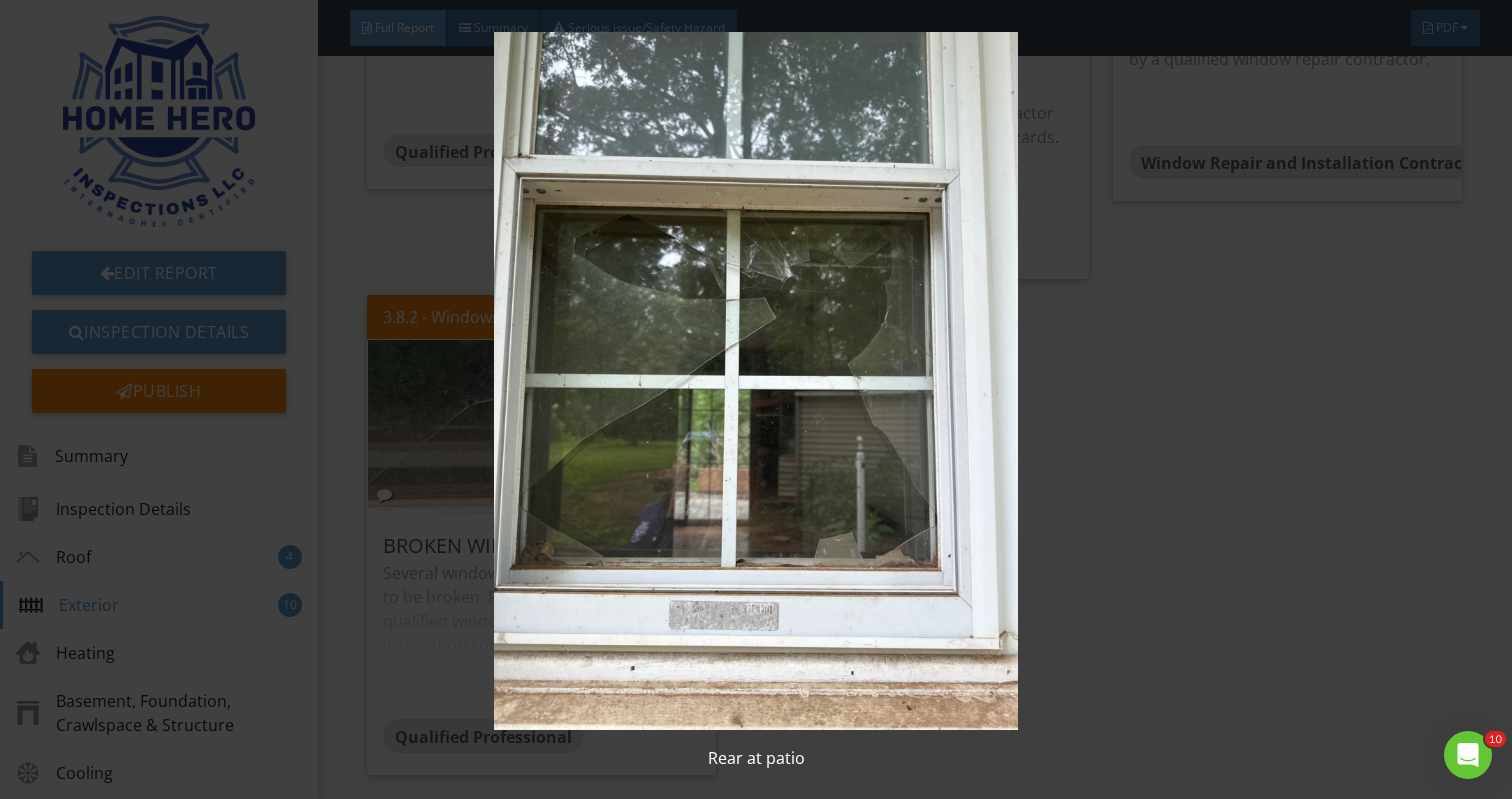 click at bounding box center (756, 381) 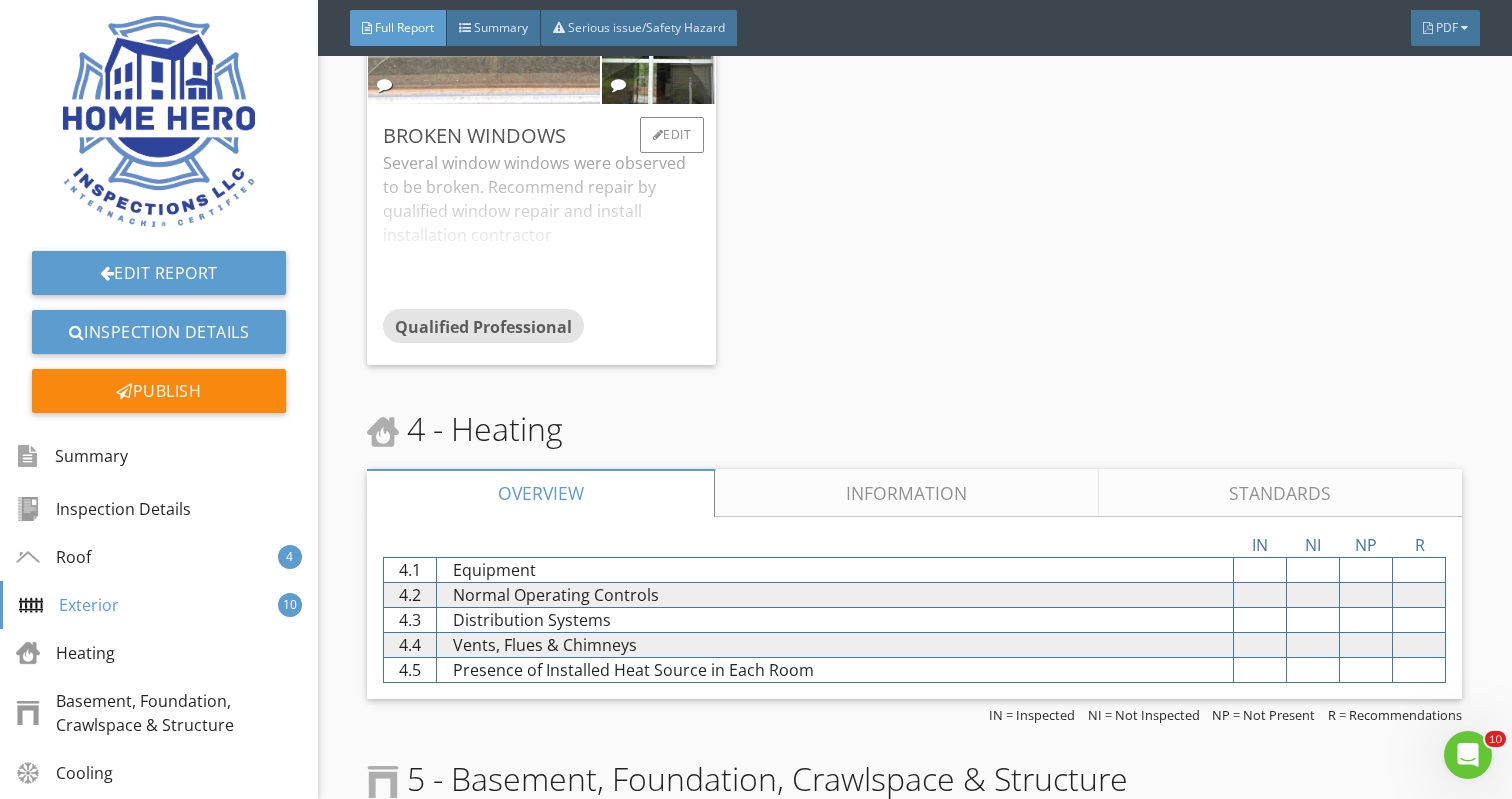 scroll, scrollTop: 4810, scrollLeft: 0, axis: vertical 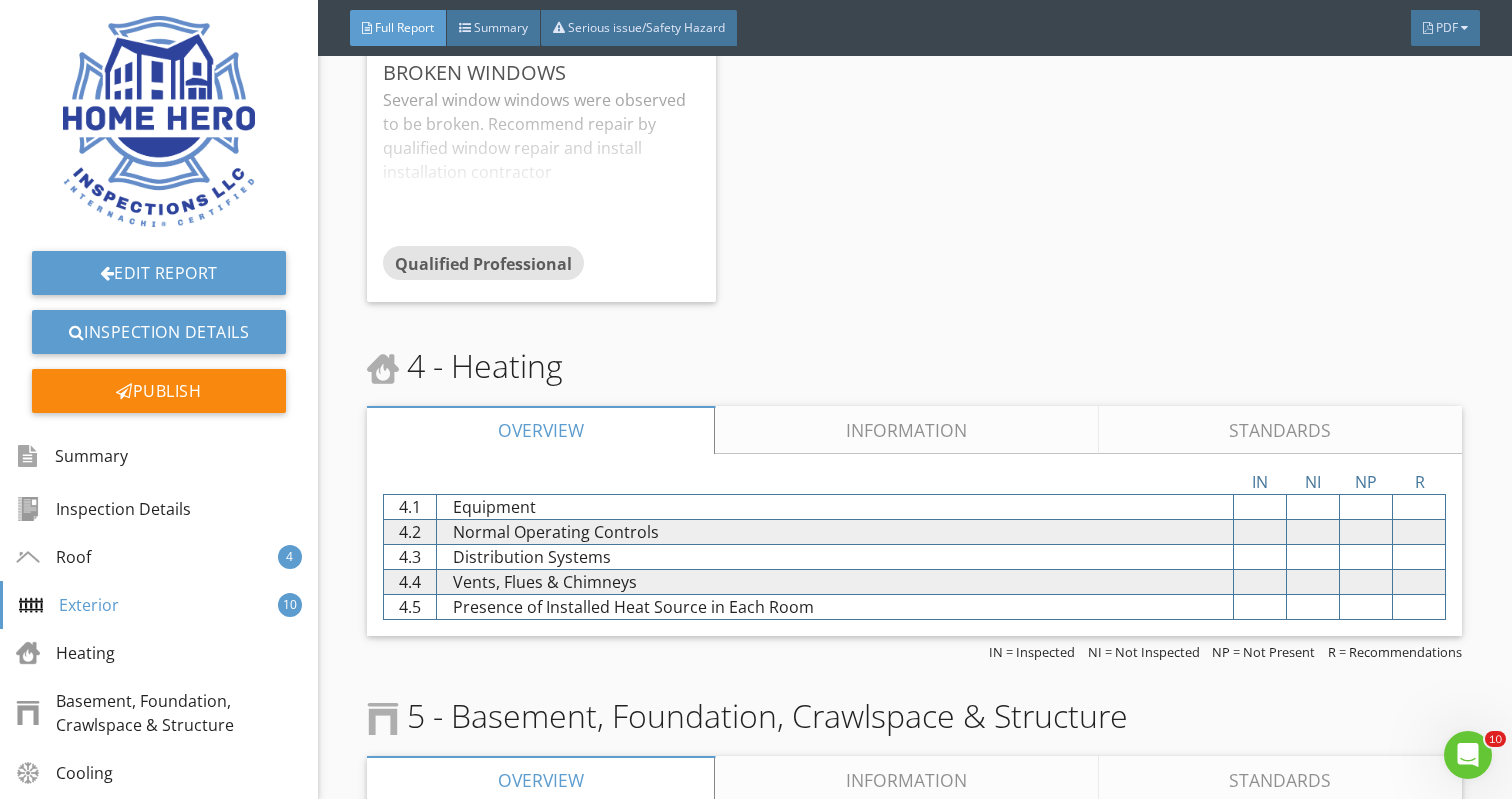 click on "Information" at bounding box center [907, 430] 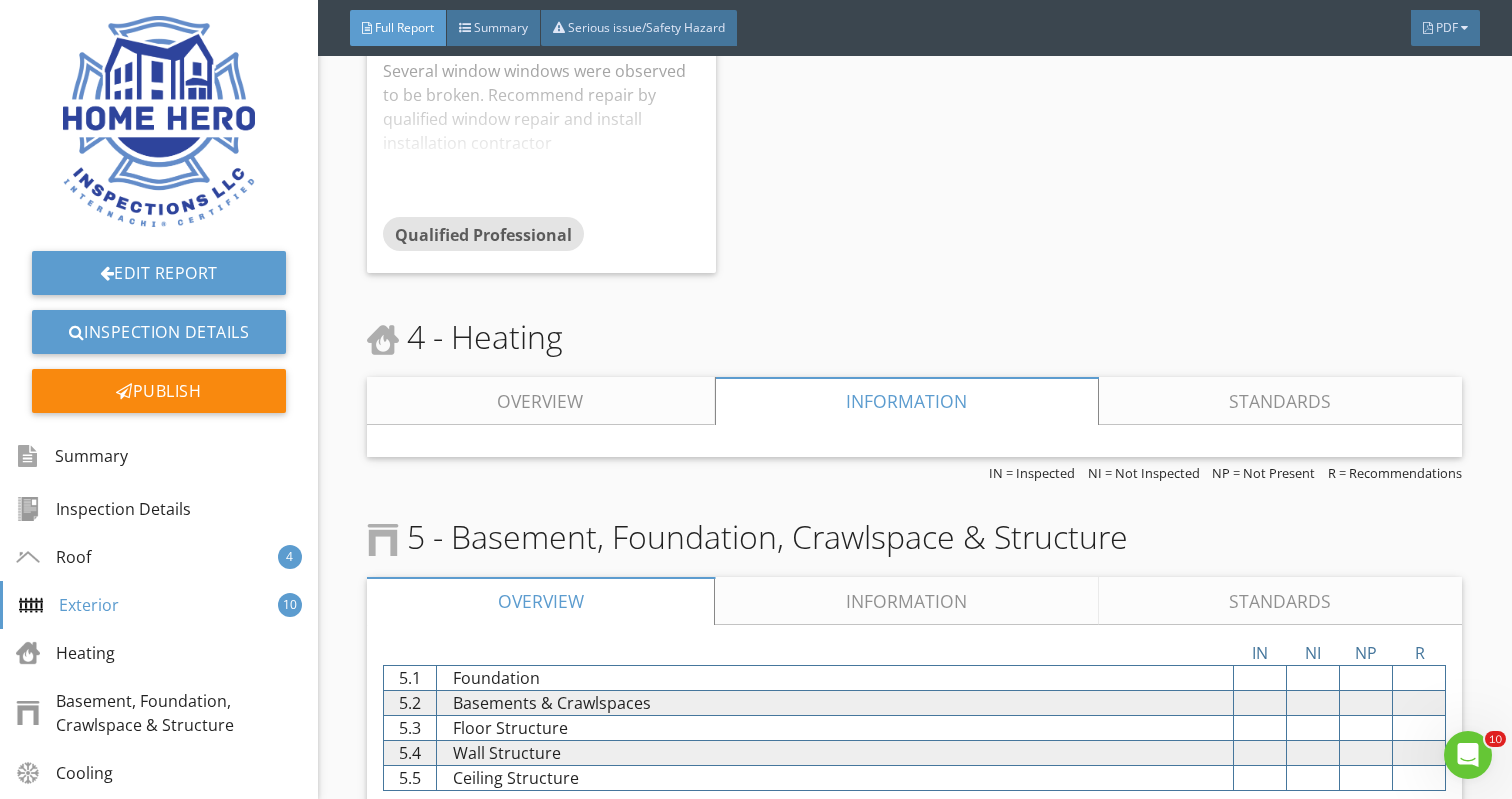 scroll, scrollTop: 4853, scrollLeft: 0, axis: vertical 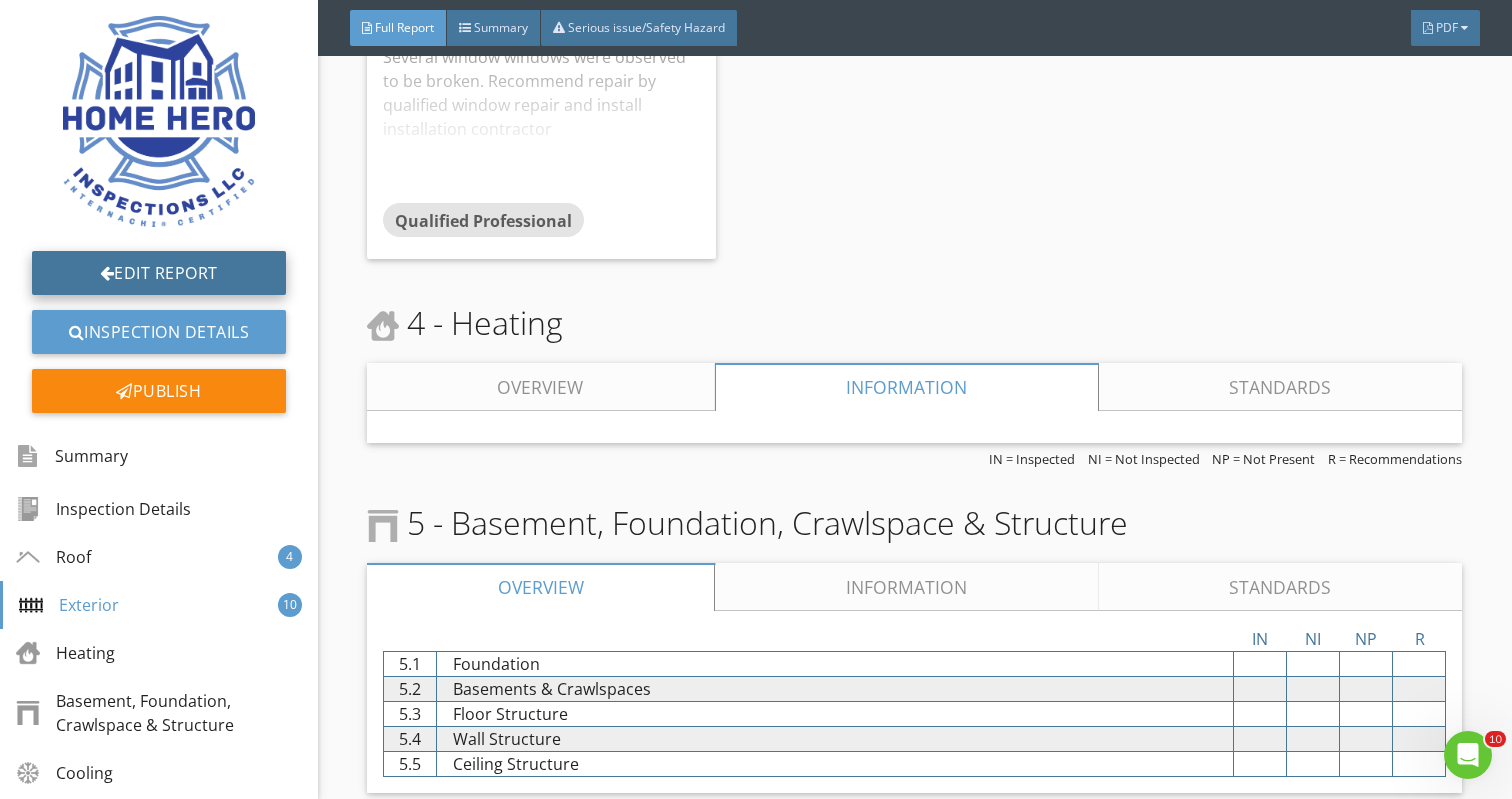 click on "Edit Report" at bounding box center [159, 273] 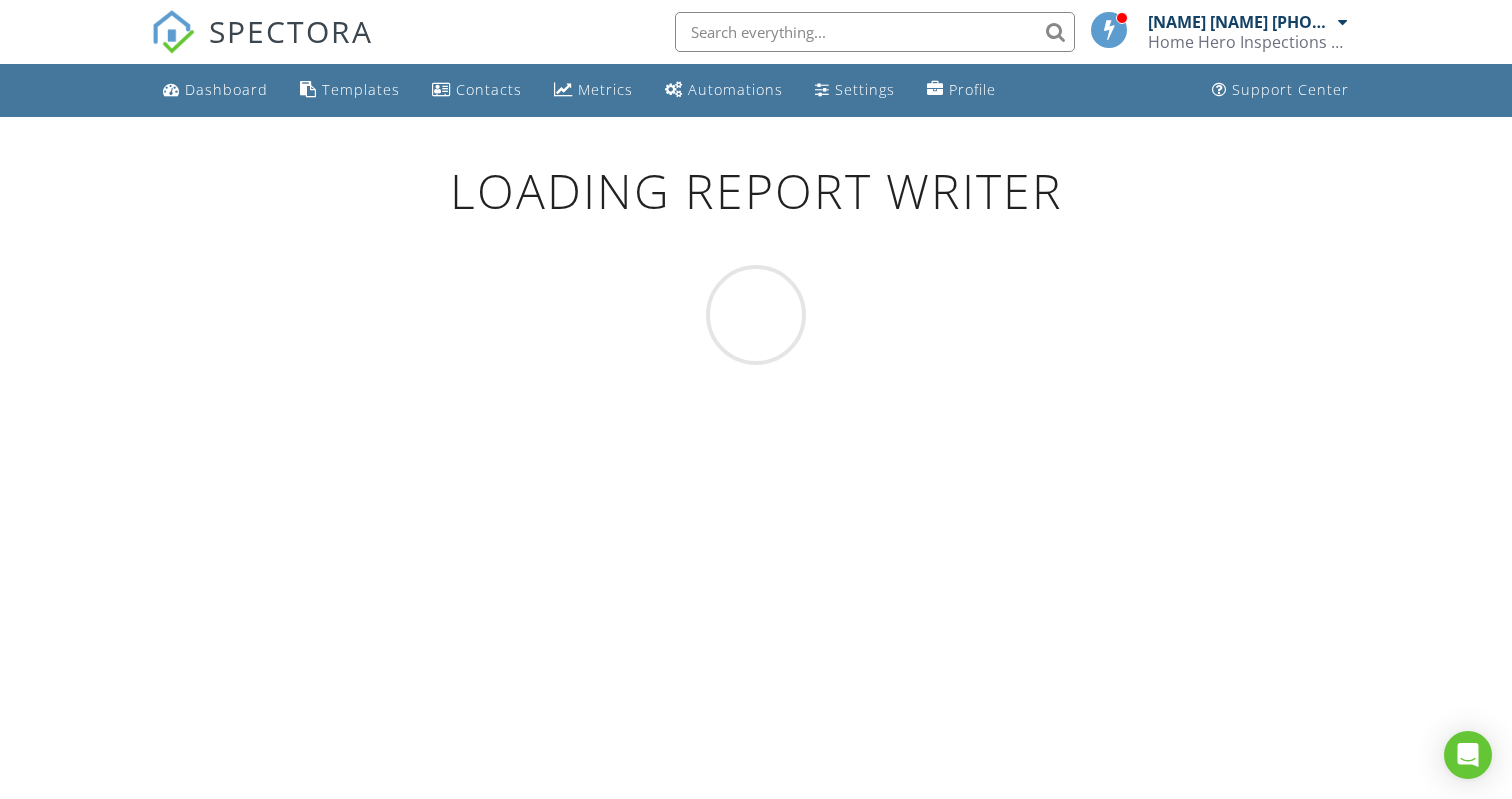 scroll, scrollTop: 0, scrollLeft: 0, axis: both 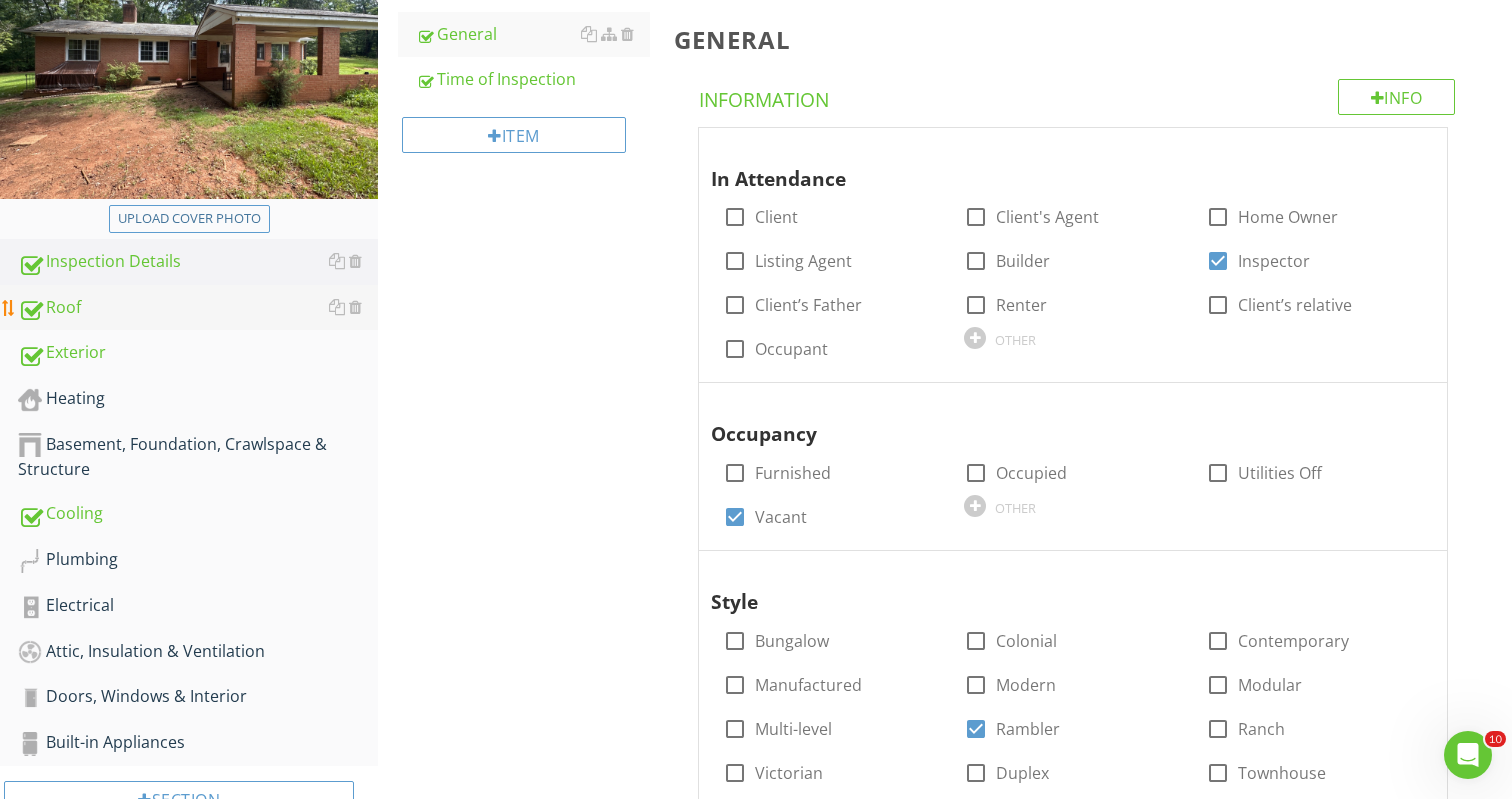 click on "Roof" at bounding box center [198, 308] 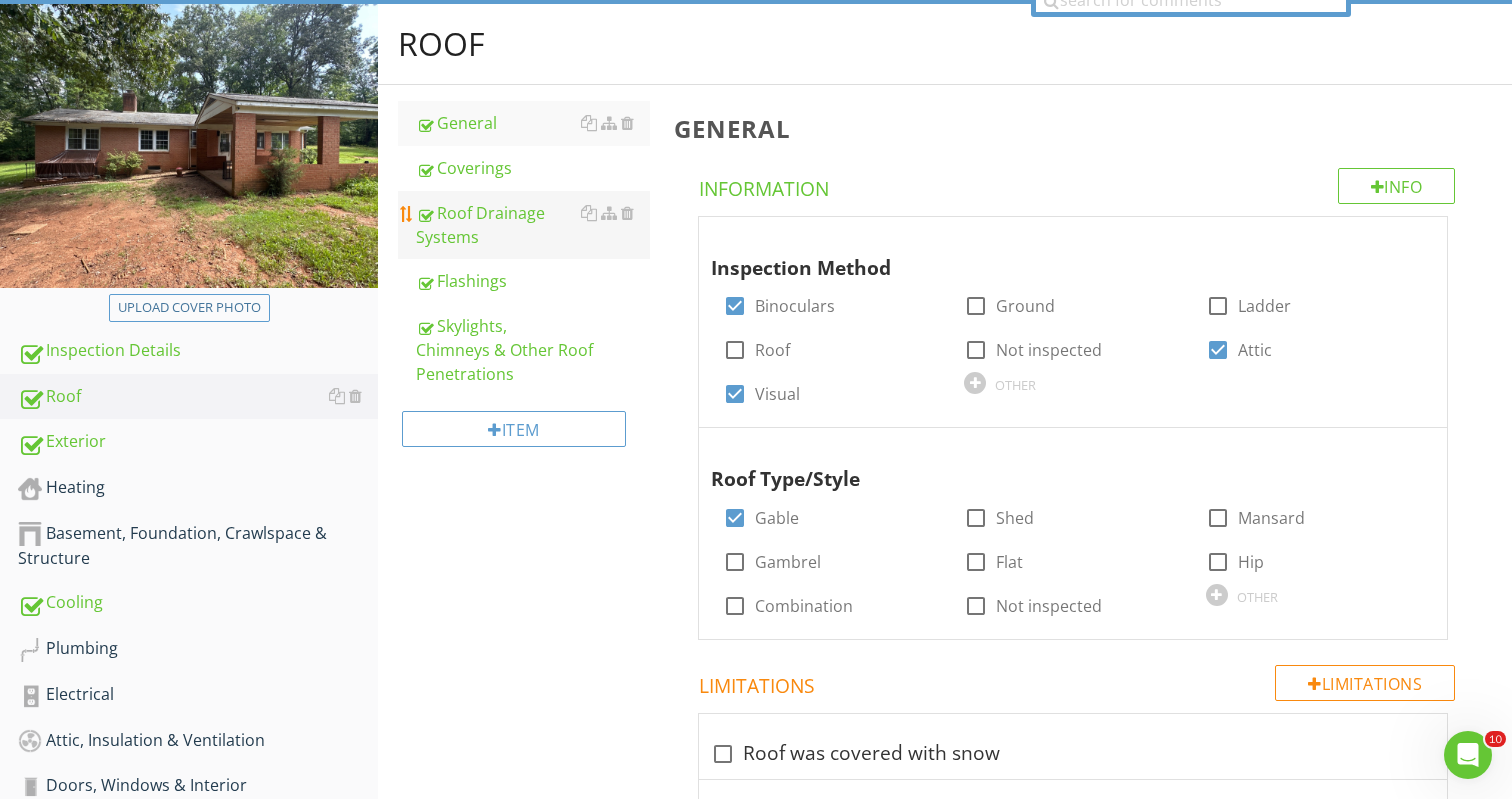 scroll, scrollTop: 185, scrollLeft: 0, axis: vertical 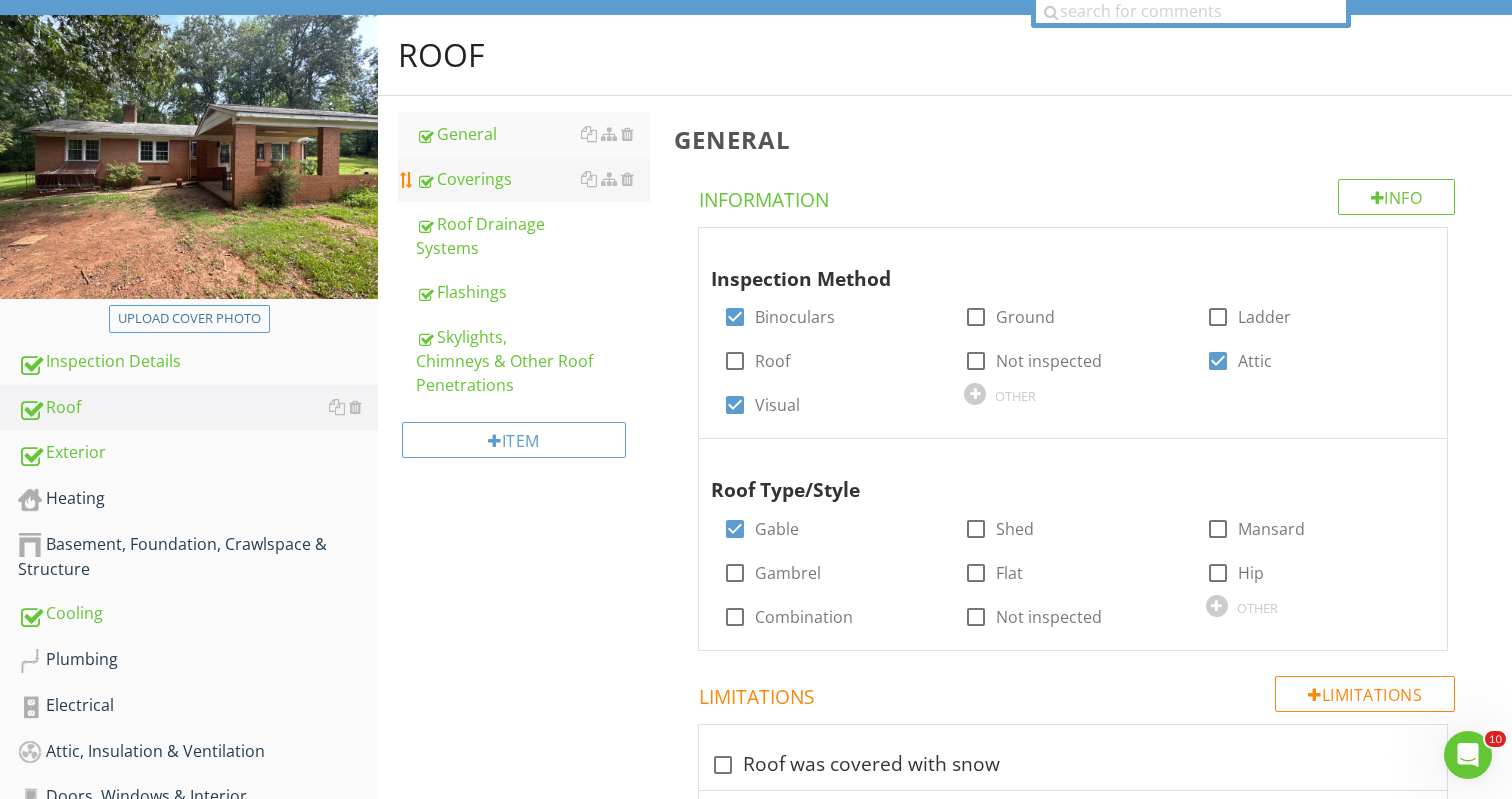 click on "Coverings" at bounding box center [533, 179] 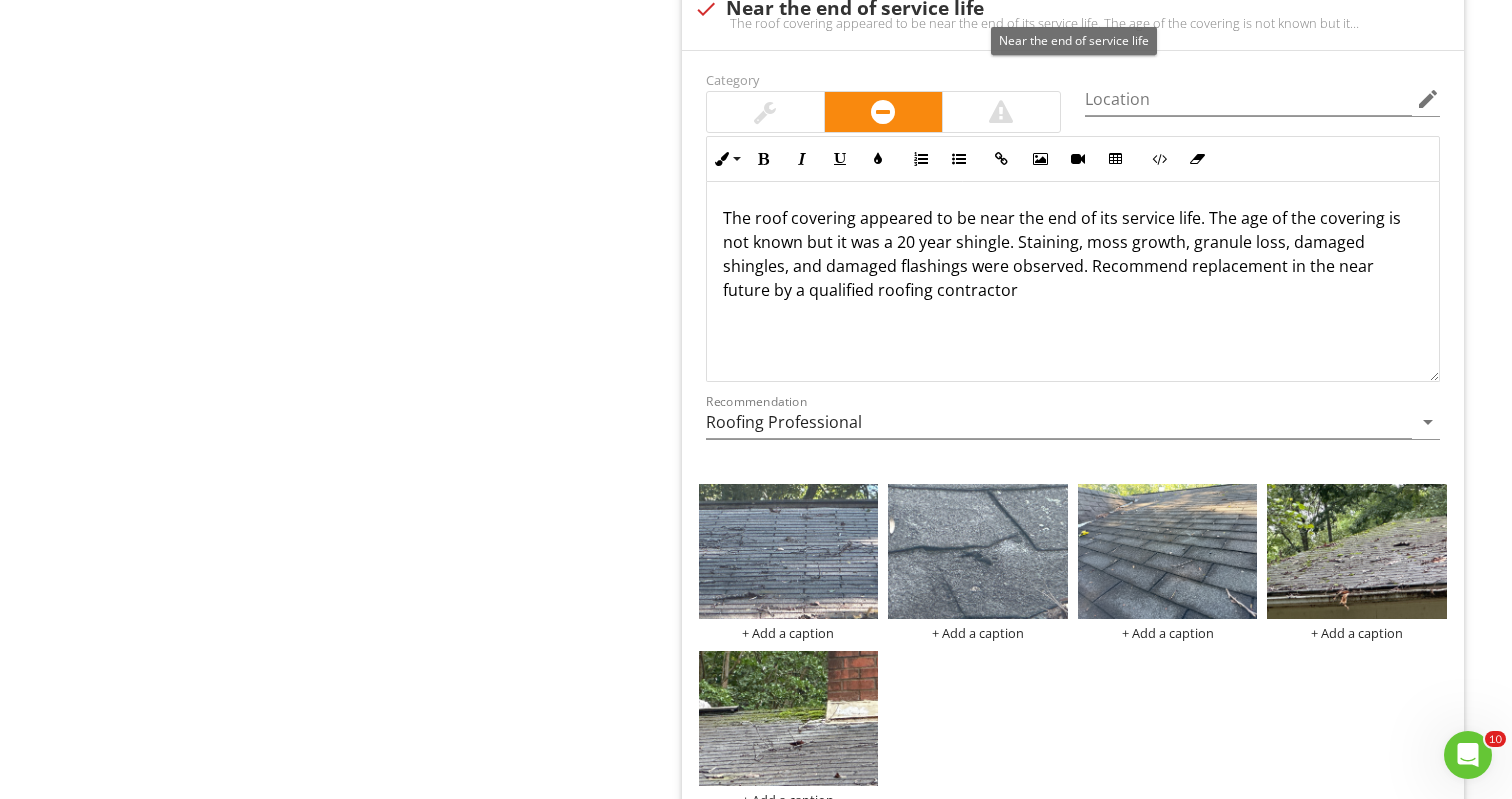 scroll, scrollTop: 3364, scrollLeft: 0, axis: vertical 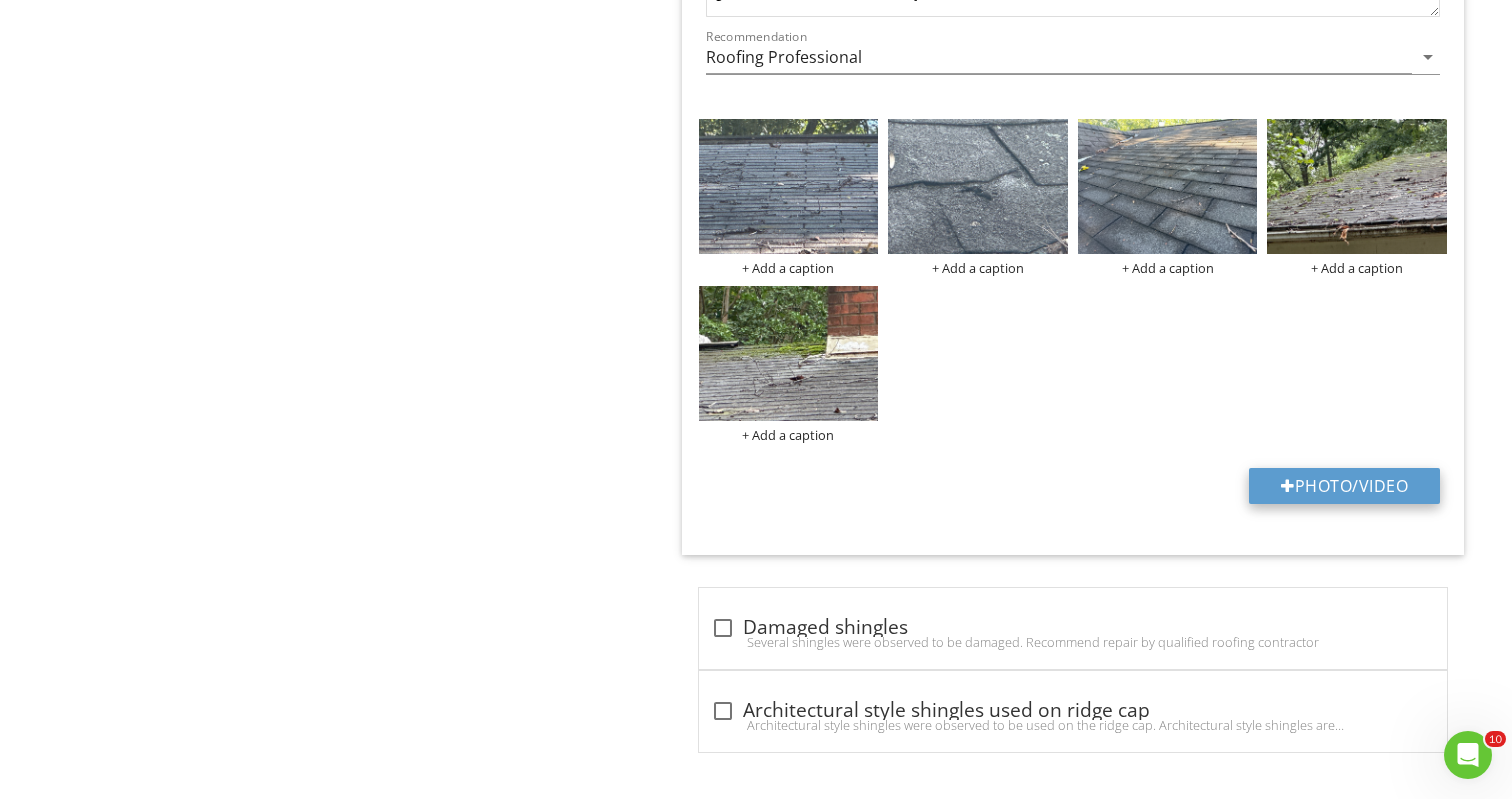 click on "Photo/Video" at bounding box center [1344, 486] 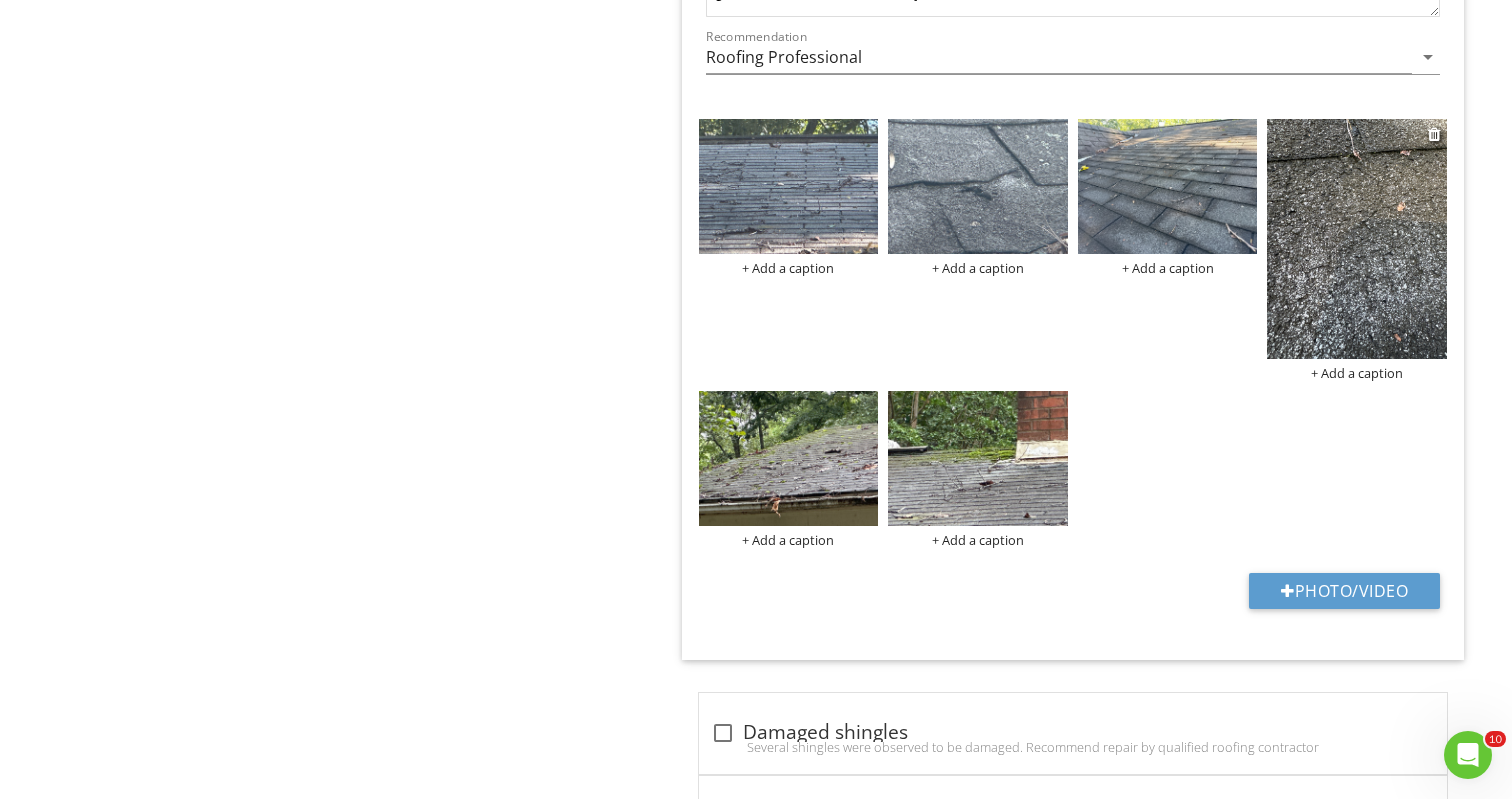 click at bounding box center [1357, 239] 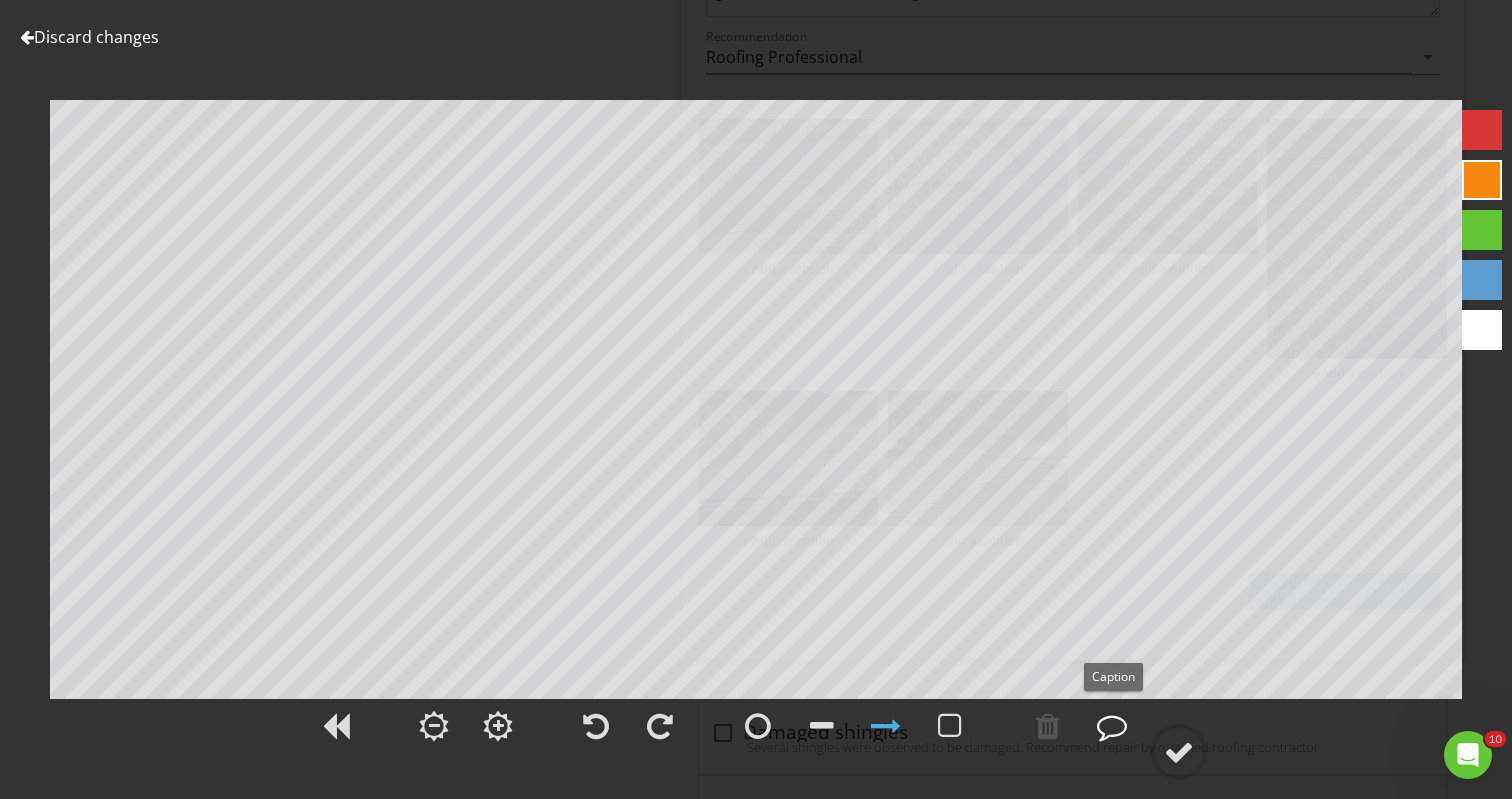 click at bounding box center (1112, 726) 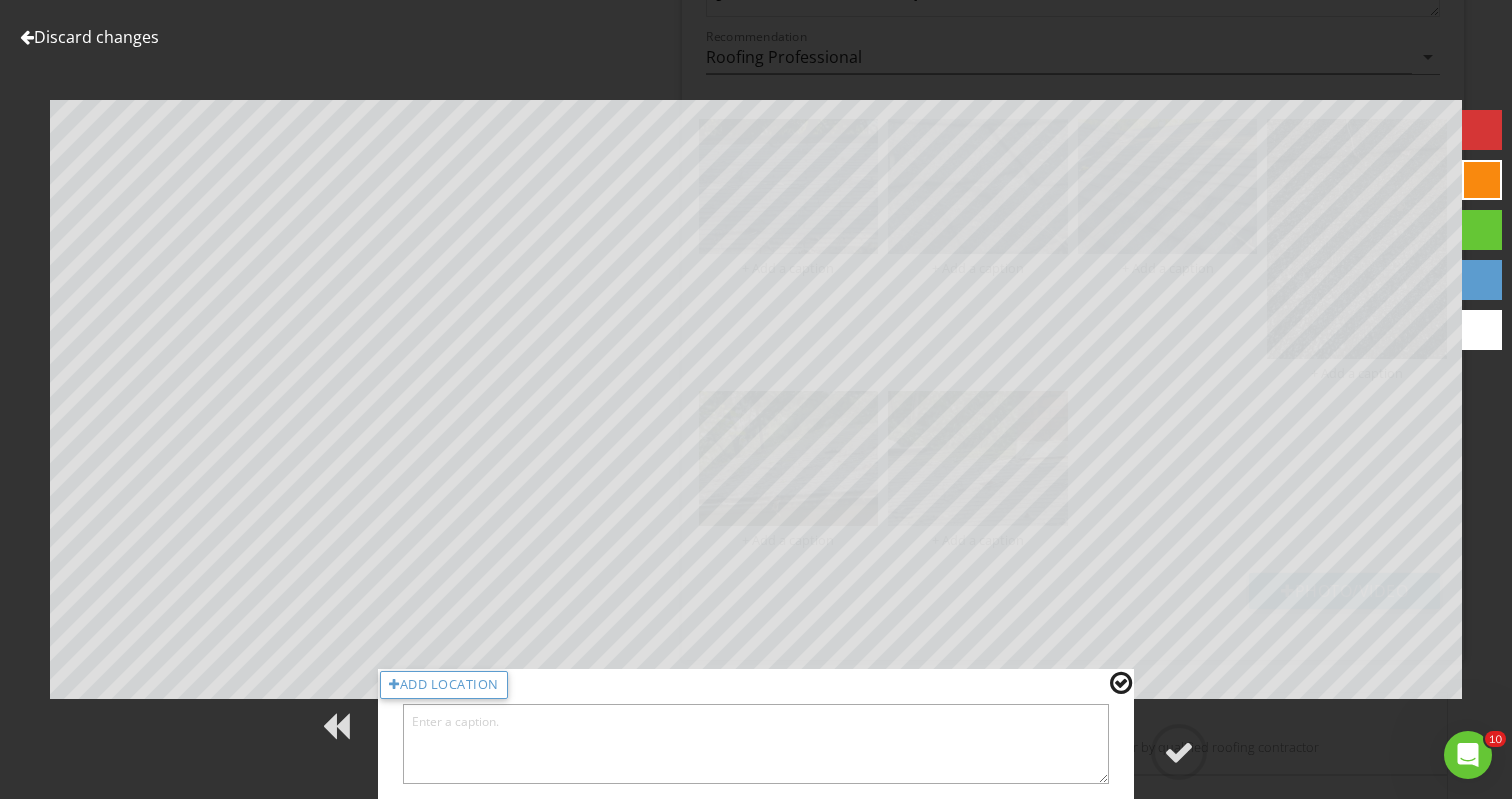 click at bounding box center (756, 744) 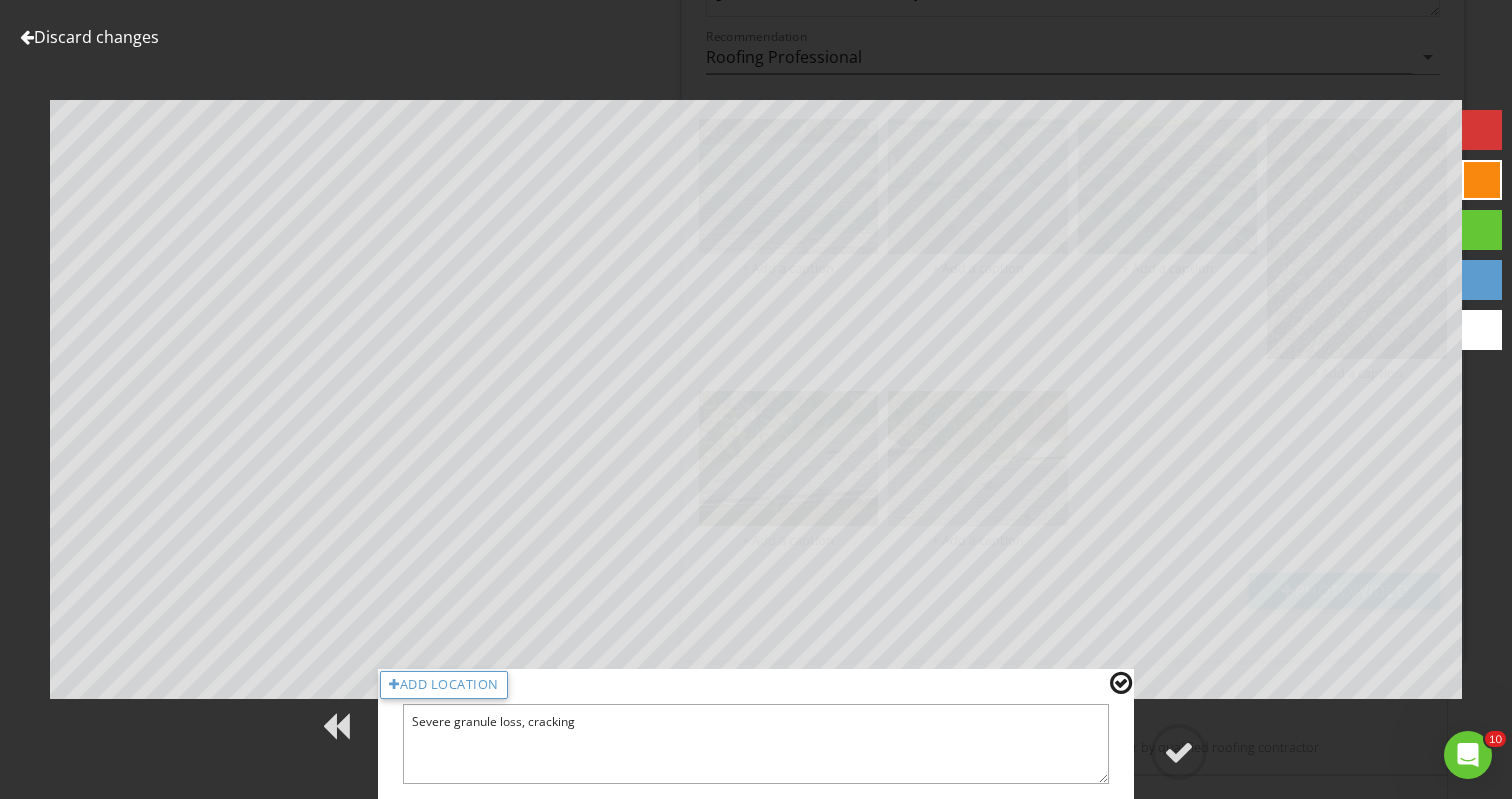 type on "Severe granule loss, cracking" 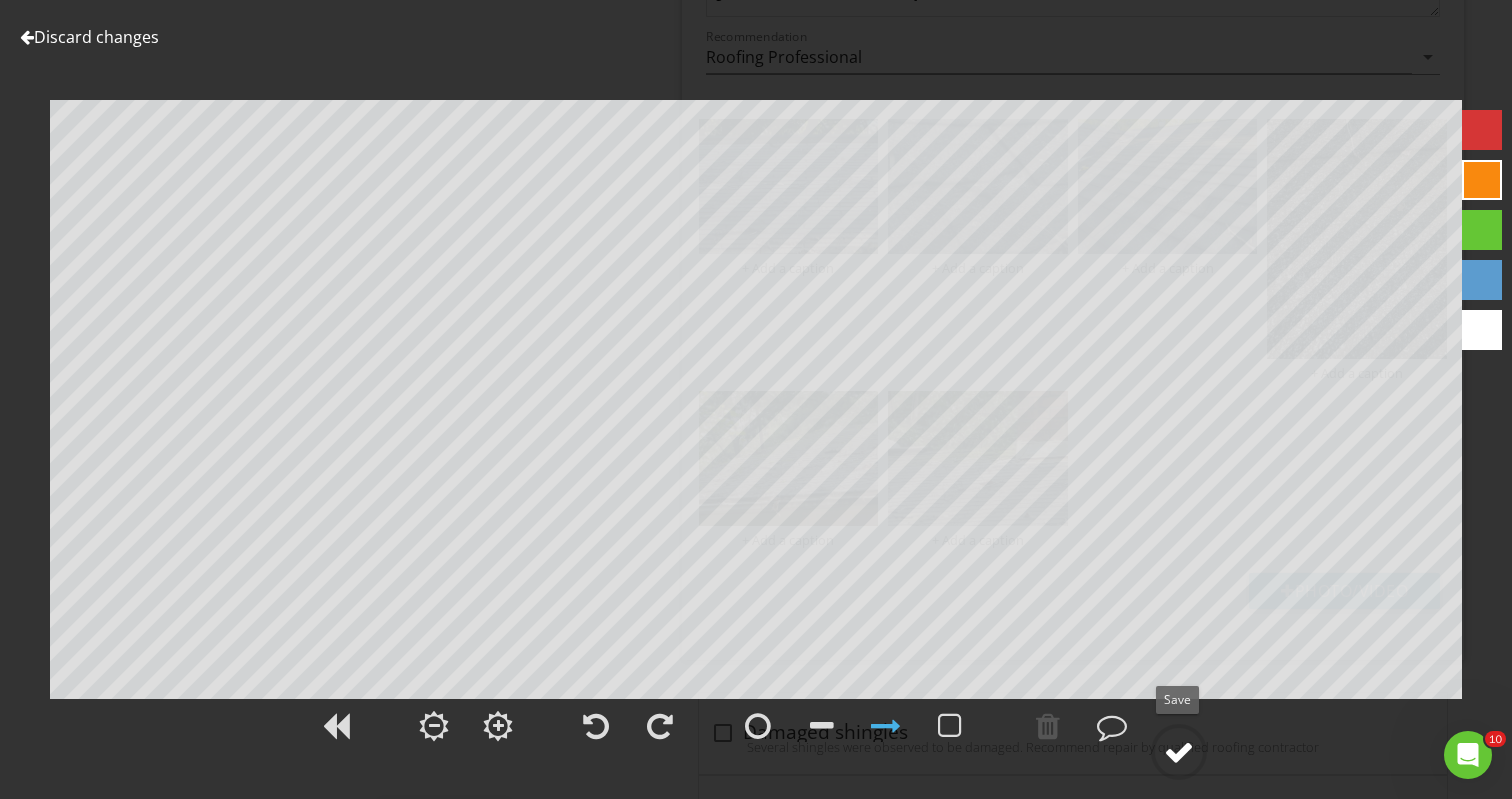click at bounding box center [1179, 752] 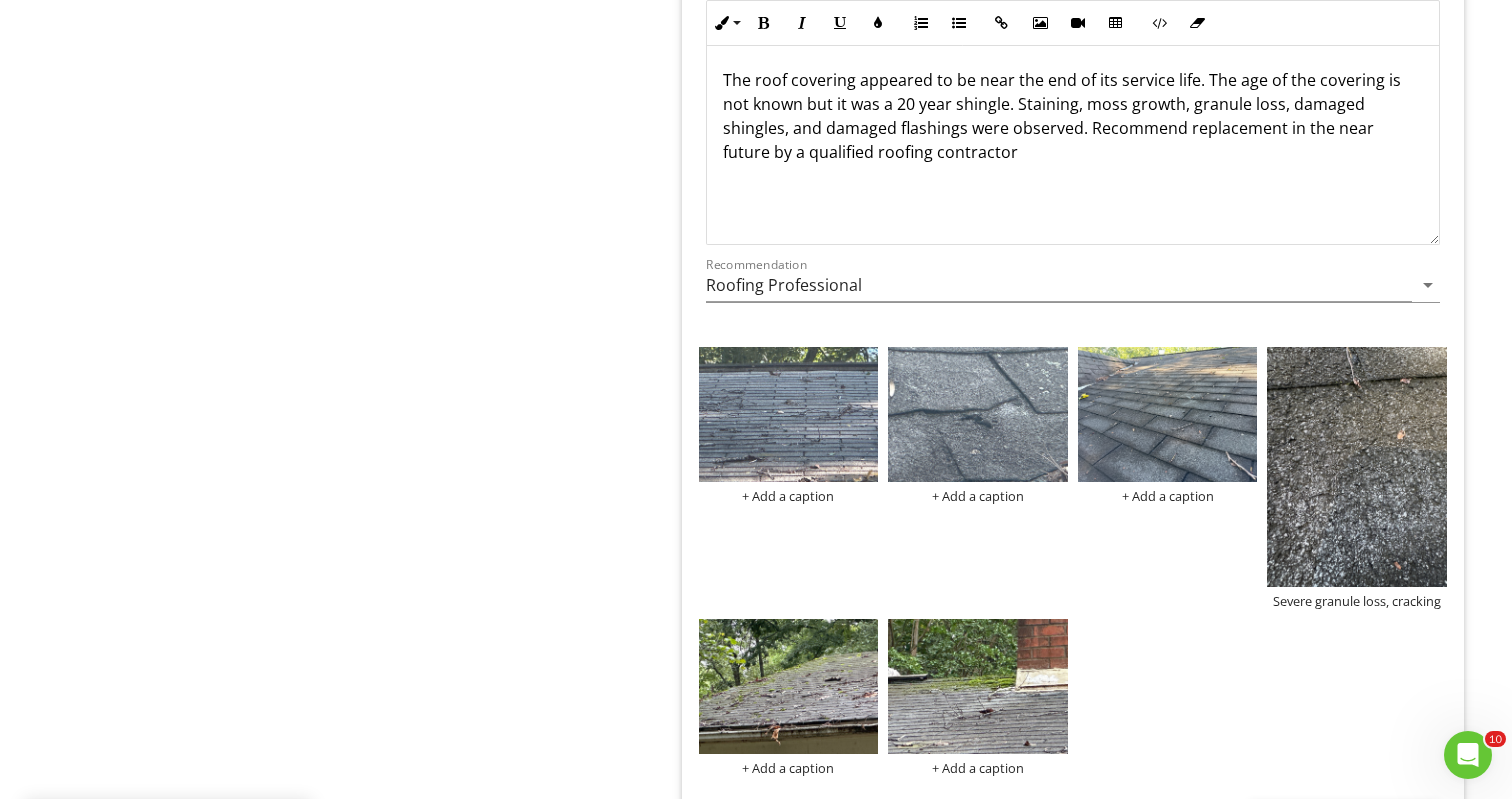 scroll, scrollTop: 3493, scrollLeft: 0, axis: vertical 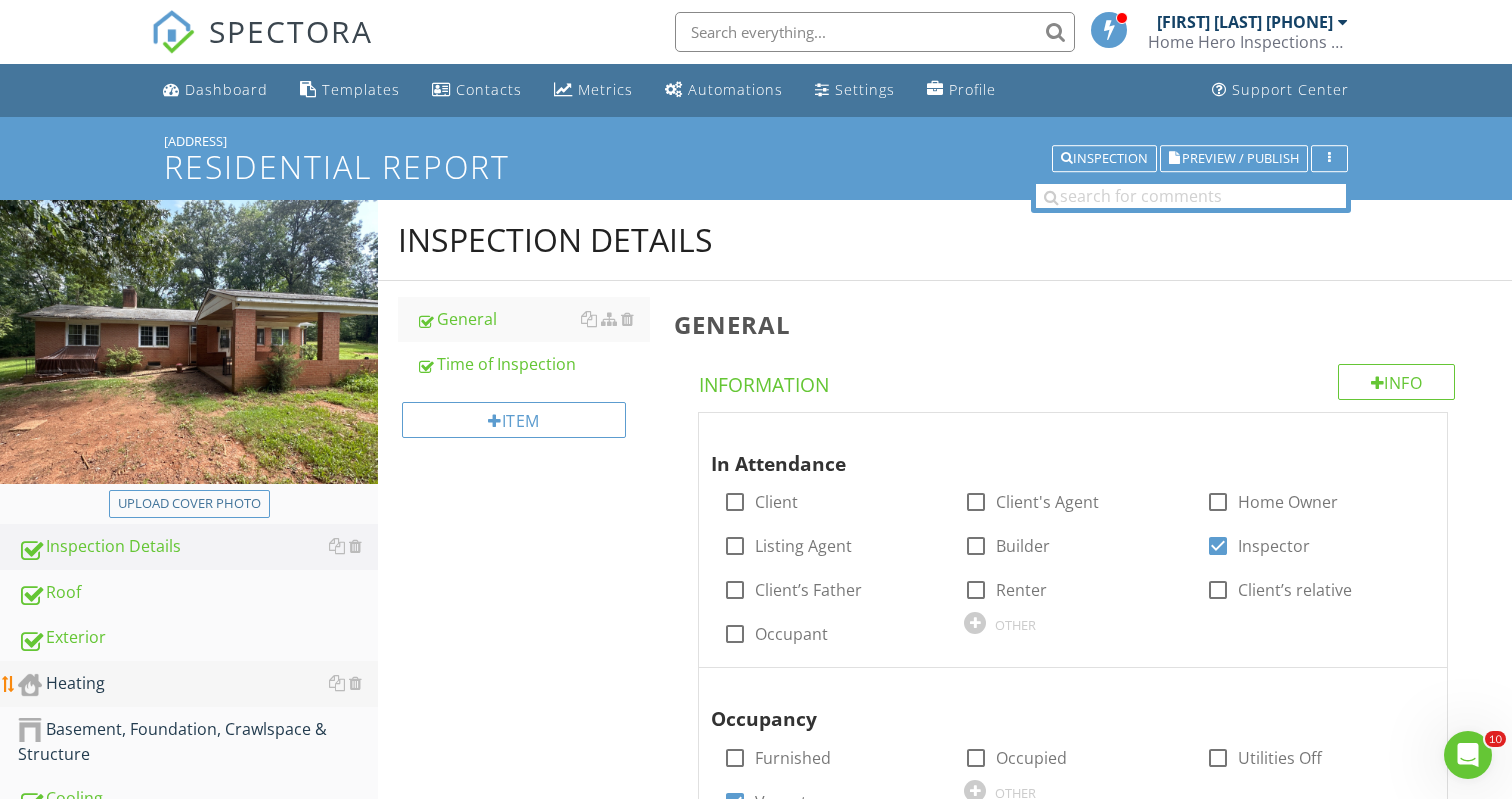 click on "Heating" at bounding box center [198, 684] 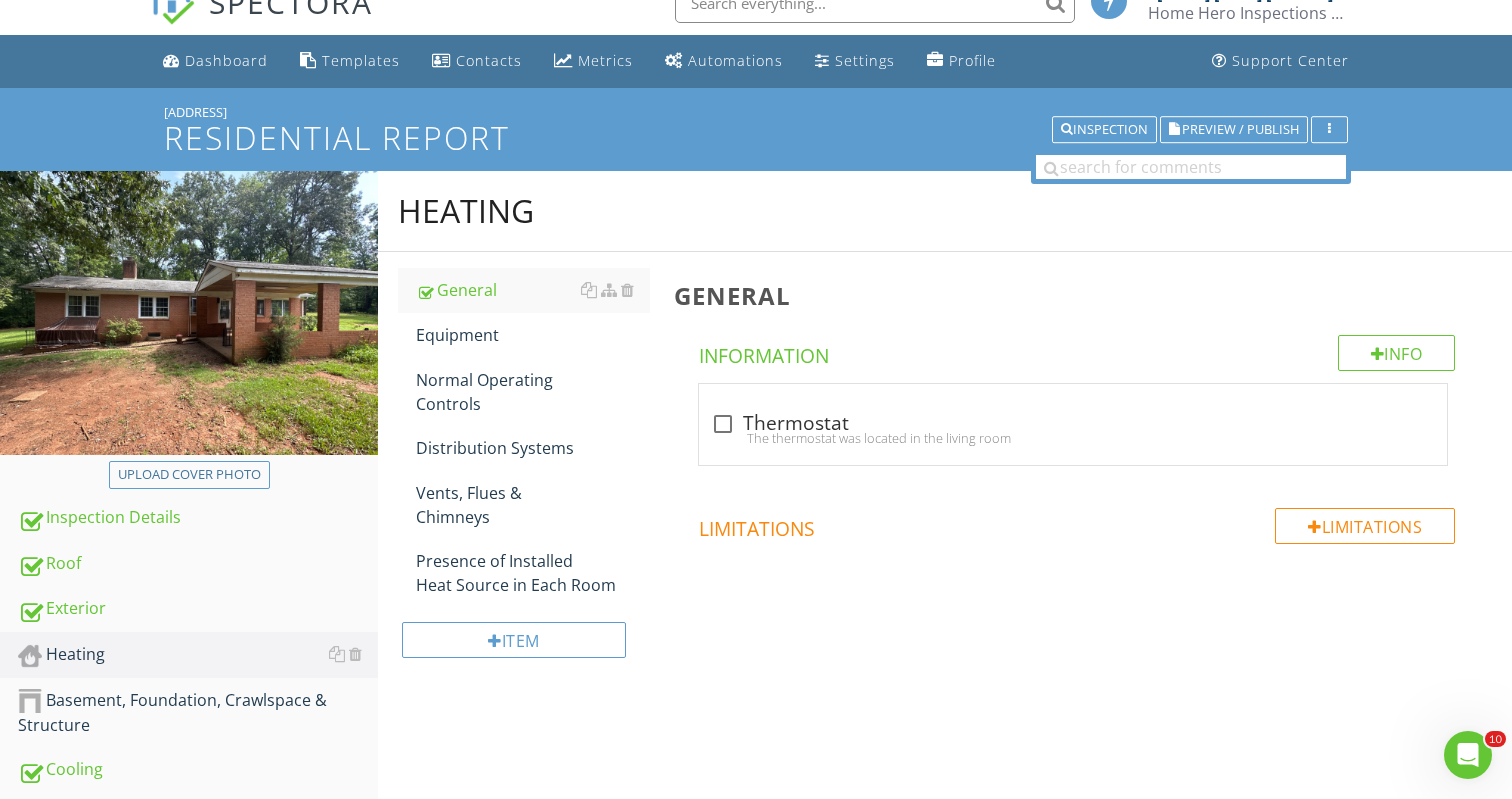 scroll, scrollTop: 33, scrollLeft: 0, axis: vertical 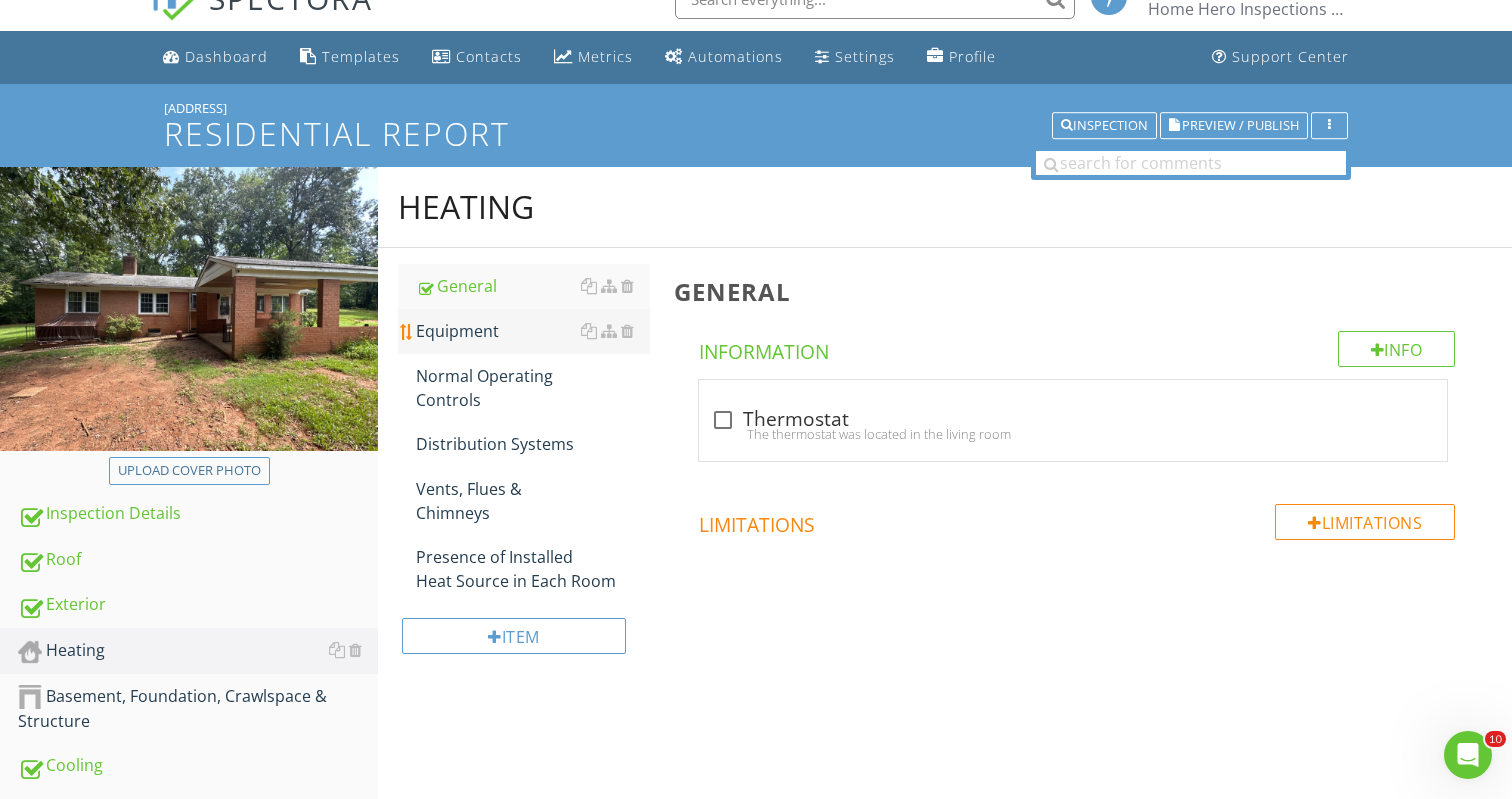 click on "Equipment" at bounding box center (533, 331) 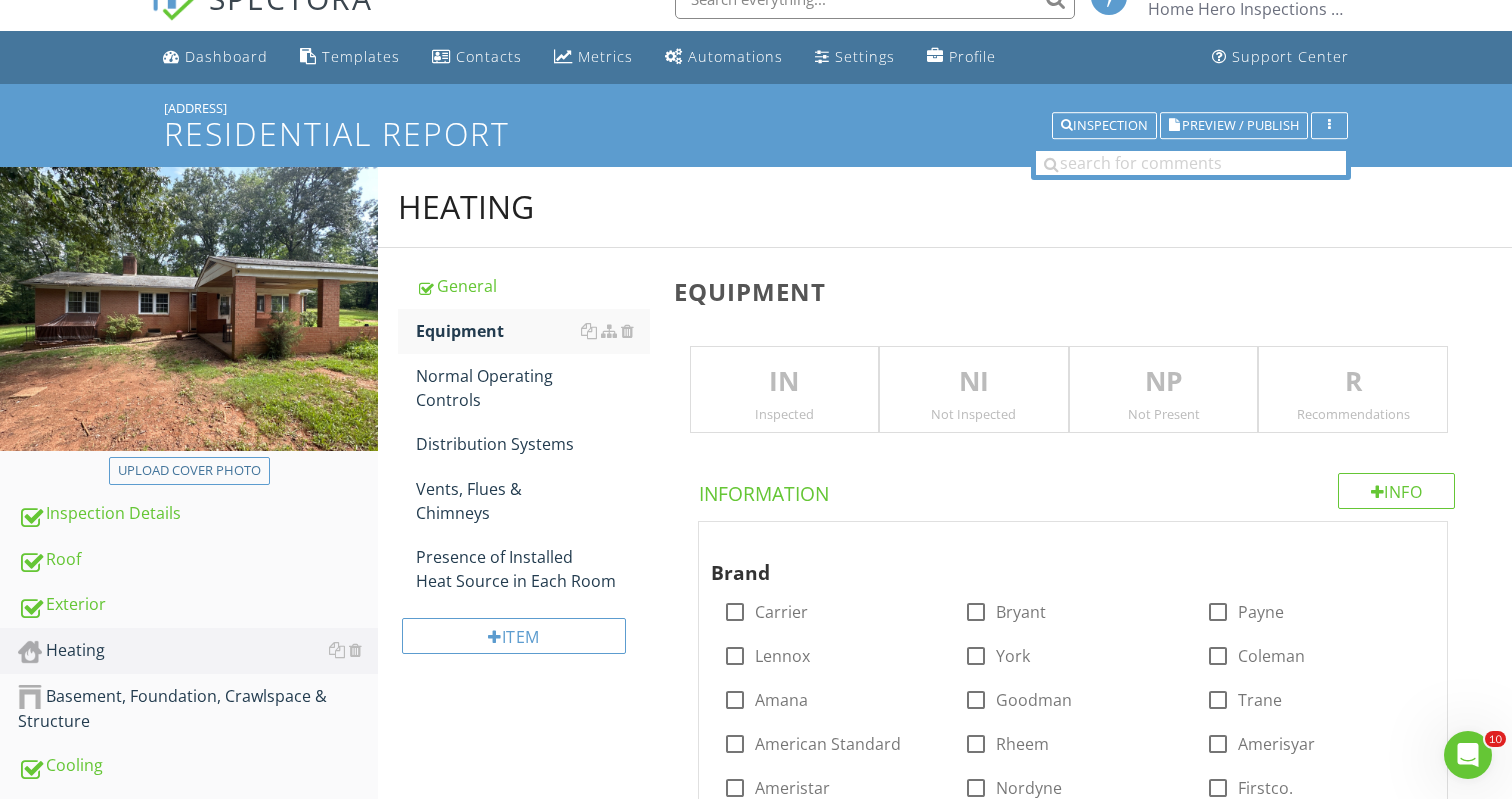 click on "NI" at bounding box center [974, 382] 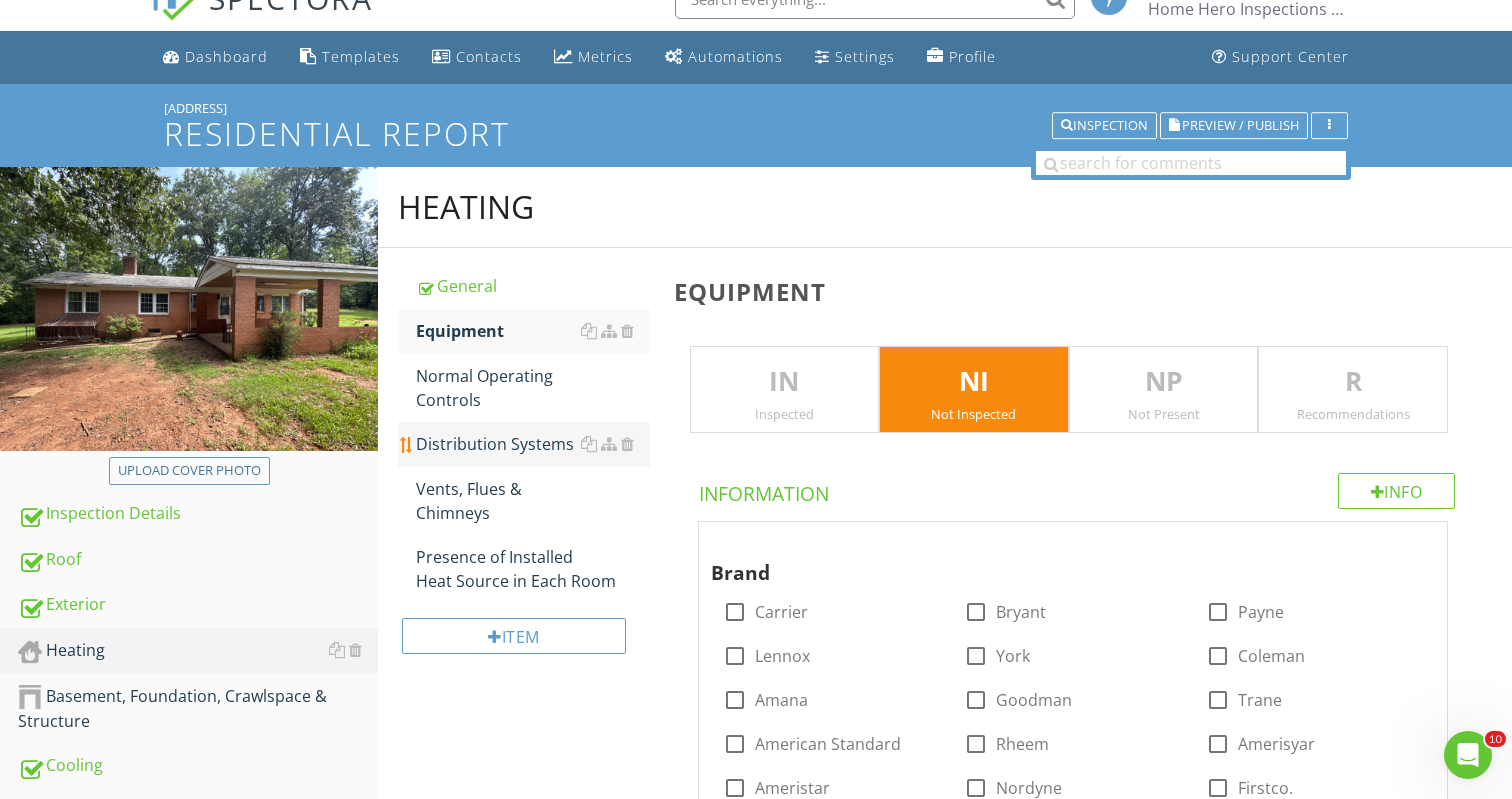 click on "Distribution Systems" at bounding box center [533, 444] 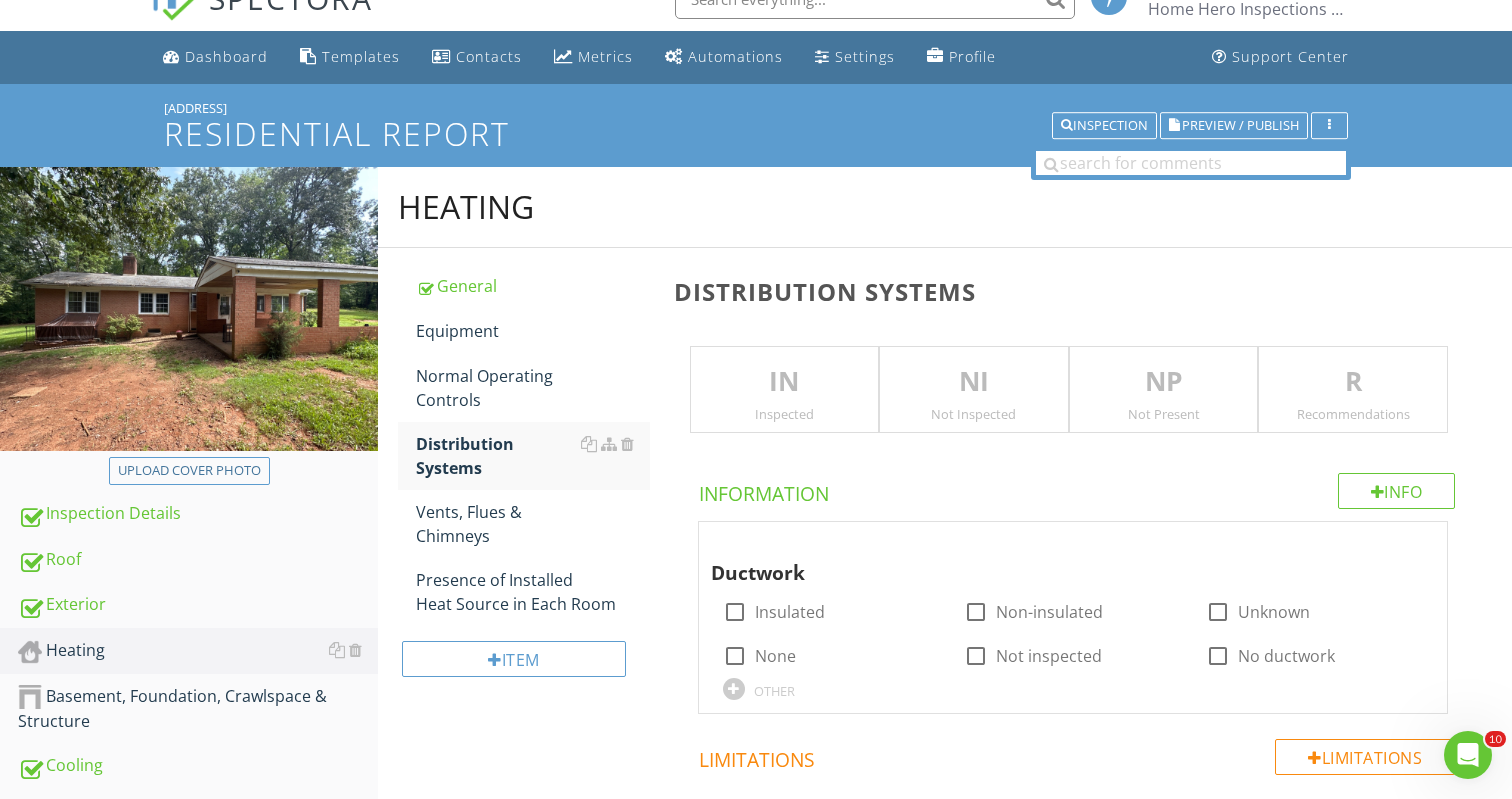 click on "NI" at bounding box center [974, 382] 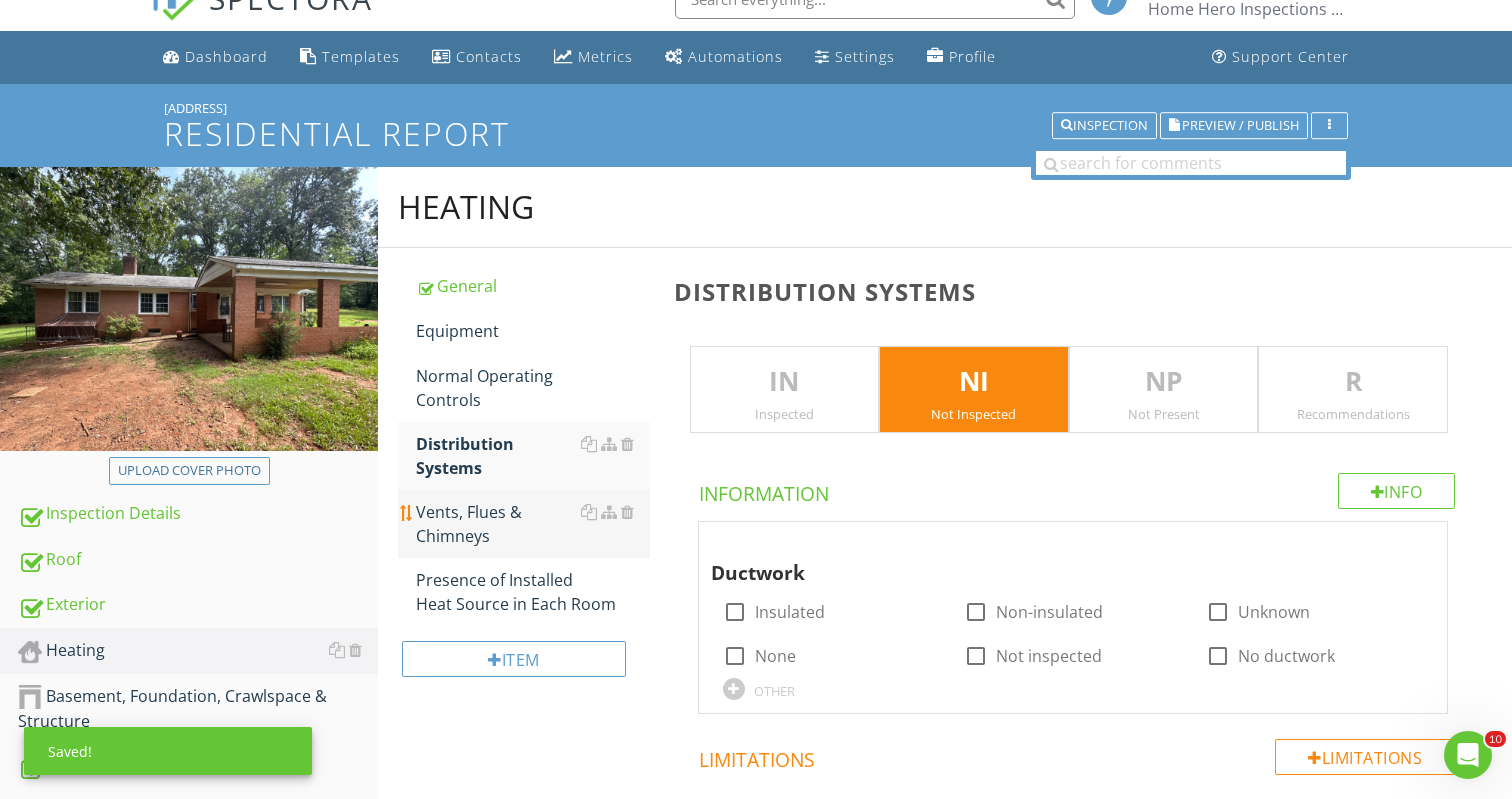 click on "Vents, Flues & Chimneys" at bounding box center (533, 524) 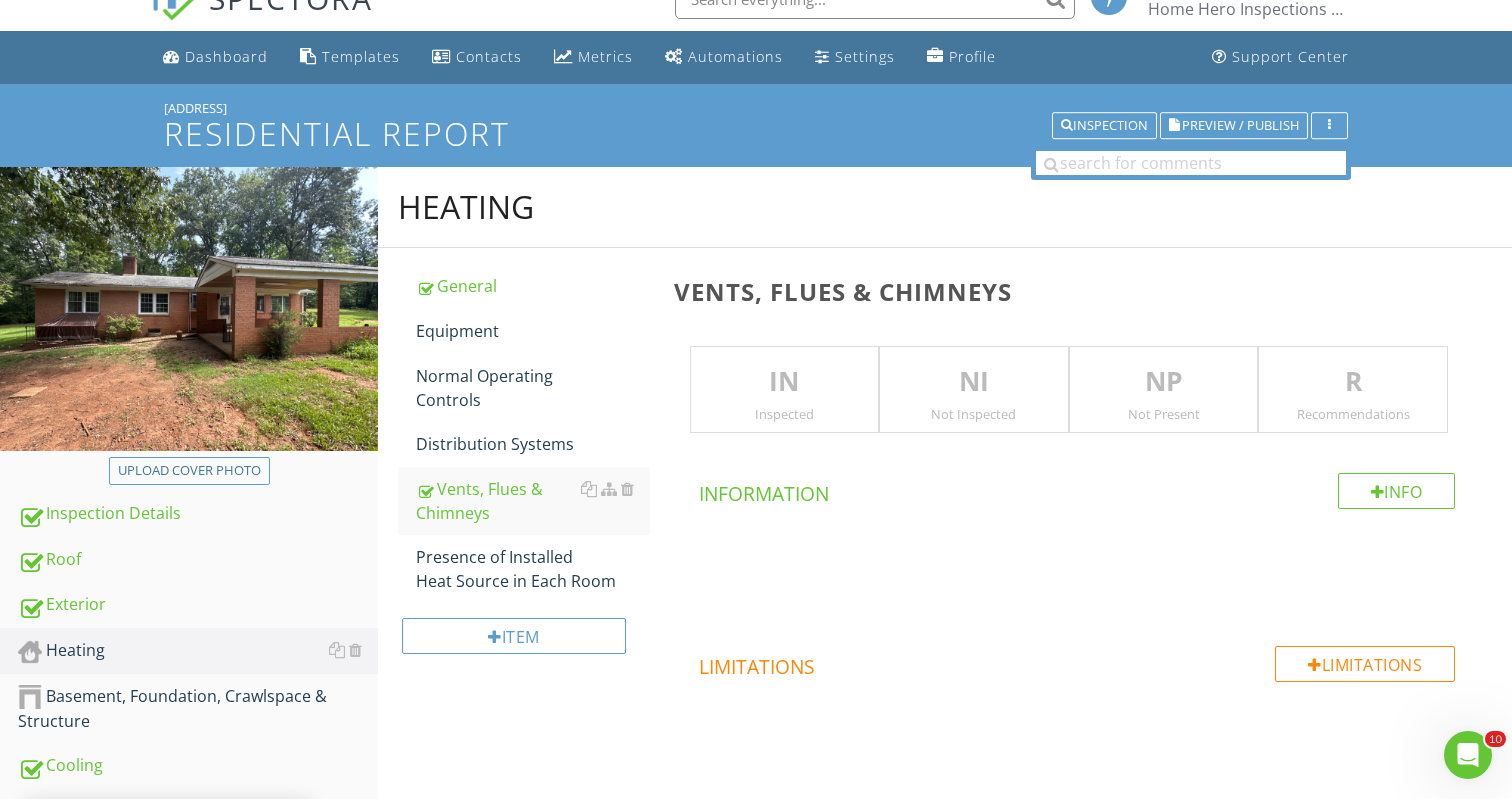 click on "IN   Inspected" at bounding box center [785, 390] 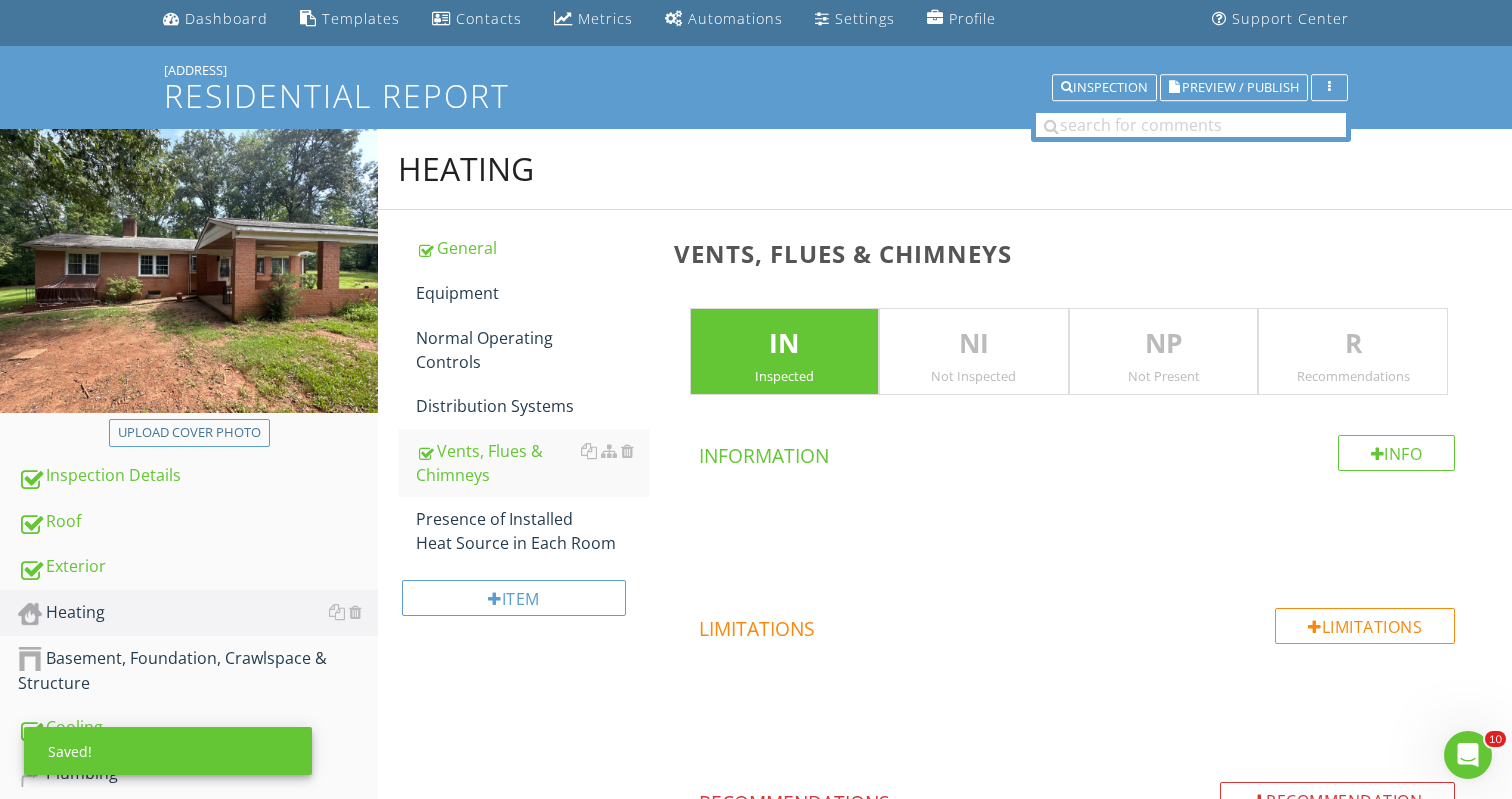 scroll, scrollTop: 88, scrollLeft: 0, axis: vertical 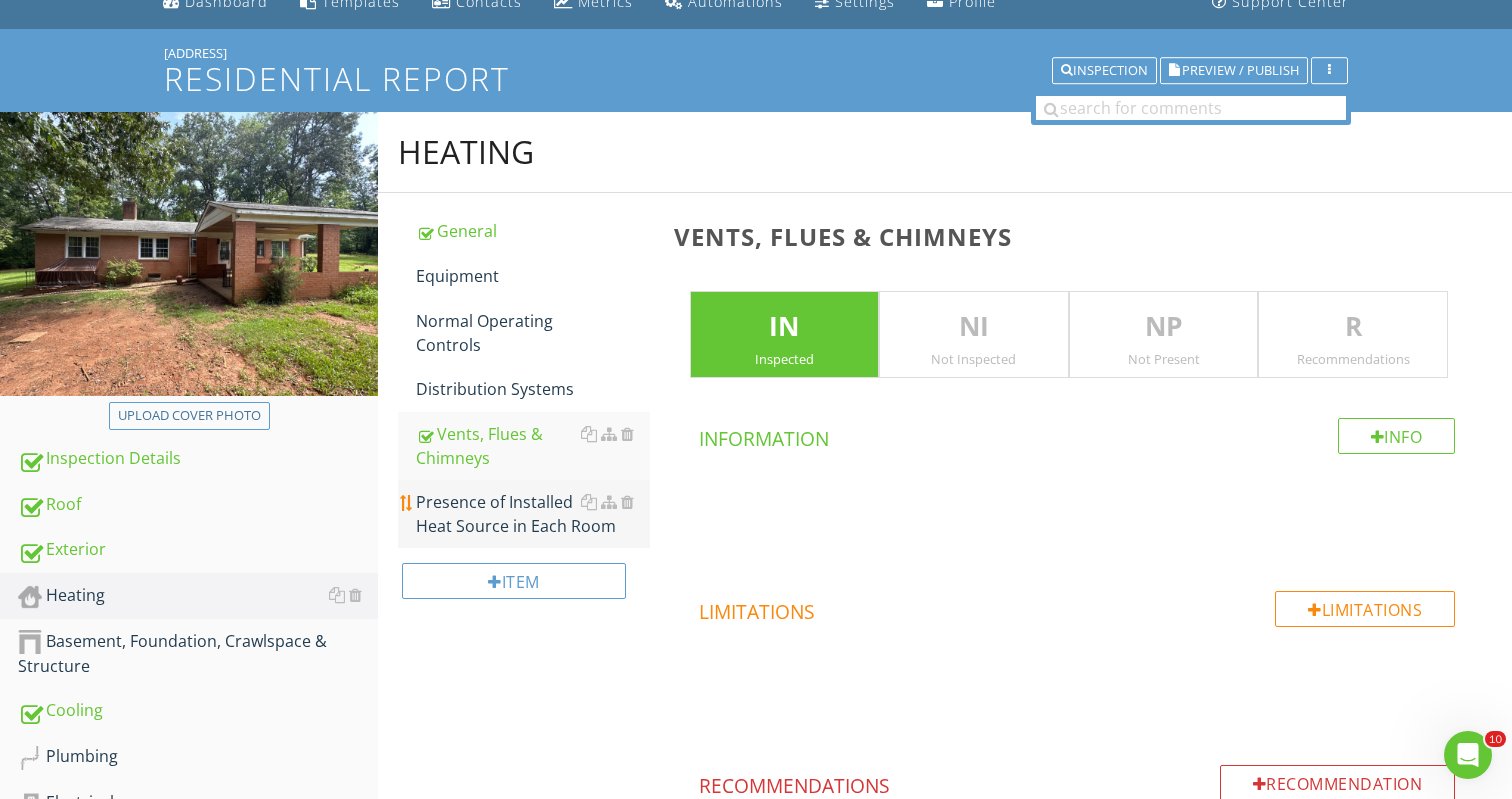 click on "Presence of Installed Heat Source in Each Room" at bounding box center [533, 514] 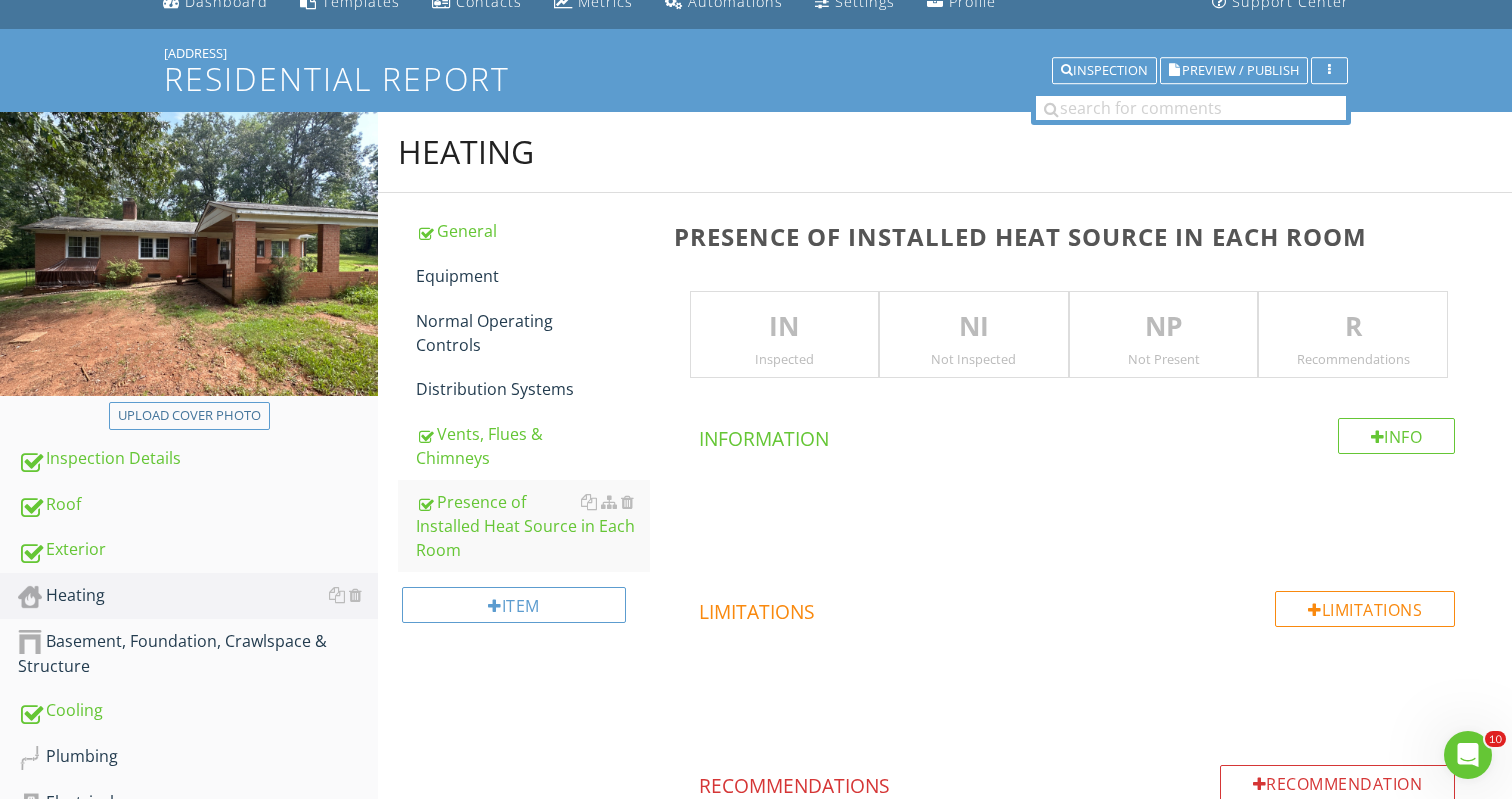 click on "NI" at bounding box center [974, 327] 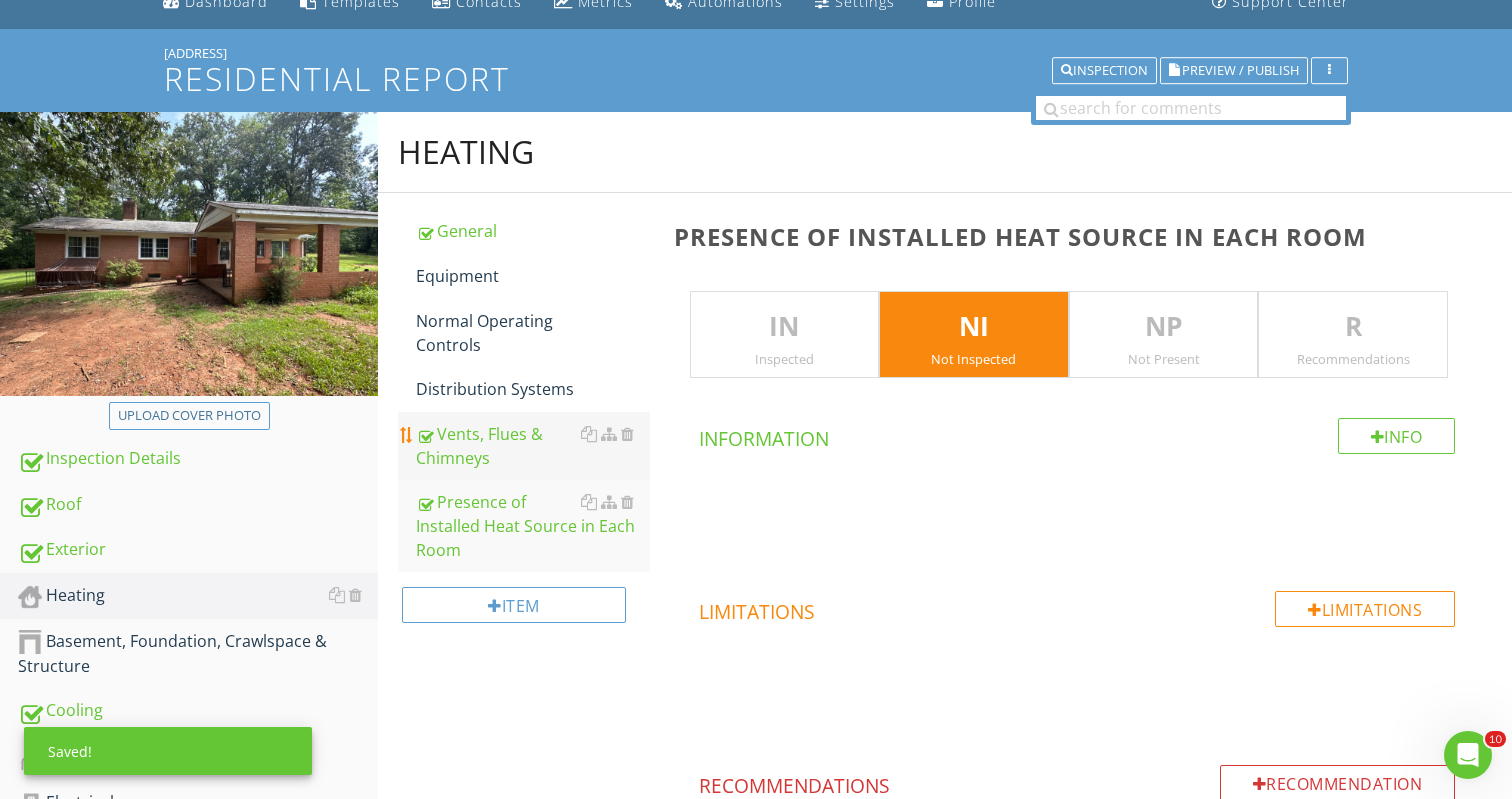 click on "Vents, Flues & Chimneys" at bounding box center [533, 446] 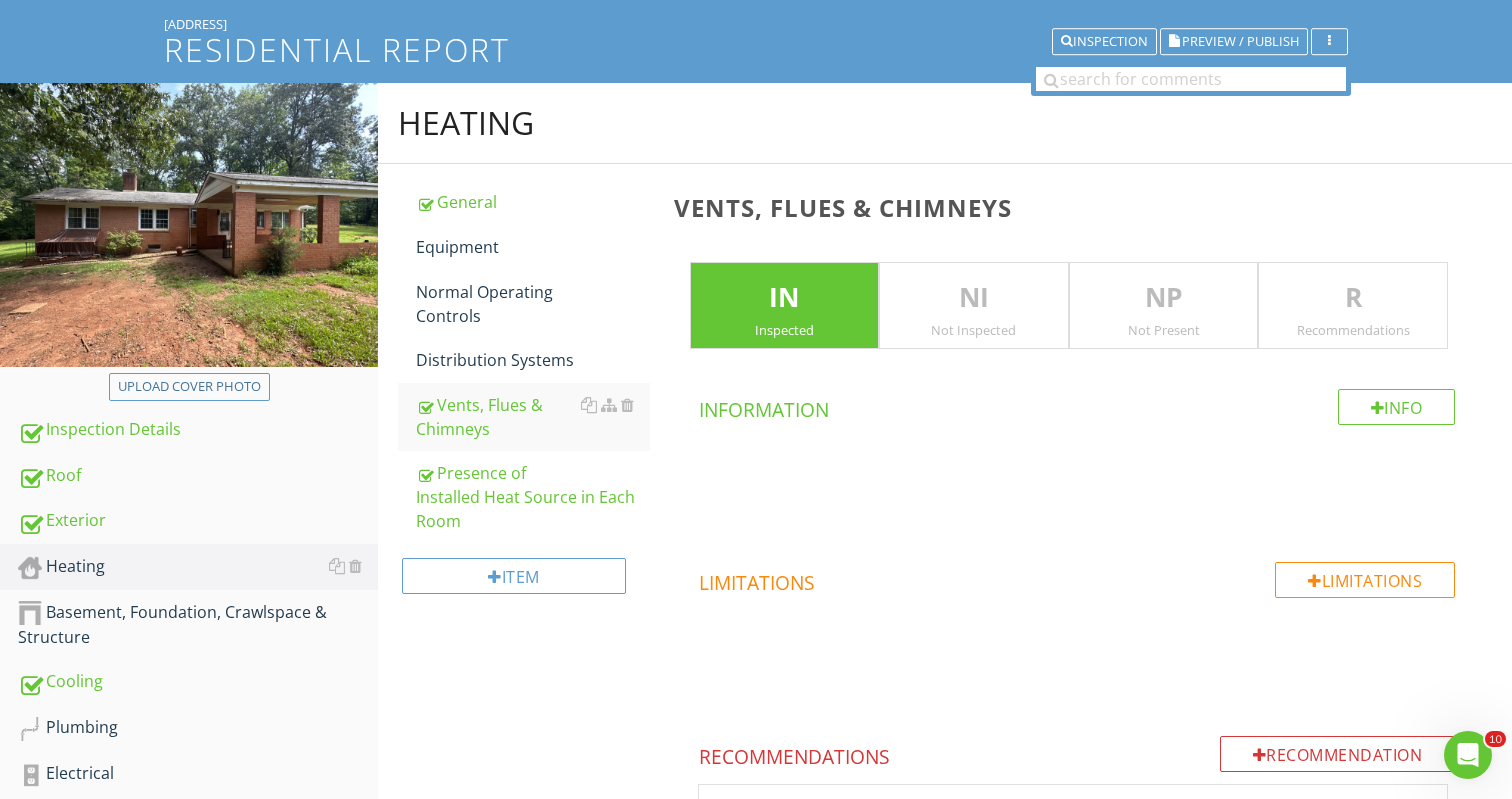 scroll, scrollTop: 121, scrollLeft: 0, axis: vertical 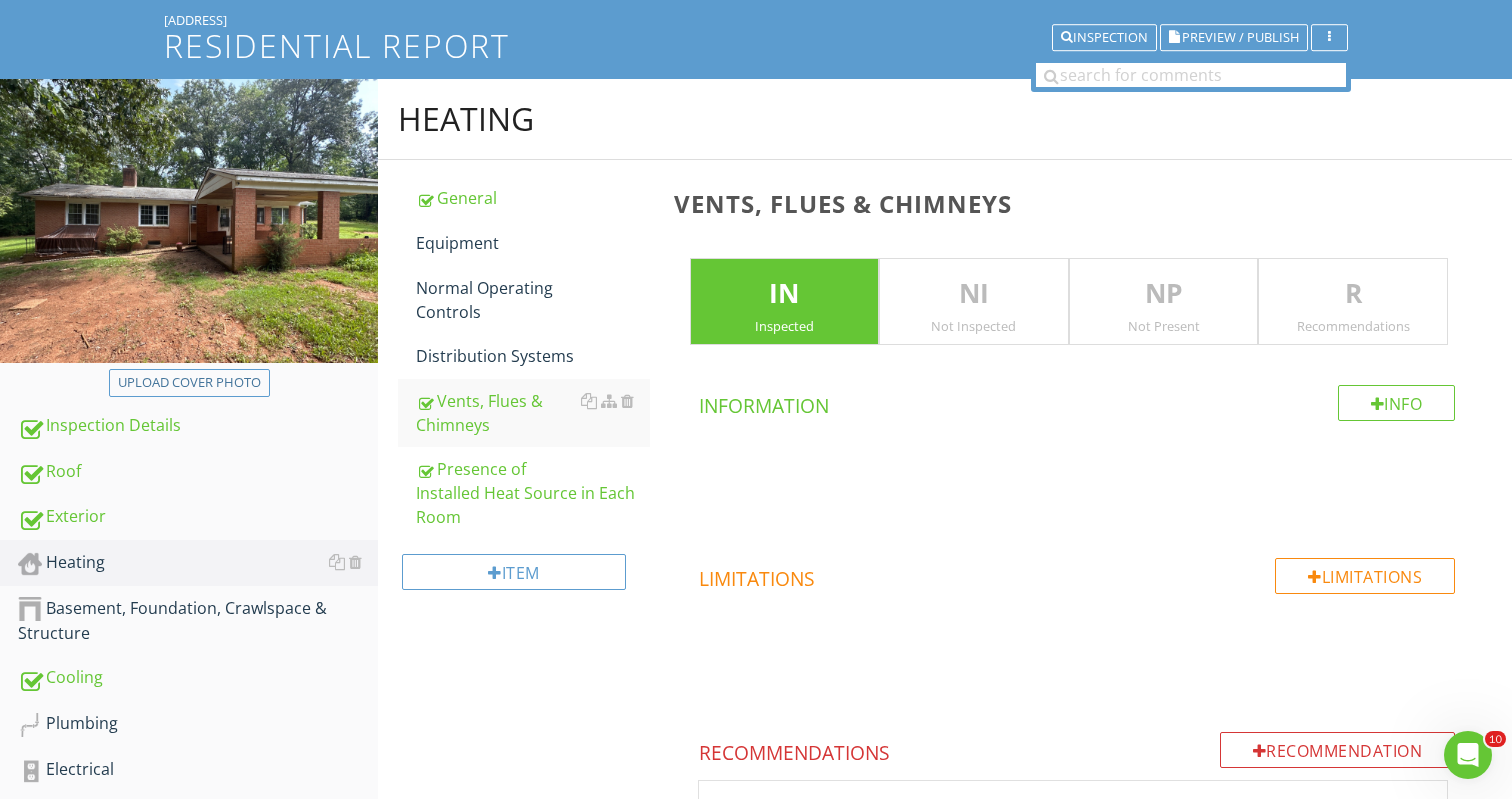 click on "R" at bounding box center [1353, 294] 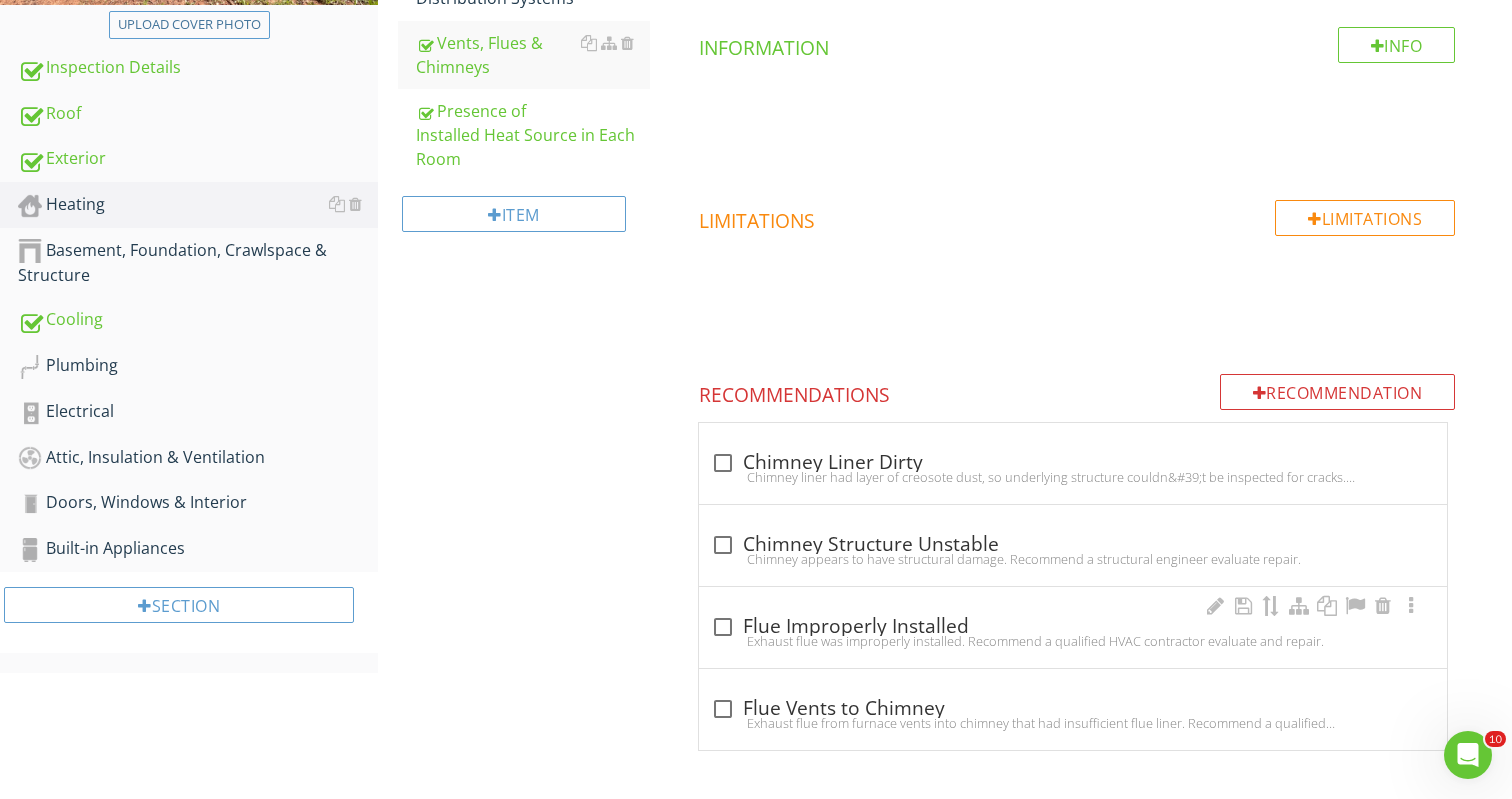 scroll, scrollTop: 478, scrollLeft: 0, axis: vertical 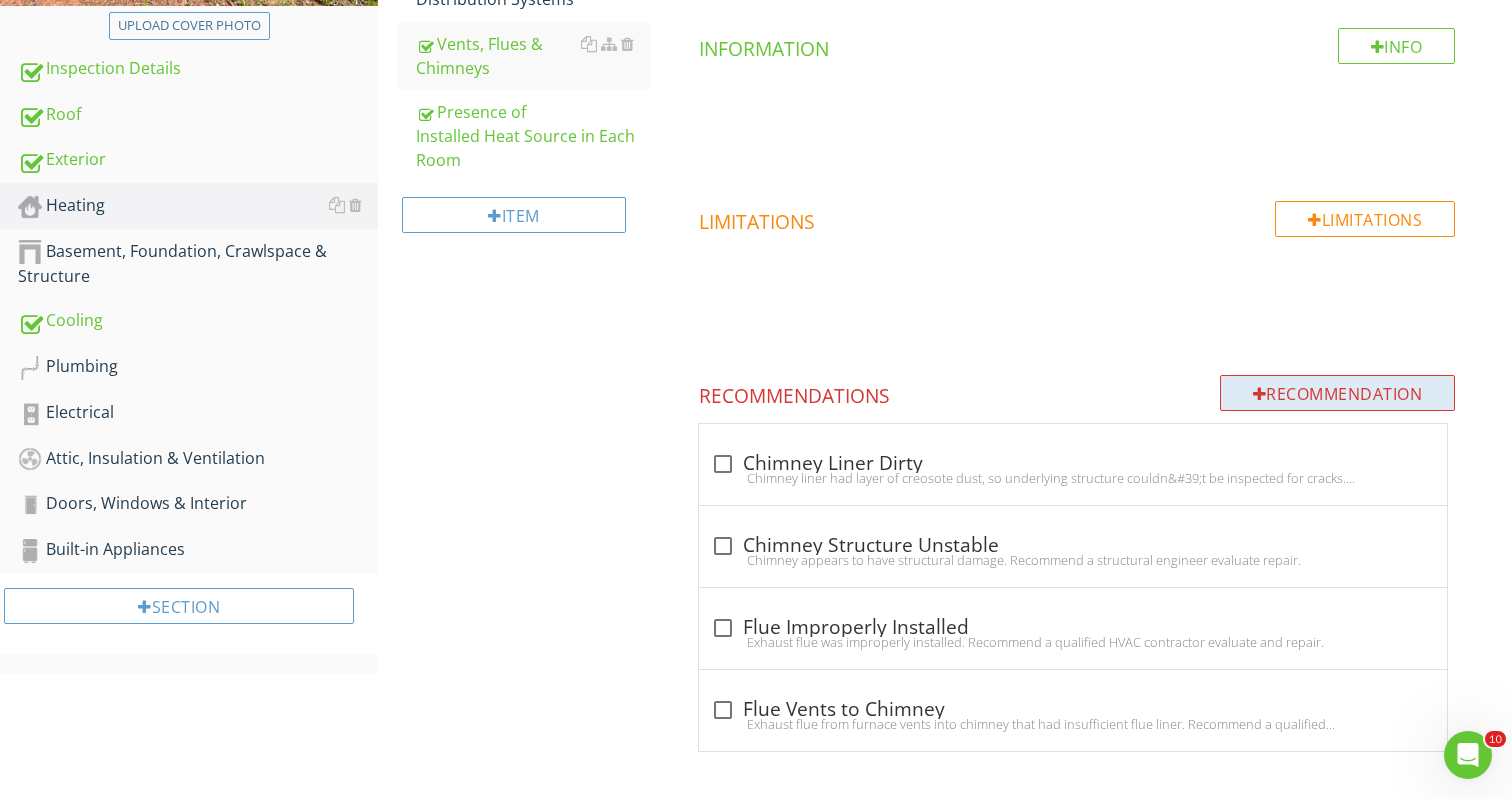 click on "Recommendation" at bounding box center (1338, 393) 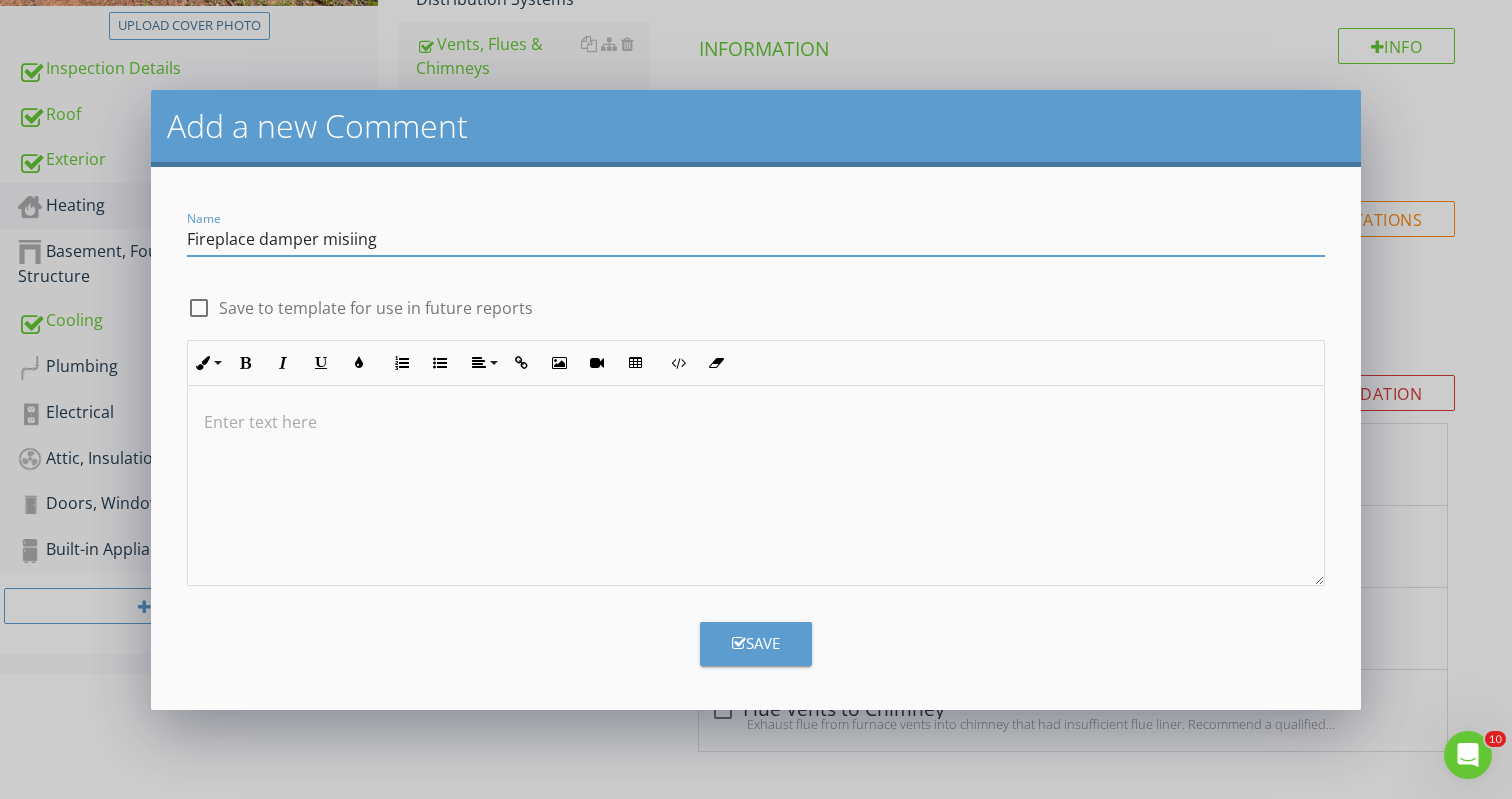 type on "Fireplace damper misiing" 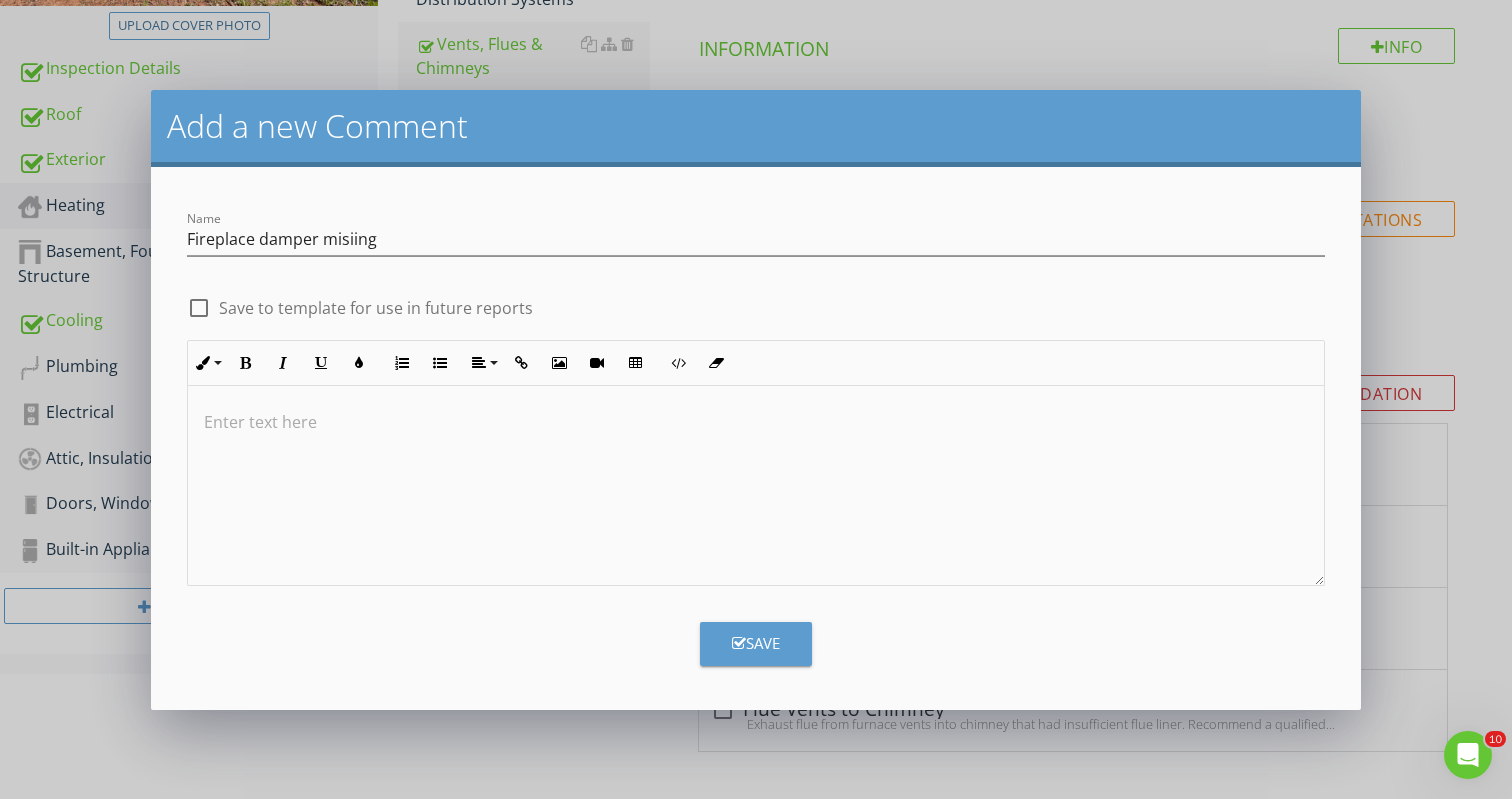 click at bounding box center (756, 422) 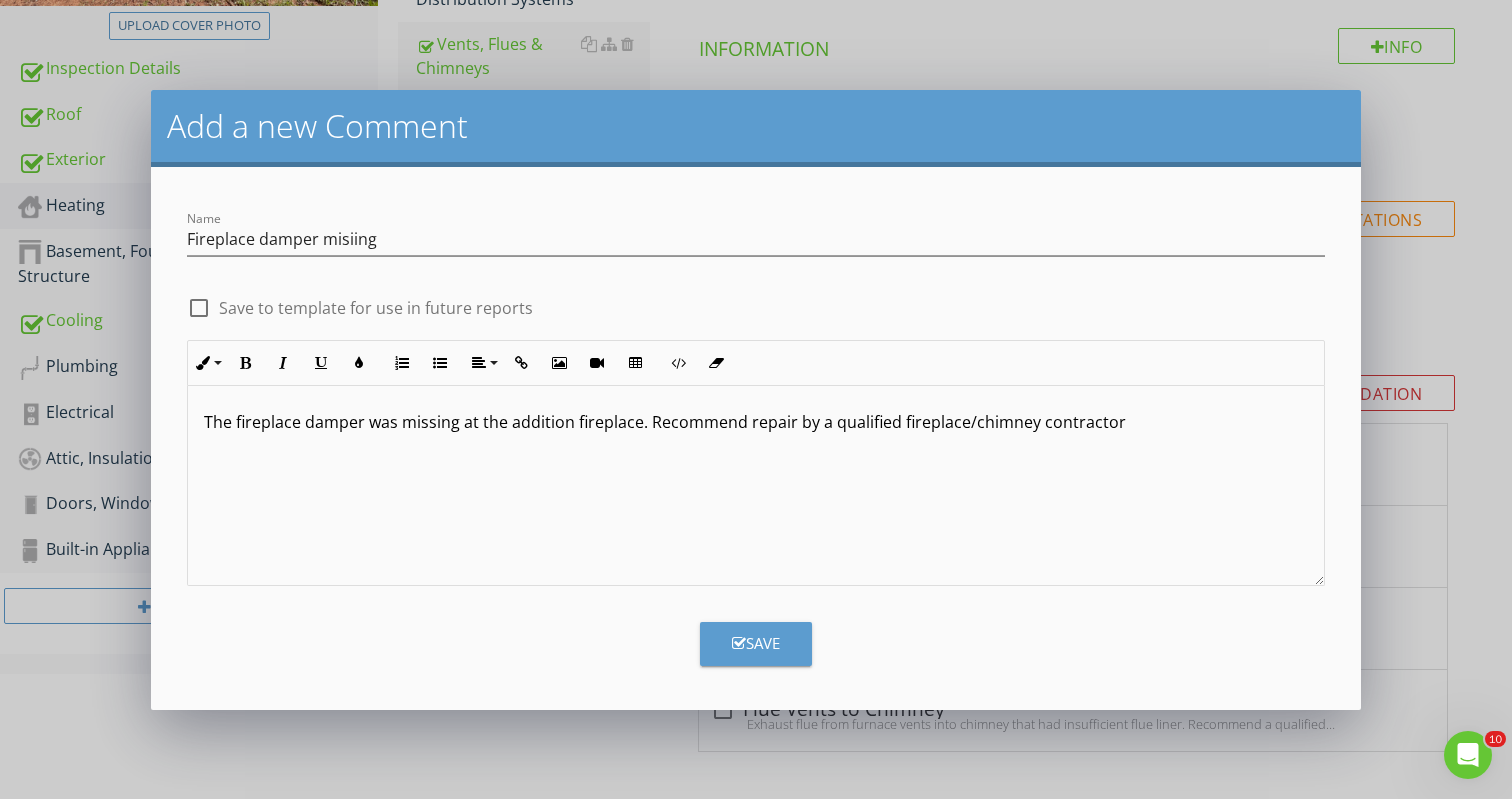 click on "Save" at bounding box center (756, 644) 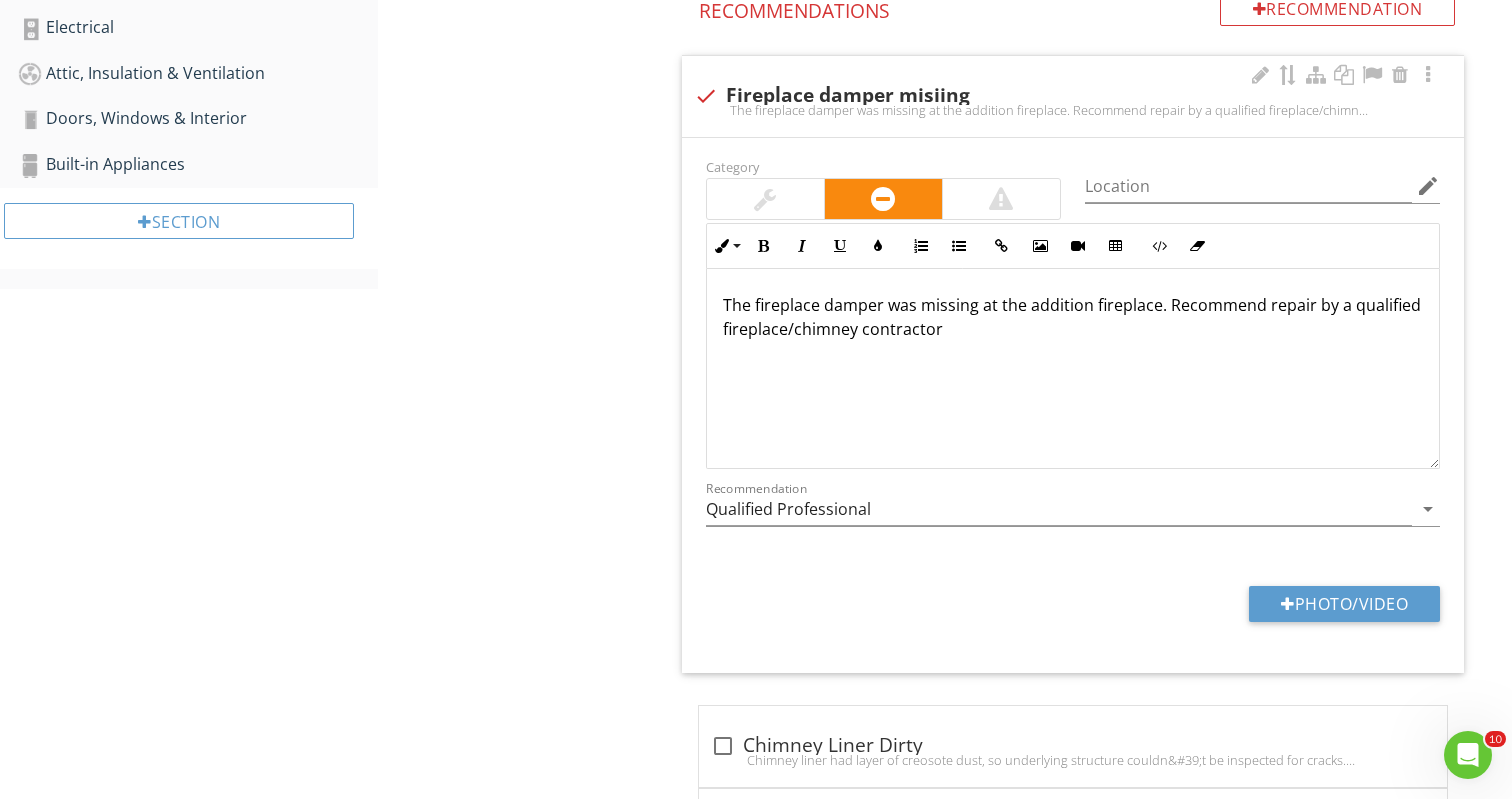 scroll, scrollTop: 794, scrollLeft: 0, axis: vertical 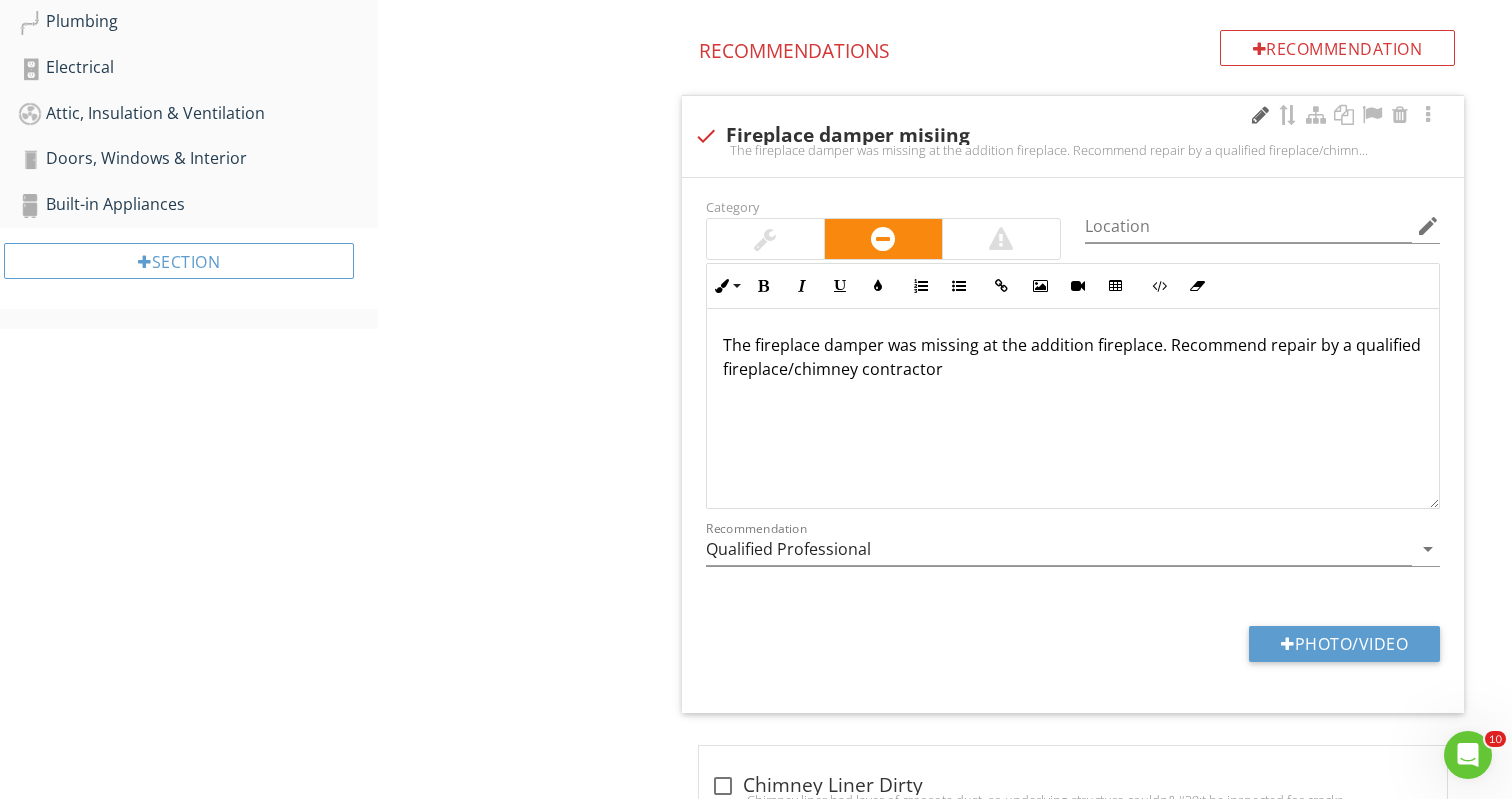 click at bounding box center [1260, 115] 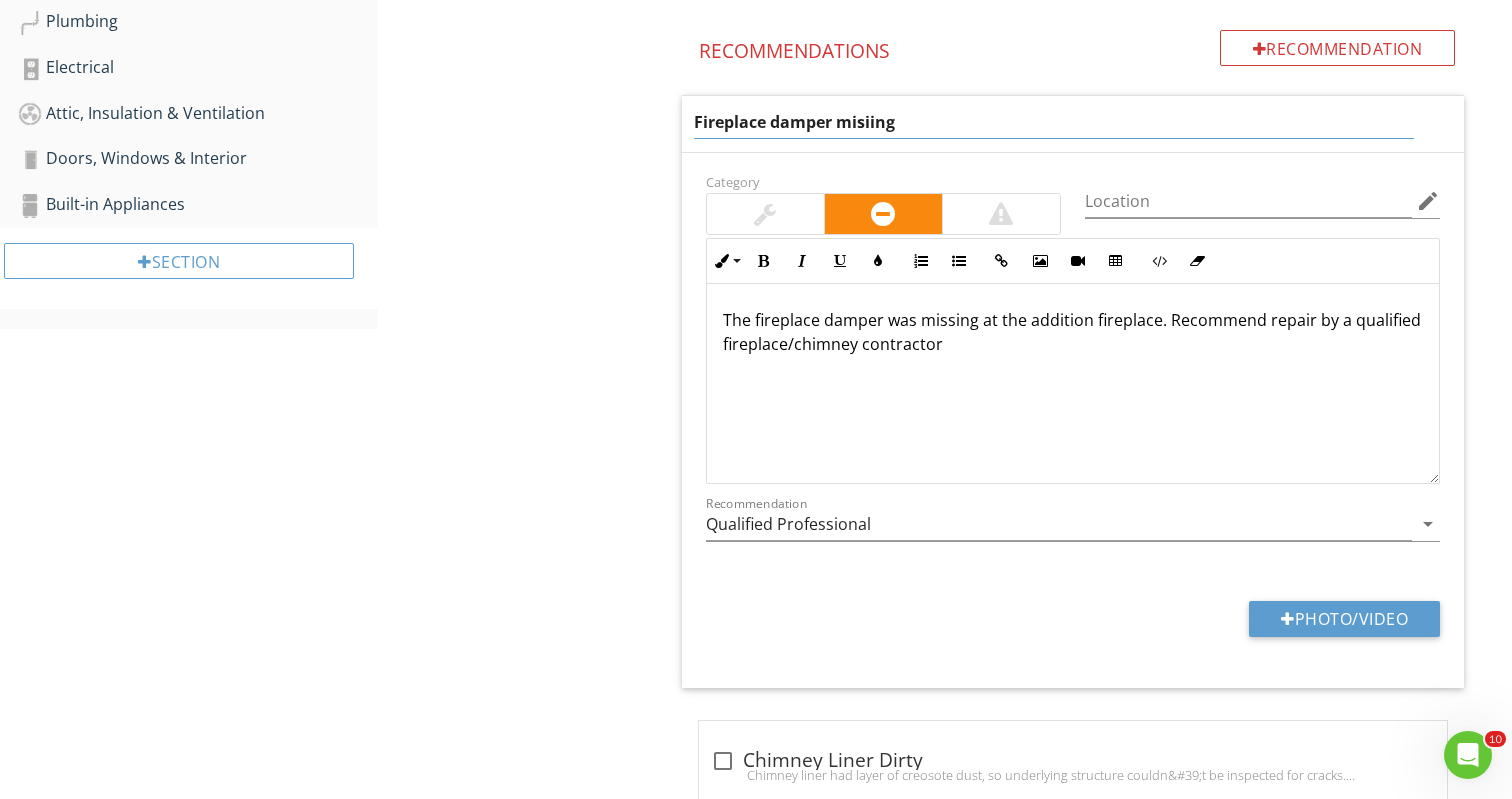 click on "Fireplace damper misiing" at bounding box center (1054, 122) 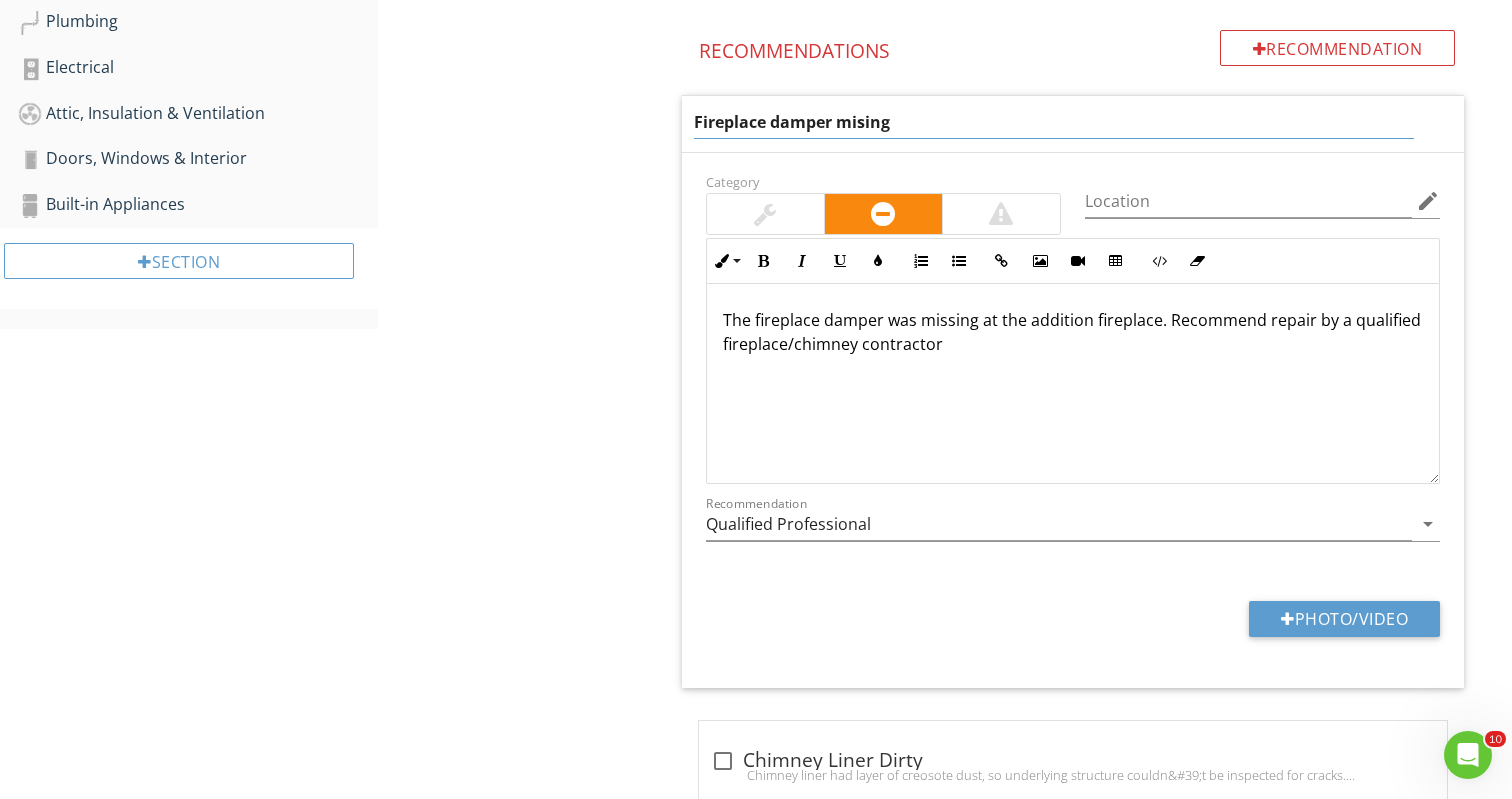 type on "Fireplace damper missing" 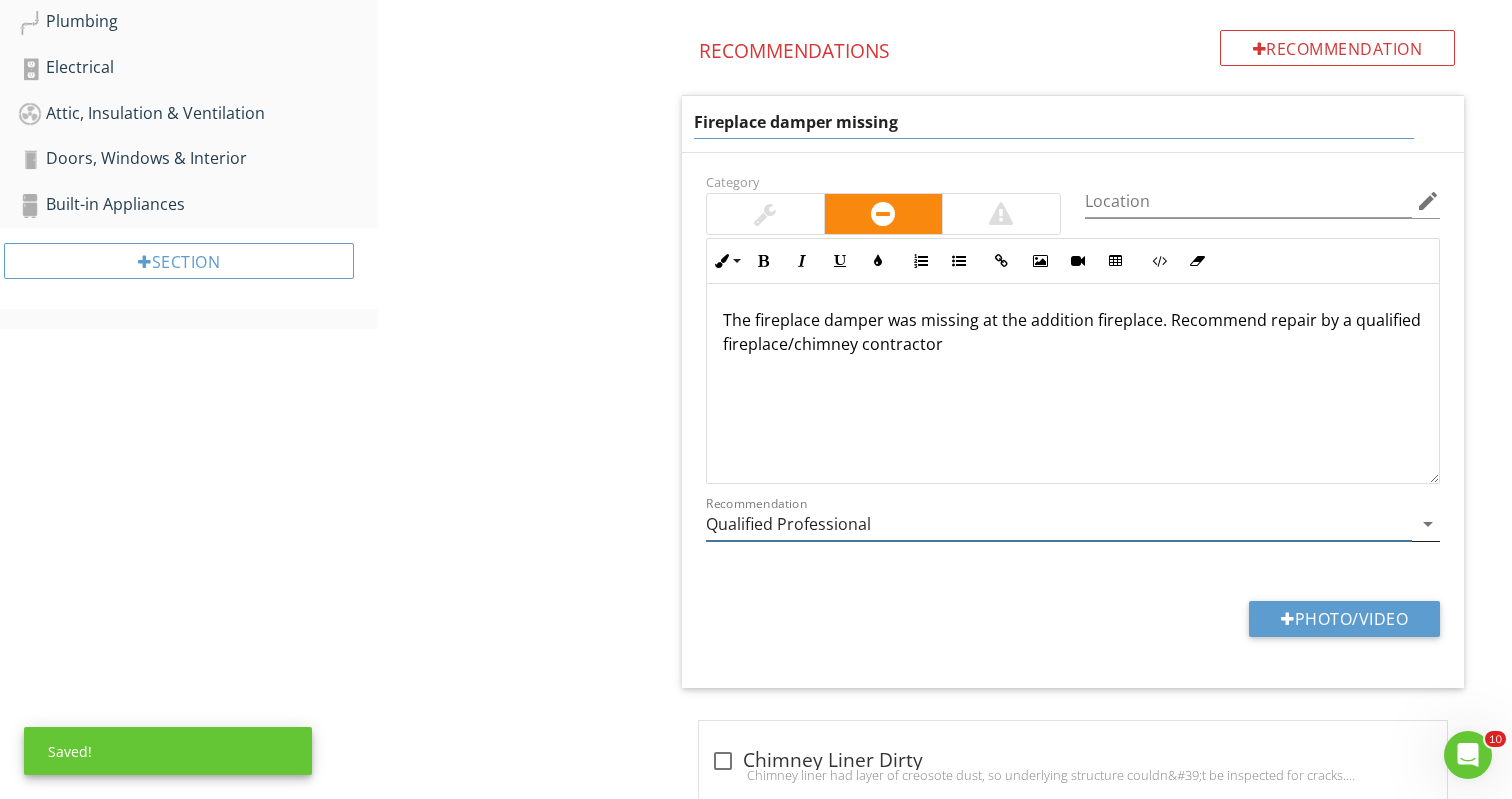 click on "arrow_drop_down" at bounding box center (1428, 524) 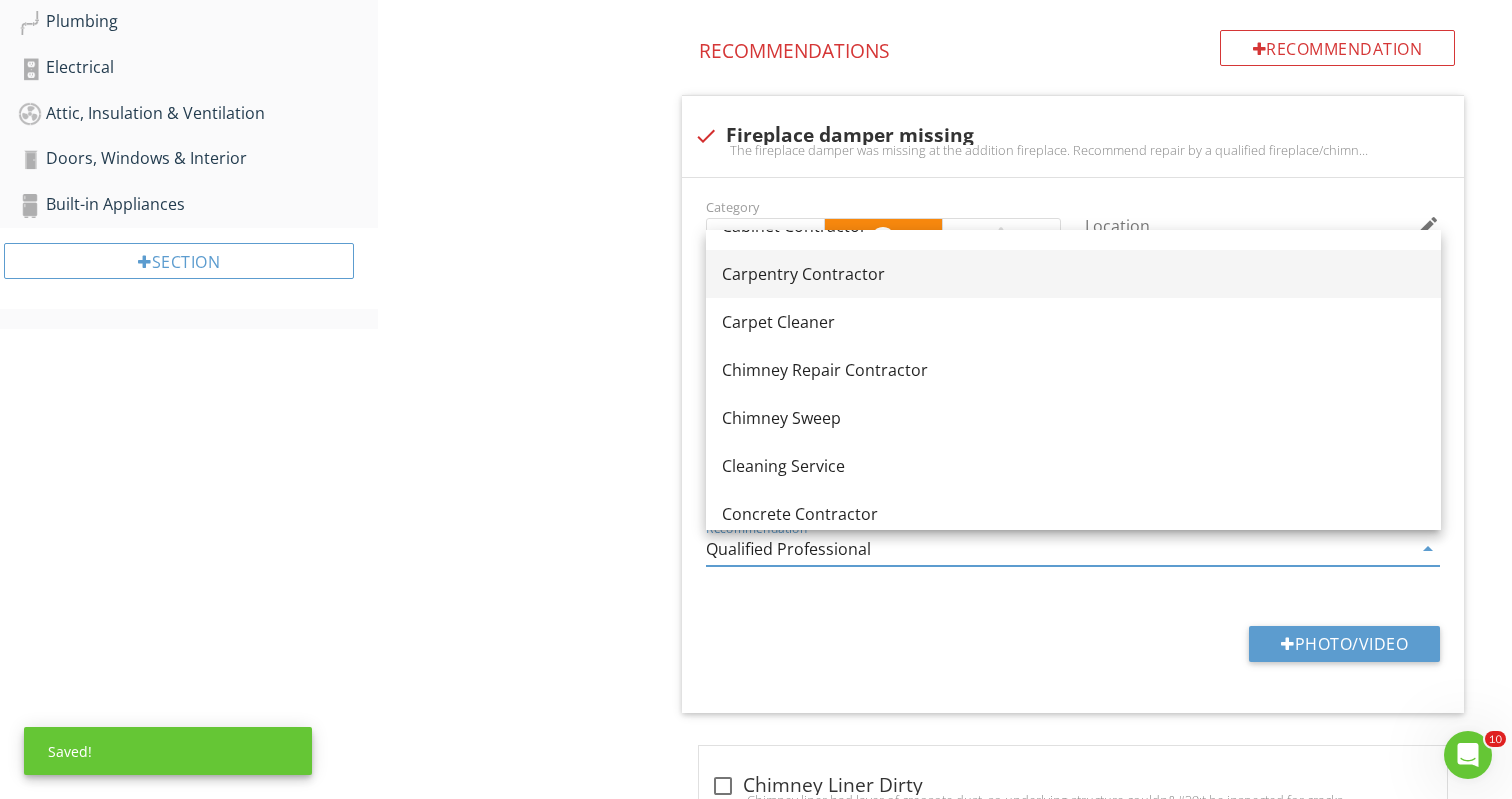 scroll, scrollTop: 209, scrollLeft: 0, axis: vertical 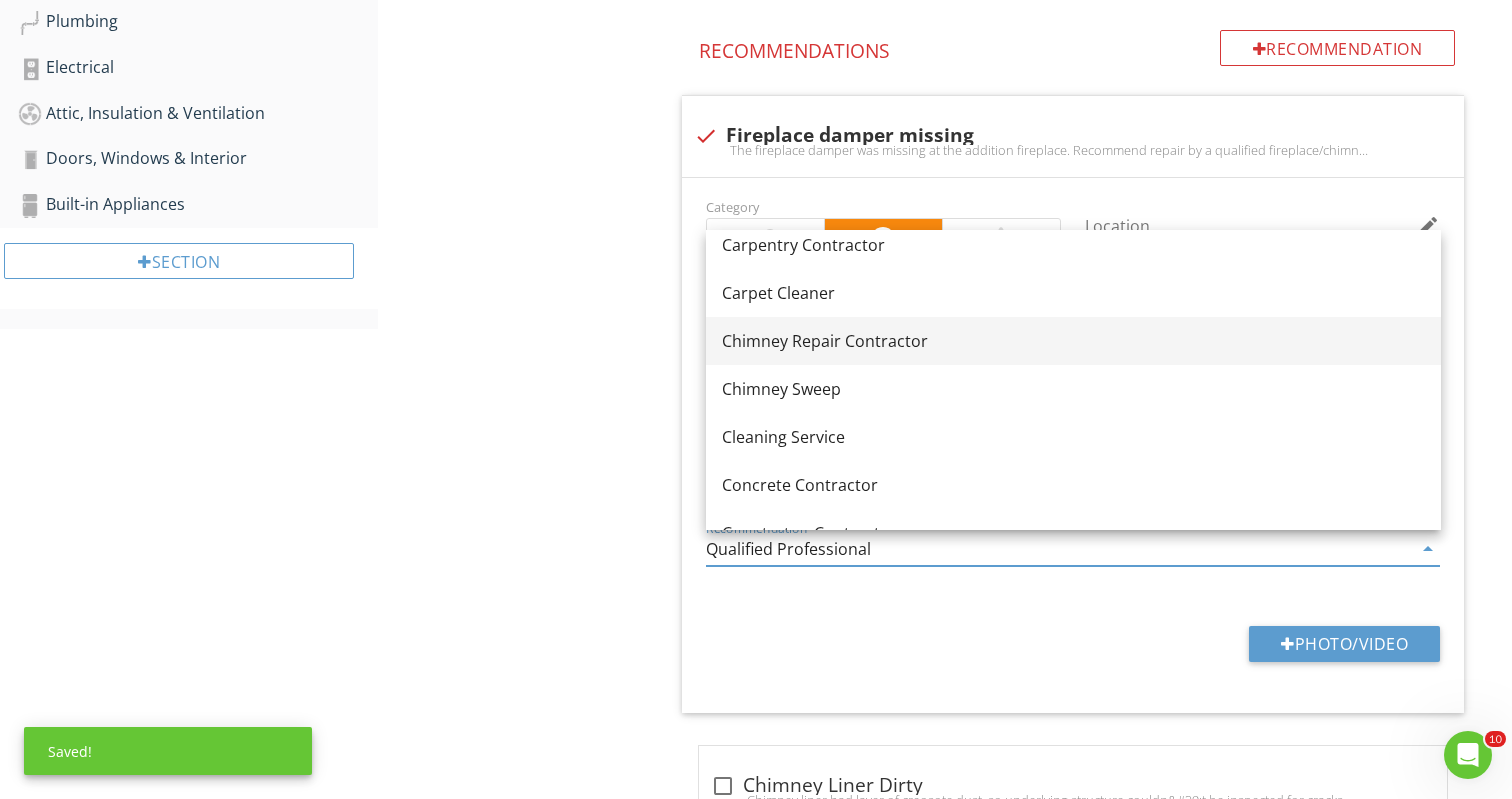 click on "Chimney Repair Contractor" at bounding box center (1073, 341) 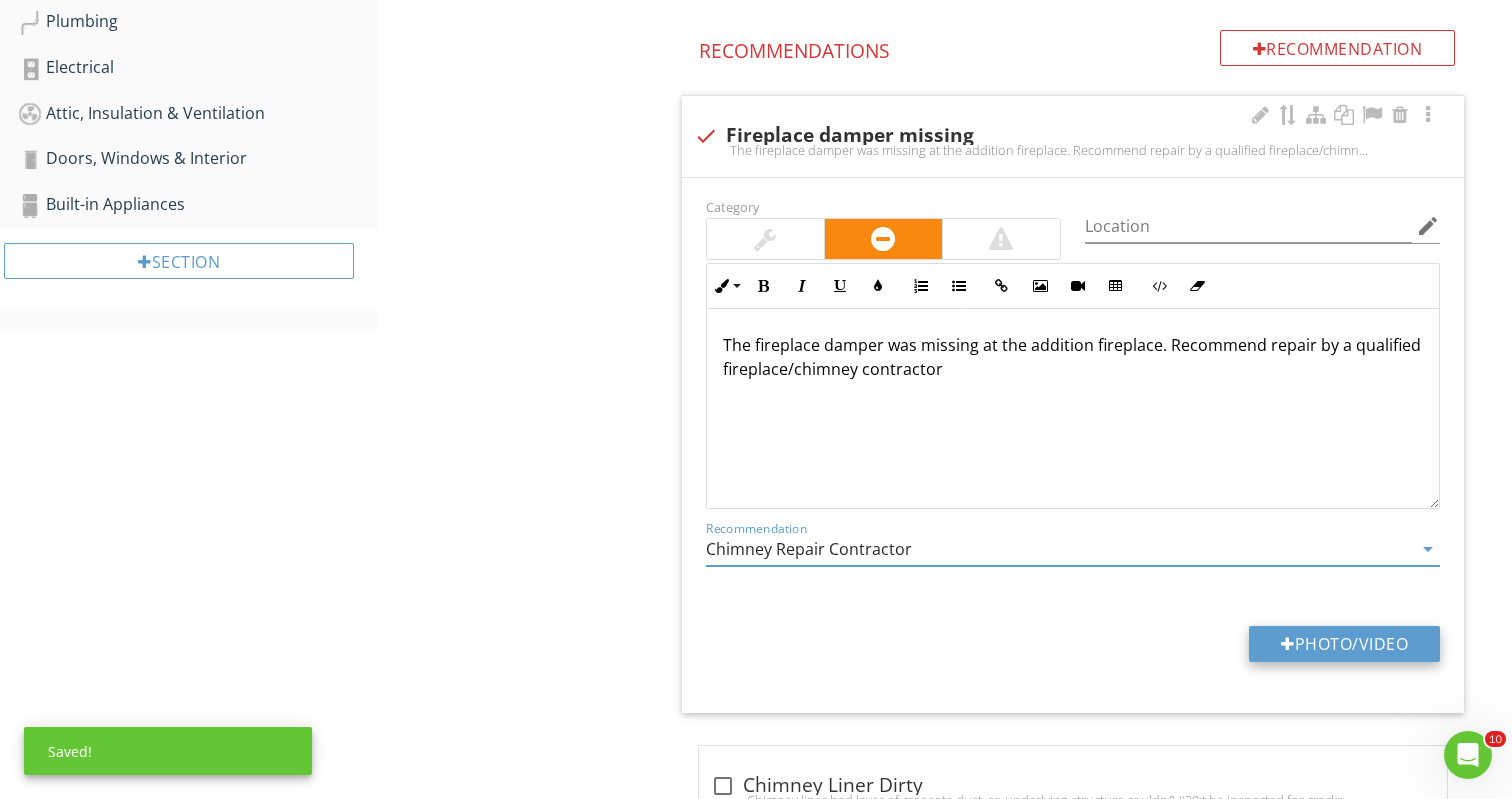 click on "Photo/Video" at bounding box center (1344, 644) 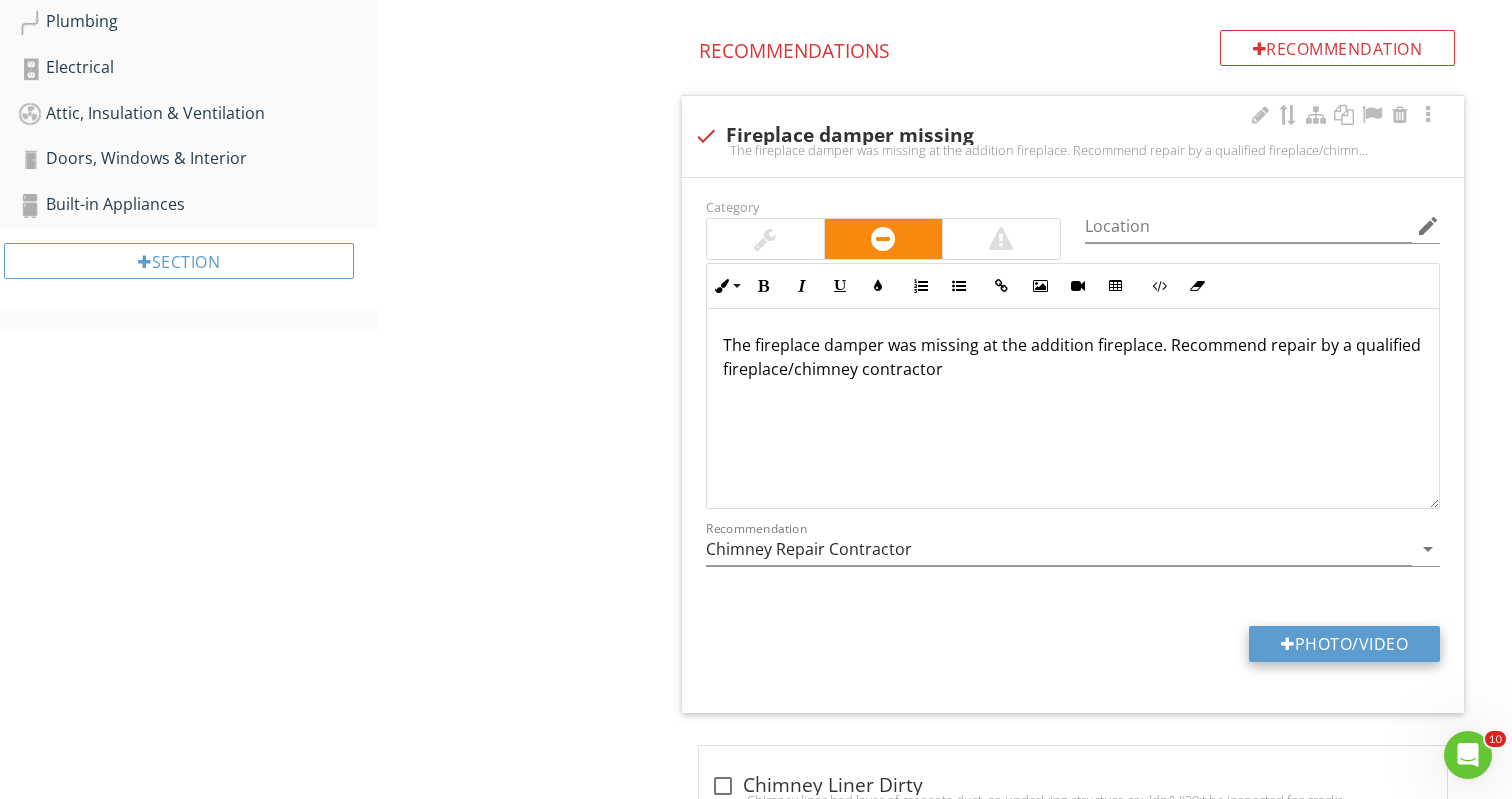 type on "C:\fakepath\IMG_4759.jpeg" 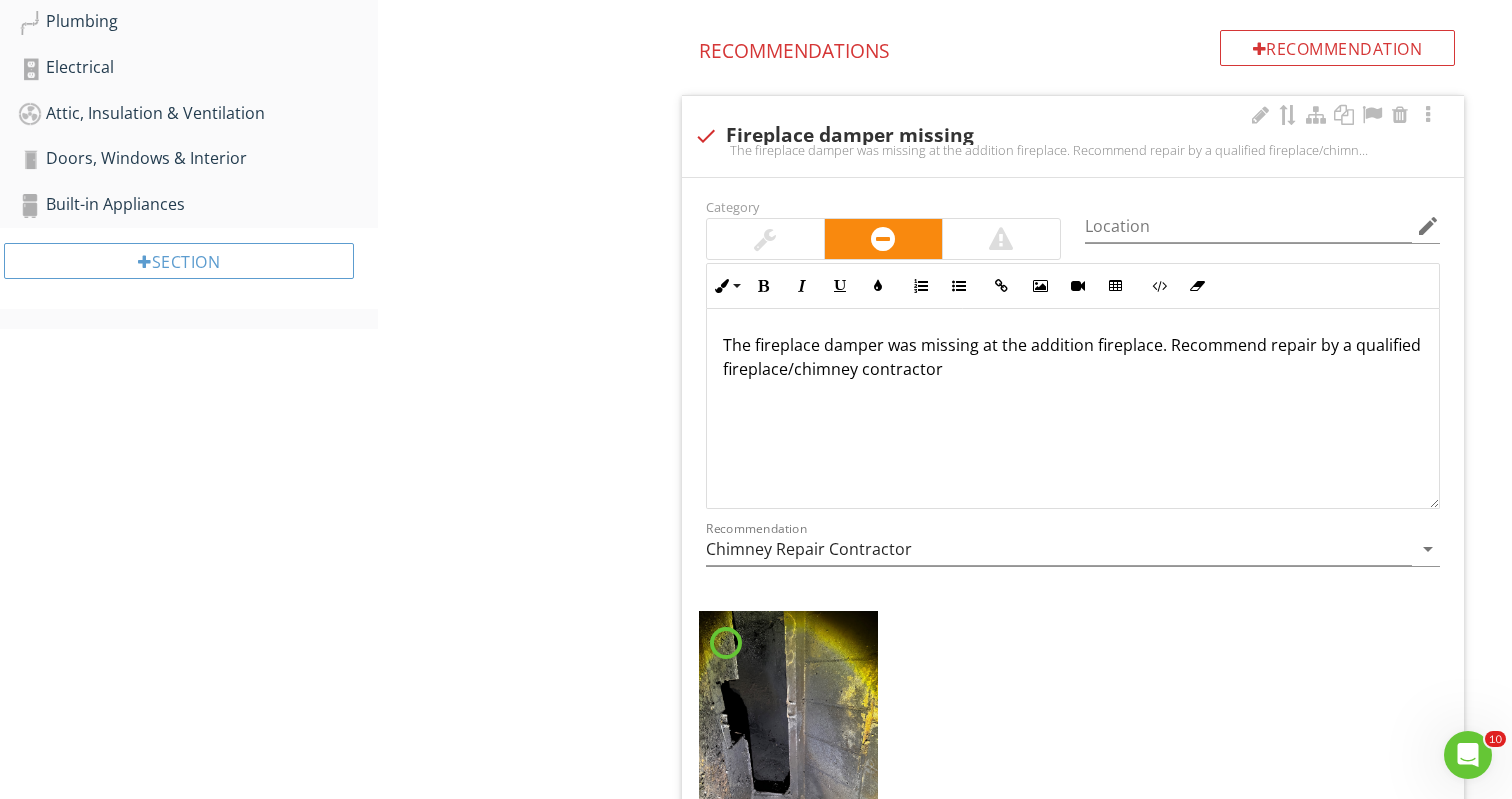 click at bounding box center [789, 731] 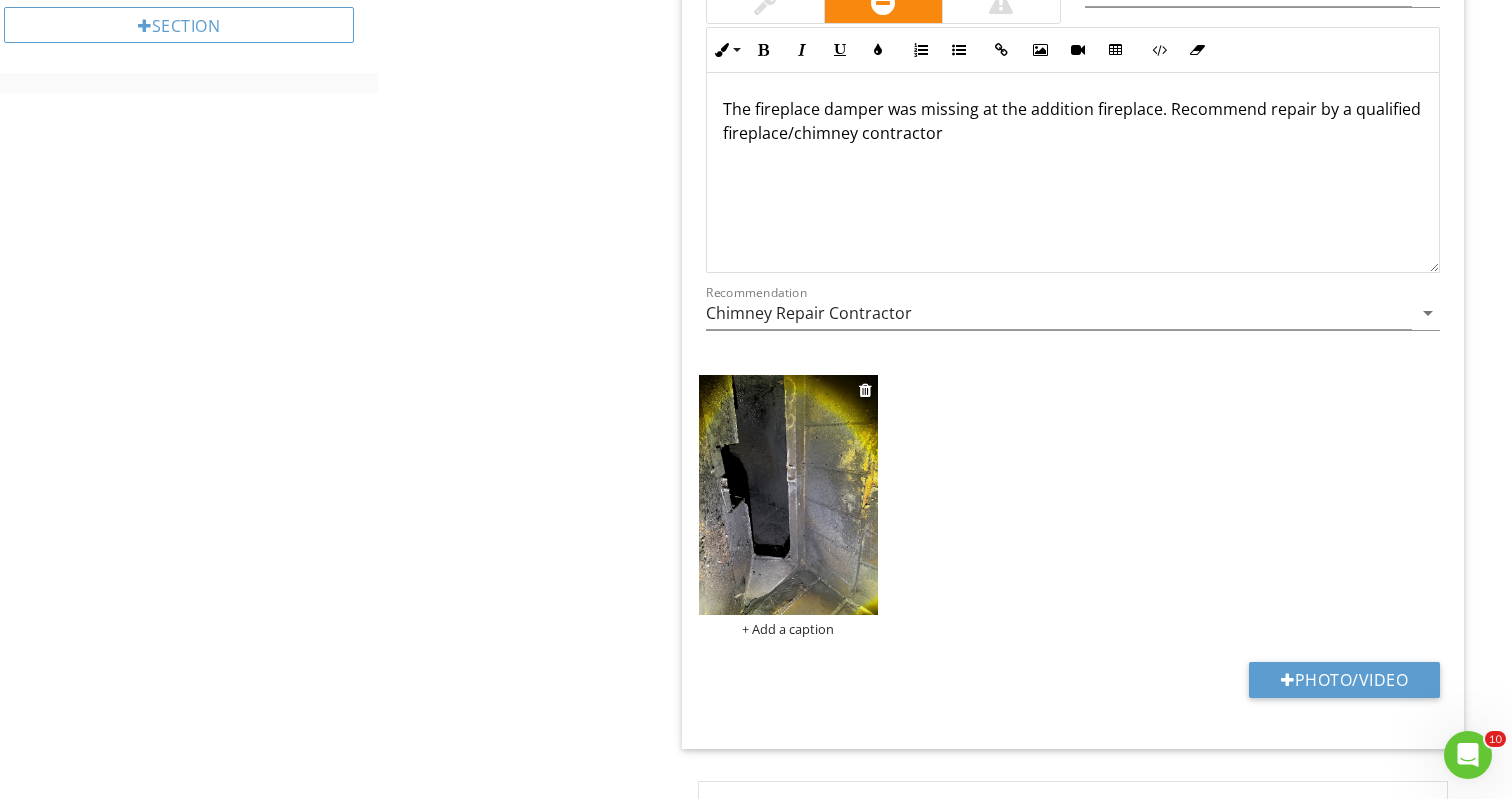 scroll, scrollTop: 1082, scrollLeft: 0, axis: vertical 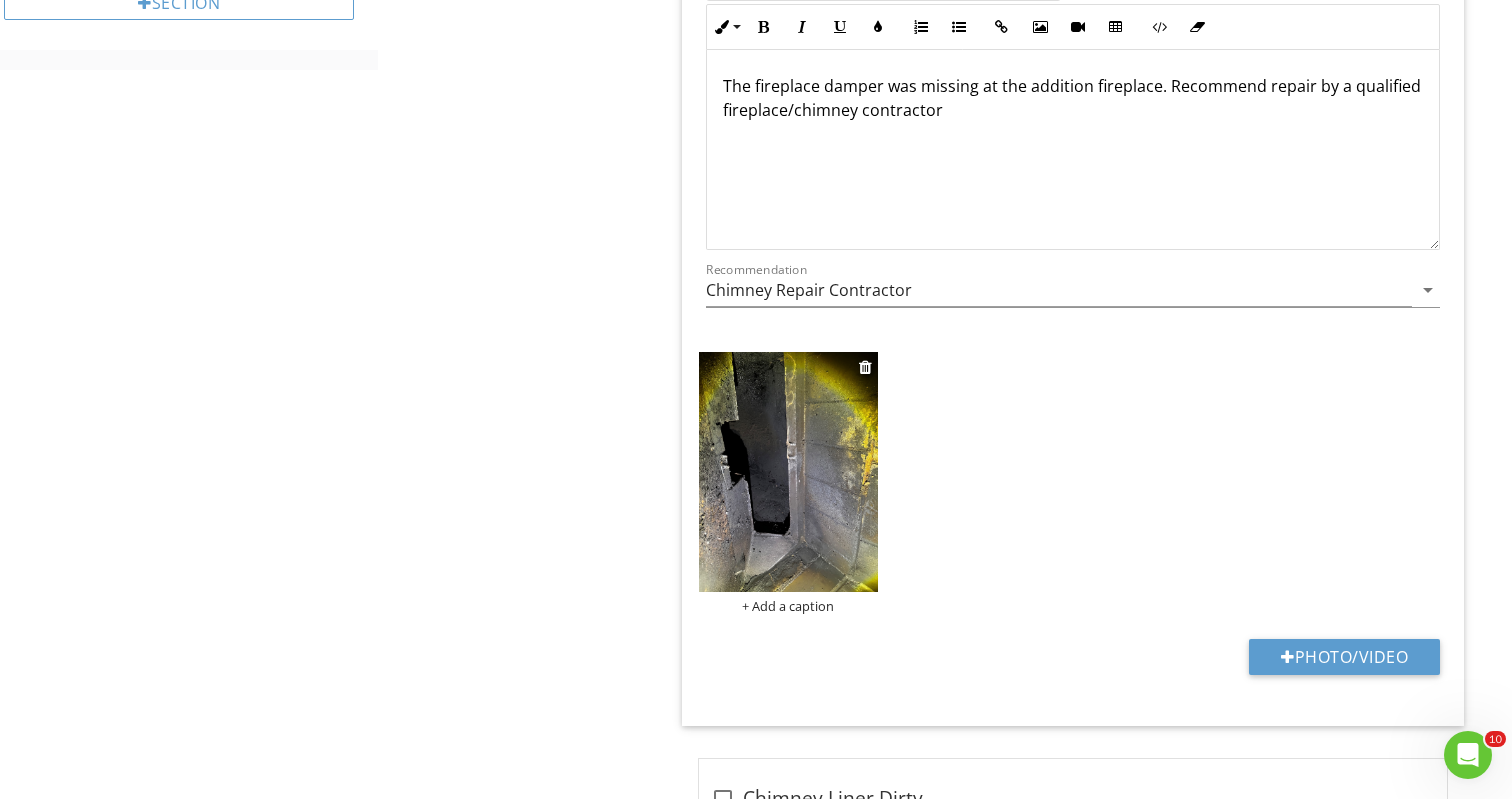 click at bounding box center (789, 472) 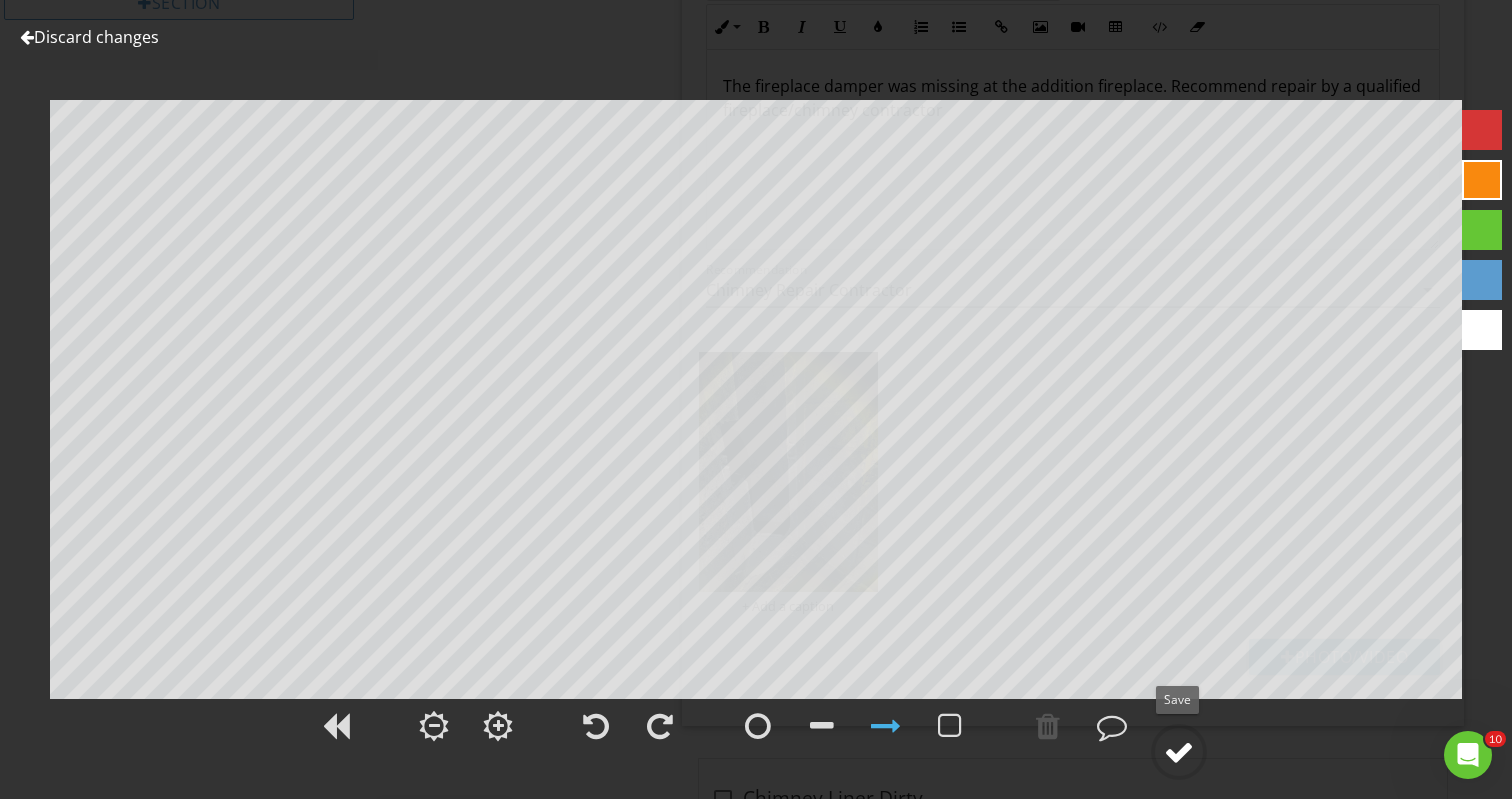 click at bounding box center [1179, 752] 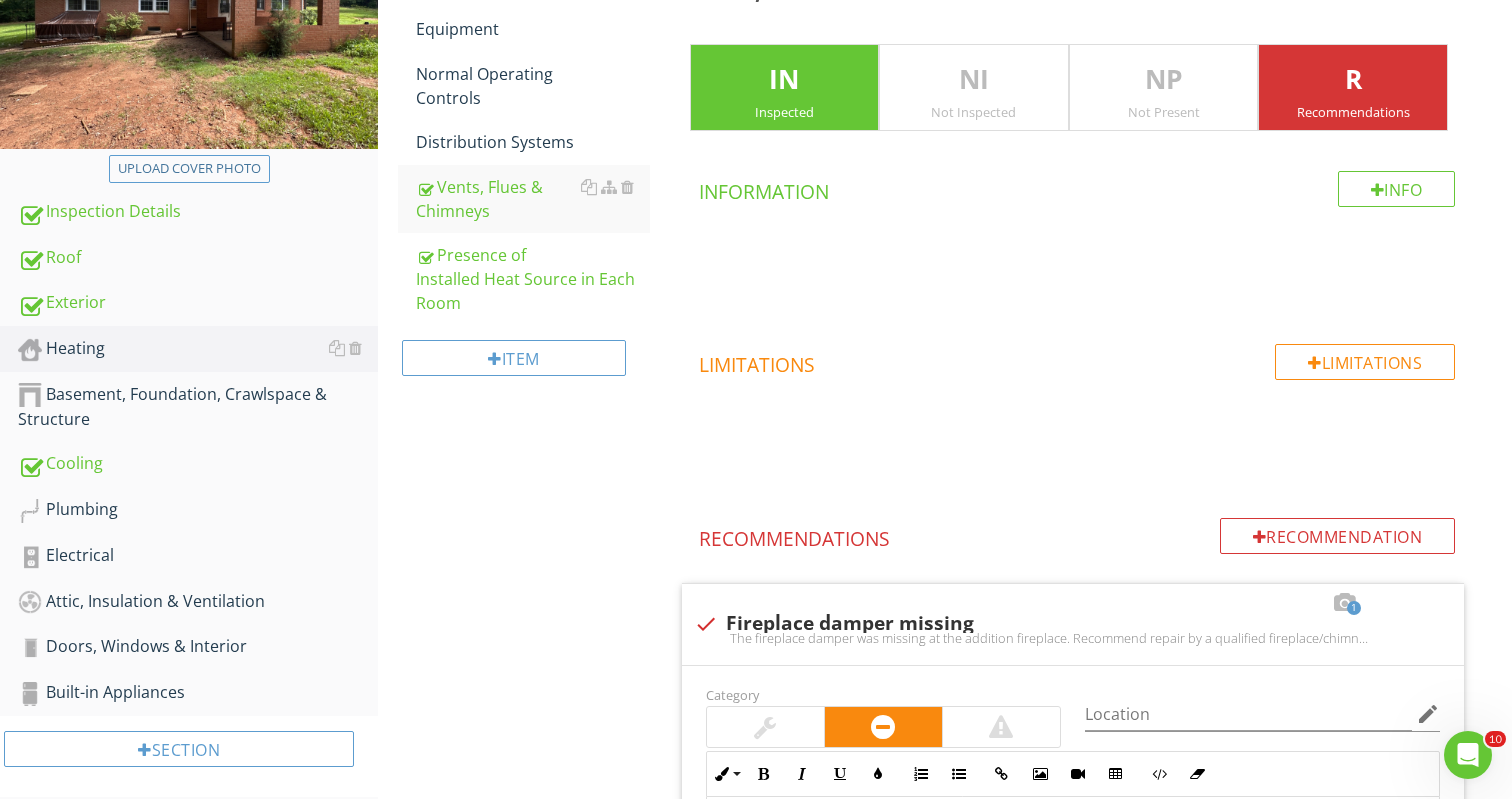 scroll, scrollTop: 357, scrollLeft: 0, axis: vertical 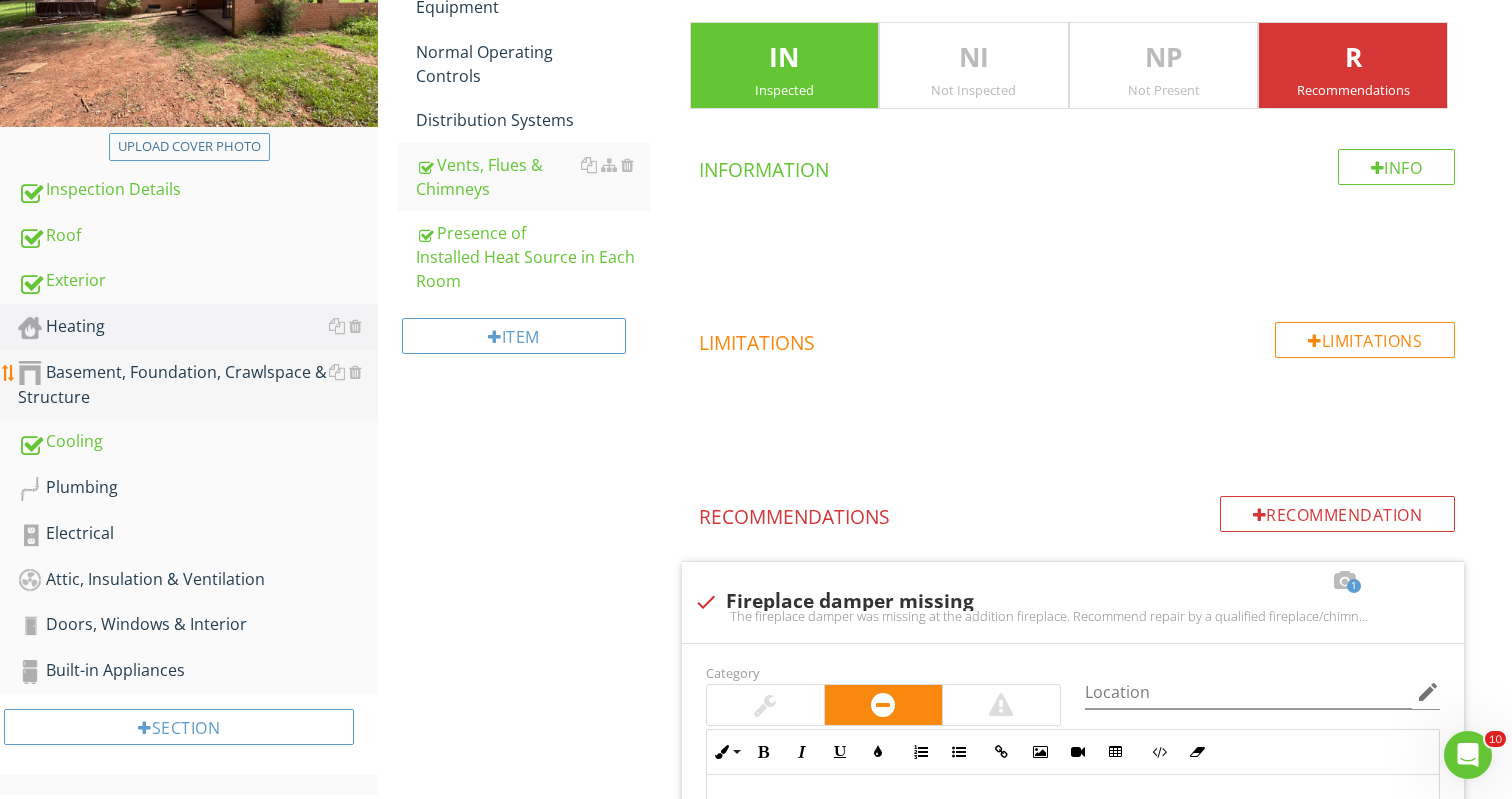 click on "Basement, Foundation, Crawlspace & Structure" at bounding box center [198, 385] 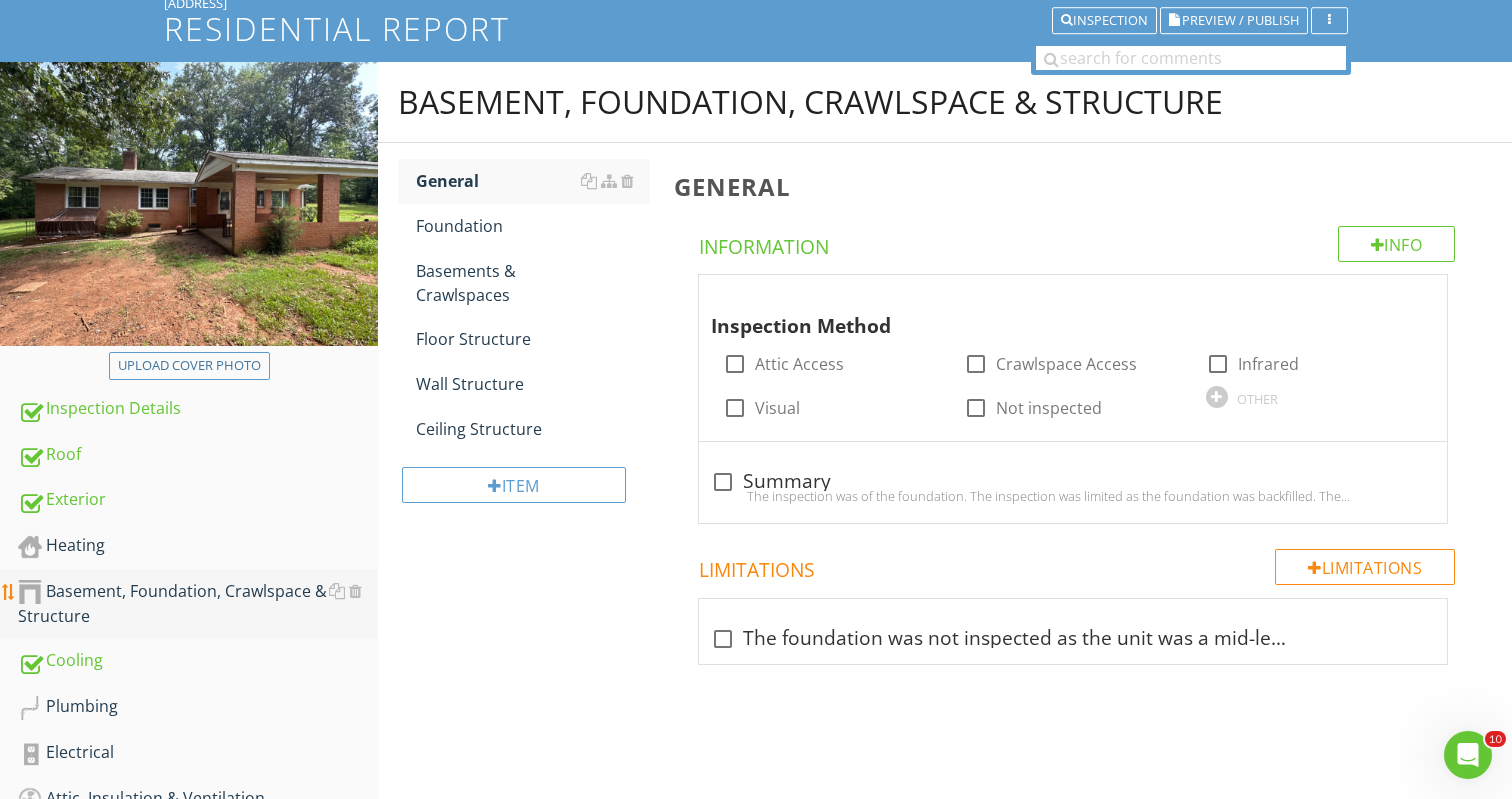 scroll, scrollTop: 133, scrollLeft: 0, axis: vertical 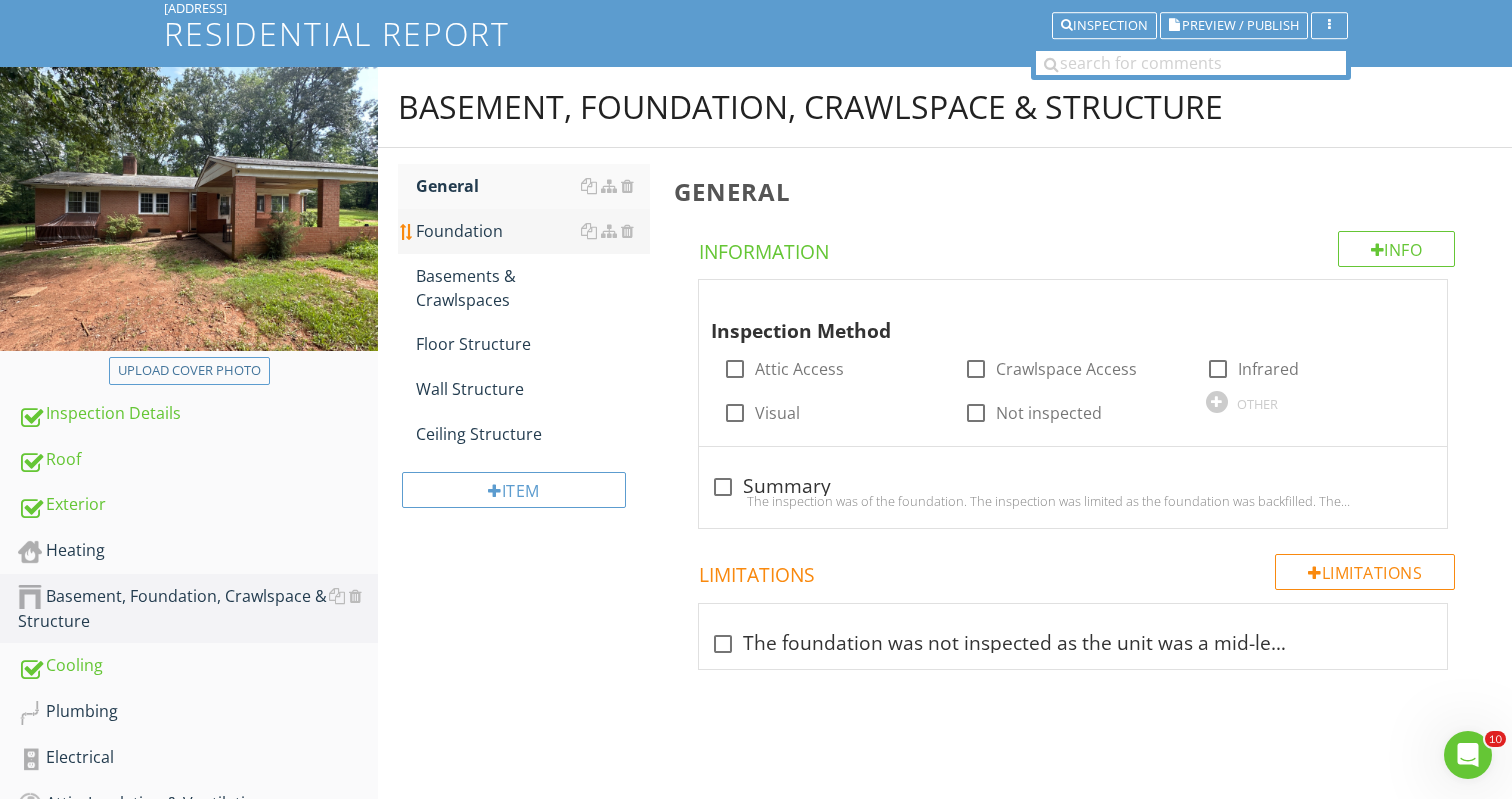 click on "Foundation" at bounding box center [533, 231] 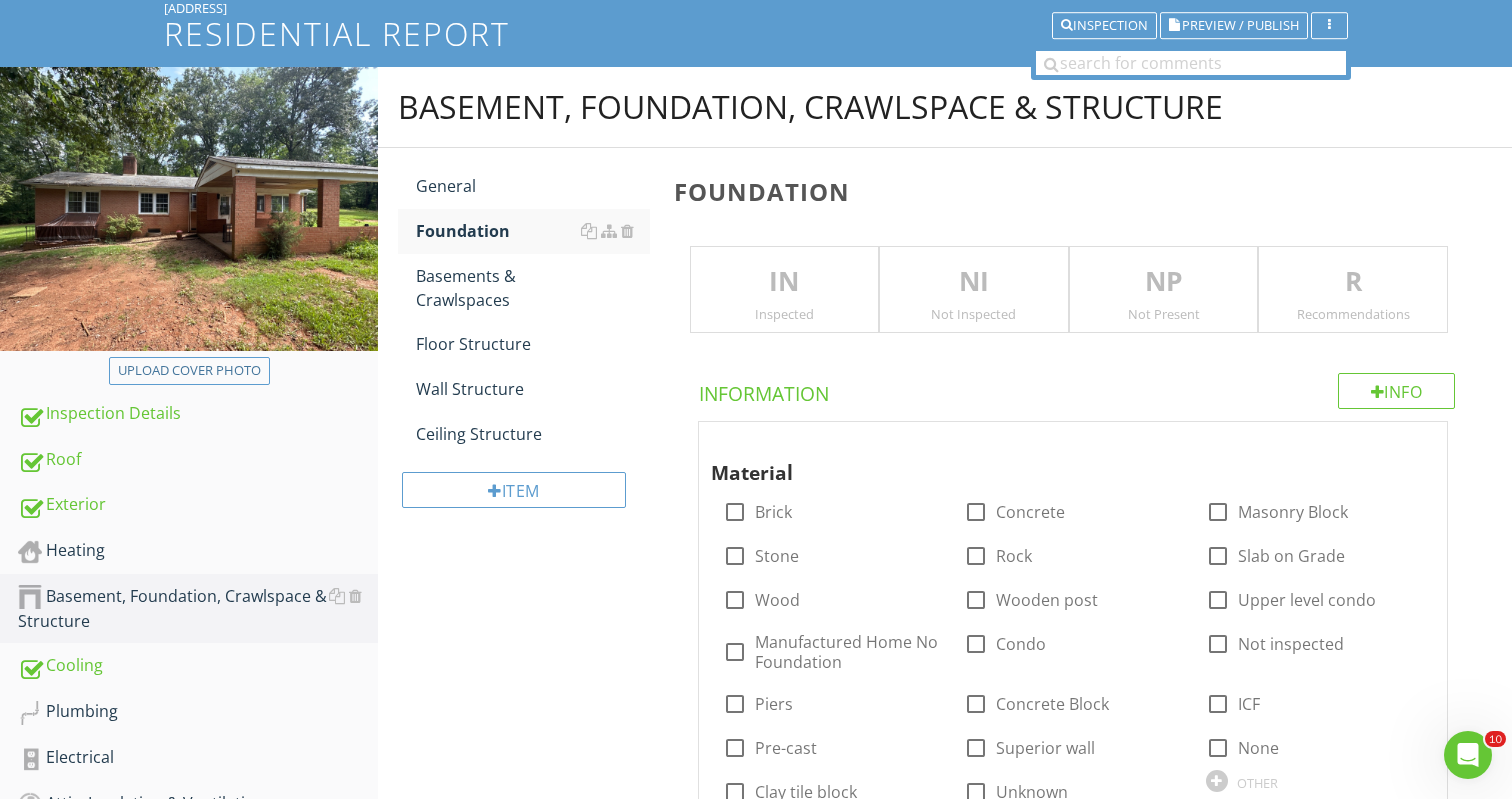 click on "IN" at bounding box center (785, 282) 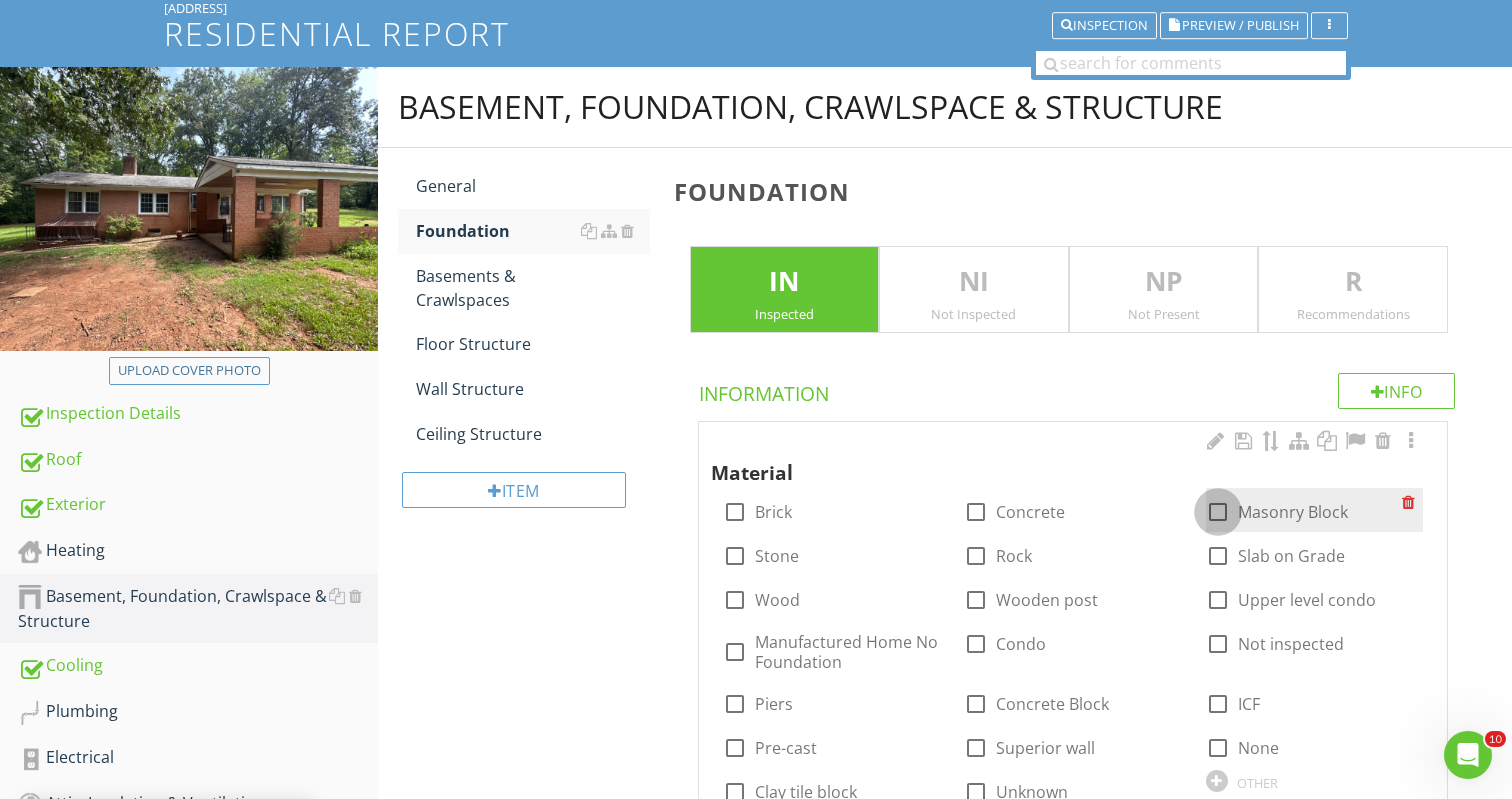 click at bounding box center [1218, 512] 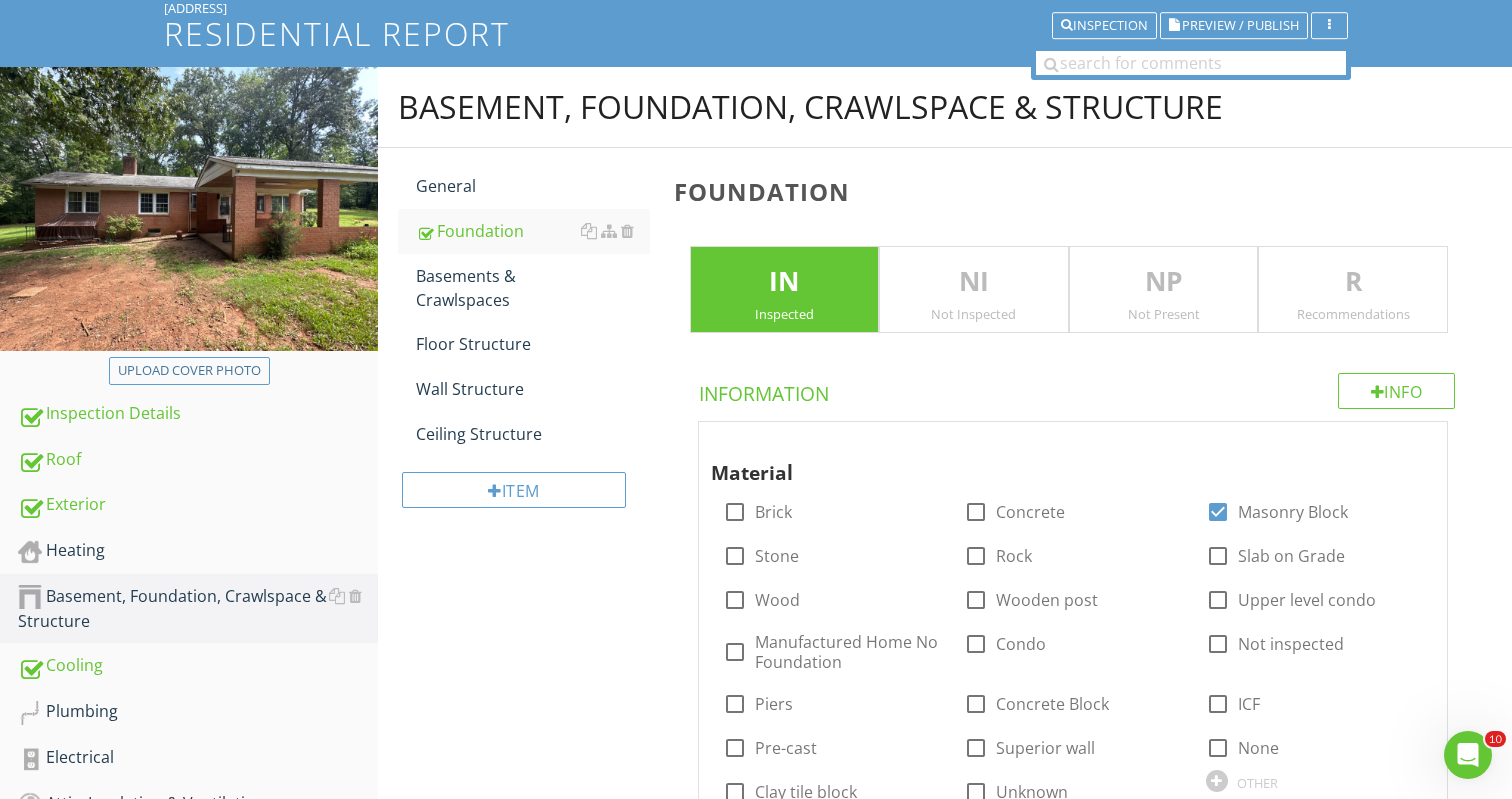 click on "NI   Not Inspected" at bounding box center [974, 290] 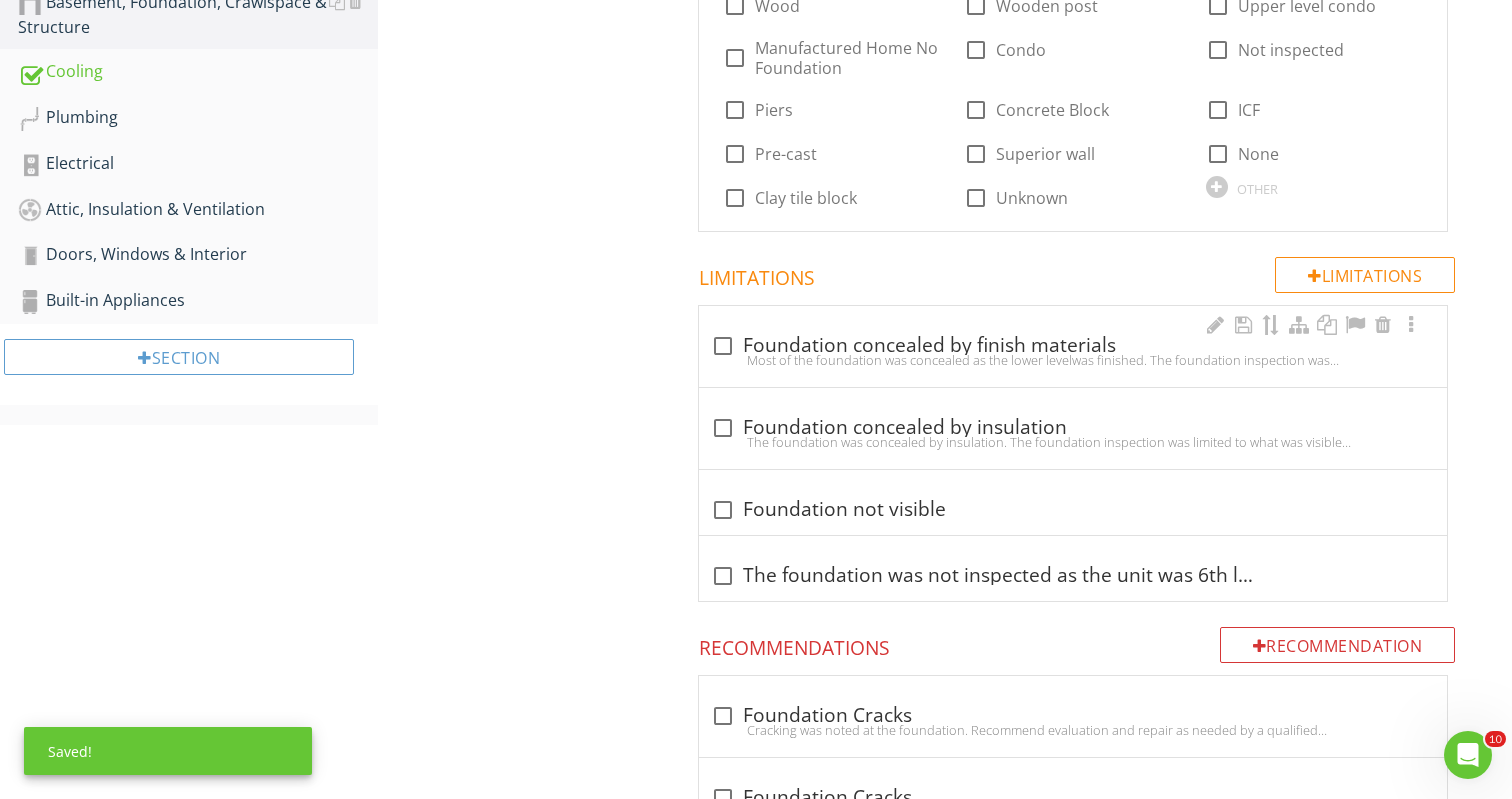 scroll, scrollTop: 756, scrollLeft: 0, axis: vertical 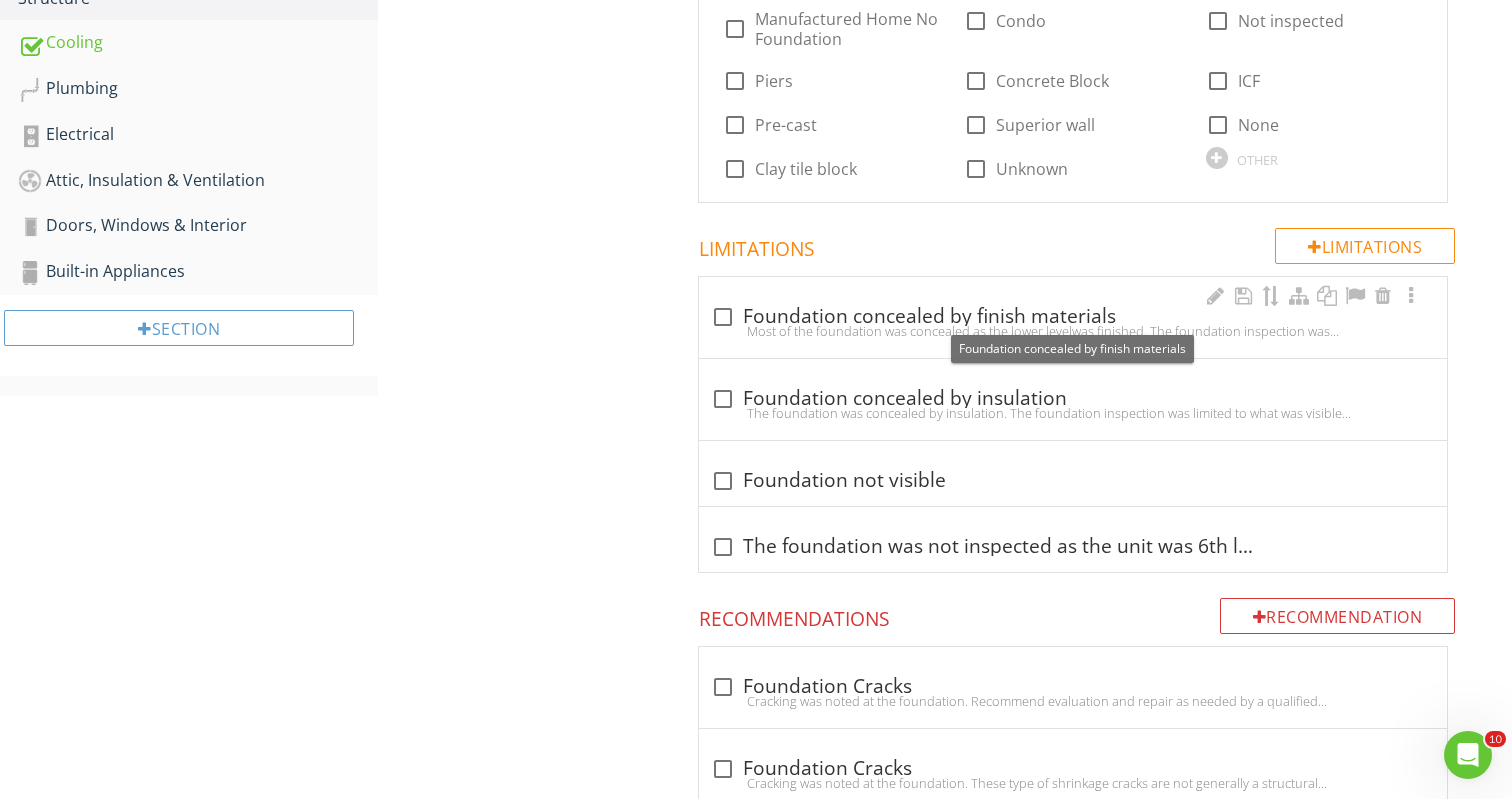 click at bounding box center [723, 317] 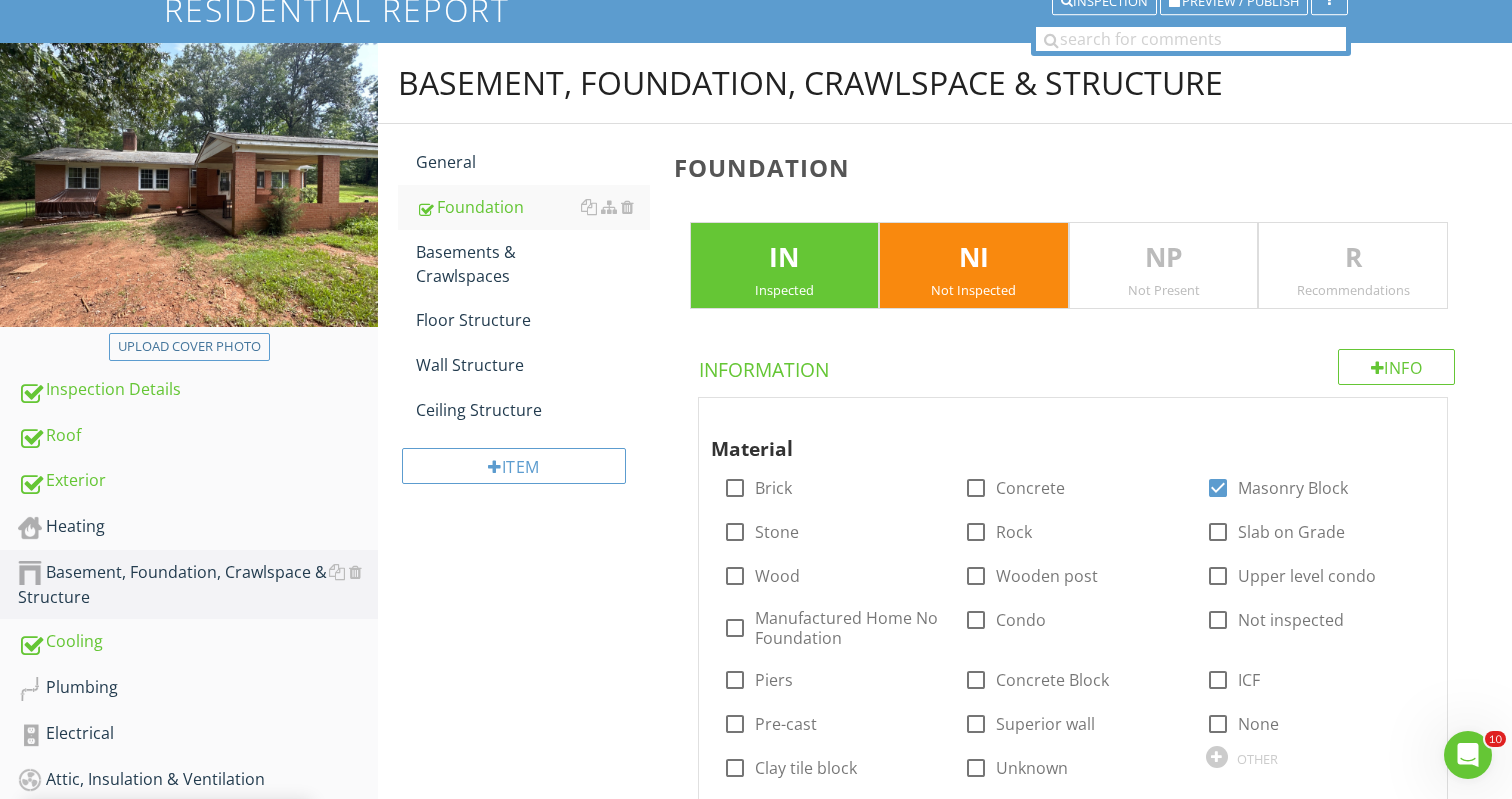 scroll, scrollTop: 156, scrollLeft: 0, axis: vertical 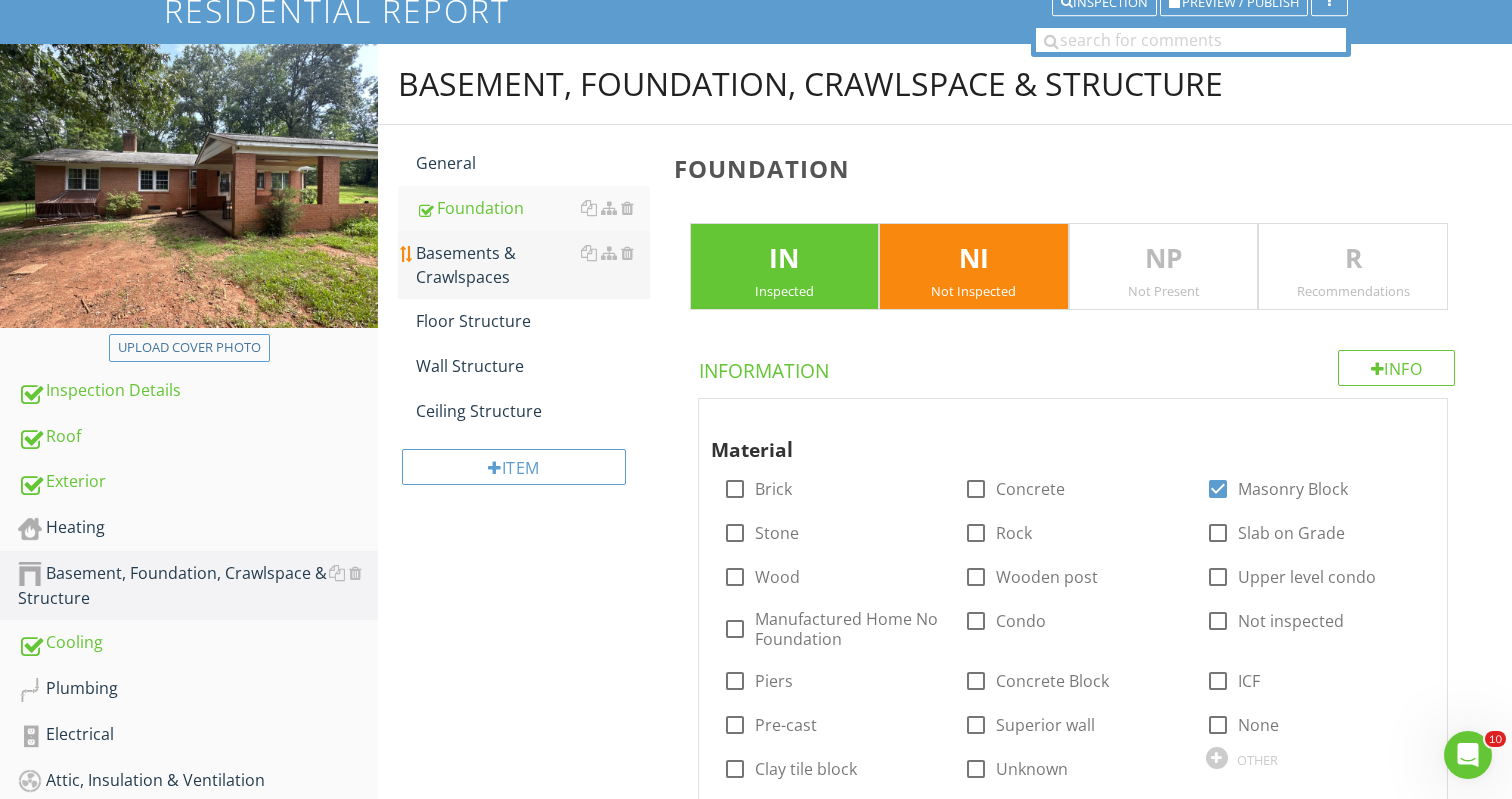 click on "Basements & Crawlspaces" at bounding box center (533, 265) 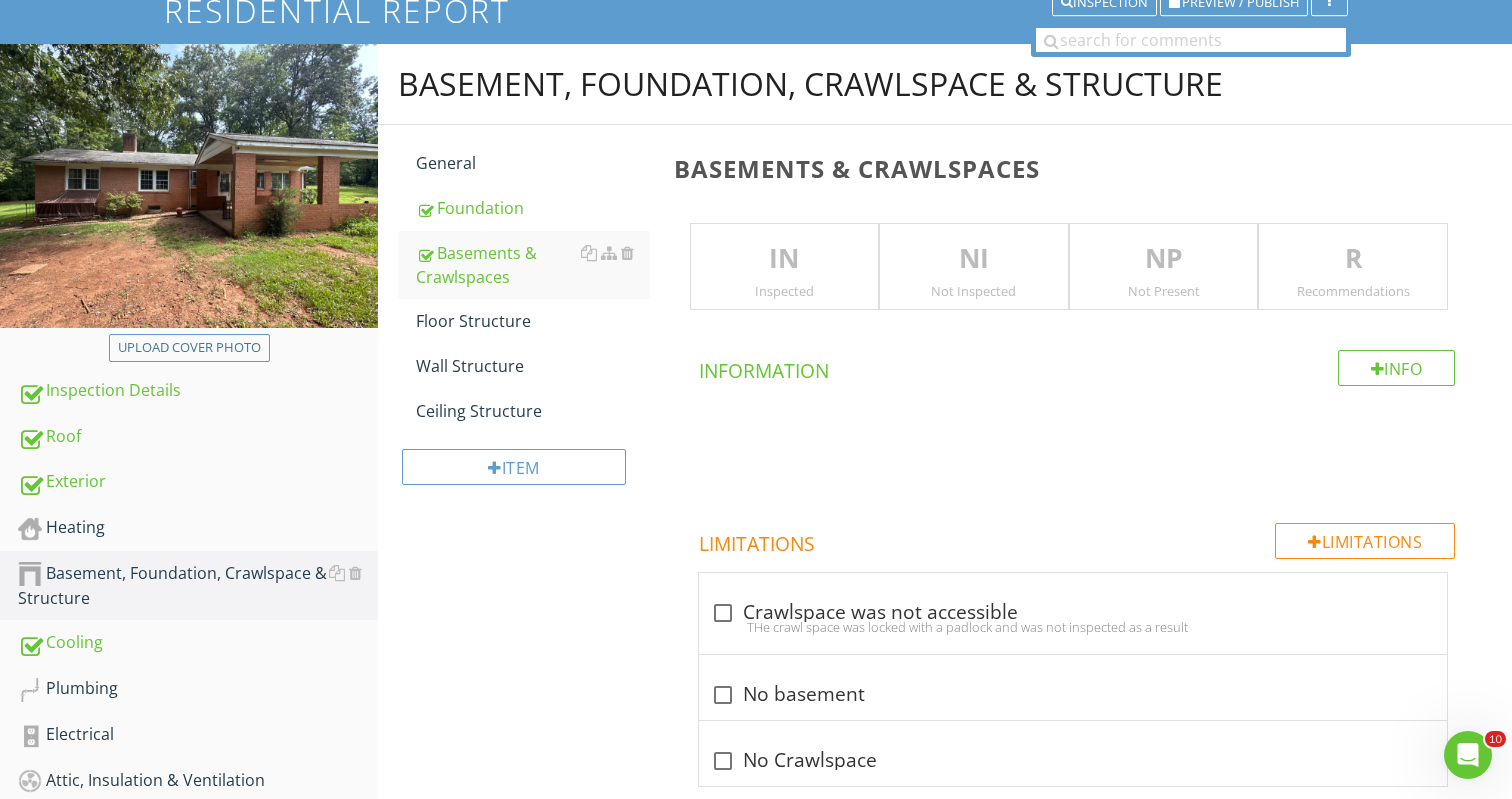click on "IN   Inspected" at bounding box center (785, 267) 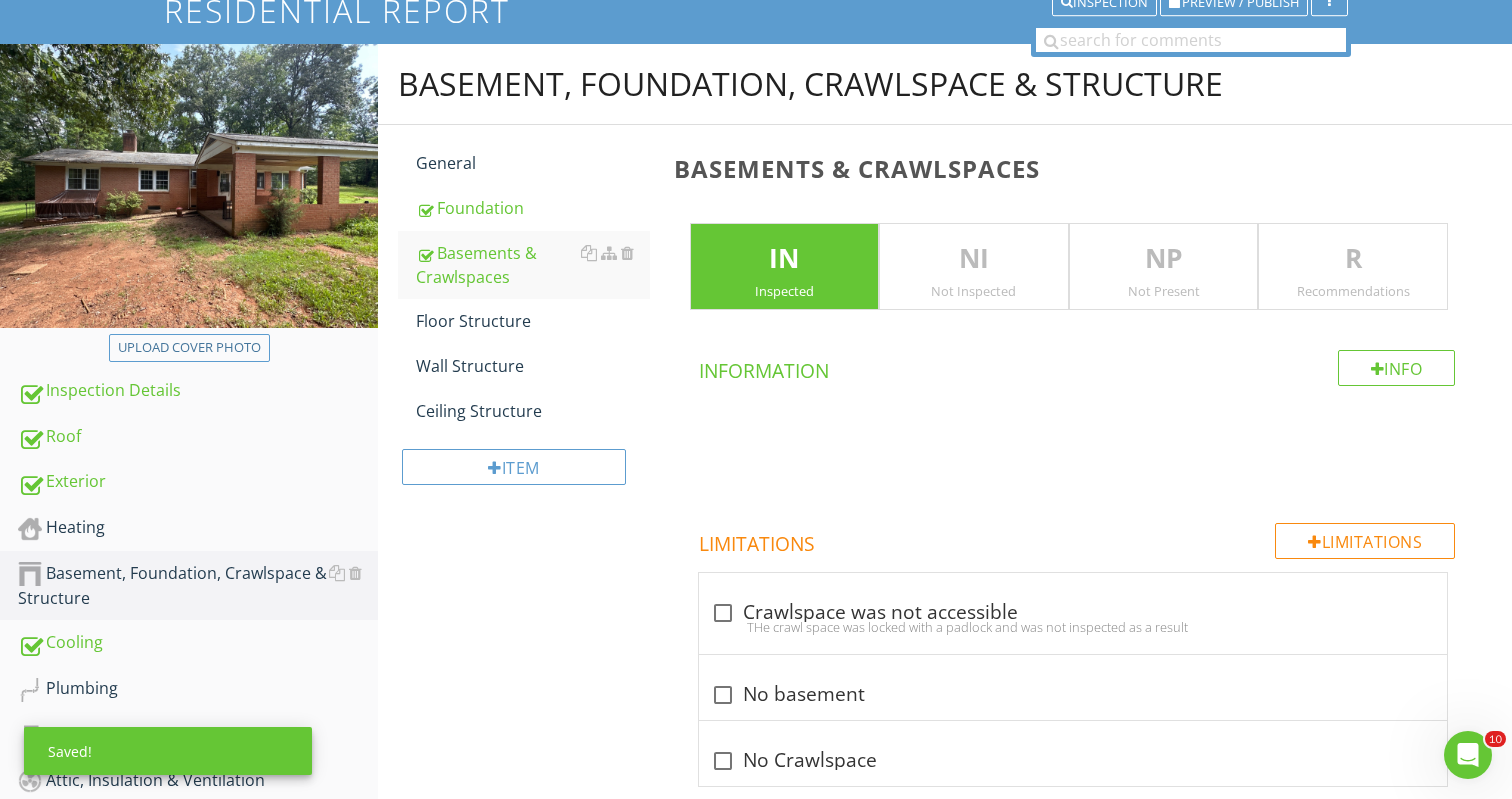 click on "R" at bounding box center (1353, 259) 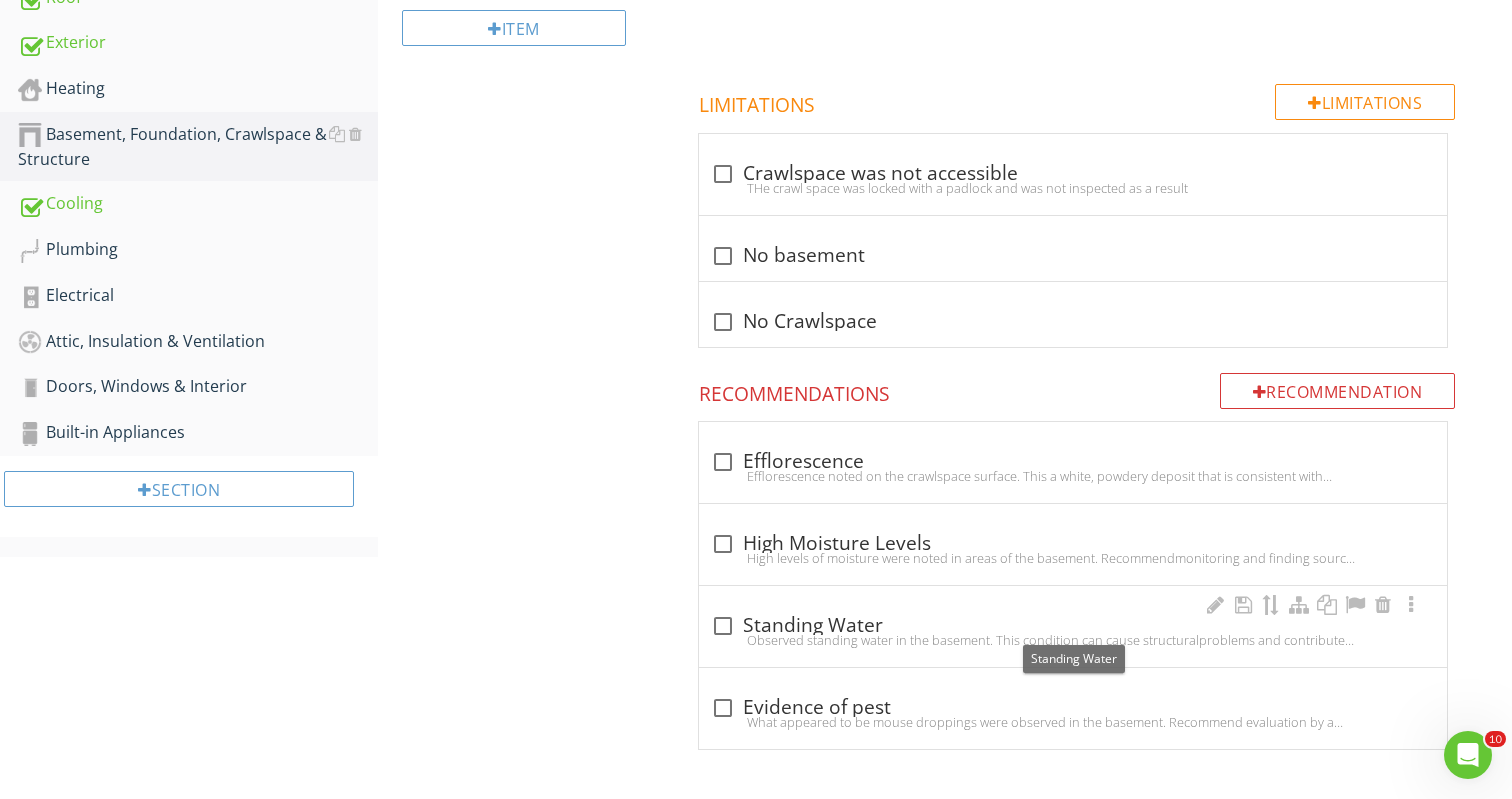 scroll, scrollTop: 593, scrollLeft: 0, axis: vertical 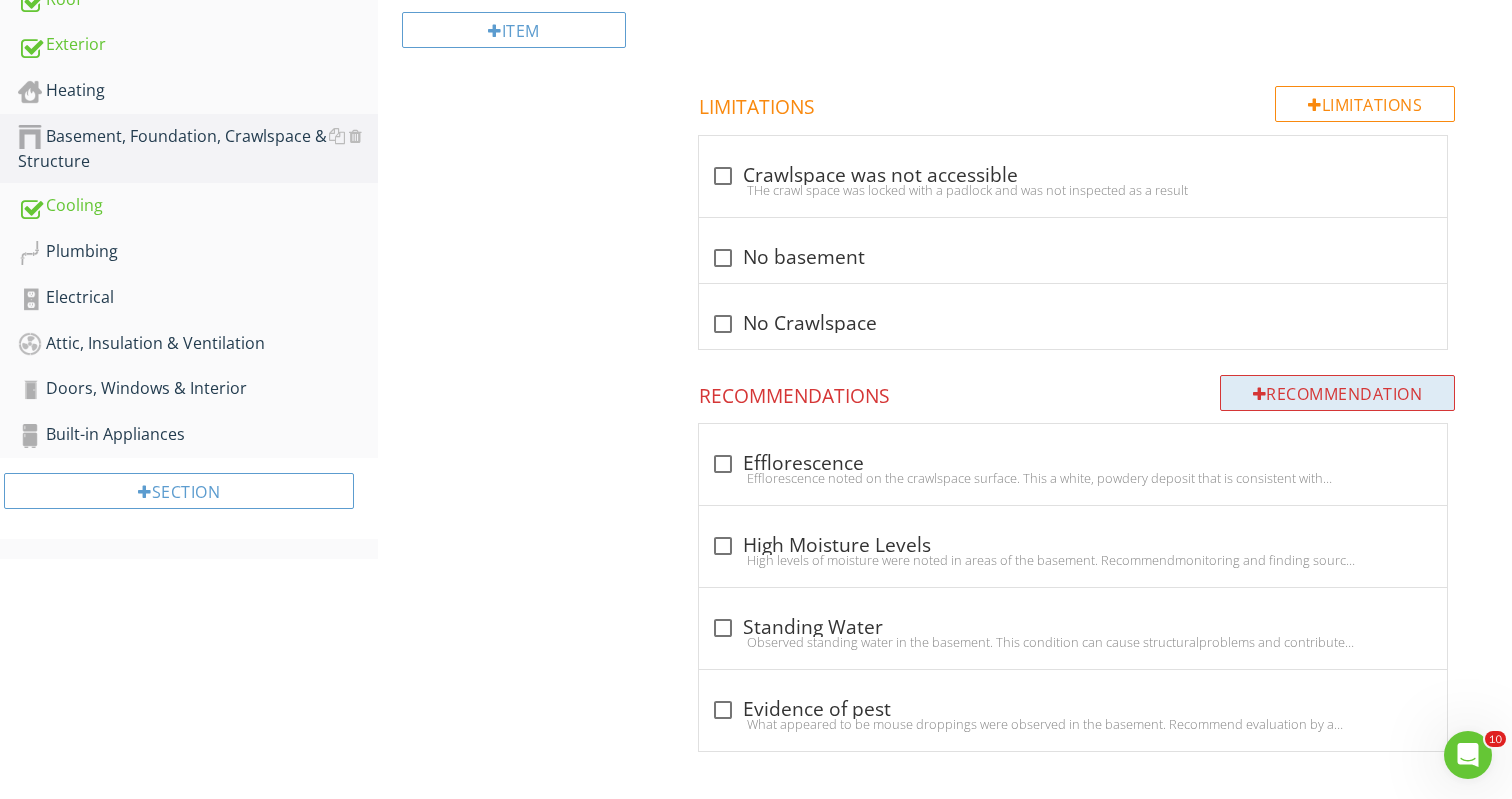 click on "Recommendation" at bounding box center (1338, 393) 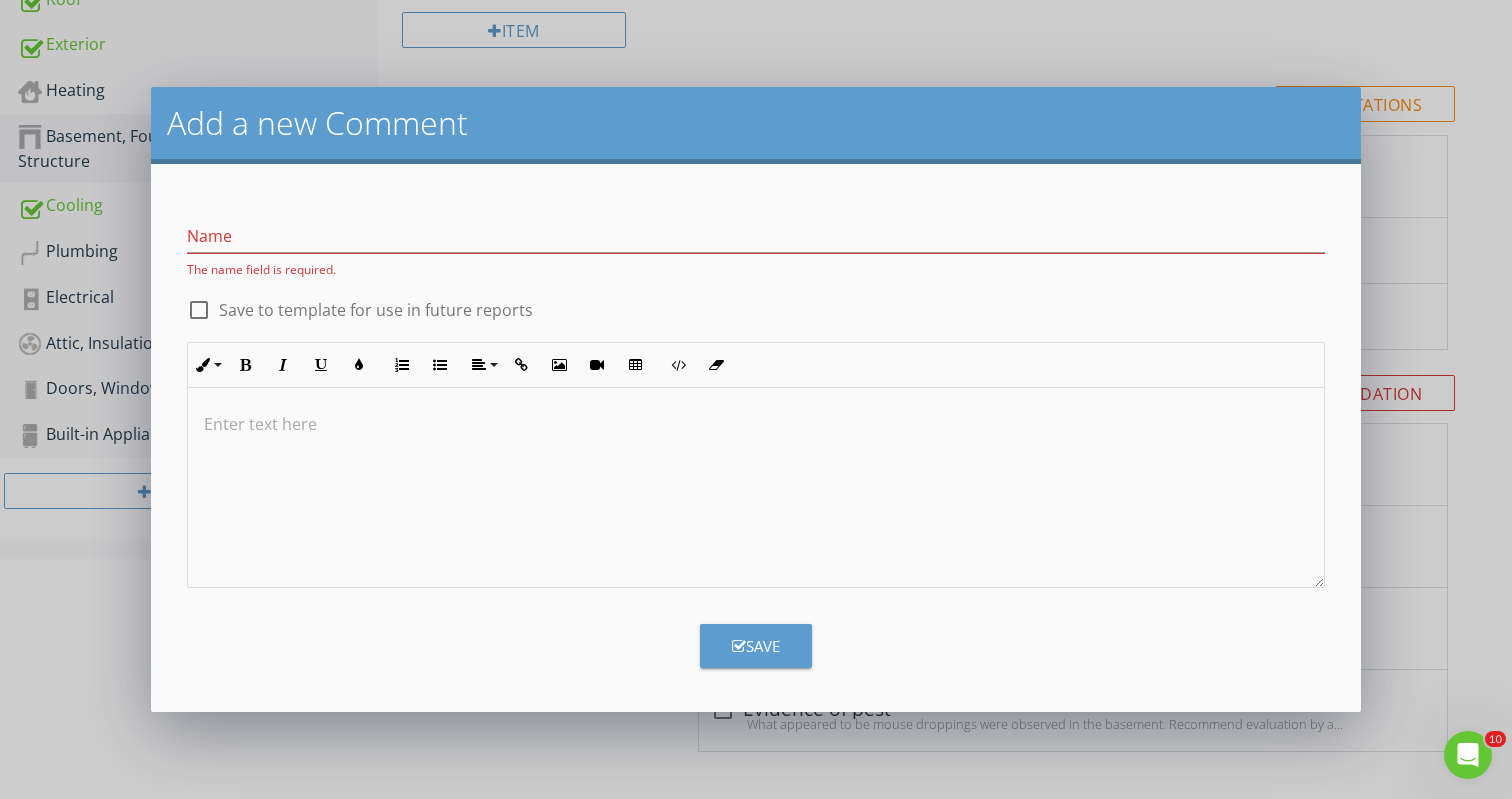 click at bounding box center (756, 424) 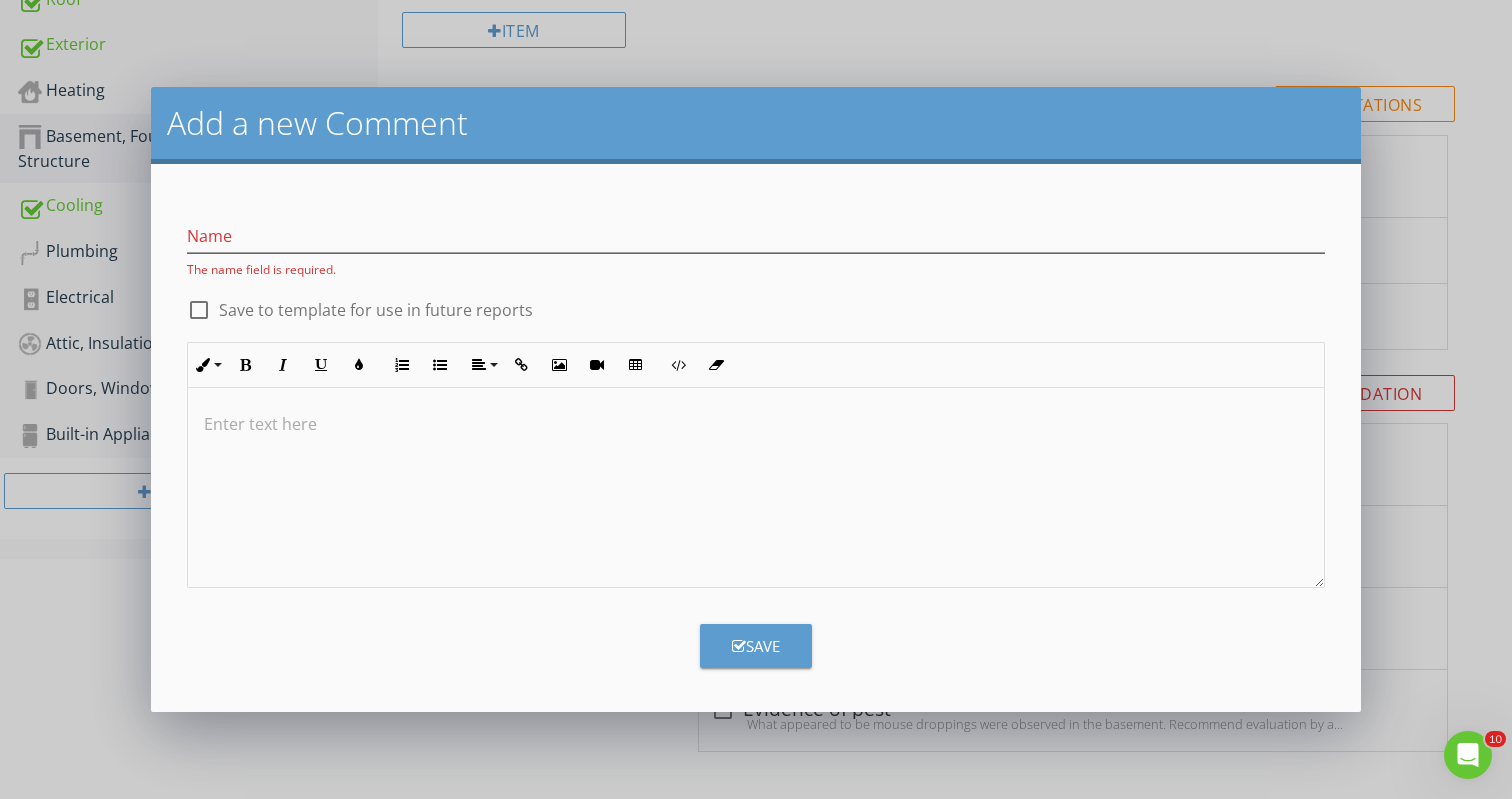 type 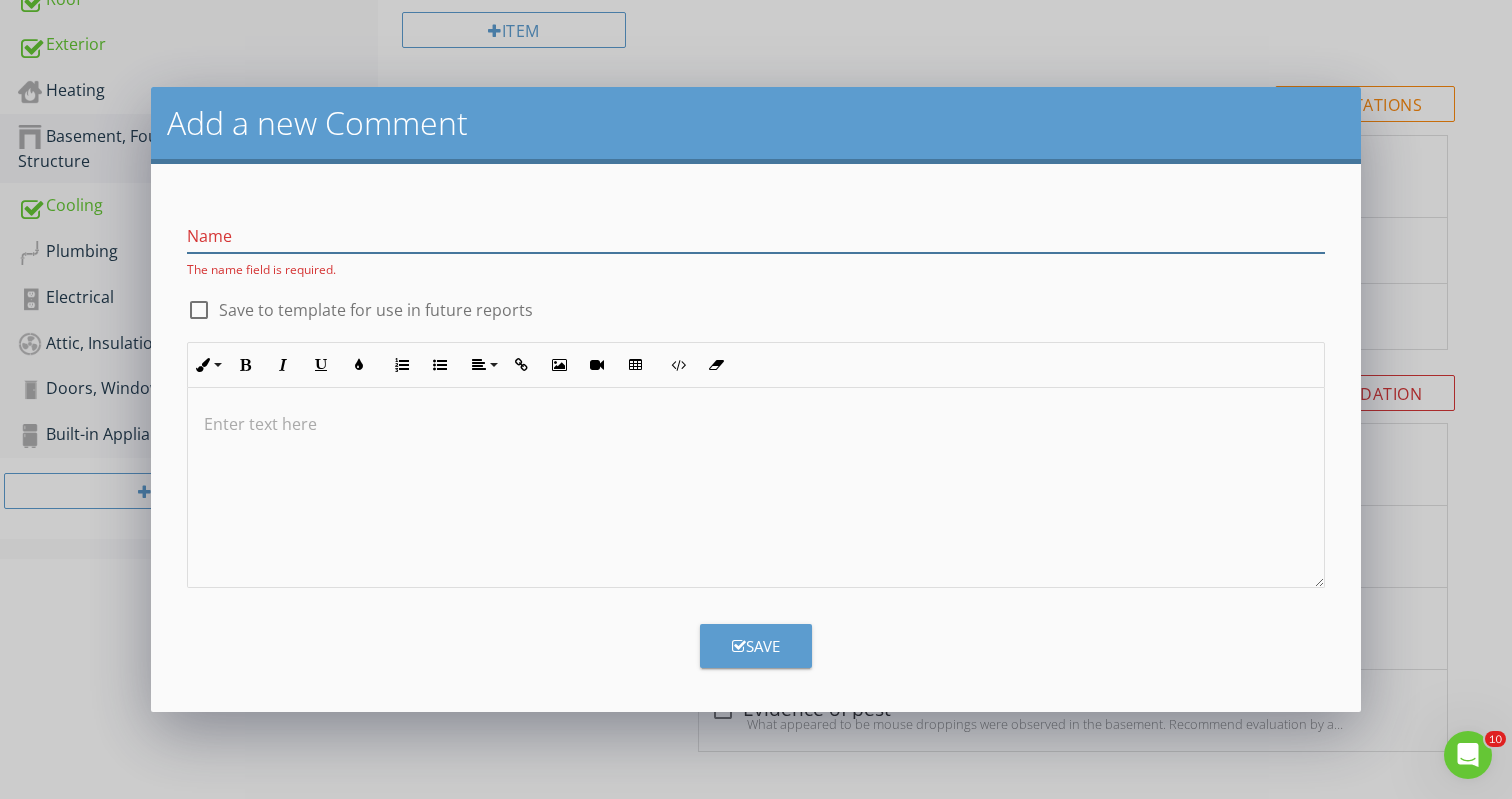 click at bounding box center [756, 236] 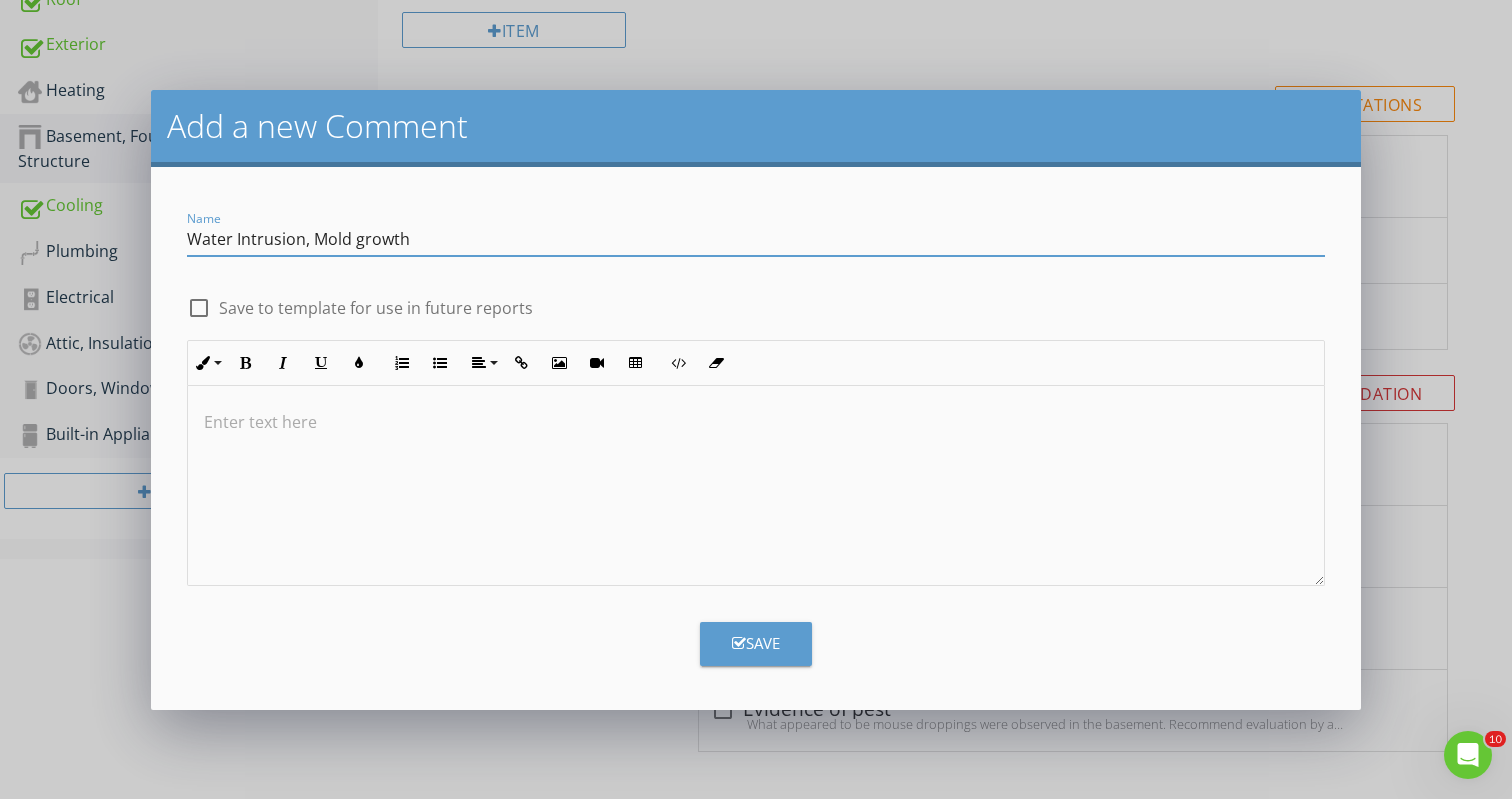 click at bounding box center [756, 422] 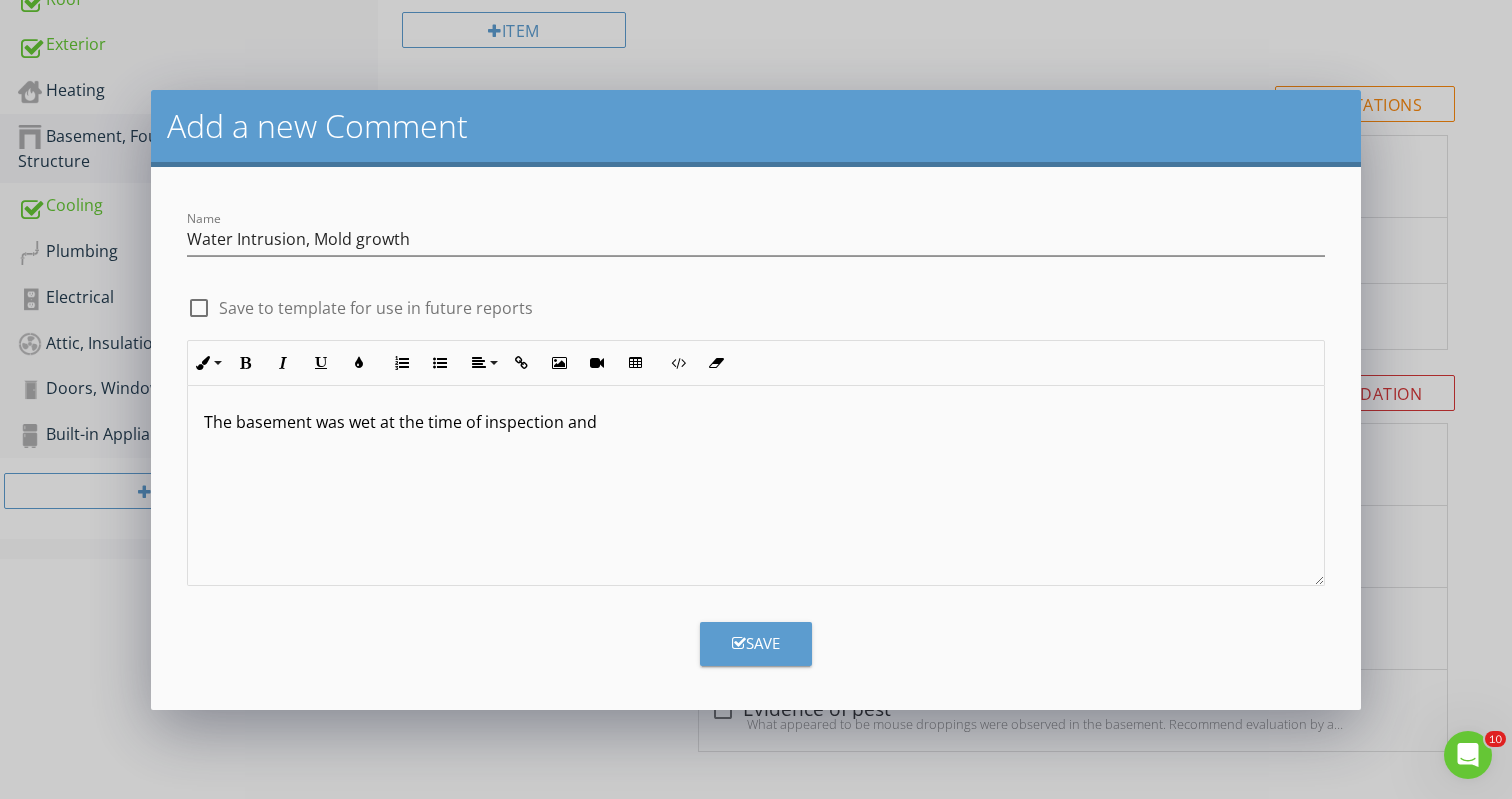 click on "The basement was wet at the time of inspection and" at bounding box center (756, 422) 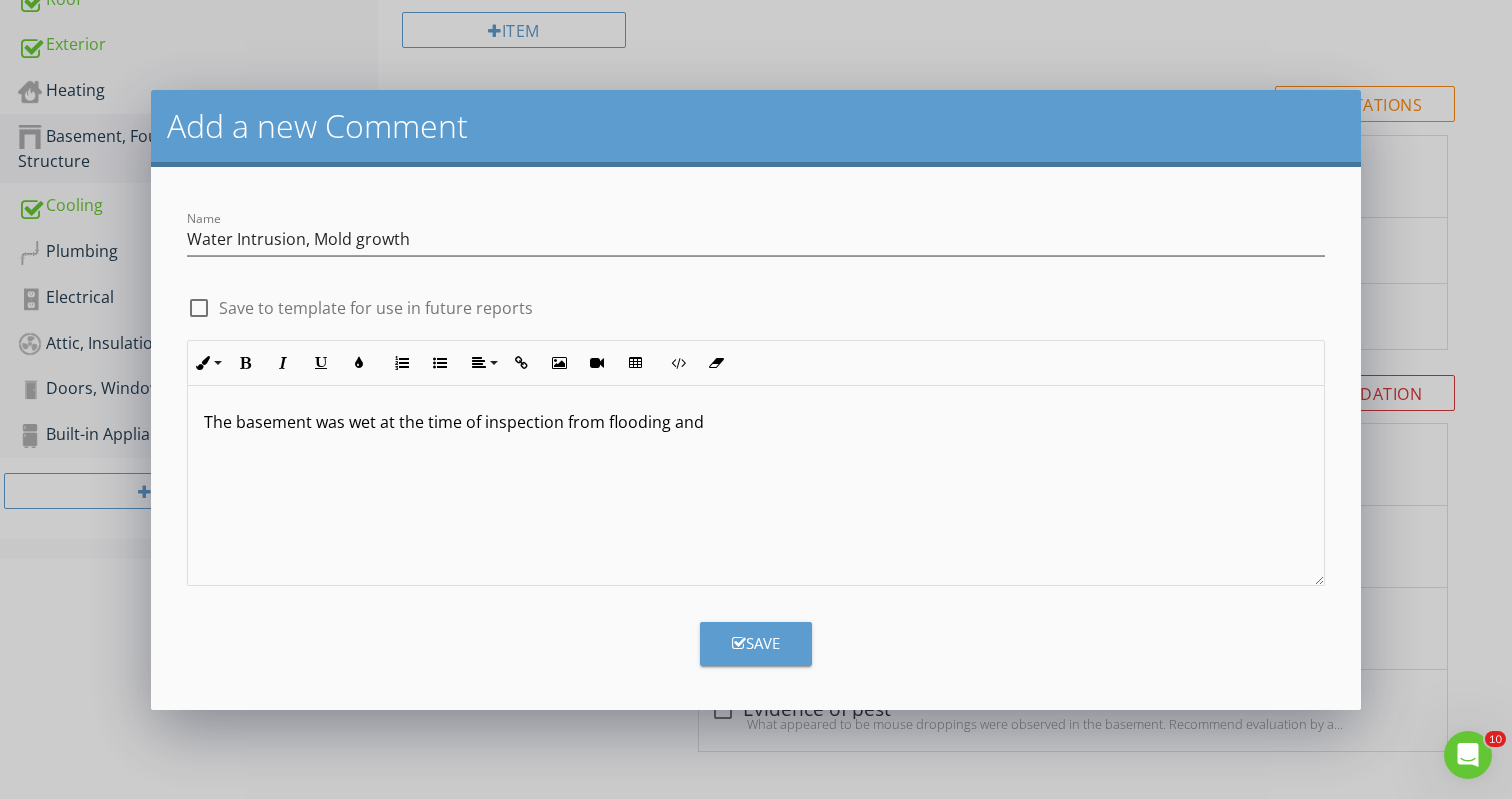 click on "The basement was wet at the time of inspection from flooding and" at bounding box center [756, 422] 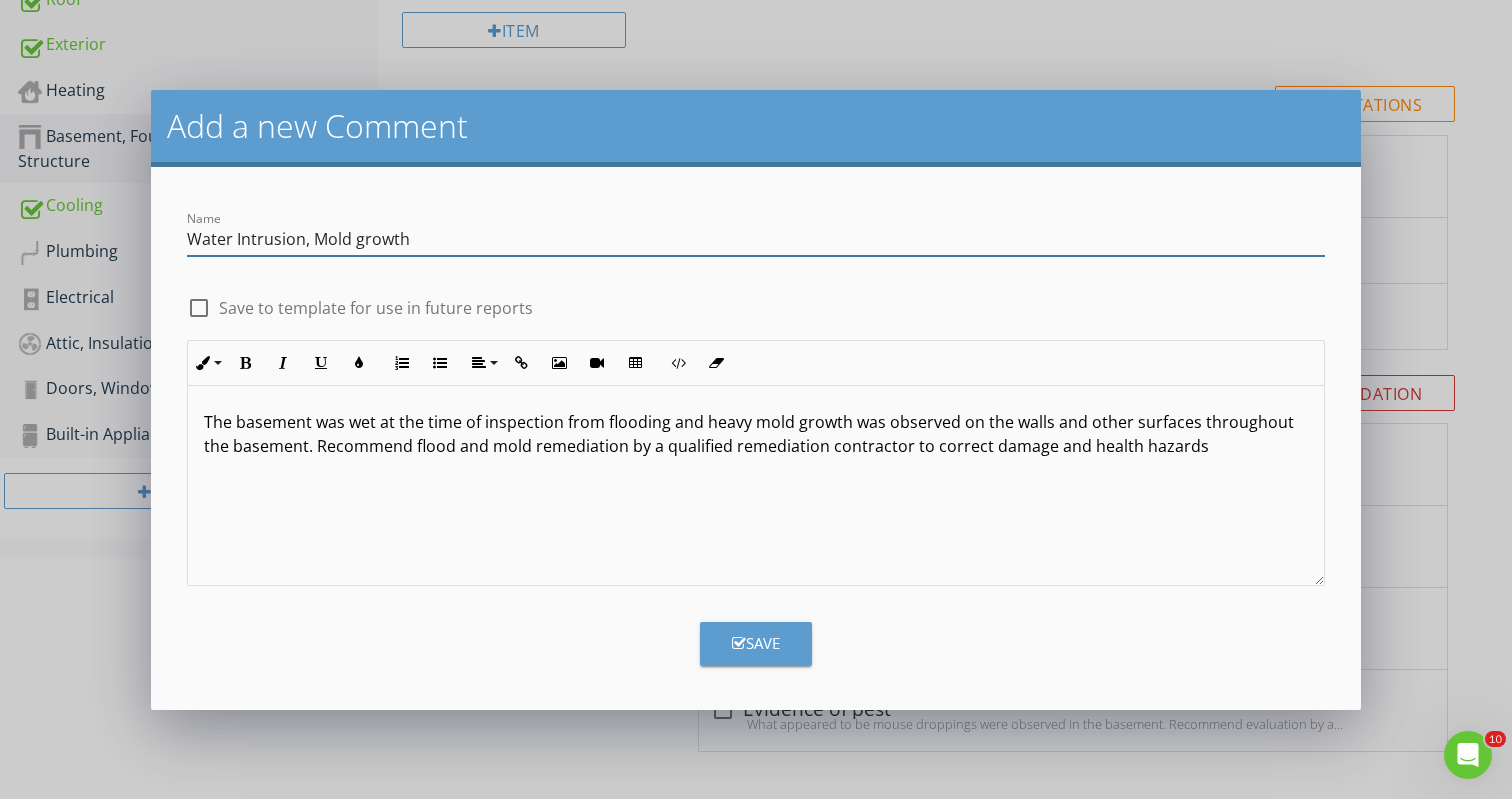 click on "Water Intrusion, Mold growth" at bounding box center (756, 239) 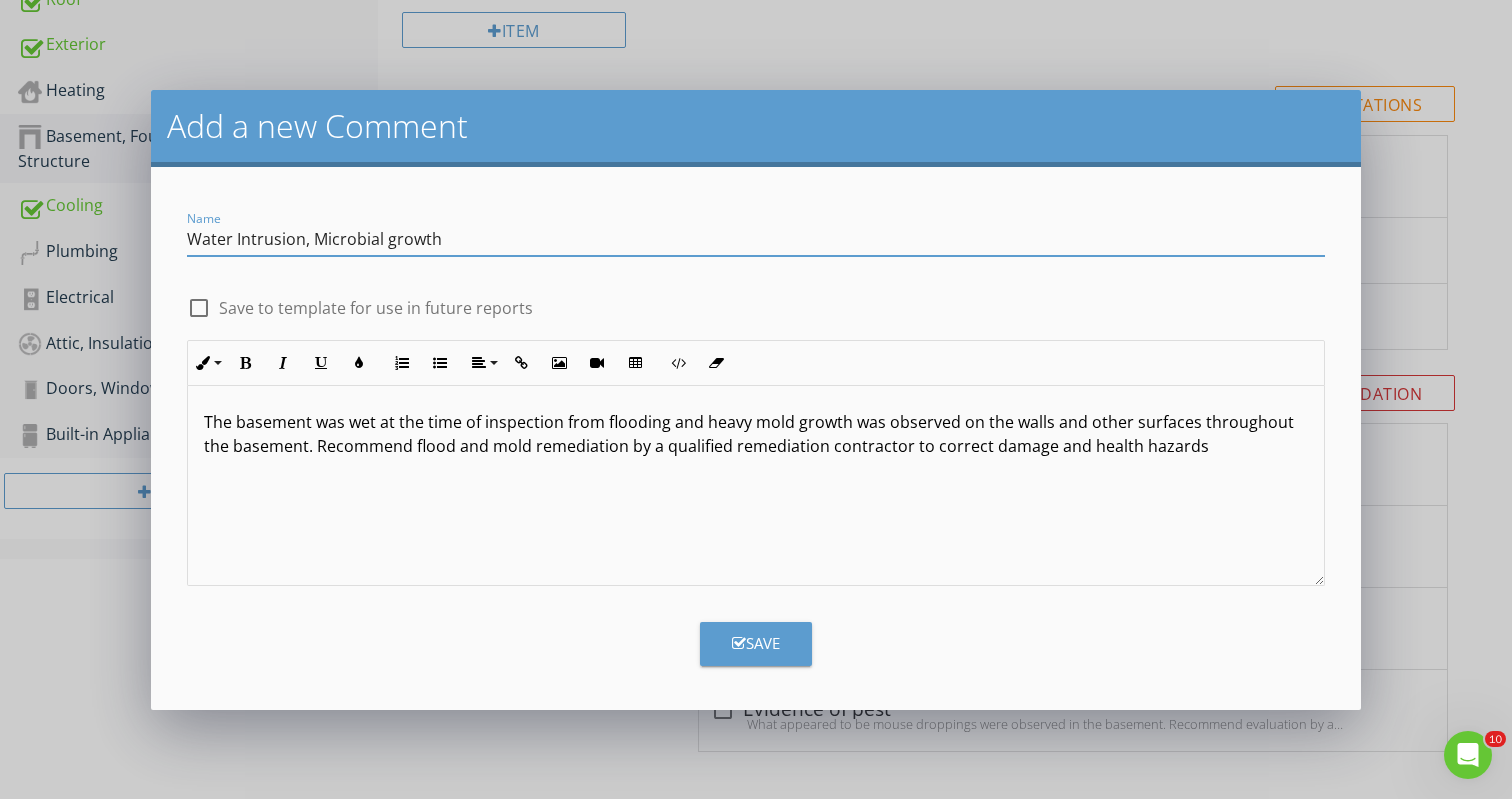type on "Water Intrusion, Microbial growth" 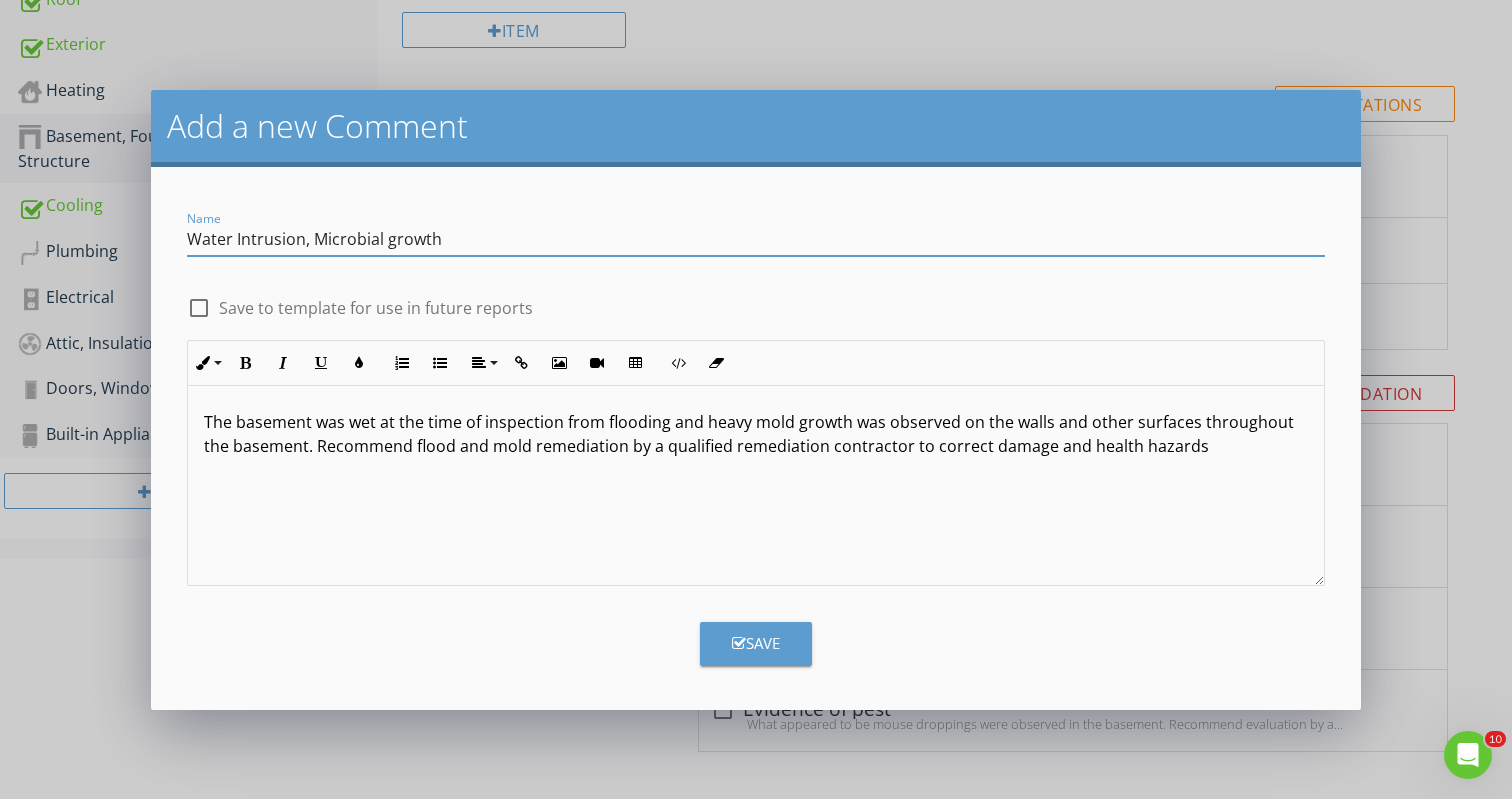 click on "The basement was wet at the time of inspection from flooding and heavy mold growth was observed on the walls and other surfaces throughout the basement. Recommend flood and mold remediation by a qualified remediation contractor to correct damage and health hazards" at bounding box center [756, 434] 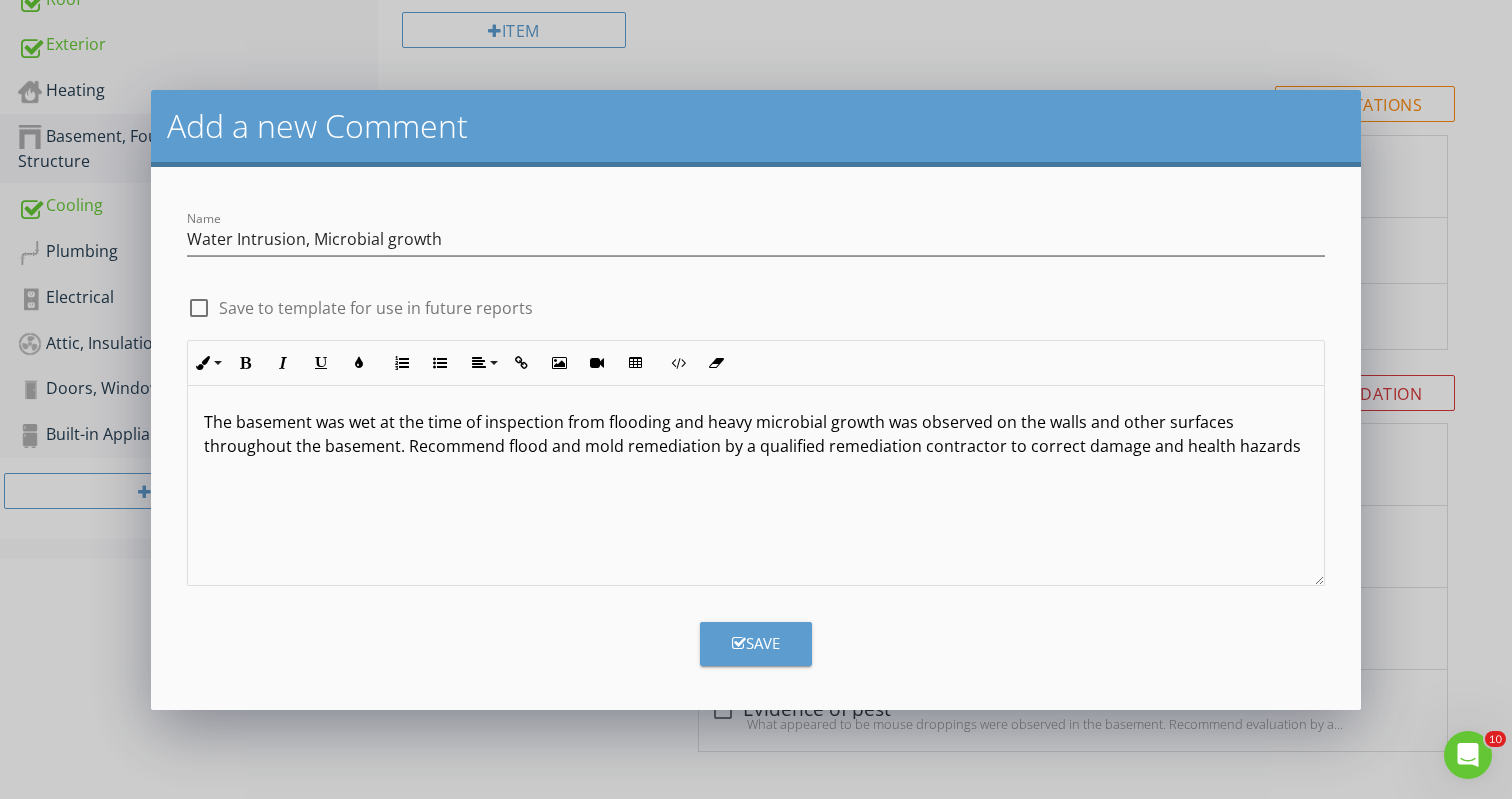 click on "The basement was wet at the time of inspection from flooding and heavy microbial growth was observed on the walls and other surfaces throughout the basement. Recommend flood and mold remediation by a qualified remediation contractor to correct damage and health hazards" at bounding box center (756, 434) 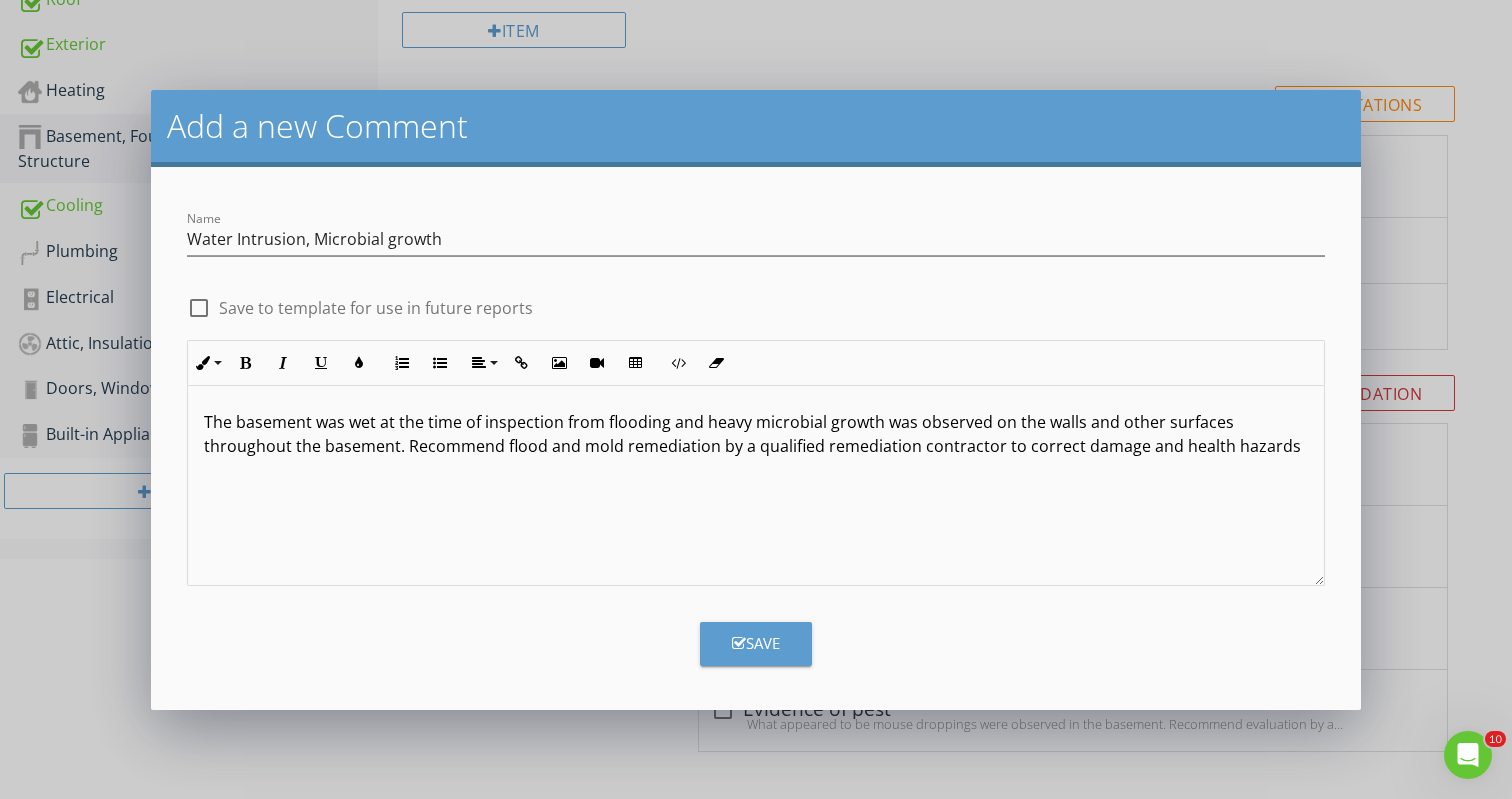 click on "The basement was wet at the time of inspection from flooding and heavy microbial growth was observed on the walls and other surfaces throughout the basement. Recommend flood and mold remediation by a qualified remediation contractor to correct damage and health hazards" at bounding box center (756, 434) 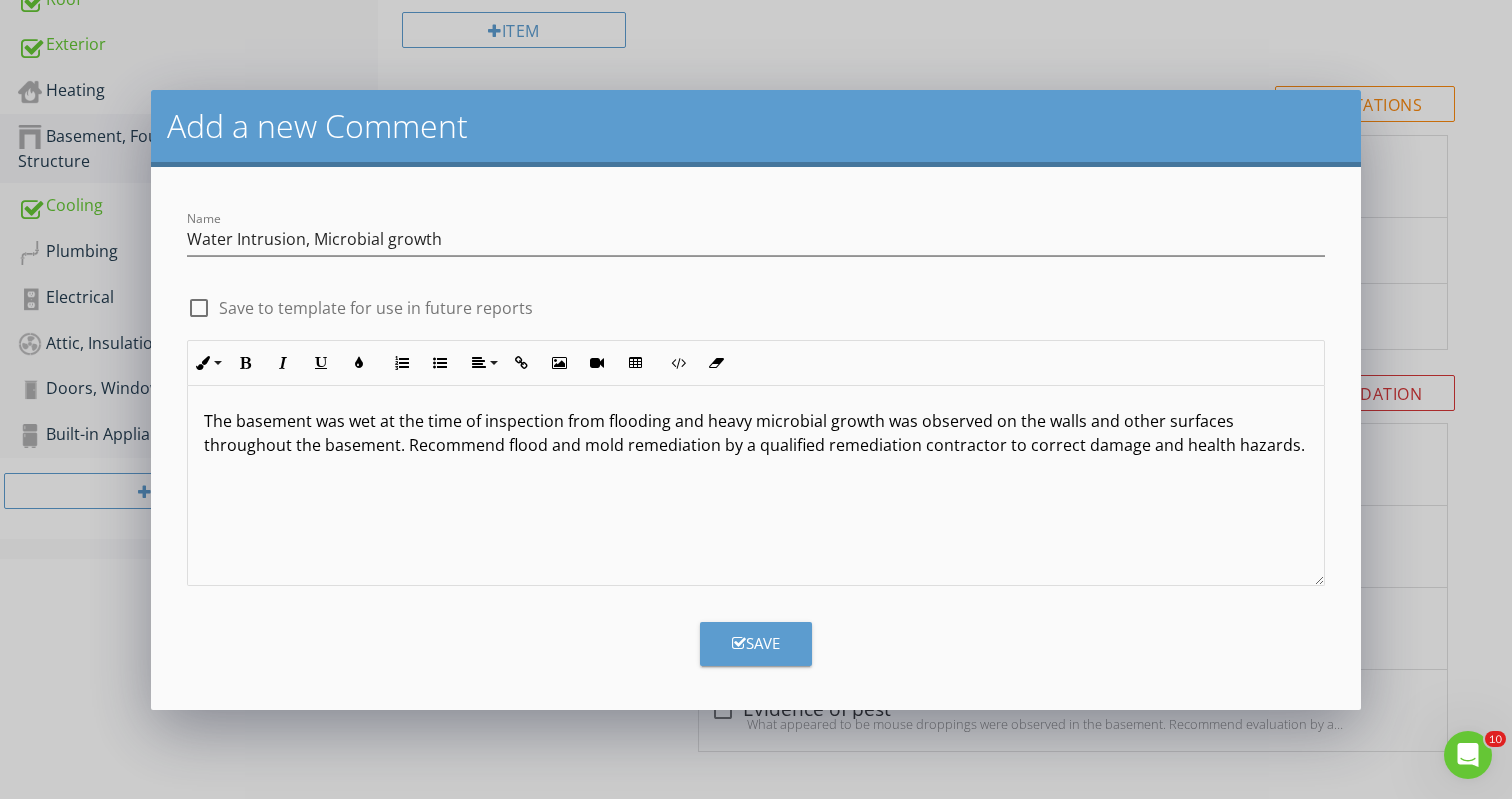 scroll, scrollTop: 1, scrollLeft: 0, axis: vertical 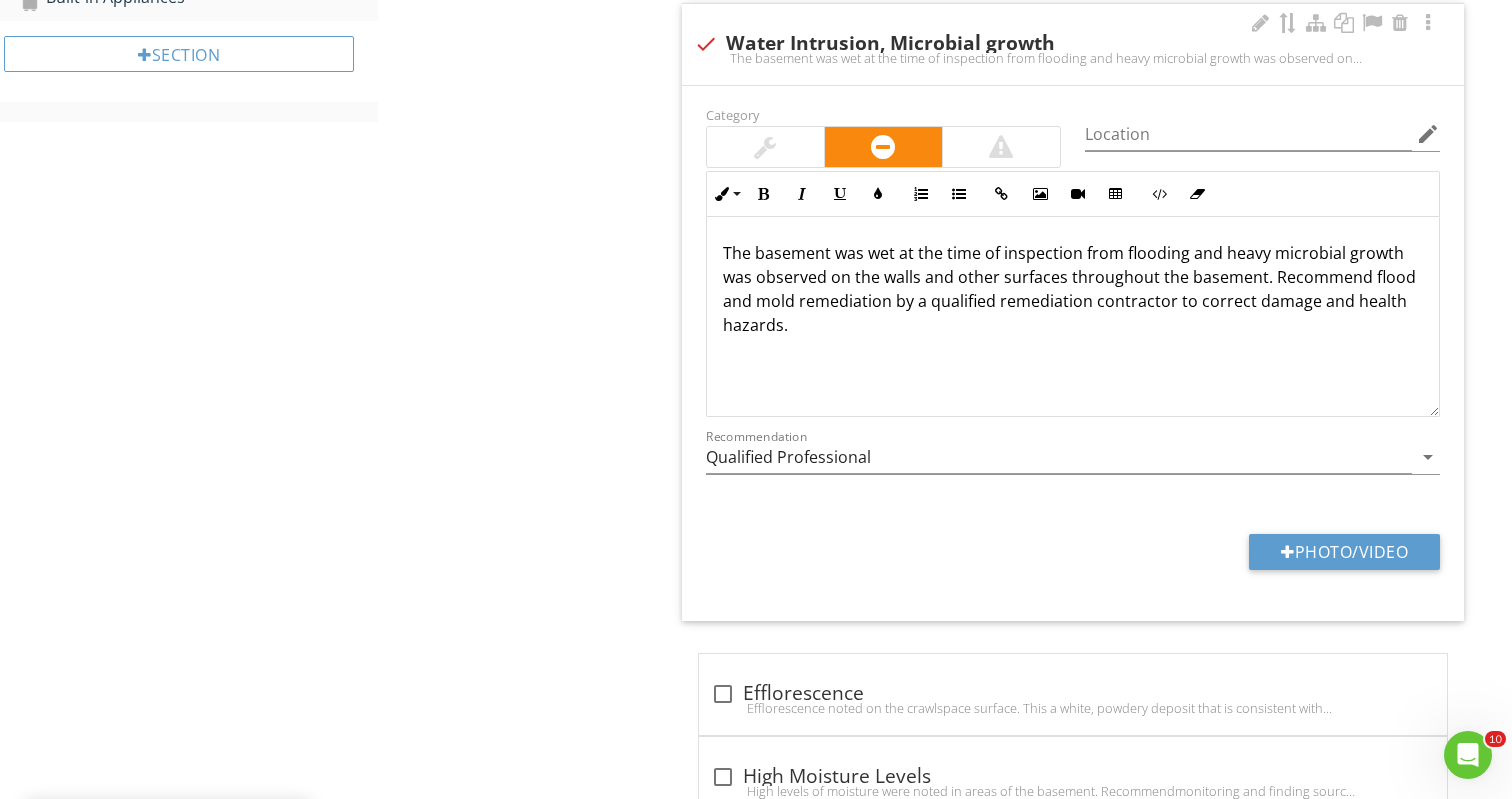 click at bounding box center (1001, 147) 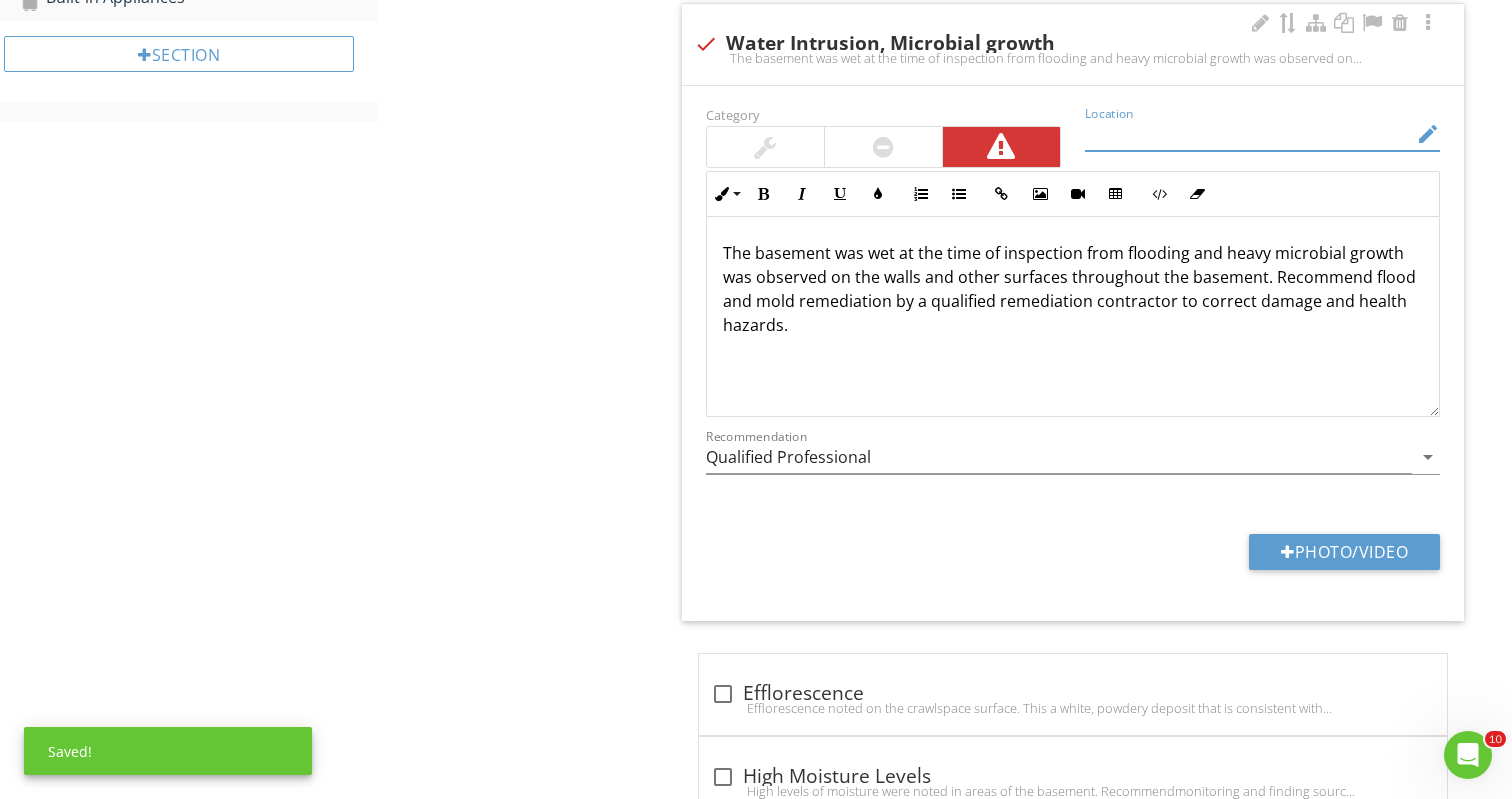 click at bounding box center [1248, 134] 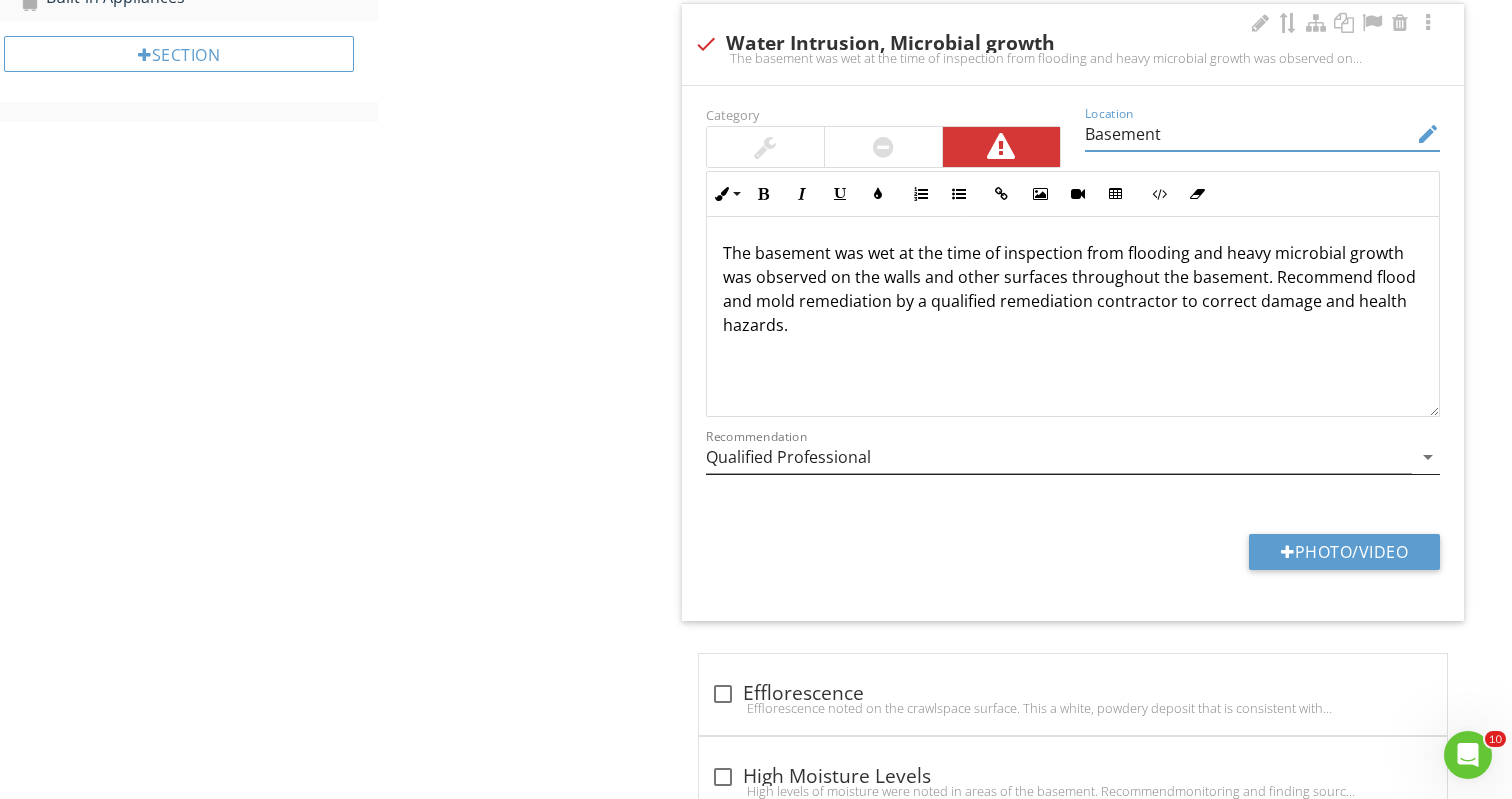type on "Basement" 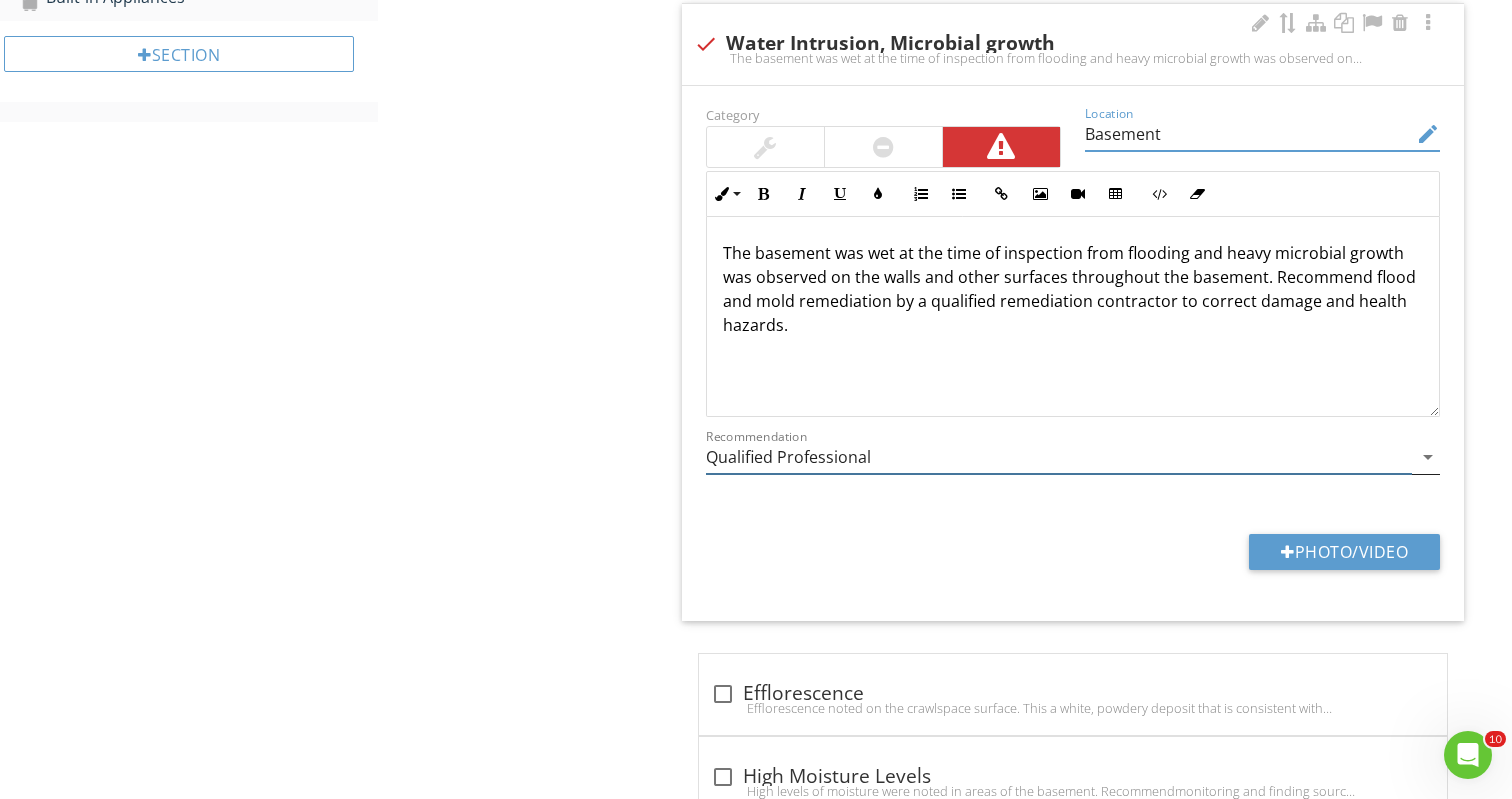 click on "arrow_drop_down" at bounding box center (1428, 457) 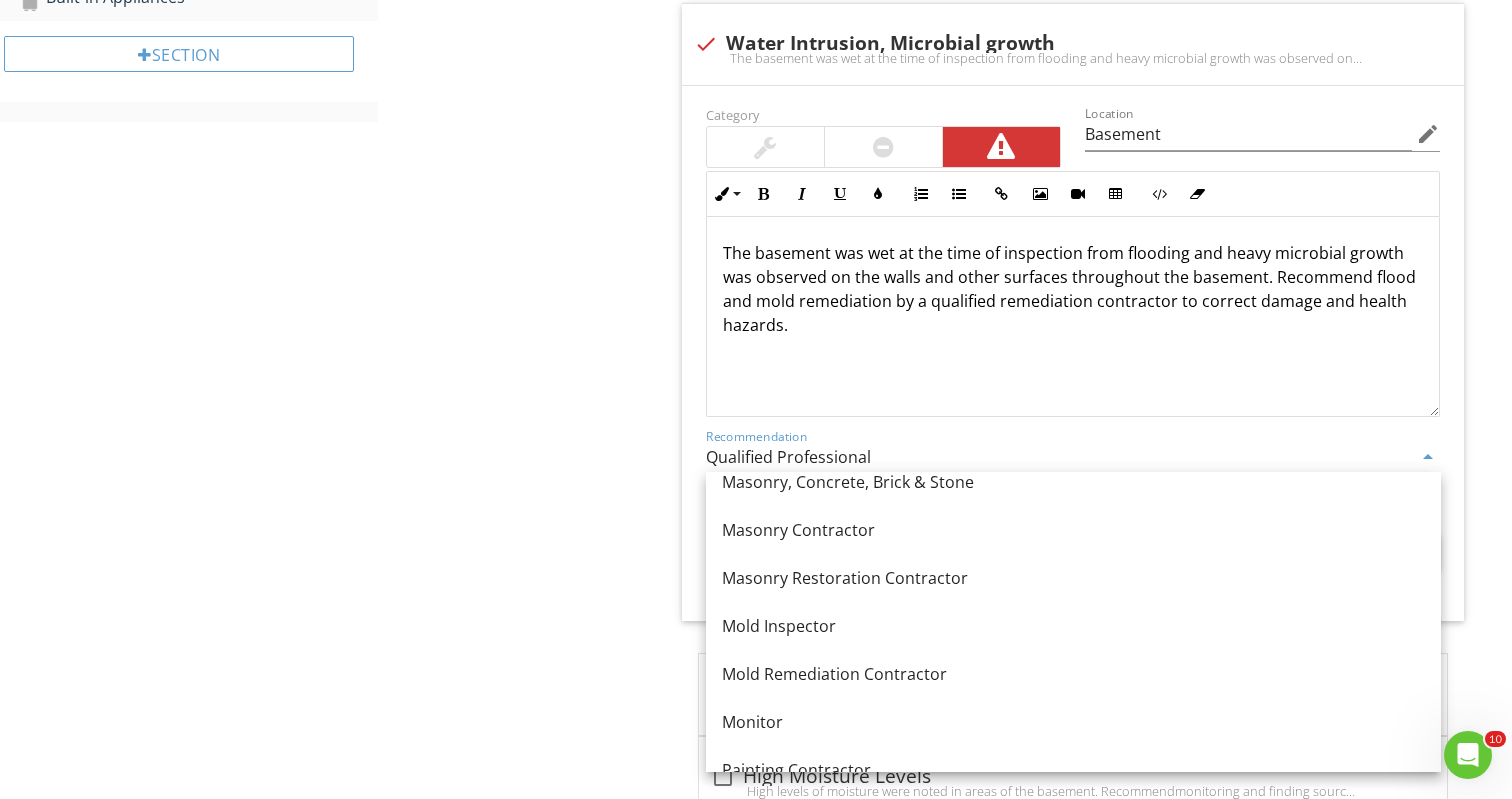 scroll, scrollTop: 1778, scrollLeft: 0, axis: vertical 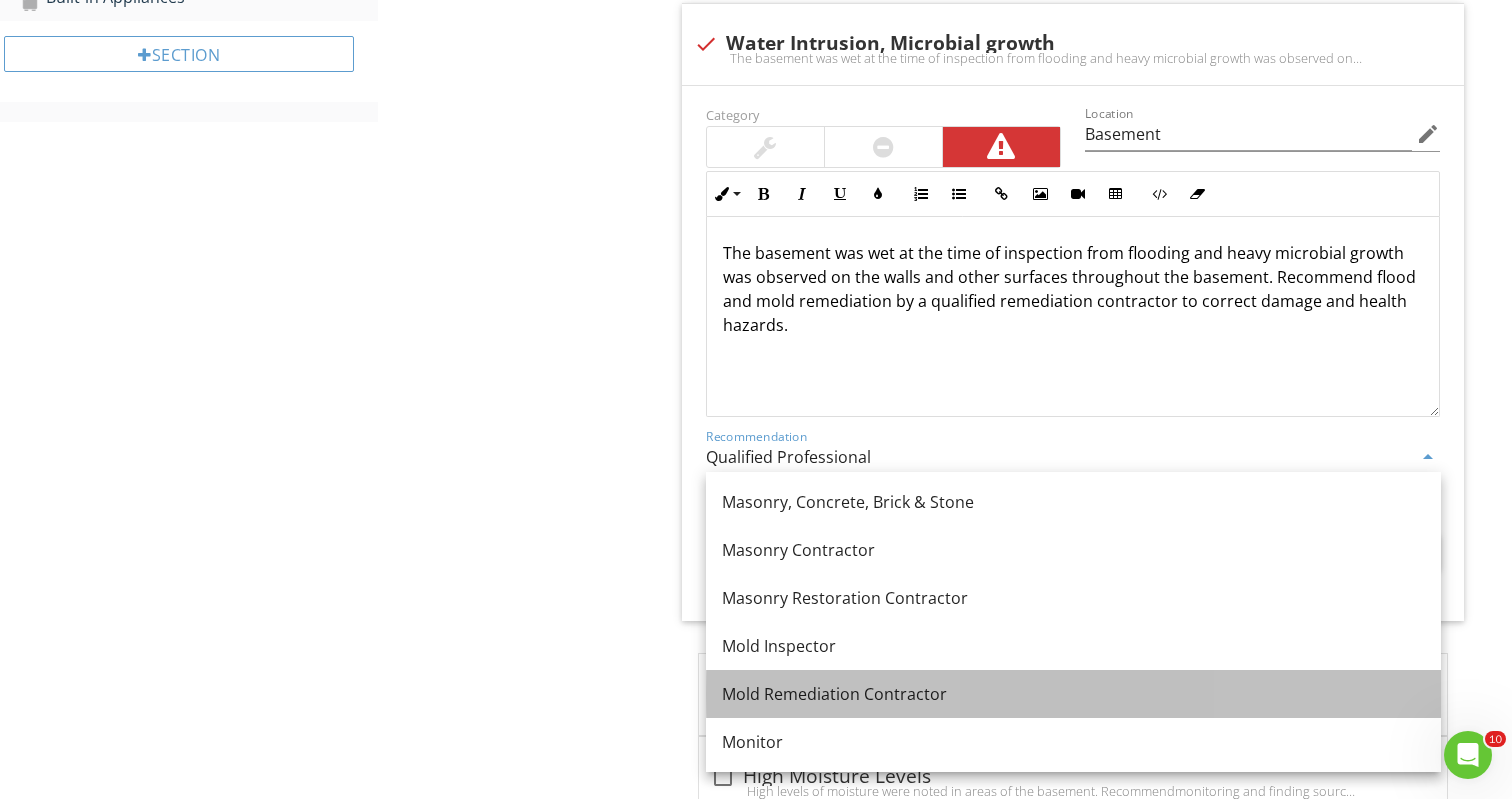 click on "Mold Remediation Contractor" at bounding box center (1073, 694) 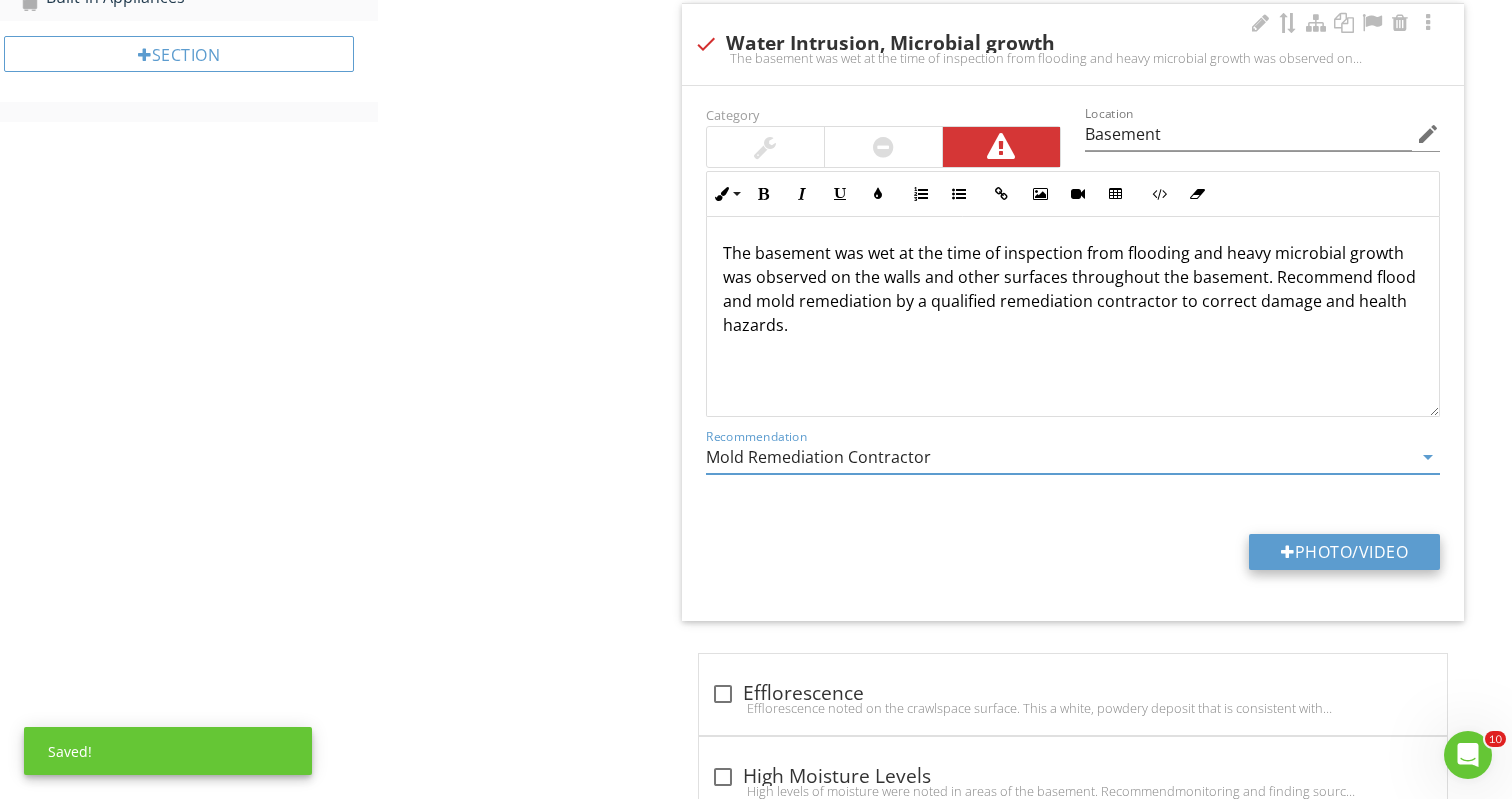 click on "Photo/Video" at bounding box center (1344, 552) 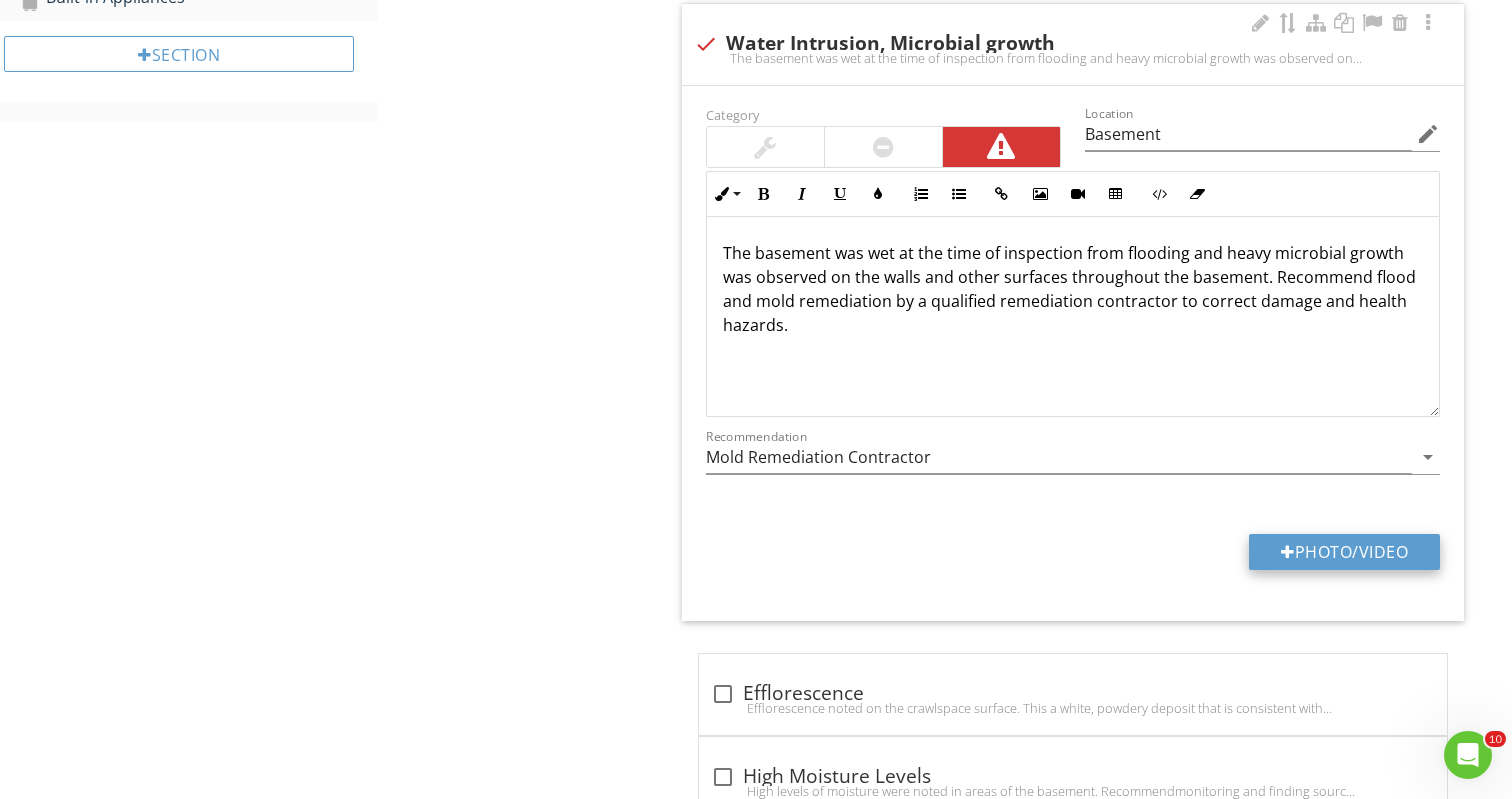 type on "C:\fakepath\IMG_4743.jpeg" 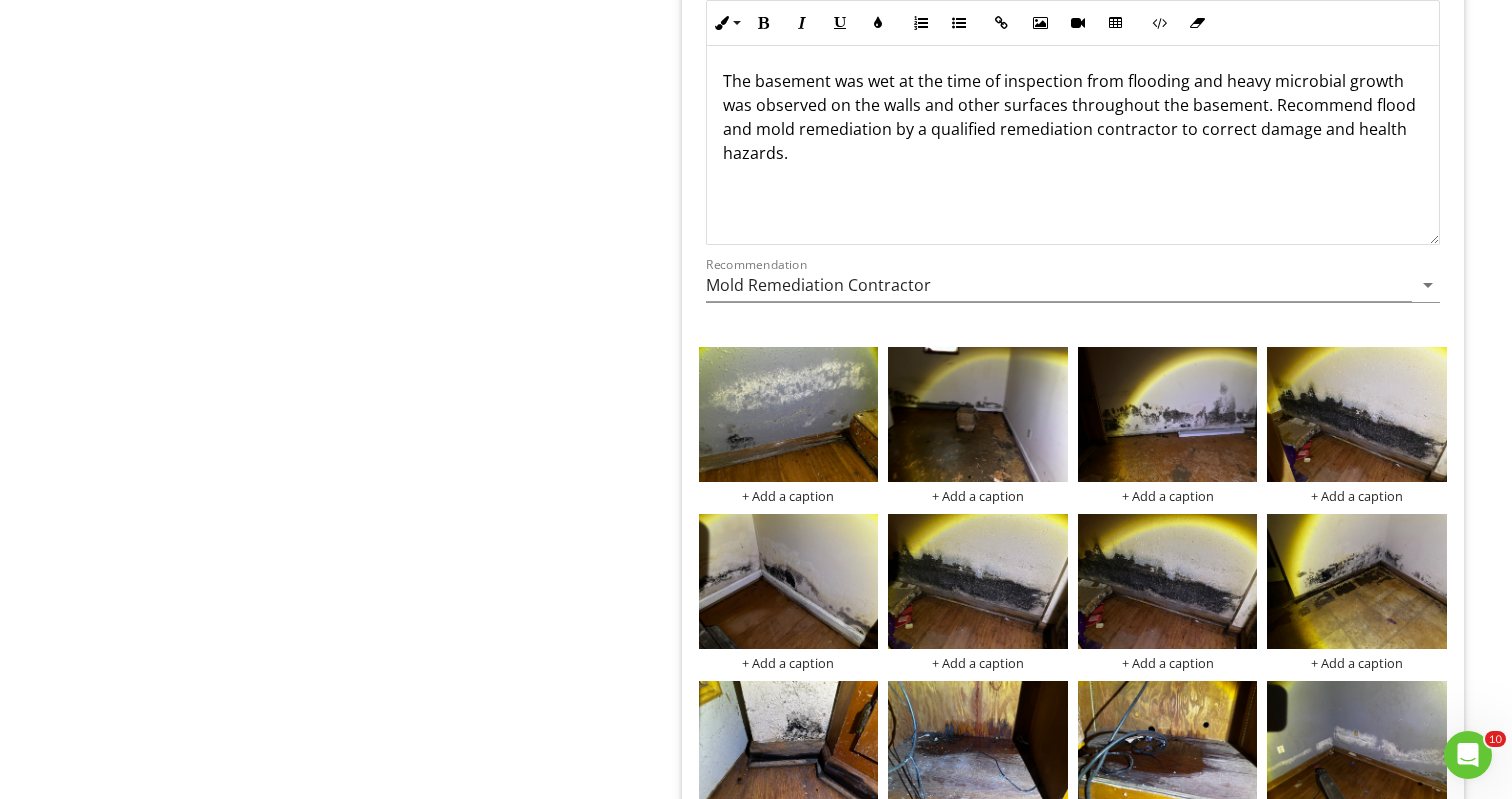 scroll, scrollTop: 1088, scrollLeft: 0, axis: vertical 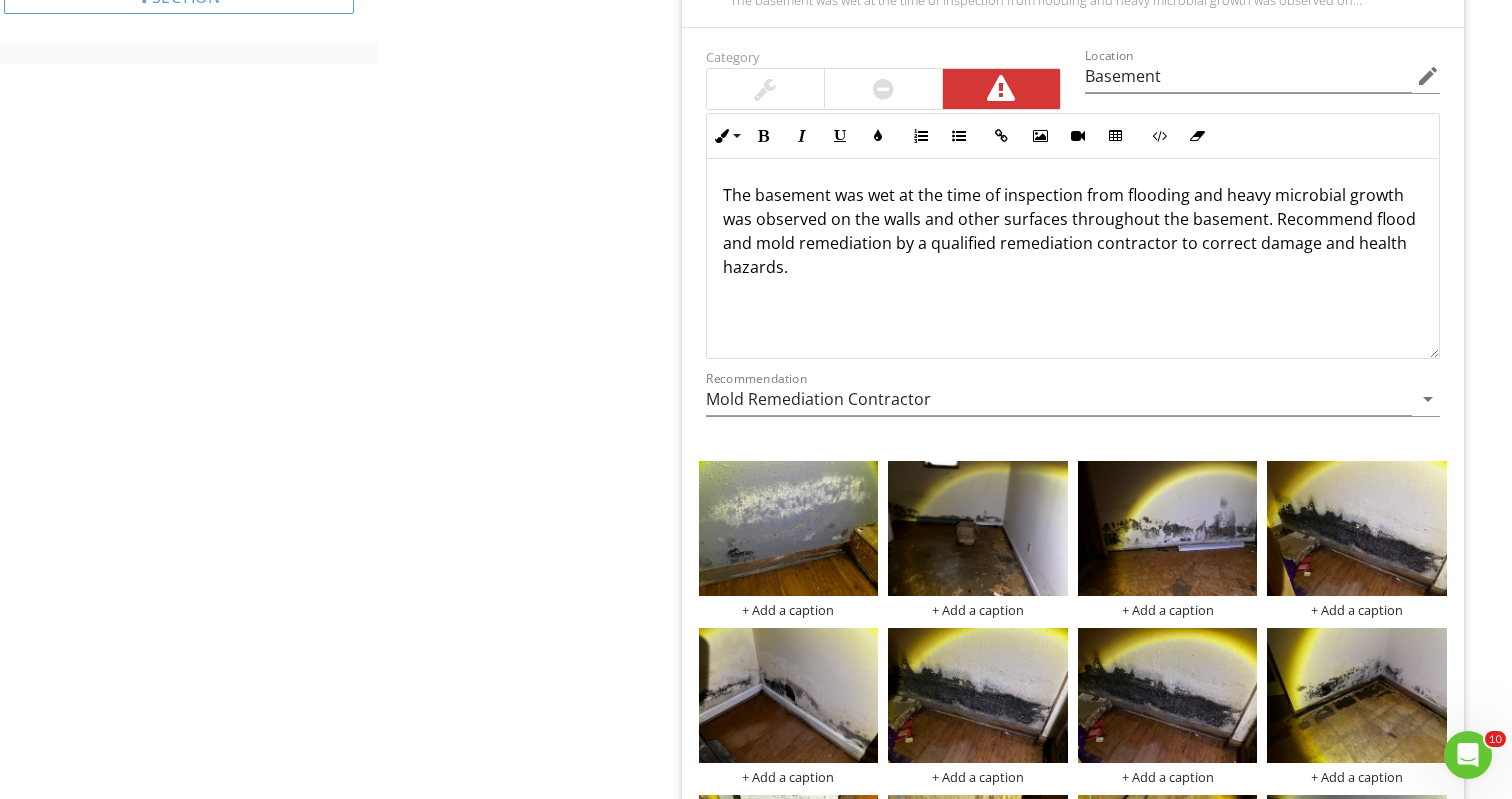 click on "The basement was wet at the time of inspection from flooding and heavy microbial growth was observed on the walls and other surfaces throughout the basement. Recommend flood and mold remediation by a qualified remediation contractor to correct damage and health hazards." at bounding box center [1073, 231] 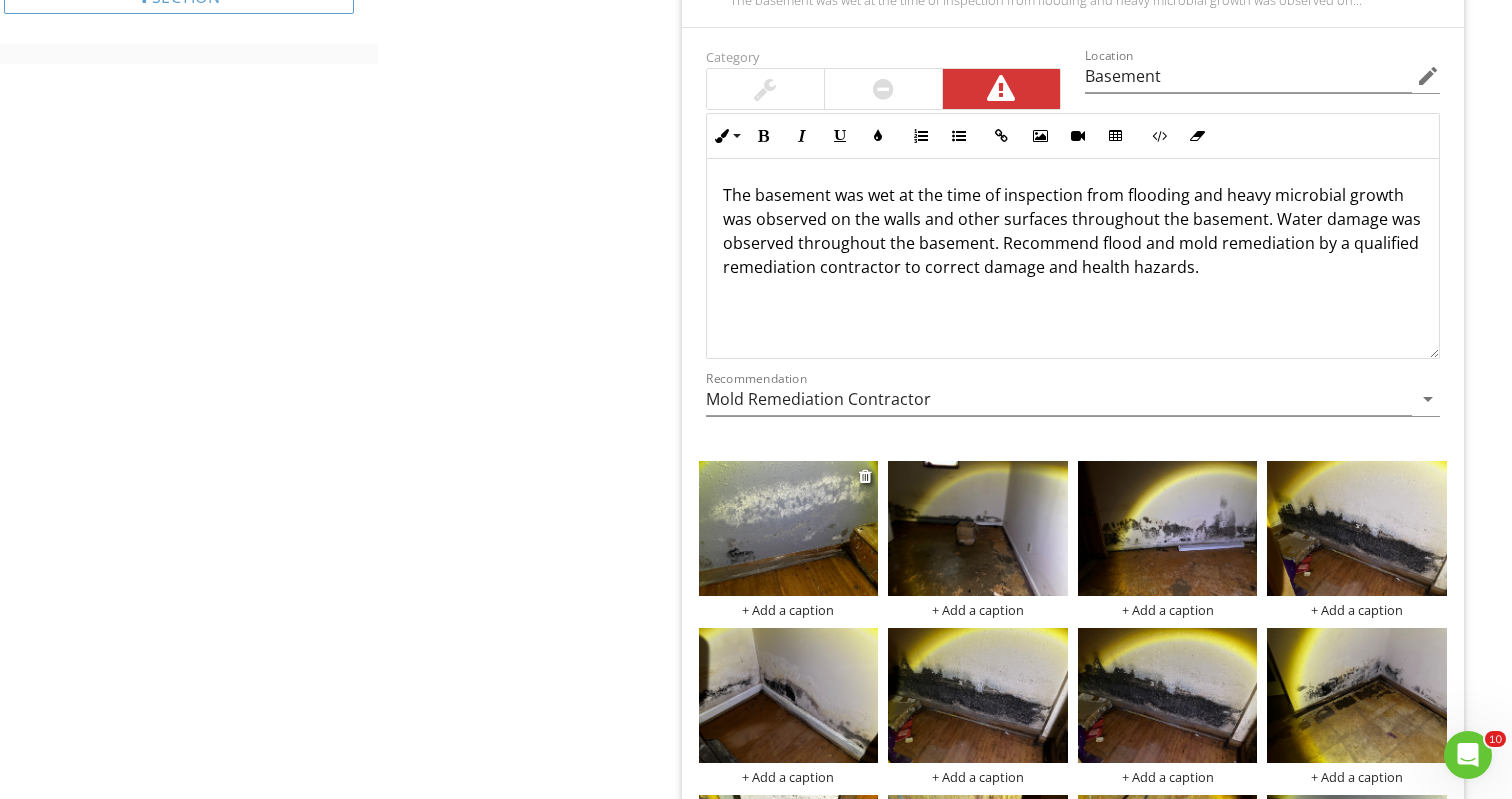 click at bounding box center [789, 528] 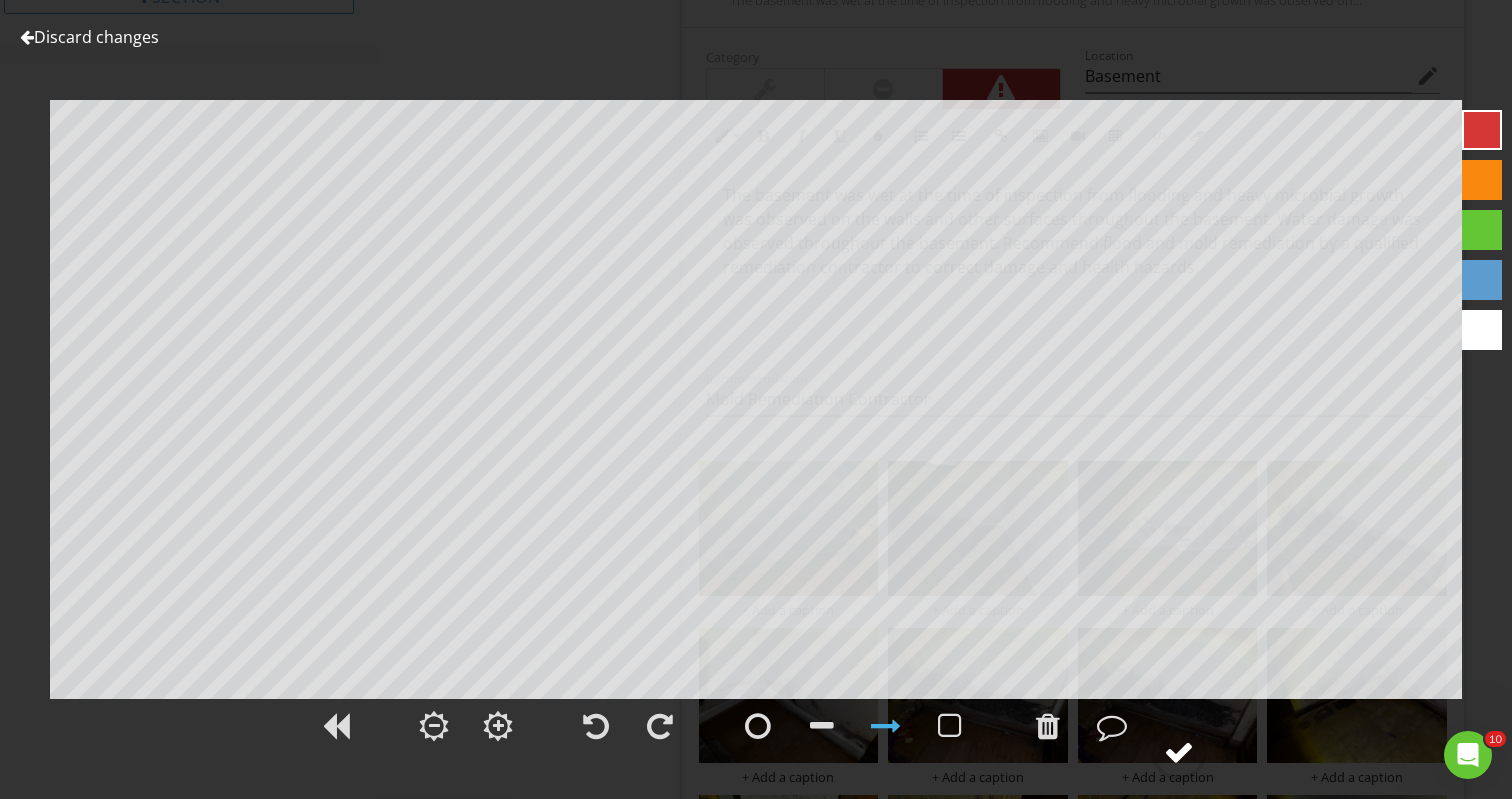 click at bounding box center (1179, 752) 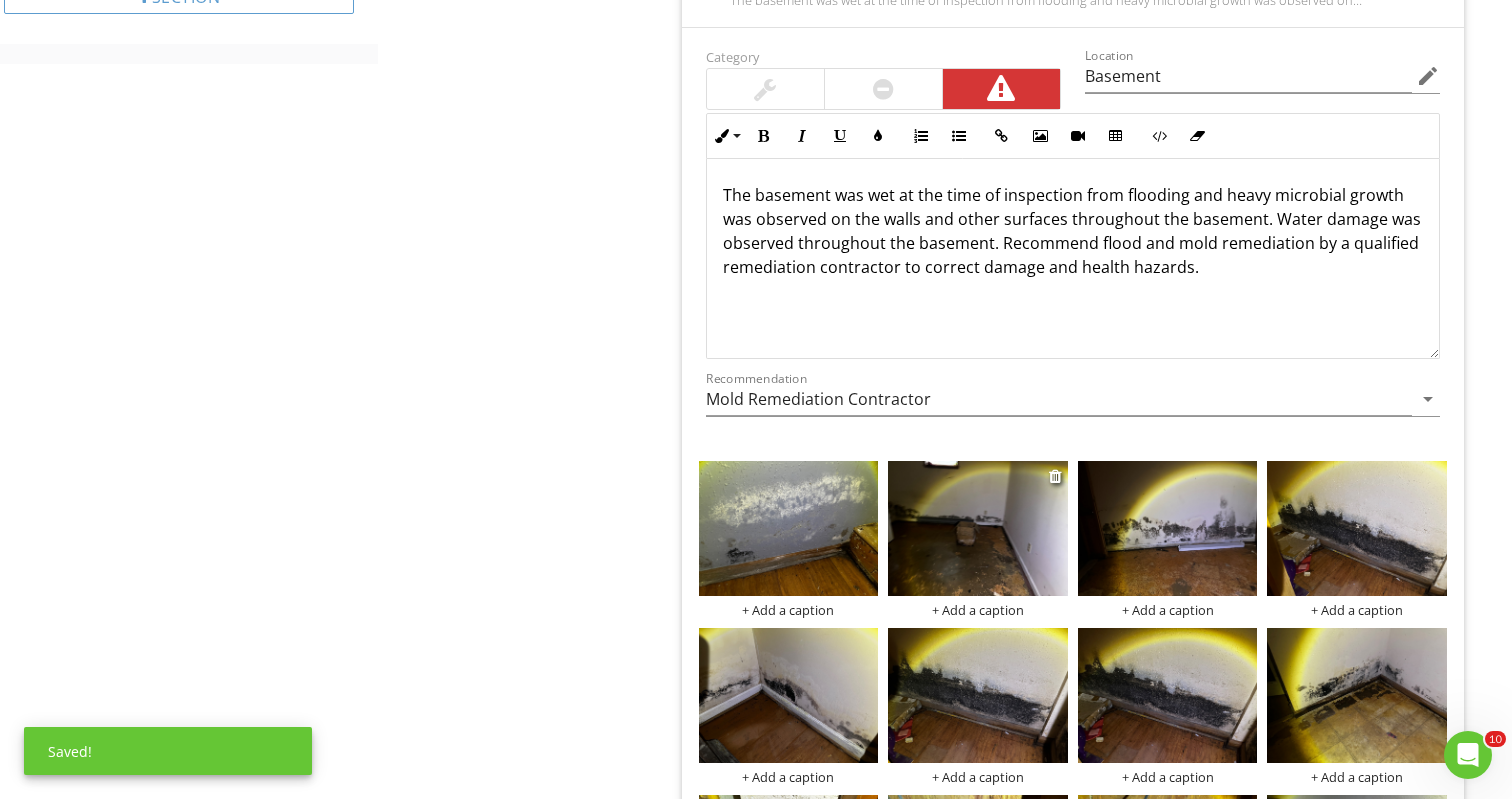 click at bounding box center (978, 528) 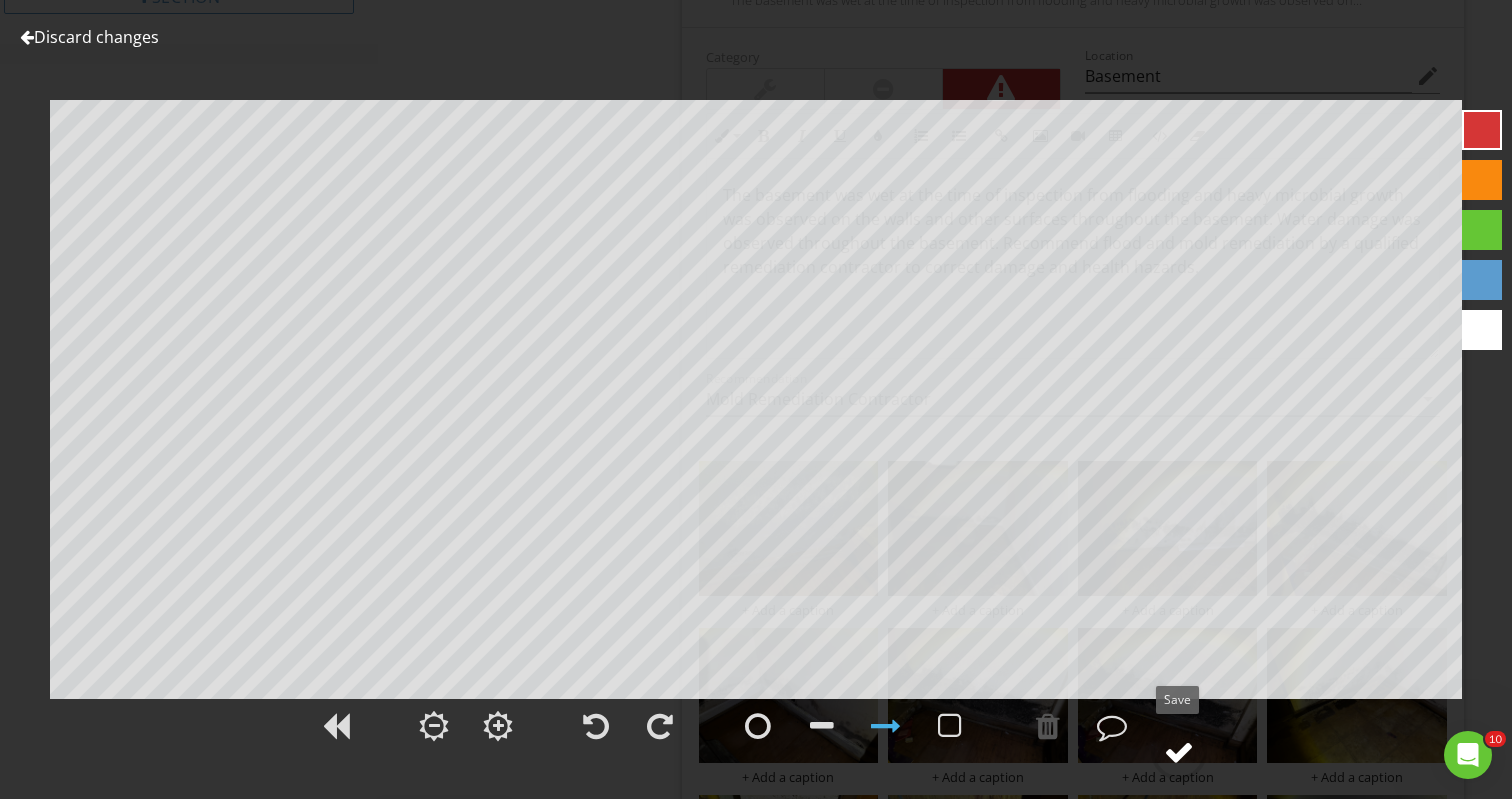 click at bounding box center (1179, 752) 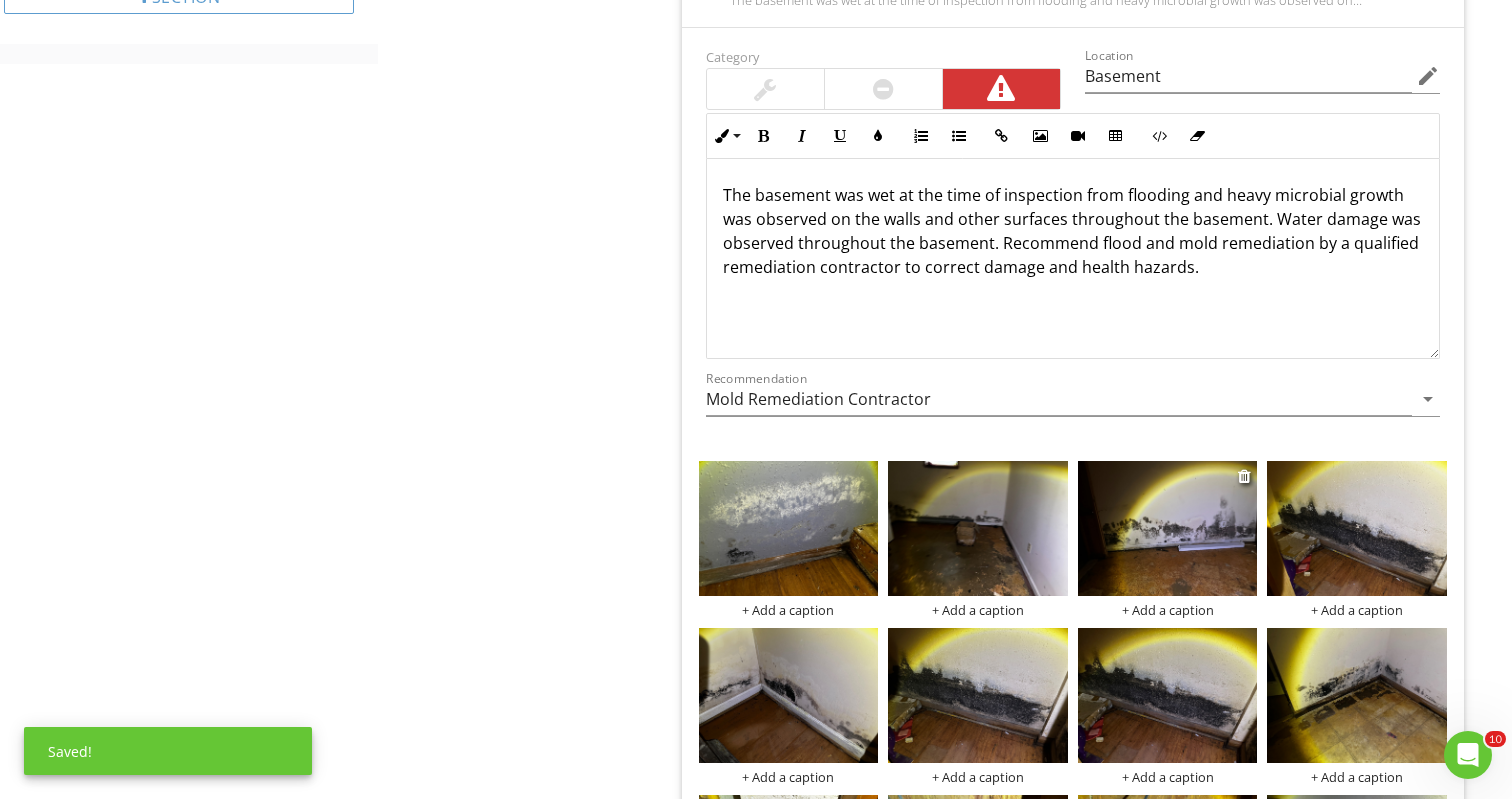 click at bounding box center (1168, 528) 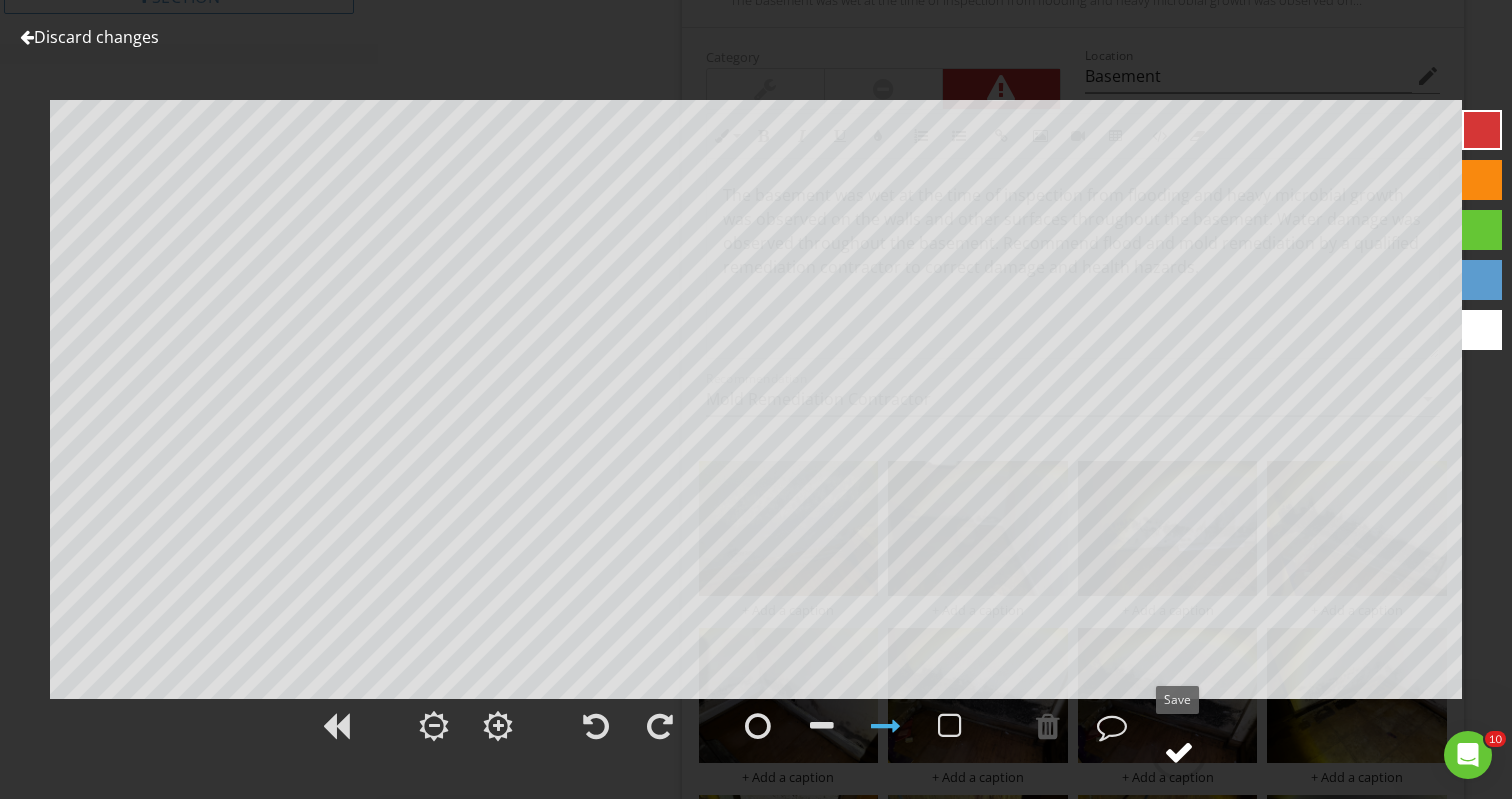 click at bounding box center [1179, 752] 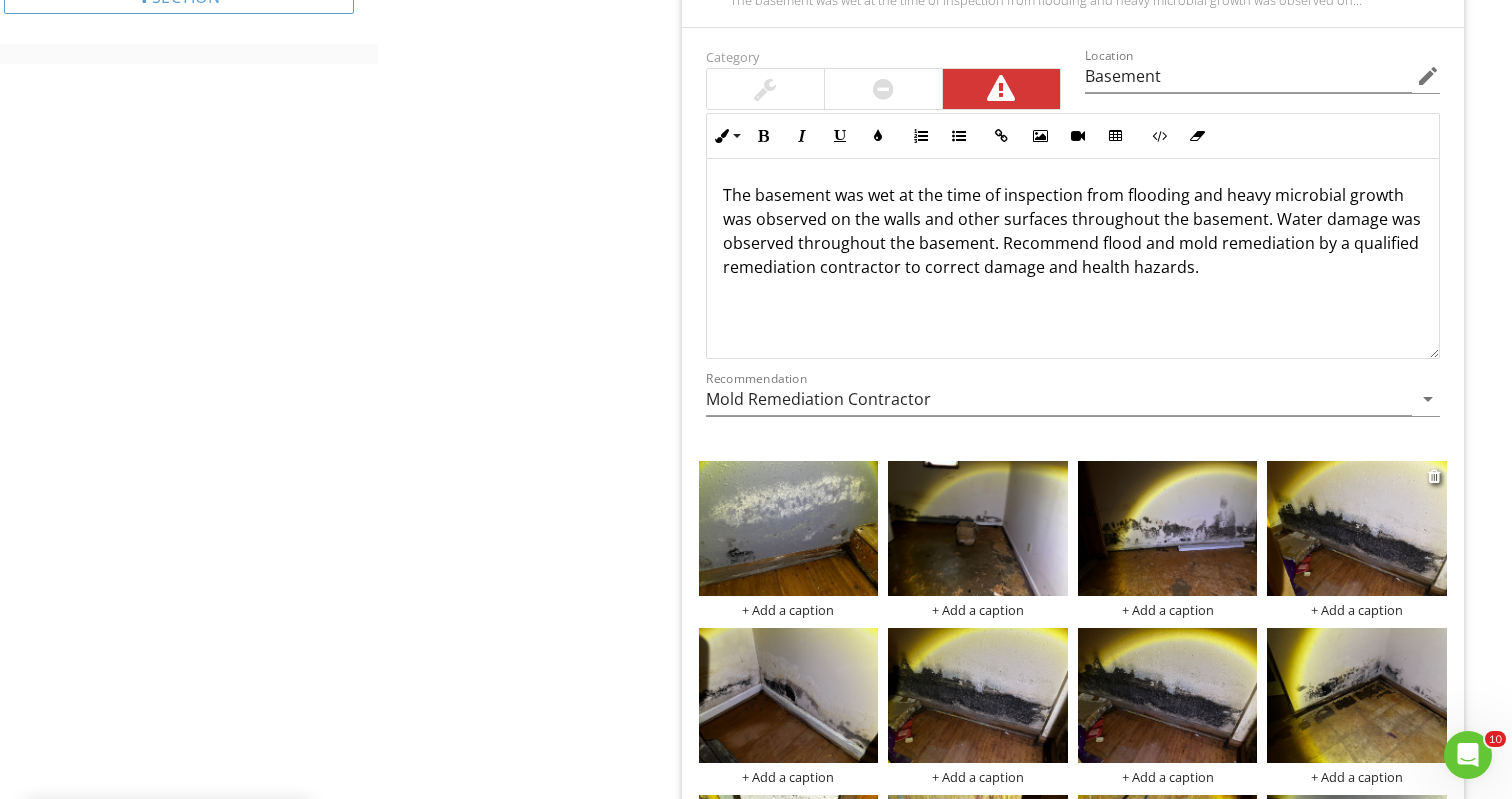 click at bounding box center [1357, 528] 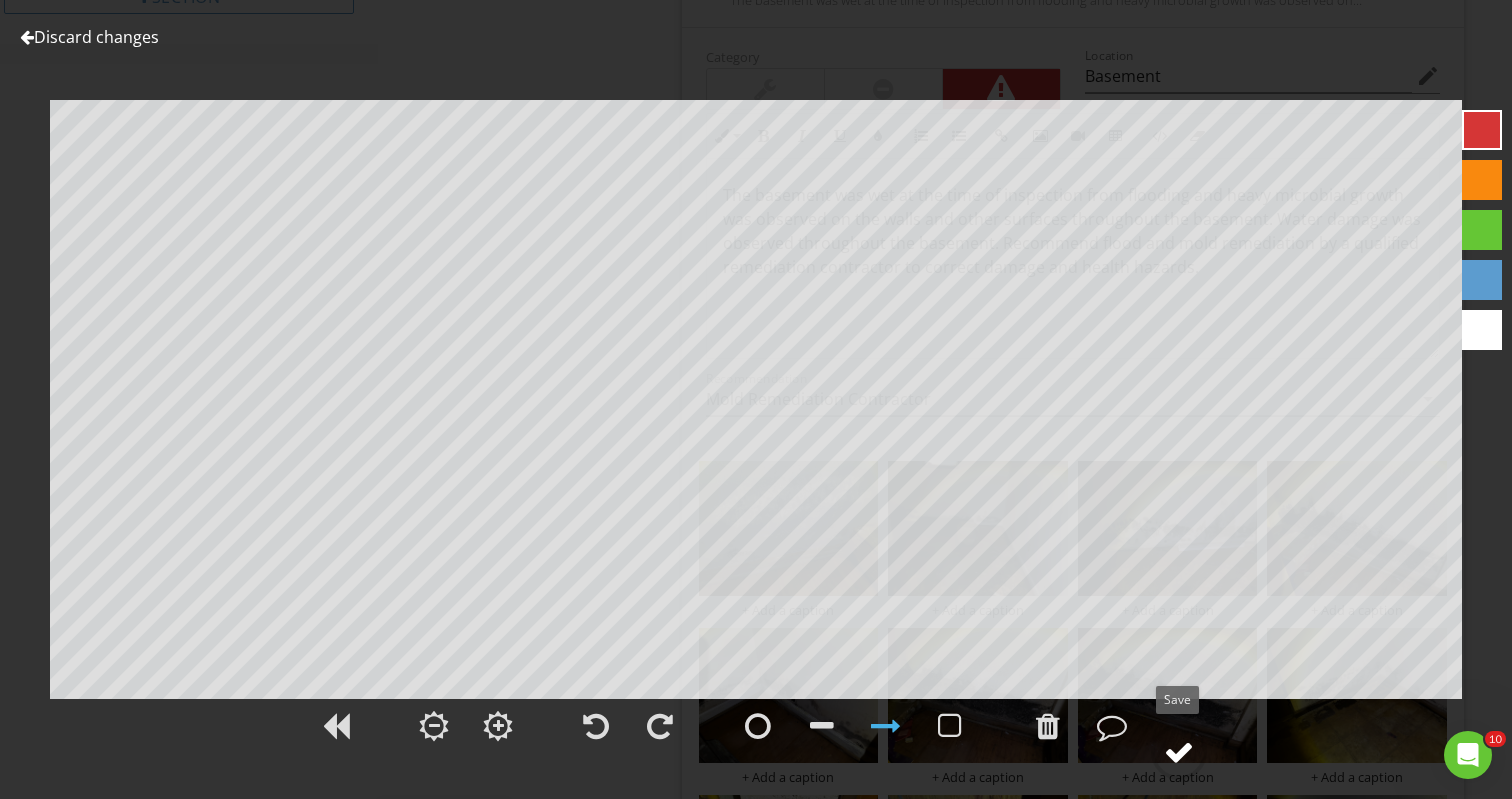 click at bounding box center [1179, 752] 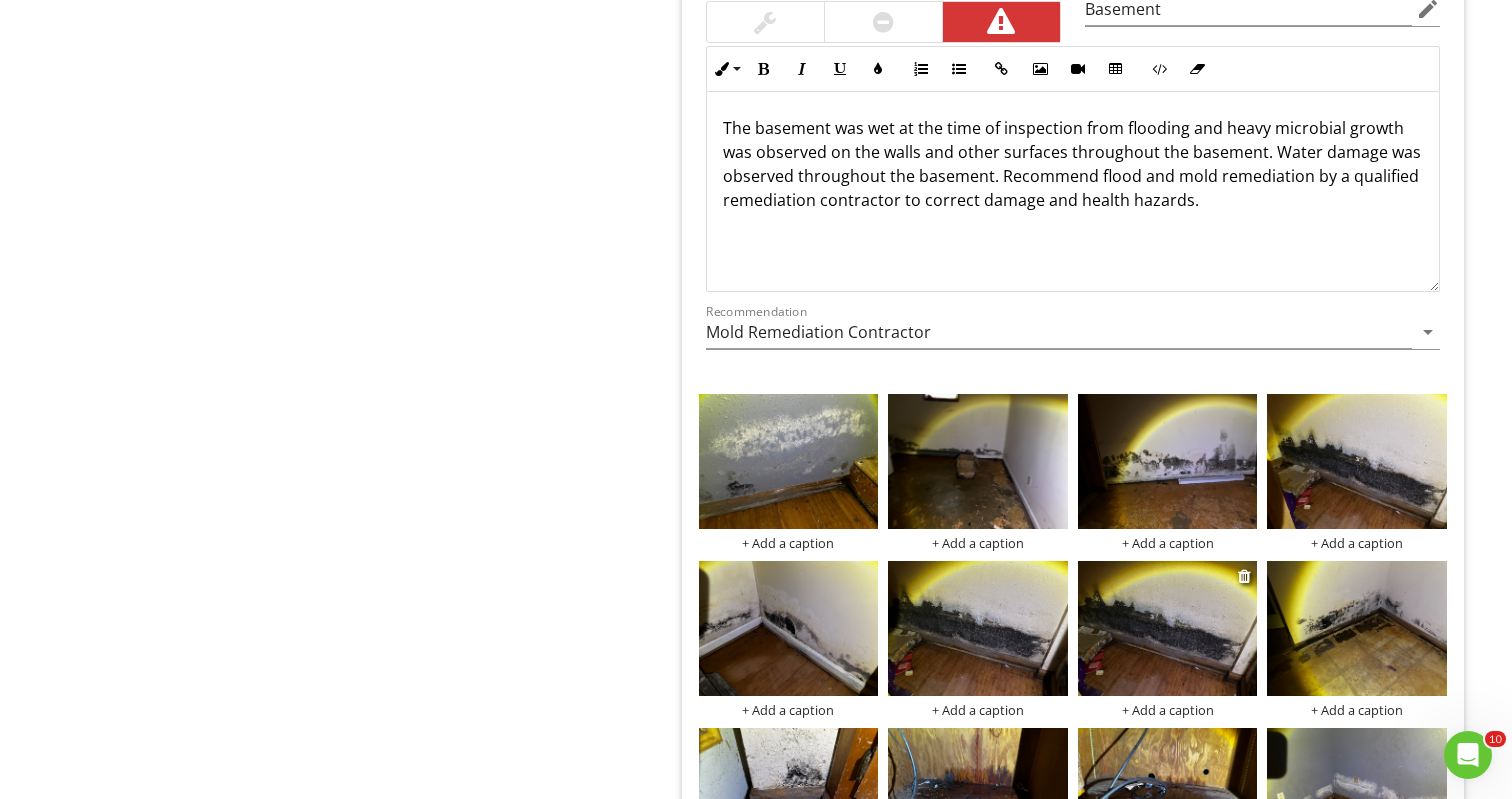 scroll, scrollTop: 1153, scrollLeft: 0, axis: vertical 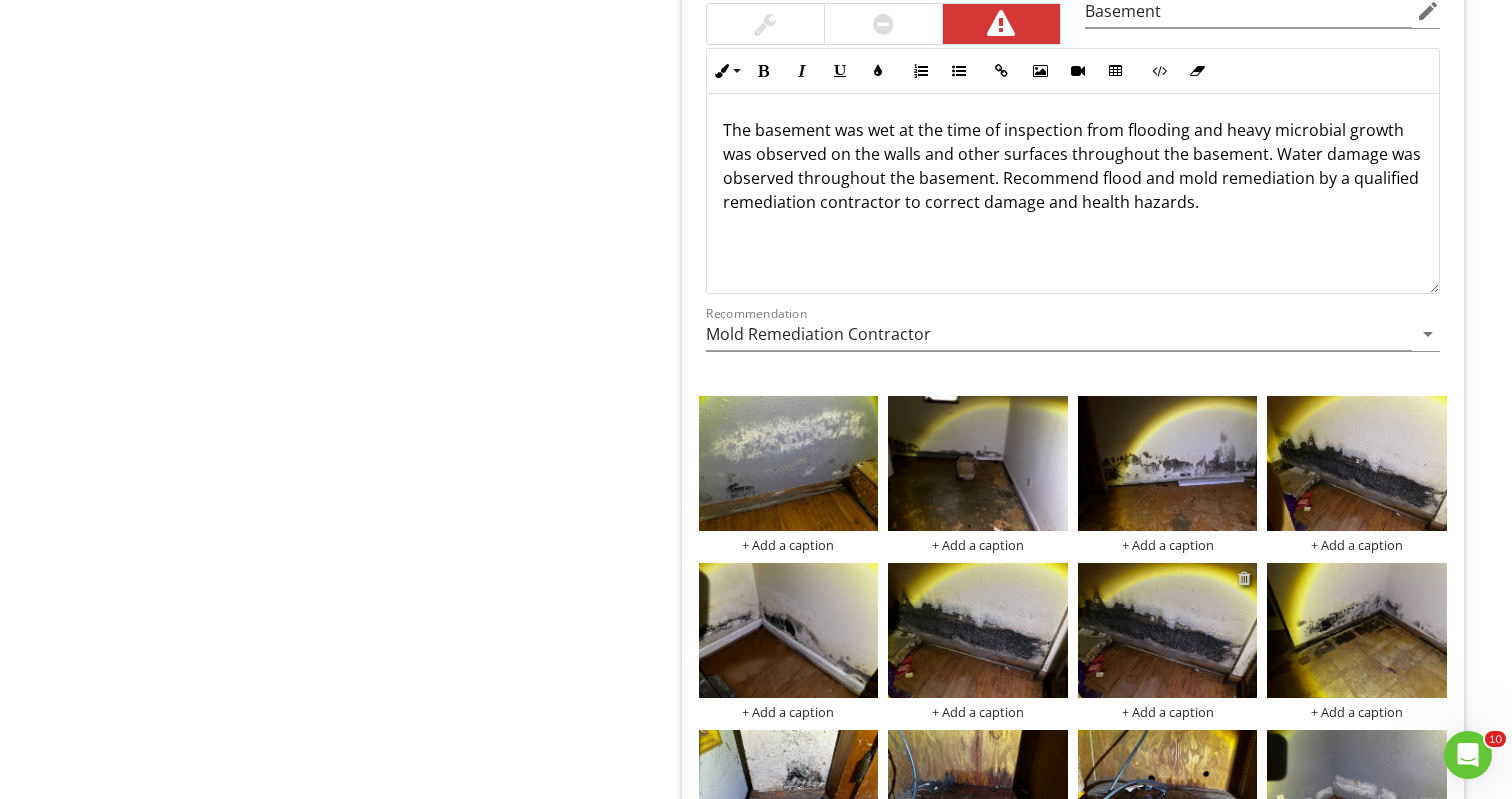 click at bounding box center (1244, 578) 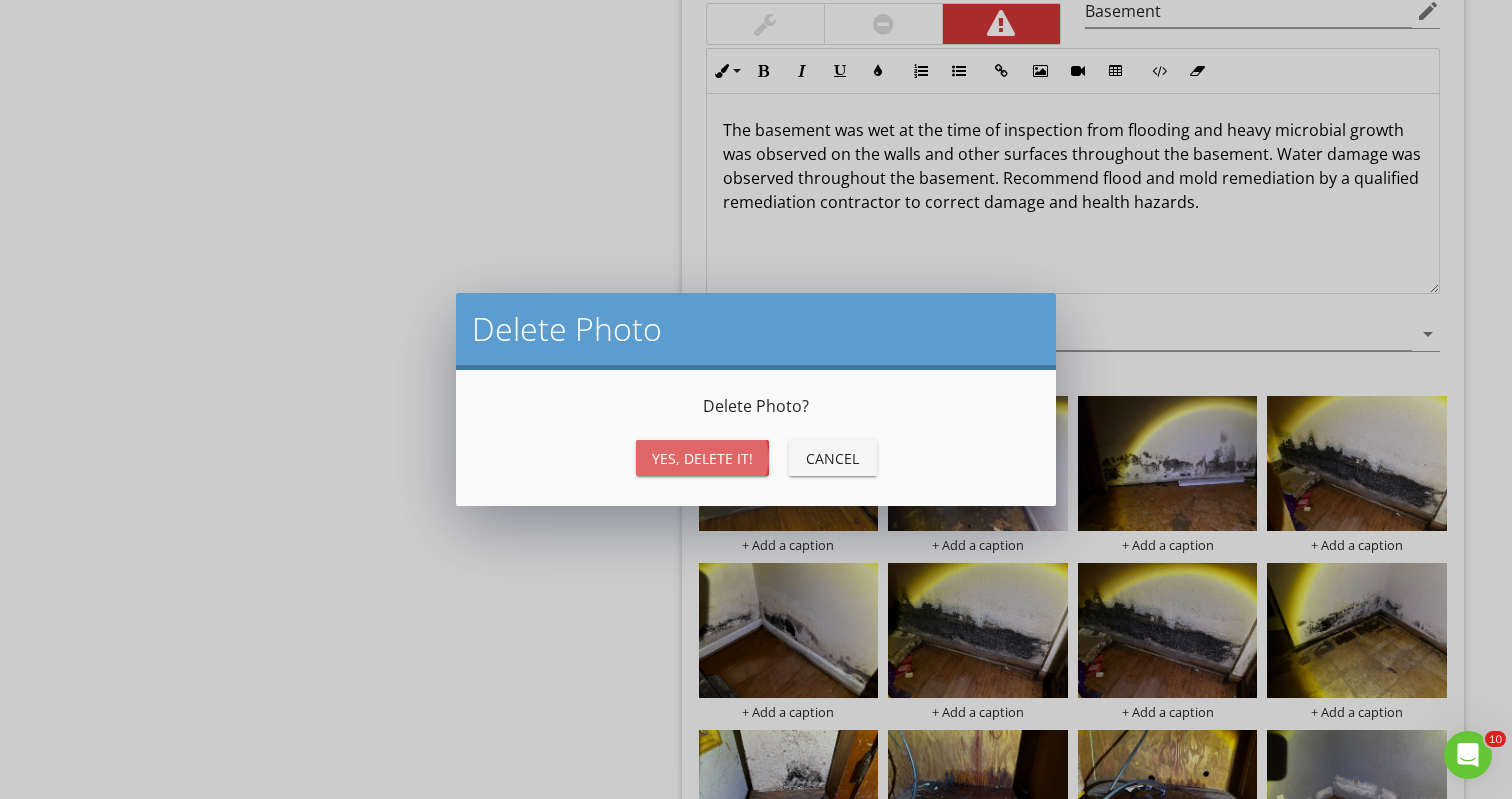 click on "Yes, Delete it!" at bounding box center [702, 458] 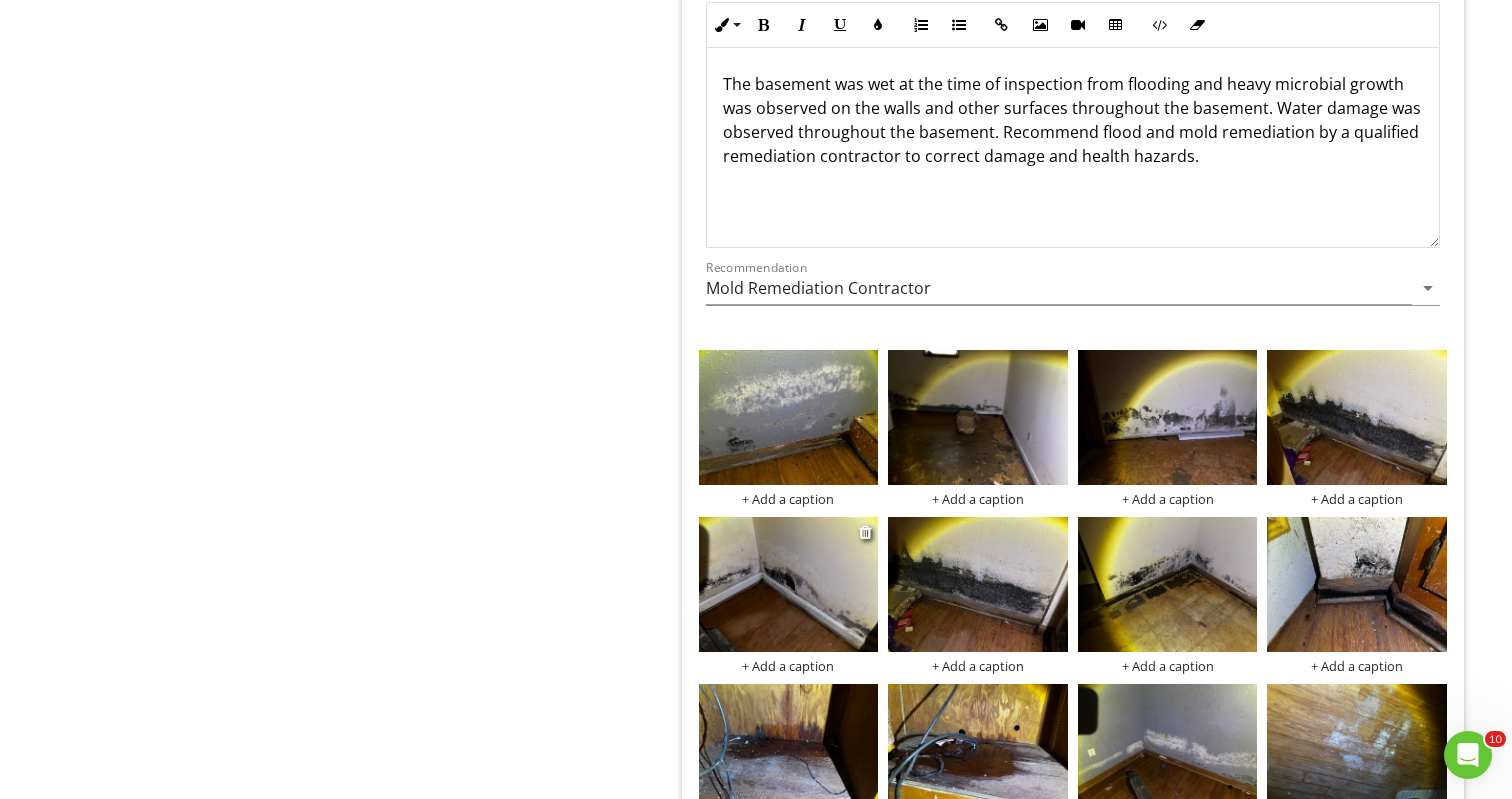 scroll, scrollTop: 1219, scrollLeft: 0, axis: vertical 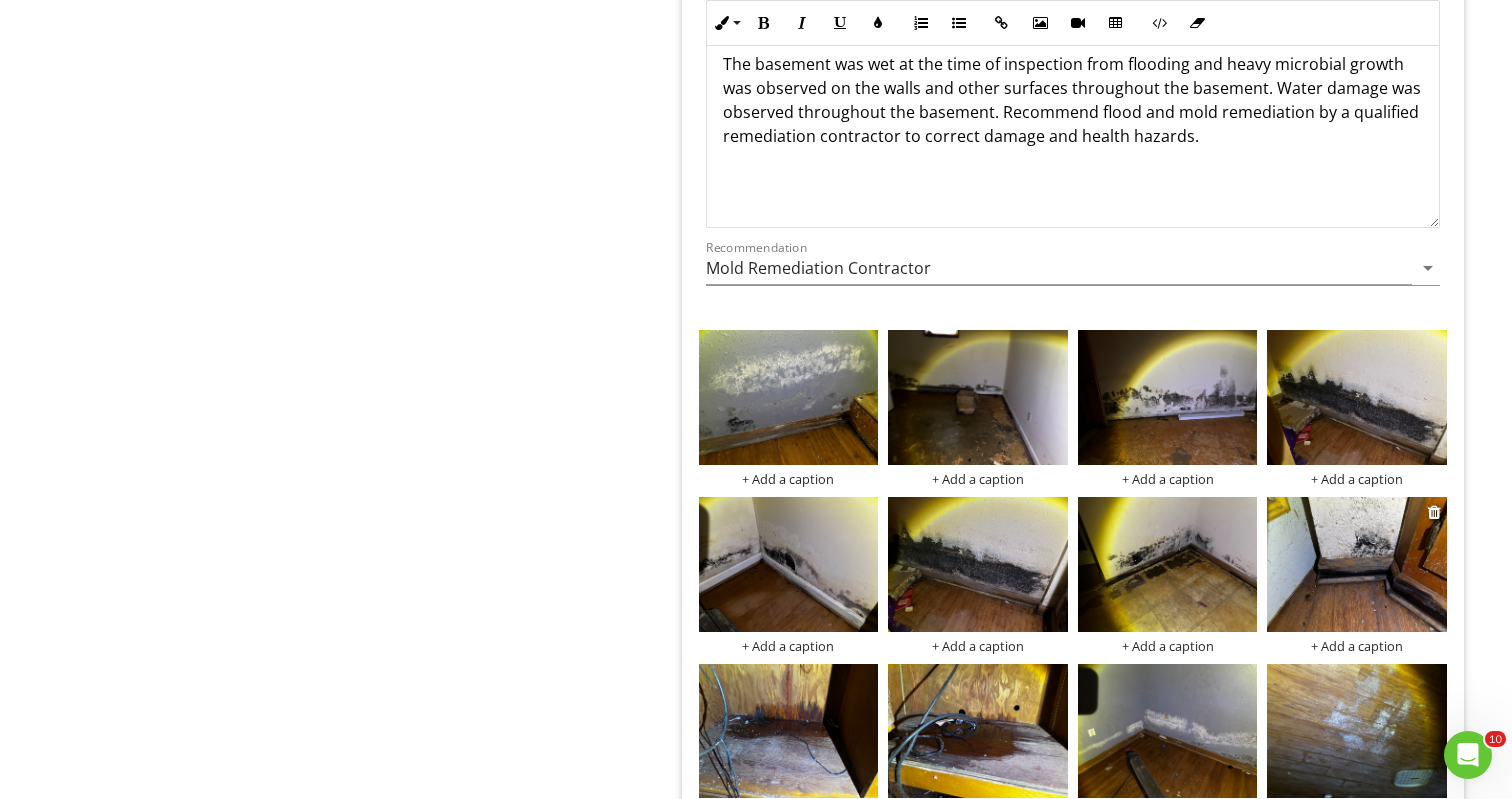 click at bounding box center (1357, 564) 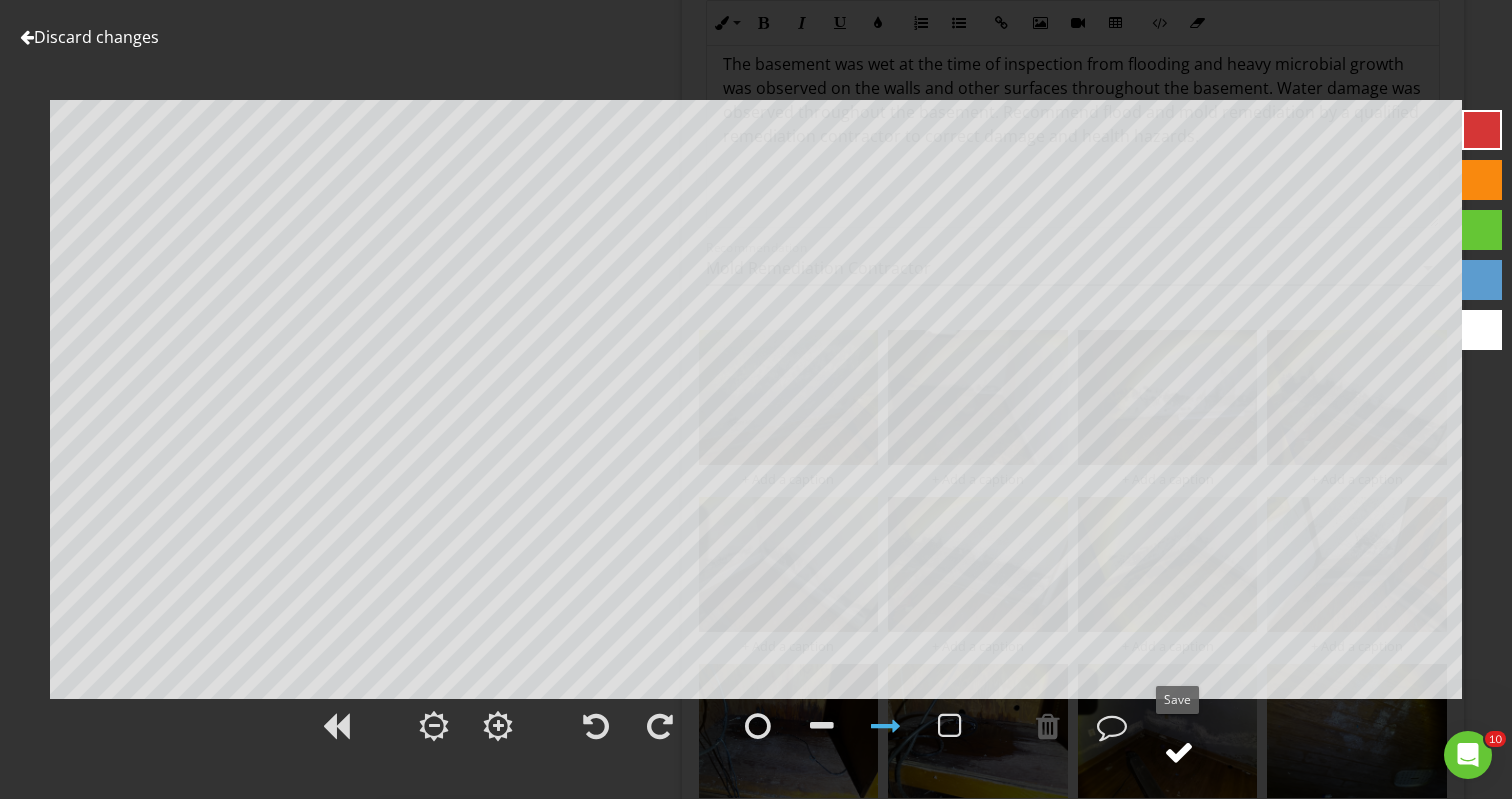 click at bounding box center (1179, 752) 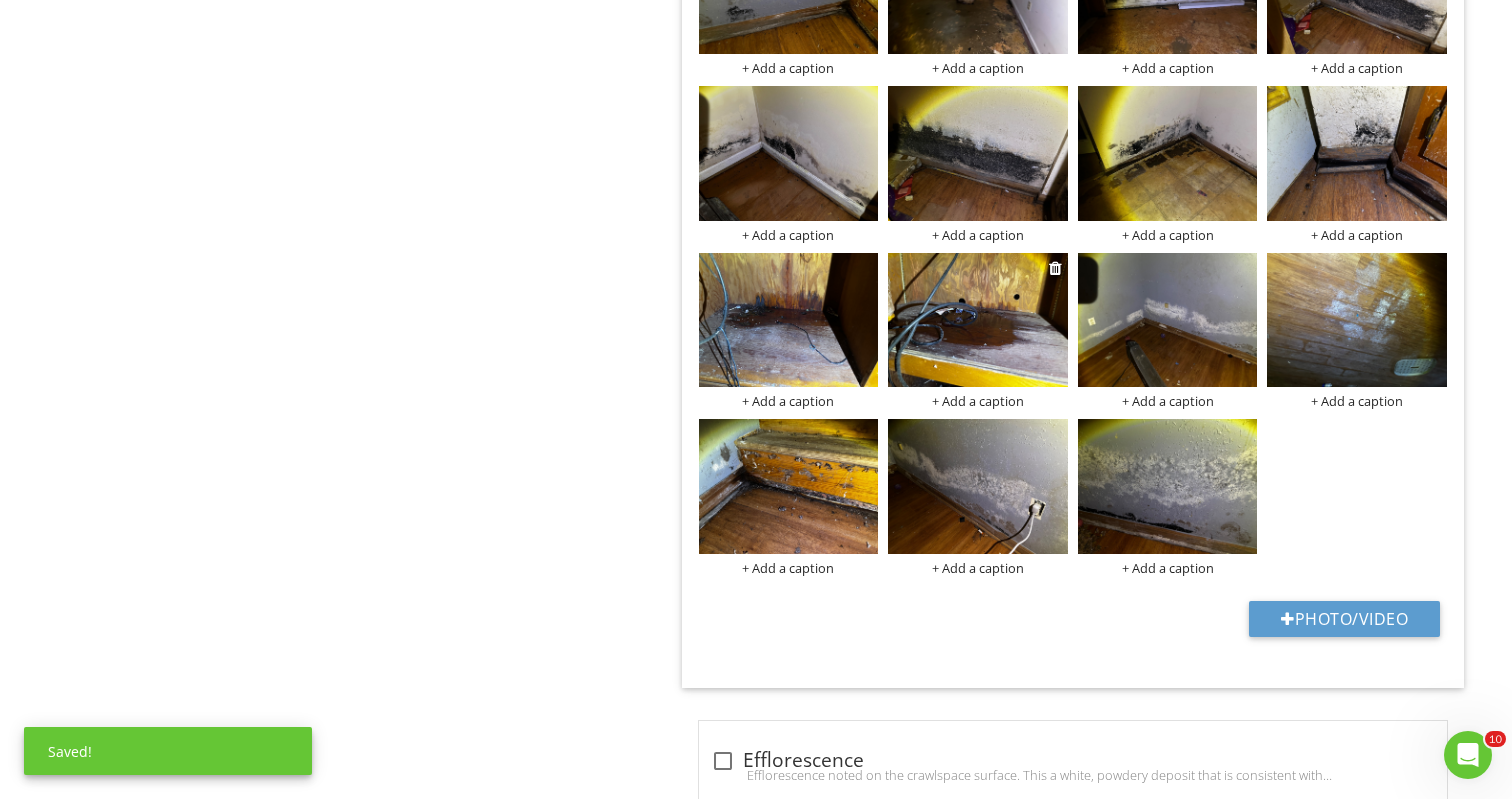 scroll, scrollTop: 1633, scrollLeft: 0, axis: vertical 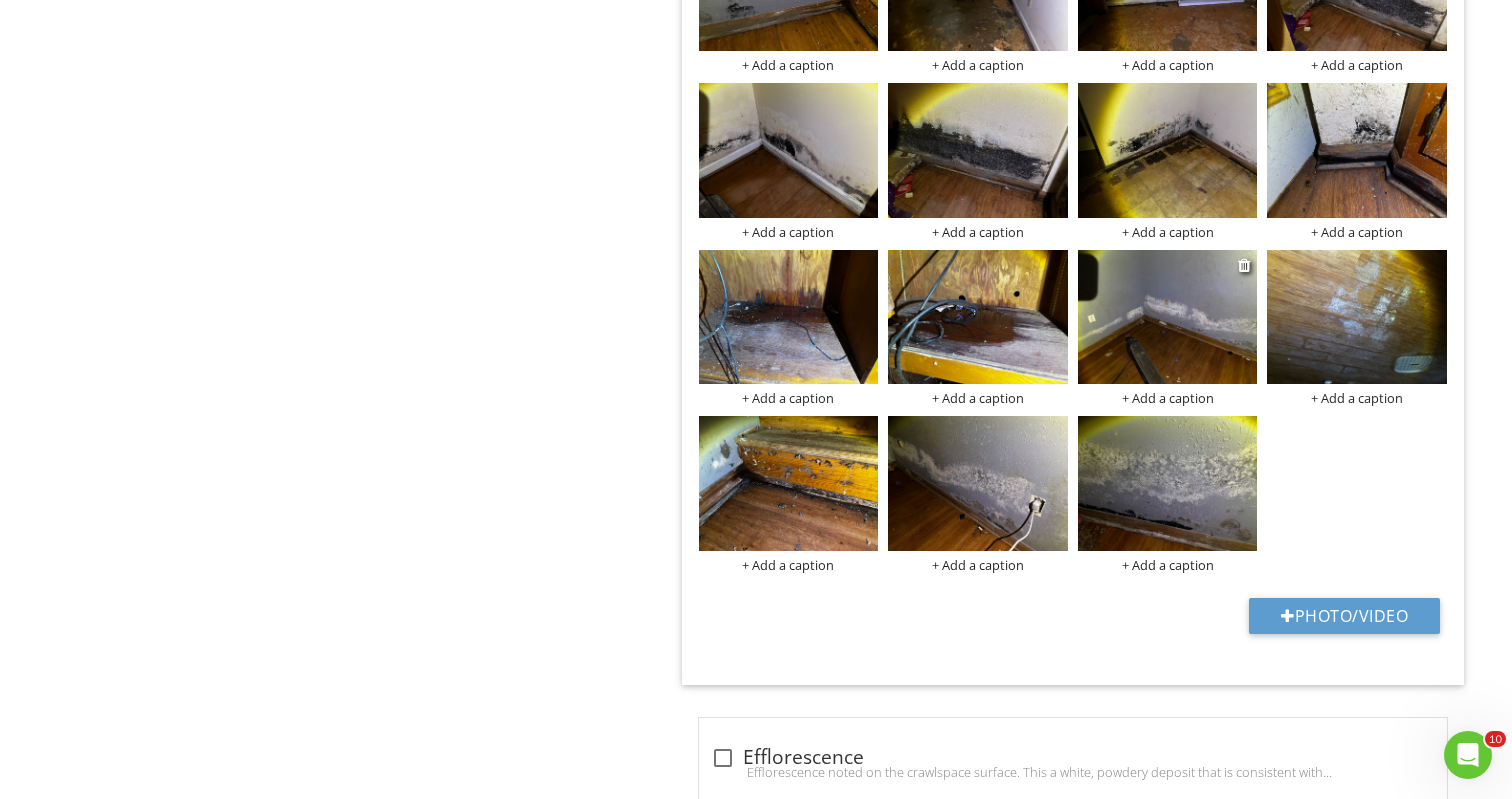 click at bounding box center [1168, 317] 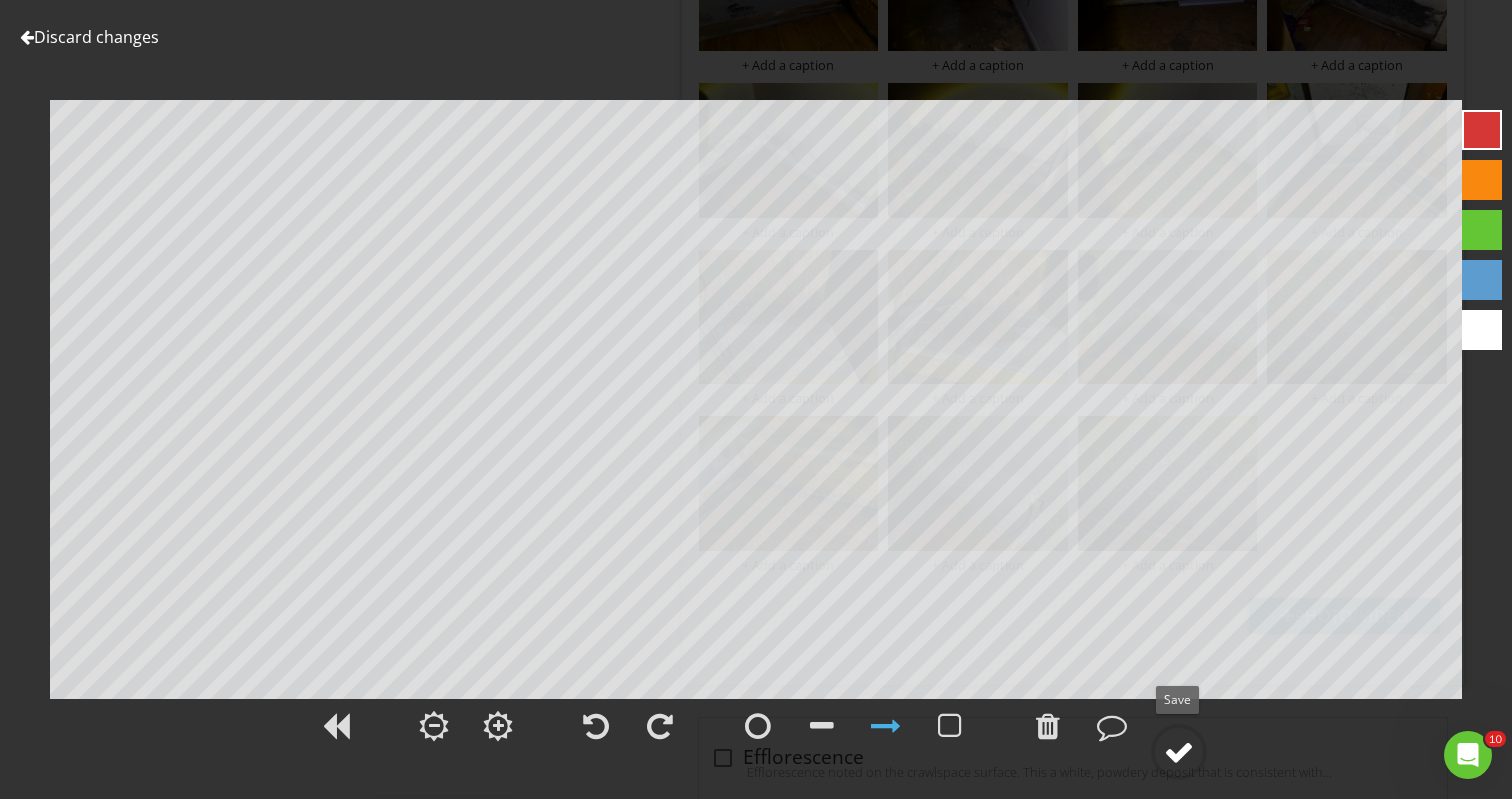 click at bounding box center (1179, 752) 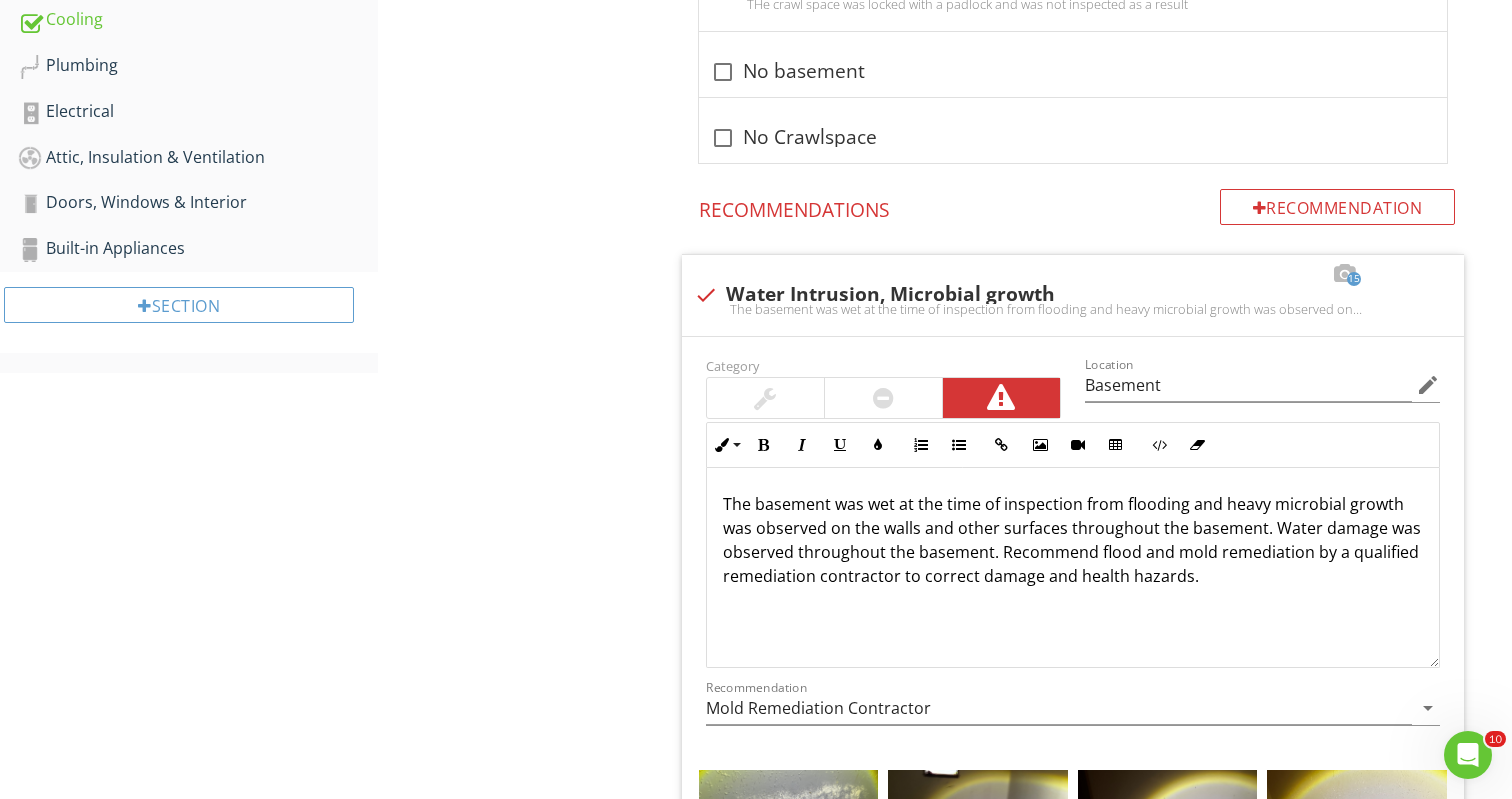 scroll, scrollTop: 690, scrollLeft: 0, axis: vertical 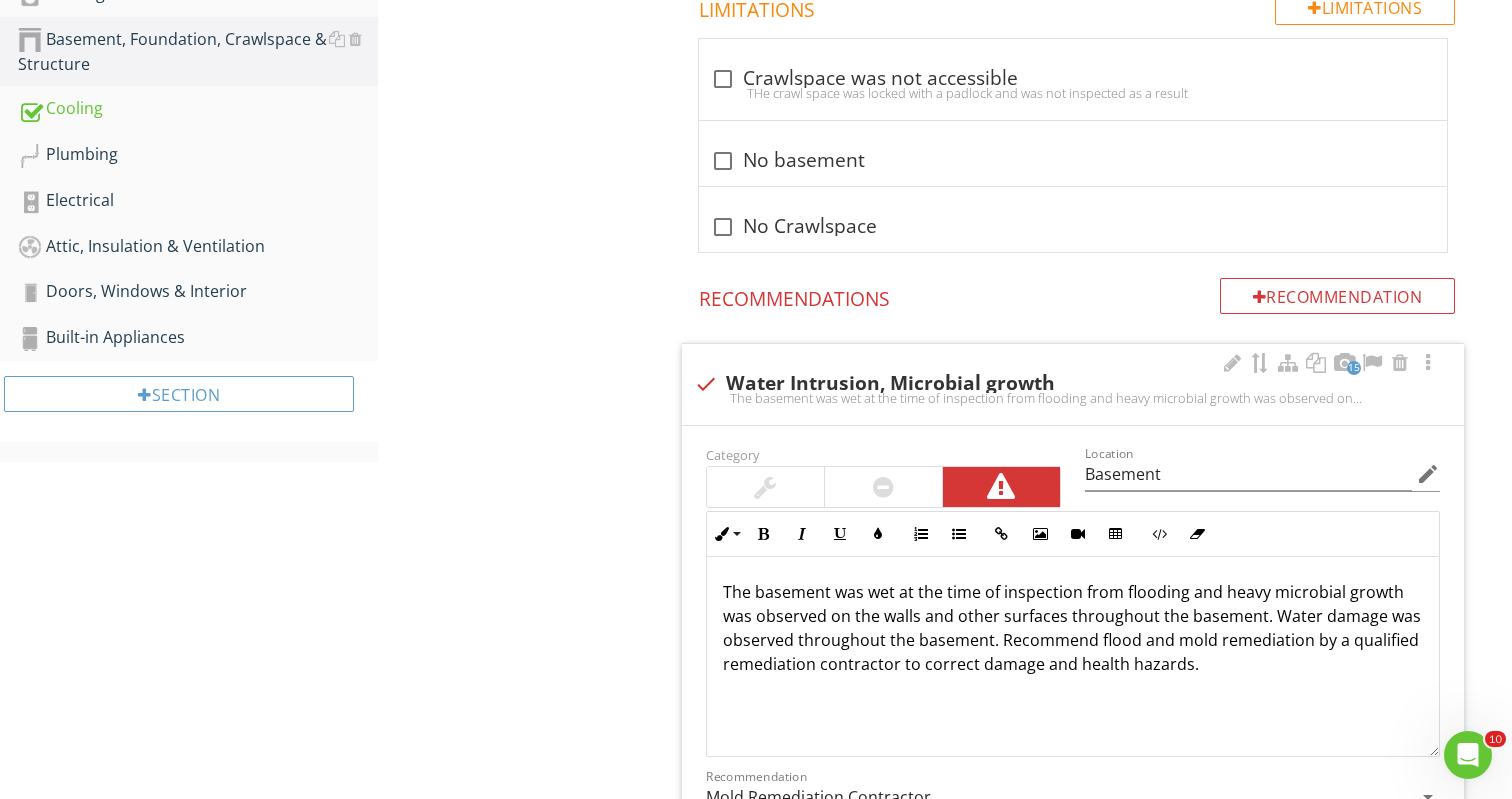 click on "The basement was wet at the time of inspection from flooding and heavy microbial growth was observed on the walls and other surfaces throughout the basement. Water damage was observed throughout the basement. Recommend flood and mold remediation by a qualified remediation contractor to correct damage and health hazards." at bounding box center (1073, 628) 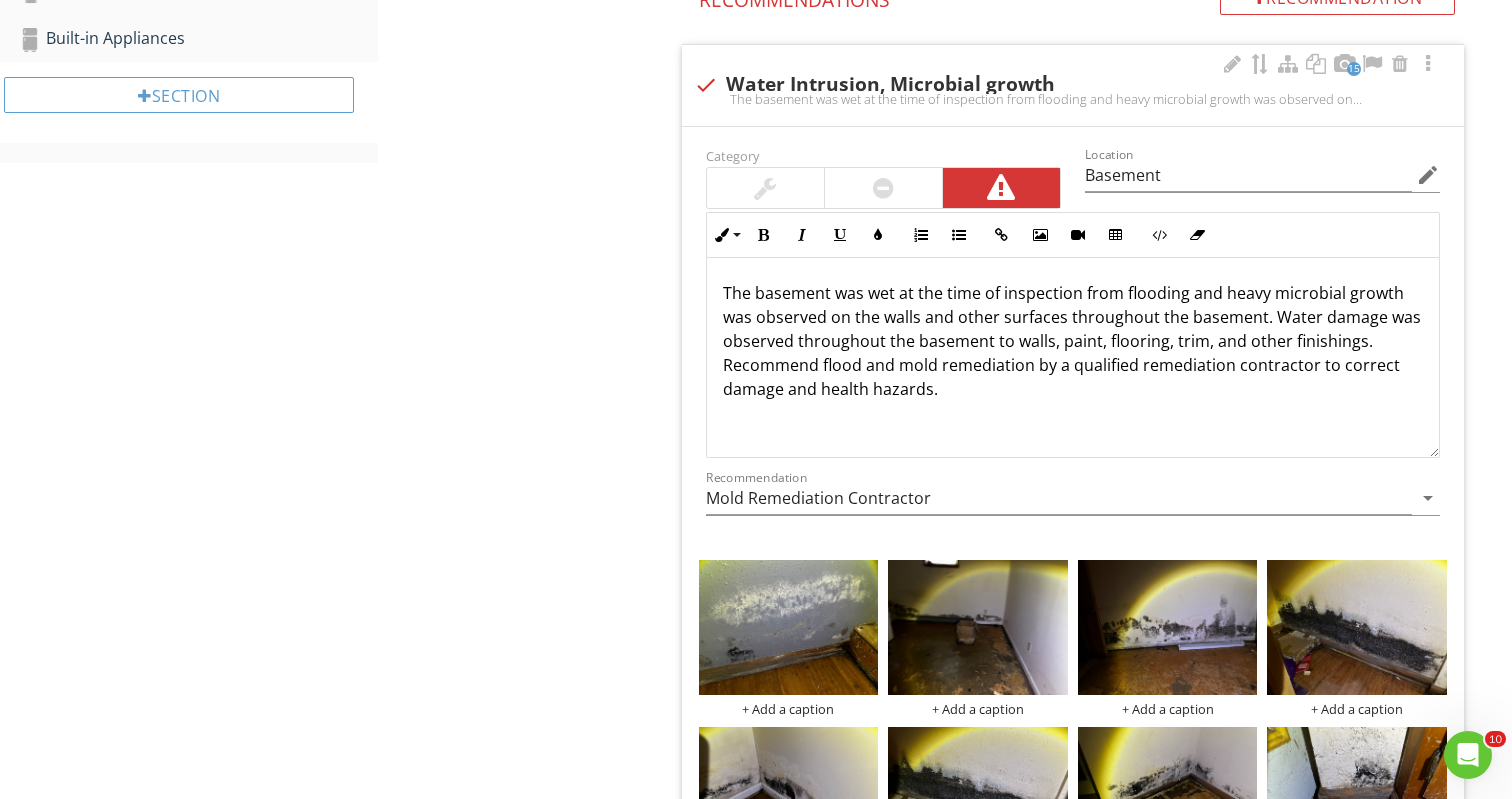scroll, scrollTop: 1004, scrollLeft: 0, axis: vertical 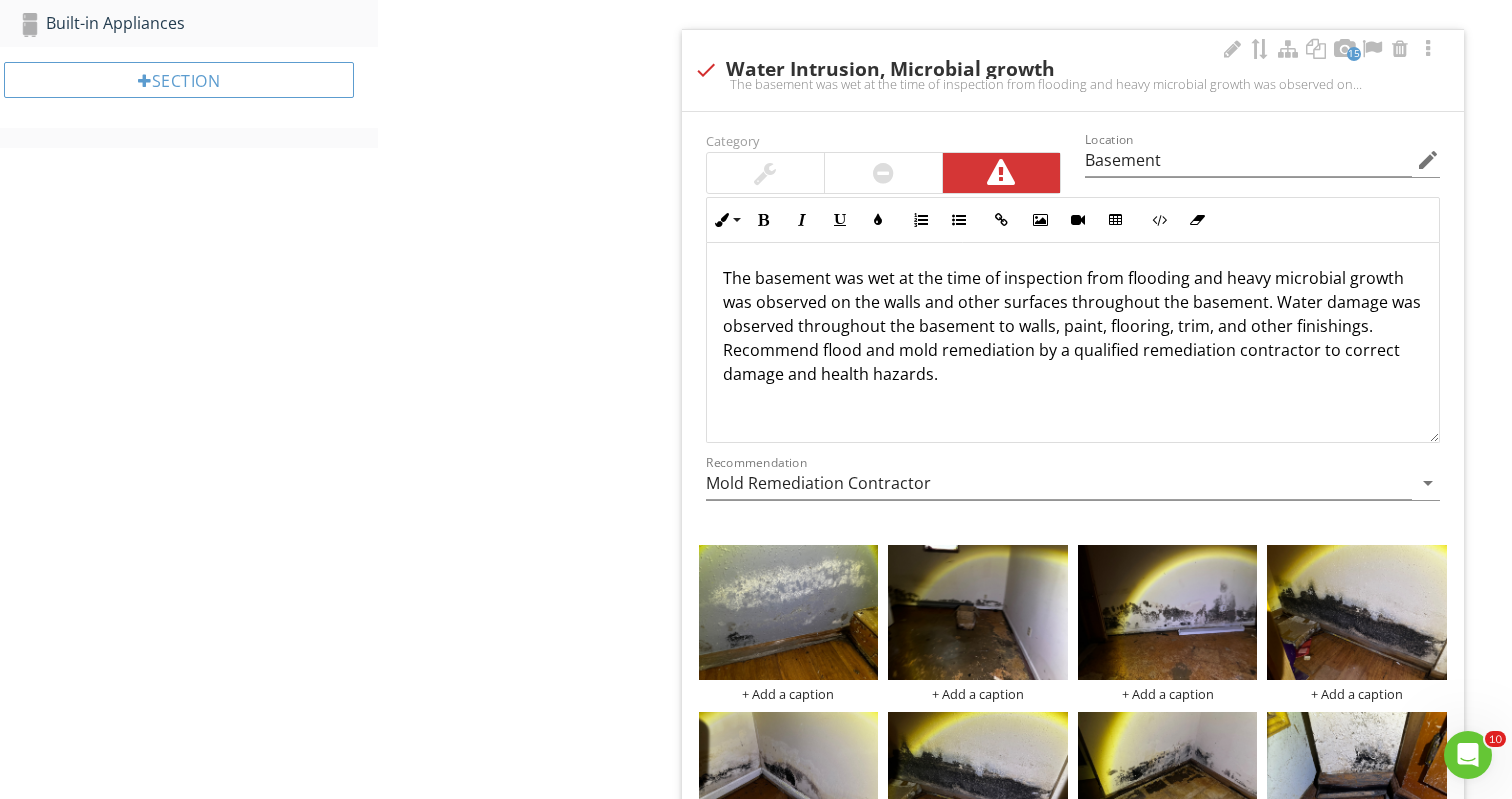 click on "The basement was wet at the time of inspection from flooding and heavy microbial growth was observed on the walls and other surfaces throughout the basement. Water damage was observed throughout the basement to walls, paint, flooring, trim, and other finishings. Recommend flood and mold remediation by a qualified remediation contractor to correct damage and health hazards." at bounding box center [1073, 326] 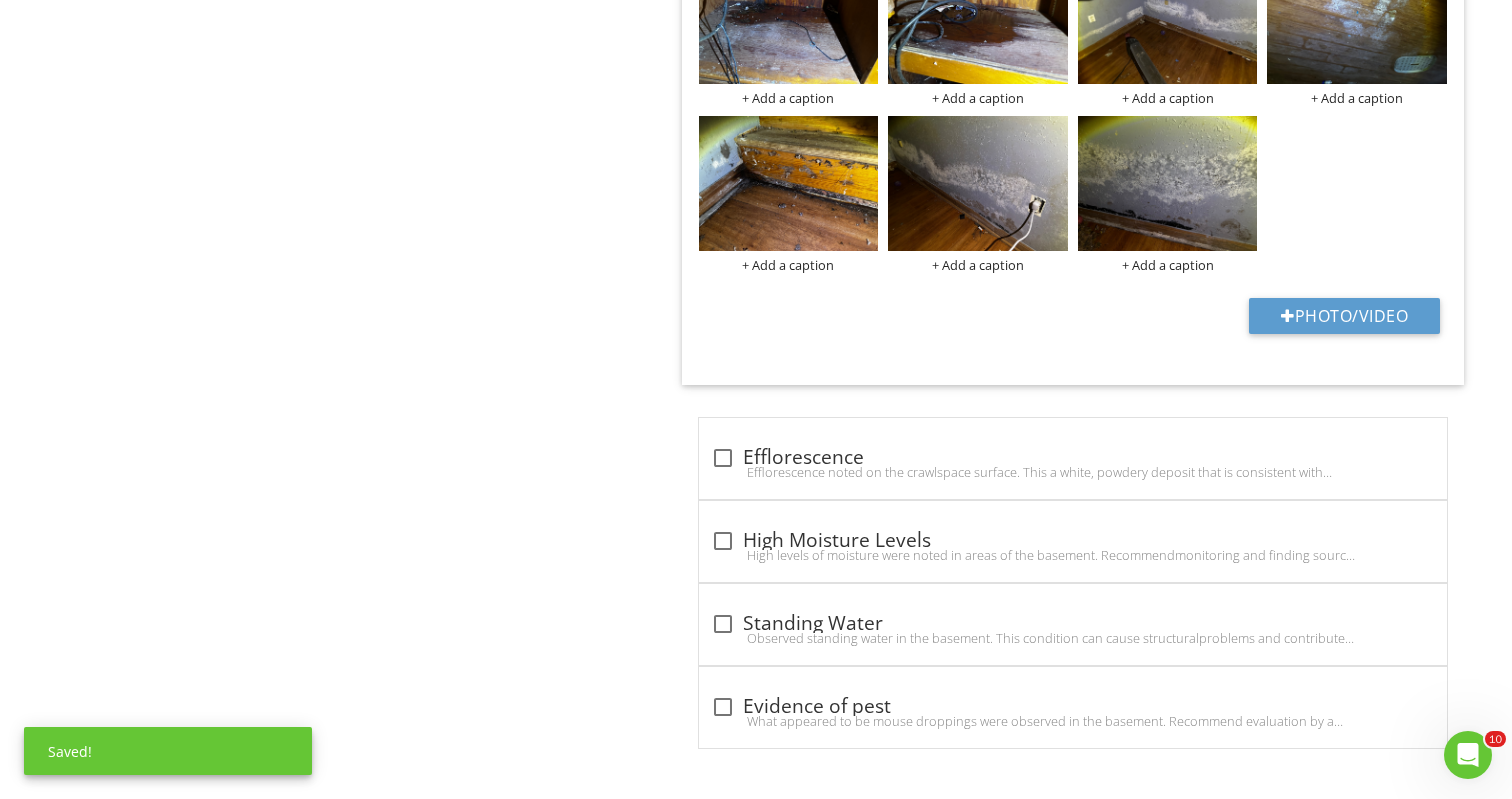 scroll, scrollTop: 1931, scrollLeft: 0, axis: vertical 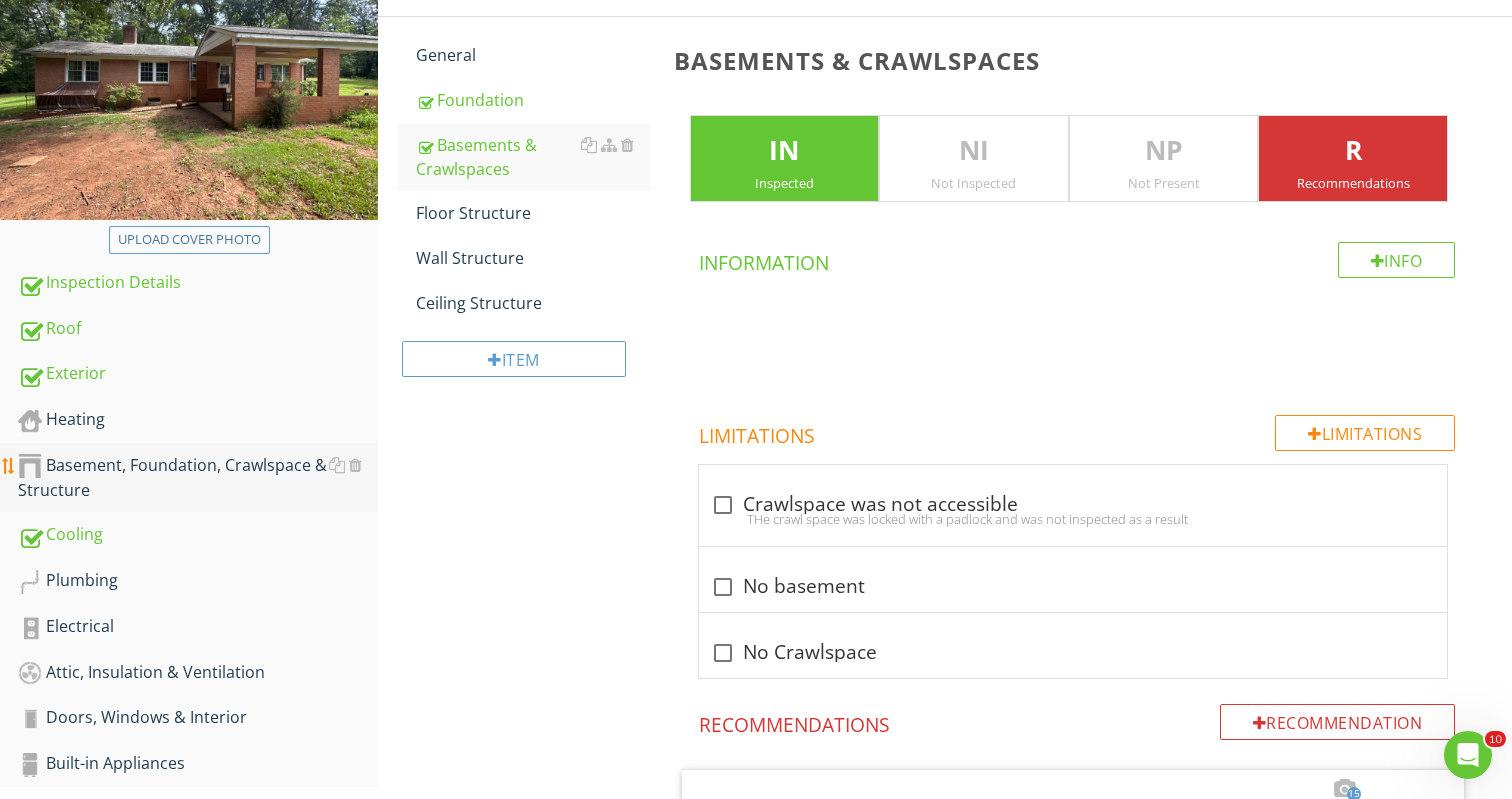 click on "Basement, Foundation, Crawlspace & Structure" at bounding box center (198, 478) 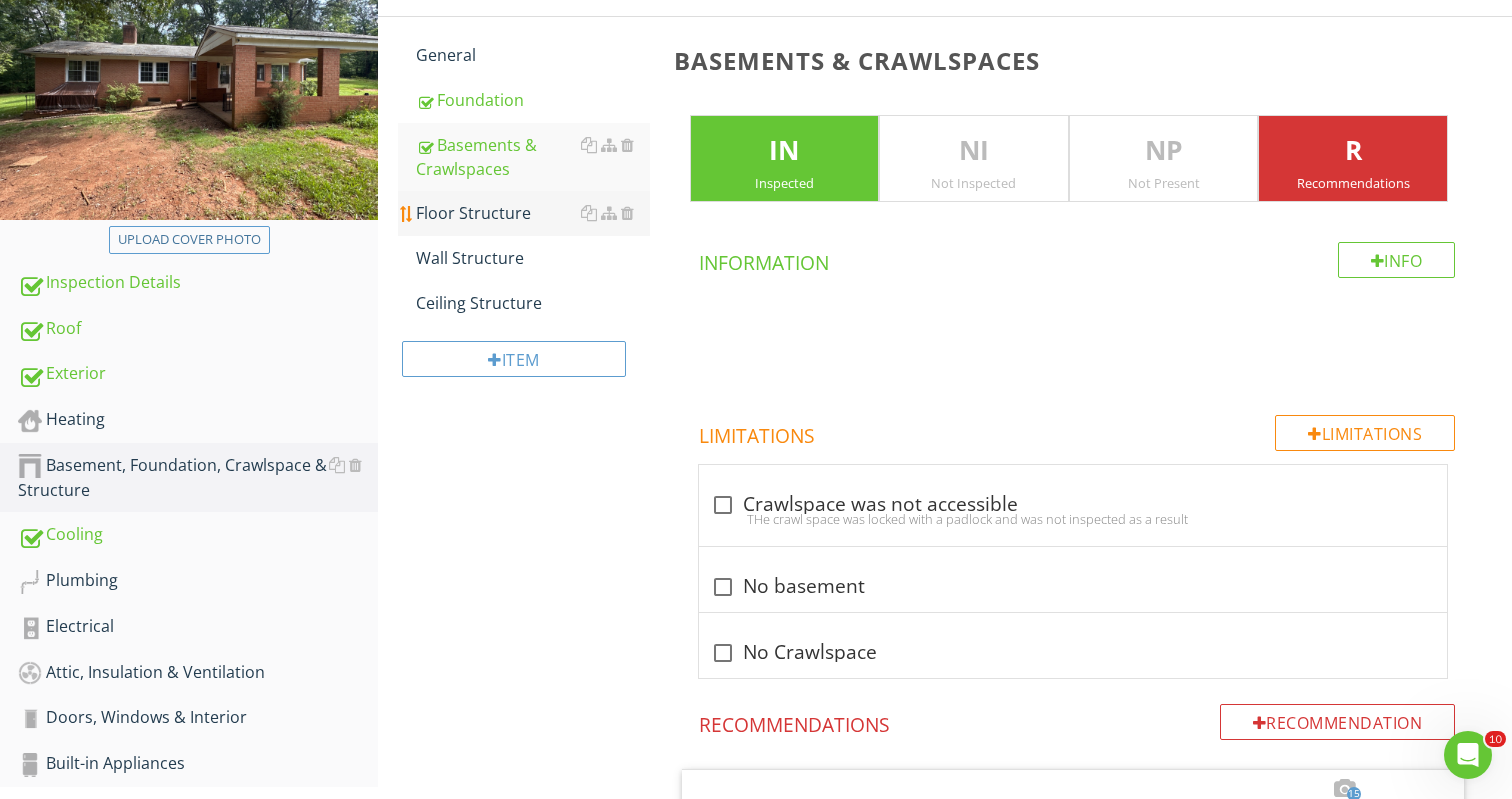click on "Floor Structure" at bounding box center [533, 213] 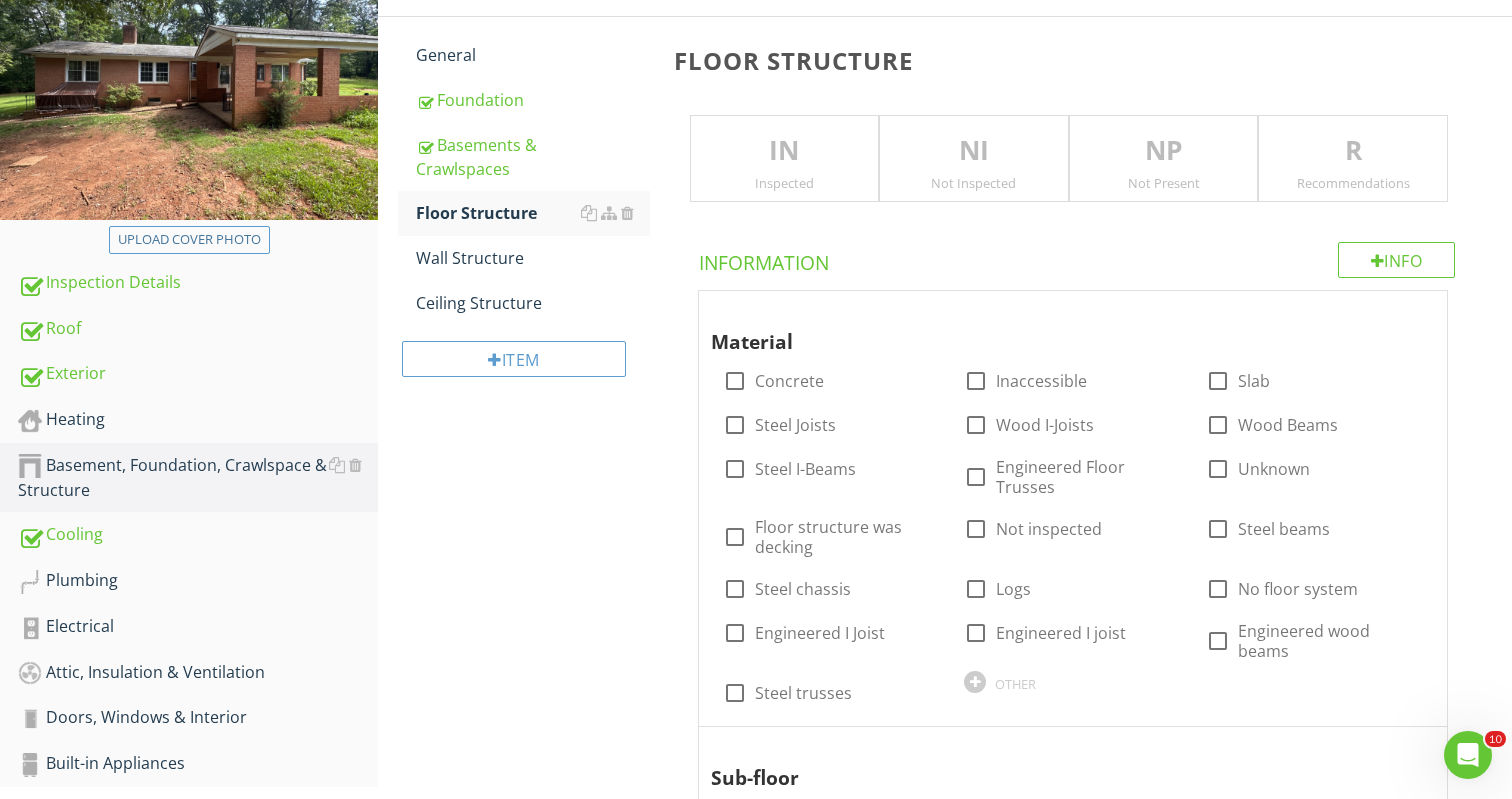 click on "NI" at bounding box center [974, 151] 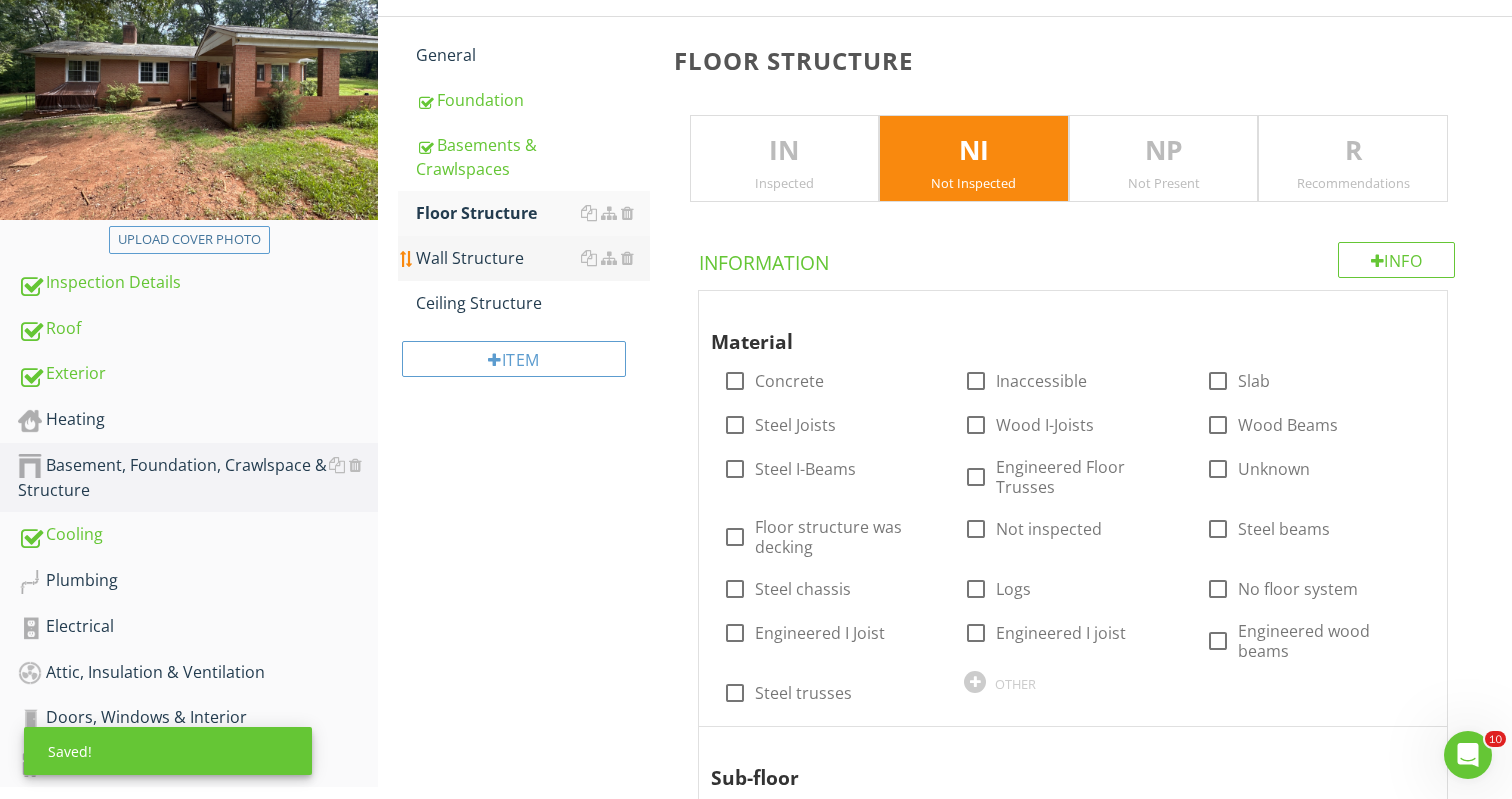 click on "Wall Structure" at bounding box center [533, 258] 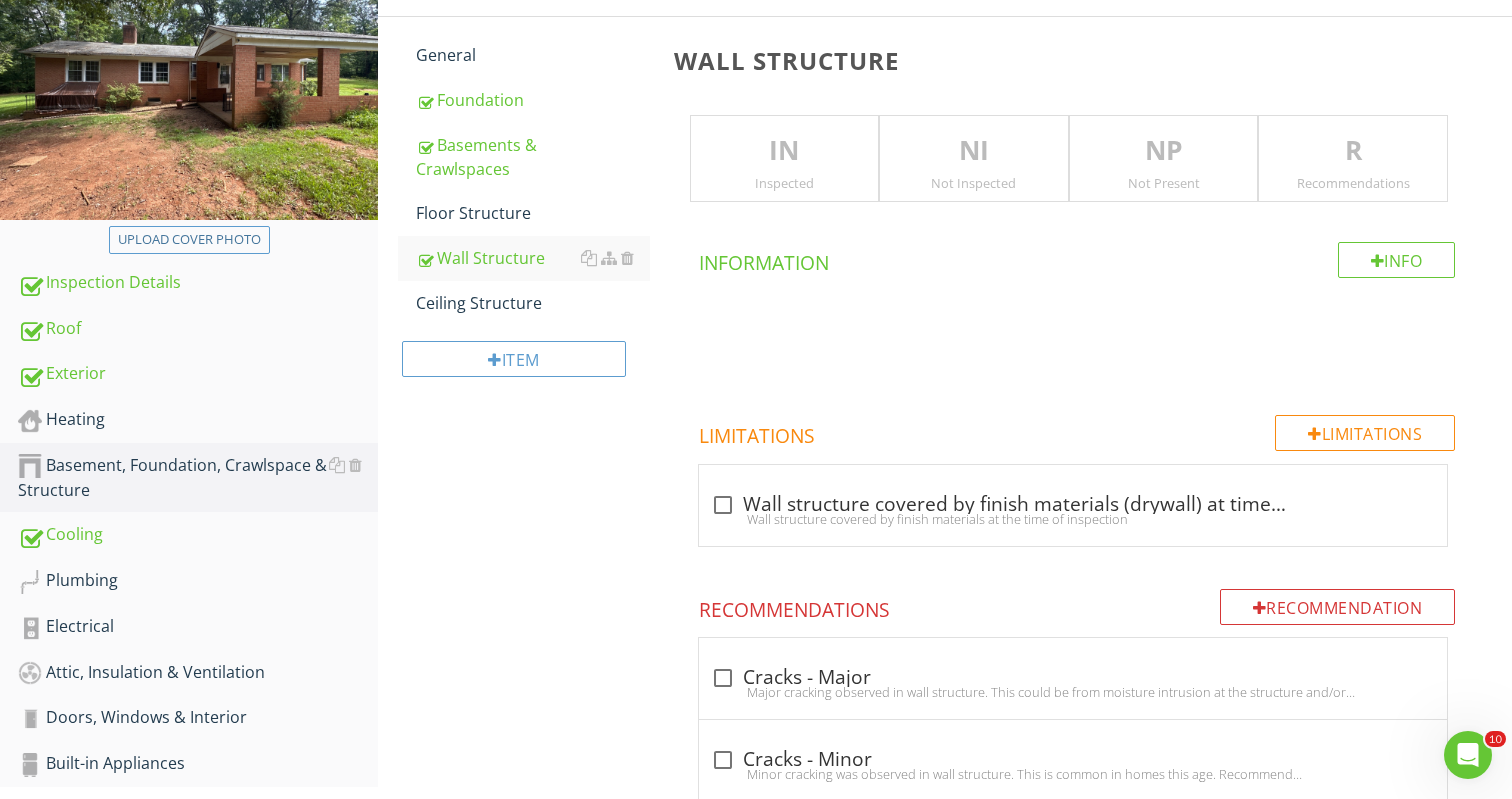 click on "NI" at bounding box center (974, 151) 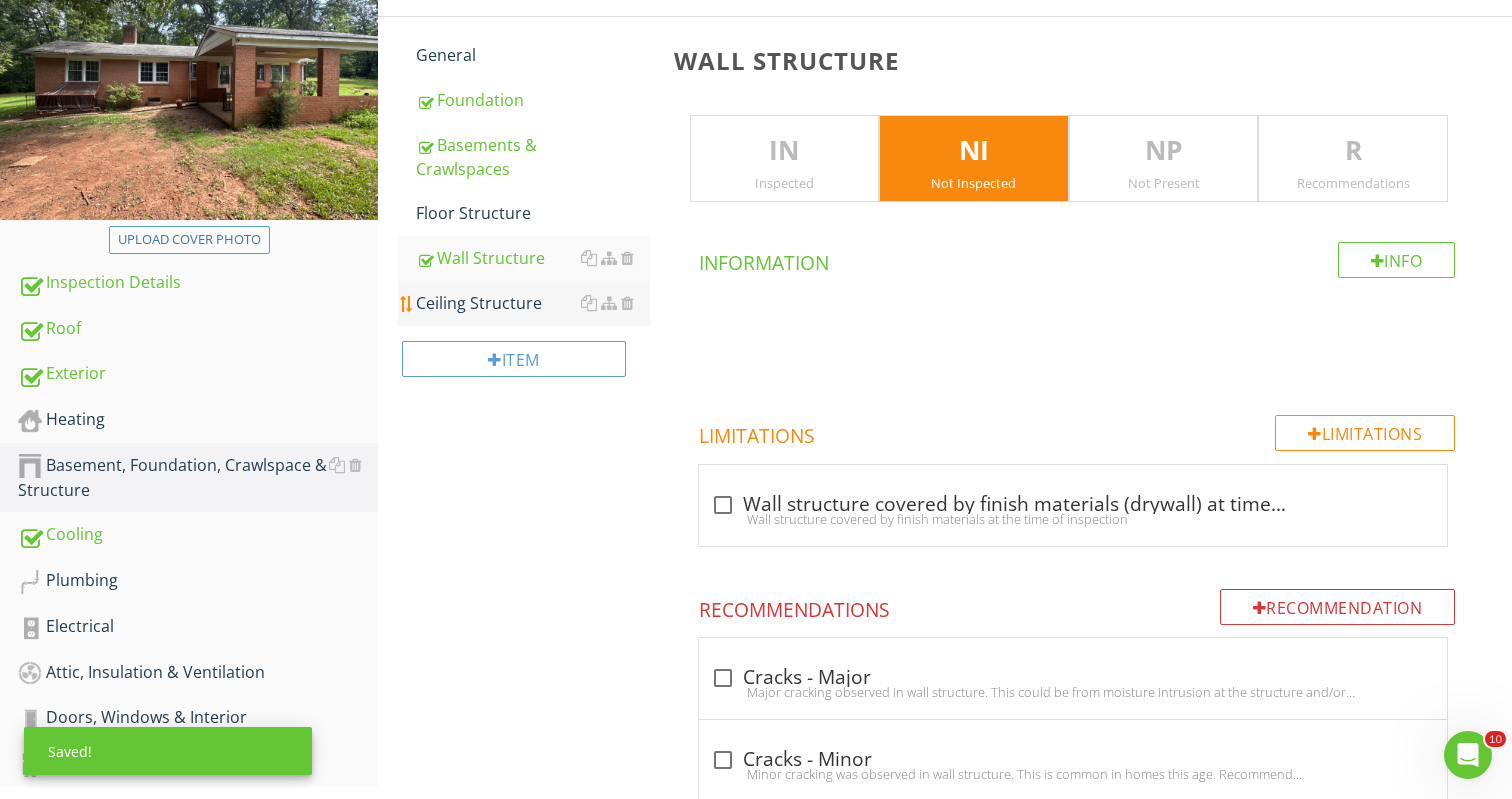 click on "Ceiling Structure" at bounding box center [533, 303] 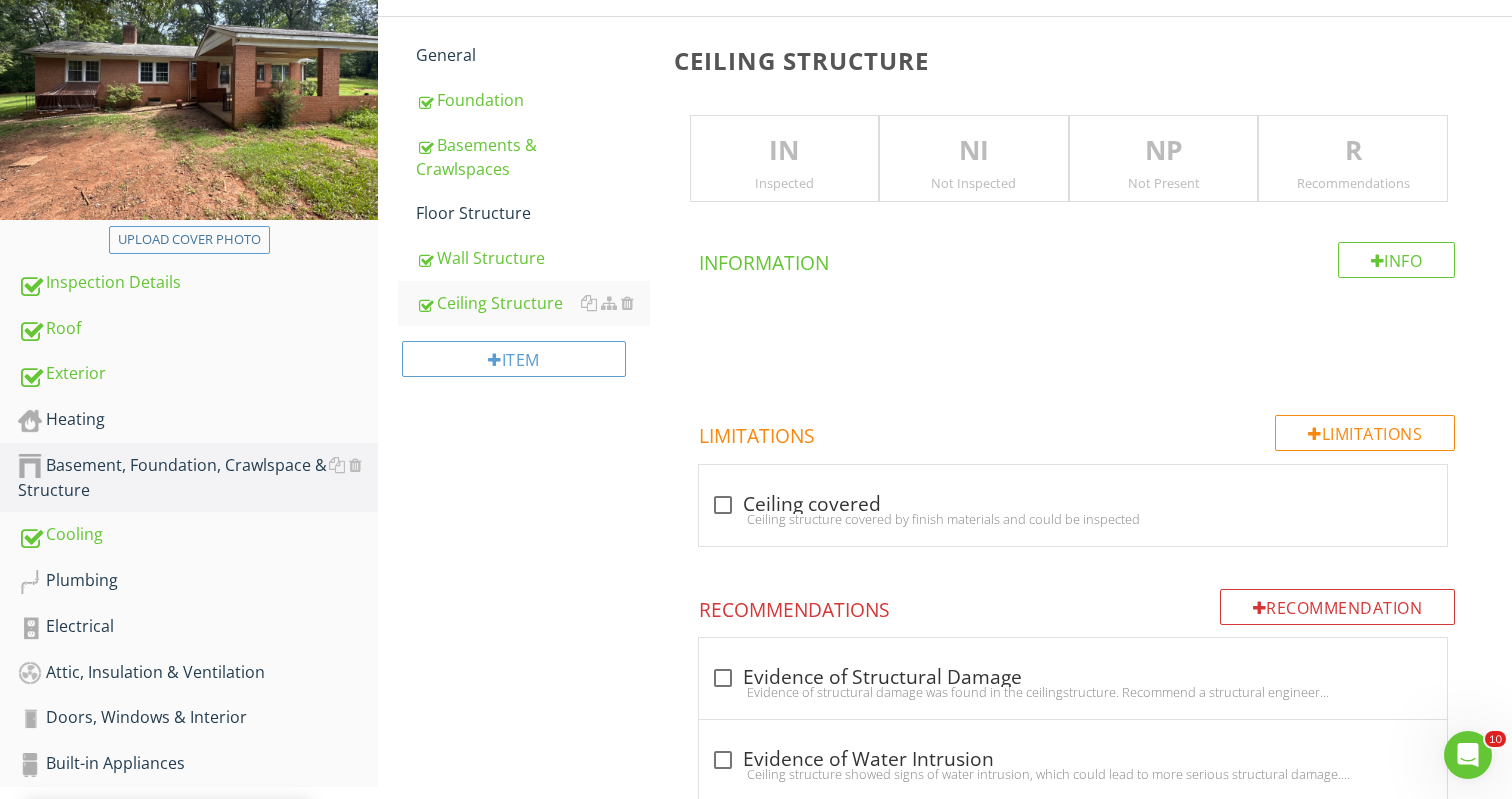 click on "NI" at bounding box center (974, 151) 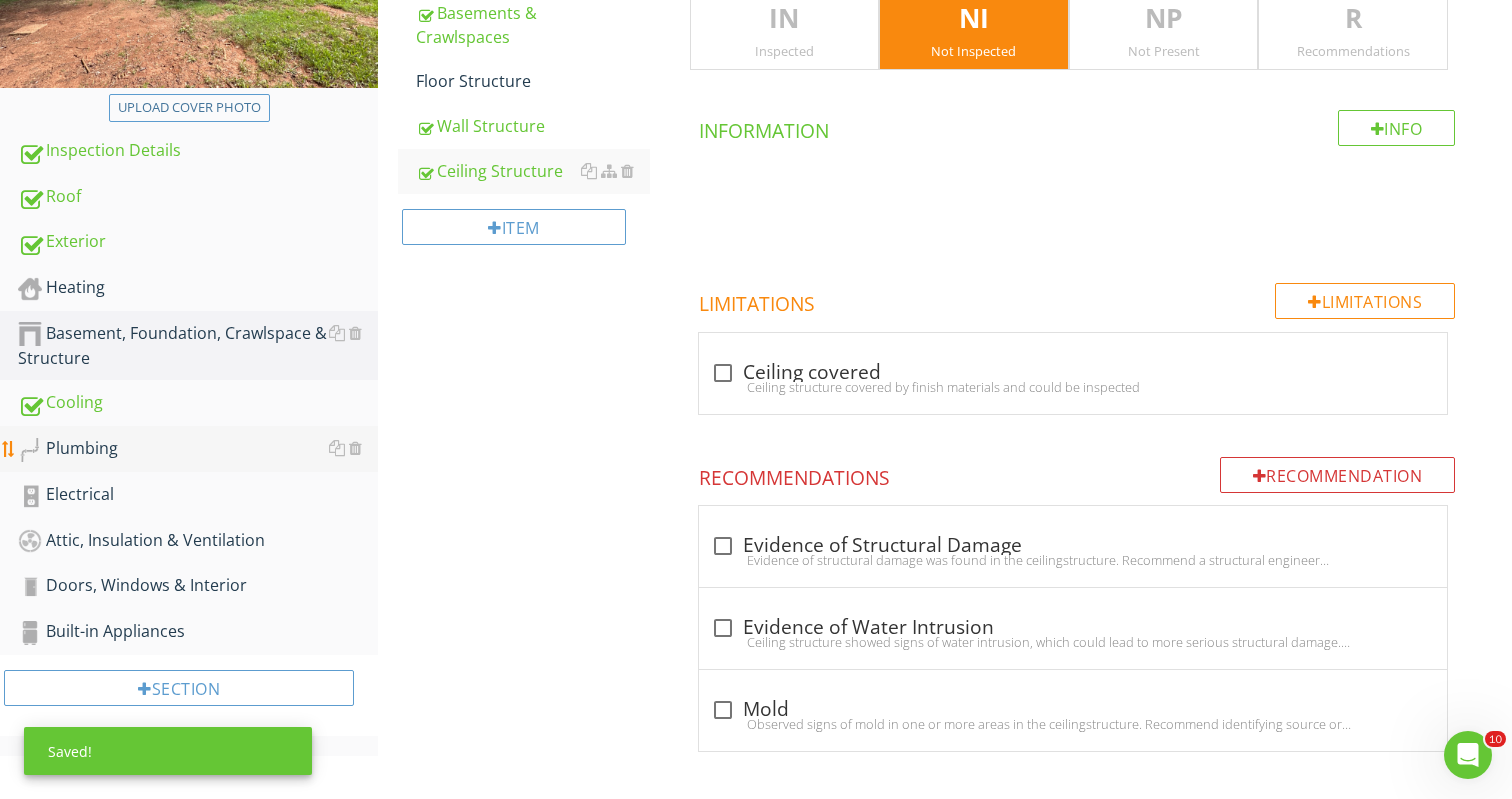 click on "Plumbing" at bounding box center (198, 449) 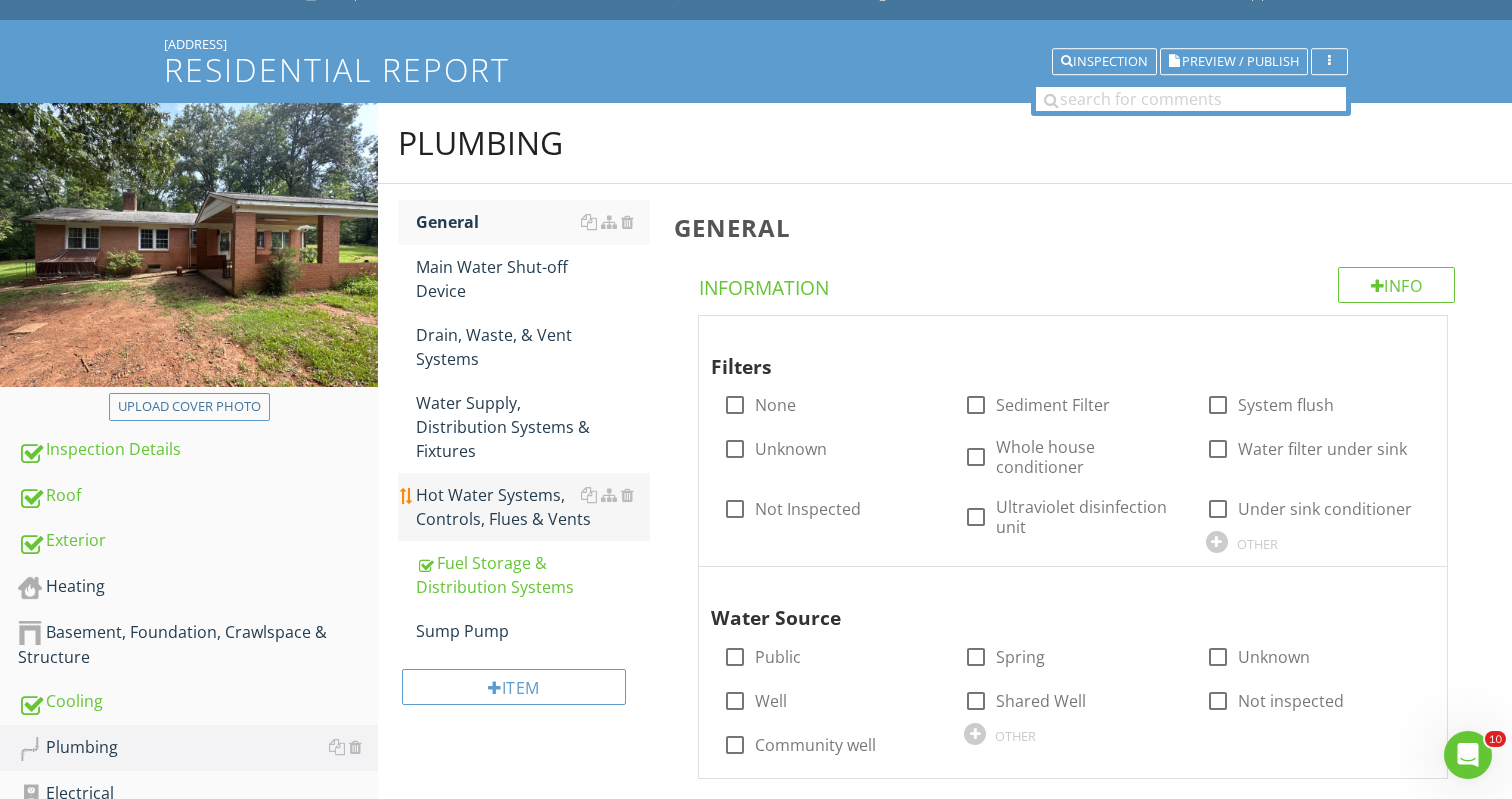 scroll, scrollTop: 91, scrollLeft: 0, axis: vertical 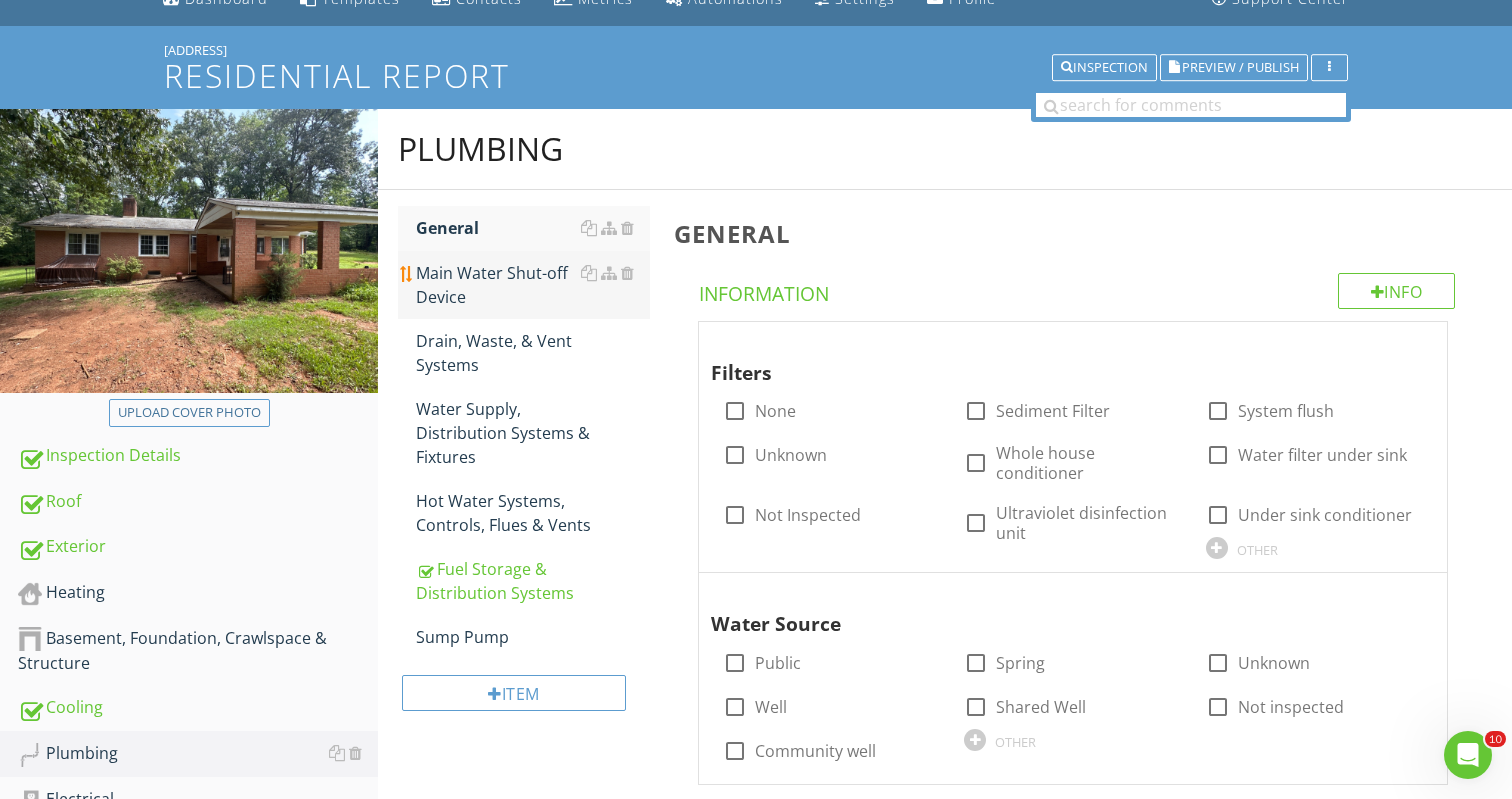 click on "Main Water Shut-off Device" at bounding box center [533, 285] 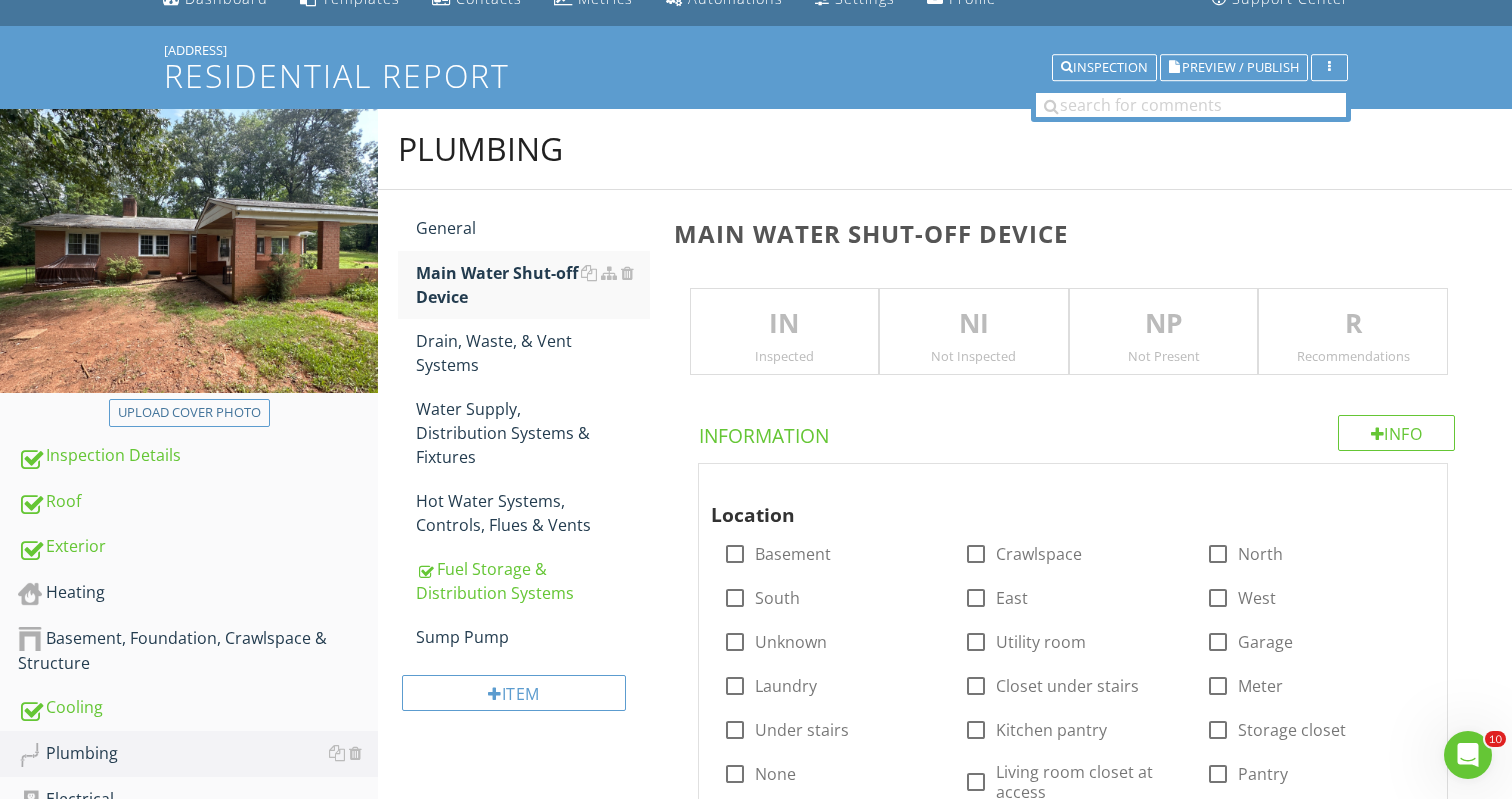 click on "NI" at bounding box center [974, 324] 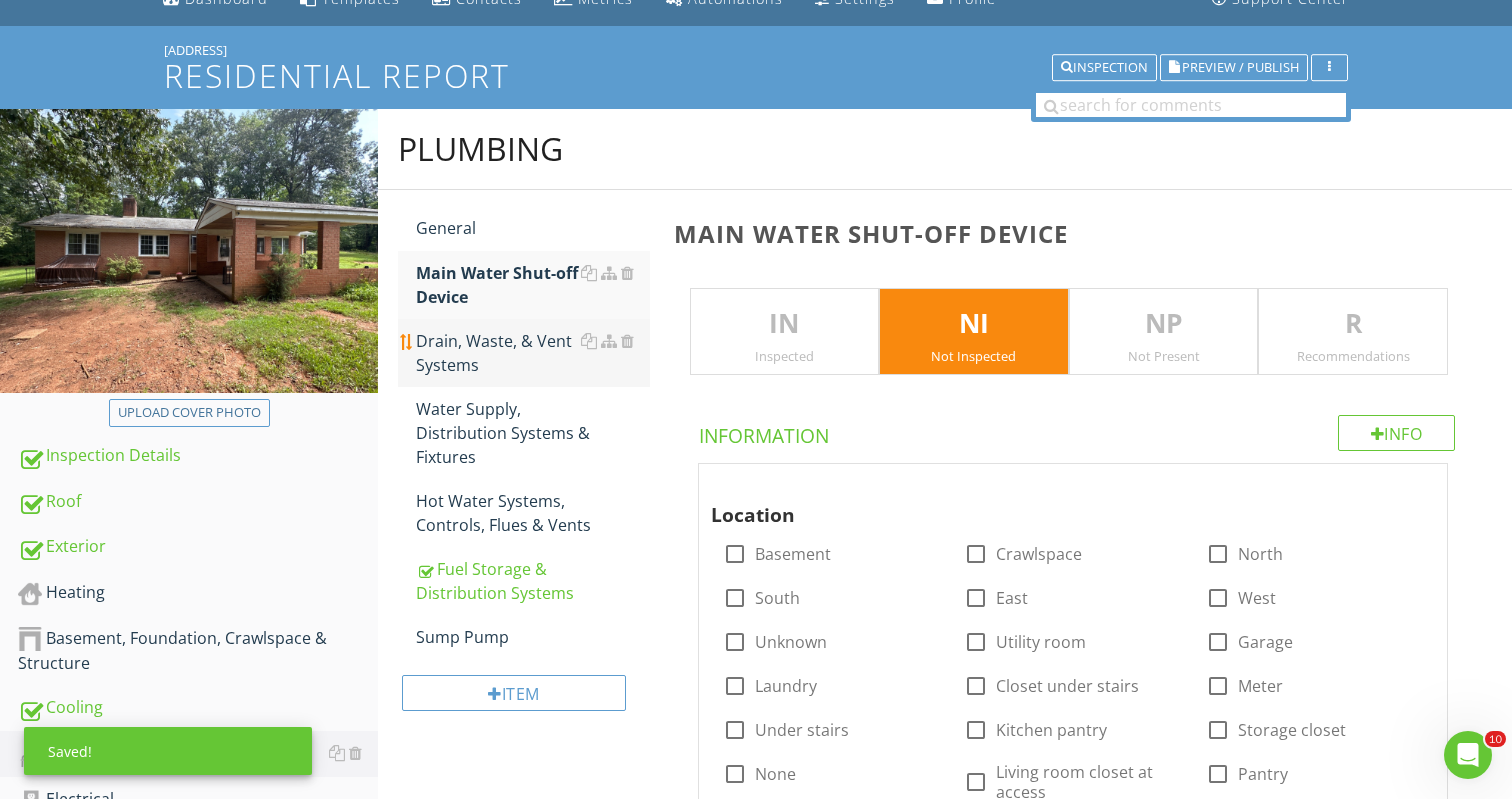 click on "Drain, Waste, & Vent Systems" at bounding box center [533, 353] 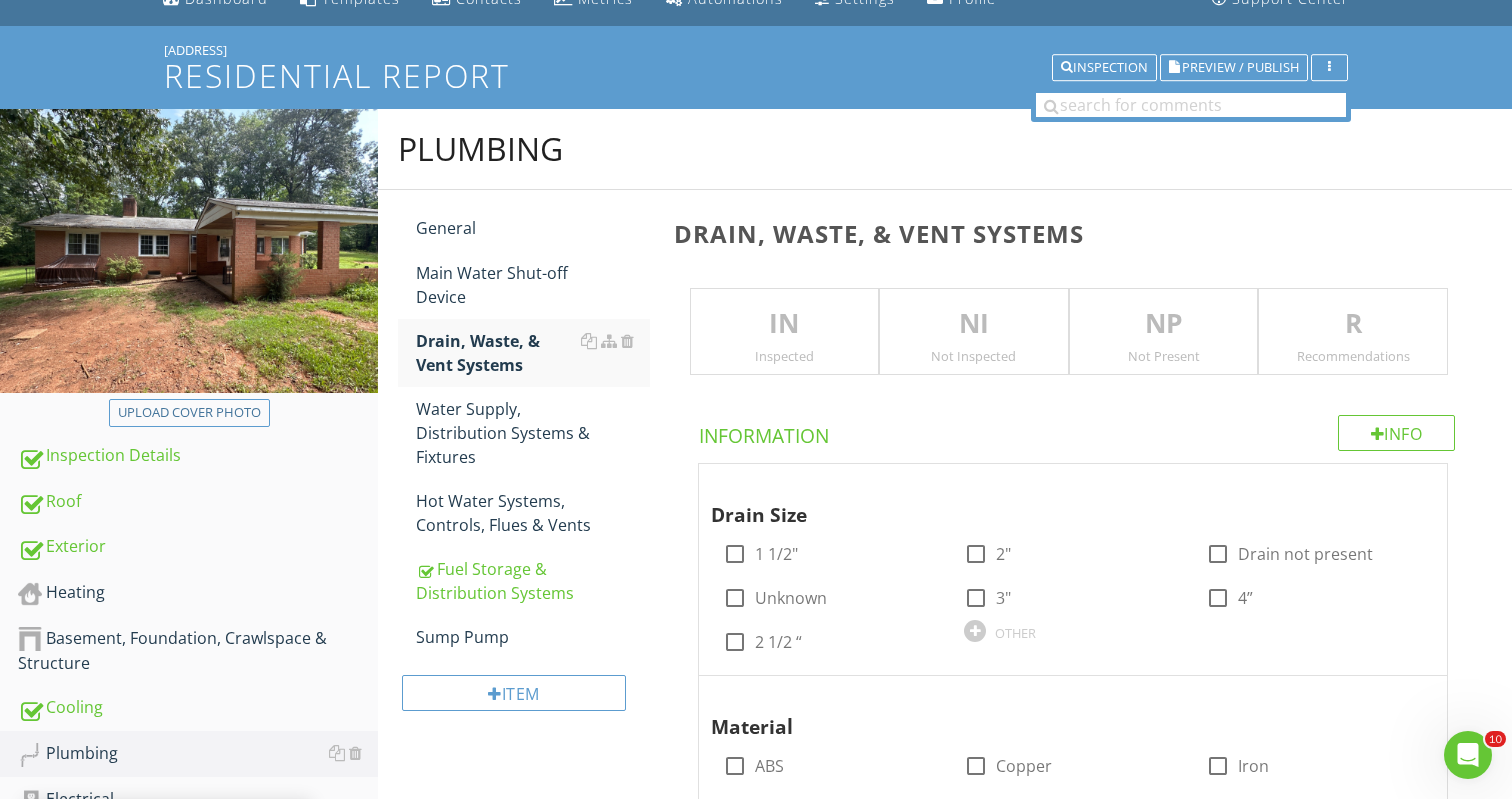 click on "NI" at bounding box center [974, 324] 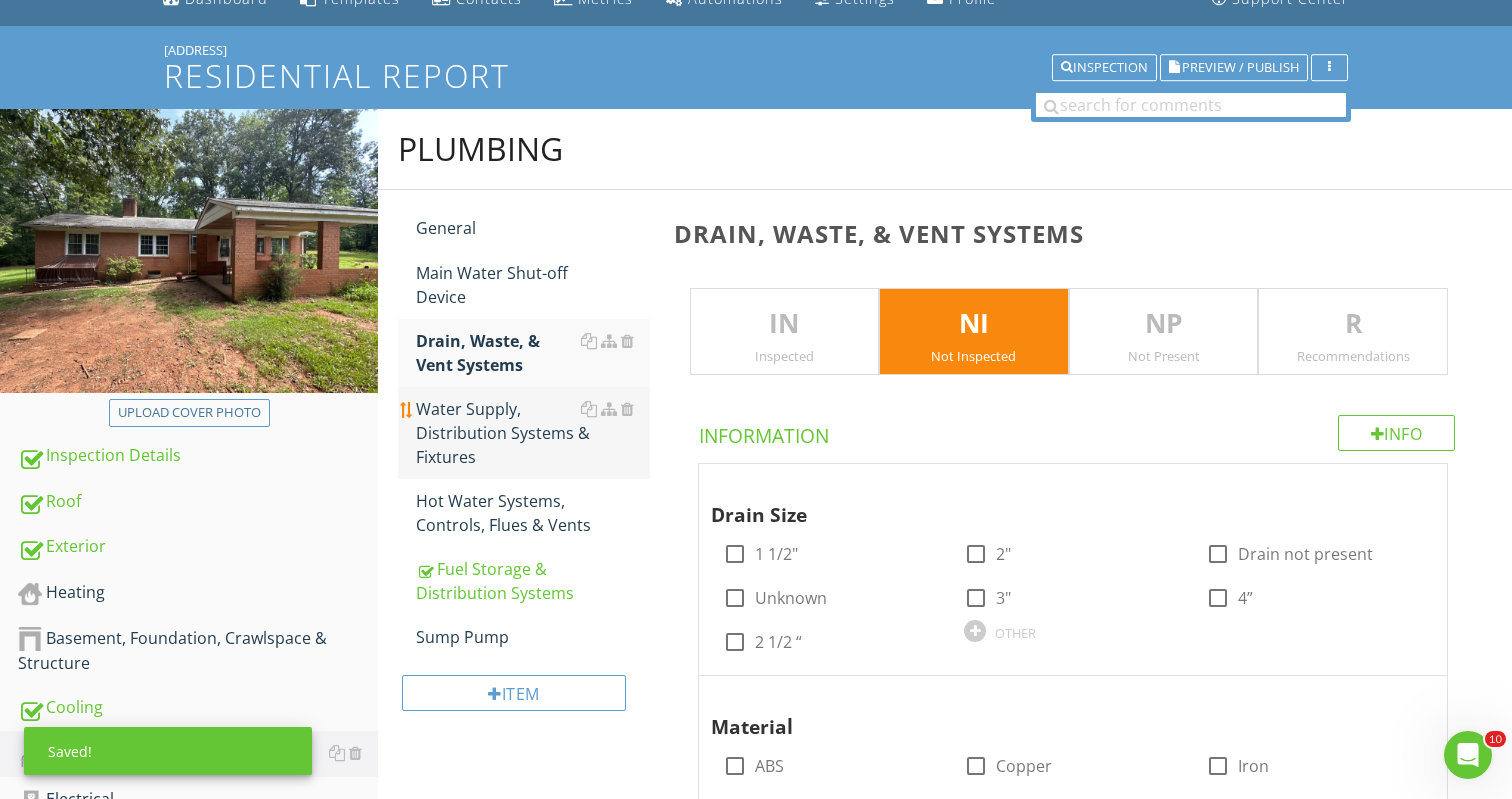click on "Water Supply, Distribution Systems & Fixtures" at bounding box center (533, 433) 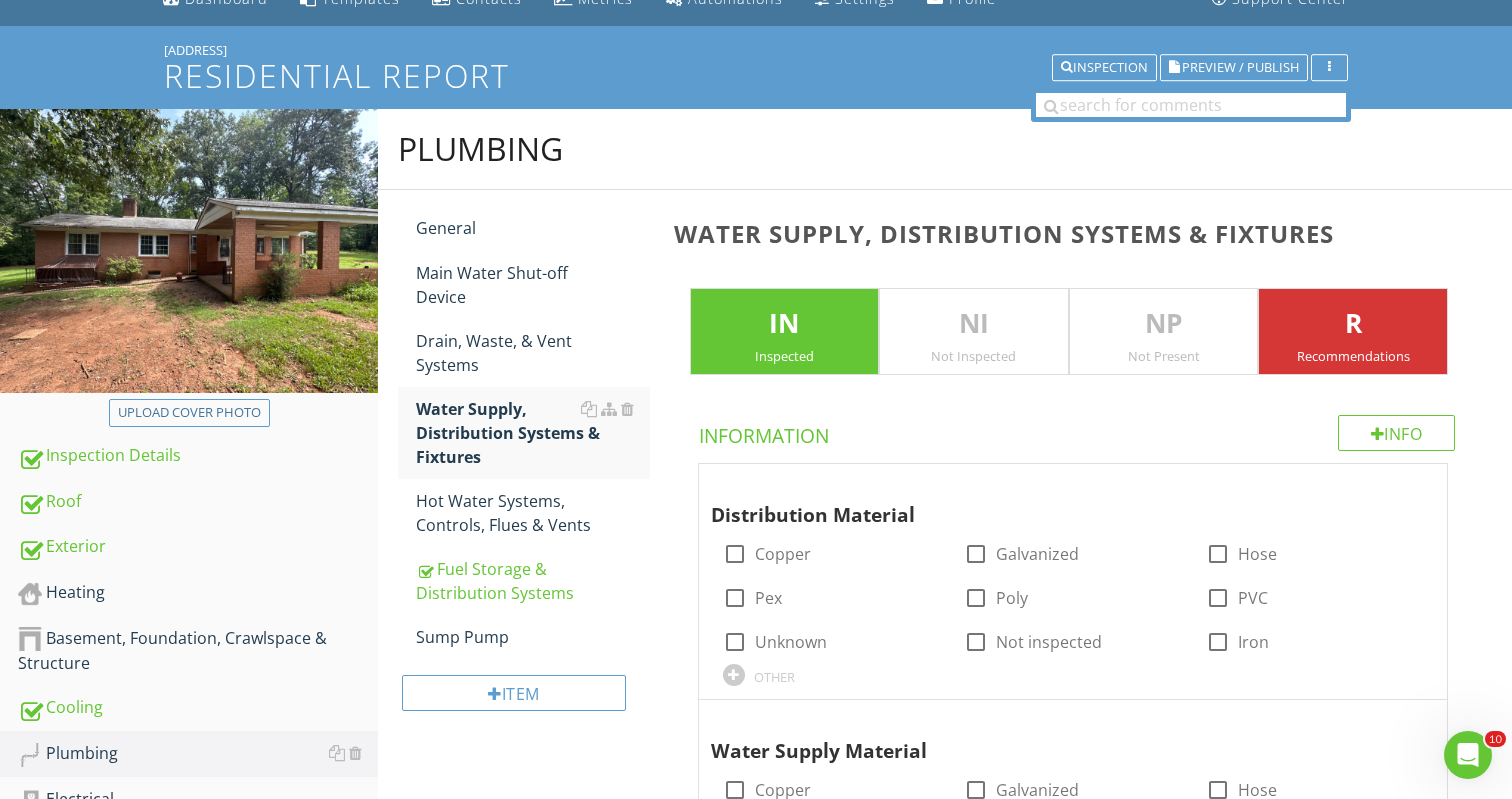 click on "NI" at bounding box center [974, 324] 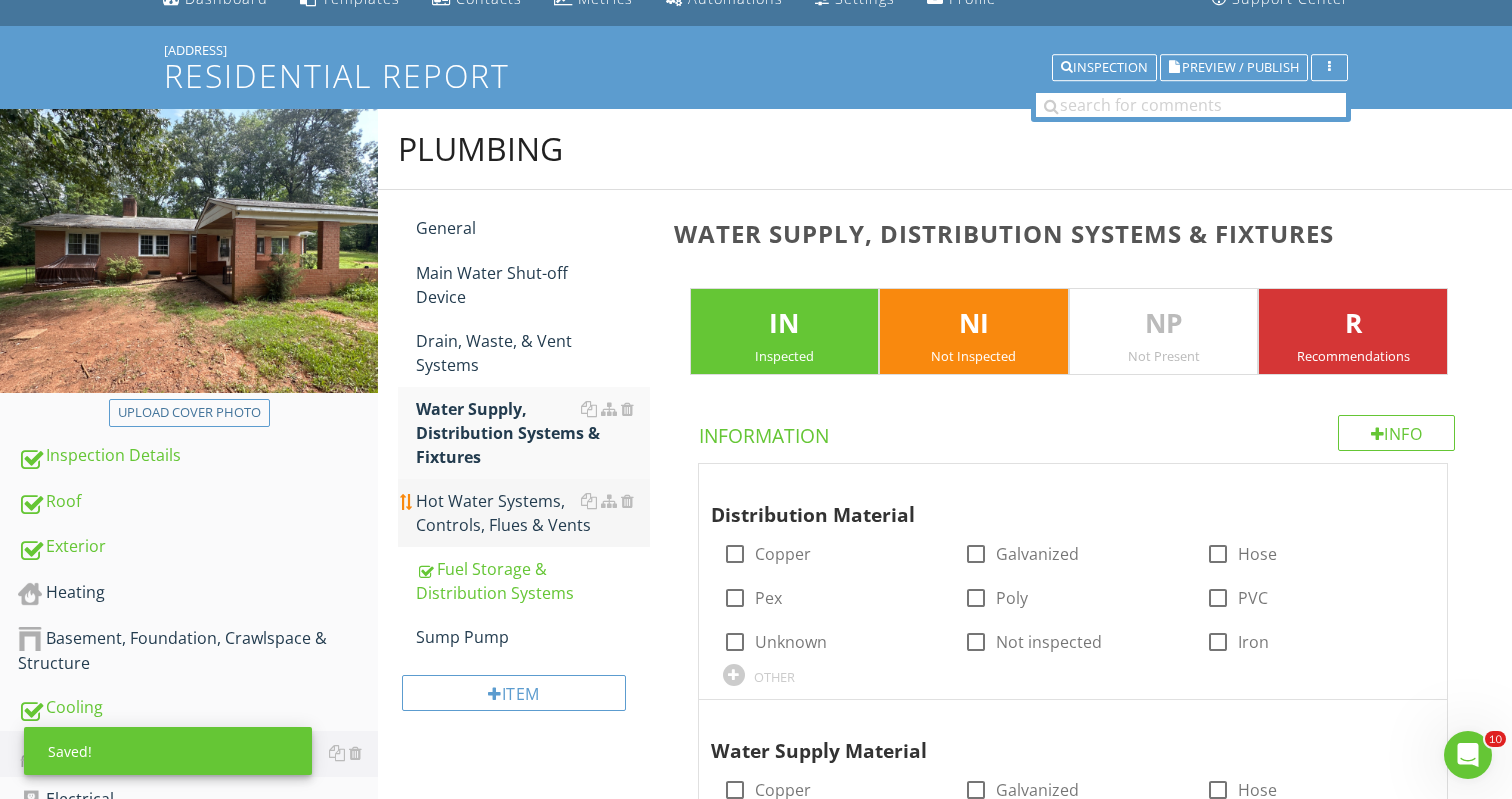 click on "Hot Water Systems, Controls, Flues & Vents" at bounding box center [533, 513] 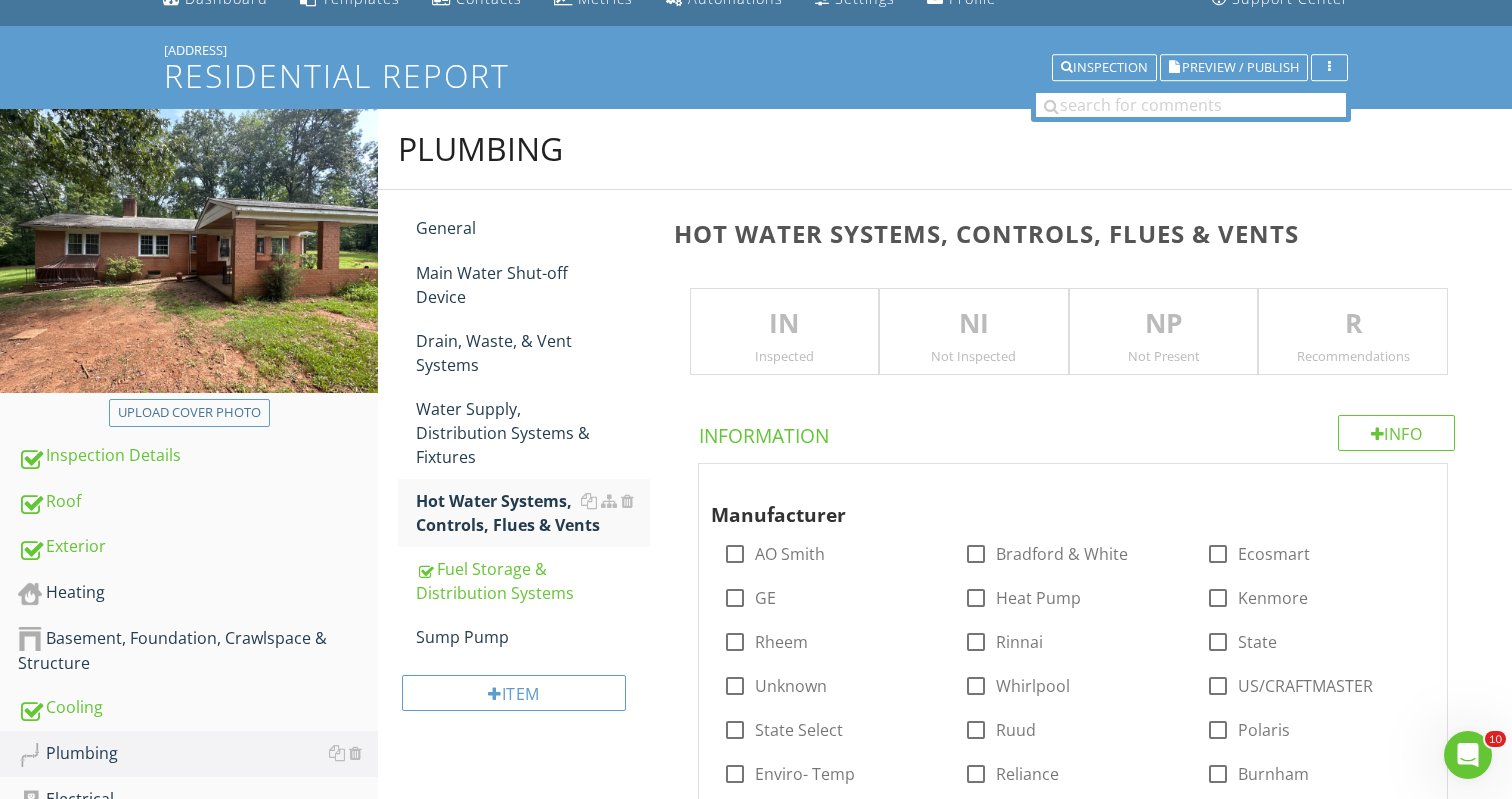 click on "NI   Not Inspected" at bounding box center (974, 332) 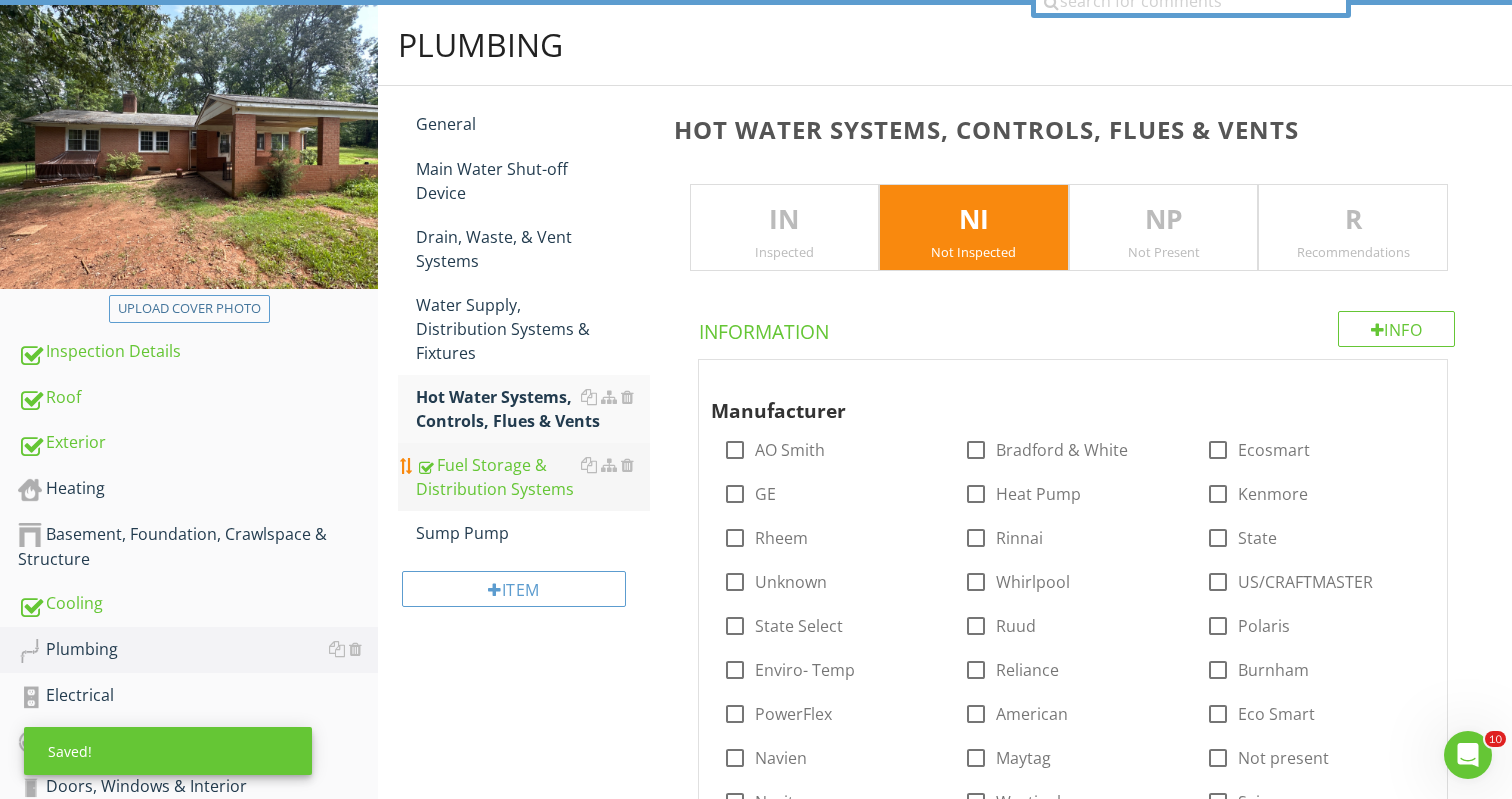 scroll, scrollTop: 198, scrollLeft: 0, axis: vertical 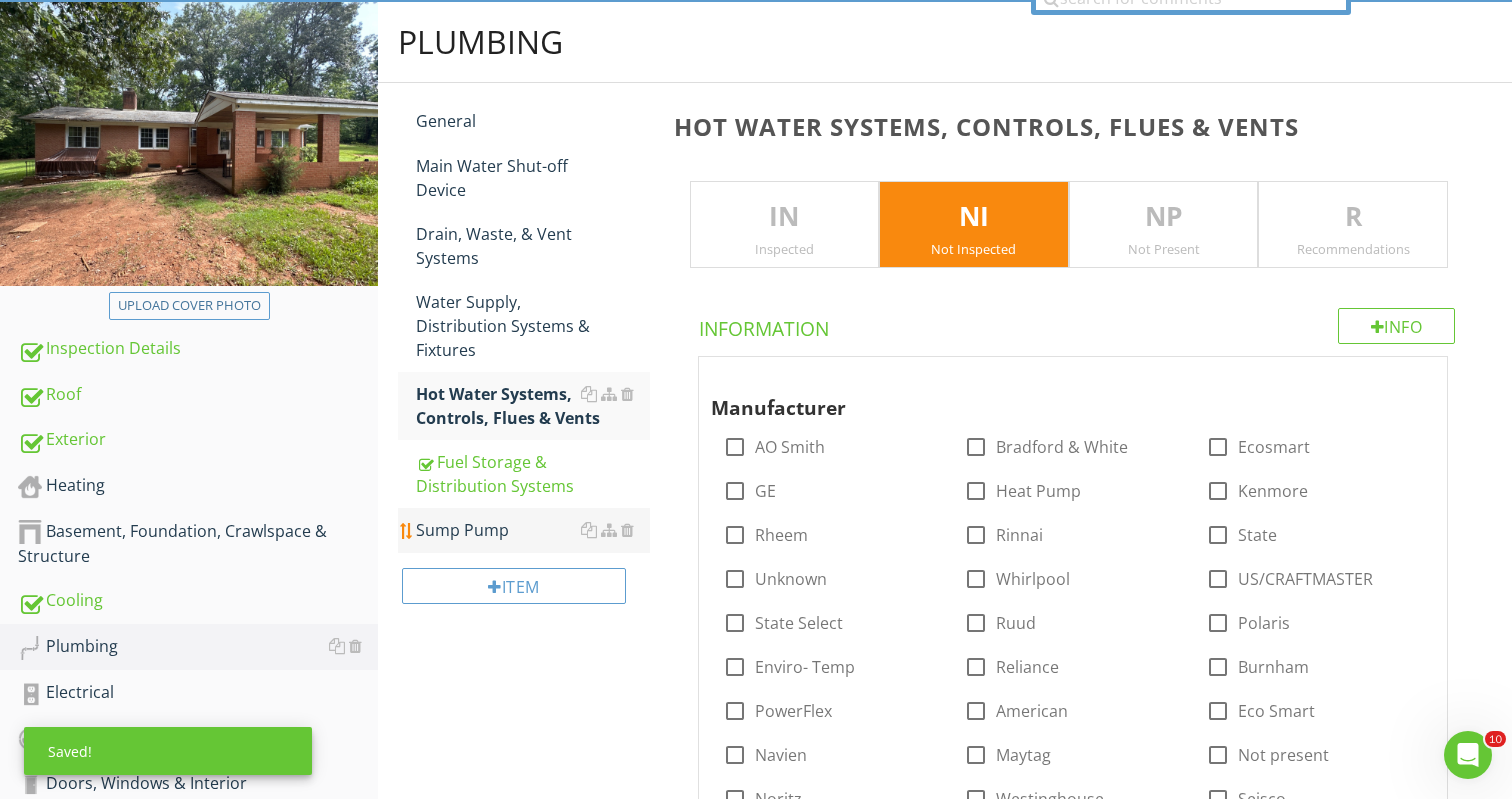 click on "Sump Pump" at bounding box center (533, 530) 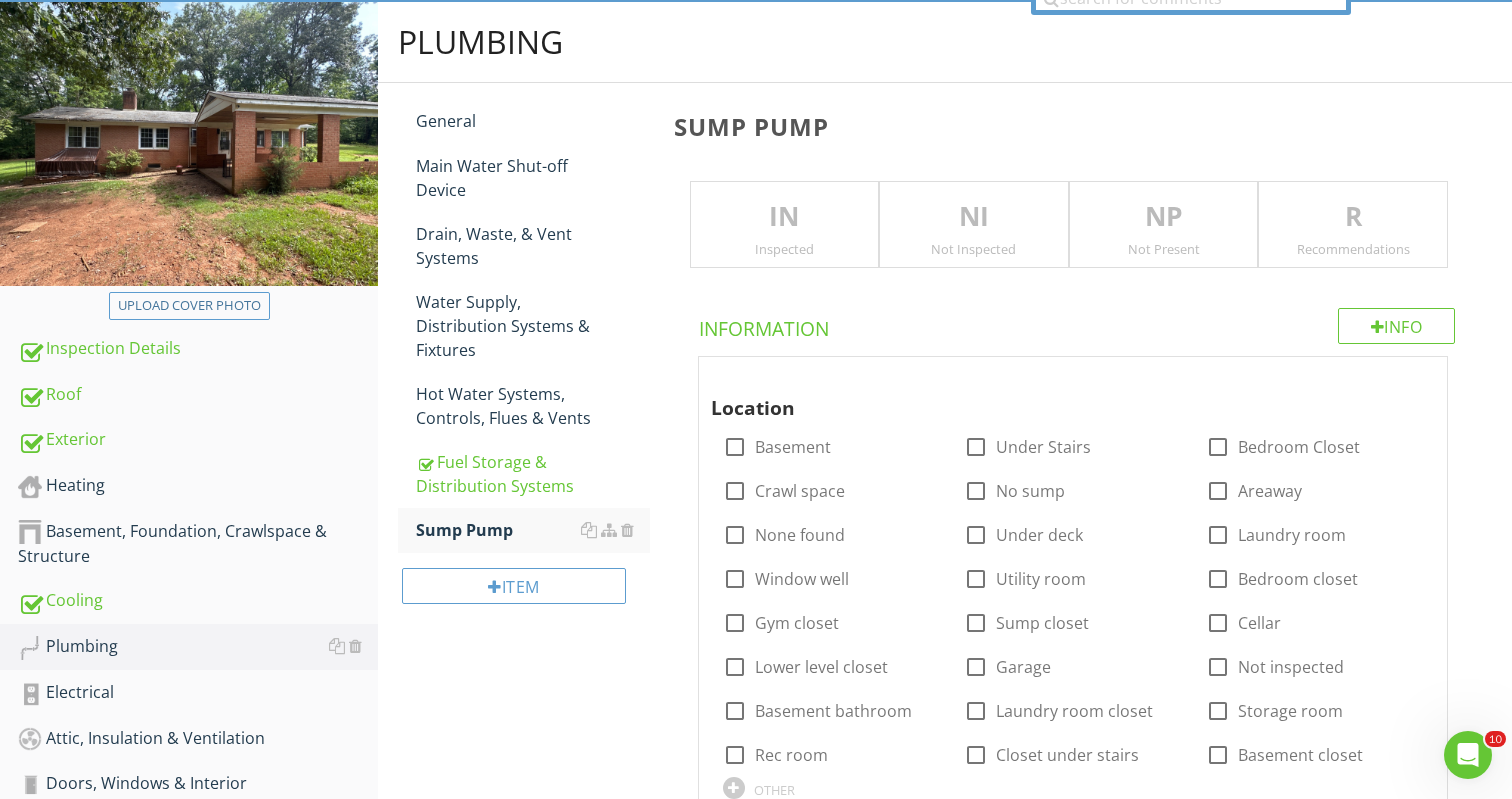 click on "NI" at bounding box center [974, 217] 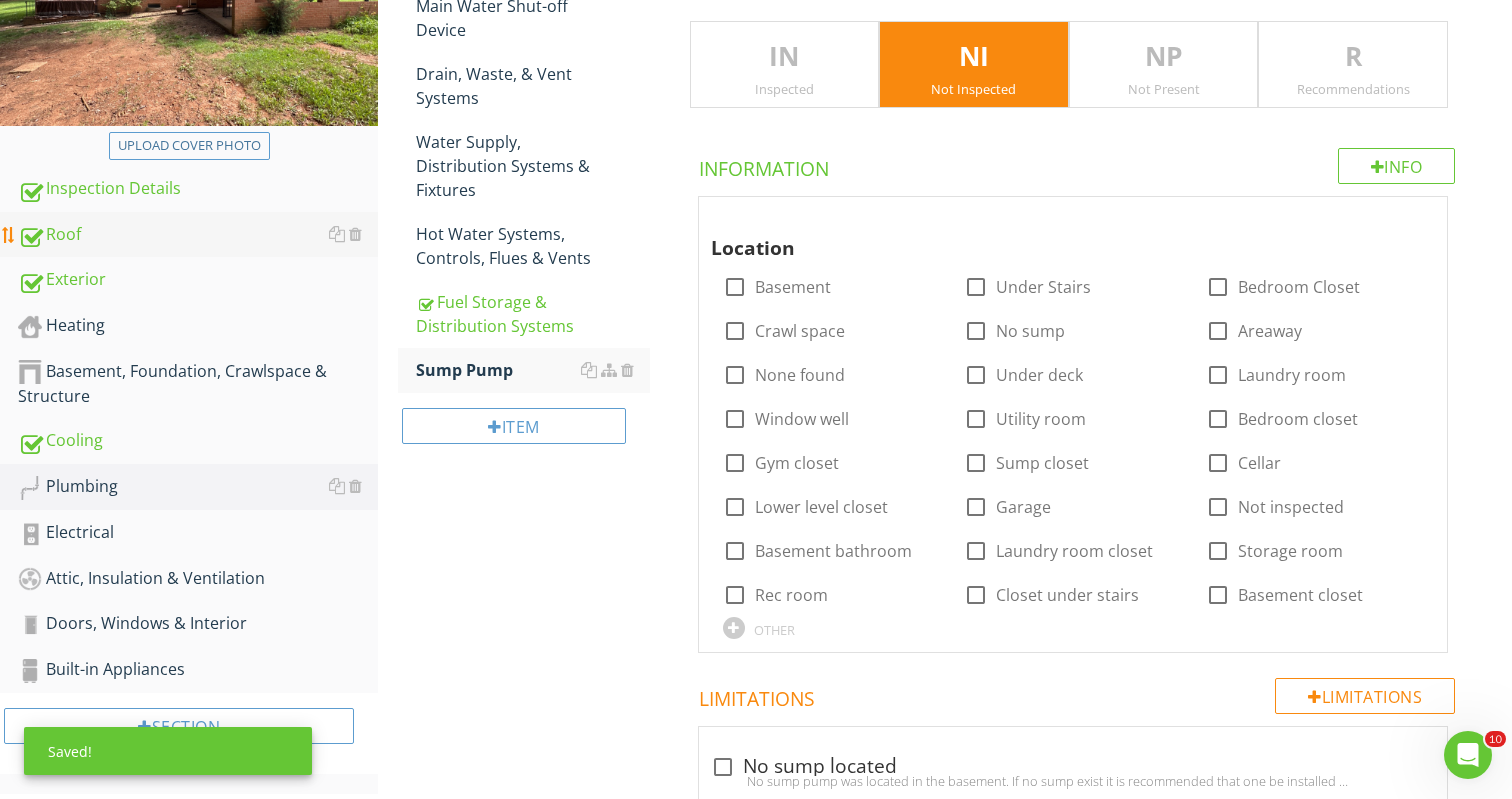 scroll, scrollTop: 373, scrollLeft: 0, axis: vertical 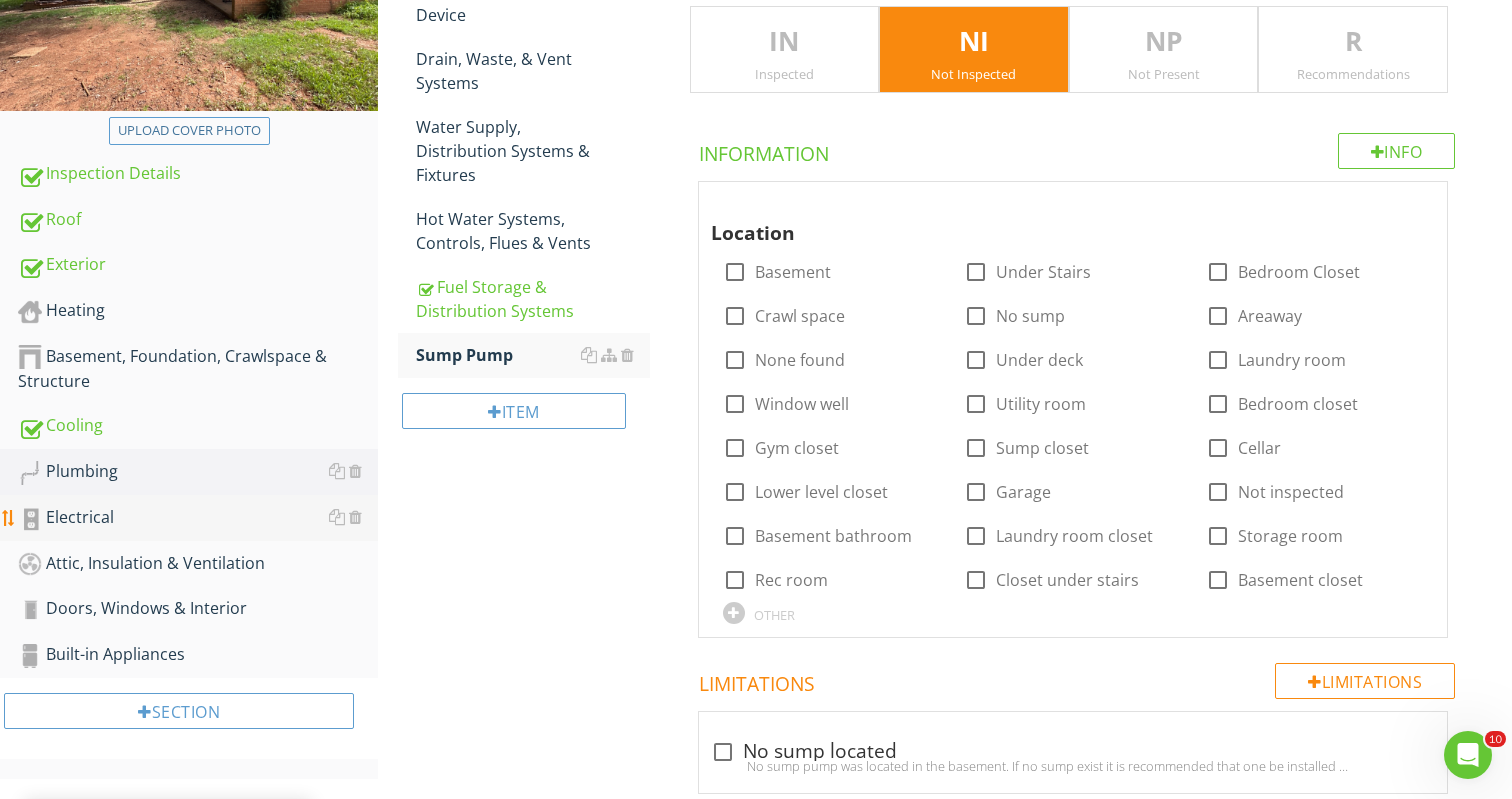 click on "Electrical" at bounding box center [198, 518] 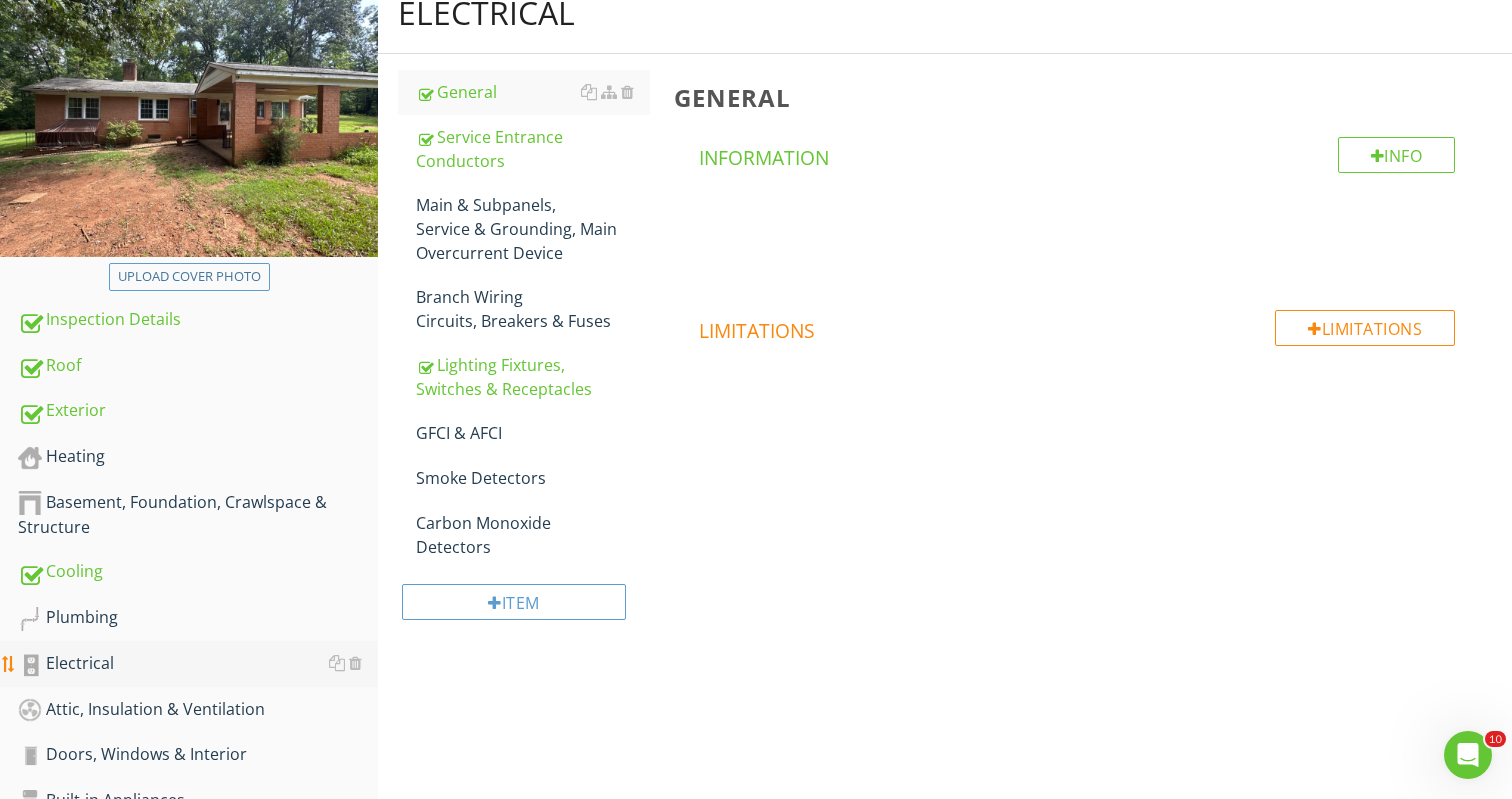 scroll, scrollTop: 192, scrollLeft: 0, axis: vertical 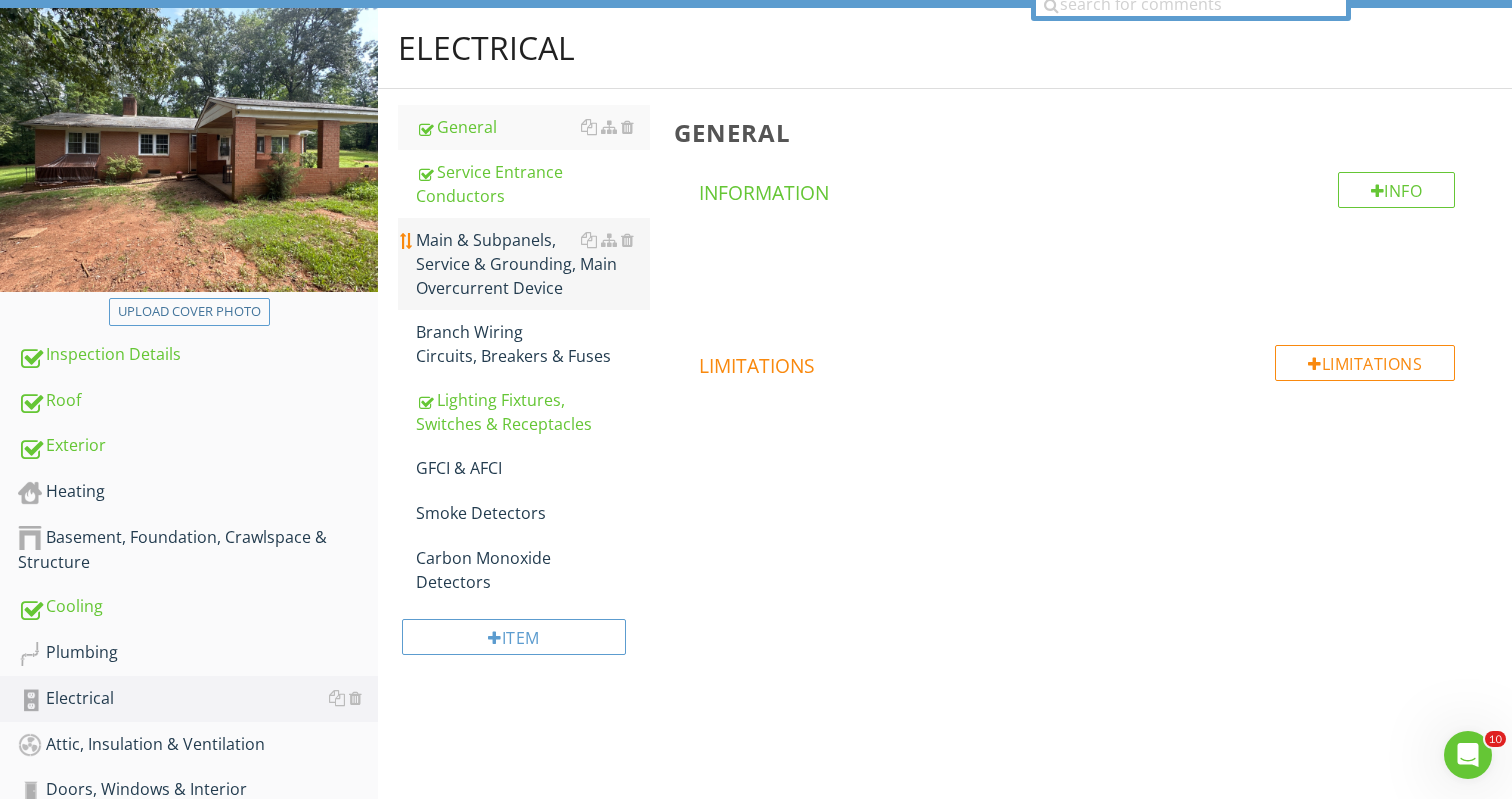 click on "Main & Subpanels, Service & Grounding, Main Overcurrent Device" at bounding box center (533, 264) 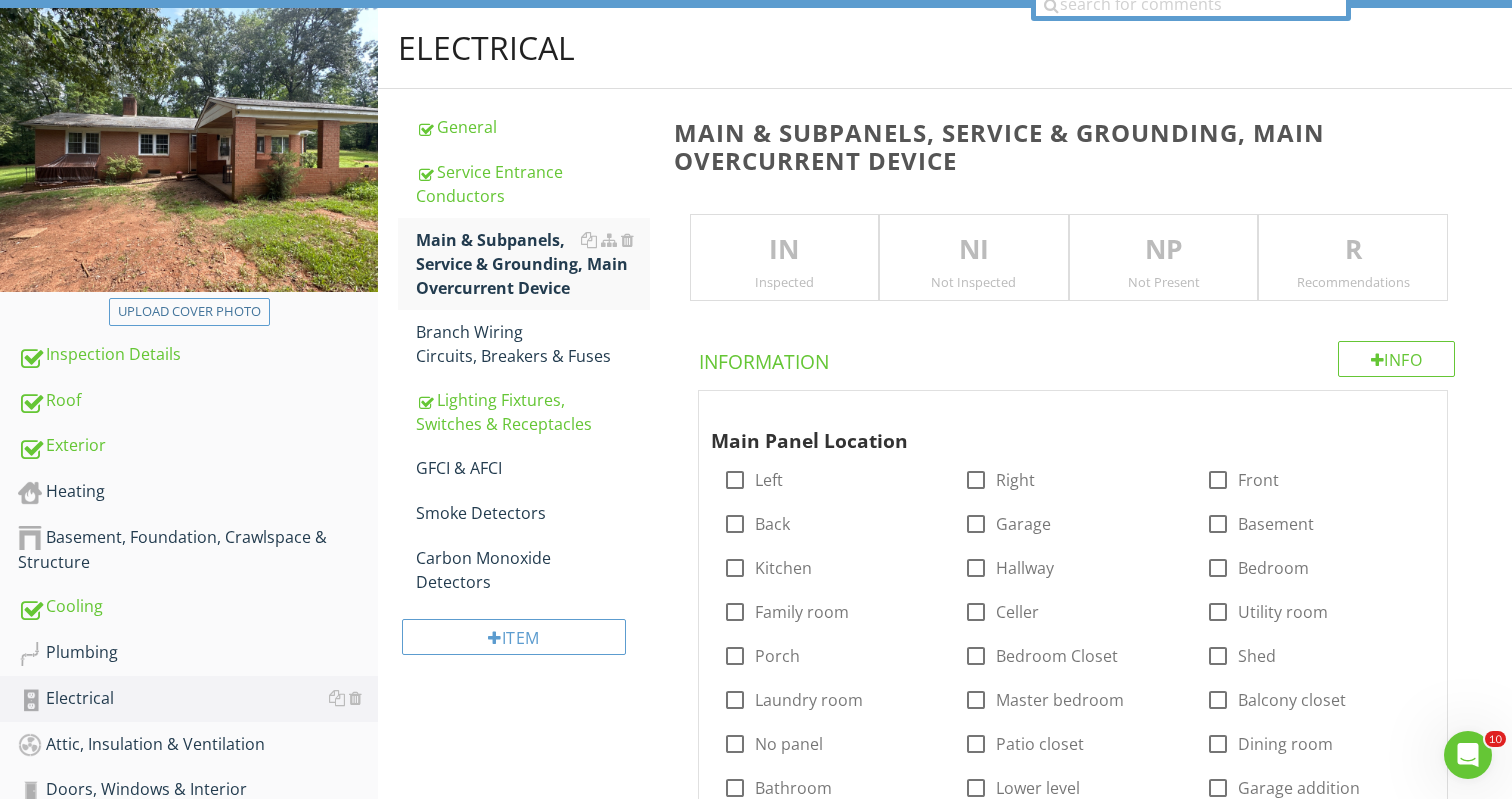 click on "NI" at bounding box center (974, 250) 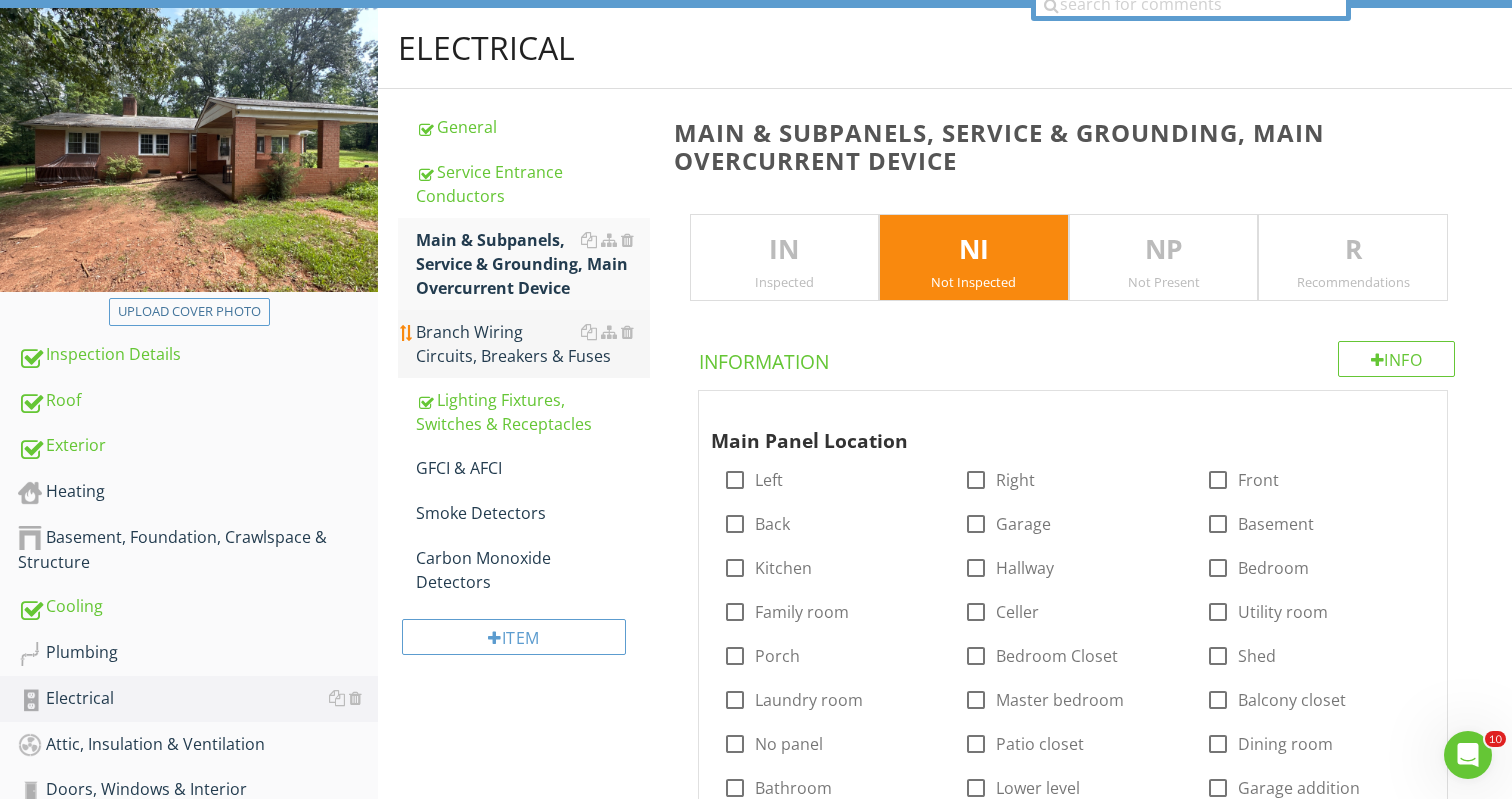 click on "Branch Wiring Circuits, Breakers & Fuses" at bounding box center [533, 344] 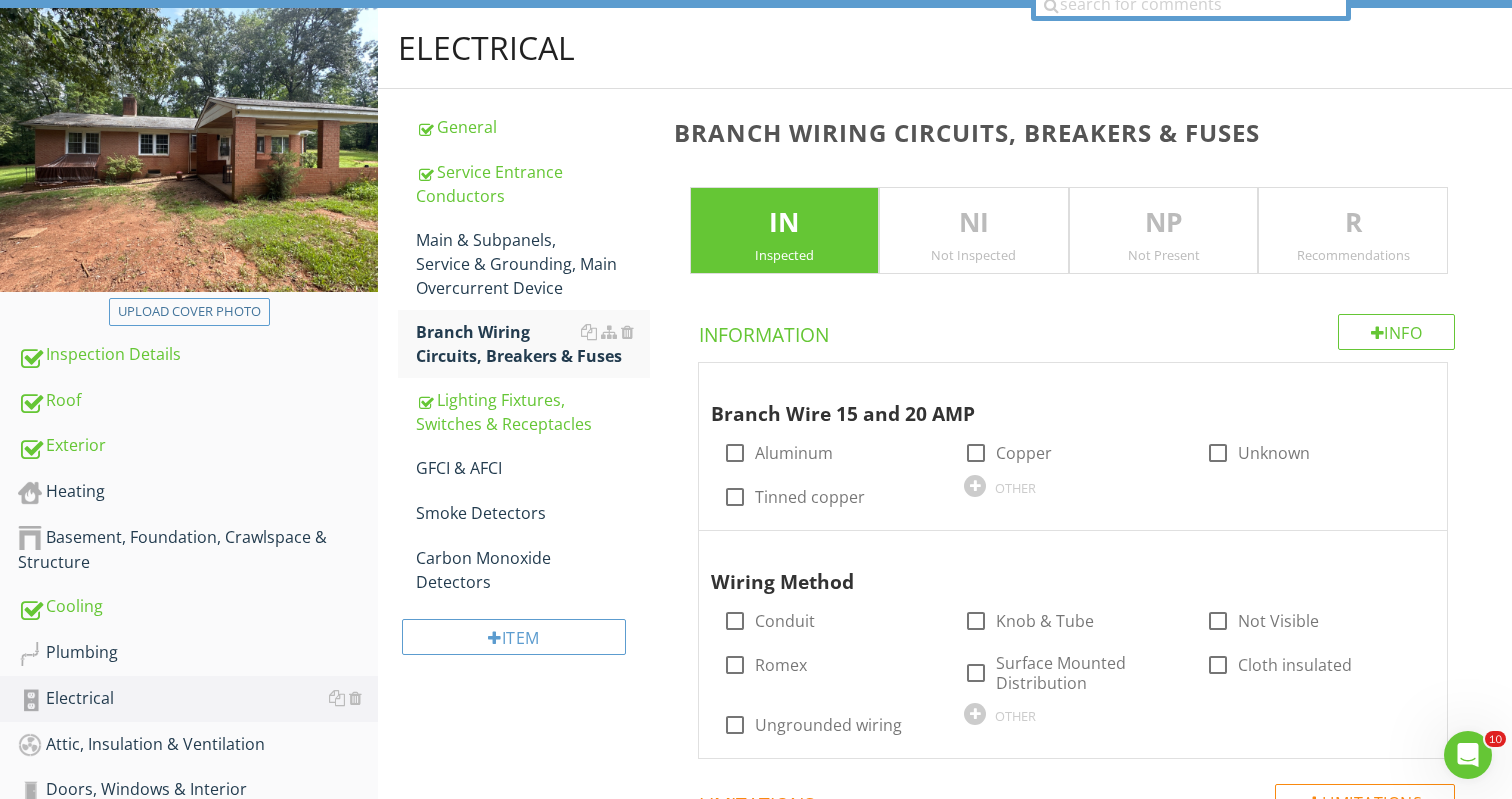 click on "NI   Not Inspected" at bounding box center [974, 231] 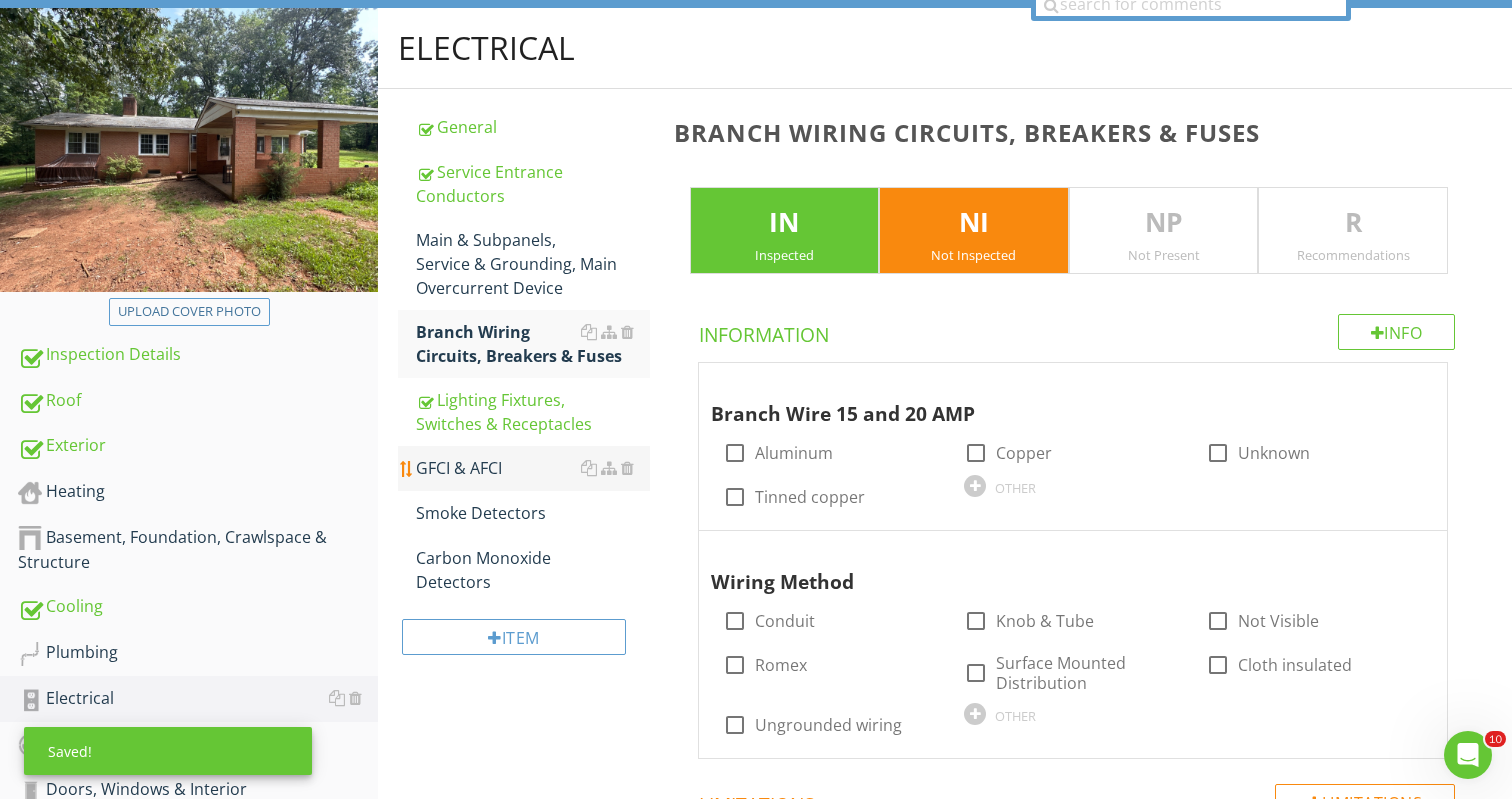 click on "GFCI & AFCI" at bounding box center (533, 468) 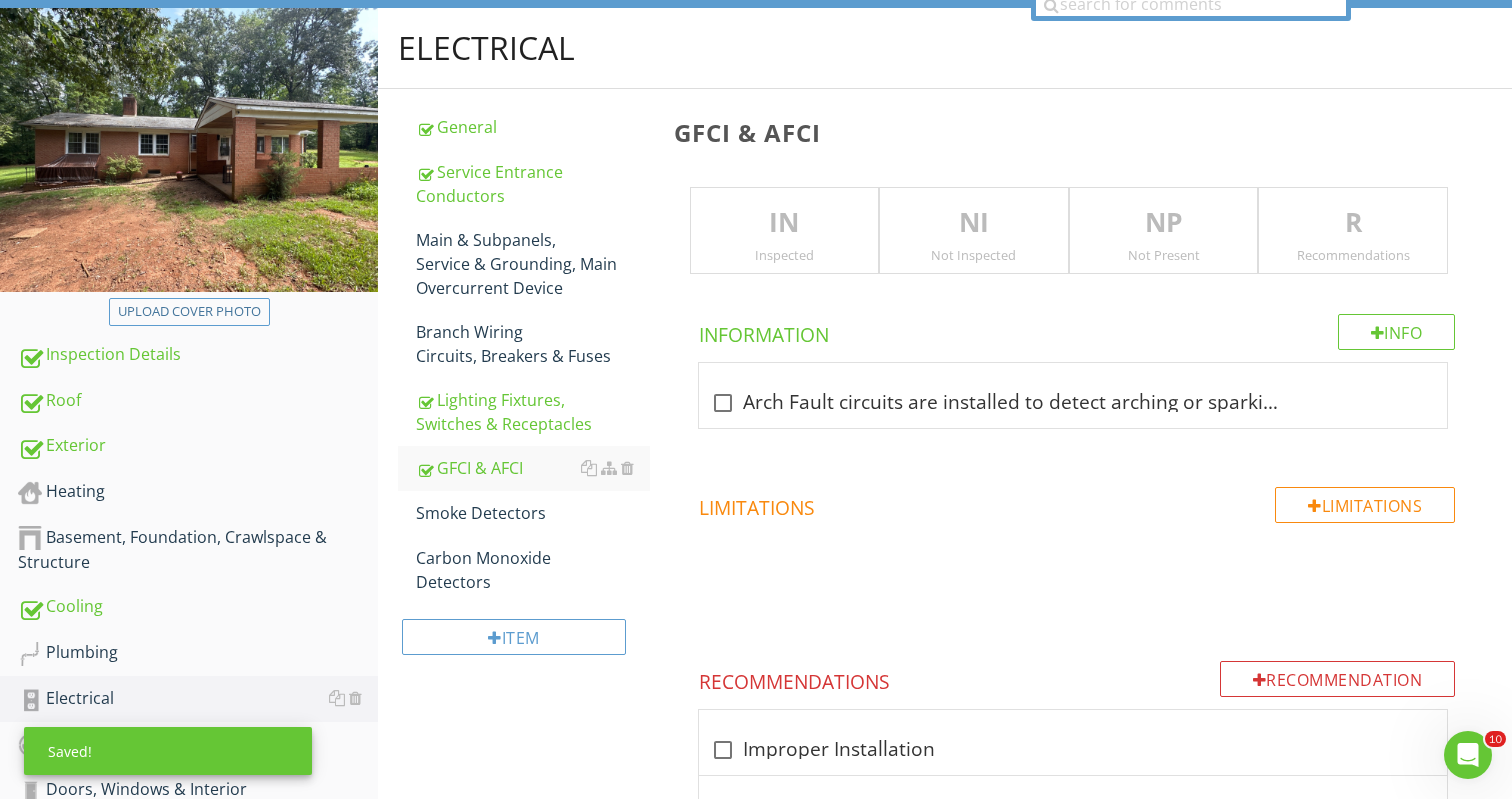 click on "NI" at bounding box center [974, 223] 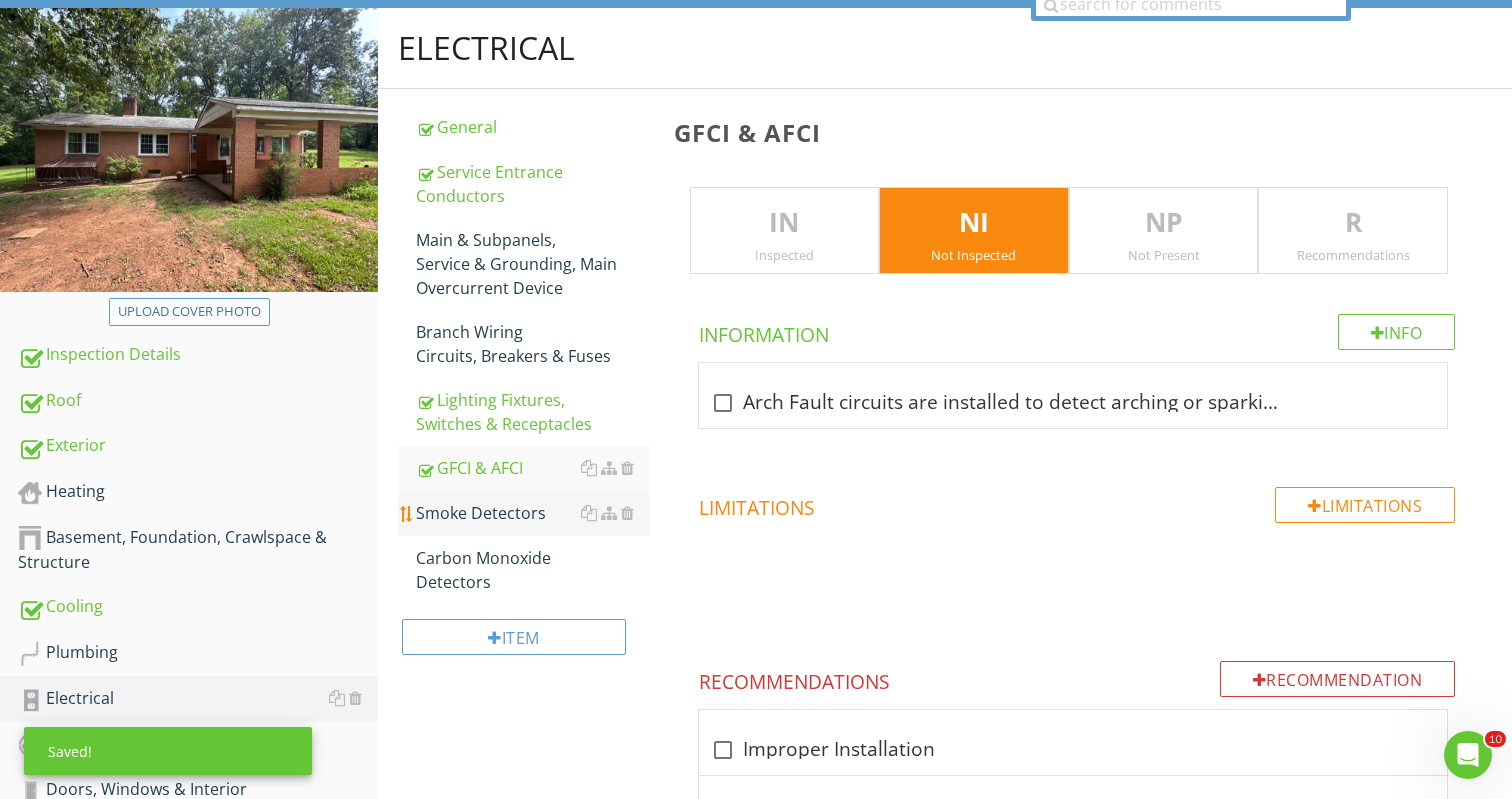 click on "Smoke Detectors" at bounding box center [533, 513] 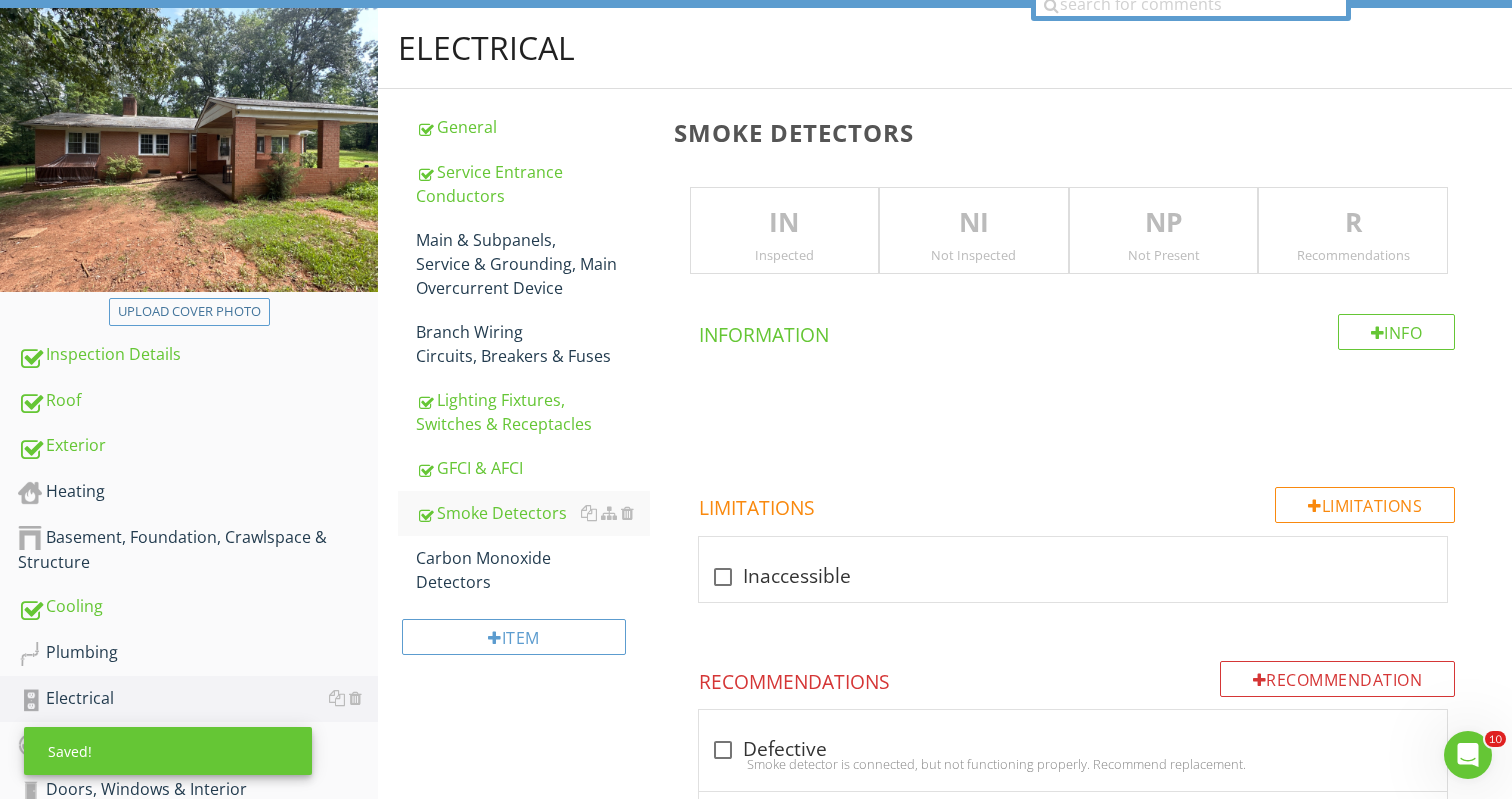 click on "NI" at bounding box center (974, 223) 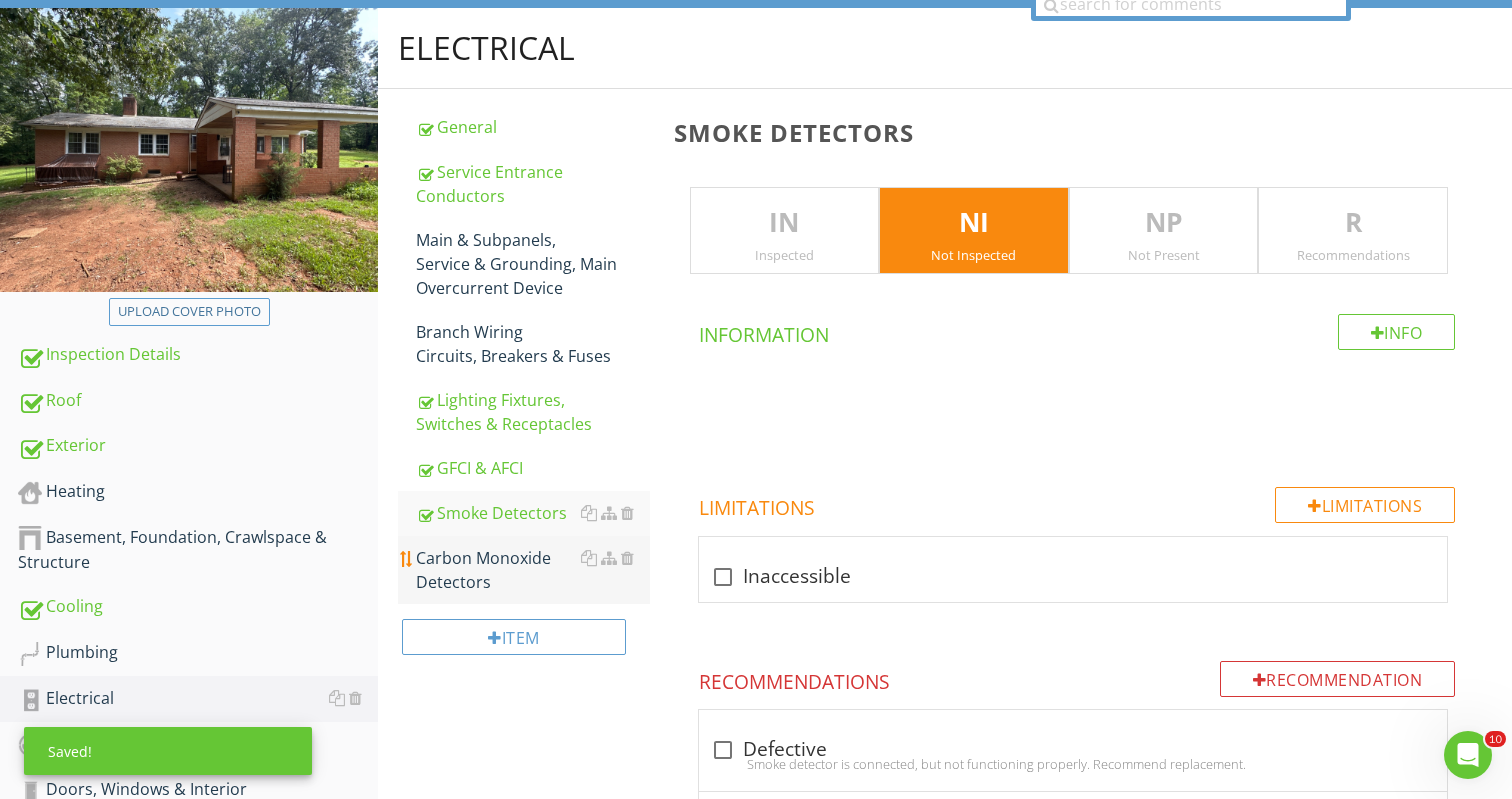 click on "Carbon Monoxide Detectors" at bounding box center (533, 570) 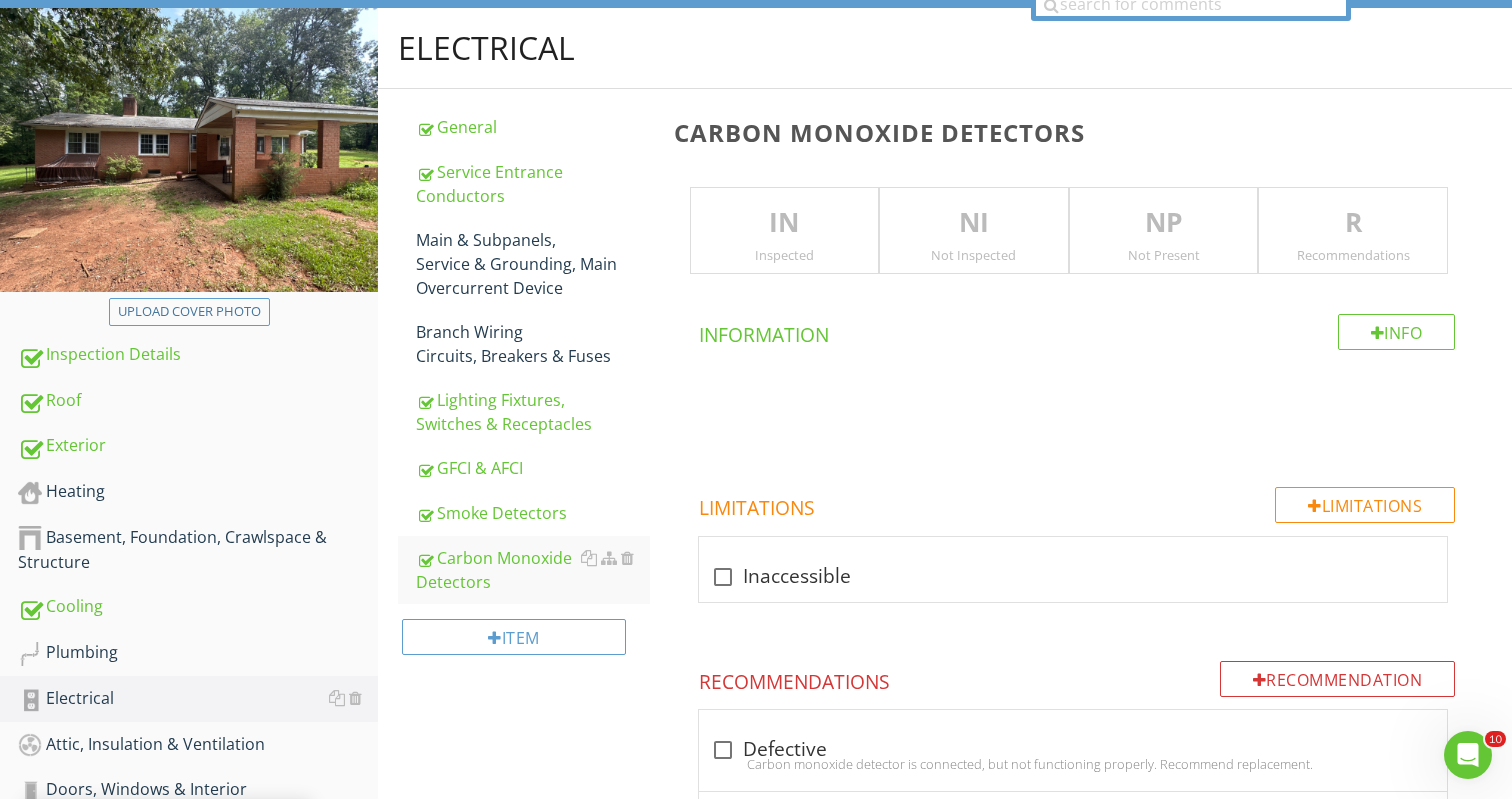 click on "Not Inspected" at bounding box center (974, 255) 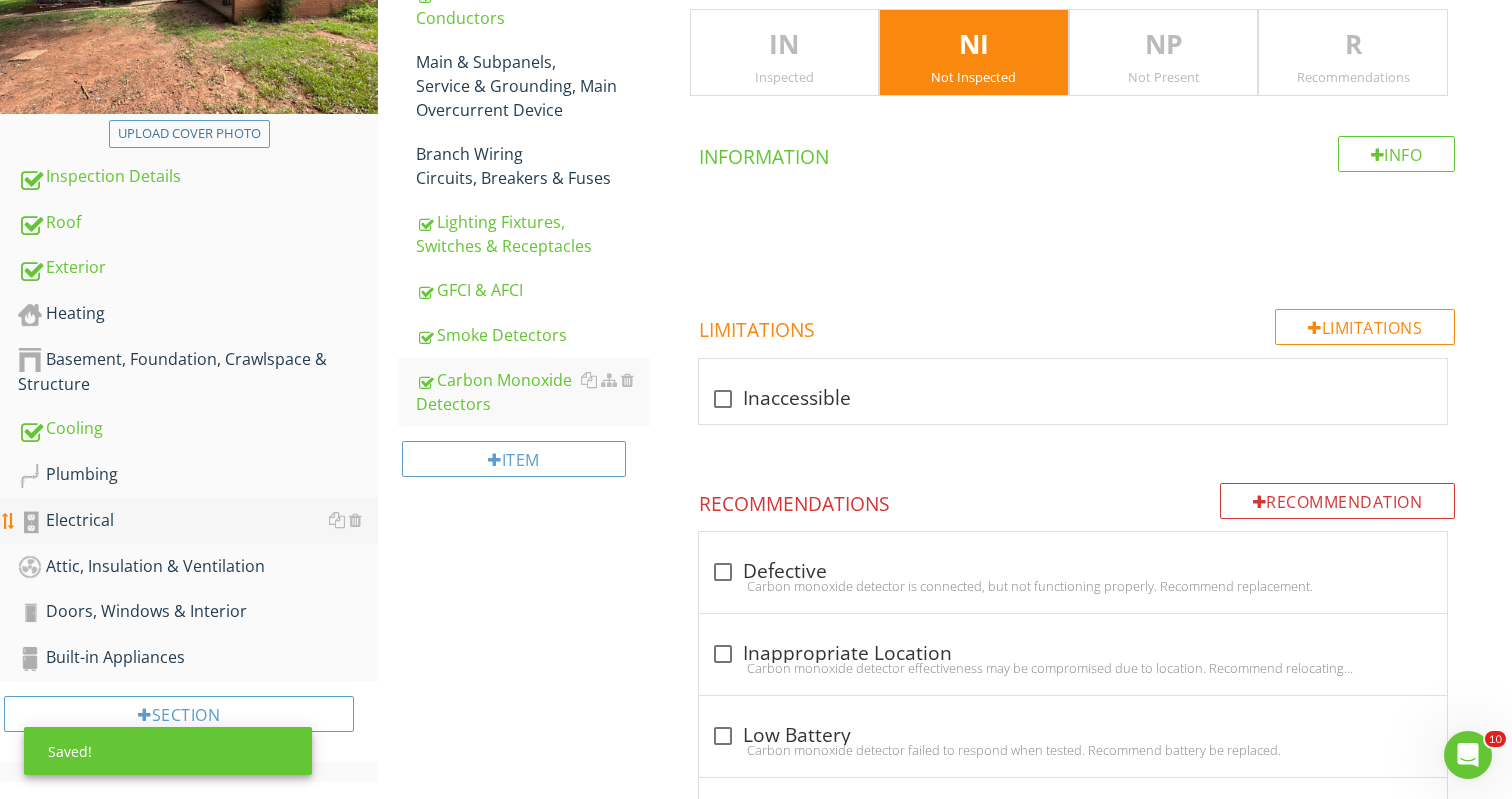 scroll, scrollTop: 373, scrollLeft: 0, axis: vertical 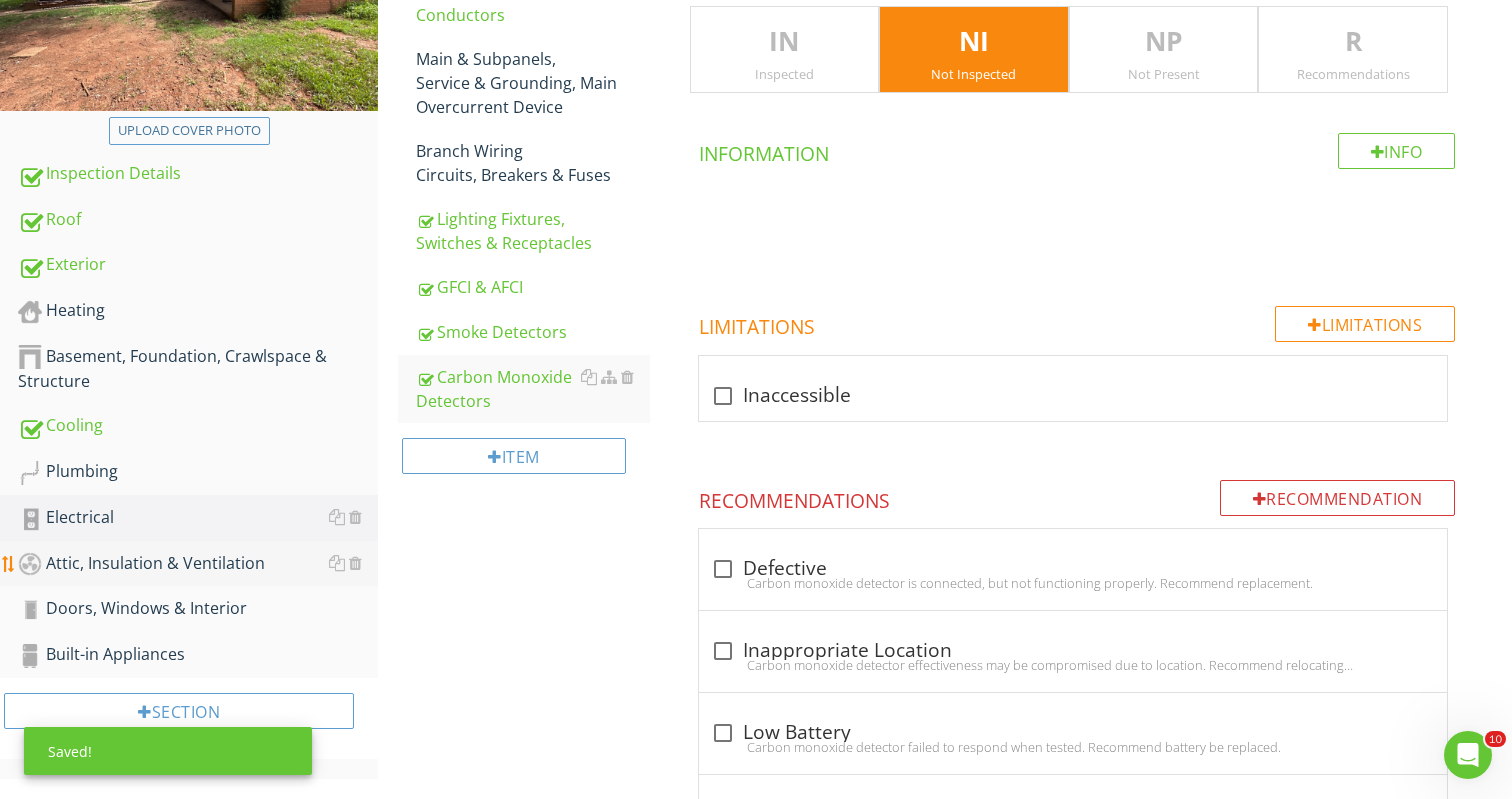 click on "Attic, Insulation & Ventilation" at bounding box center [198, 564] 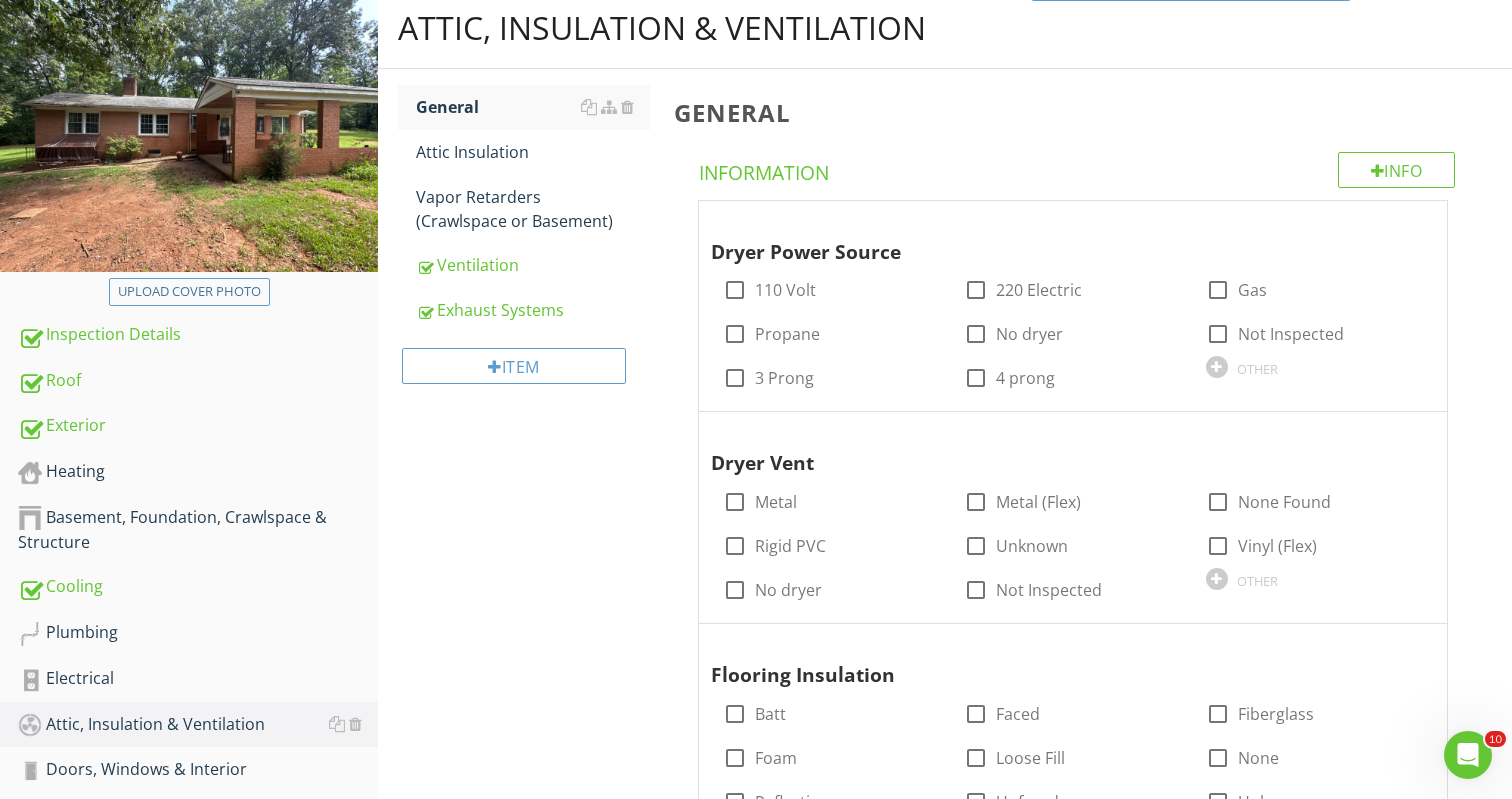 scroll, scrollTop: 130, scrollLeft: 0, axis: vertical 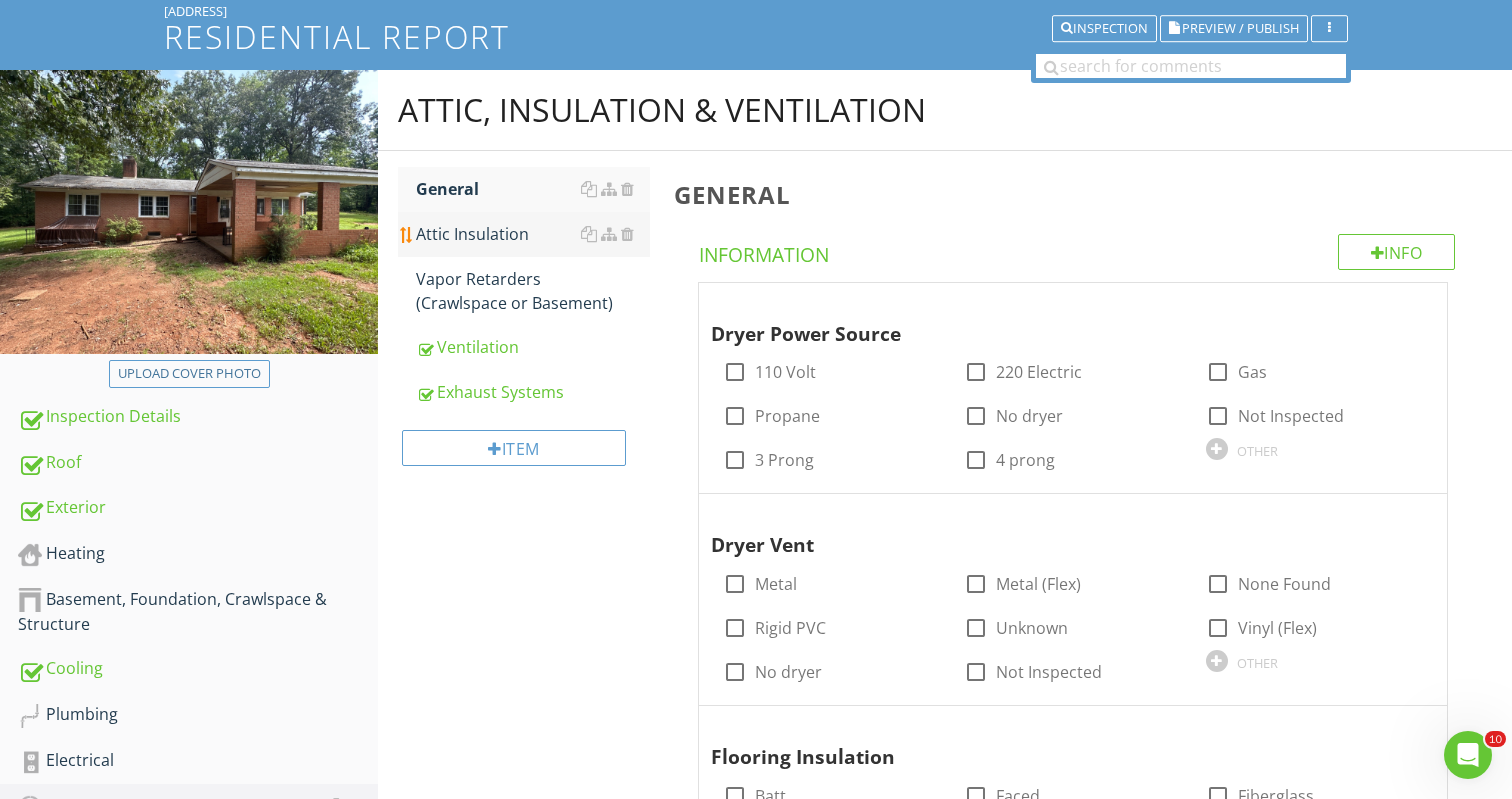 click on "Attic Insulation" at bounding box center [533, 234] 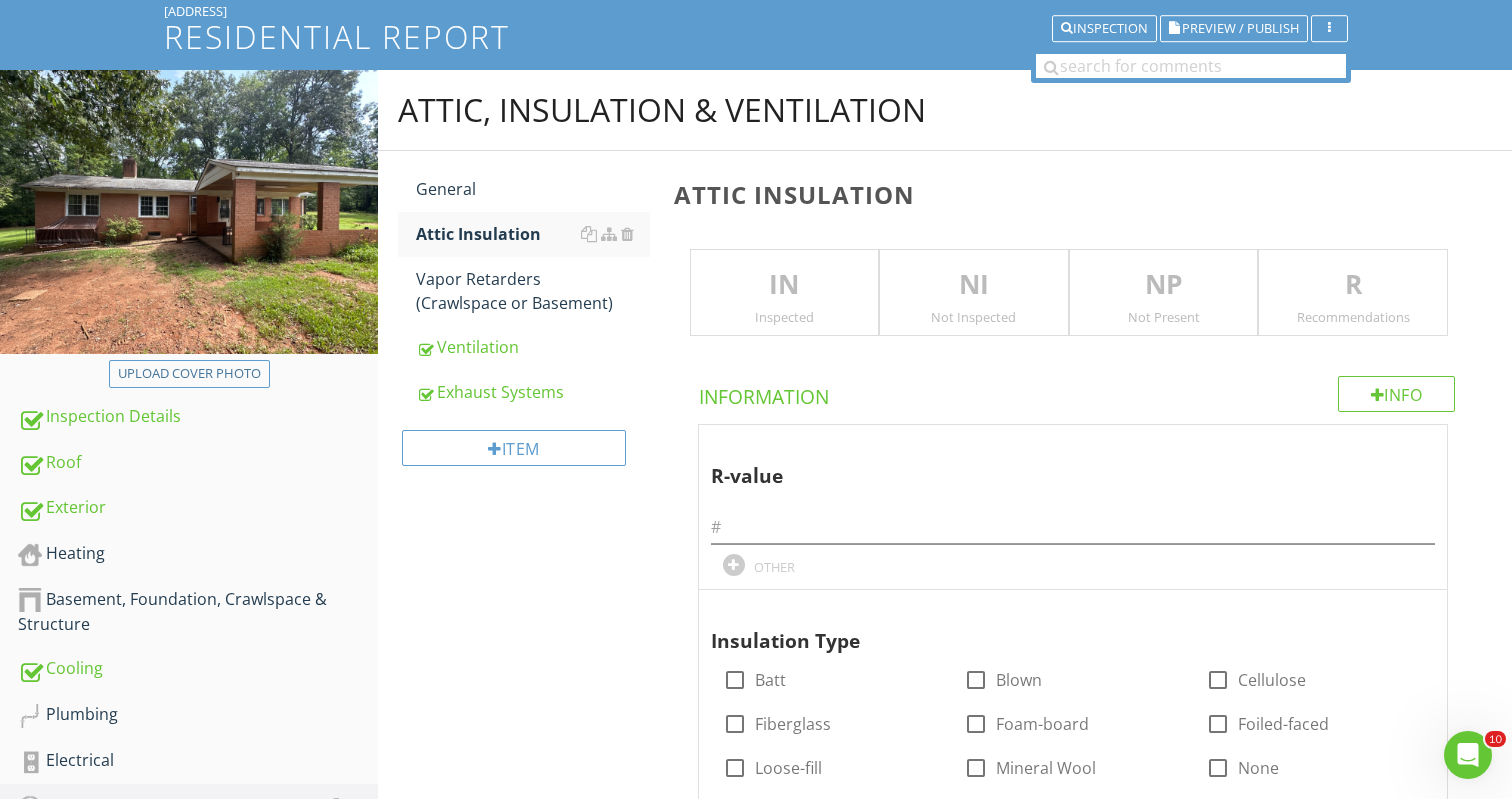 click on "NI" at bounding box center [974, 285] 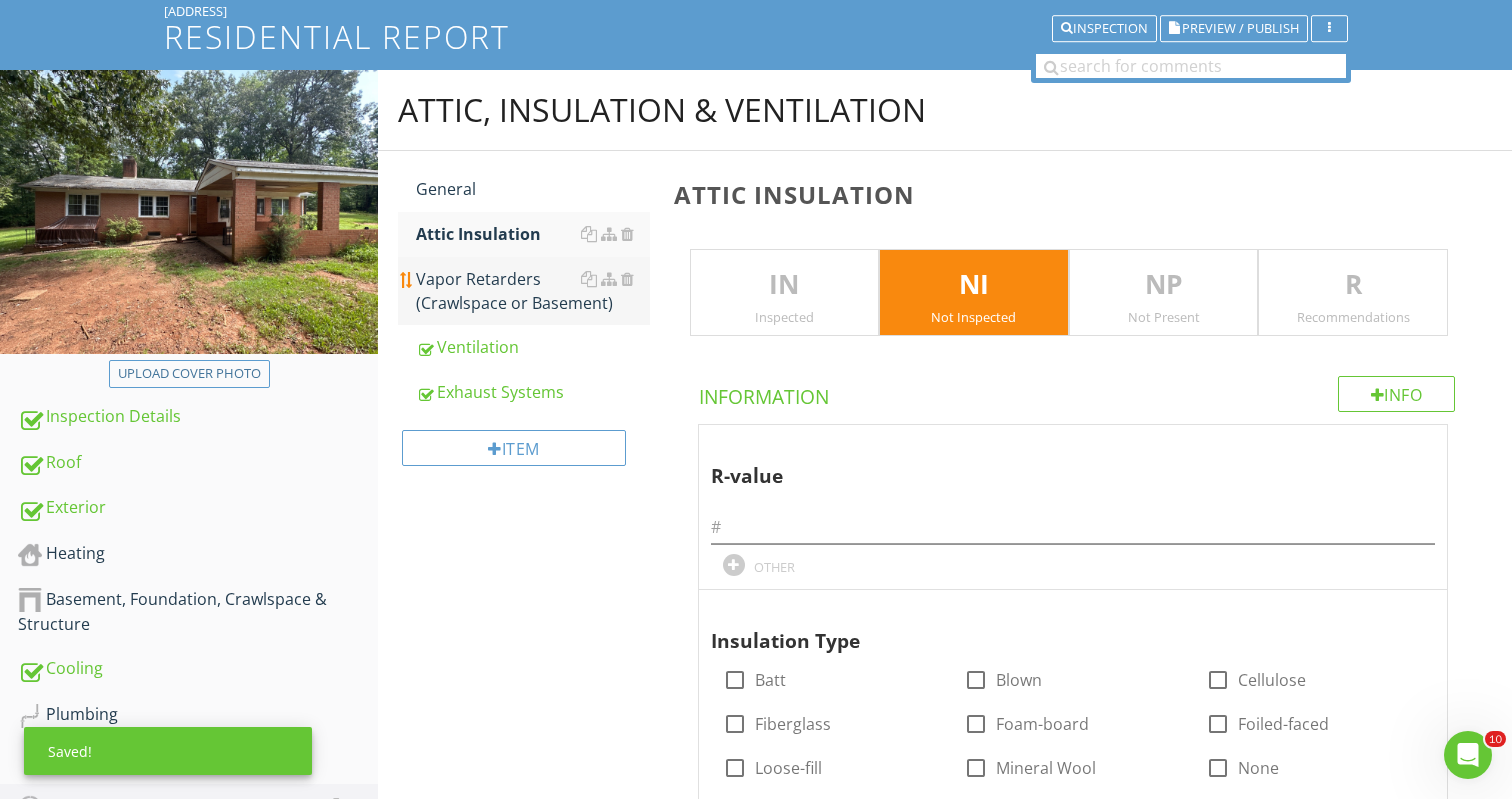 click on "Vapor Retarders (Crawlspace or Basement)" at bounding box center (533, 291) 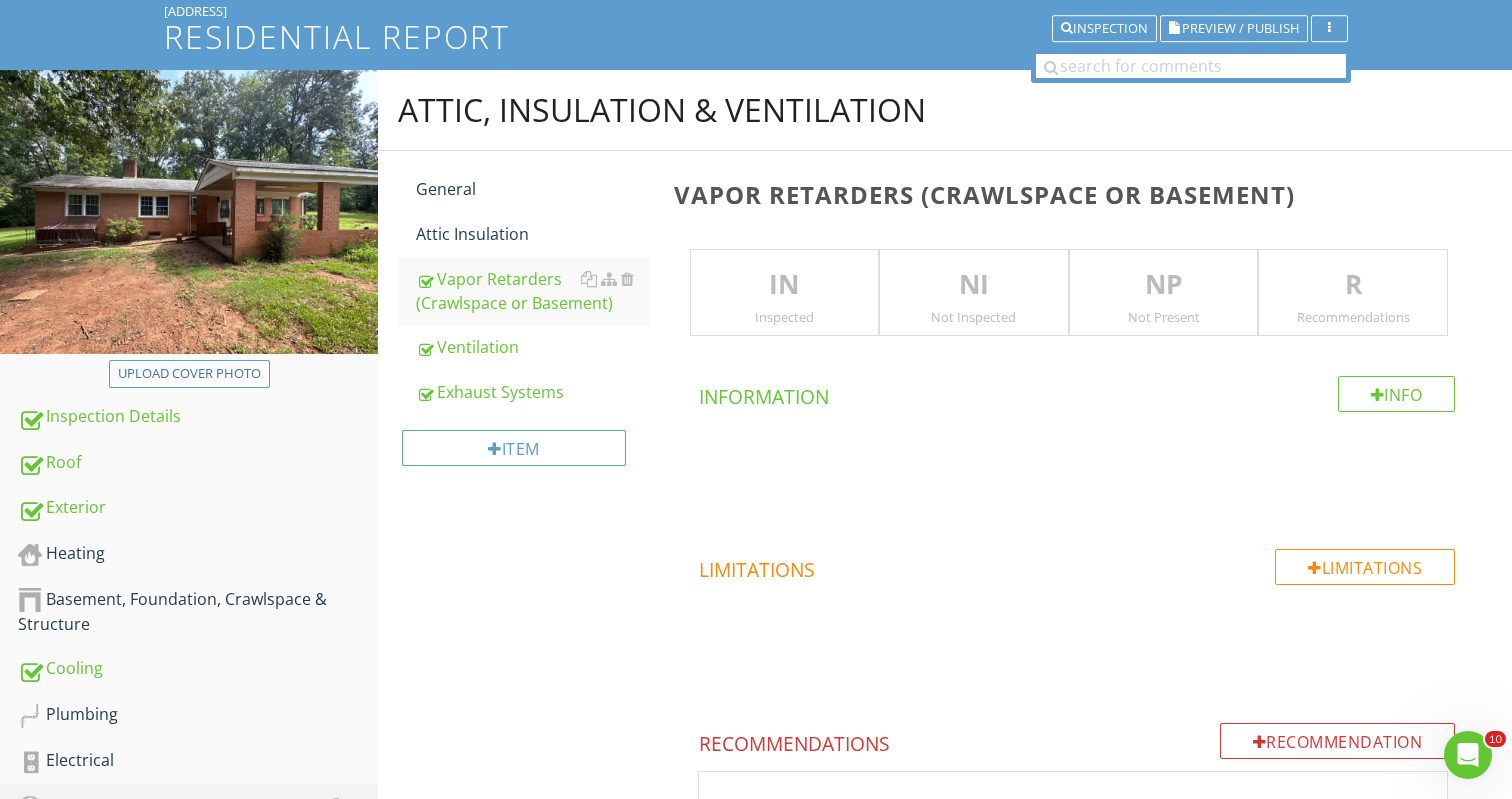 click on "NI   Not Inspected" at bounding box center [974, 293] 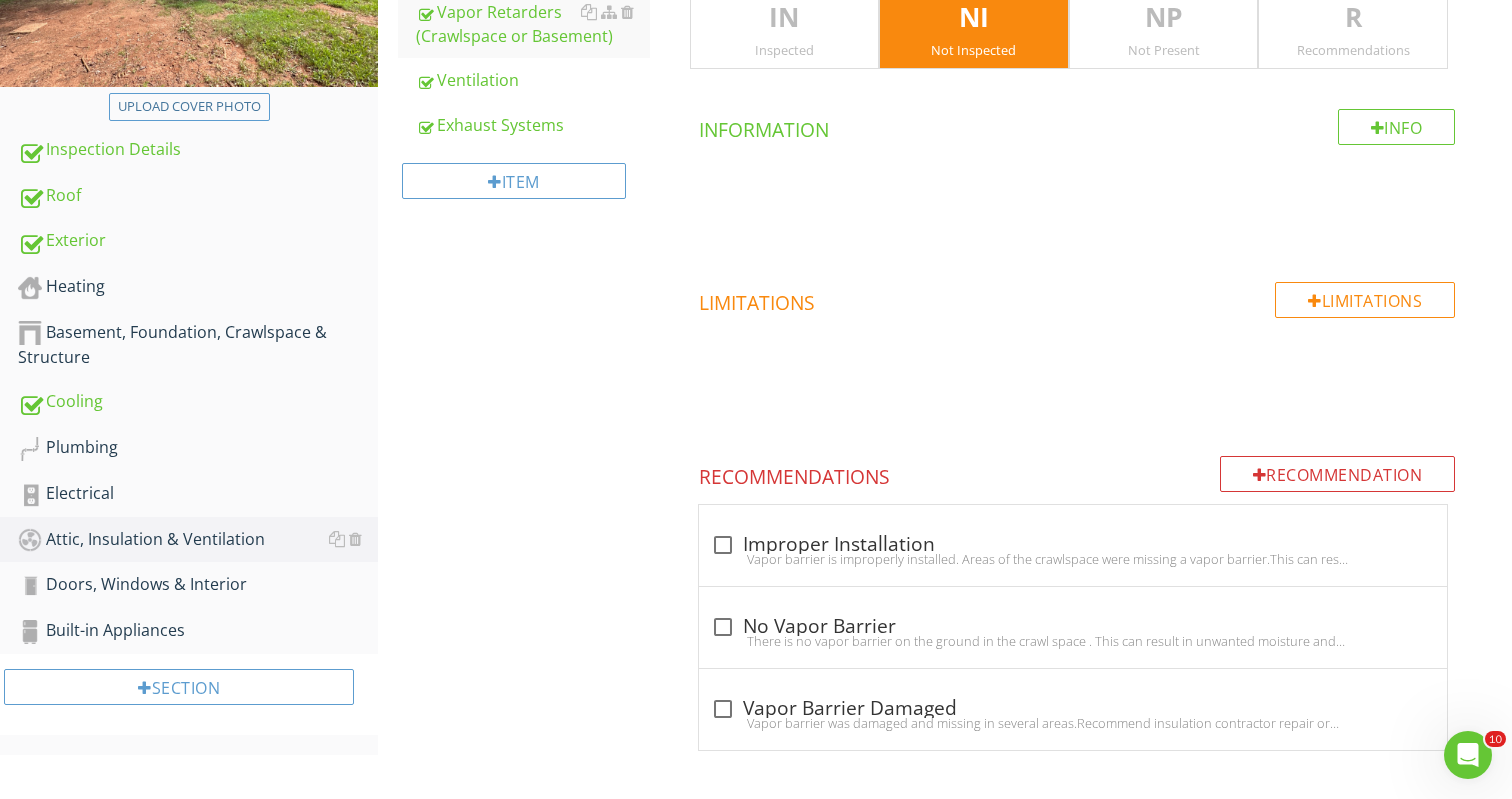 scroll, scrollTop: 396, scrollLeft: 0, axis: vertical 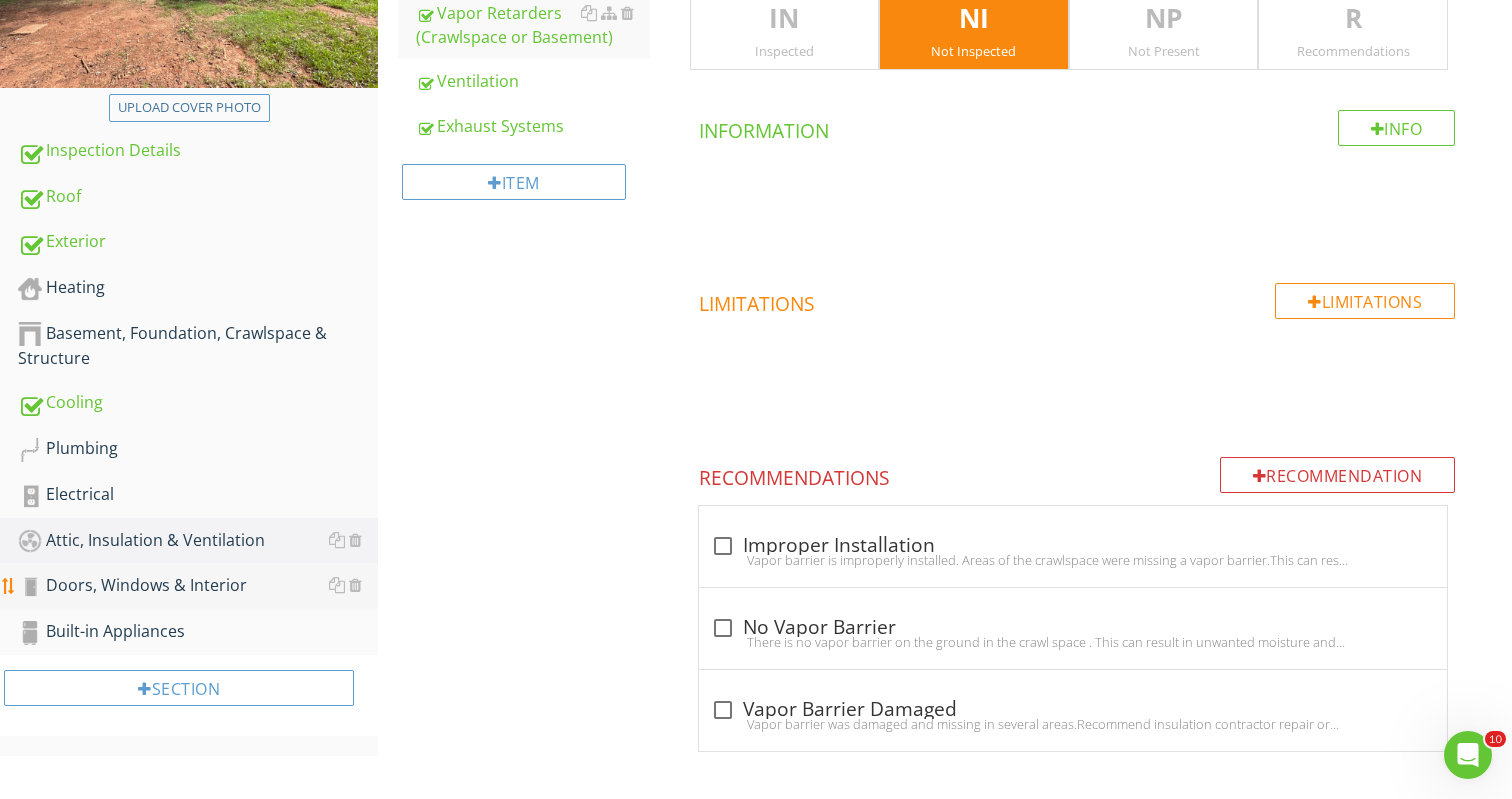 click on "Doors, Windows & Interior" at bounding box center [198, 586] 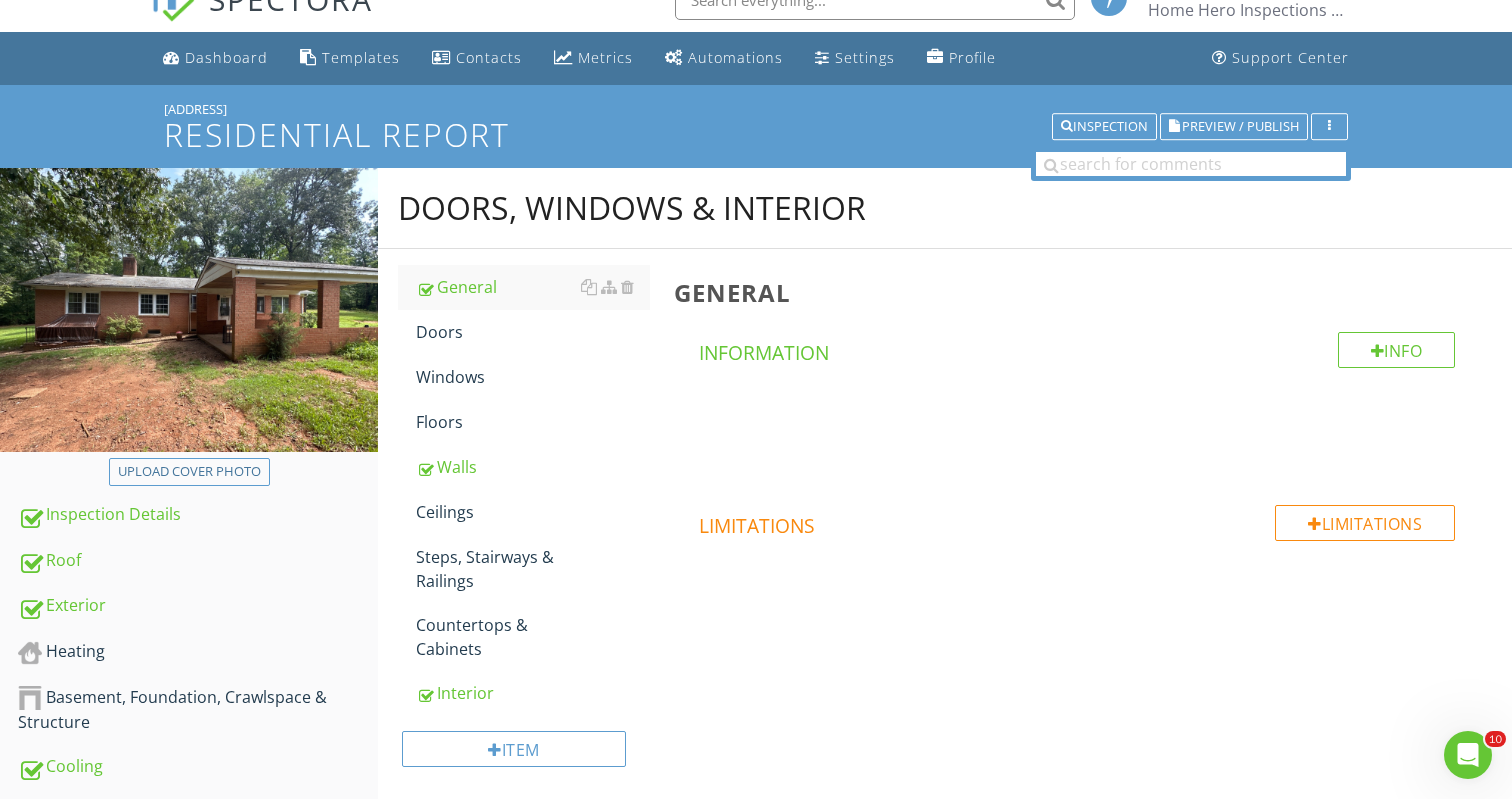 scroll, scrollTop: 52, scrollLeft: 0, axis: vertical 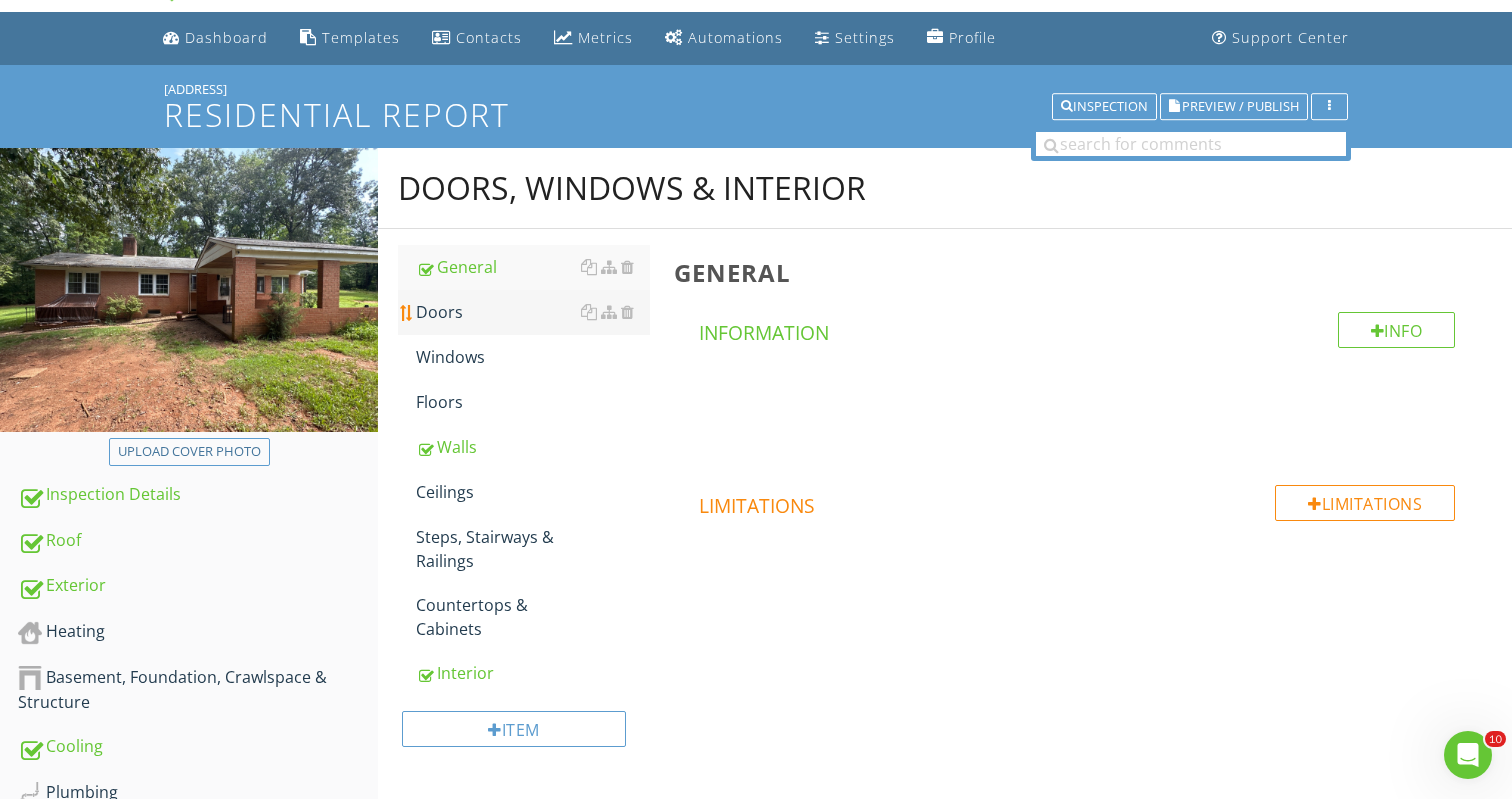 click on "Doors" at bounding box center [533, 312] 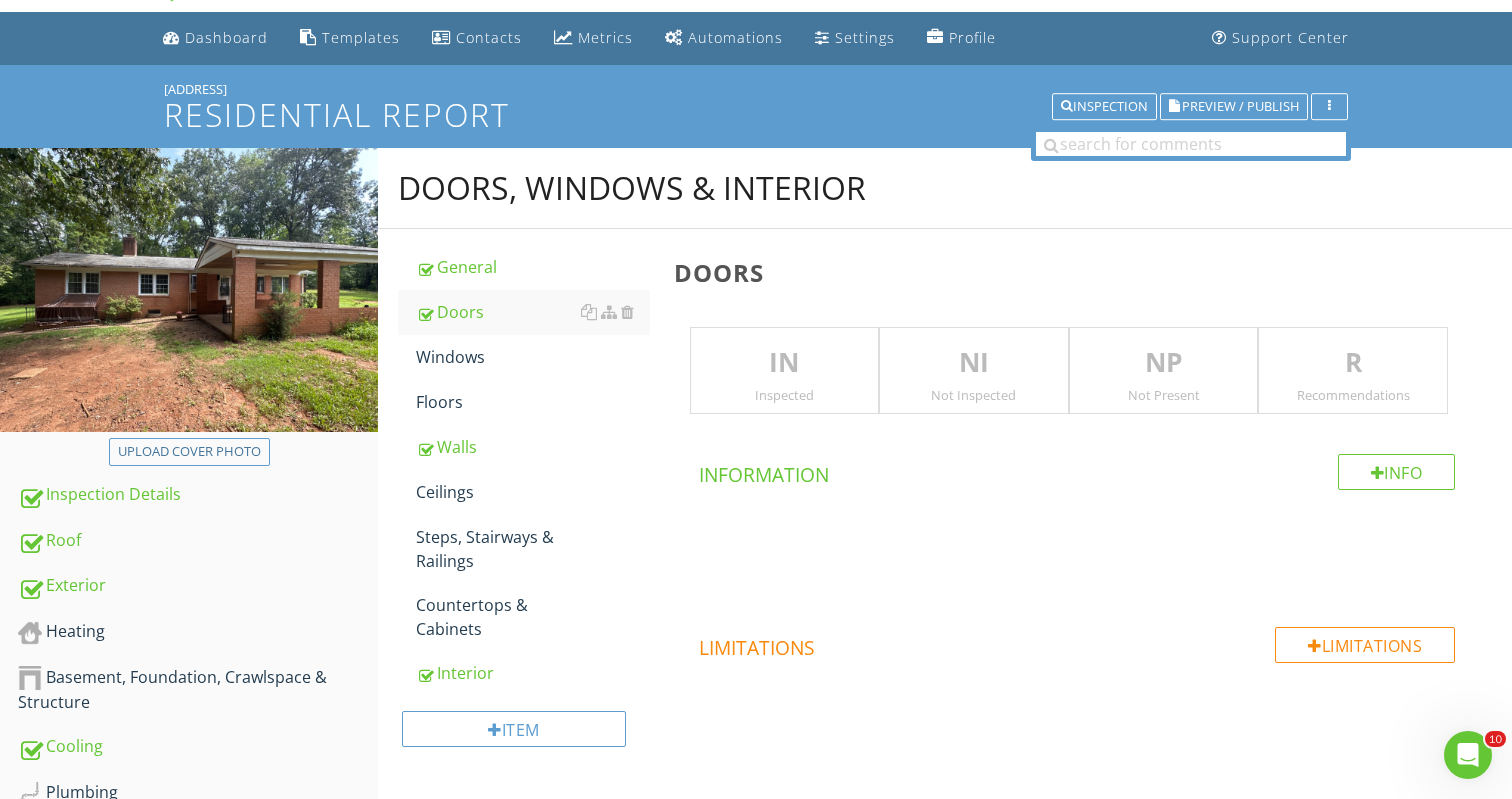 click on "NI" at bounding box center [974, 363] 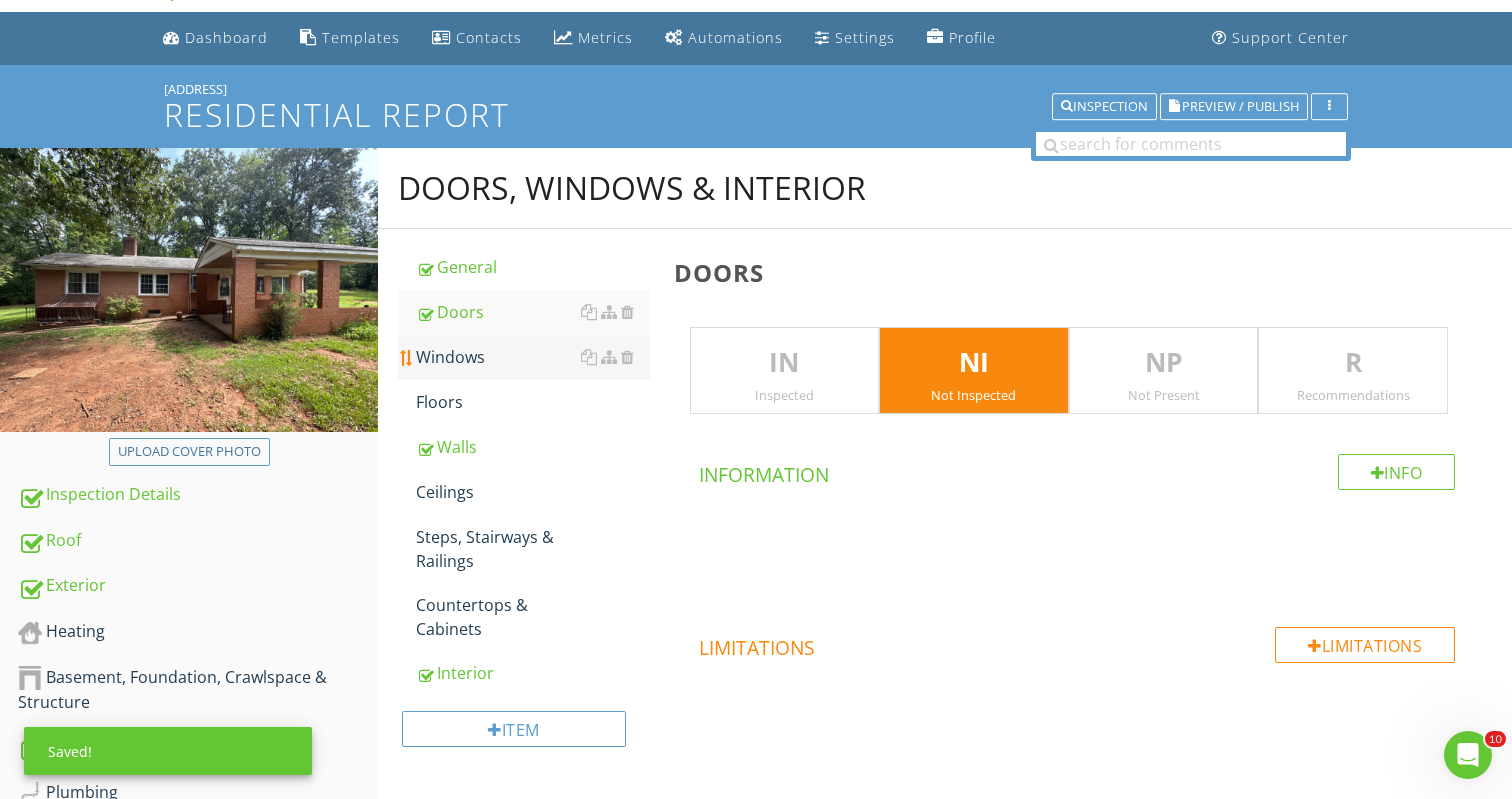 click on "Windows" at bounding box center (533, 357) 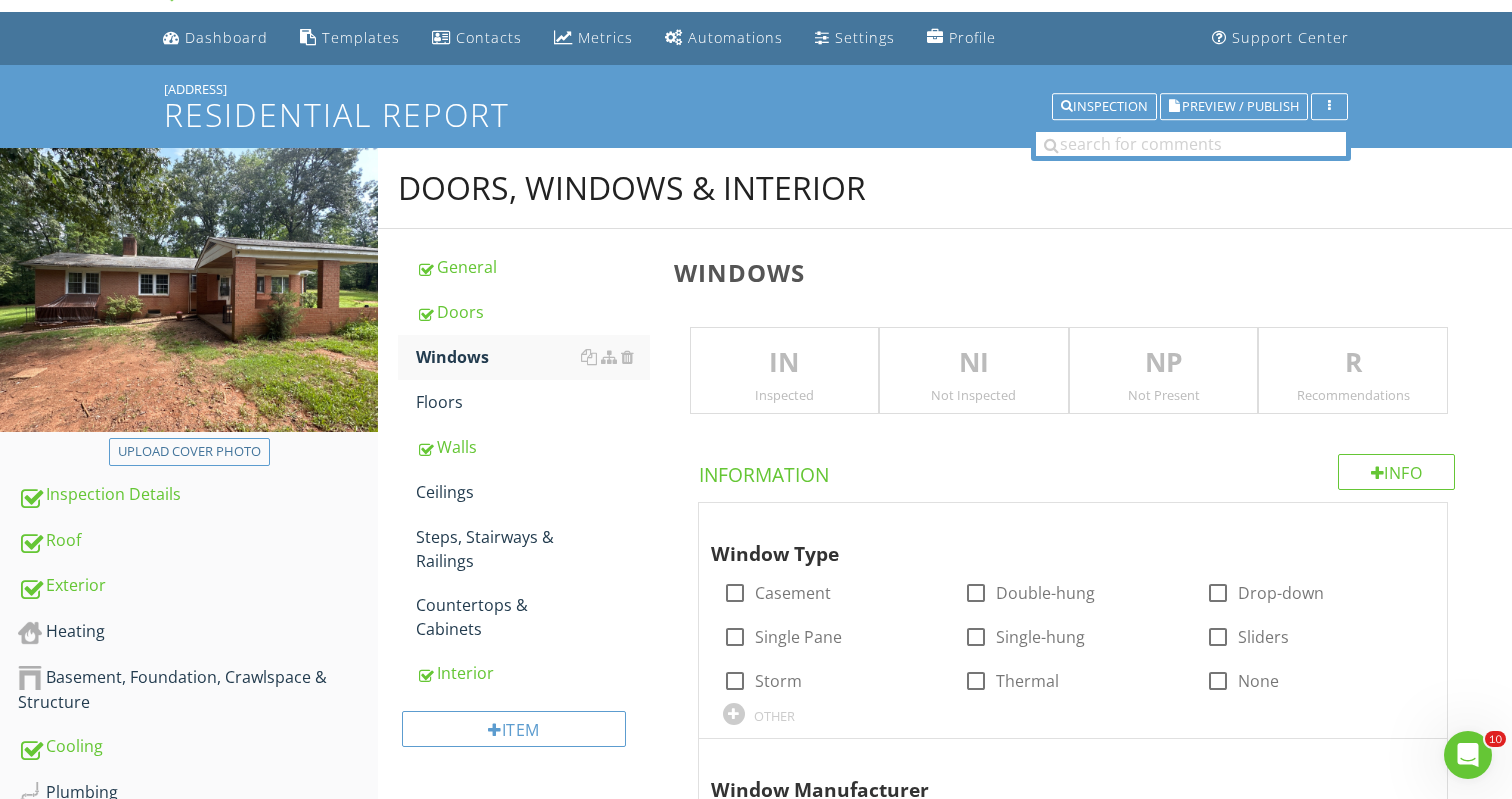click on "IN" at bounding box center [785, 363] 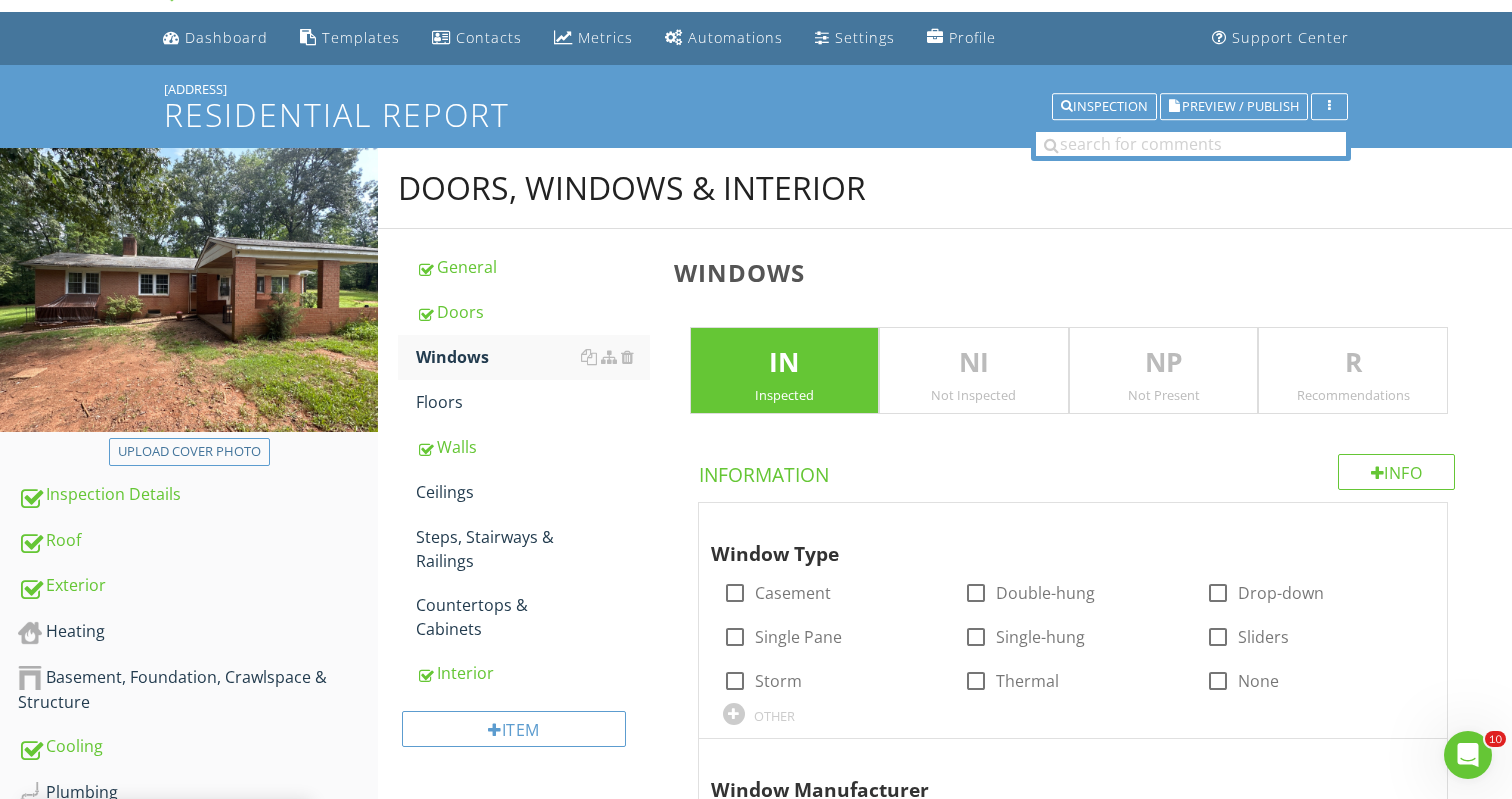 click on "NI" at bounding box center (974, 363) 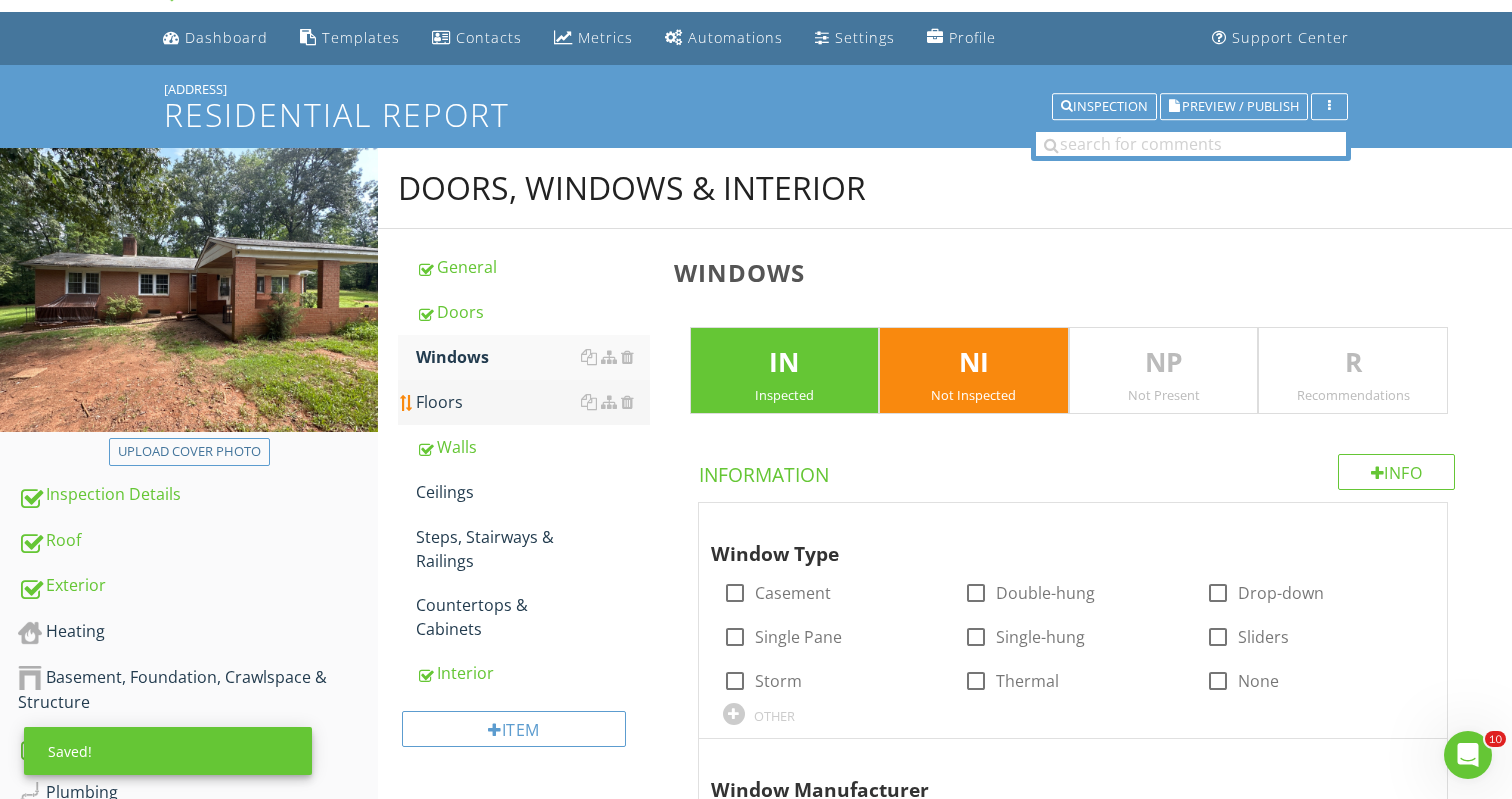 click on "Floors" at bounding box center [533, 402] 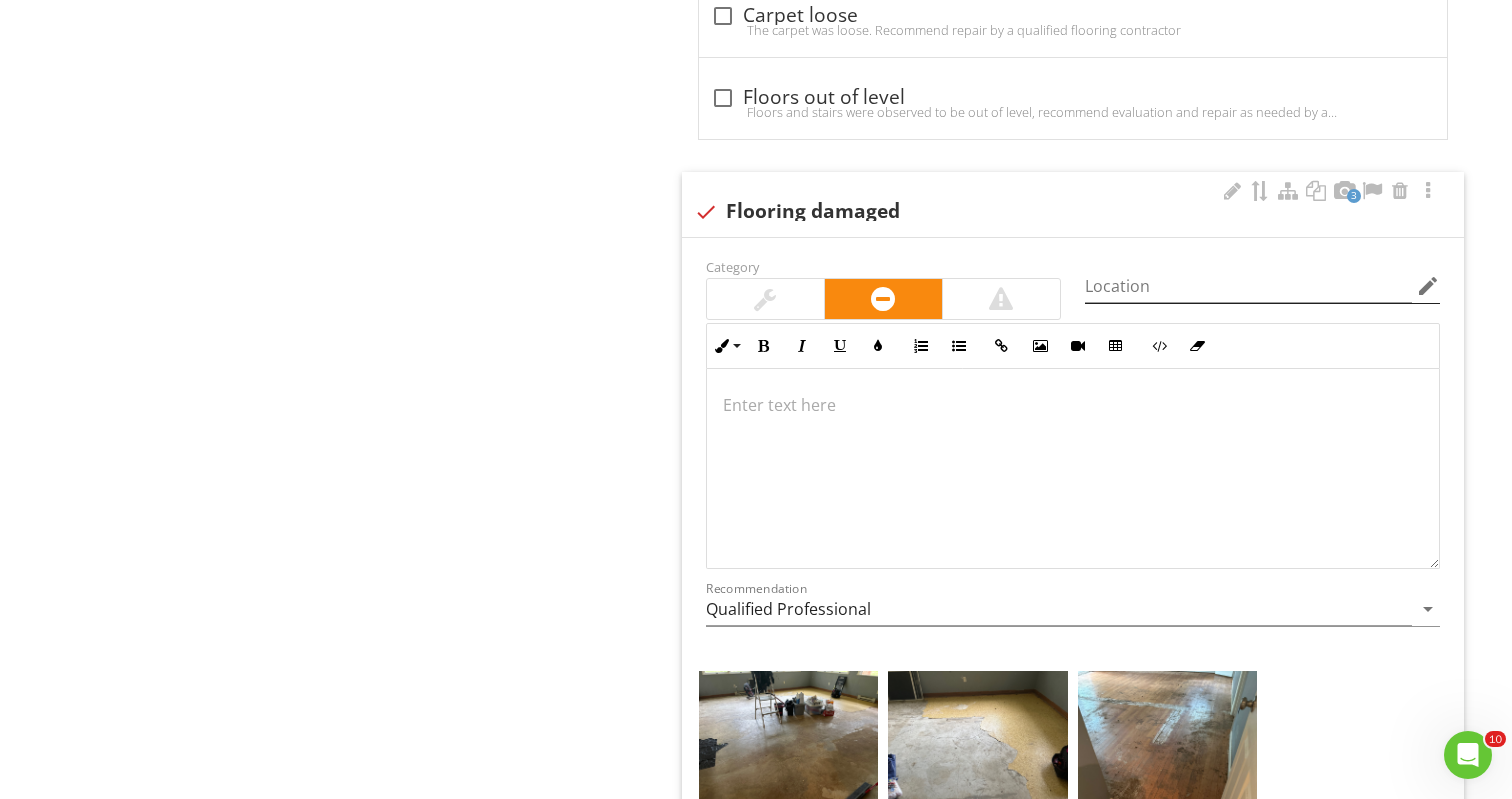 scroll, scrollTop: 1737, scrollLeft: 0, axis: vertical 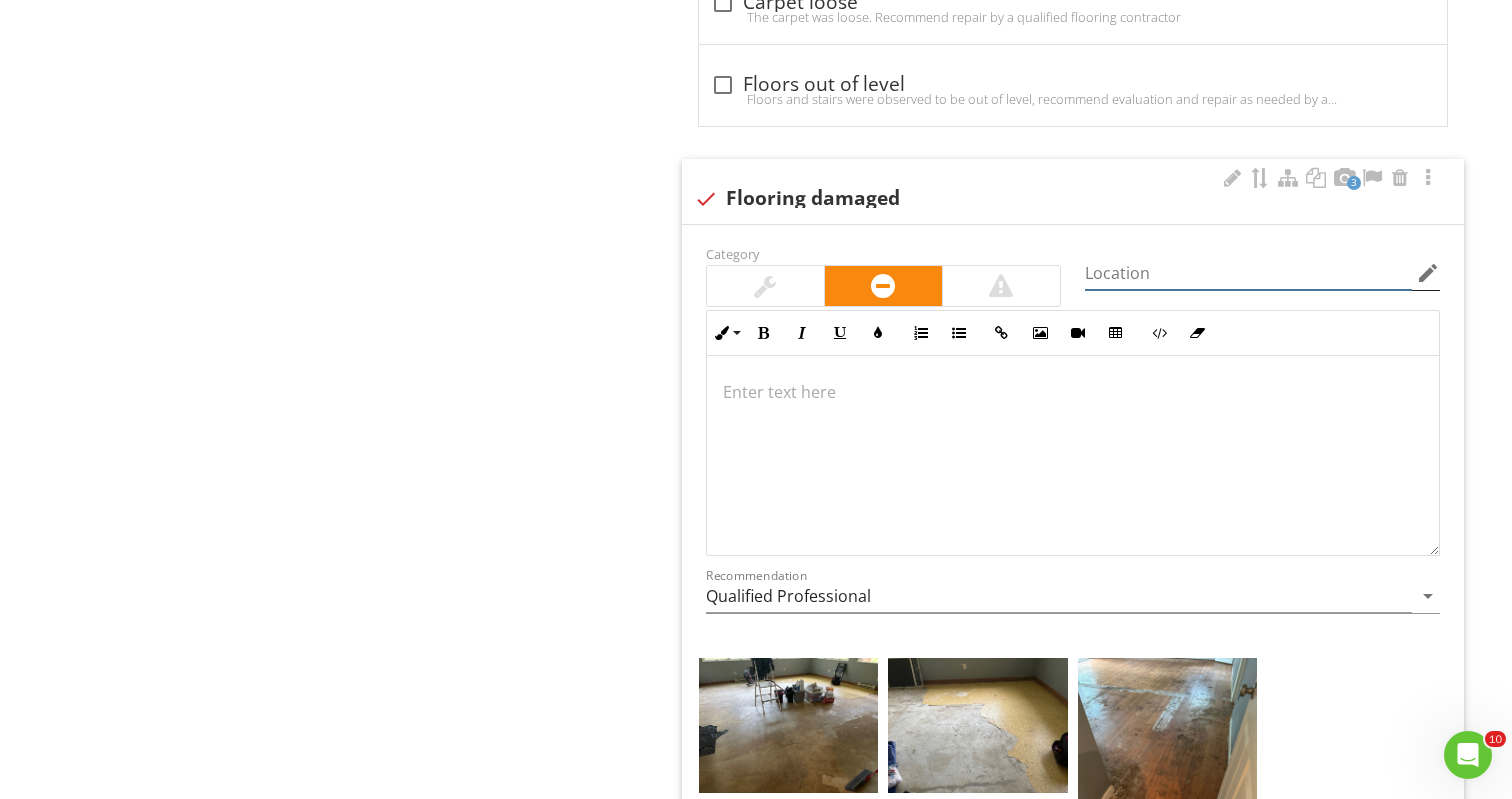 click at bounding box center [1248, 273] 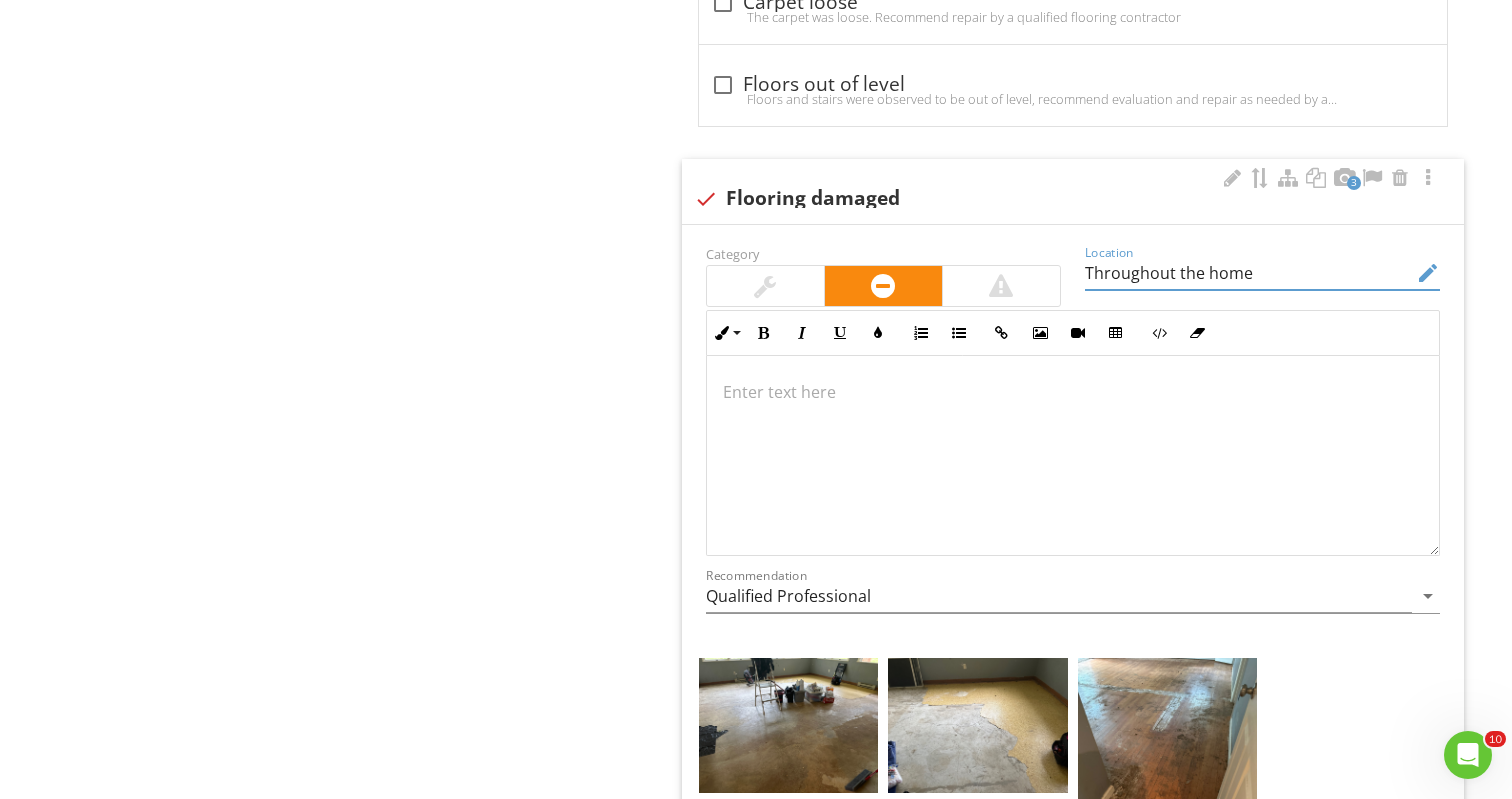 type on "Throughout the home" 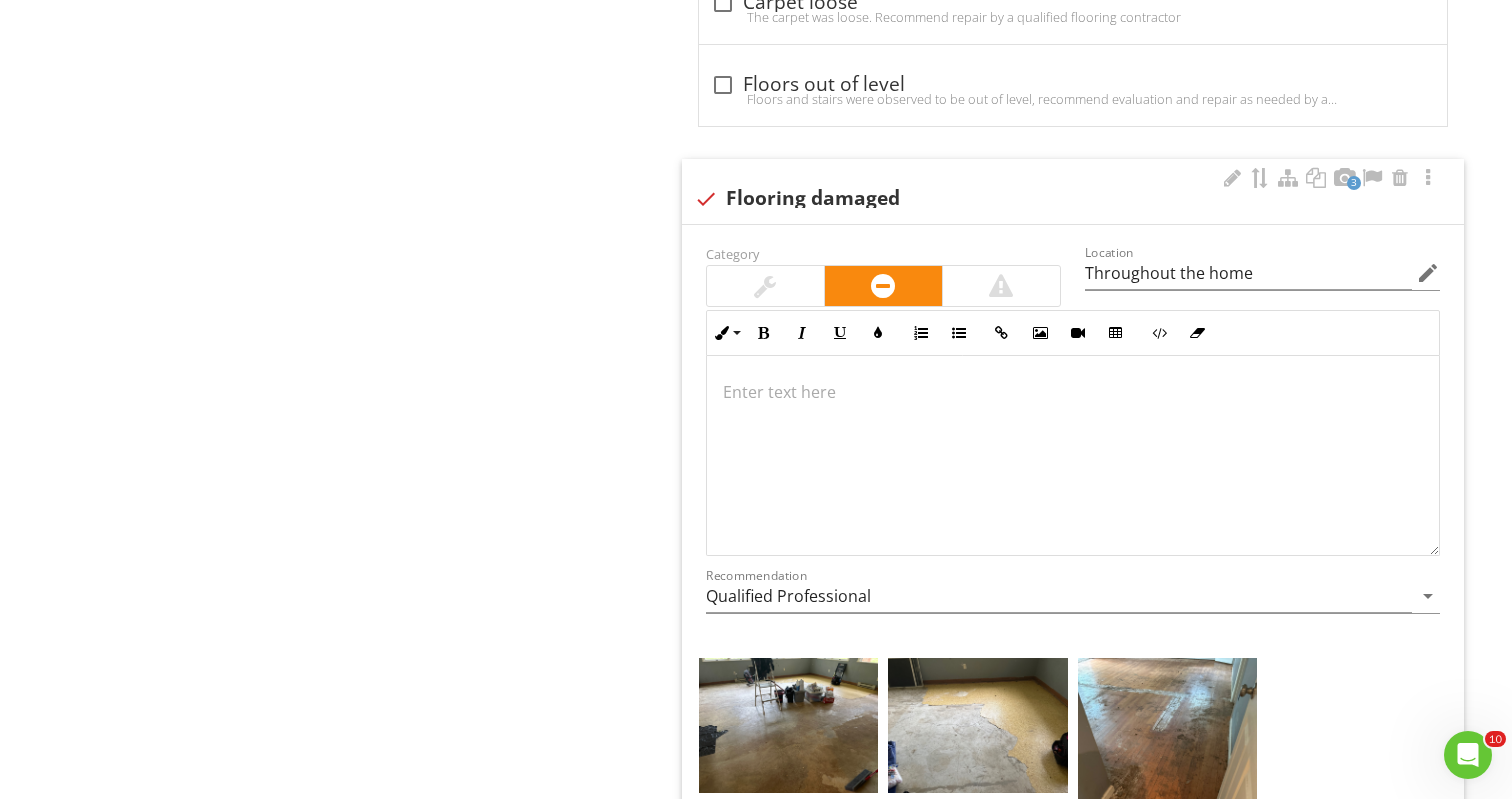 type 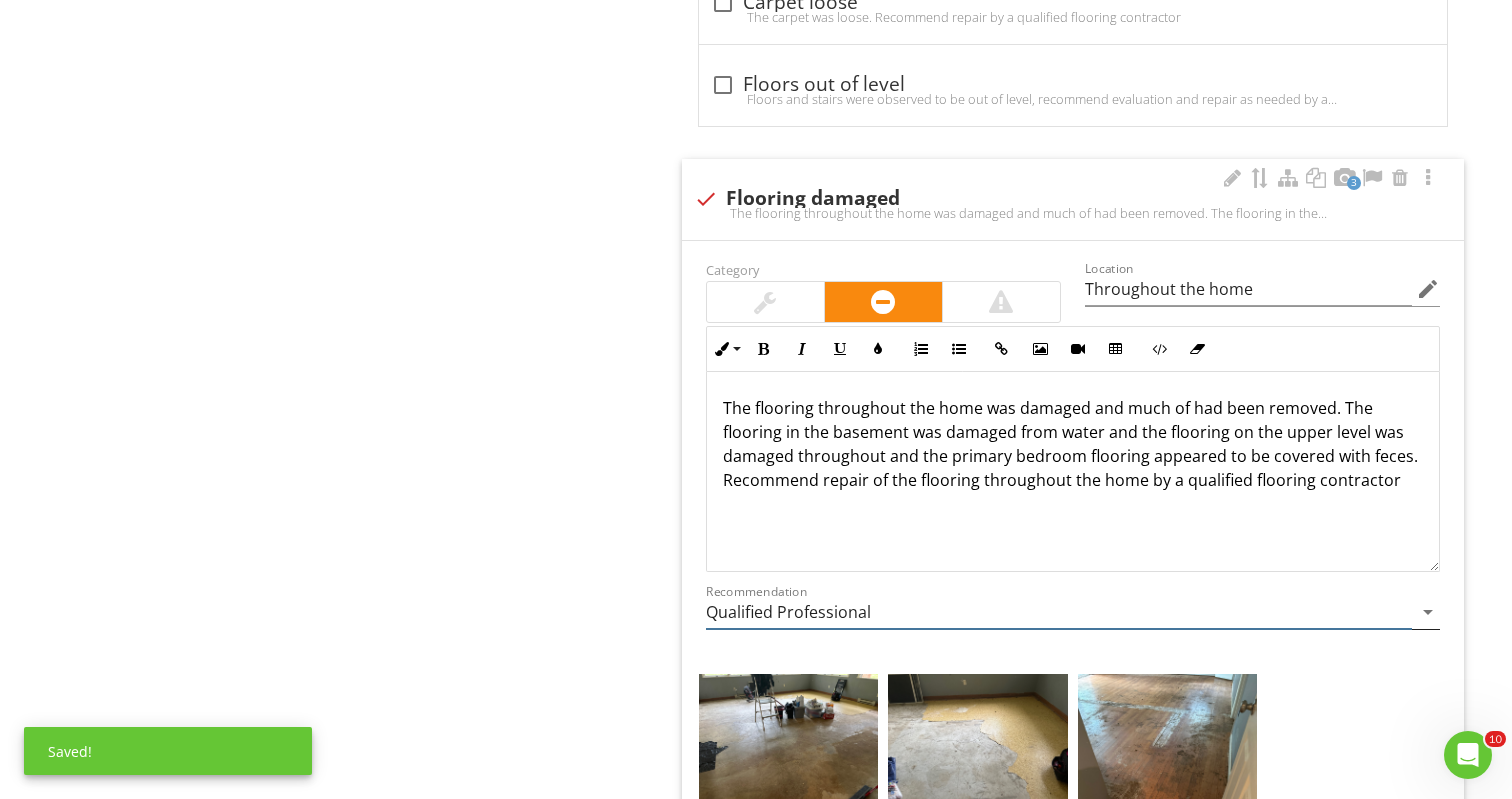 click on "Qualified Professional" at bounding box center (1059, 612) 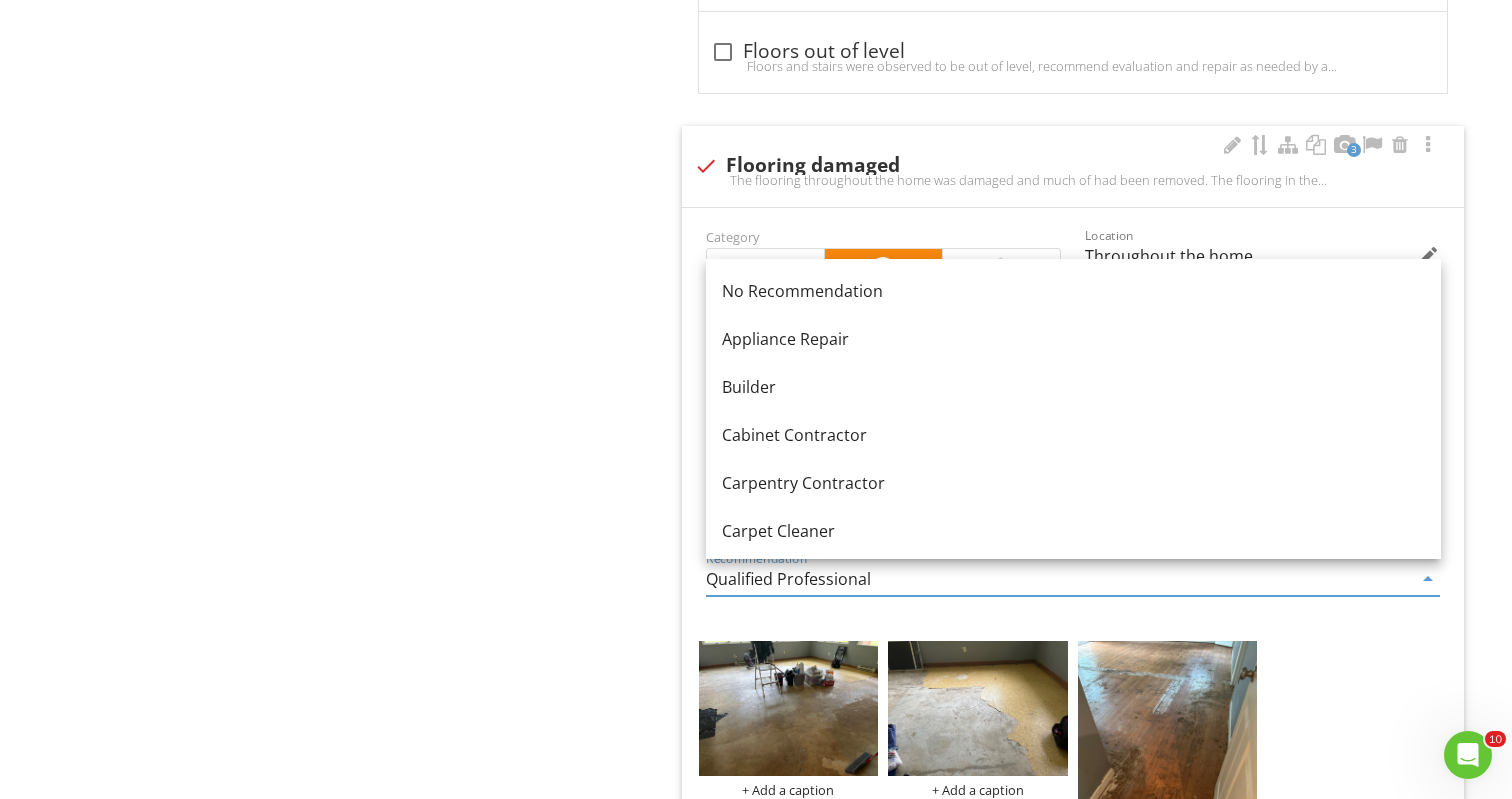 scroll, scrollTop: 1770, scrollLeft: 0, axis: vertical 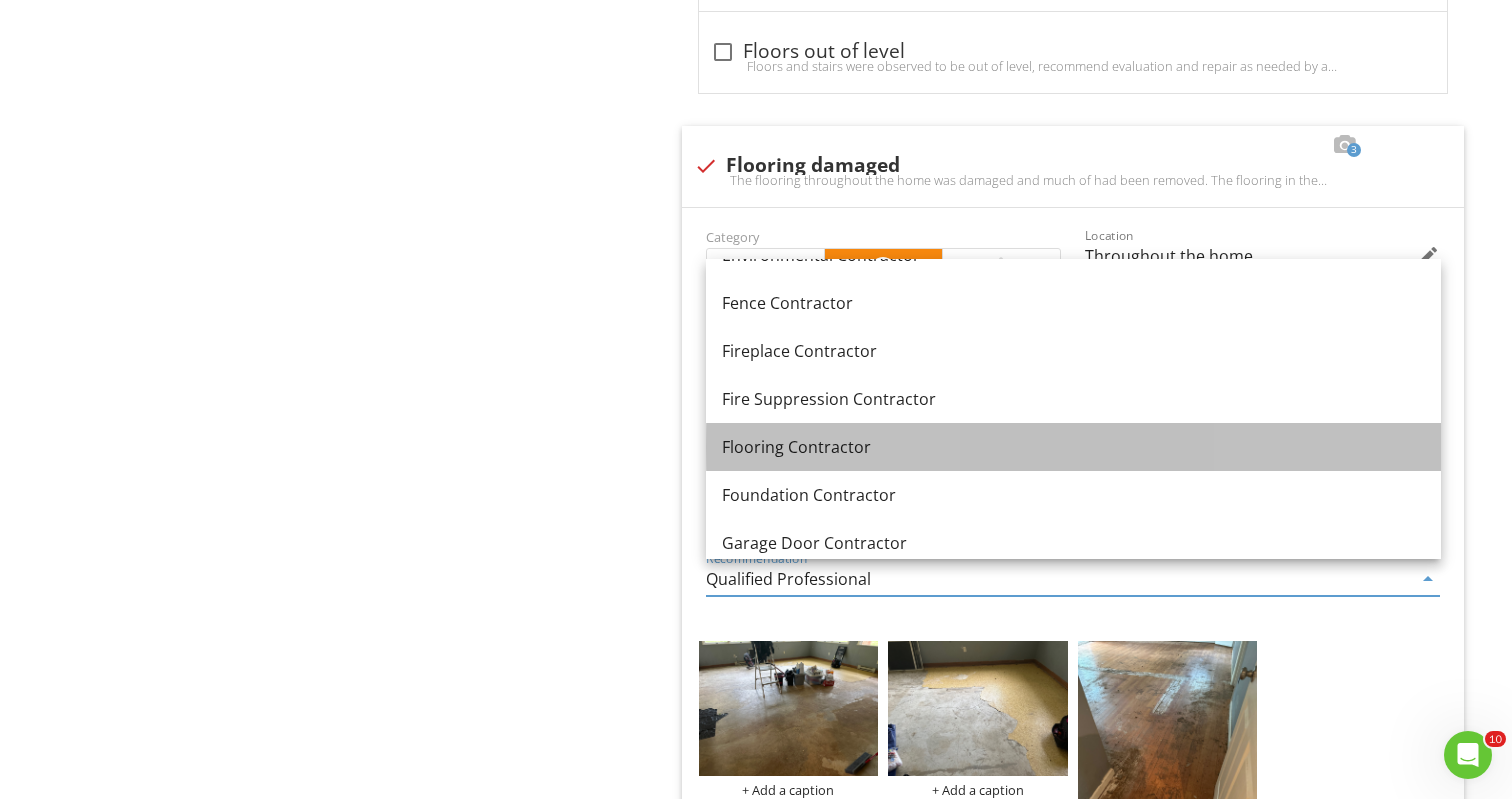 click on "Flooring Contractor" at bounding box center (1073, 447) 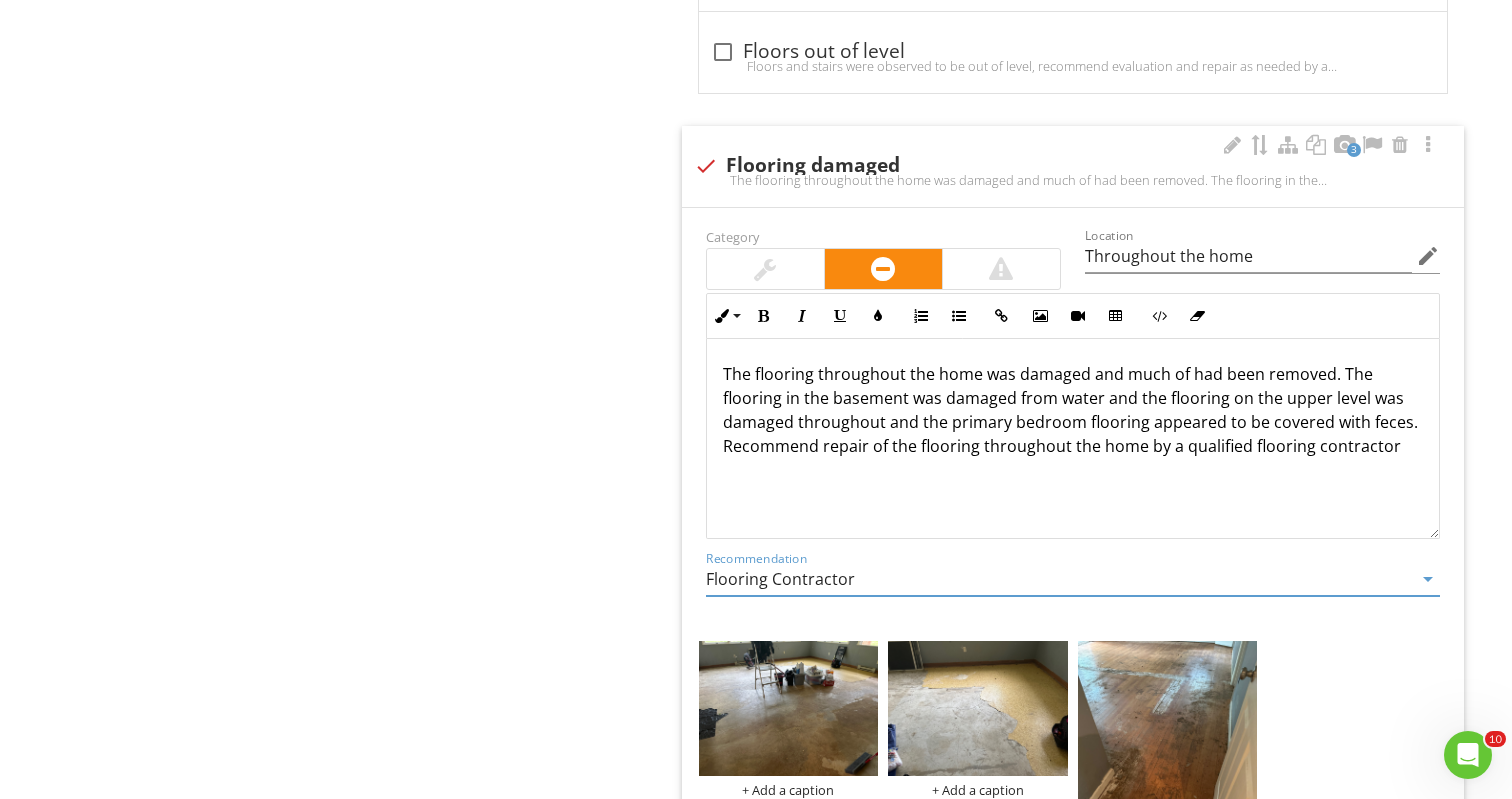 scroll, scrollTop: 2, scrollLeft: 0, axis: vertical 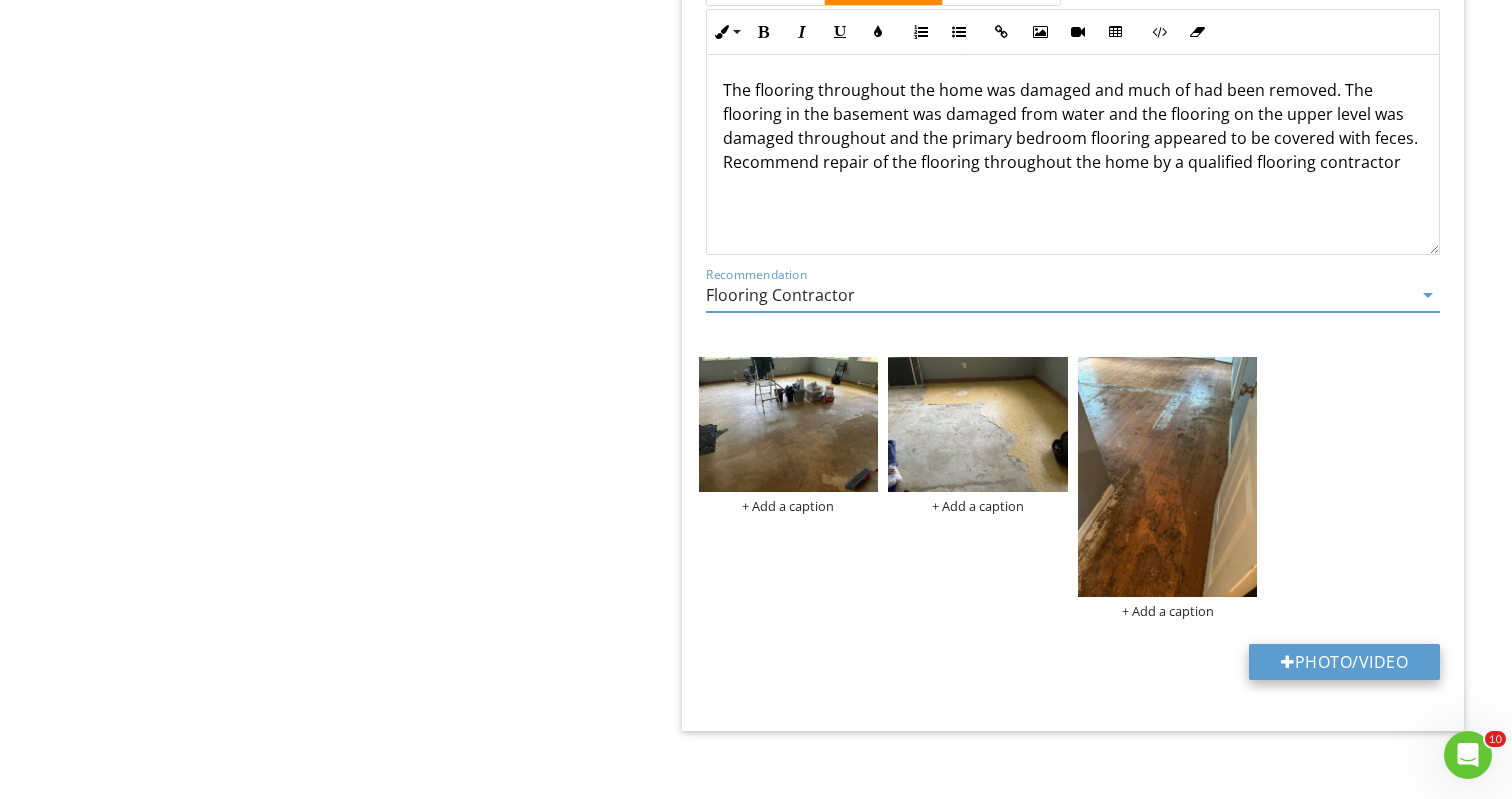 click on "Photo/Video" at bounding box center (1344, 662) 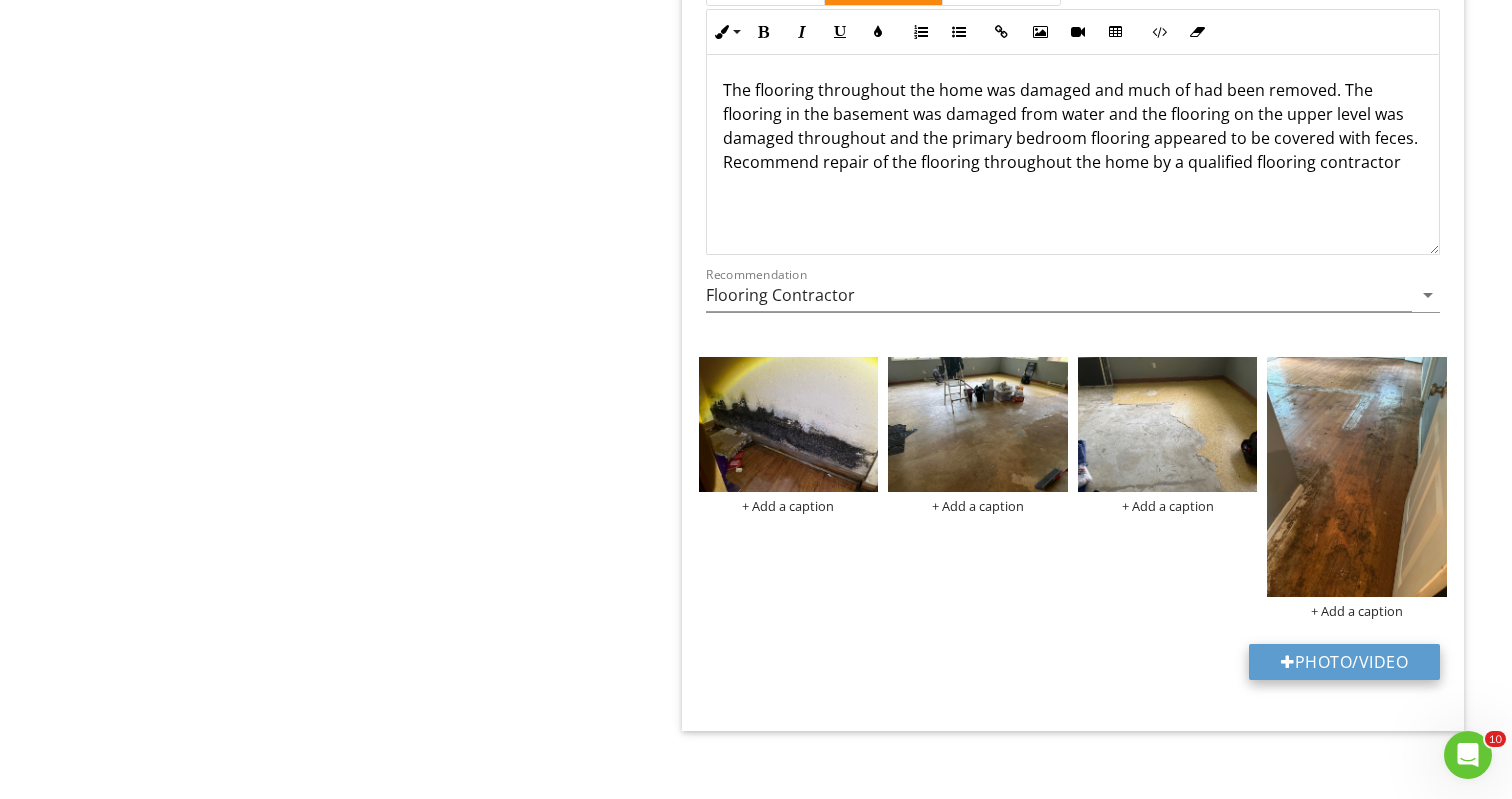 click on "Photo/Video" at bounding box center (1344, 662) 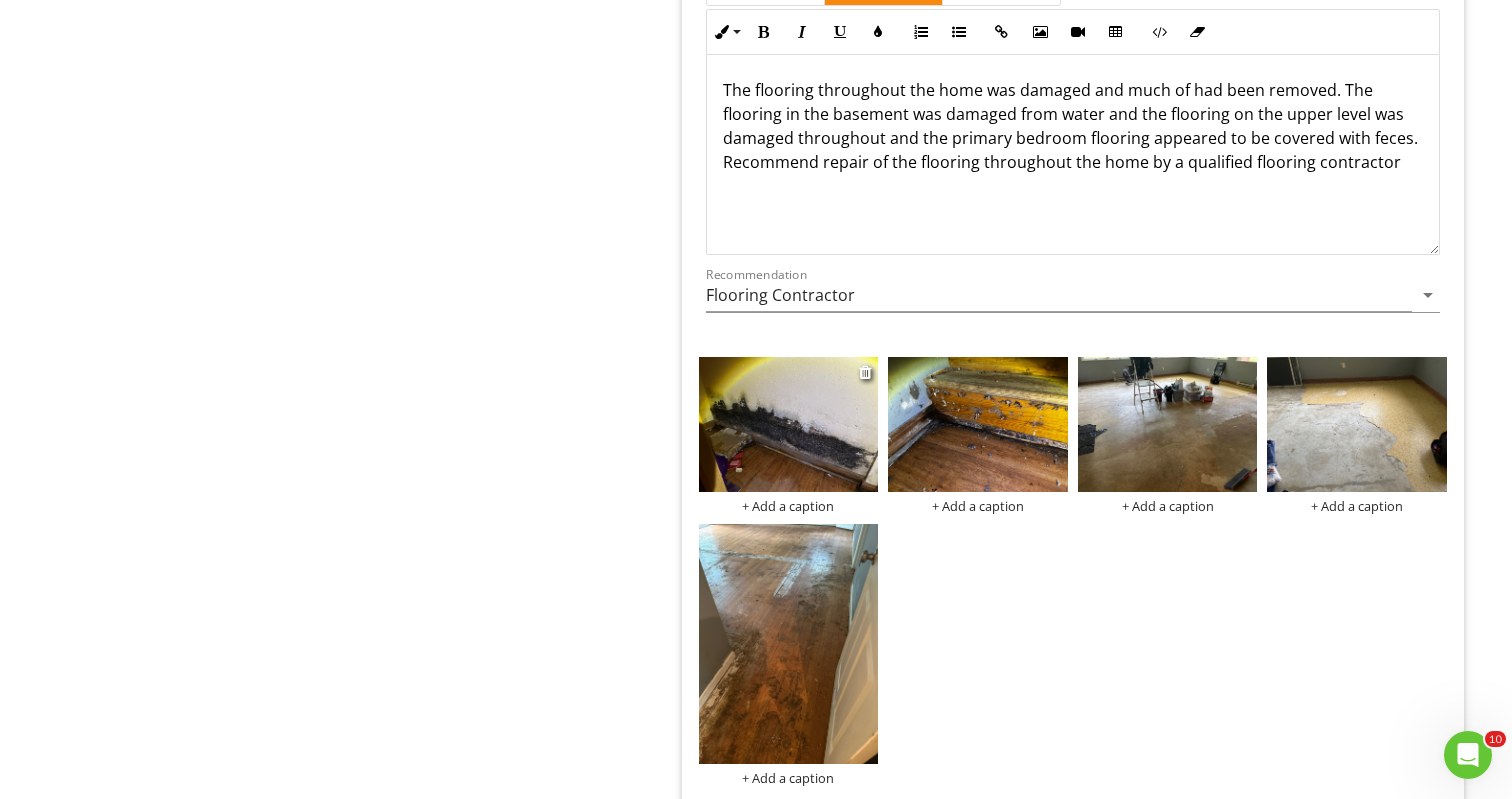 click at bounding box center (789, 424) 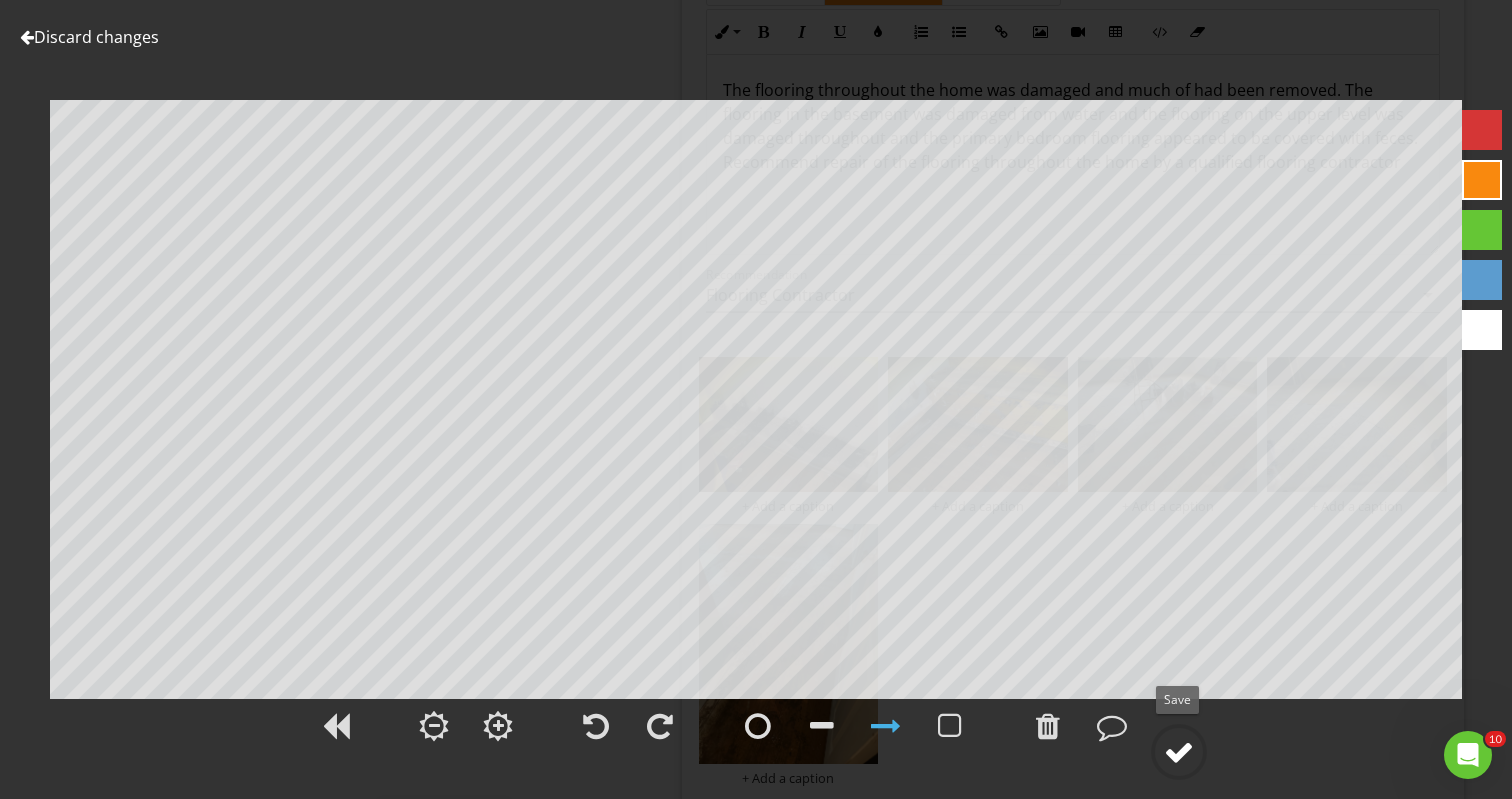 click at bounding box center (1179, 752) 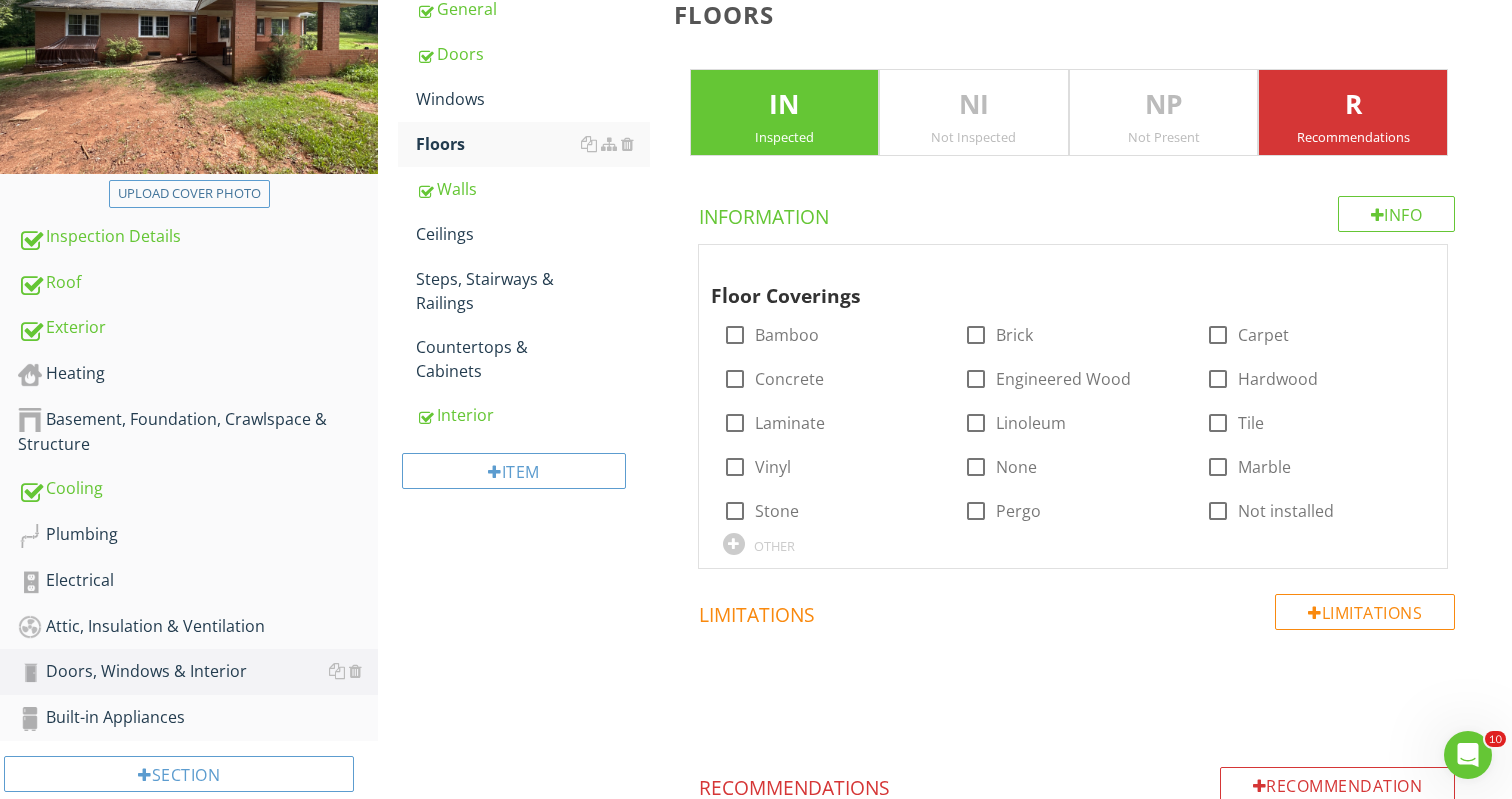 scroll, scrollTop: 330, scrollLeft: 0, axis: vertical 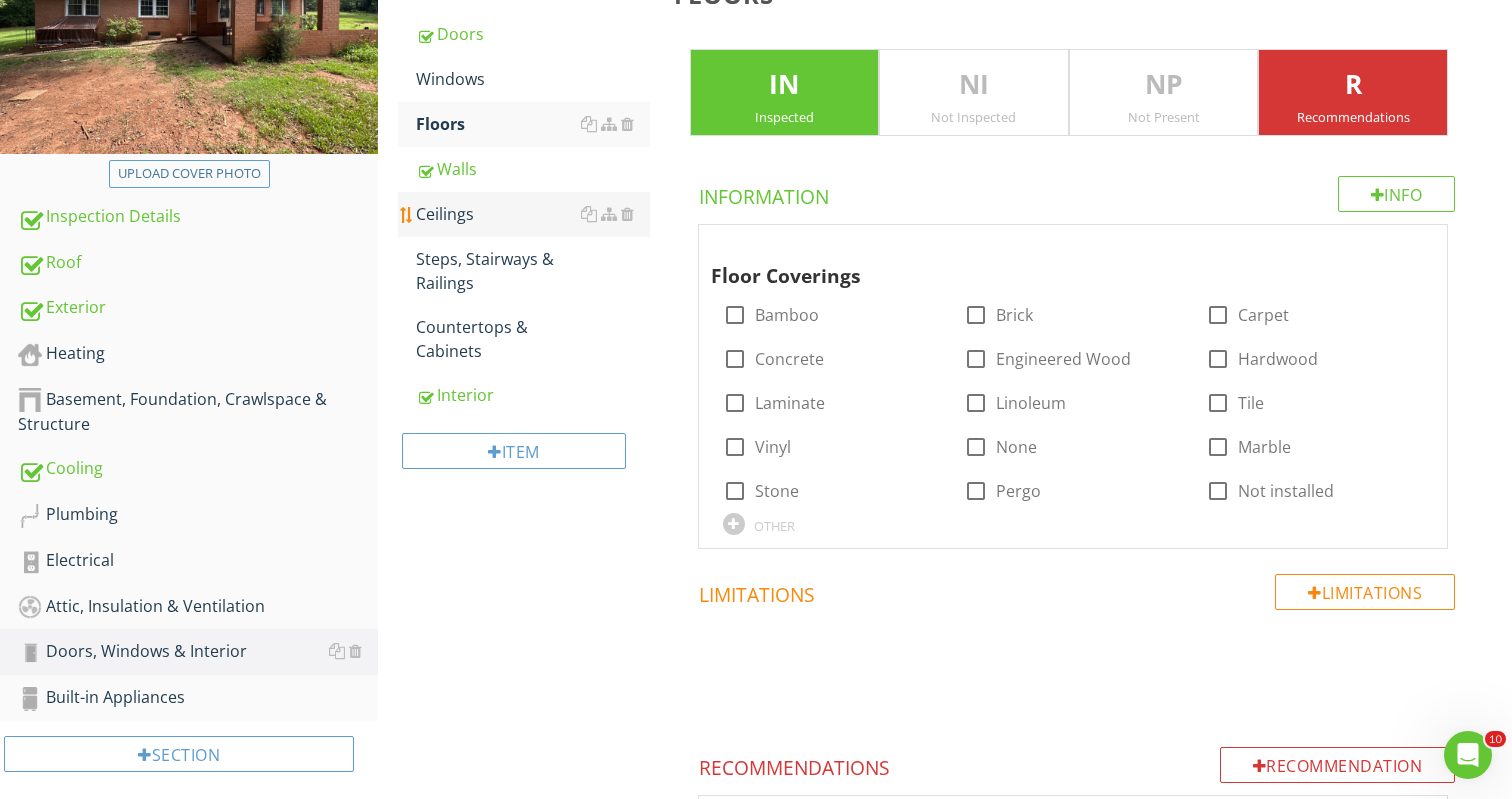 click on "Ceilings" at bounding box center [533, 214] 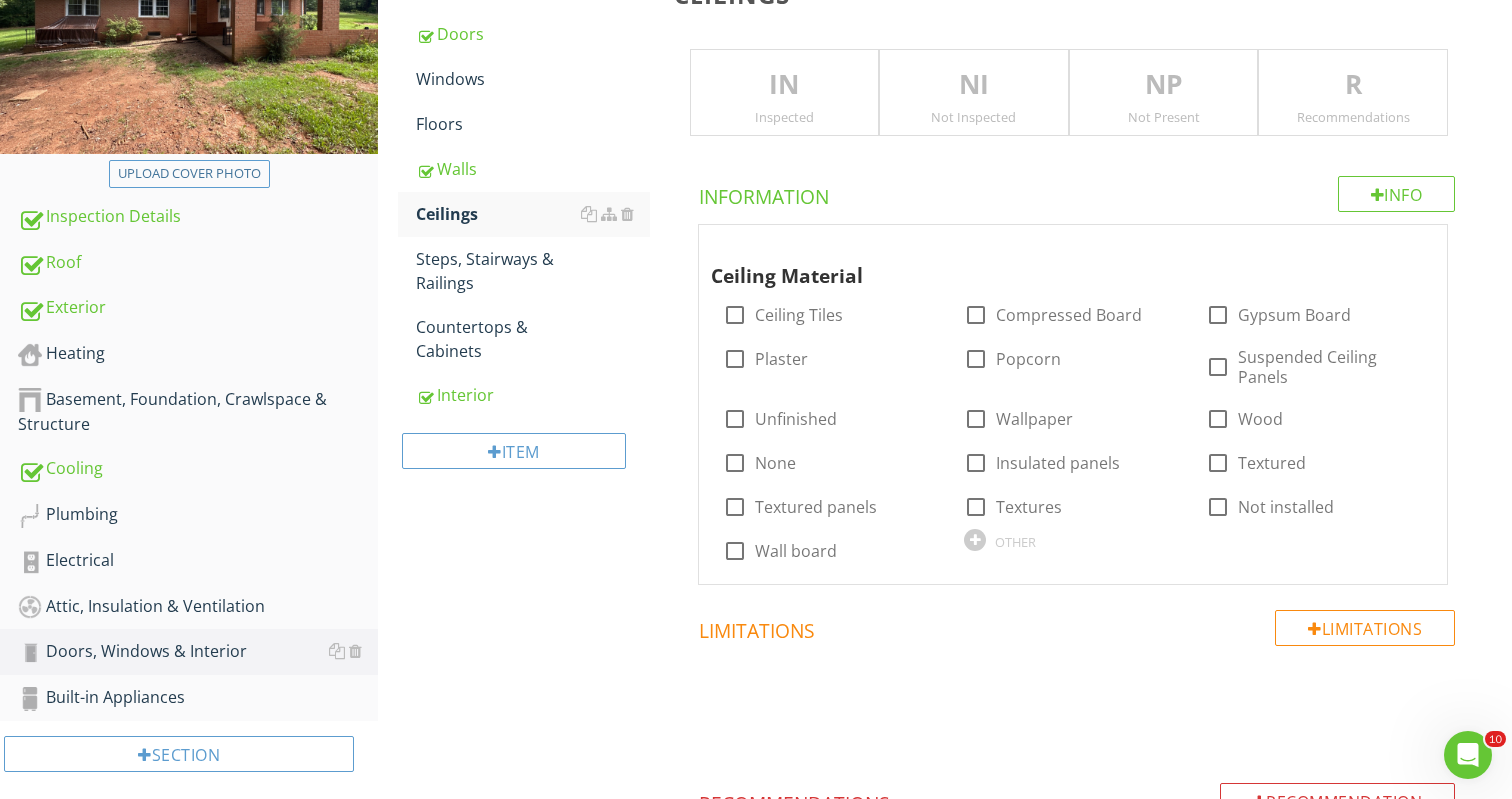 click on "IN" at bounding box center (785, 85) 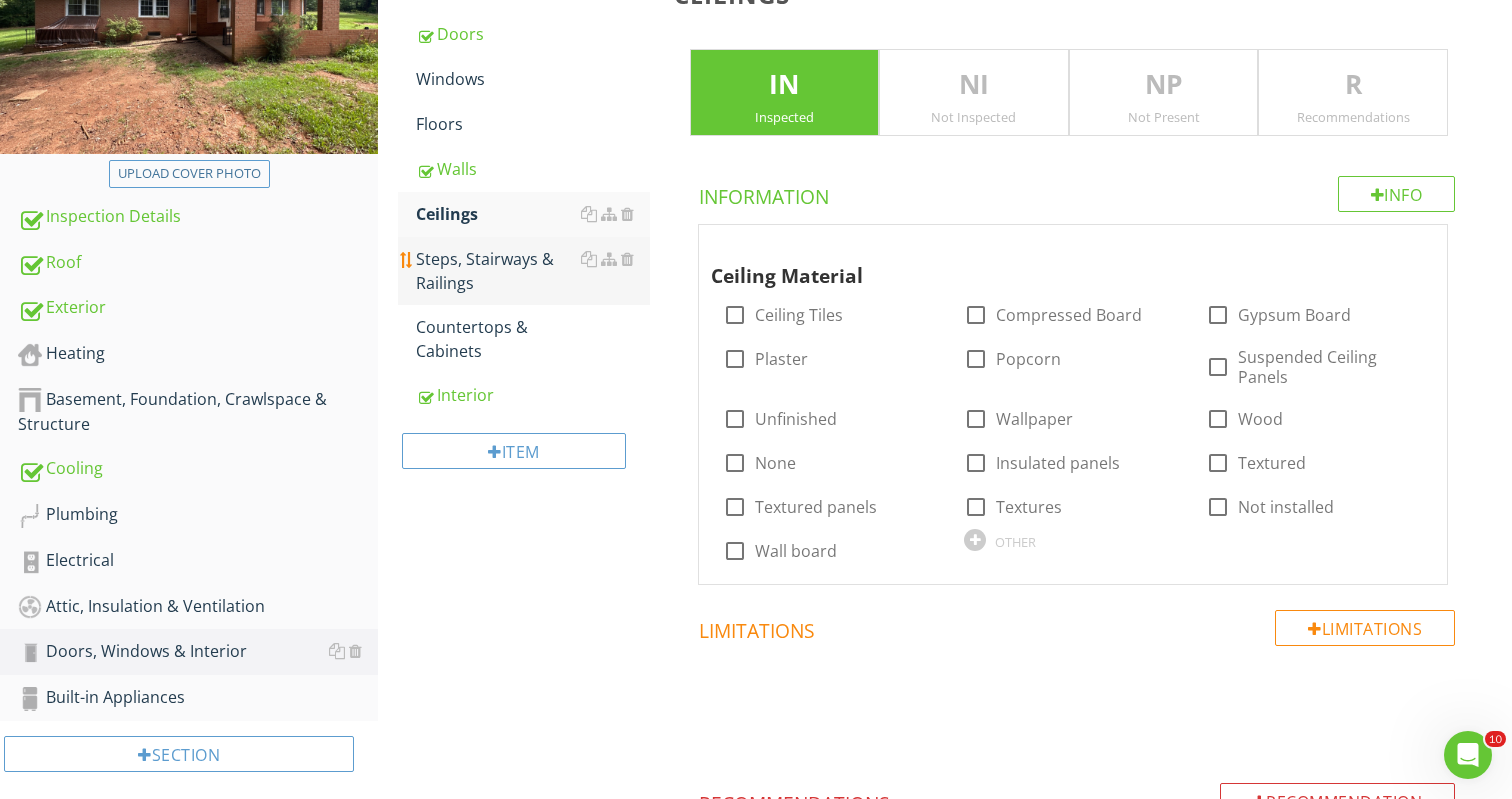 click on "Steps, Stairways & Railings" at bounding box center (533, 271) 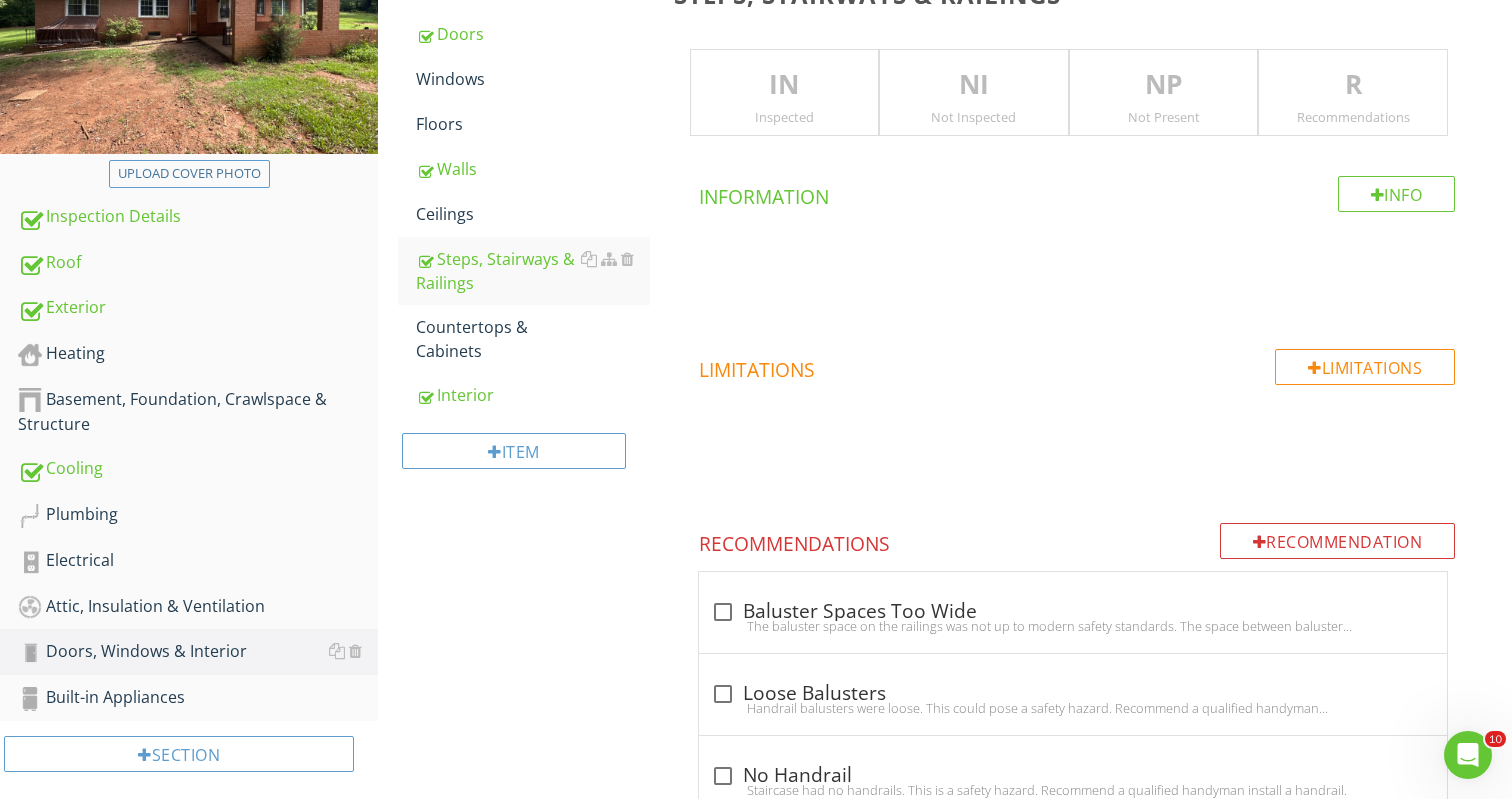 click on "IN" at bounding box center (785, 85) 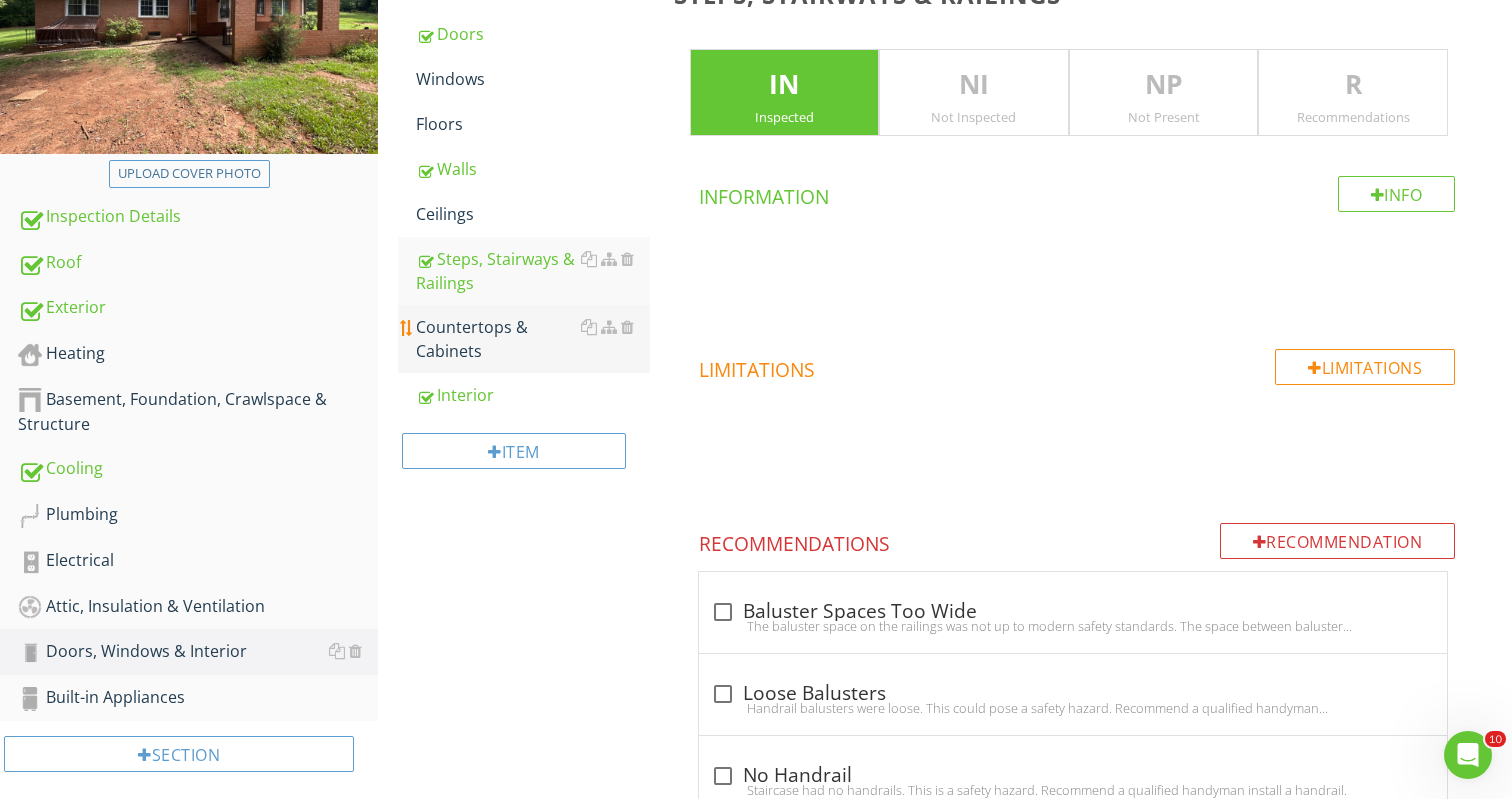 click on "Countertops & Cabinets" at bounding box center (533, 339) 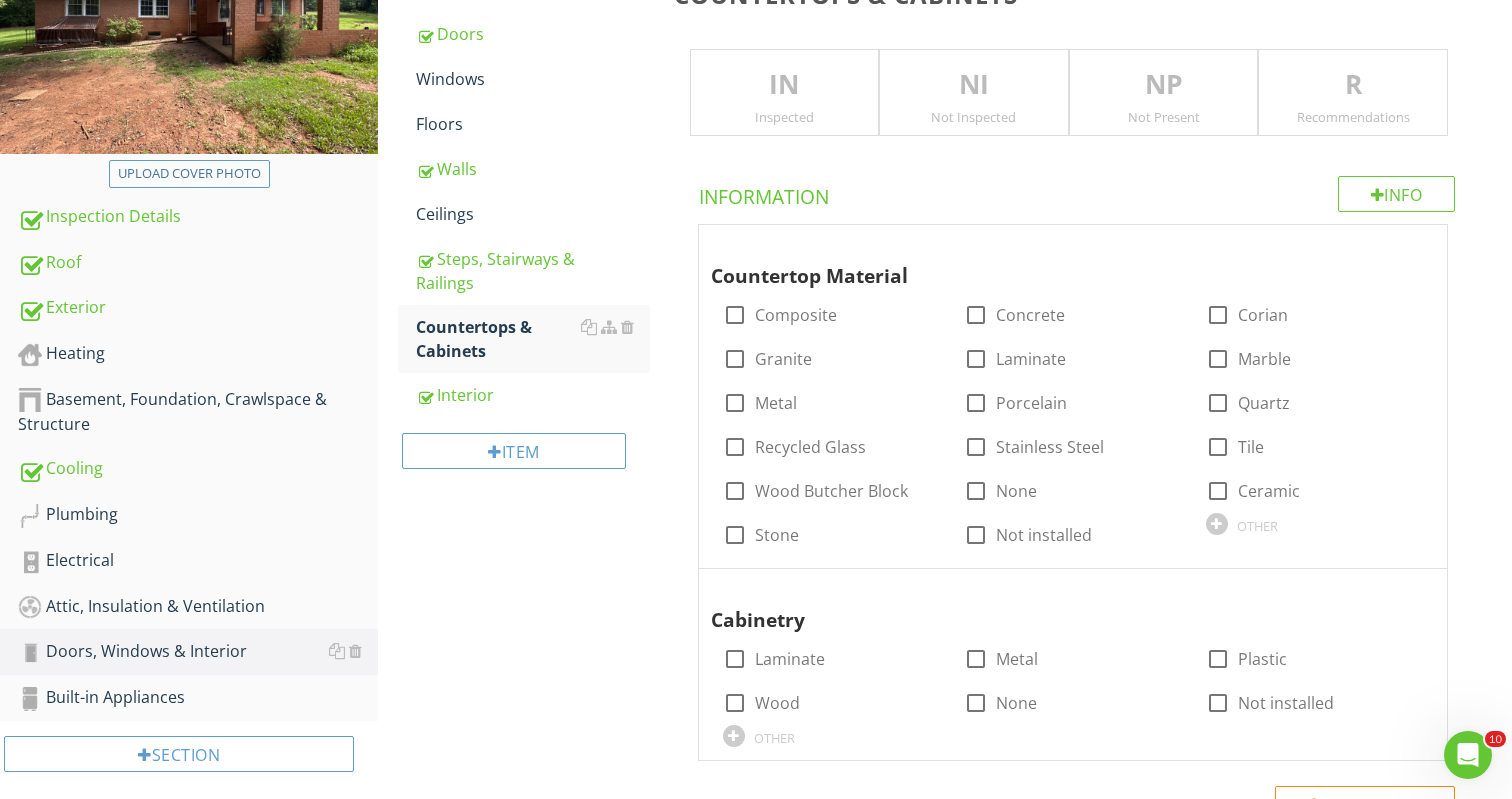 click on "NI" at bounding box center (974, 85) 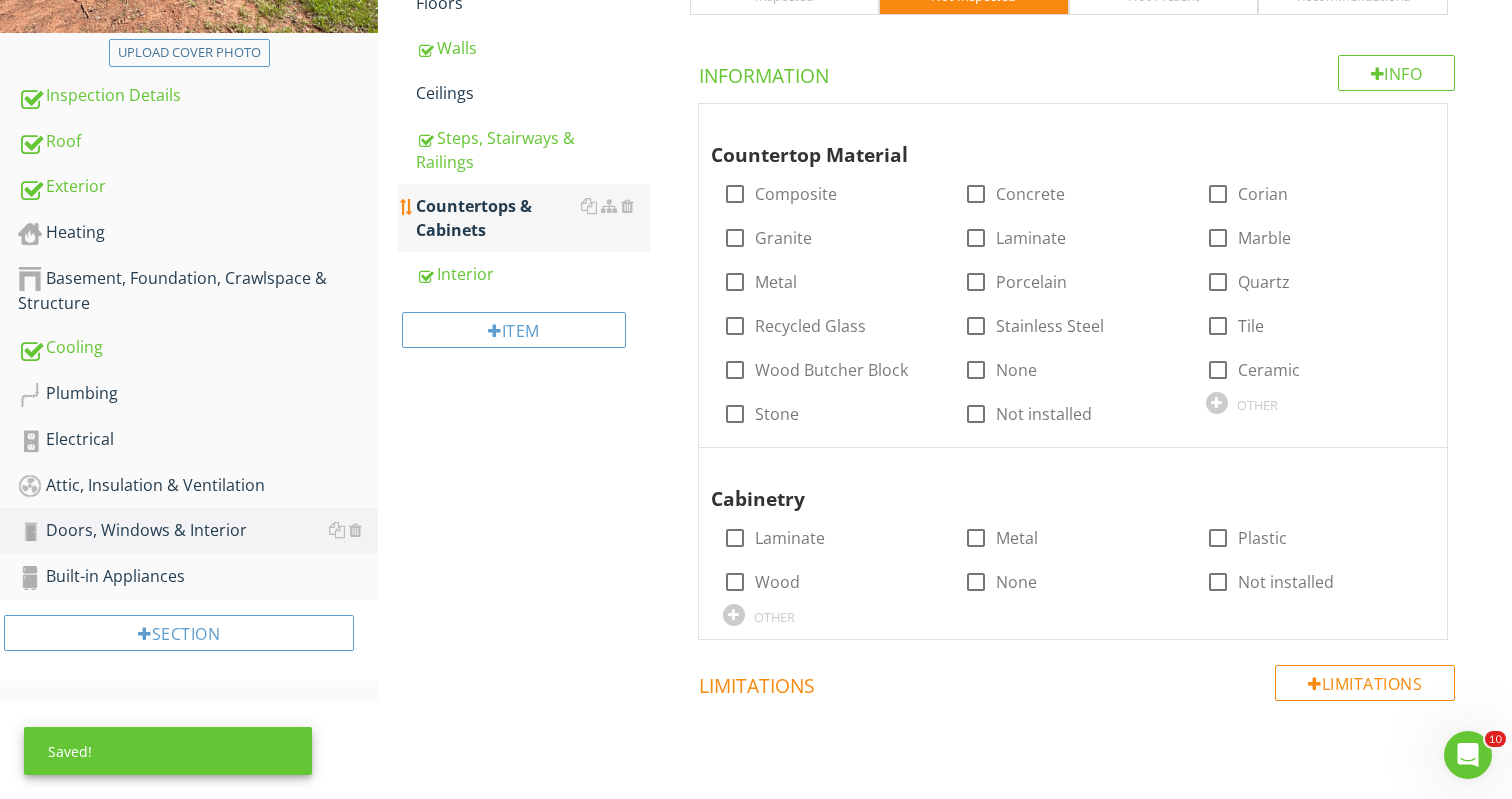 scroll, scrollTop: 453, scrollLeft: 0, axis: vertical 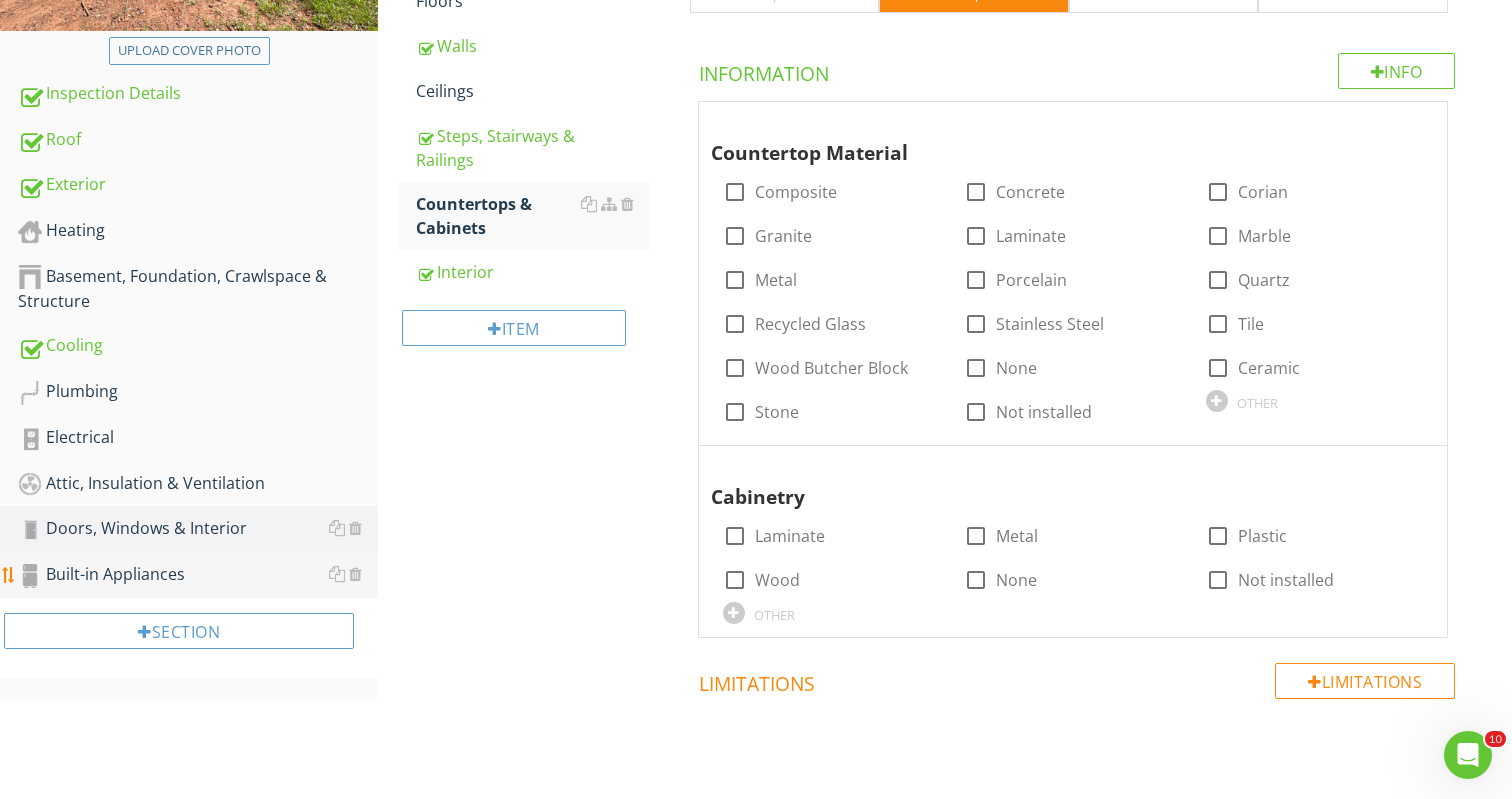 click on "Built-in Appliances" at bounding box center (198, 575) 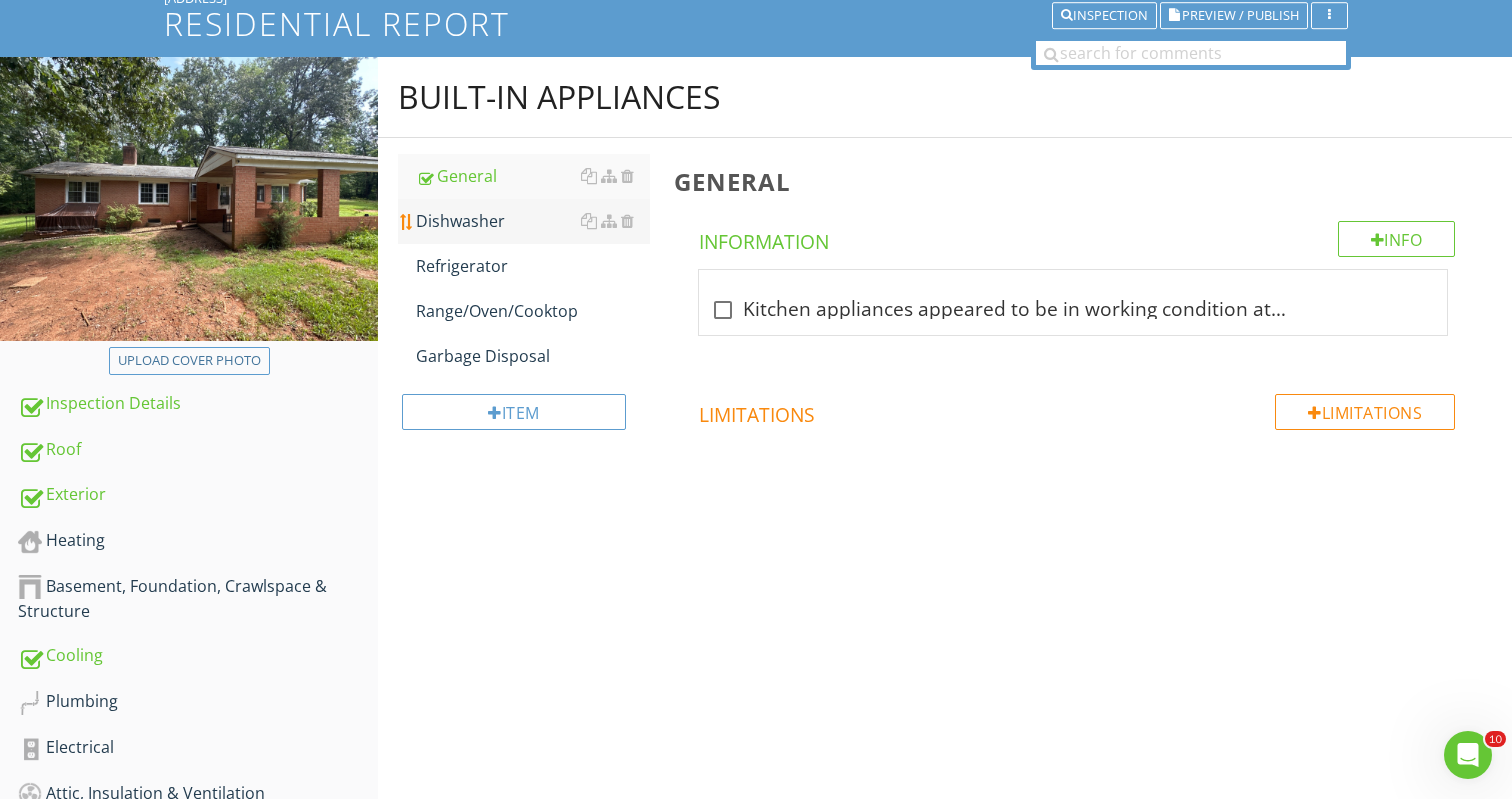 scroll, scrollTop: 142, scrollLeft: 0, axis: vertical 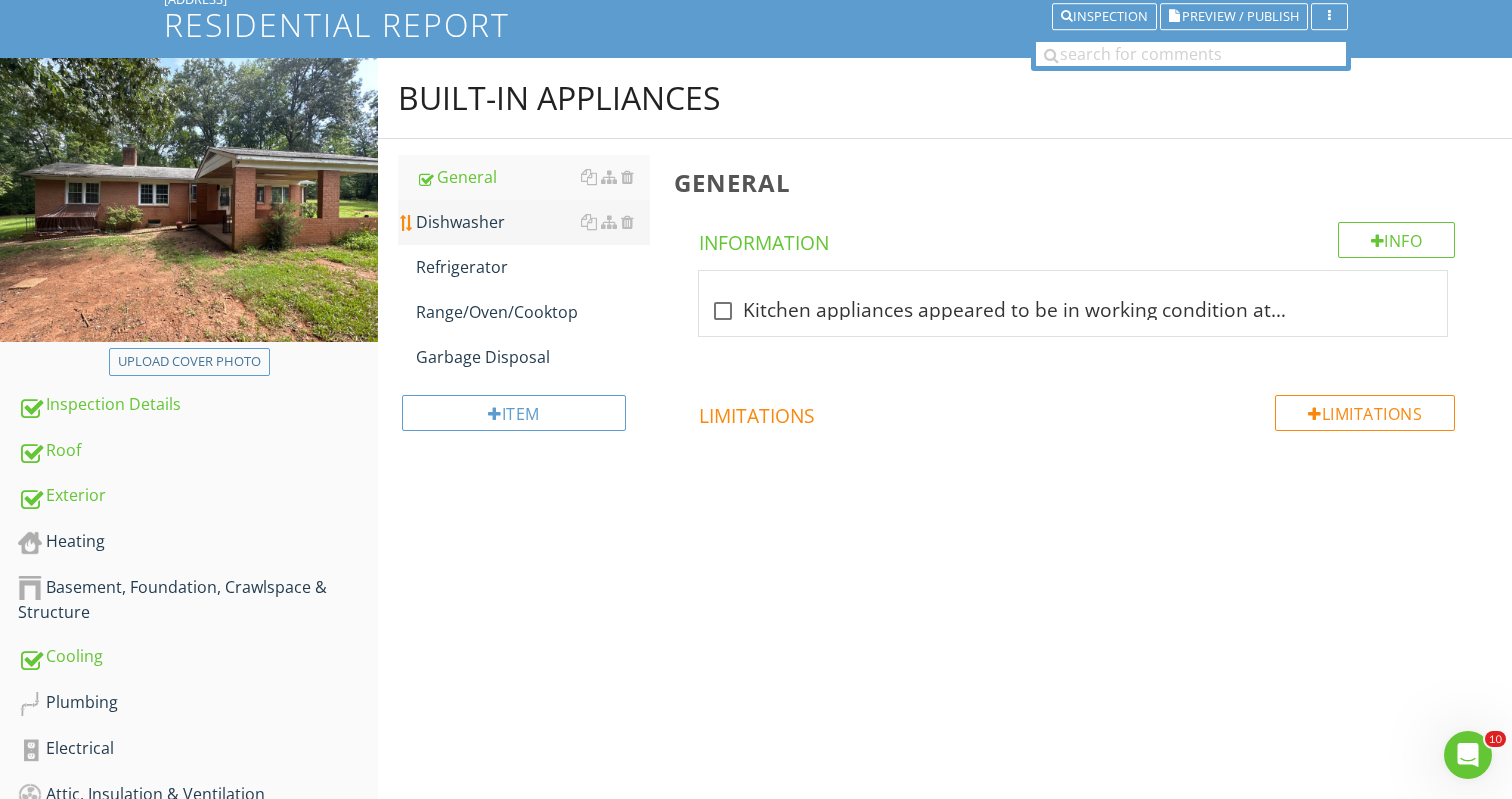 click on "Dishwasher" at bounding box center (533, 222) 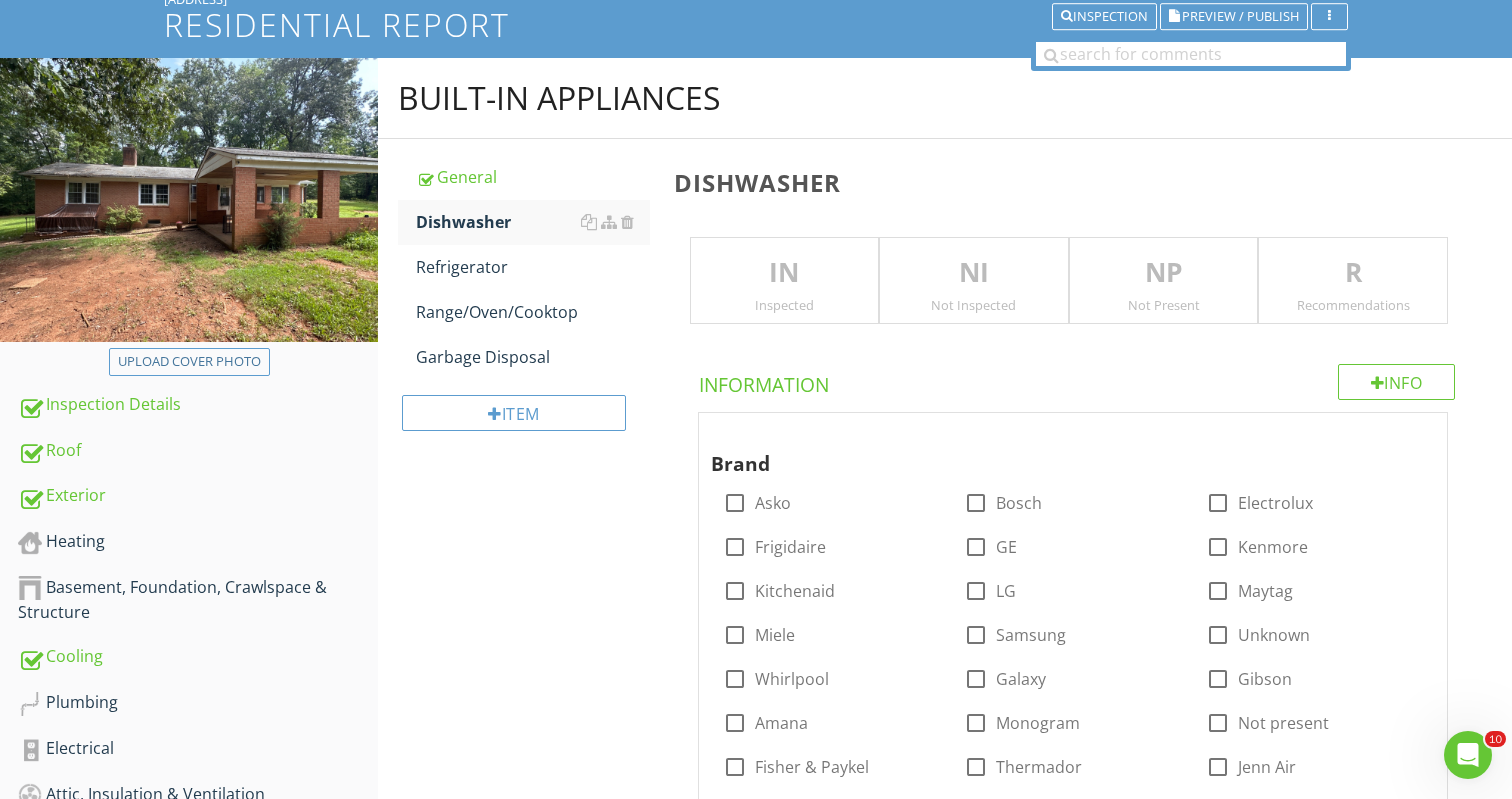 click on "NI" at bounding box center (974, 273) 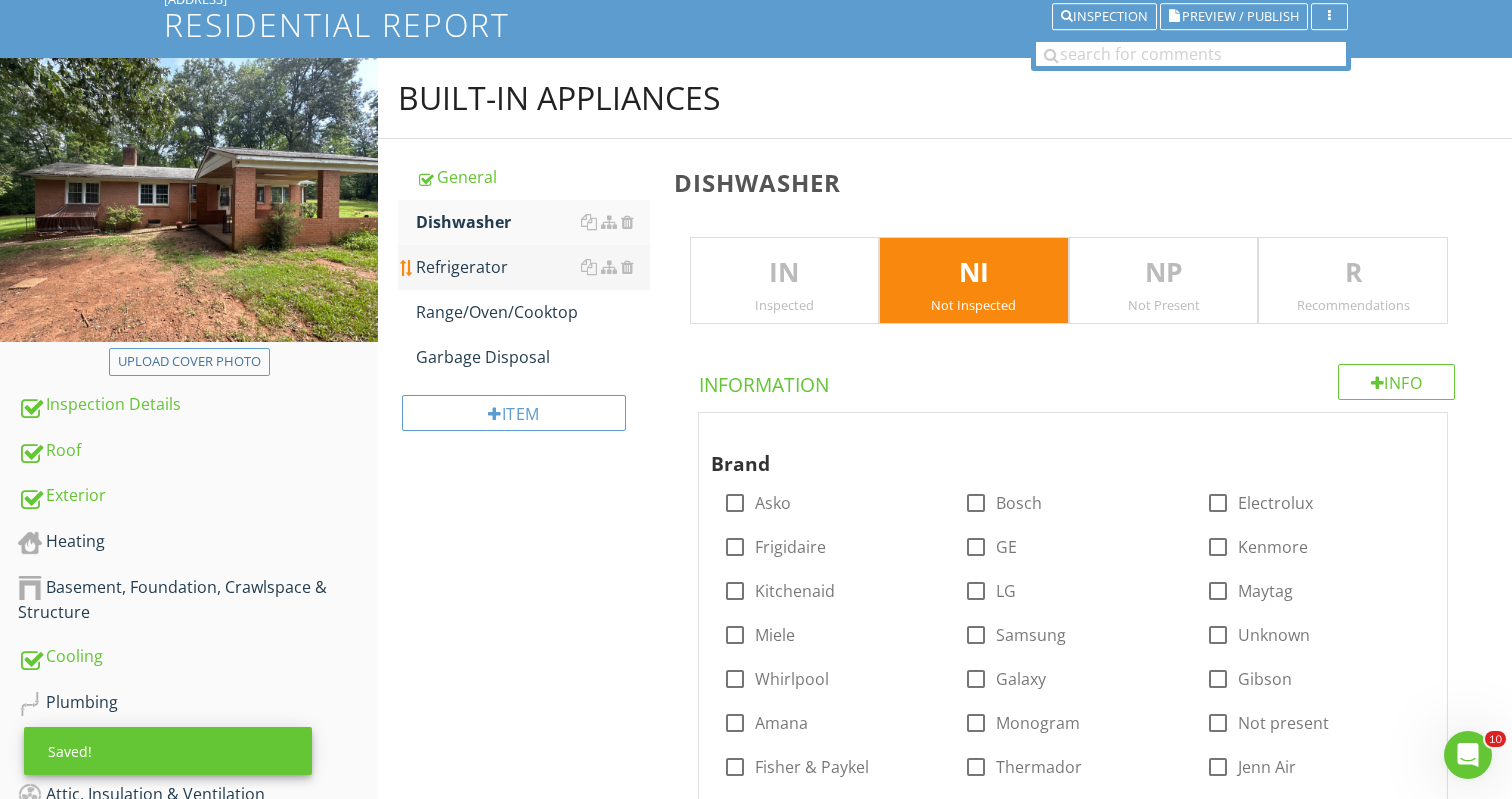 click on "Refrigerator" at bounding box center (533, 267) 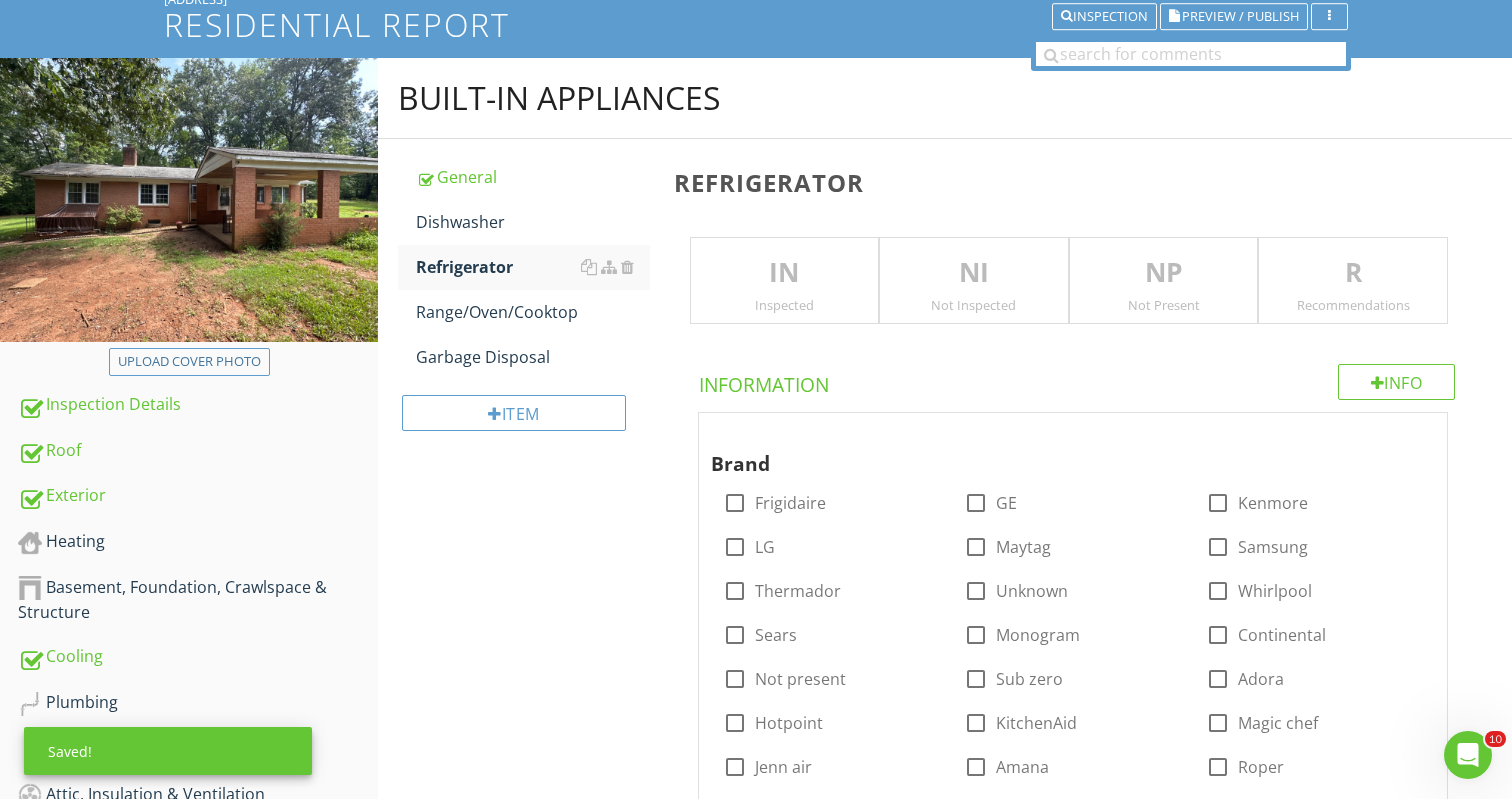 click on "NI" at bounding box center [974, 273] 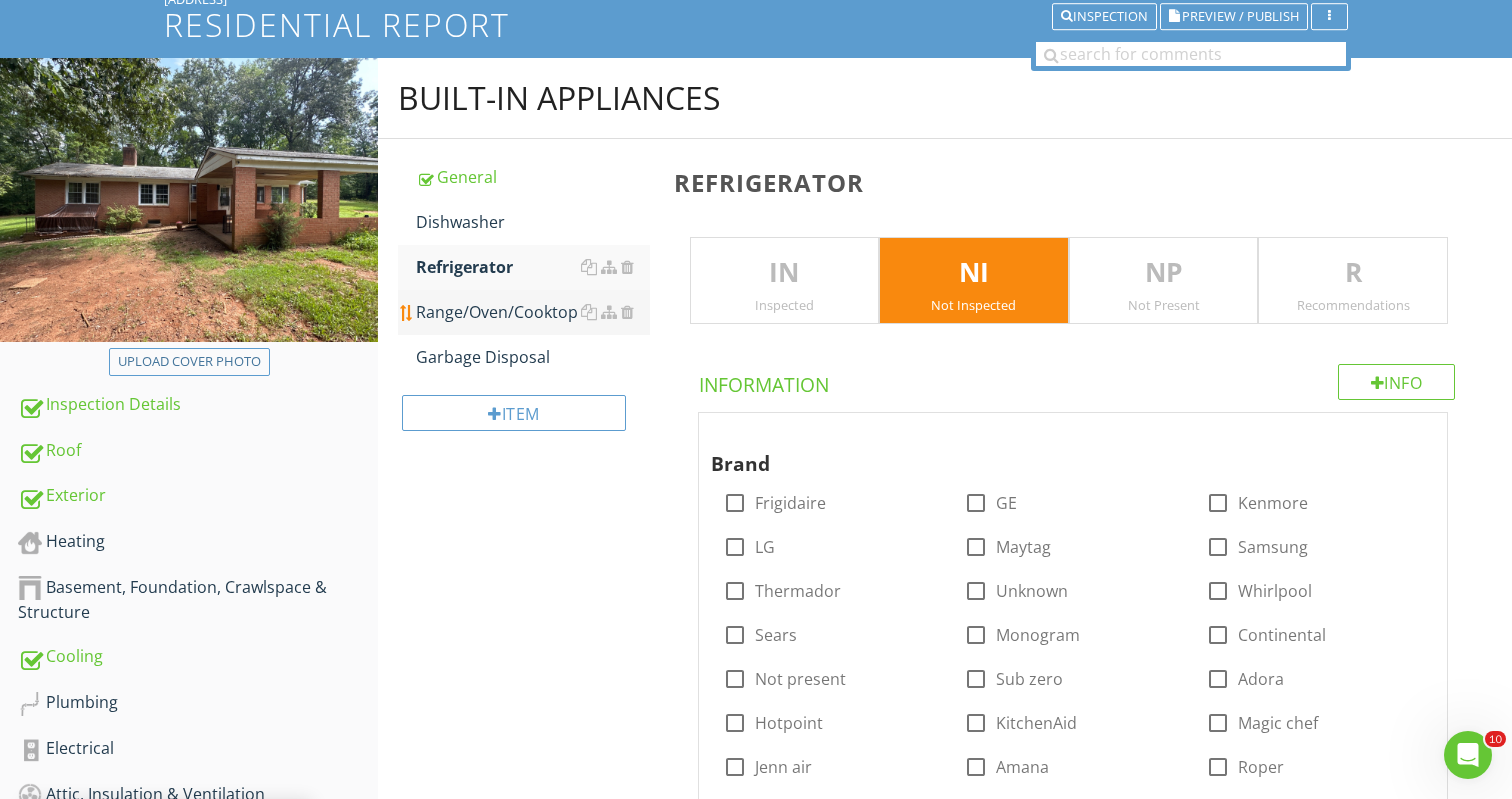 click on "Range/Oven/Cooktop" at bounding box center [533, 312] 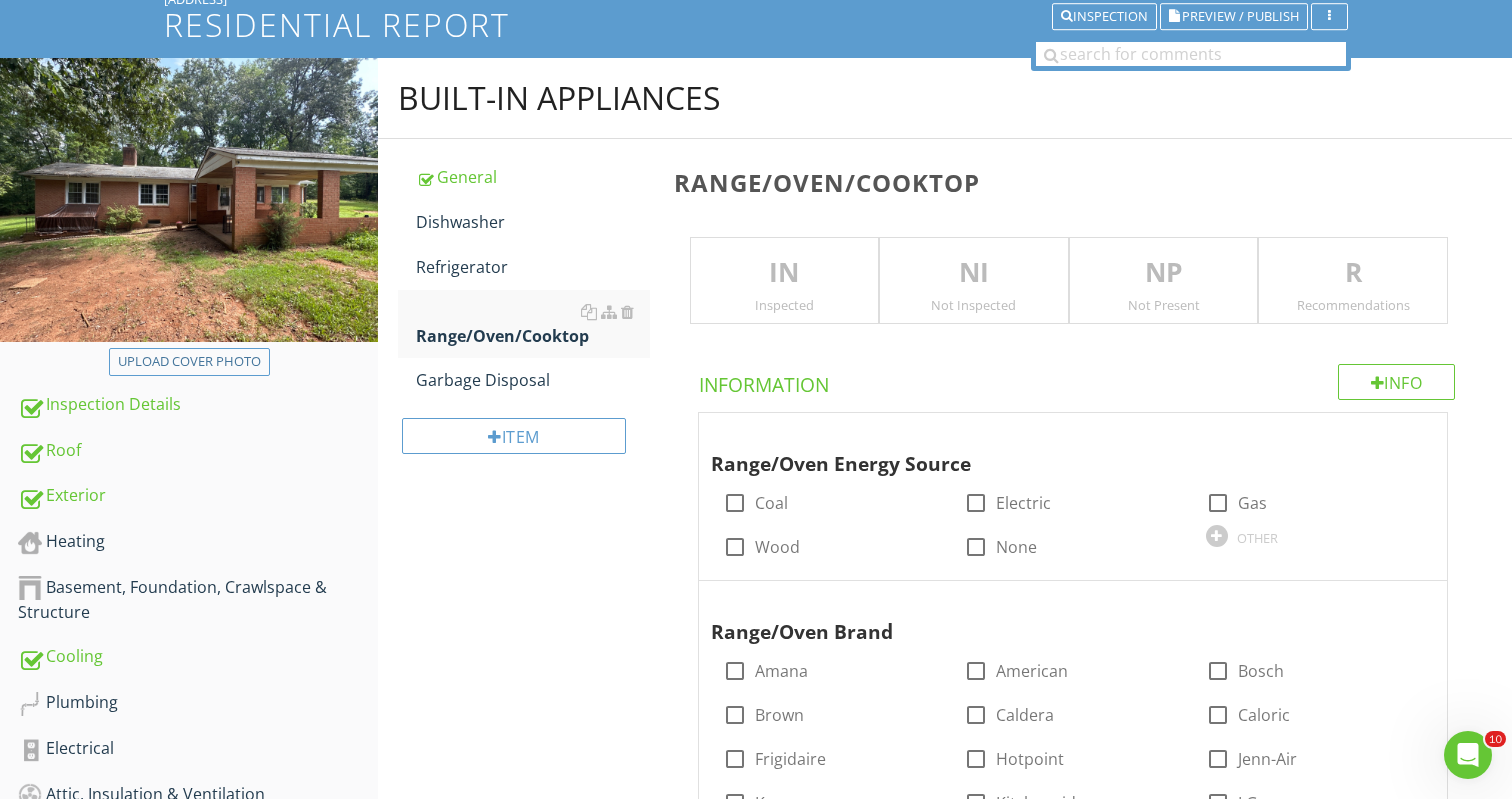 click on "NI" at bounding box center [974, 273] 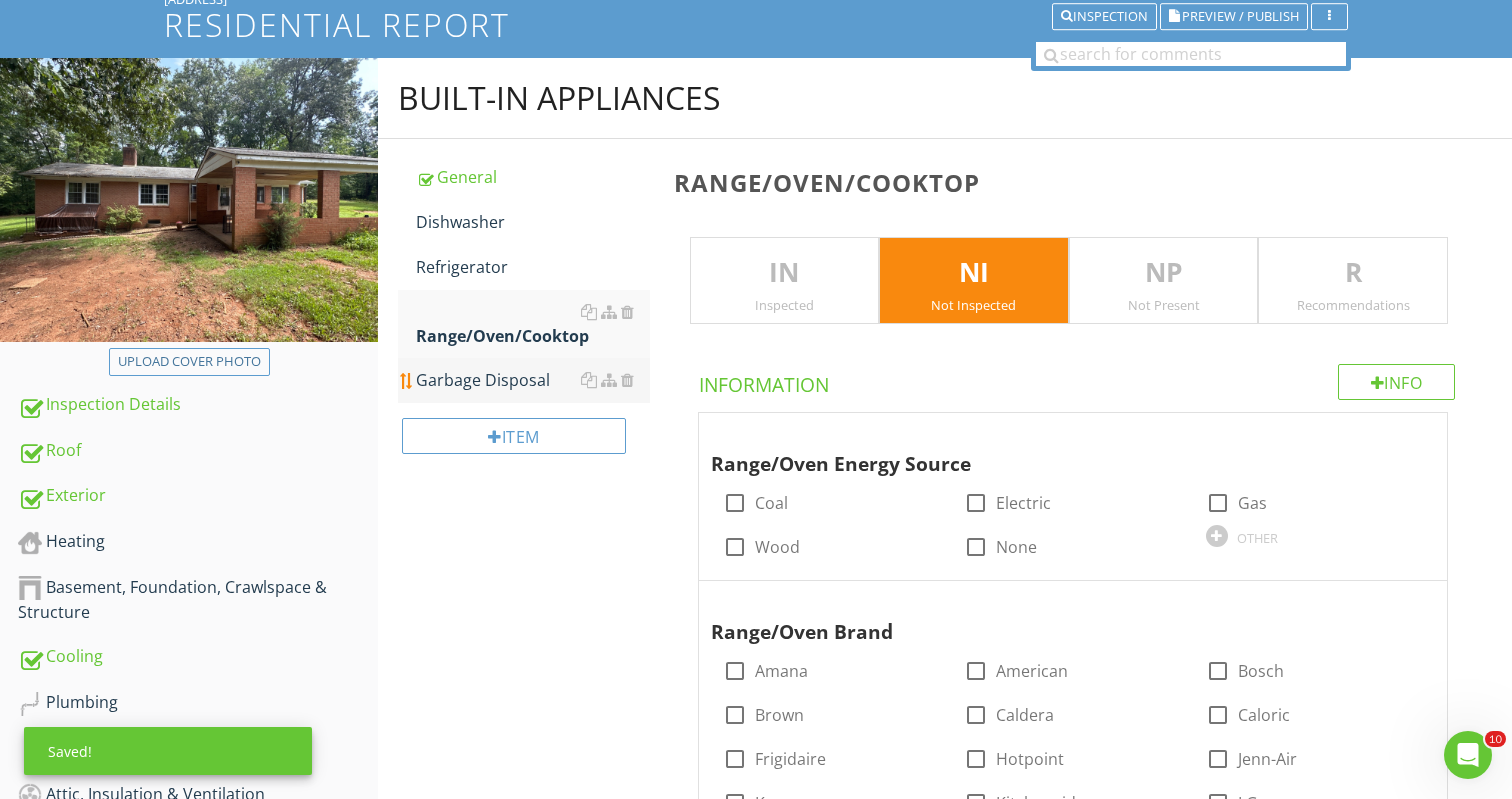 click on "Garbage Disposal" at bounding box center (533, 380) 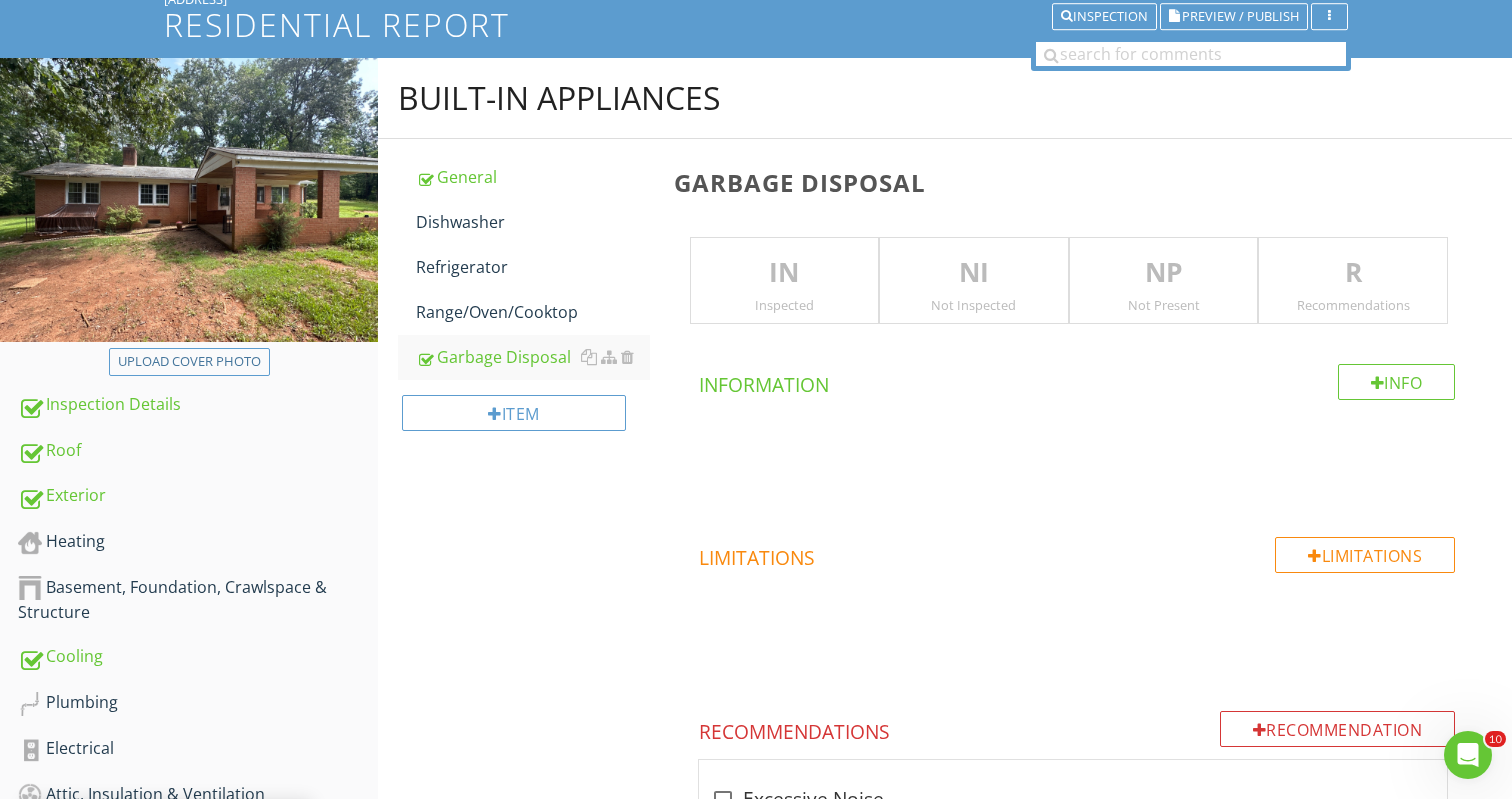 click on "NI" at bounding box center [974, 273] 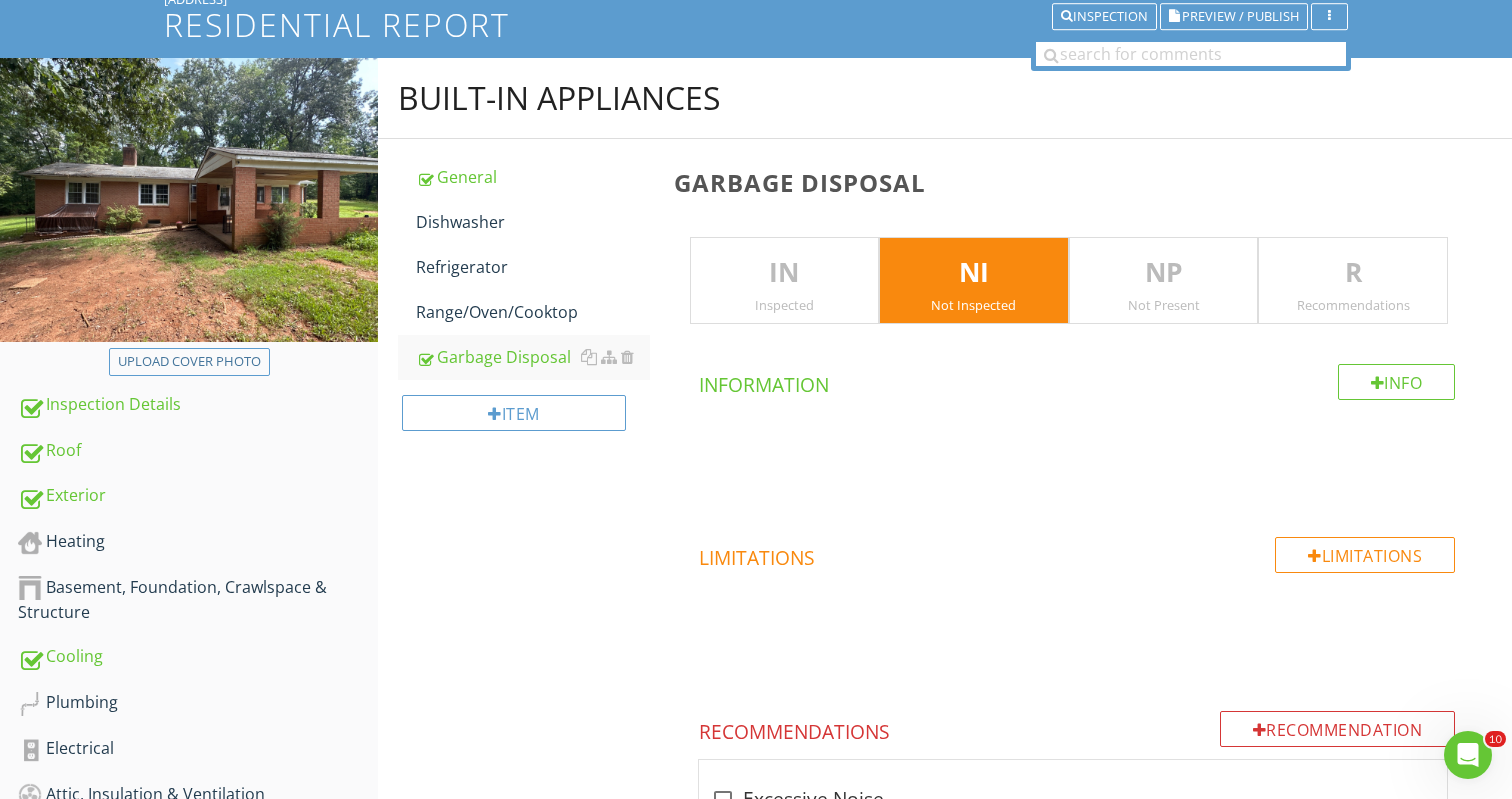scroll, scrollTop: 353, scrollLeft: 0, axis: vertical 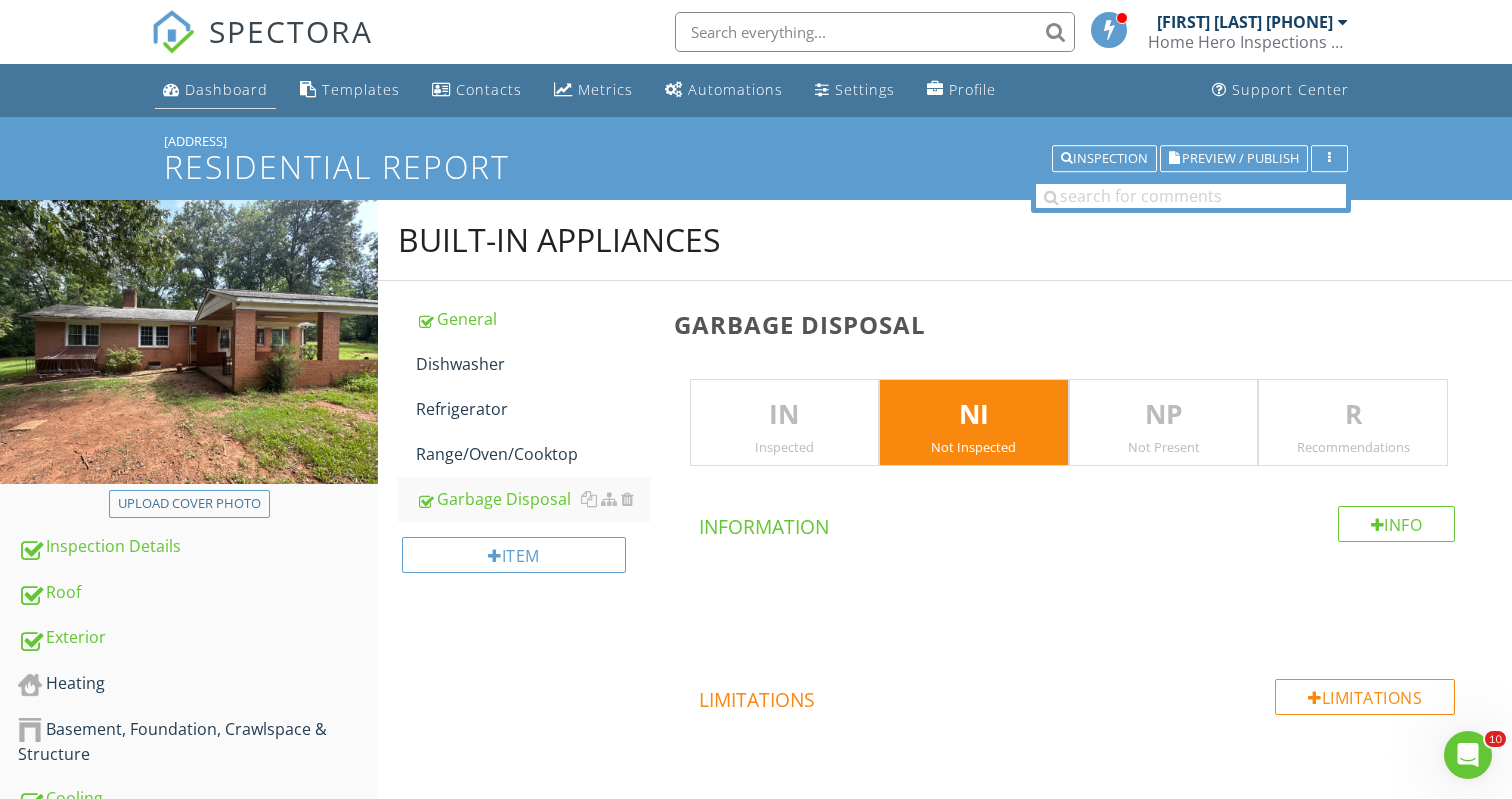 click on "Dashboard" at bounding box center [226, 89] 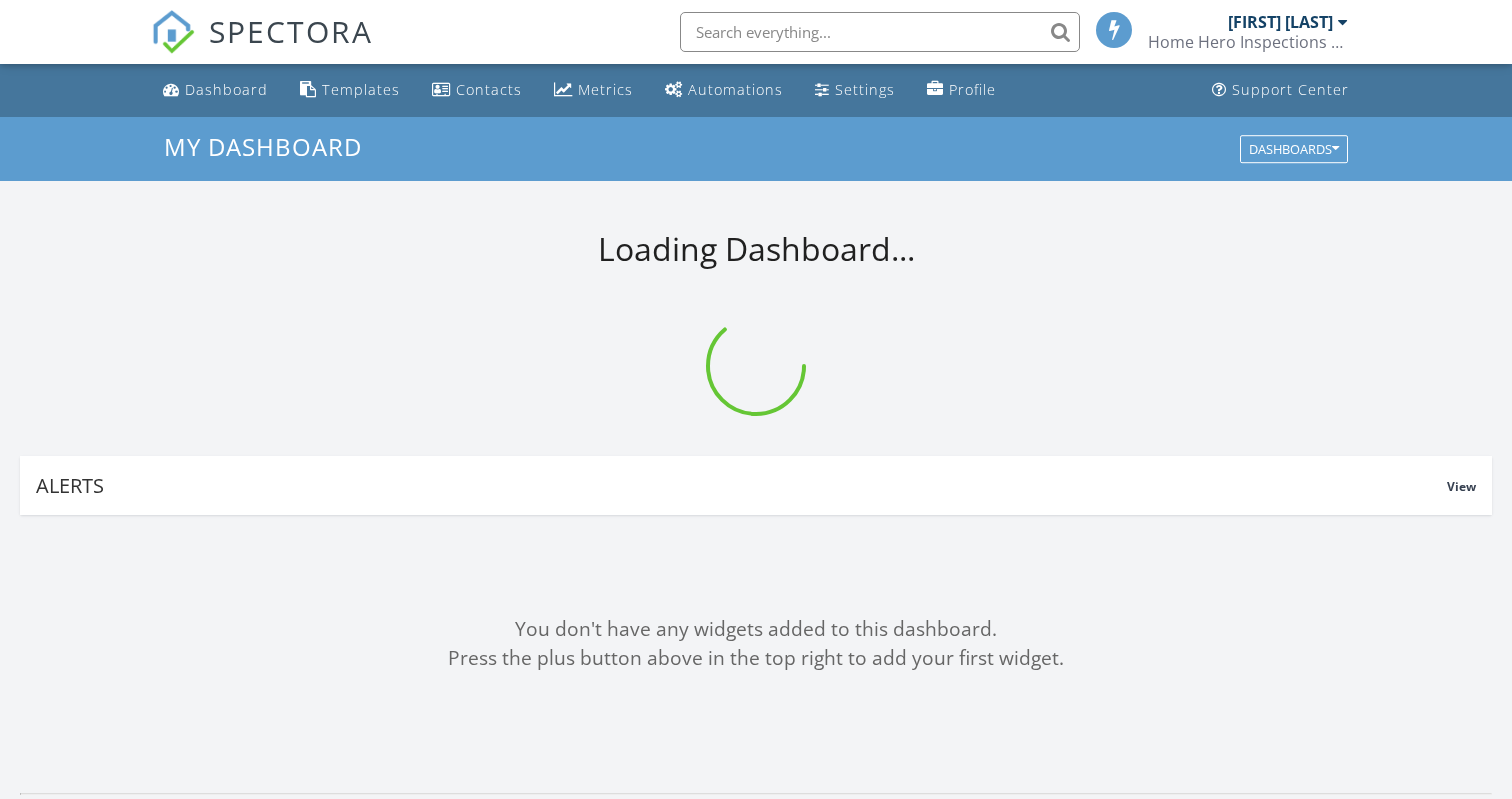 scroll, scrollTop: 0, scrollLeft: 0, axis: both 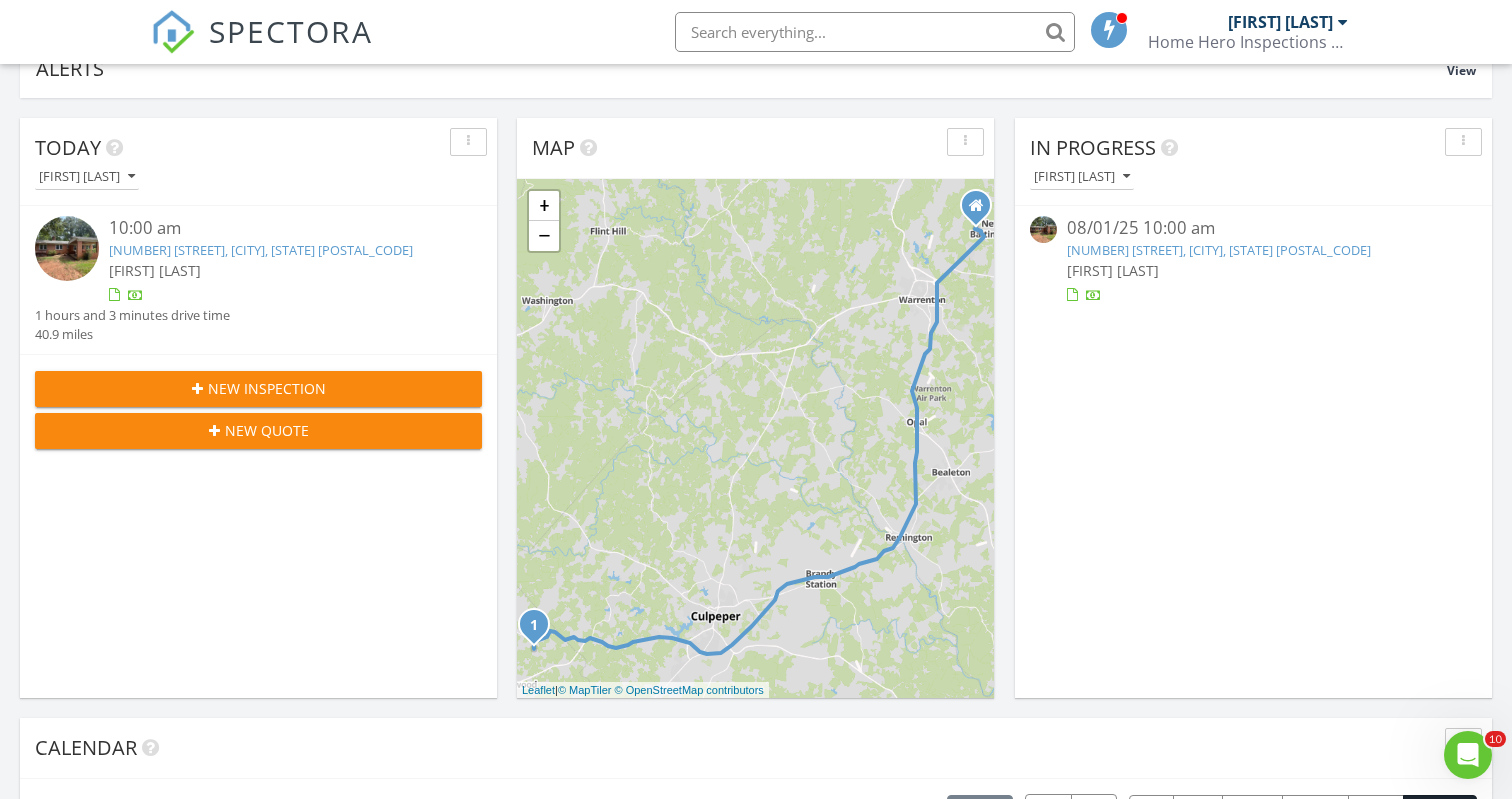 click on "2702 Ridgeview Rd, Reva, VA 22735" at bounding box center (261, 250) 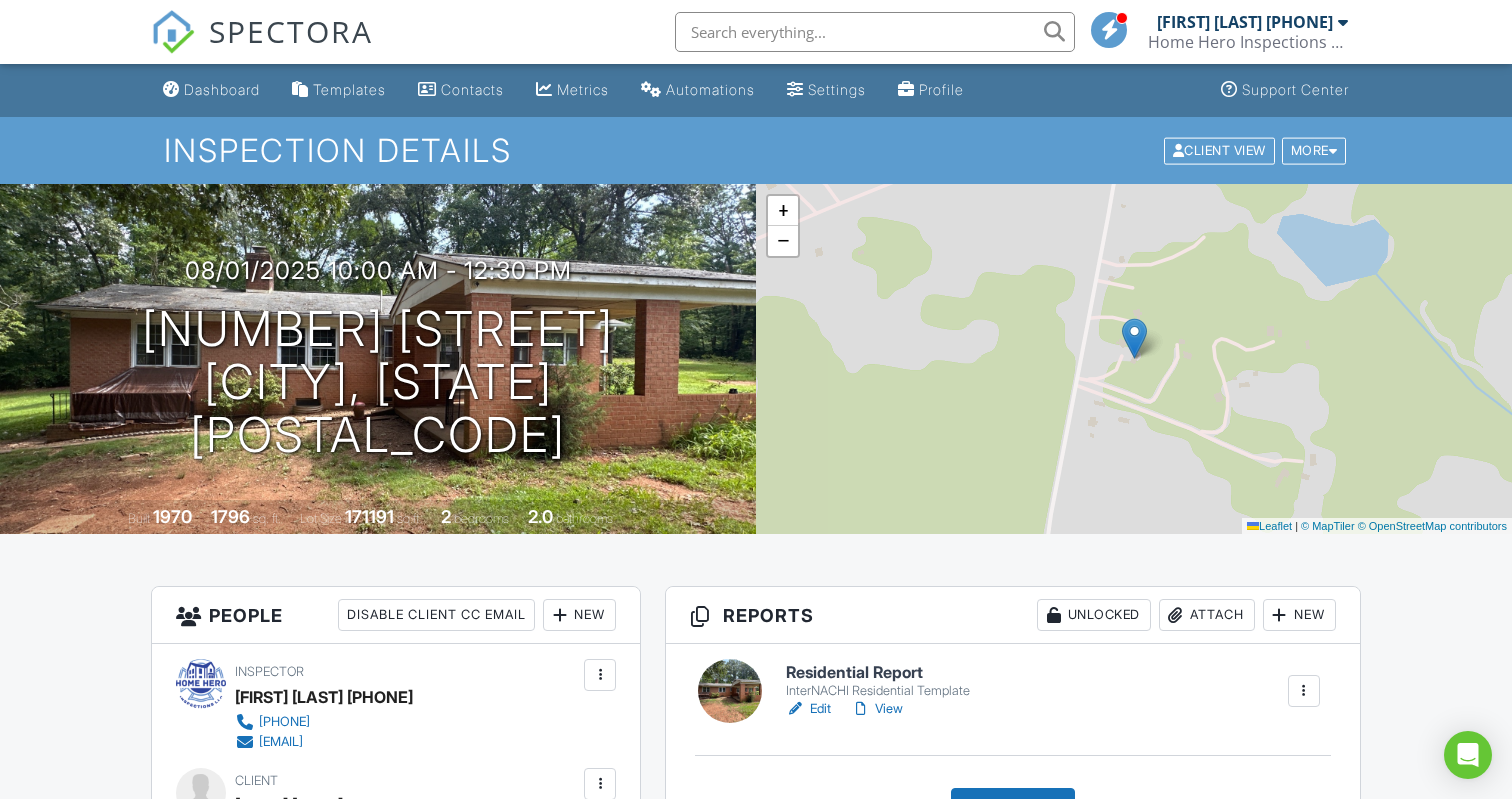 scroll, scrollTop: 0, scrollLeft: 0, axis: both 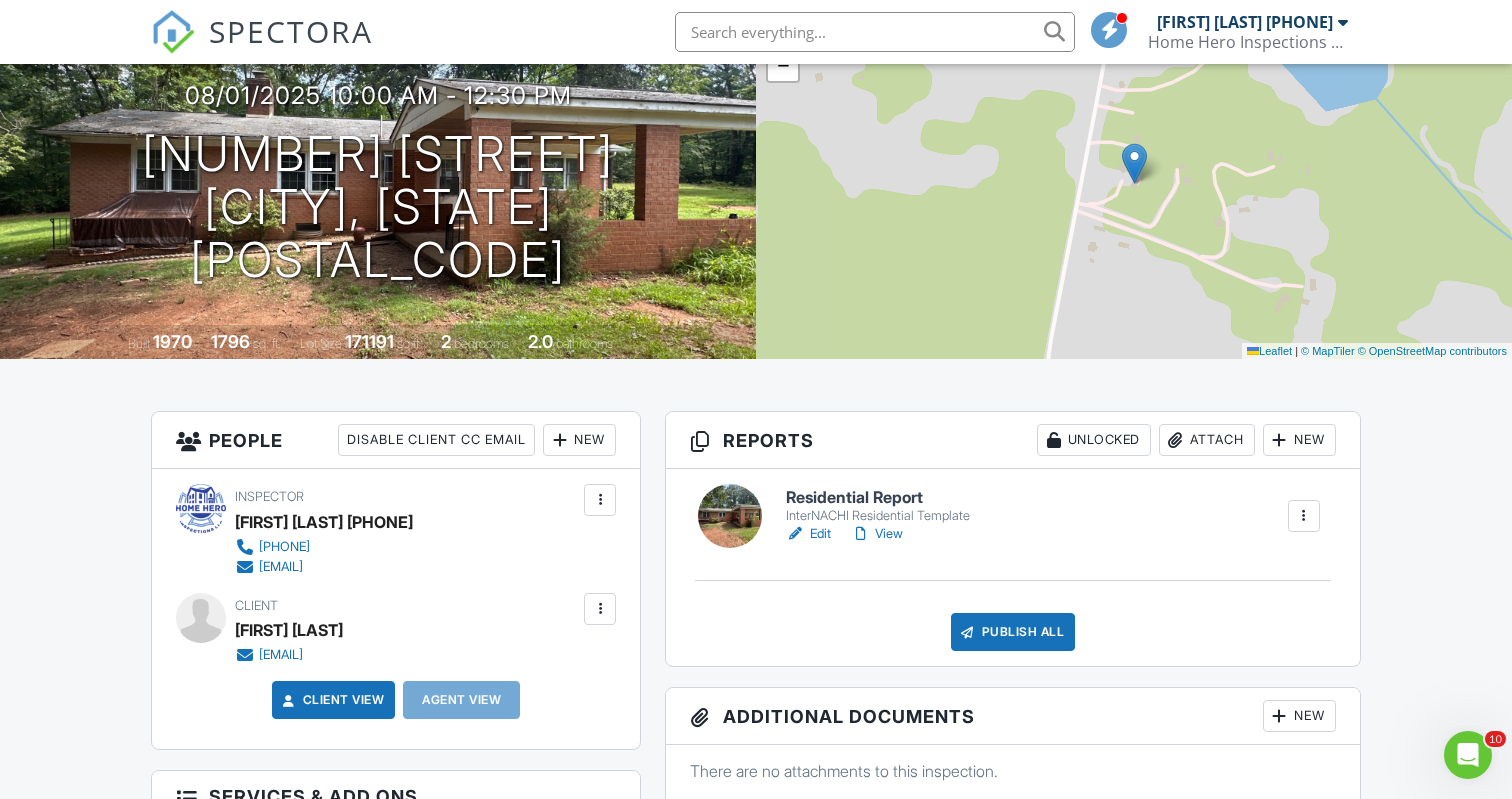click on "View" at bounding box center (877, 534) 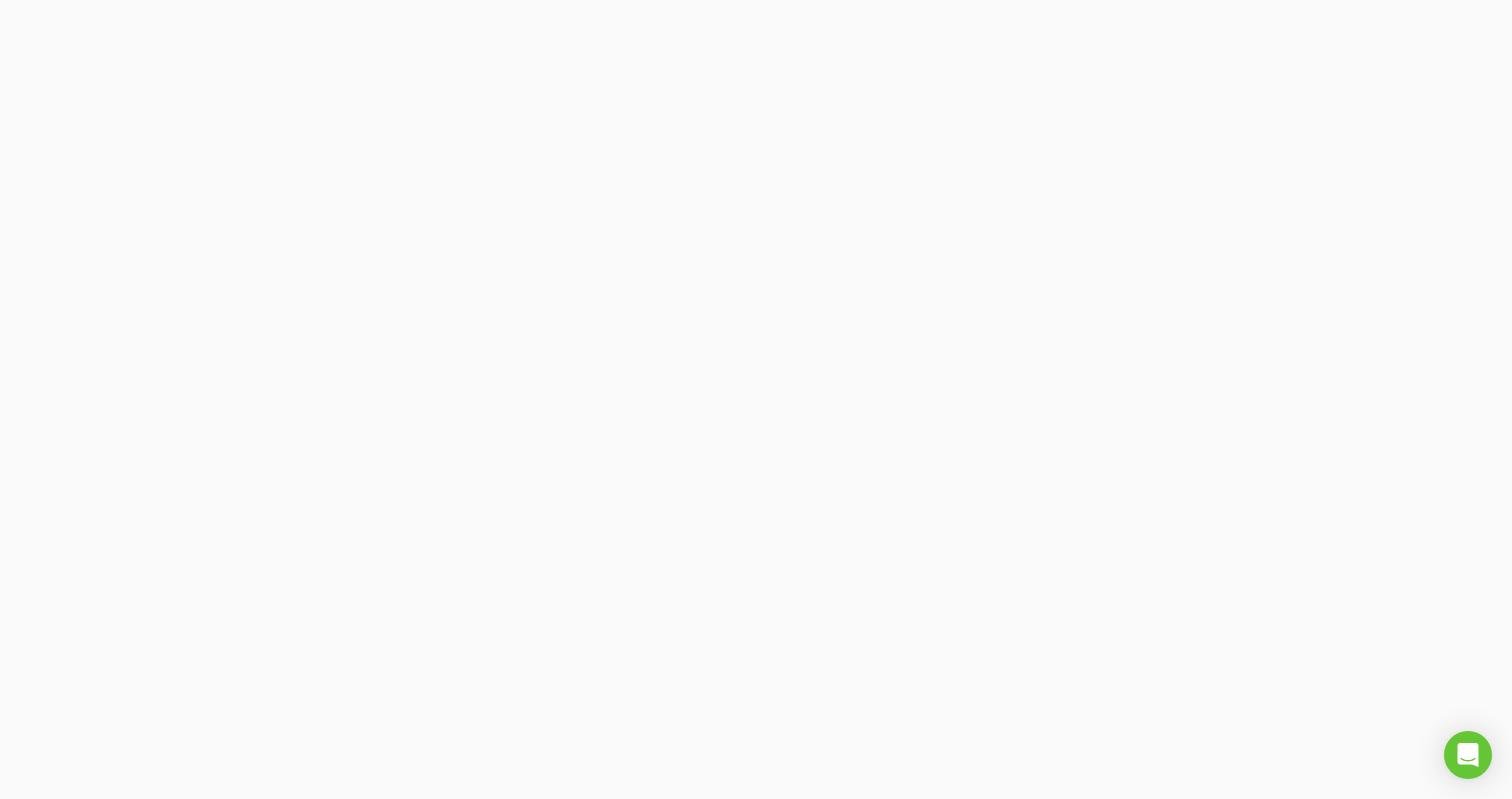 scroll, scrollTop: 0, scrollLeft: 0, axis: both 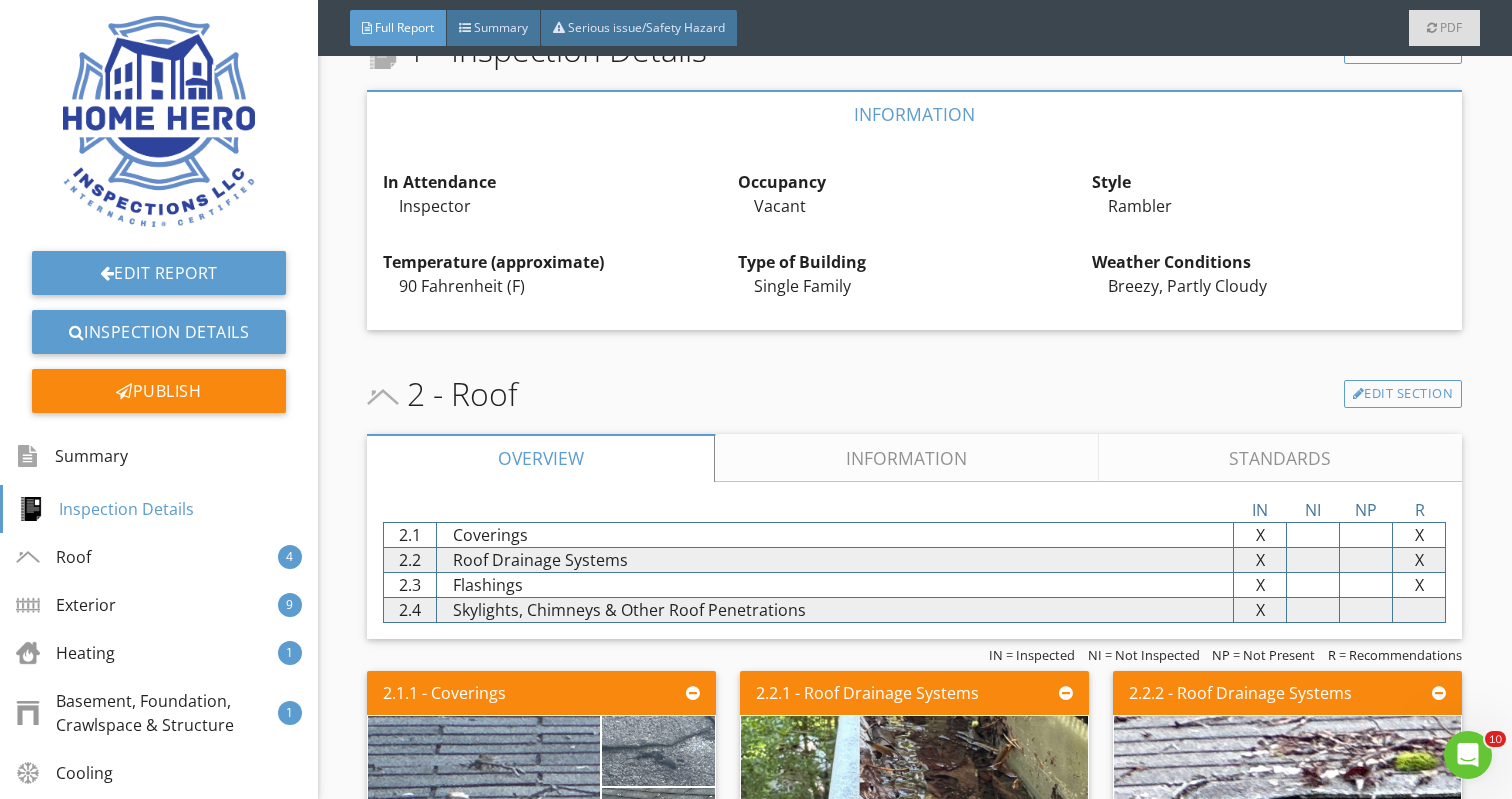 click on "Information" at bounding box center (907, 458) 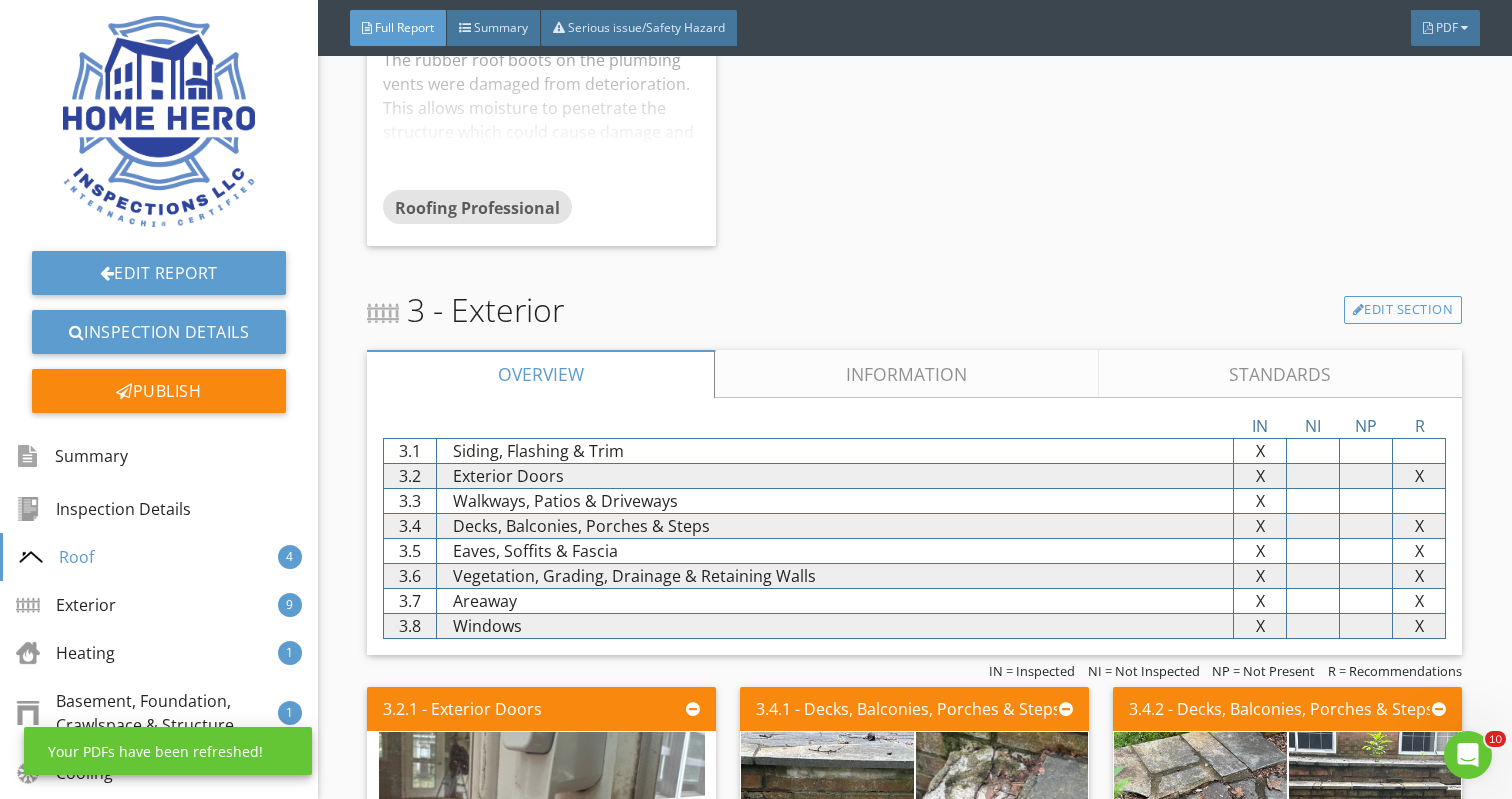 scroll, scrollTop: 2164, scrollLeft: 0, axis: vertical 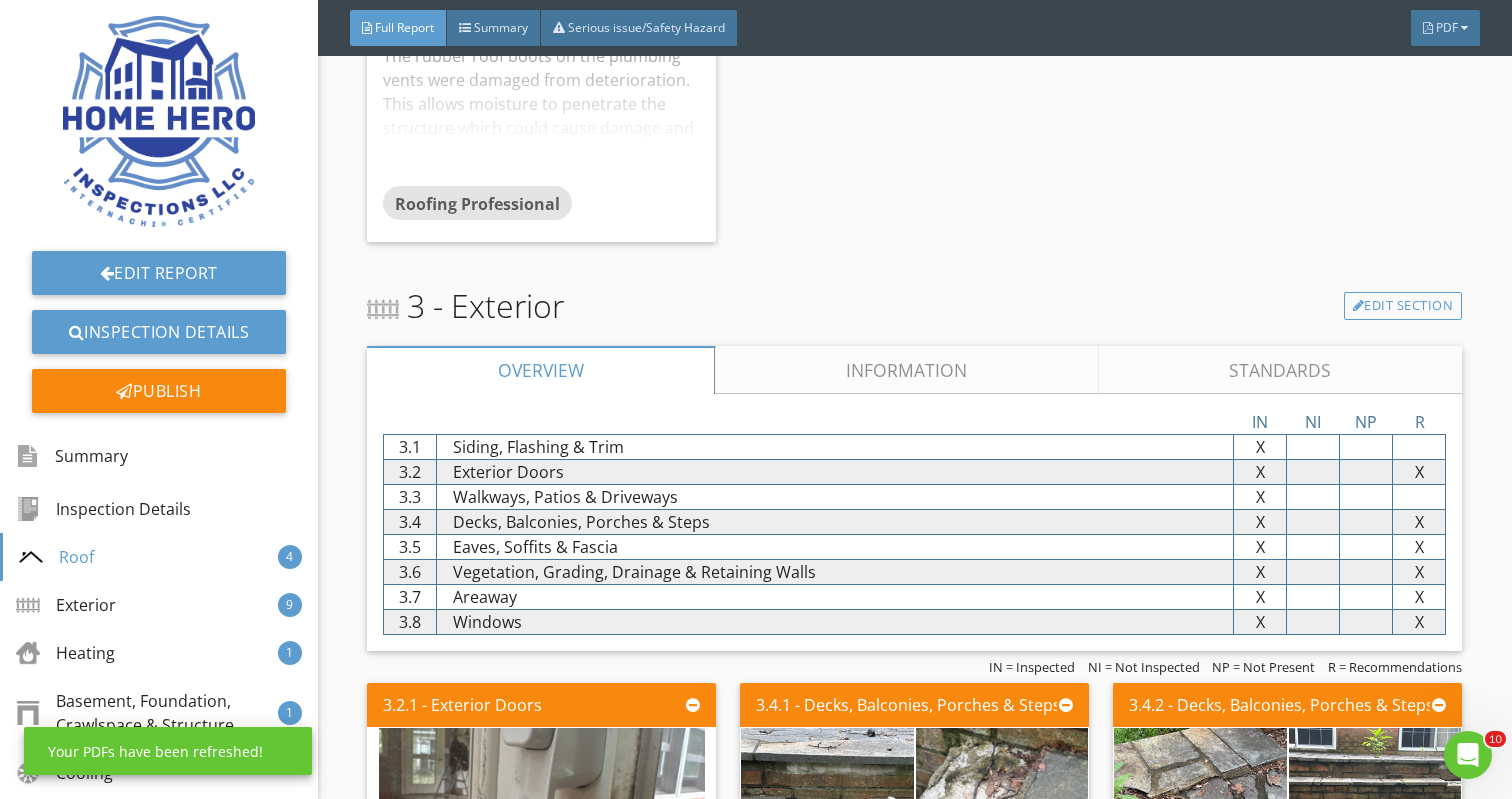 click on "Information" at bounding box center [907, 370] 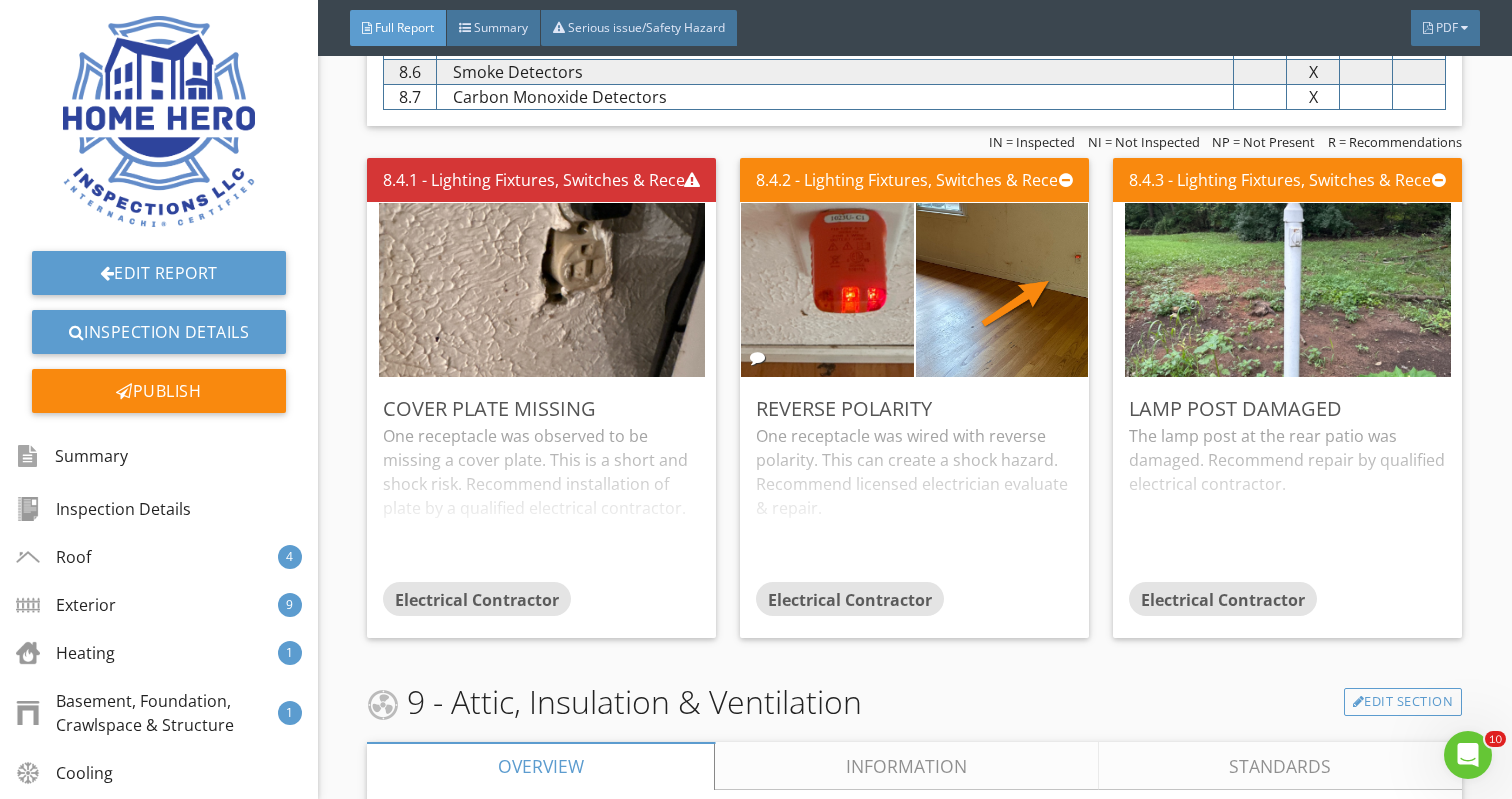 scroll, scrollTop: 7425, scrollLeft: 0, axis: vertical 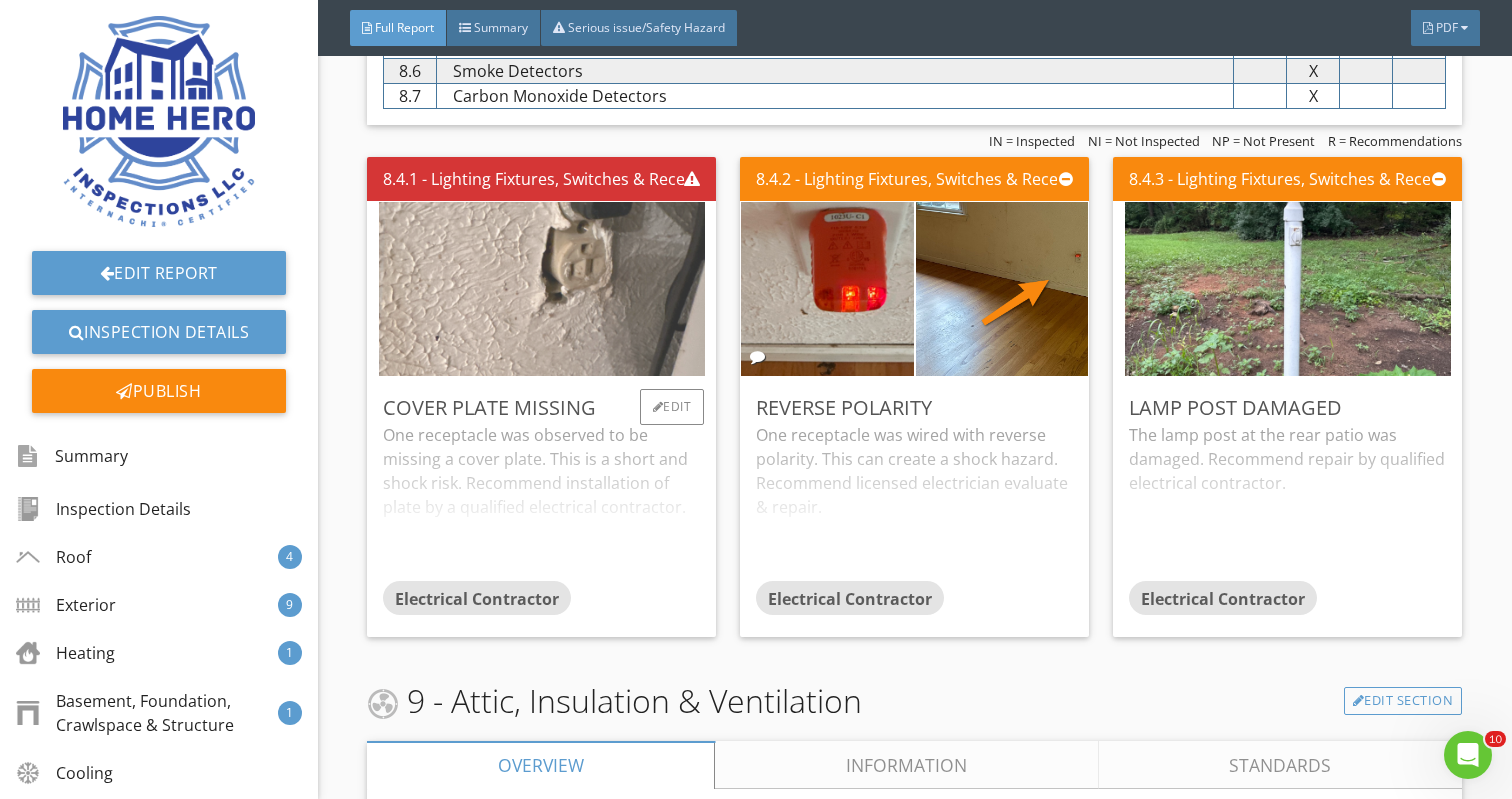 click at bounding box center [542, 289] 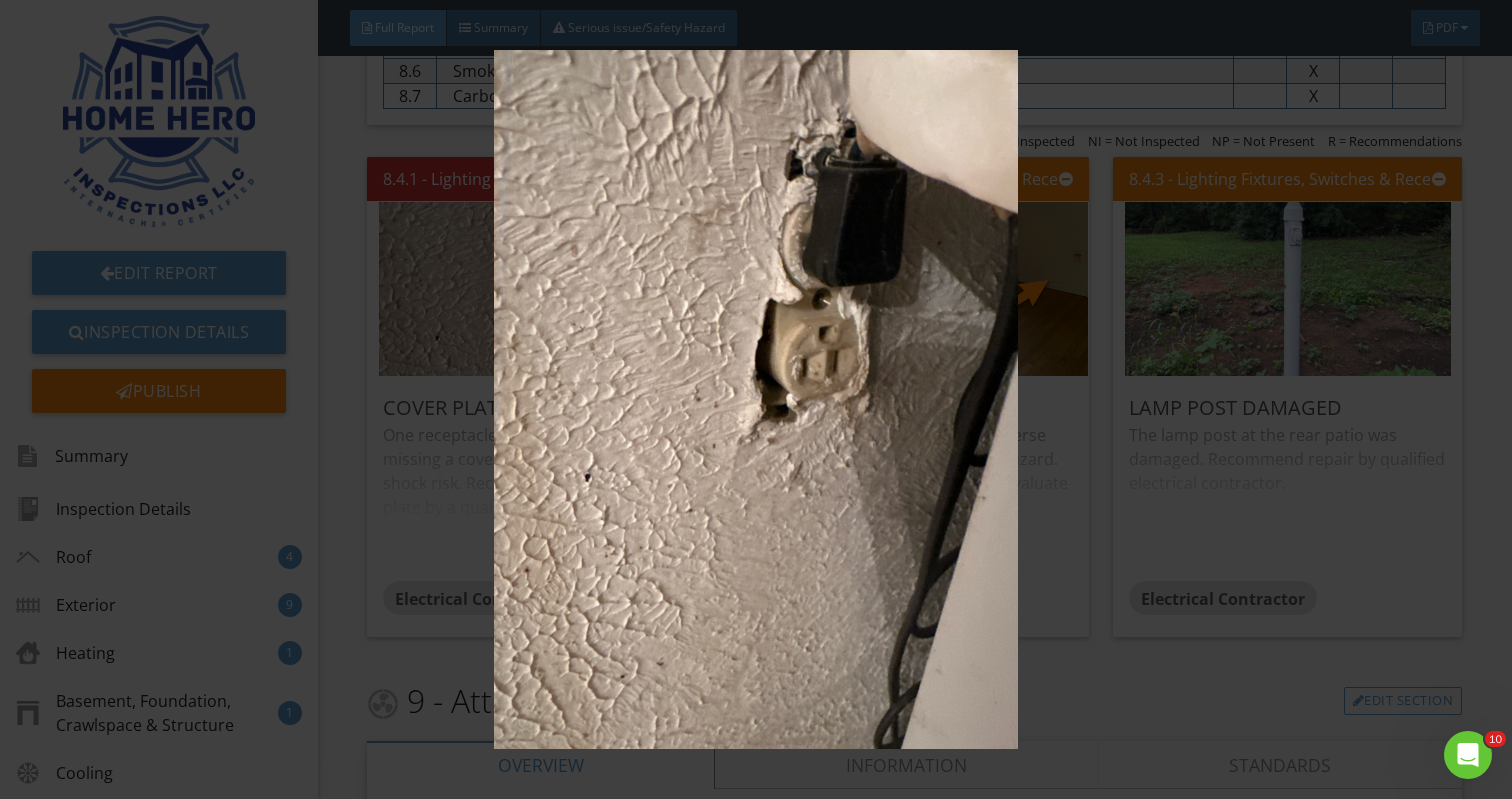 click at bounding box center [756, 399] 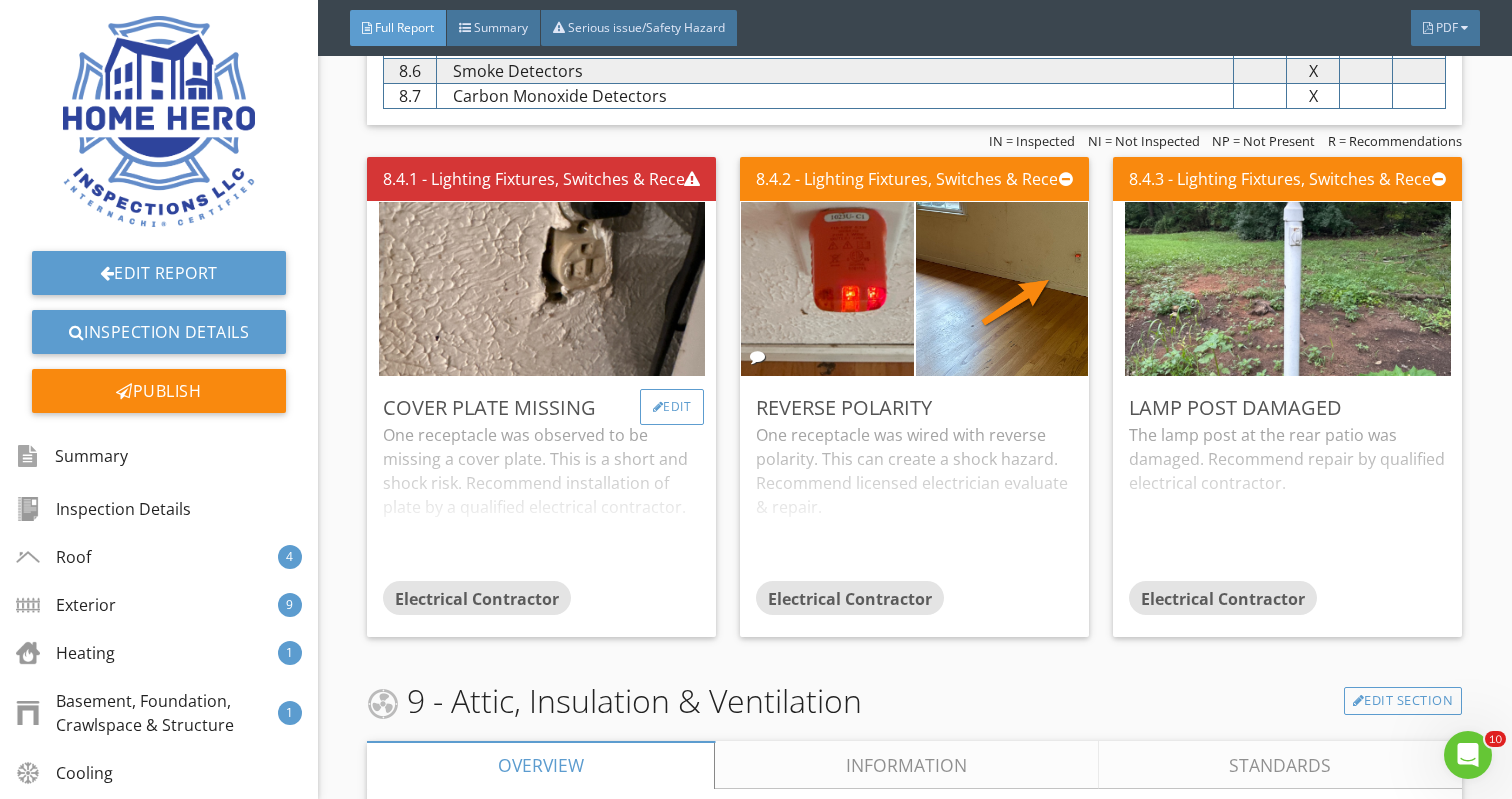 click on "Edit" at bounding box center (672, 407) 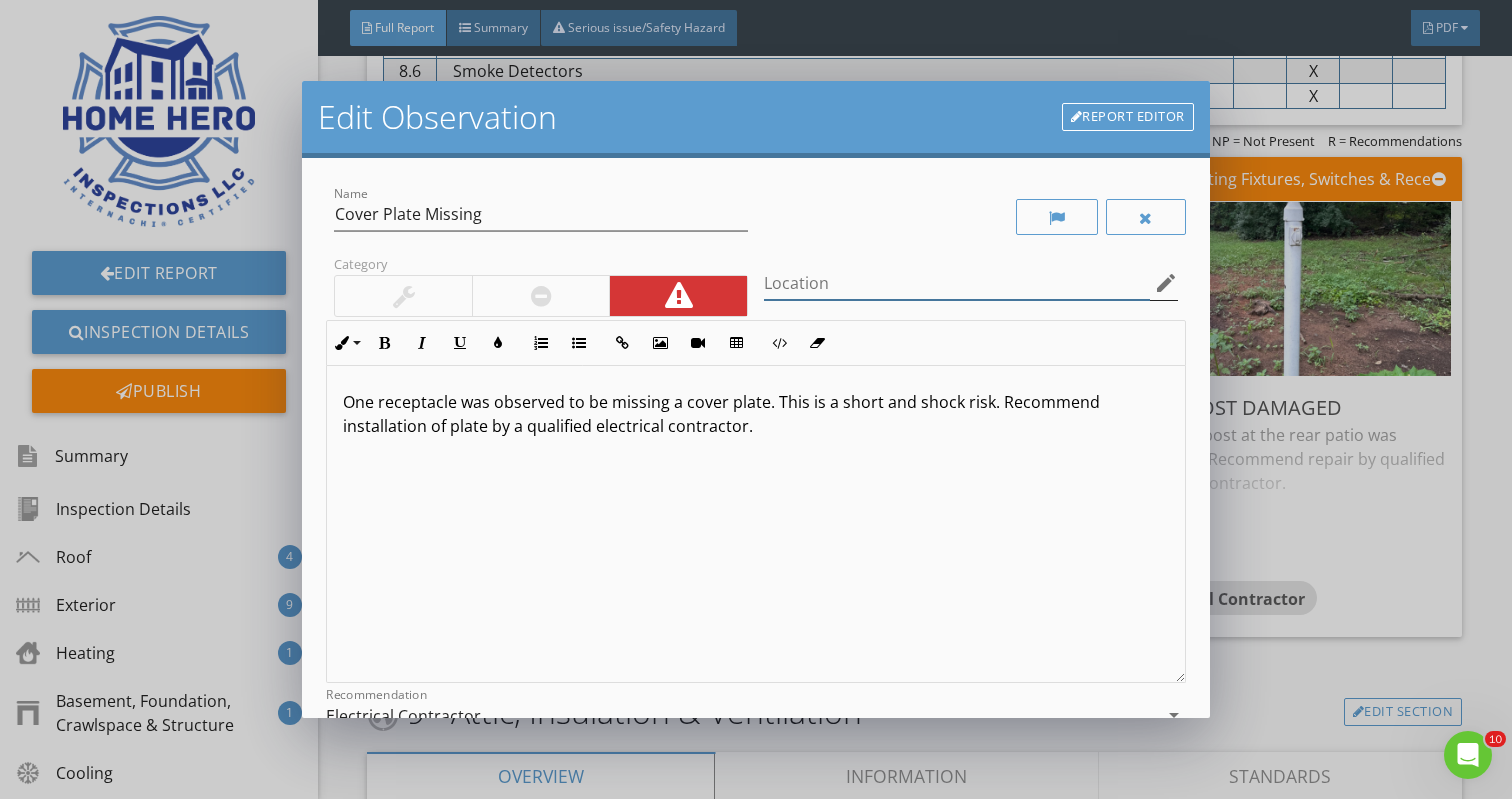 click at bounding box center [957, 283] 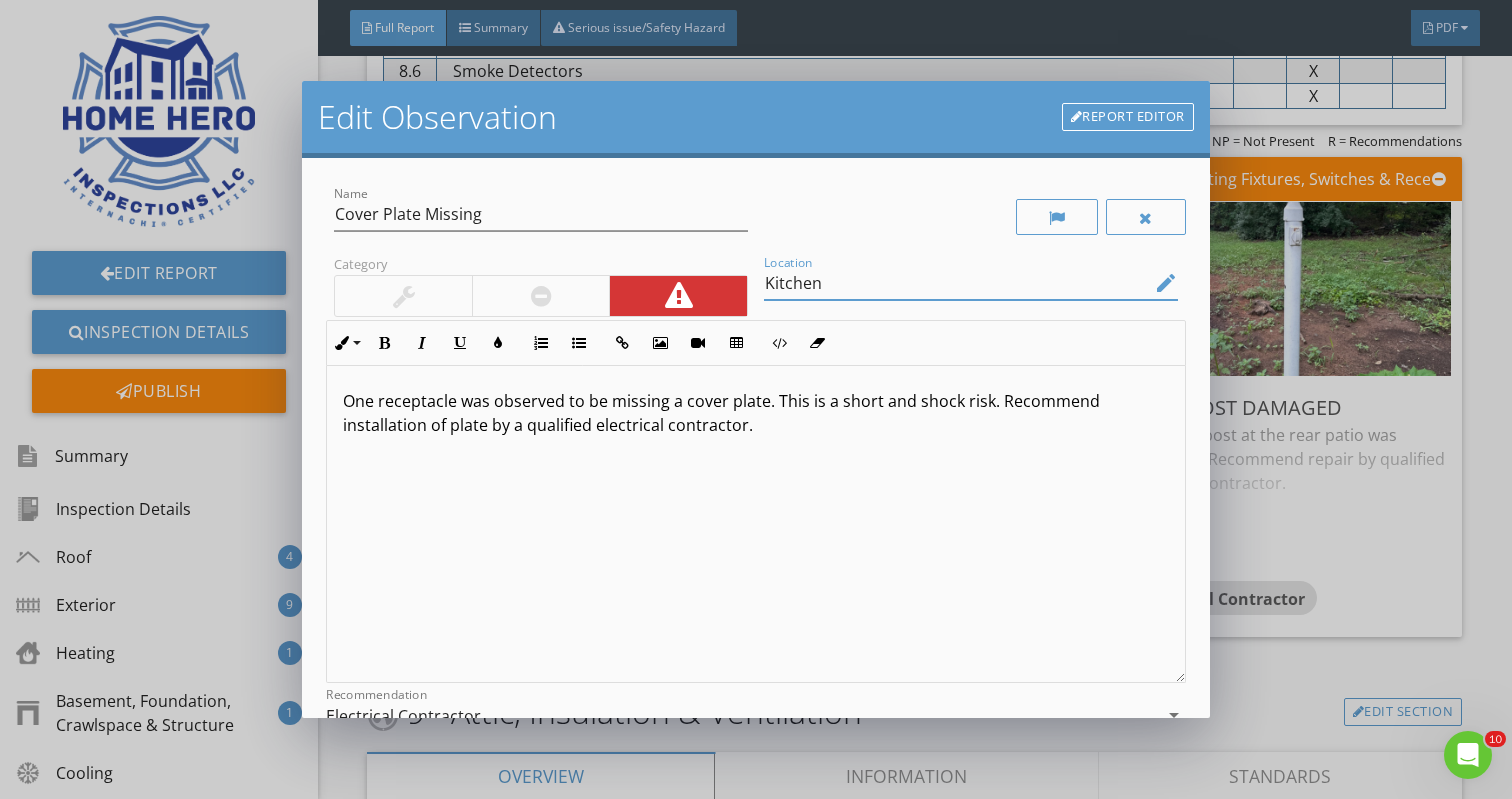 scroll, scrollTop: 1, scrollLeft: 0, axis: vertical 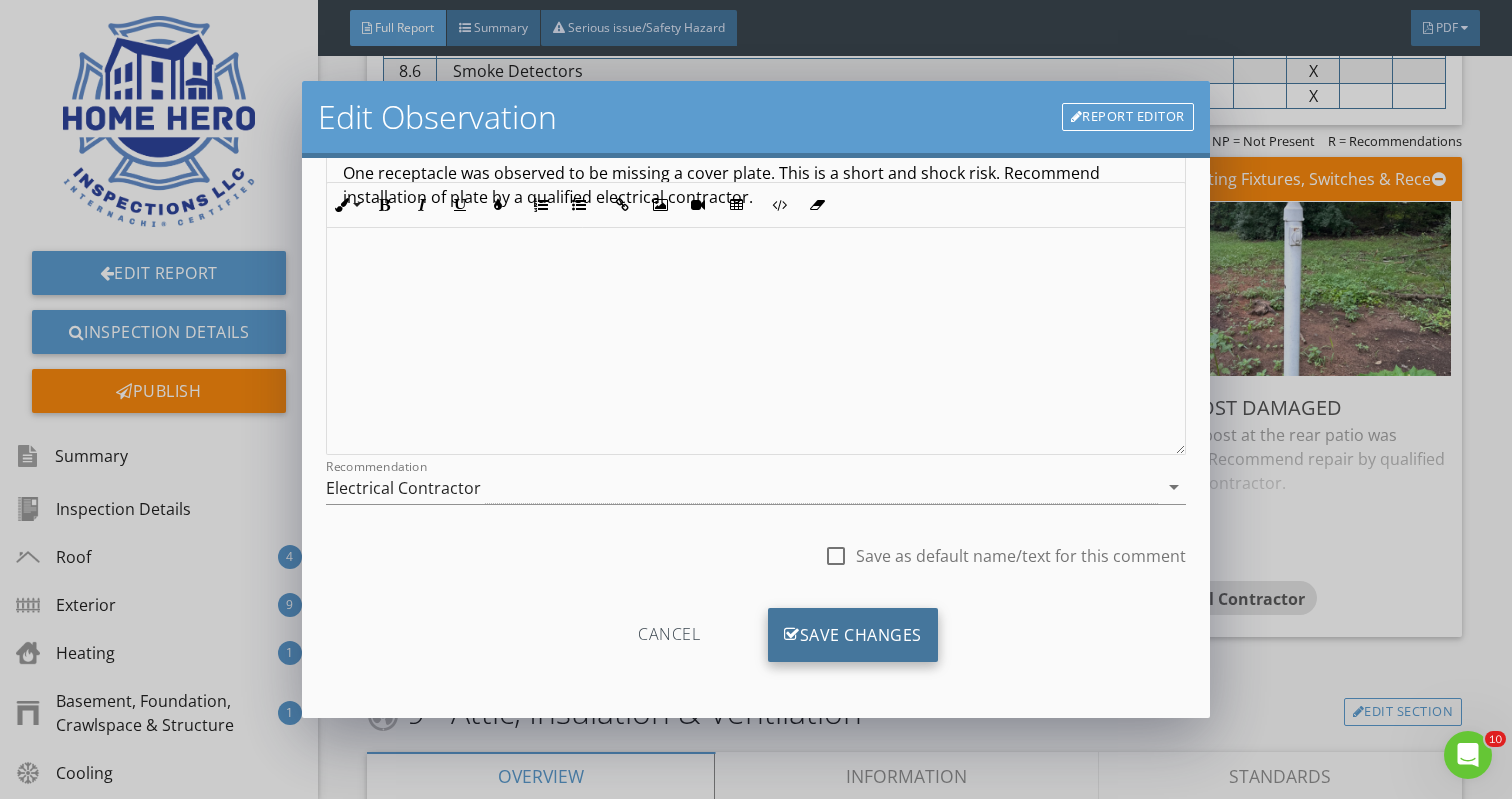 type on "Kitchen" 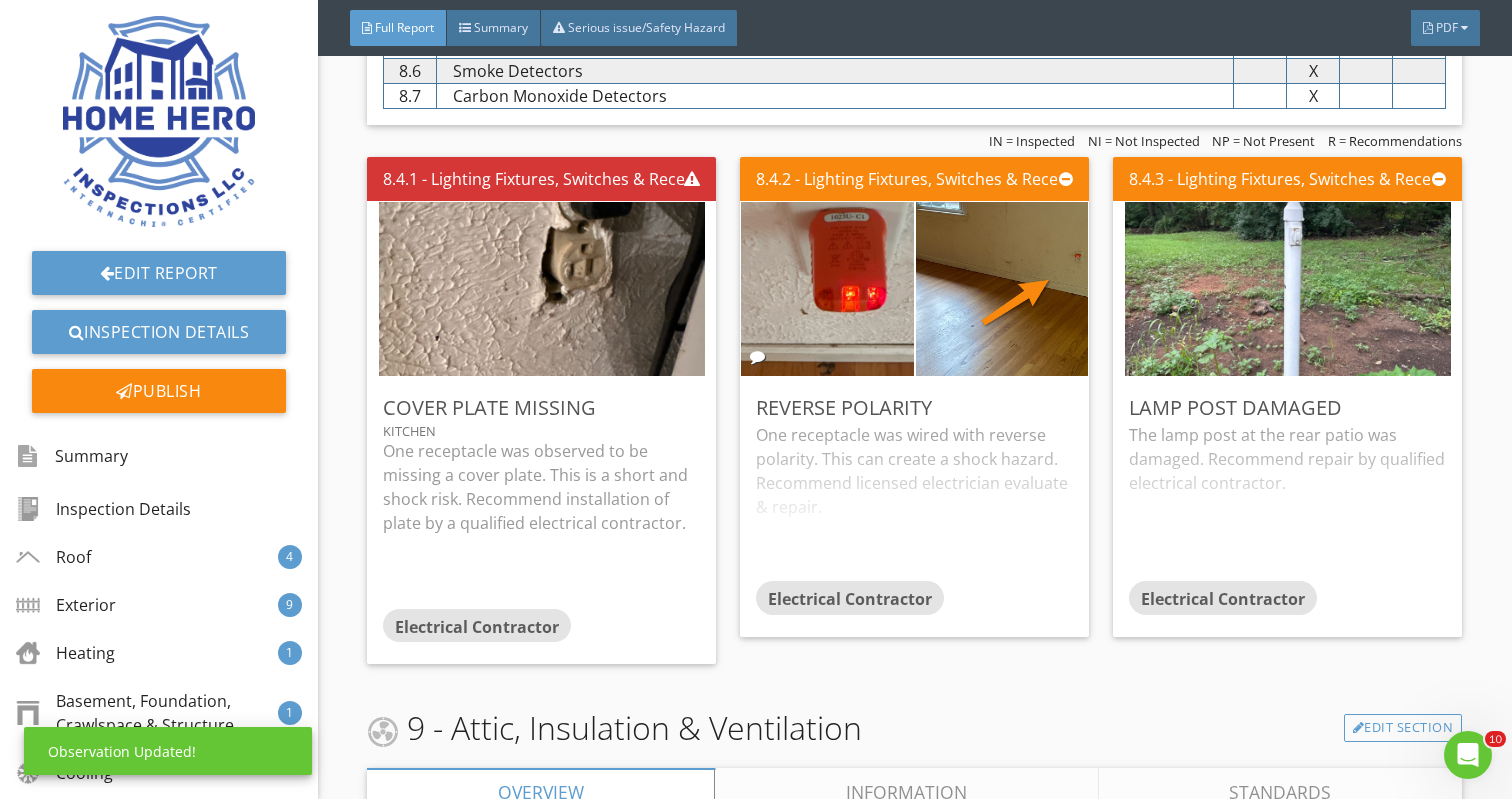 scroll, scrollTop: 0, scrollLeft: 0, axis: both 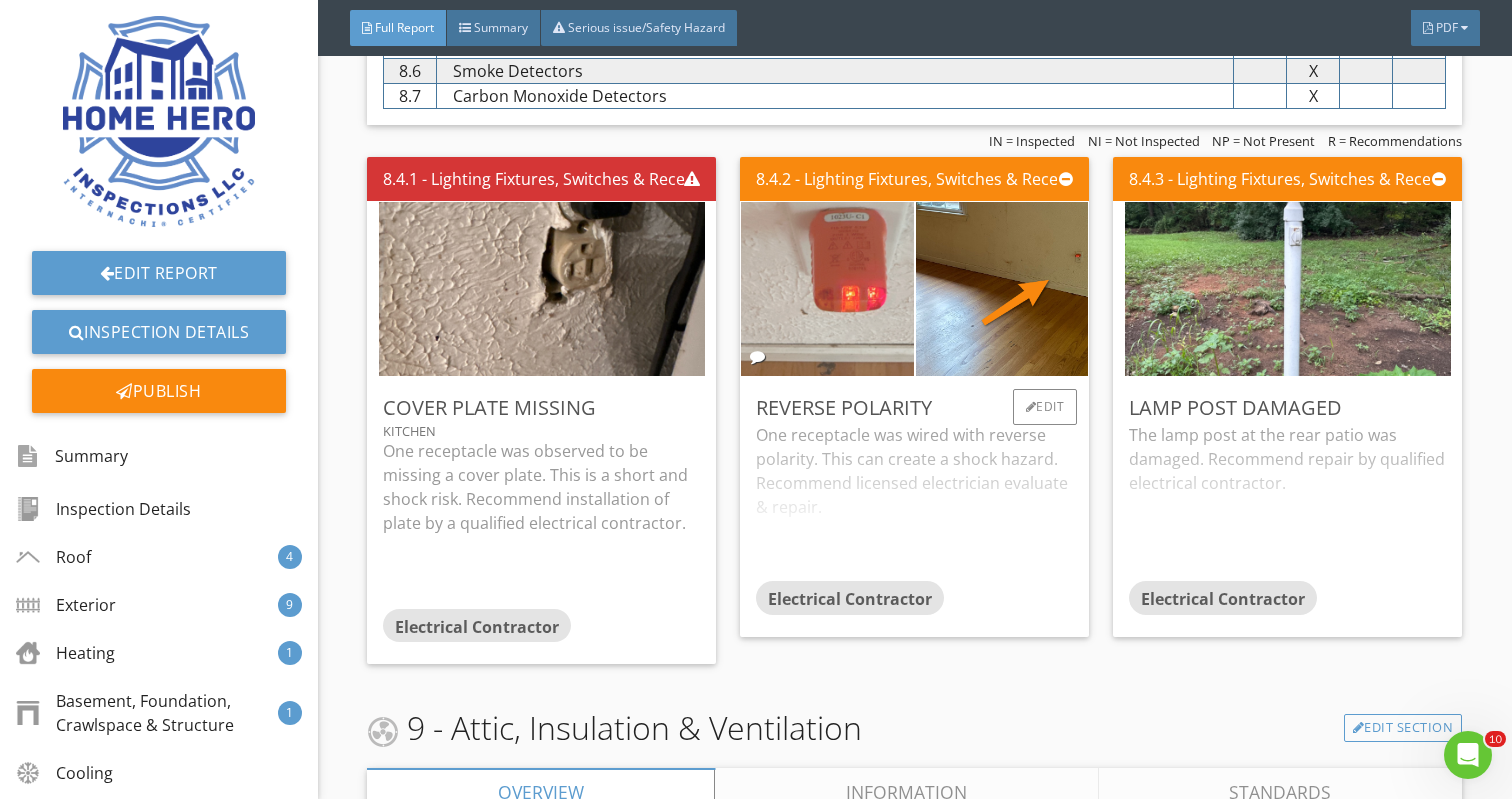 click at bounding box center [827, 289] 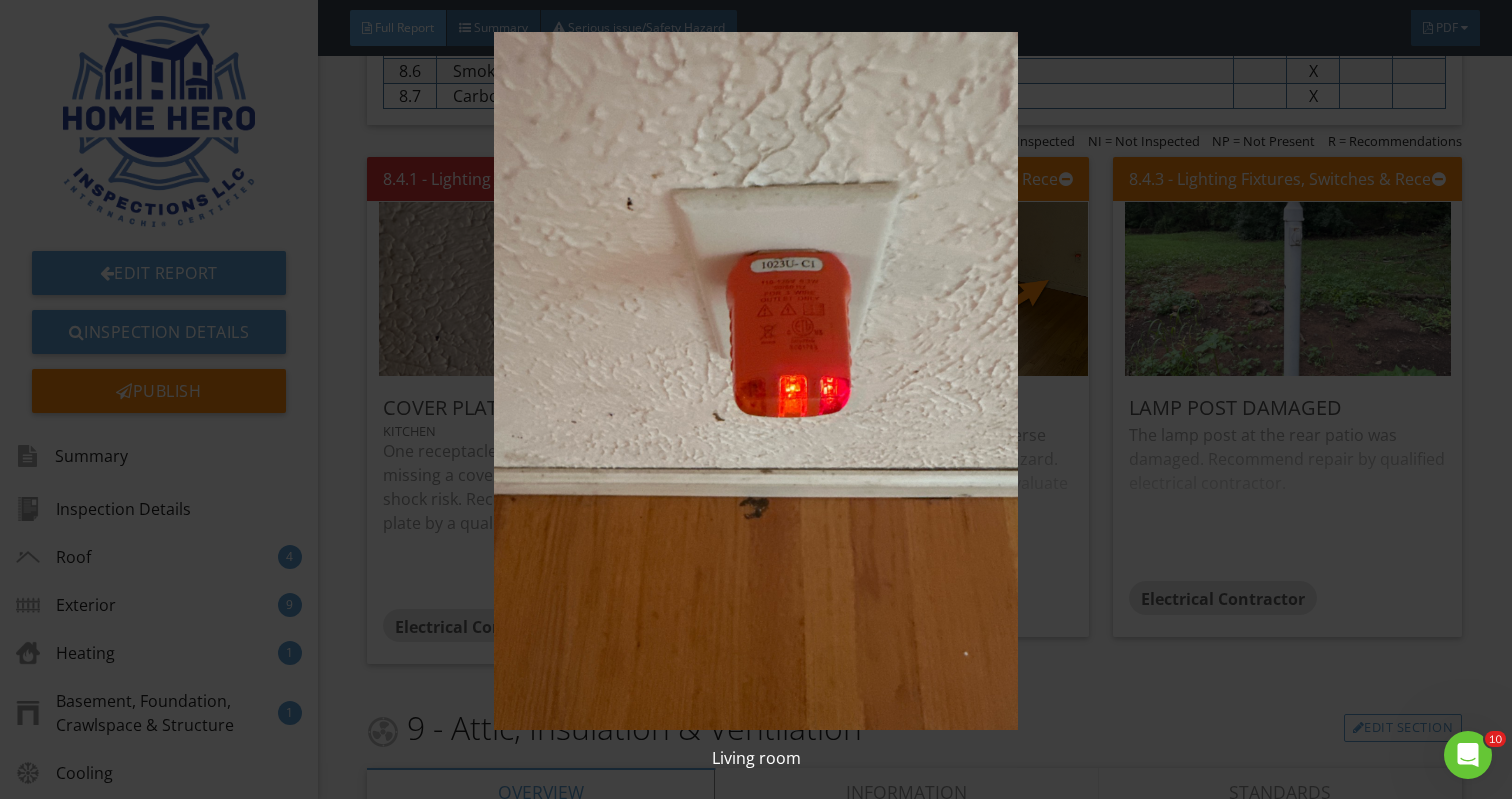 click at bounding box center (756, 381) 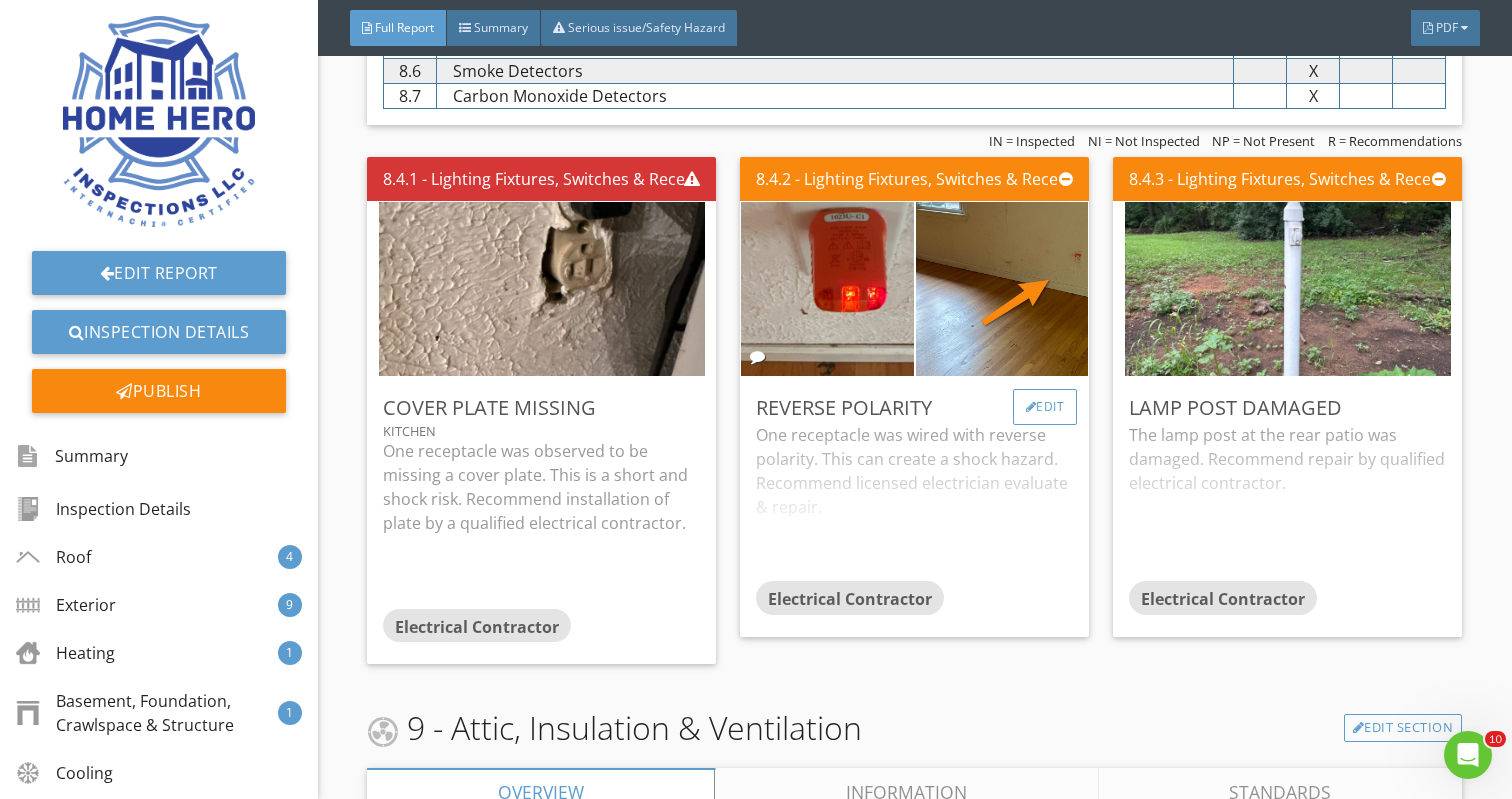 click on "Edit" at bounding box center [1045, 407] 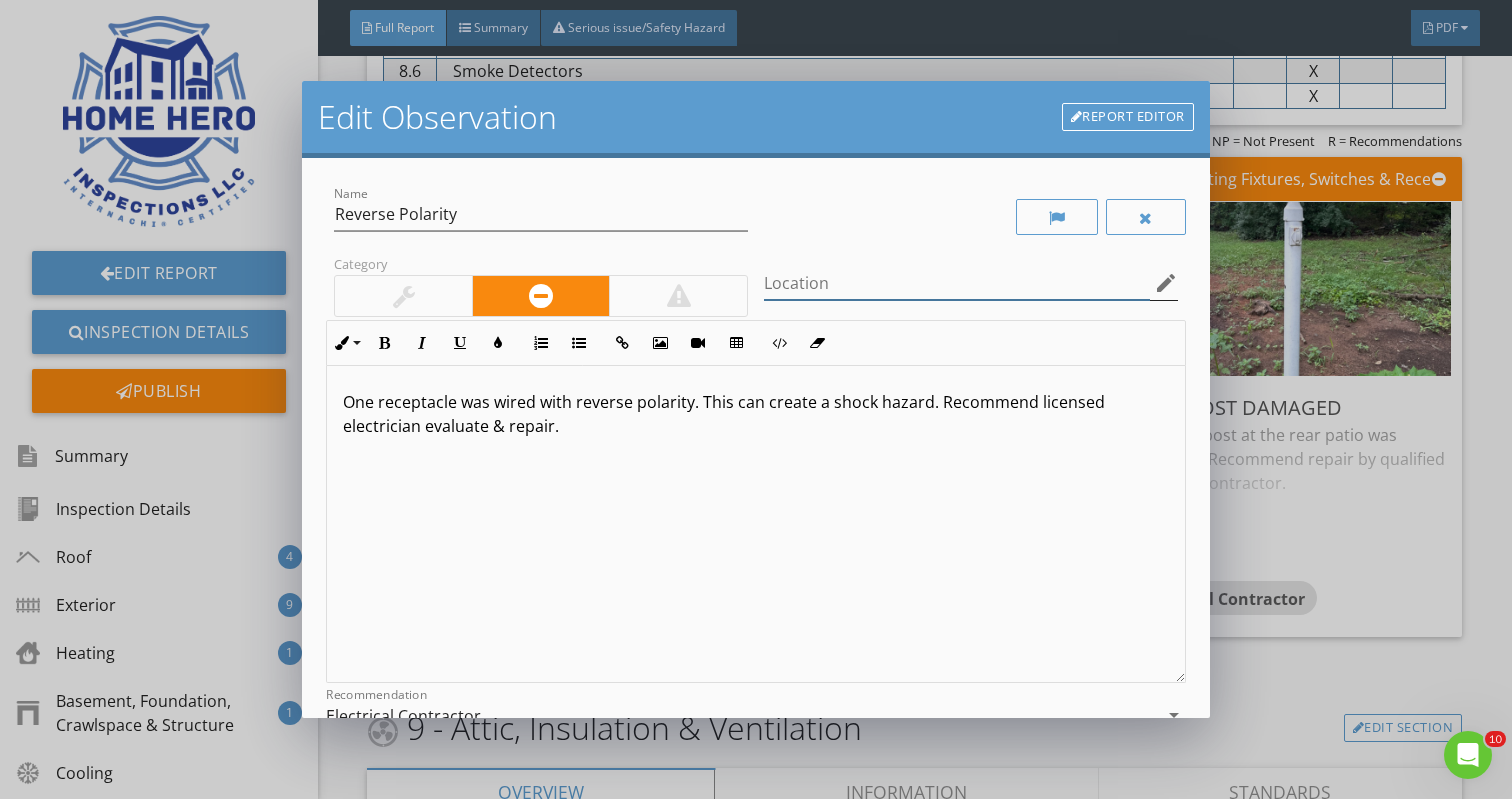 click at bounding box center (957, 283) 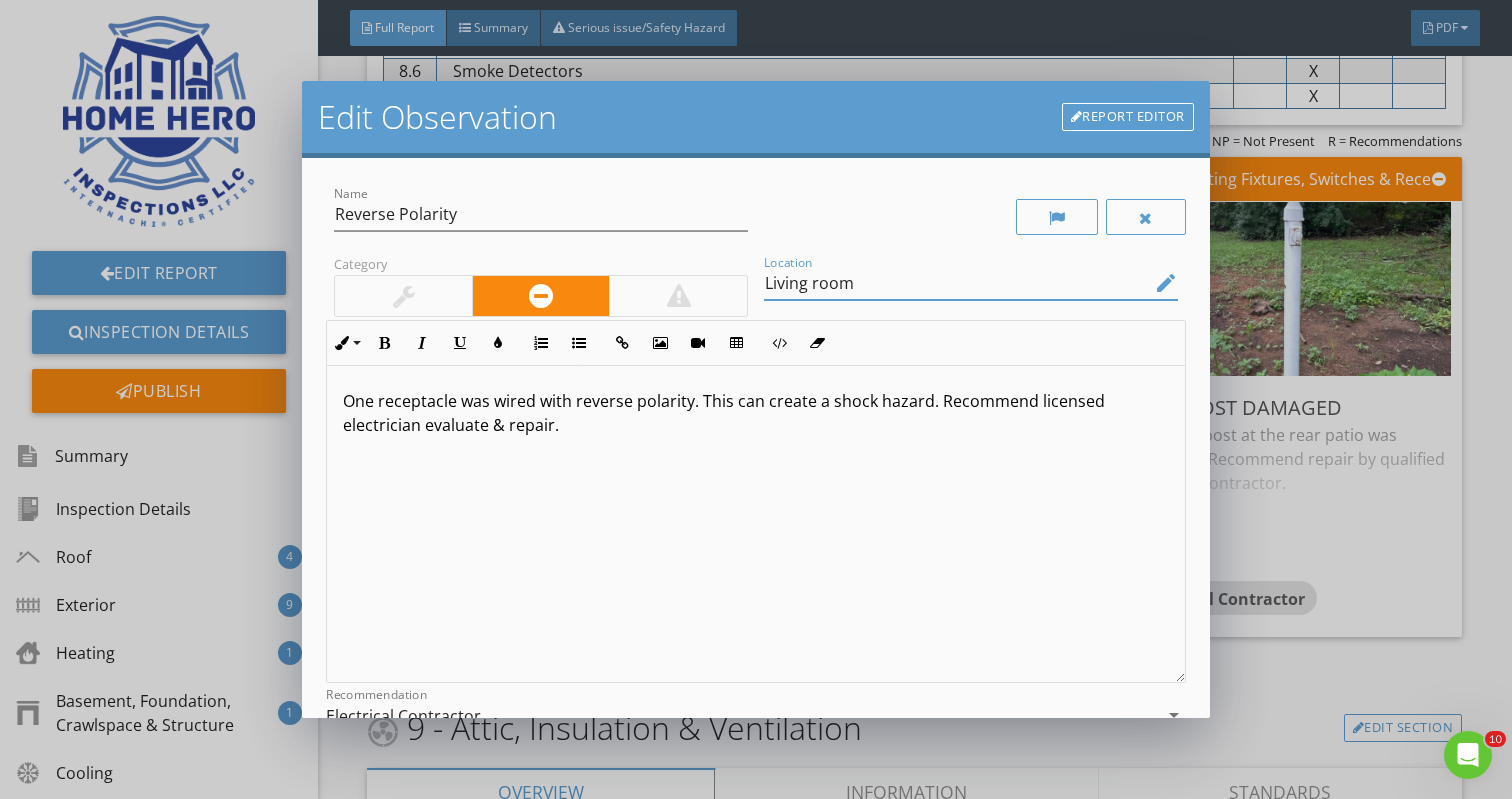 scroll, scrollTop: 1, scrollLeft: 0, axis: vertical 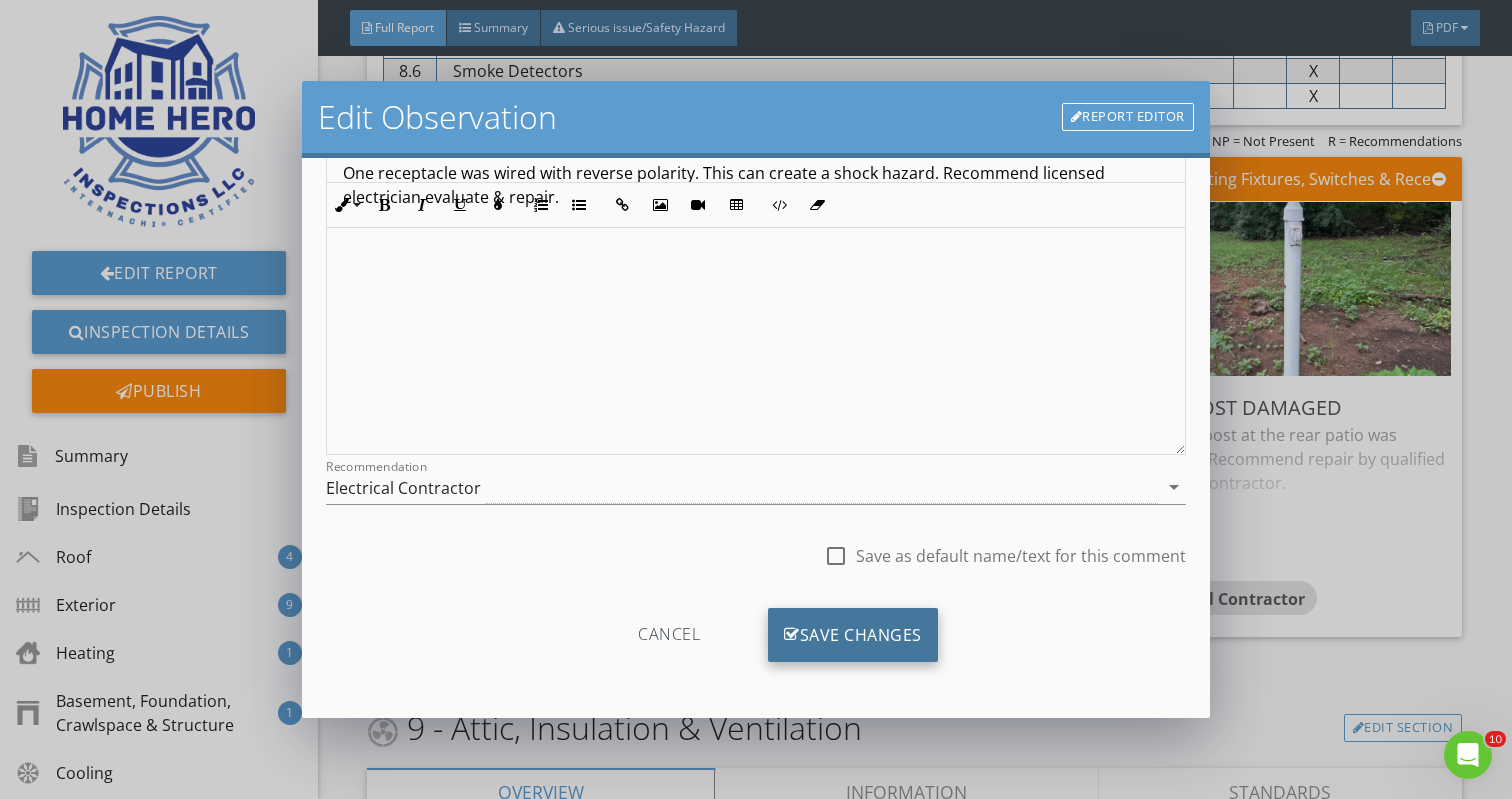 type on "Living room" 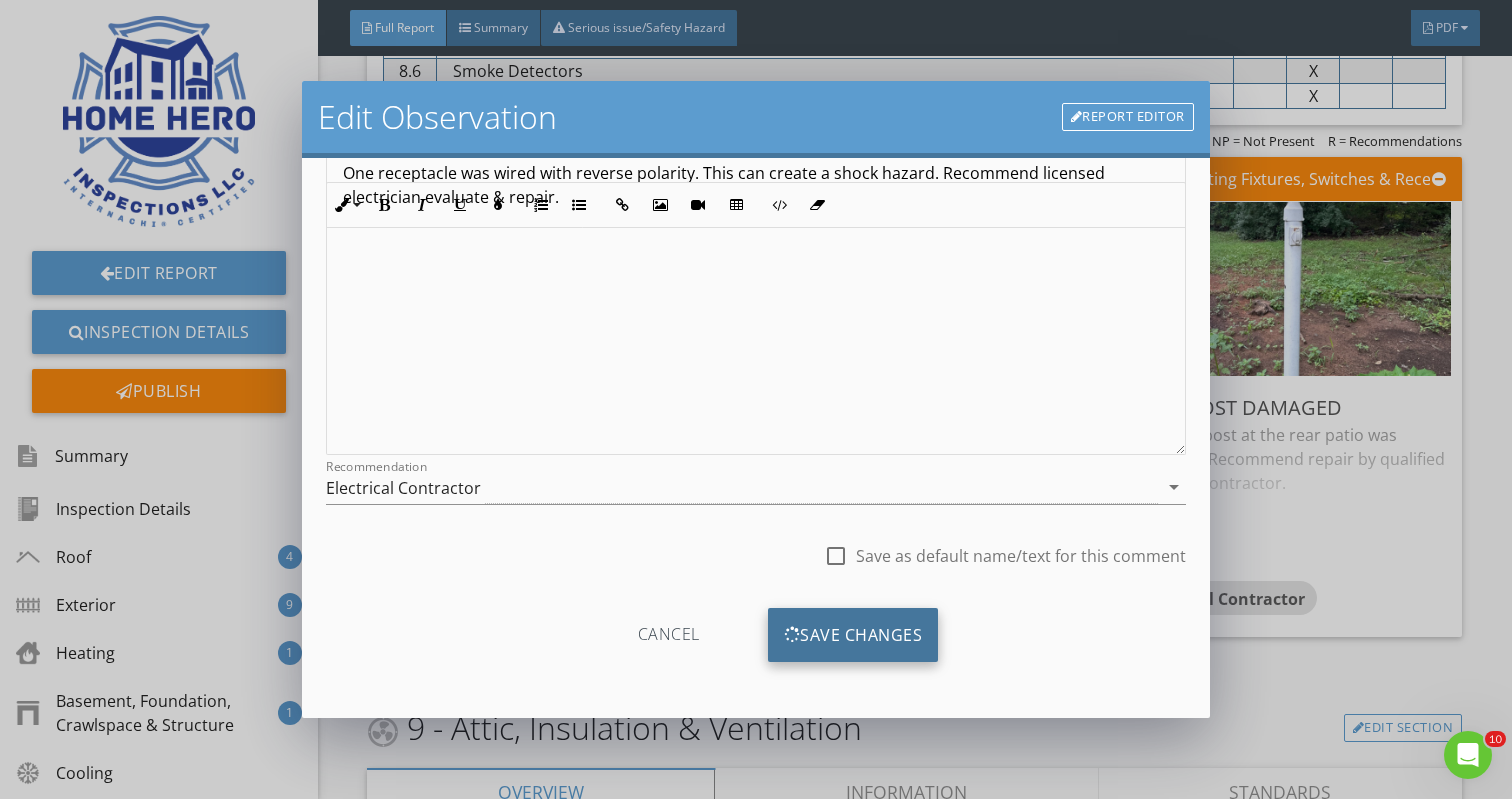 scroll, scrollTop: 0, scrollLeft: 0, axis: both 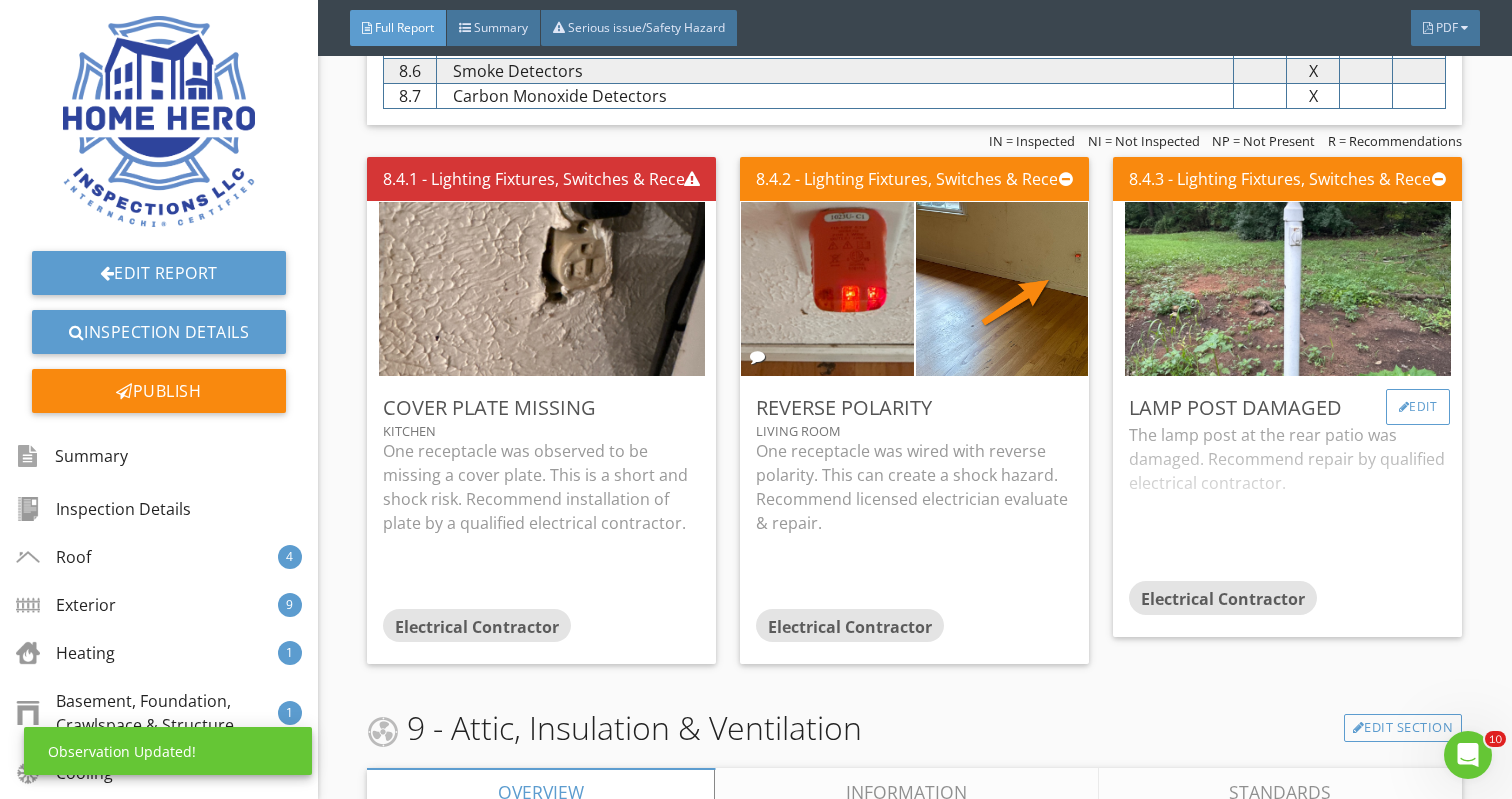 click at bounding box center [1404, 407] 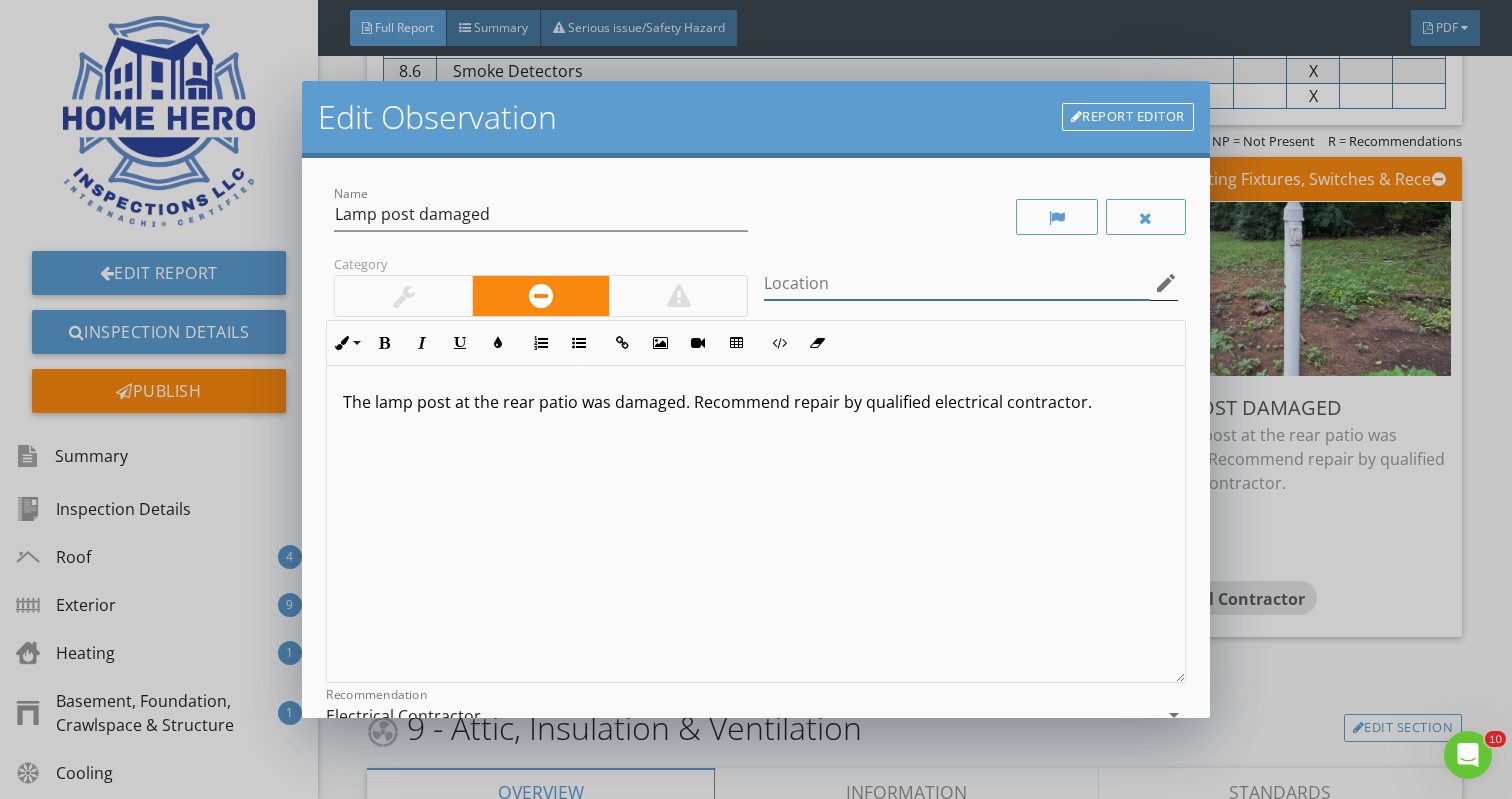 click at bounding box center (957, 283) 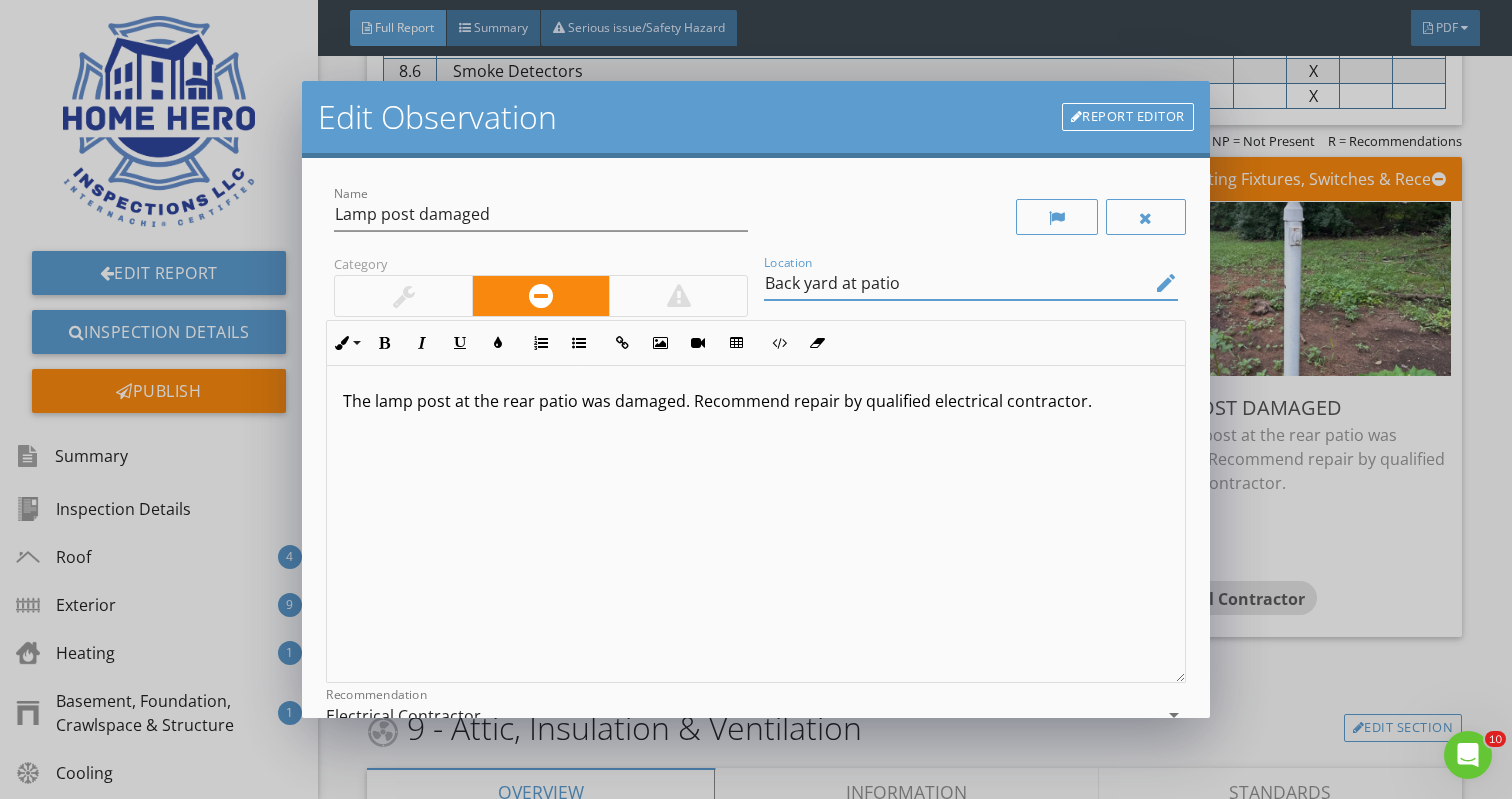 scroll, scrollTop: 1, scrollLeft: 0, axis: vertical 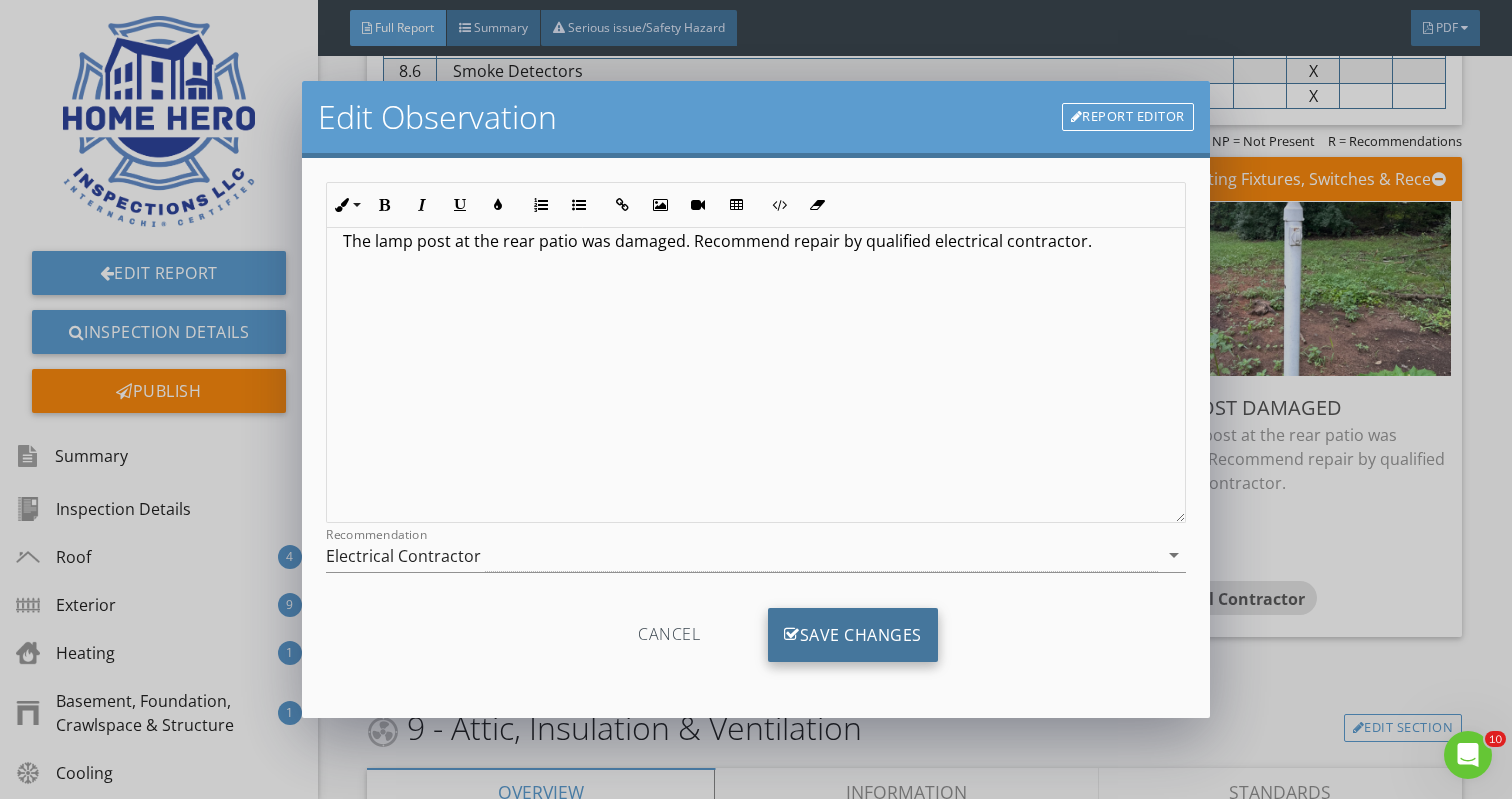 type on "Back yard at patio" 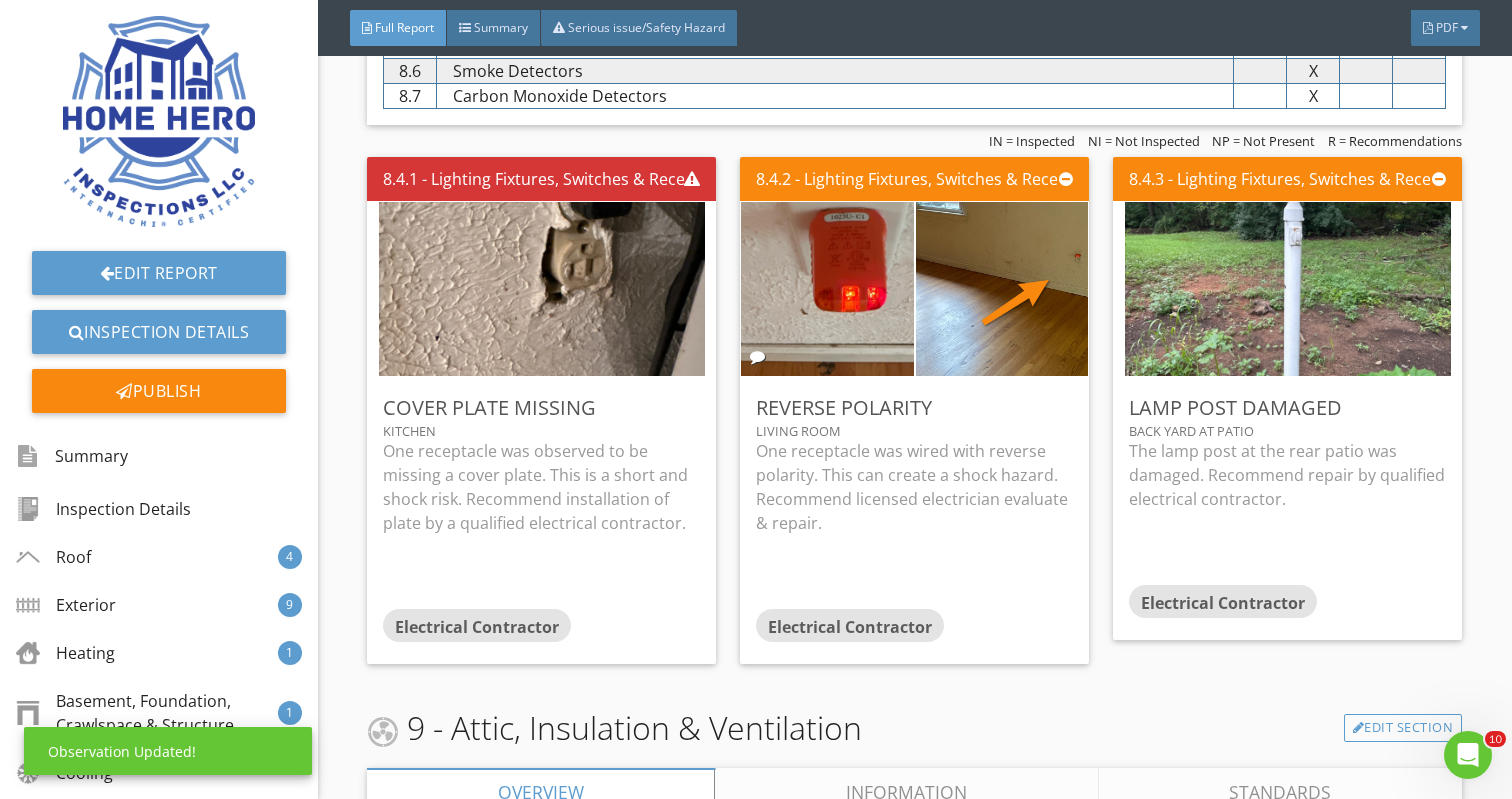 scroll, scrollTop: 0, scrollLeft: 0, axis: both 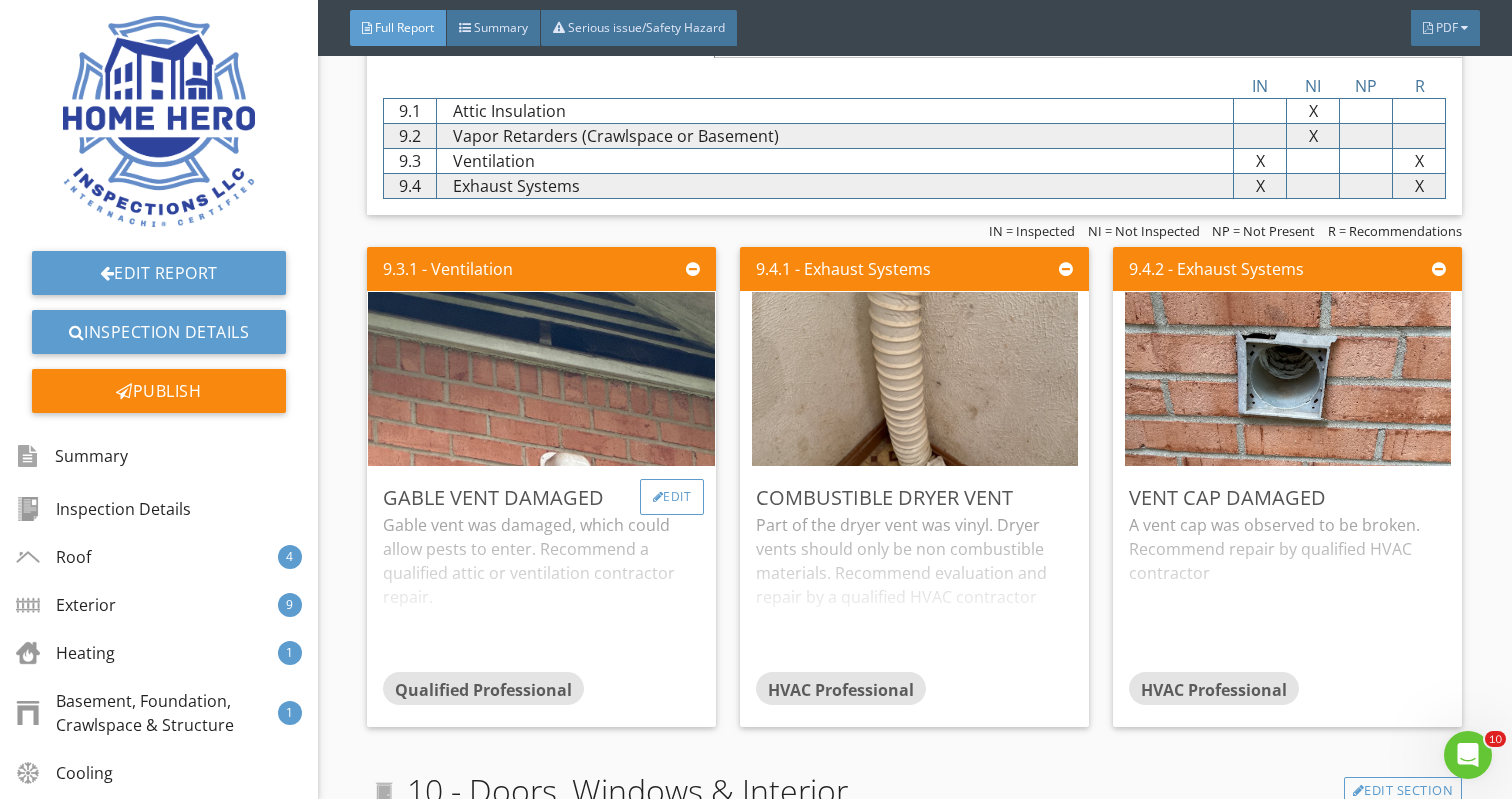 click on "Edit" at bounding box center (672, 497) 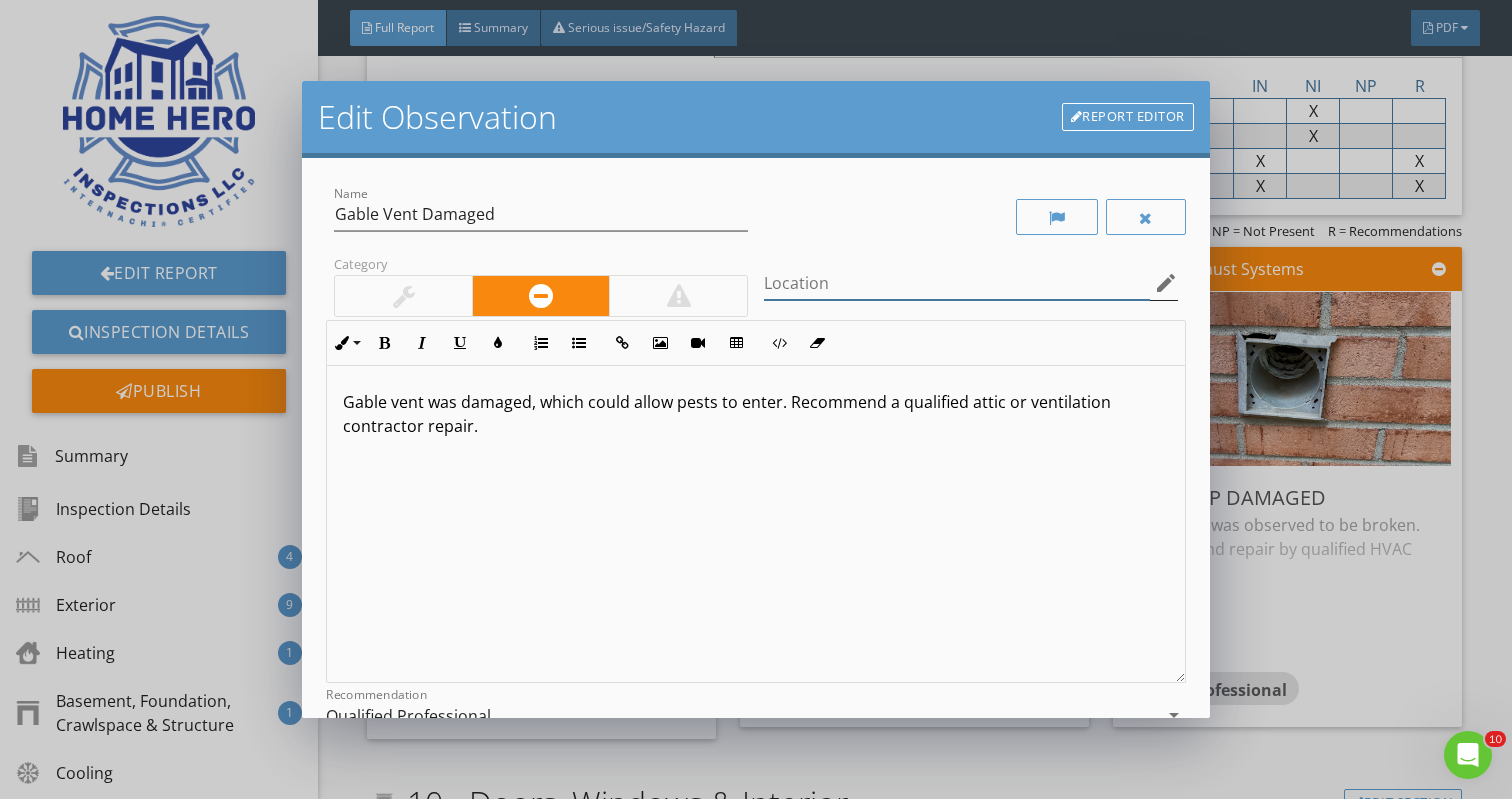 click at bounding box center [957, 283] 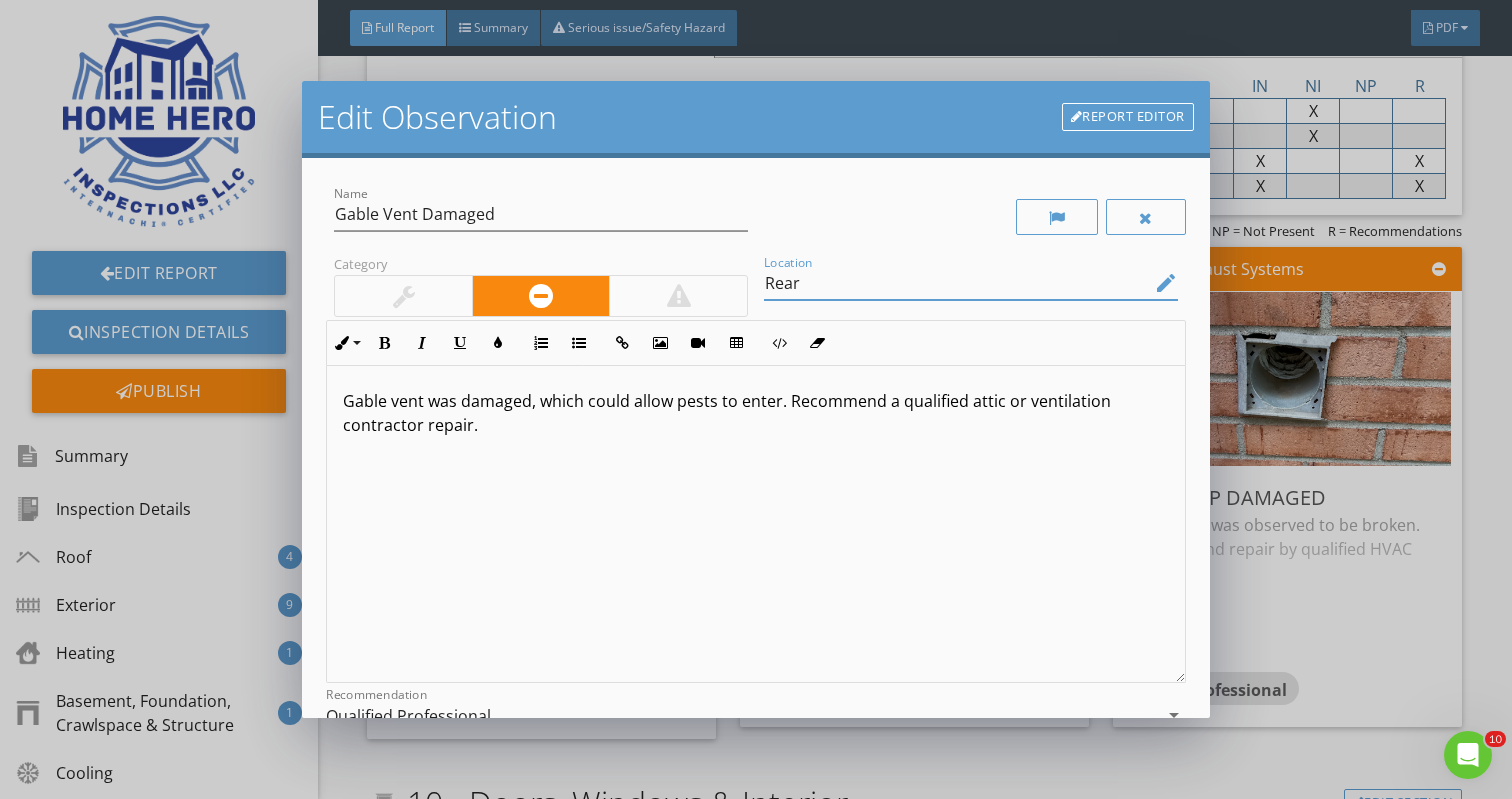 scroll, scrollTop: 1, scrollLeft: 0, axis: vertical 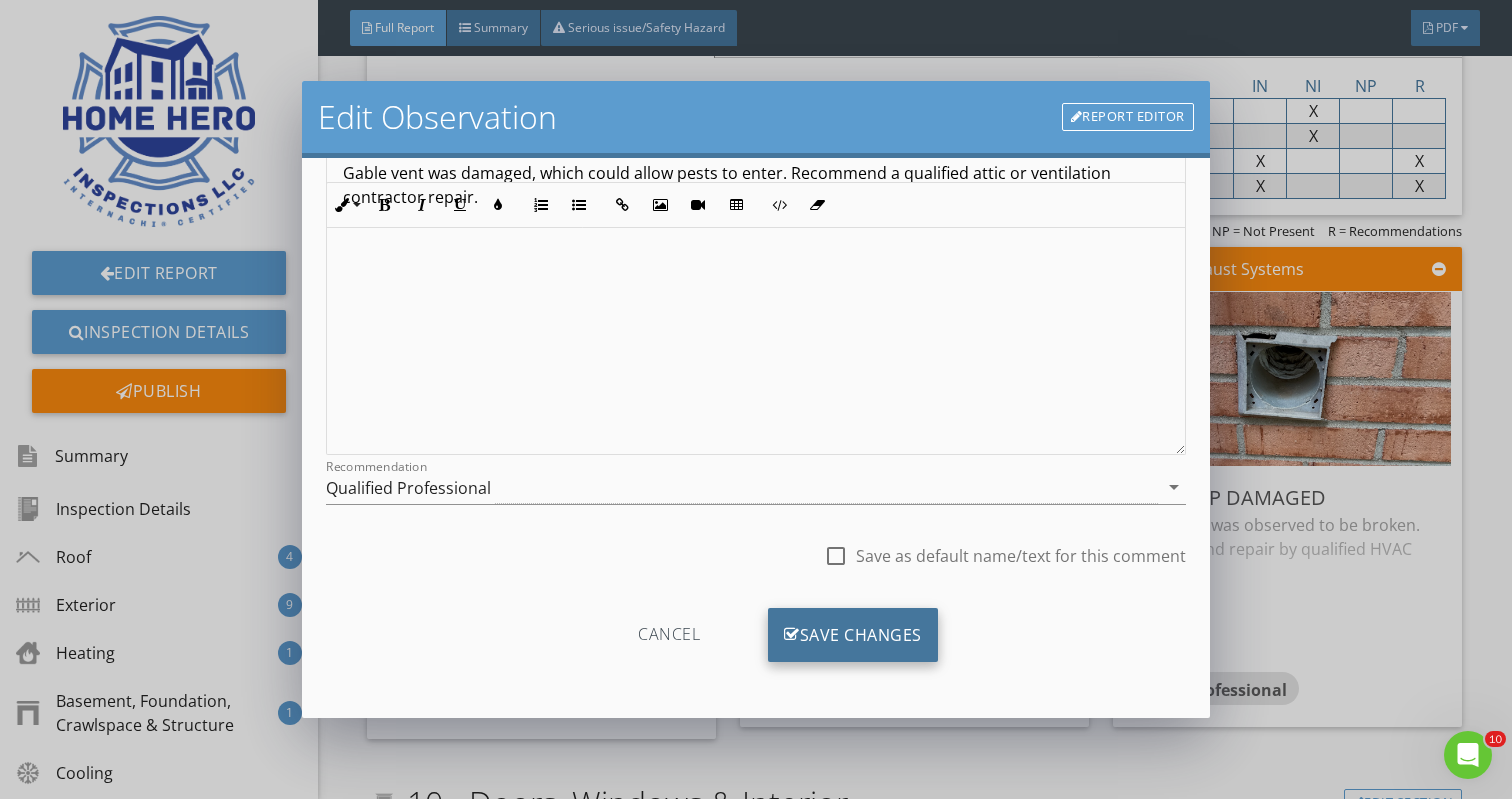 type on "Rear" 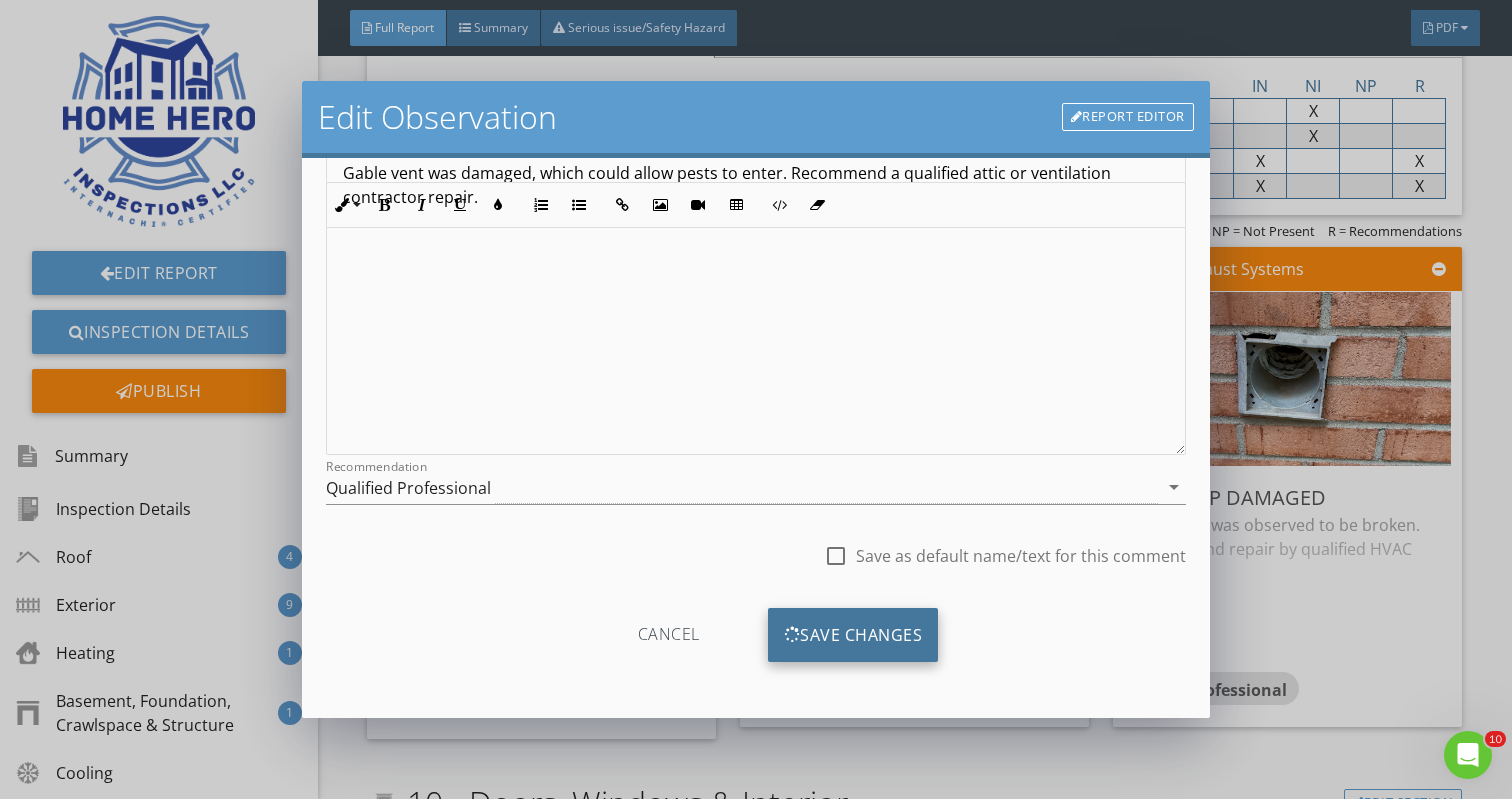 scroll, scrollTop: 0, scrollLeft: 0, axis: both 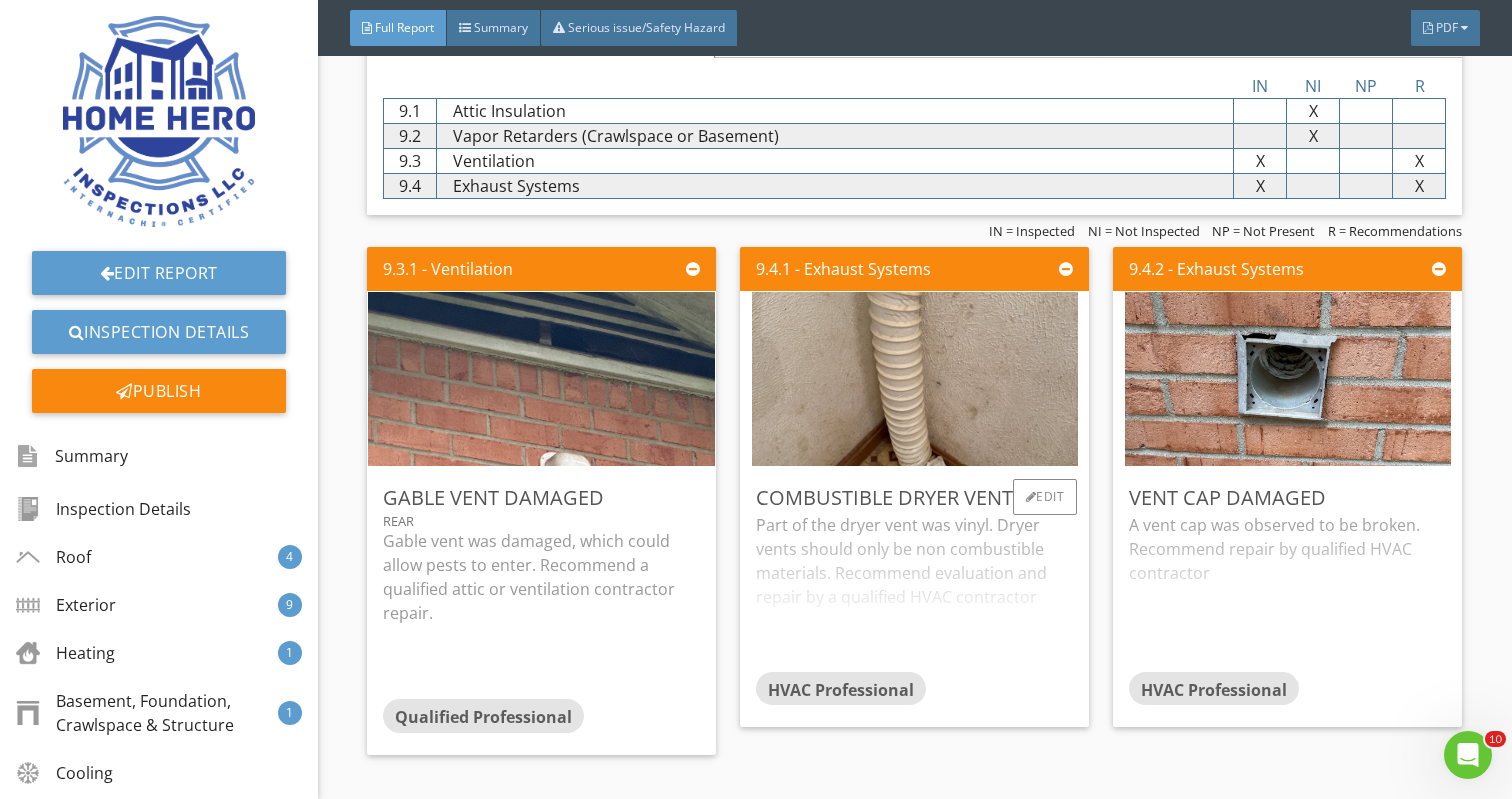 click on "Part of the dryer vent was vinyl. Dryer vents should only be non combustible materials. Recommend evaluation and repair by a qualified HVAC contractor" at bounding box center [914, 592] 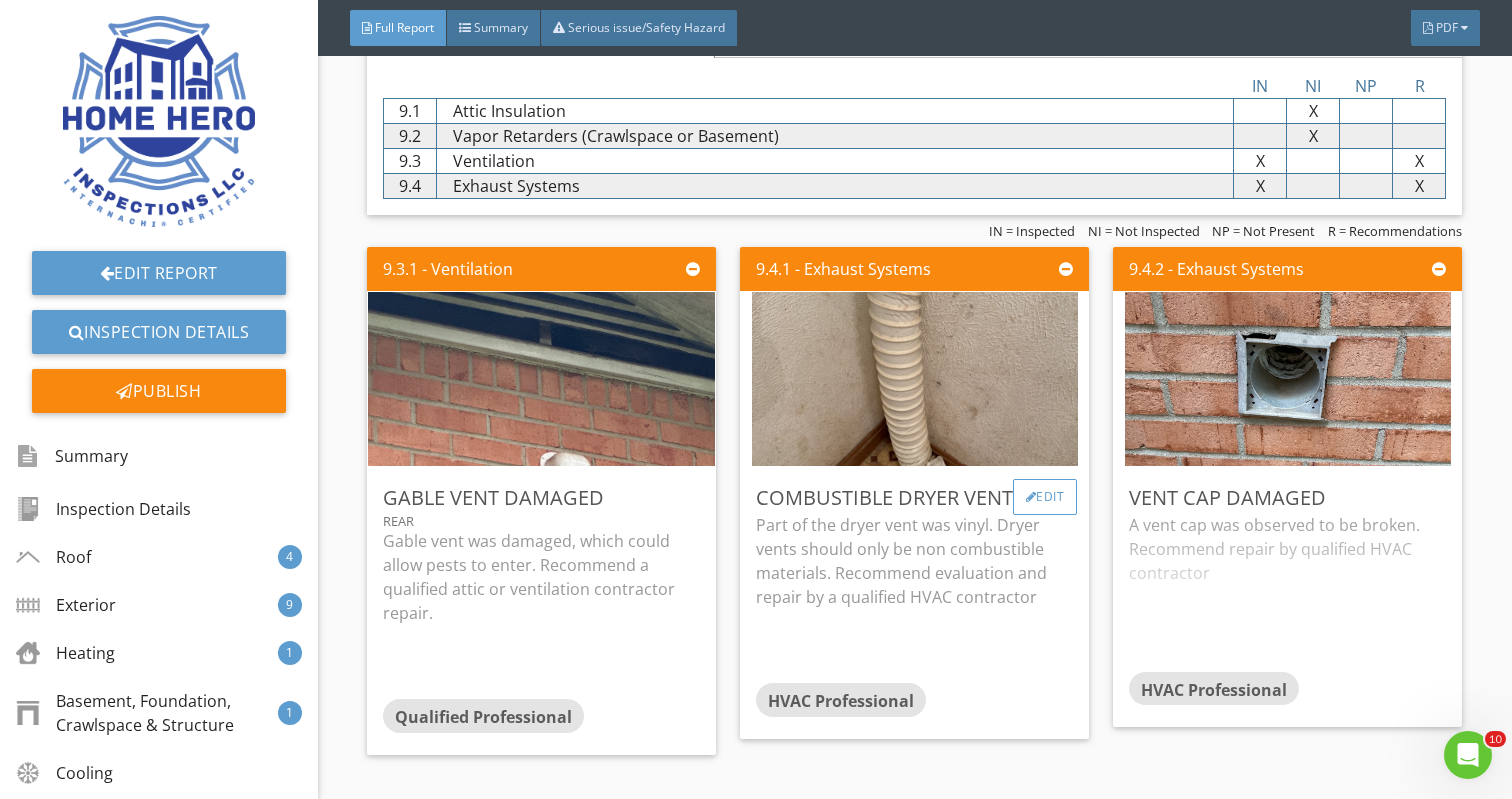 click on "Edit" at bounding box center [1045, 497] 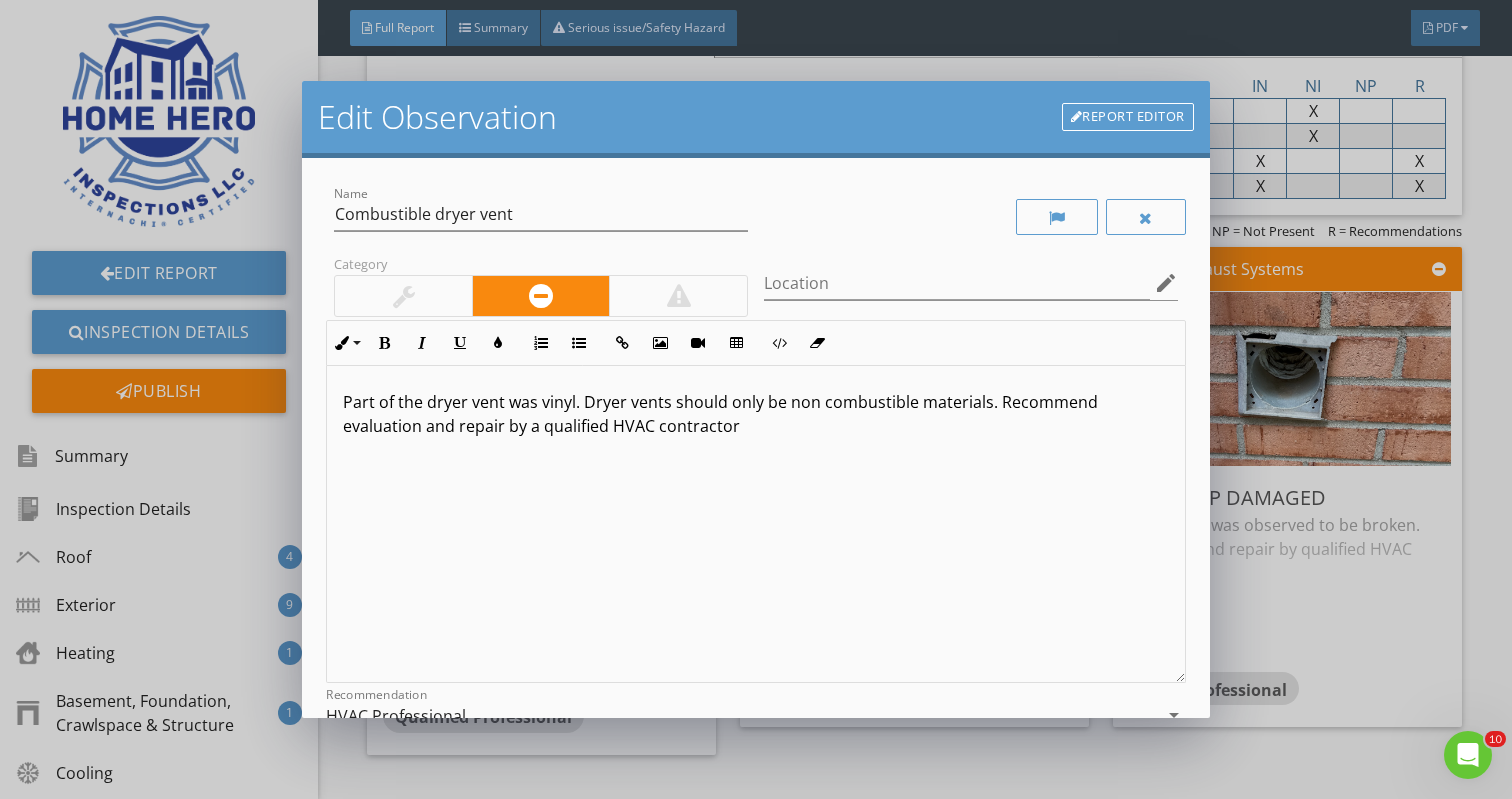 click at bounding box center (678, 296) 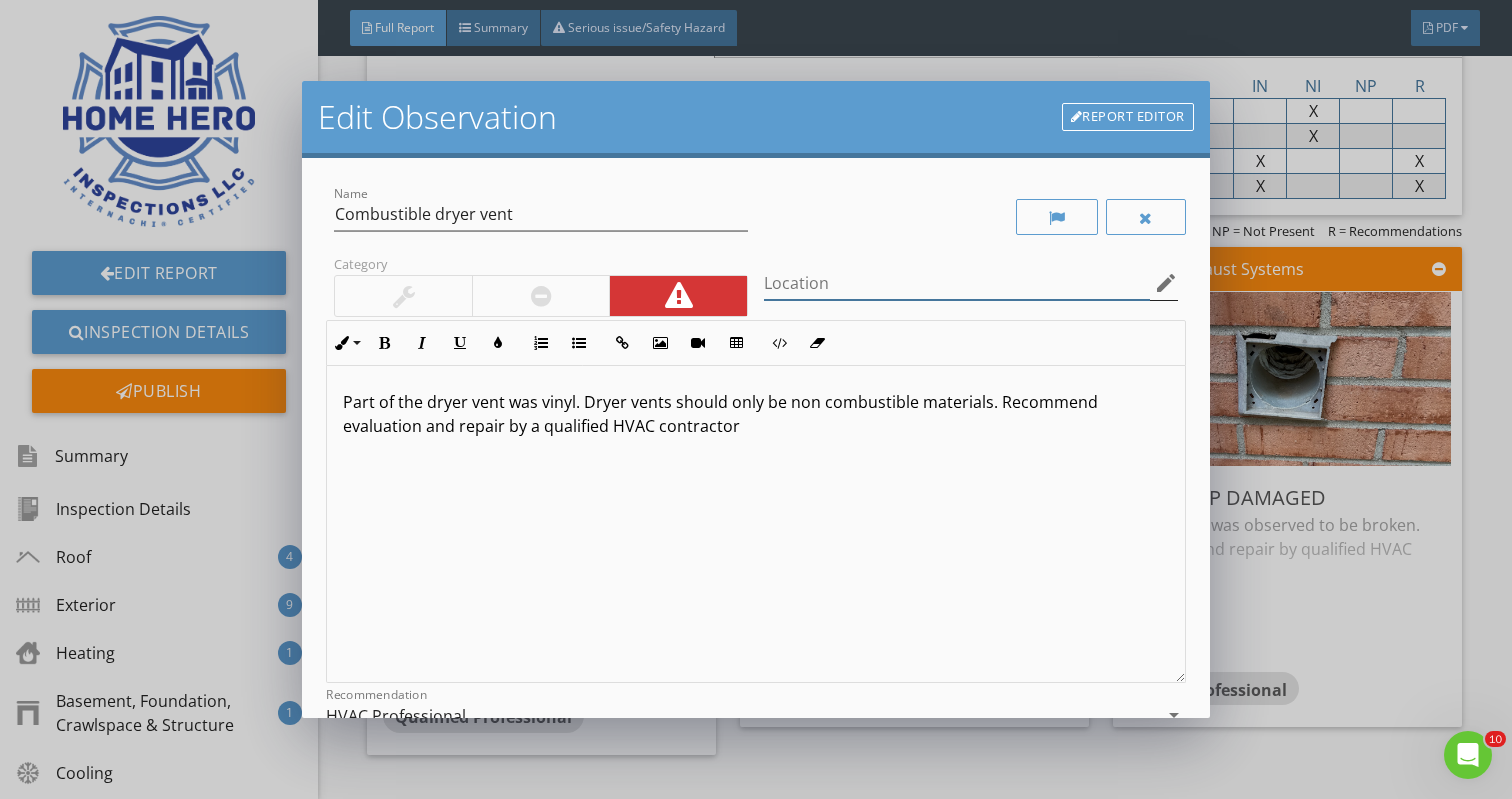 click at bounding box center [957, 283] 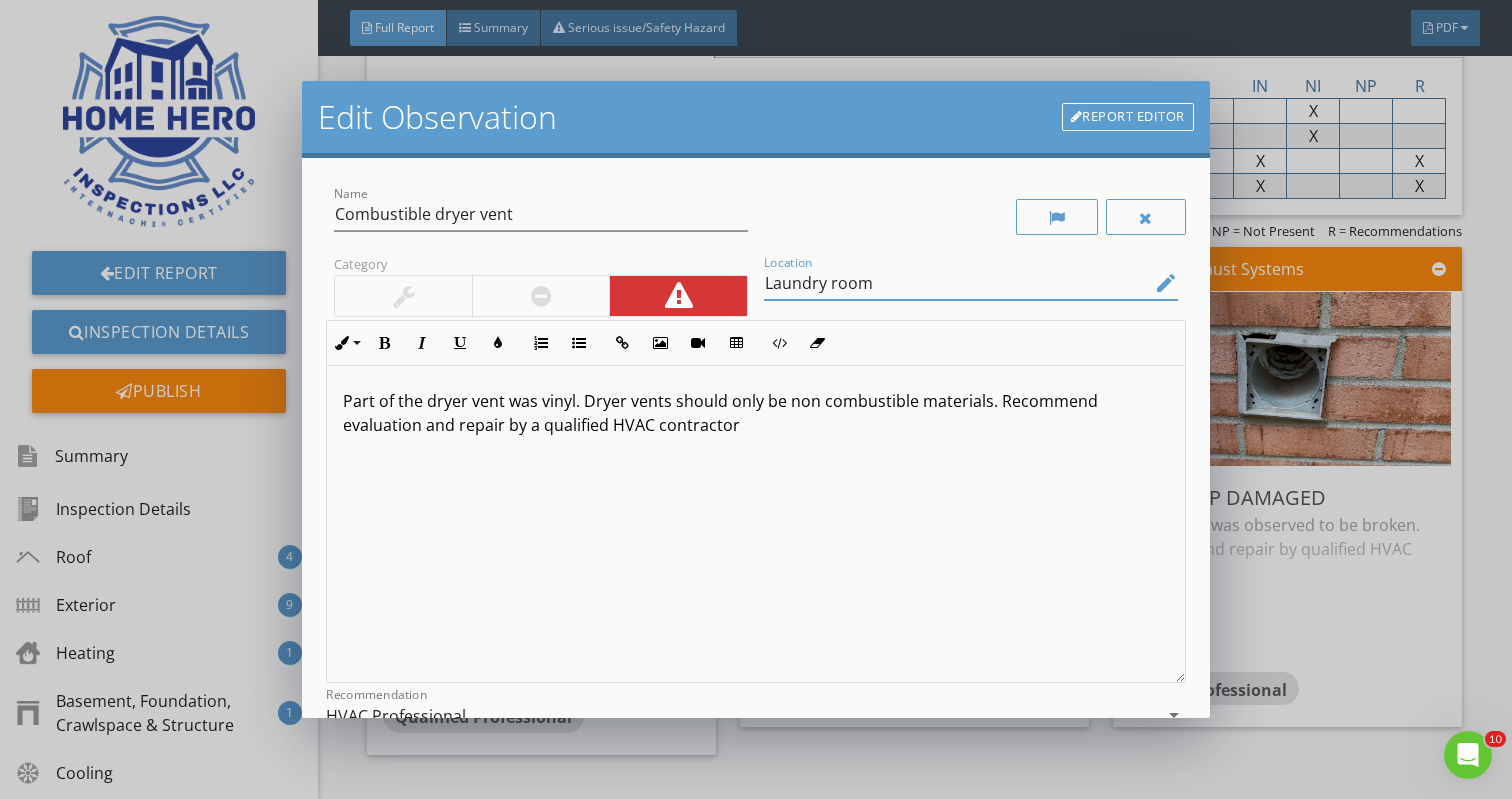 scroll, scrollTop: 1, scrollLeft: 0, axis: vertical 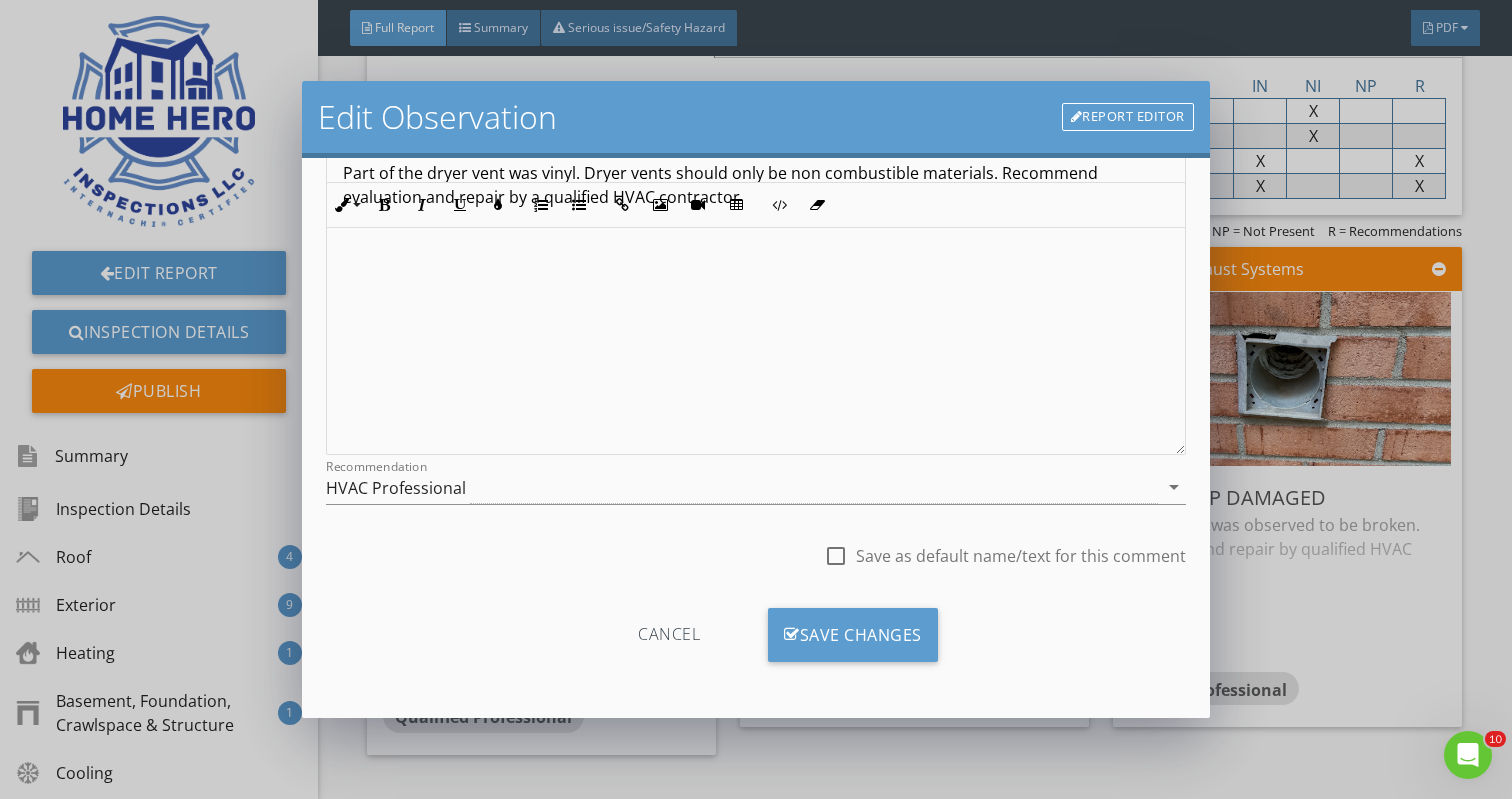 type on "Laundry room" 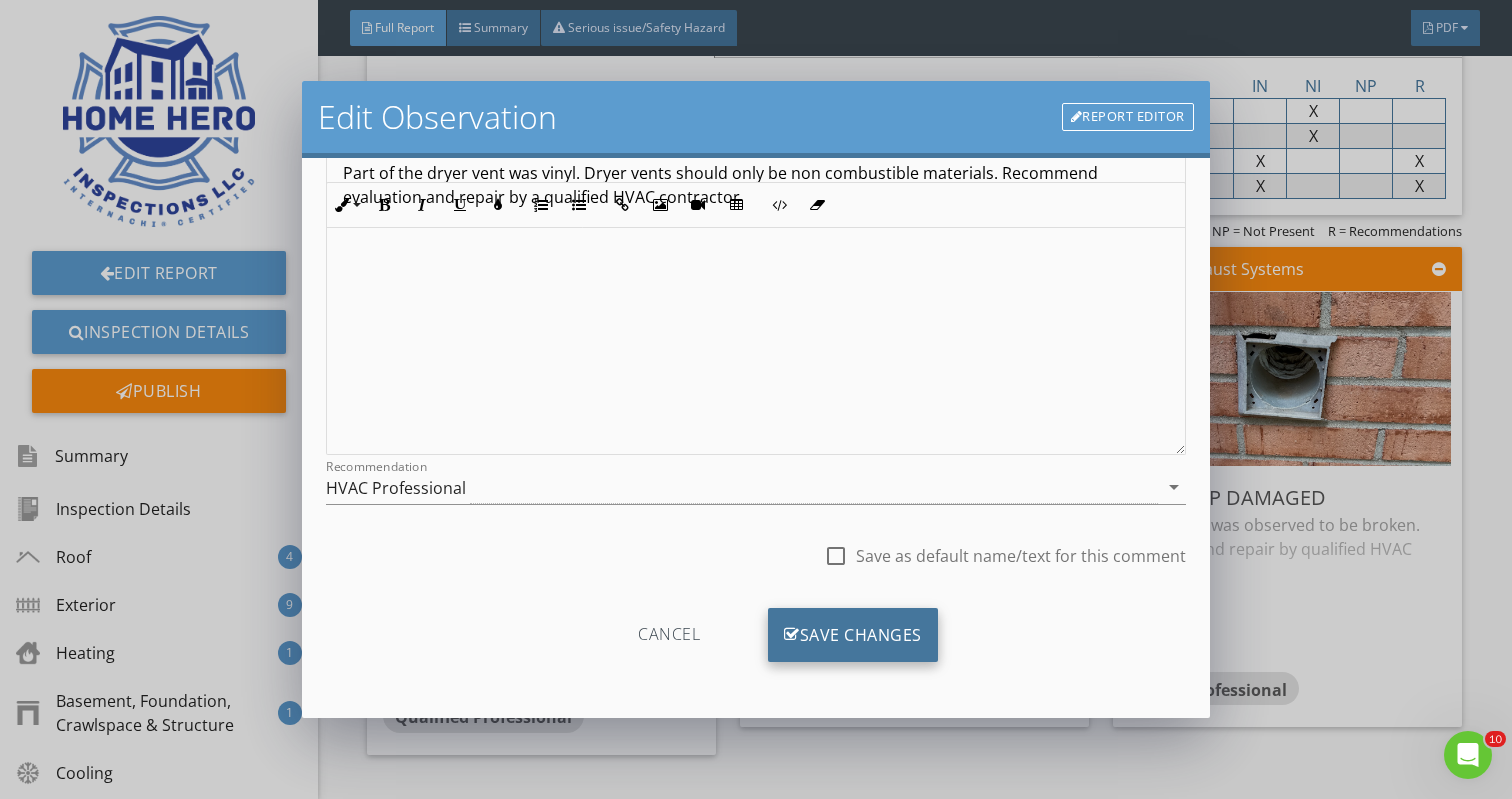 click on "Save Changes" at bounding box center [853, 635] 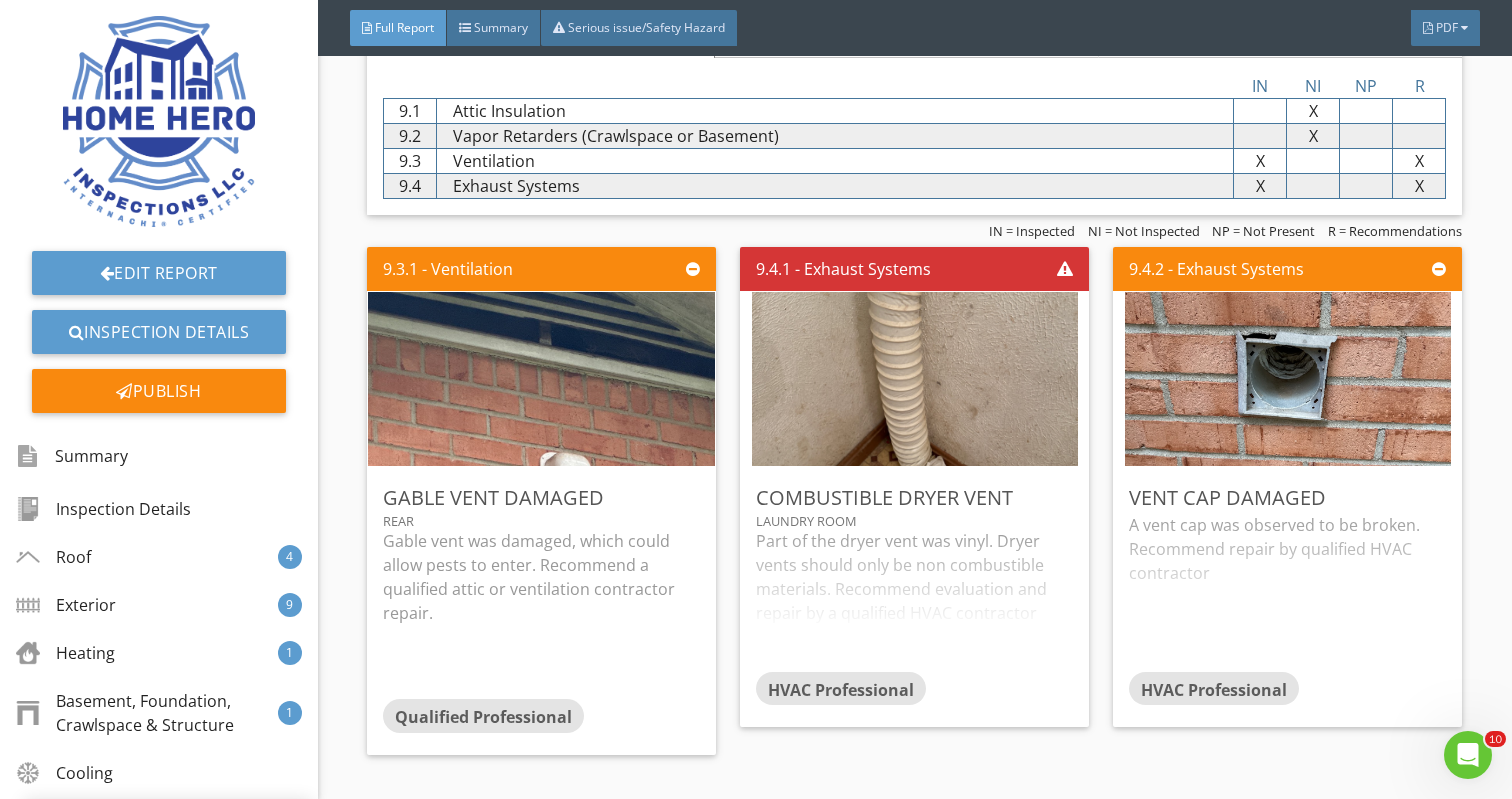 scroll, scrollTop: 0, scrollLeft: 0, axis: both 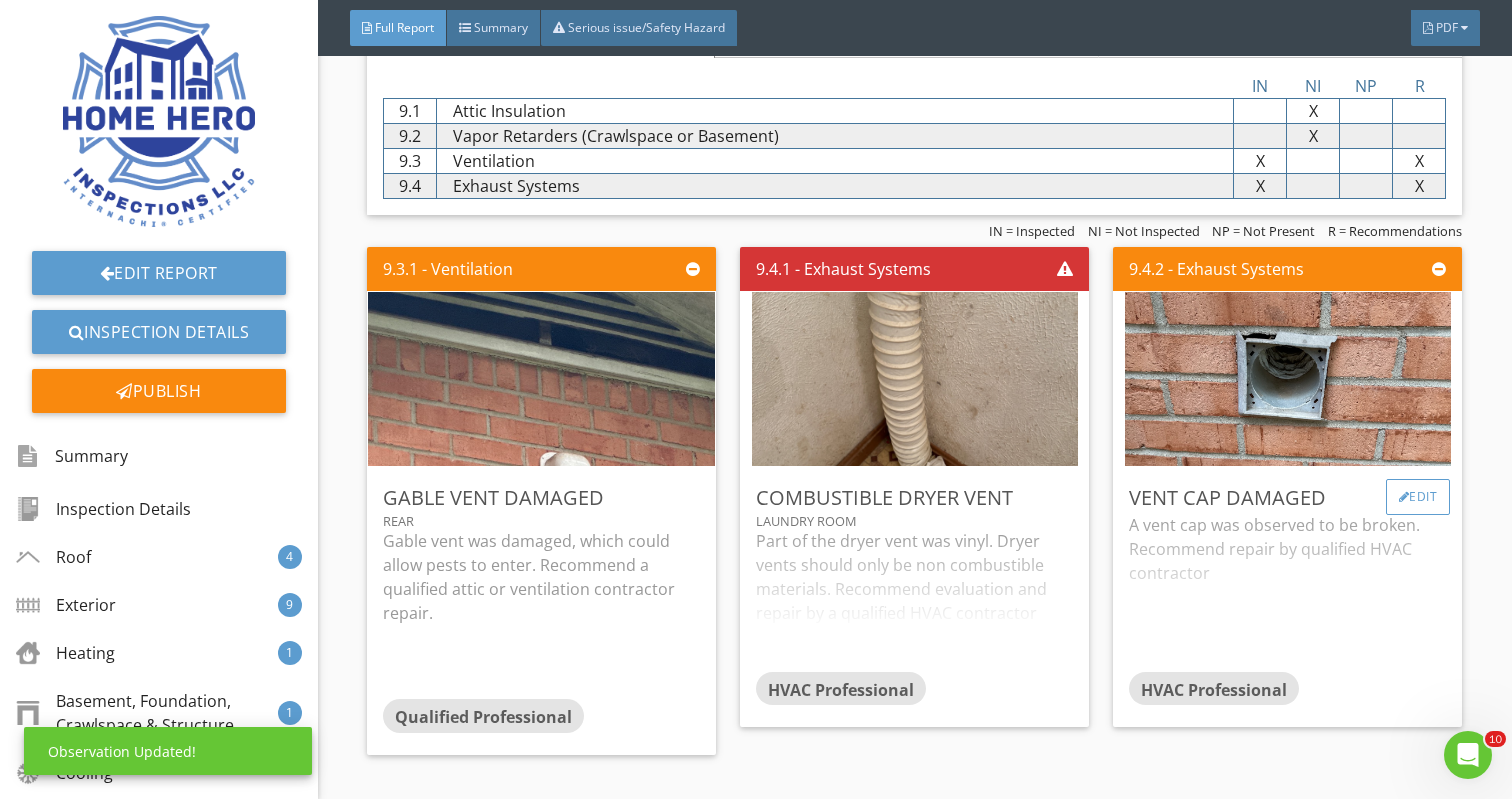 click on "Edit" at bounding box center [1418, 497] 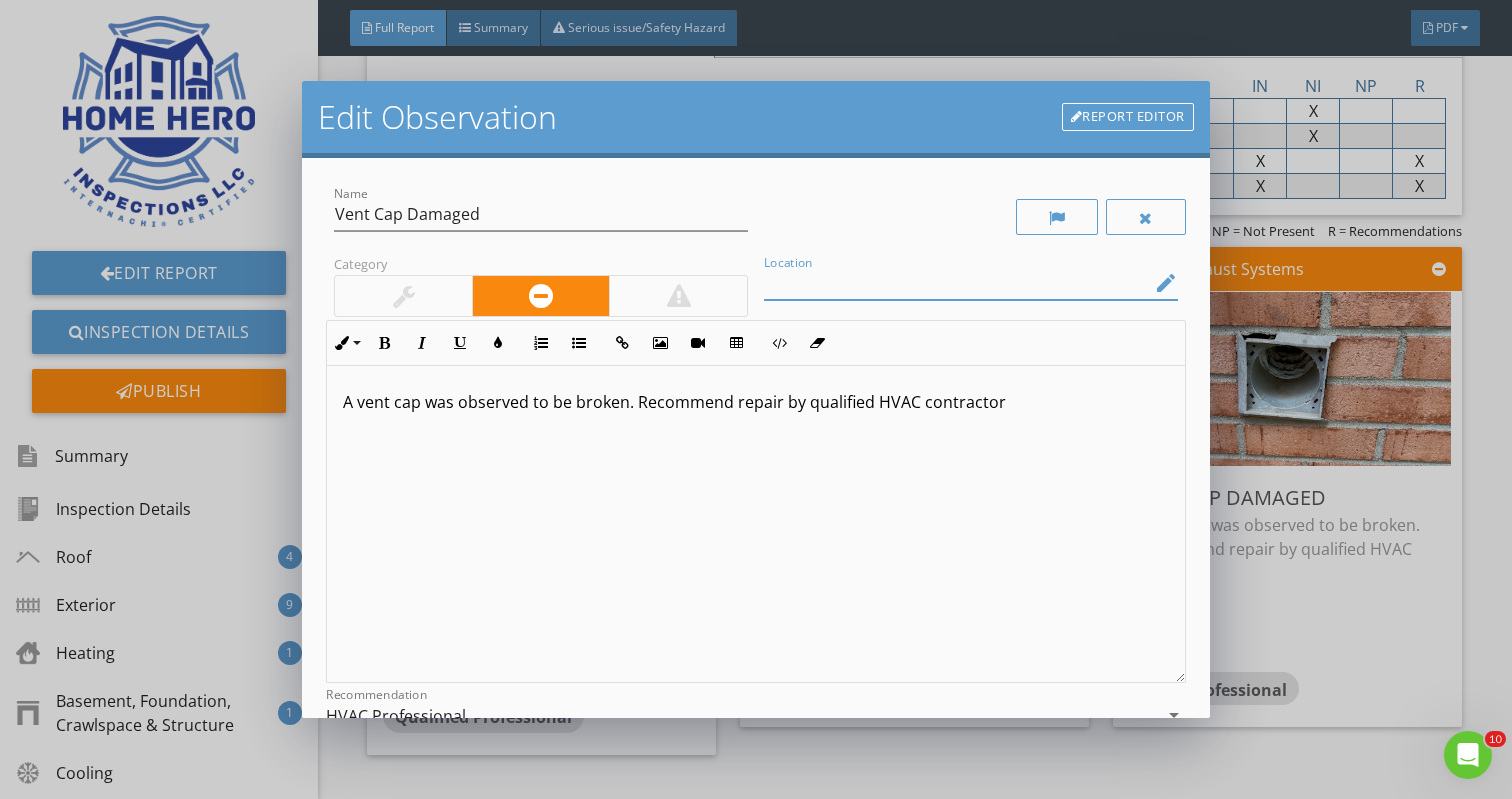 click at bounding box center [957, 283] 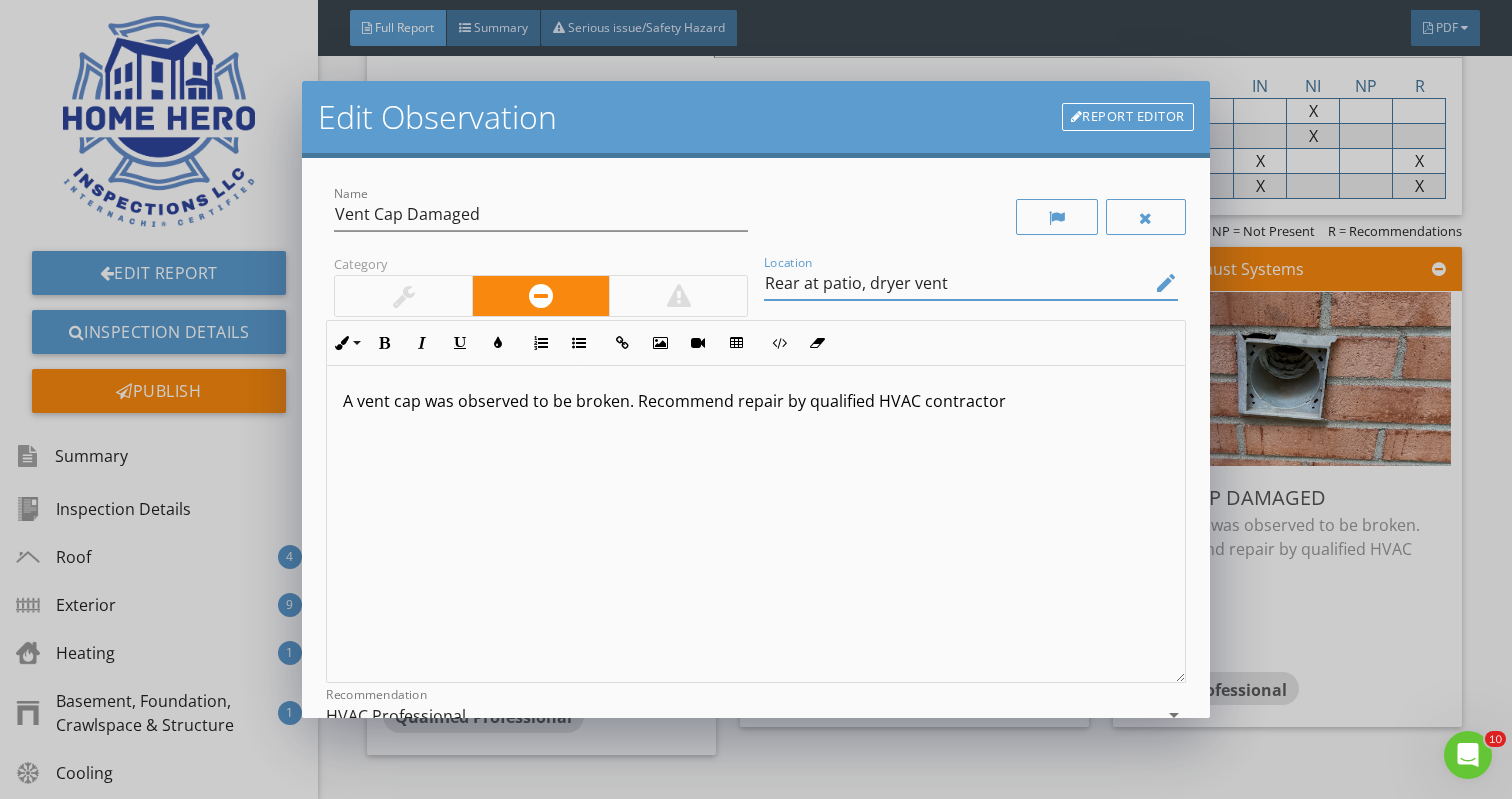 scroll, scrollTop: 1, scrollLeft: 0, axis: vertical 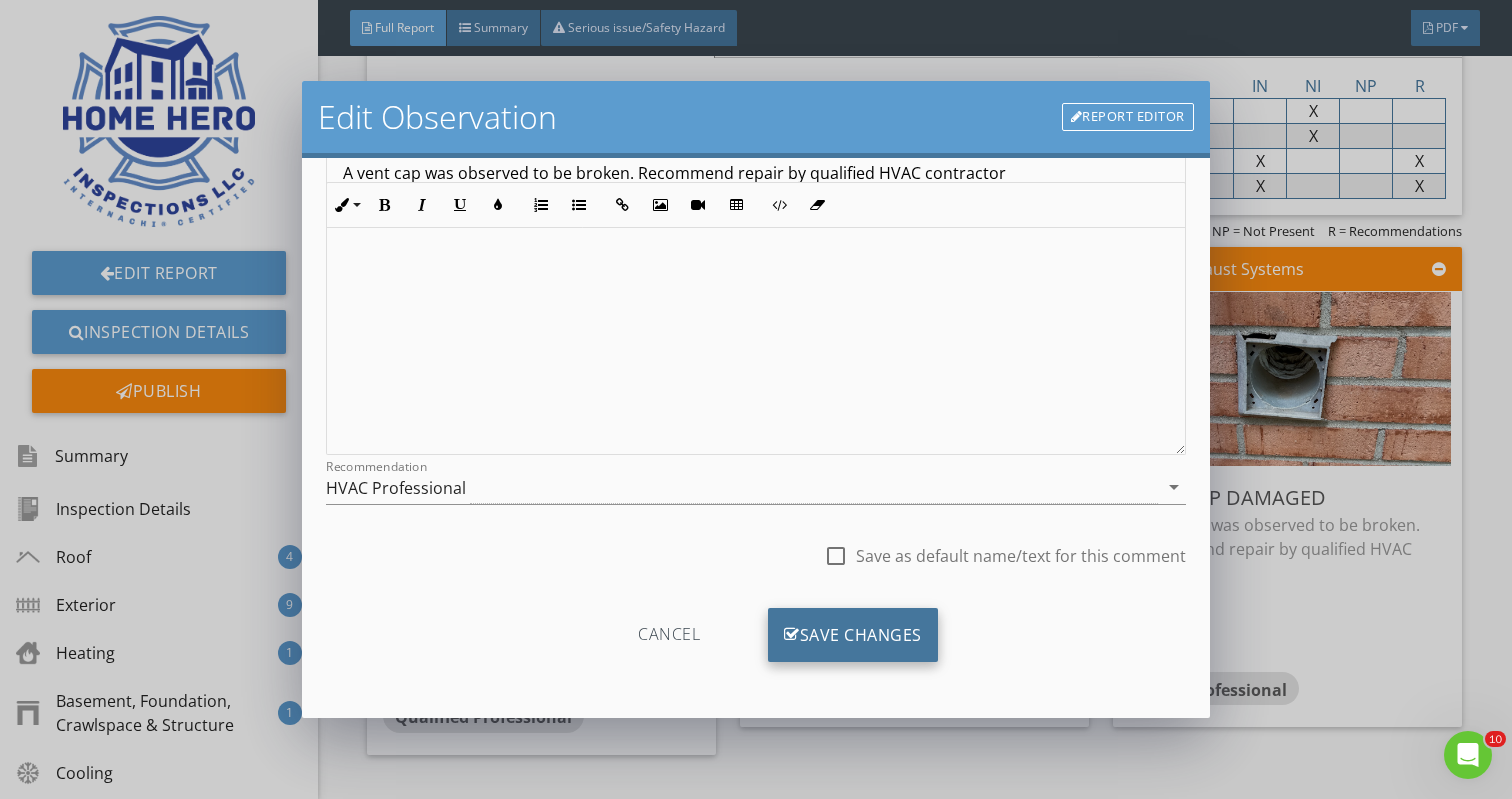type on "Rear at patio, dryer vent" 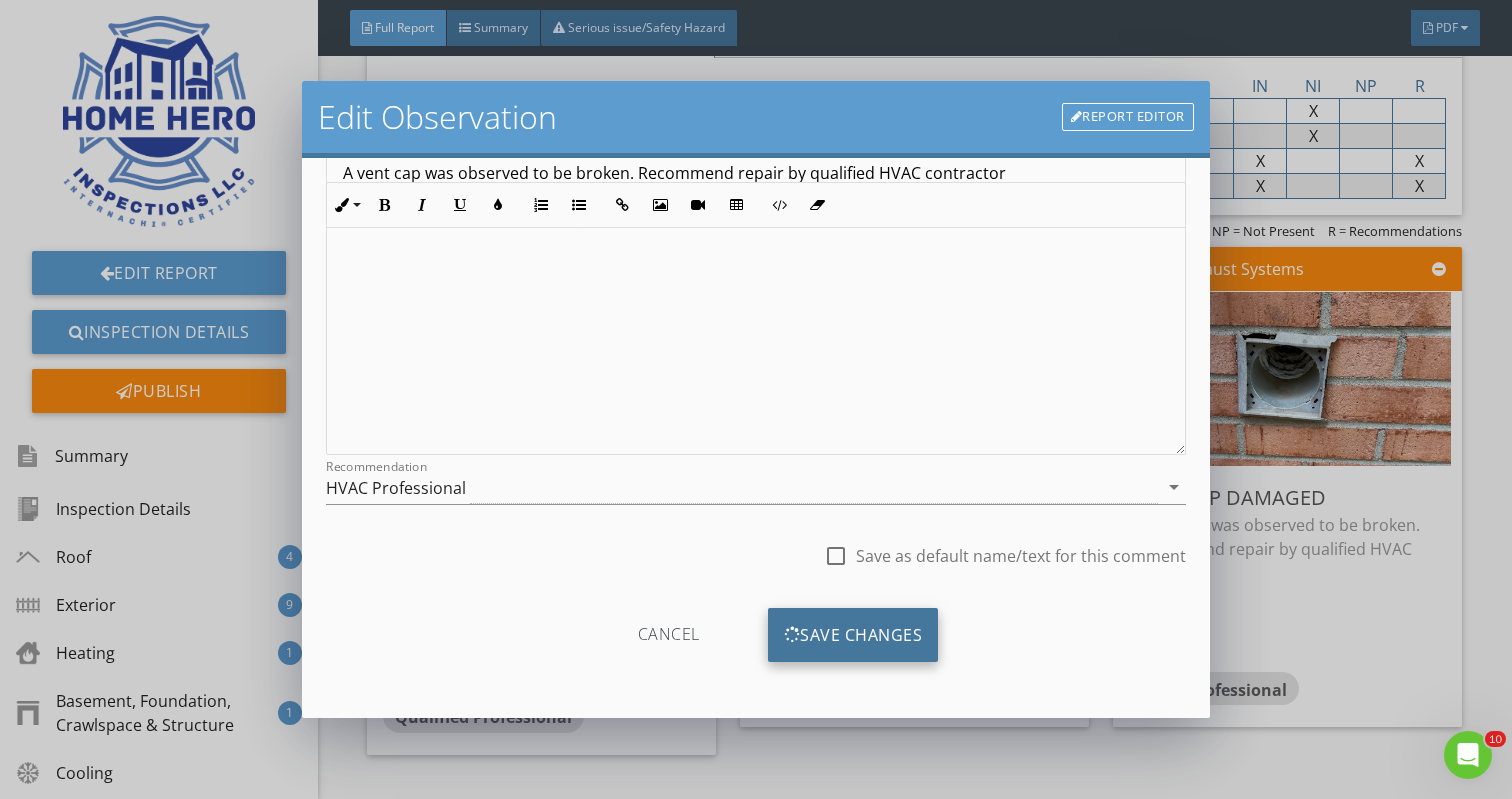scroll, scrollTop: 0, scrollLeft: 0, axis: both 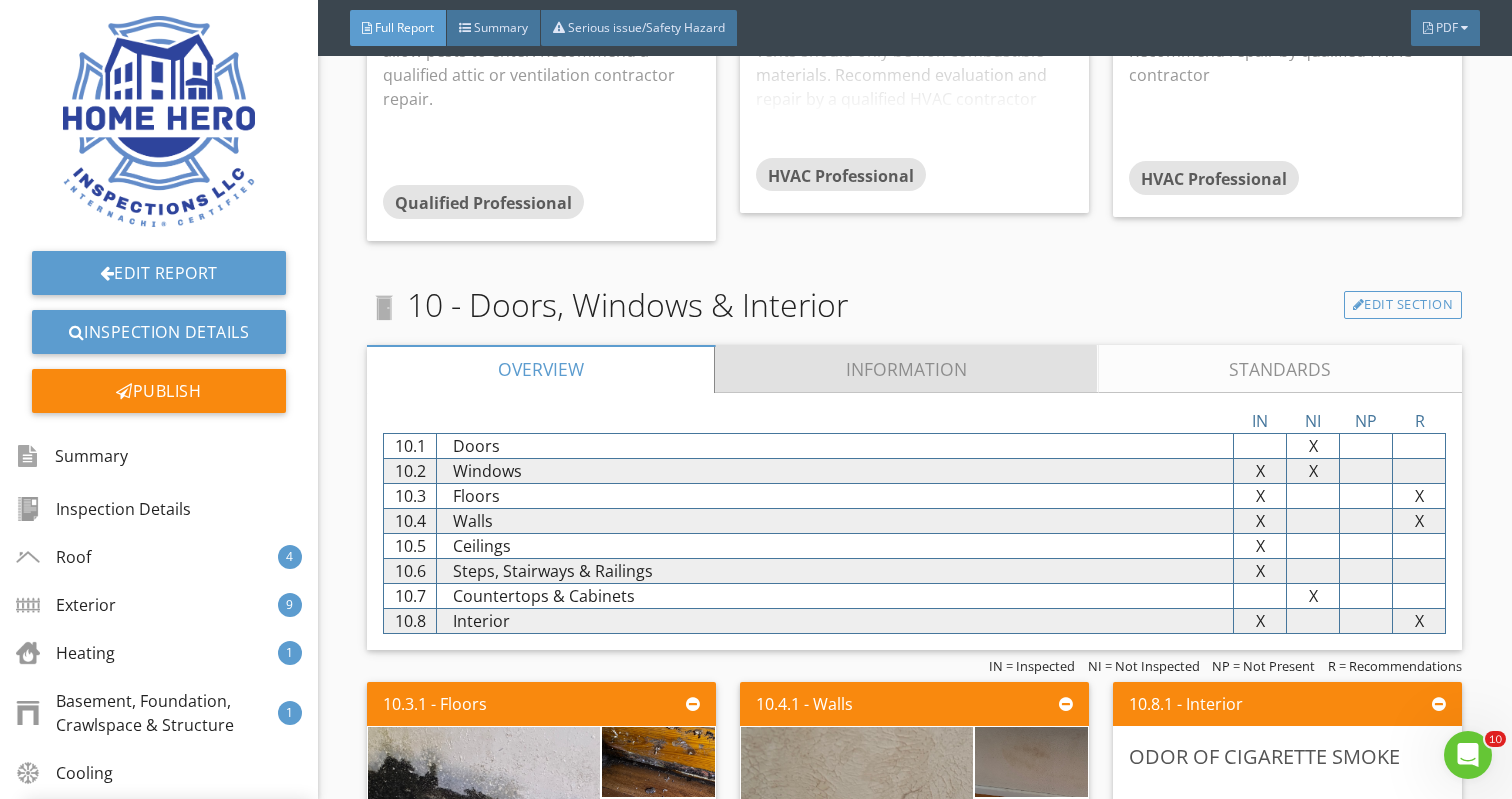 click on "Information" at bounding box center (907, 369) 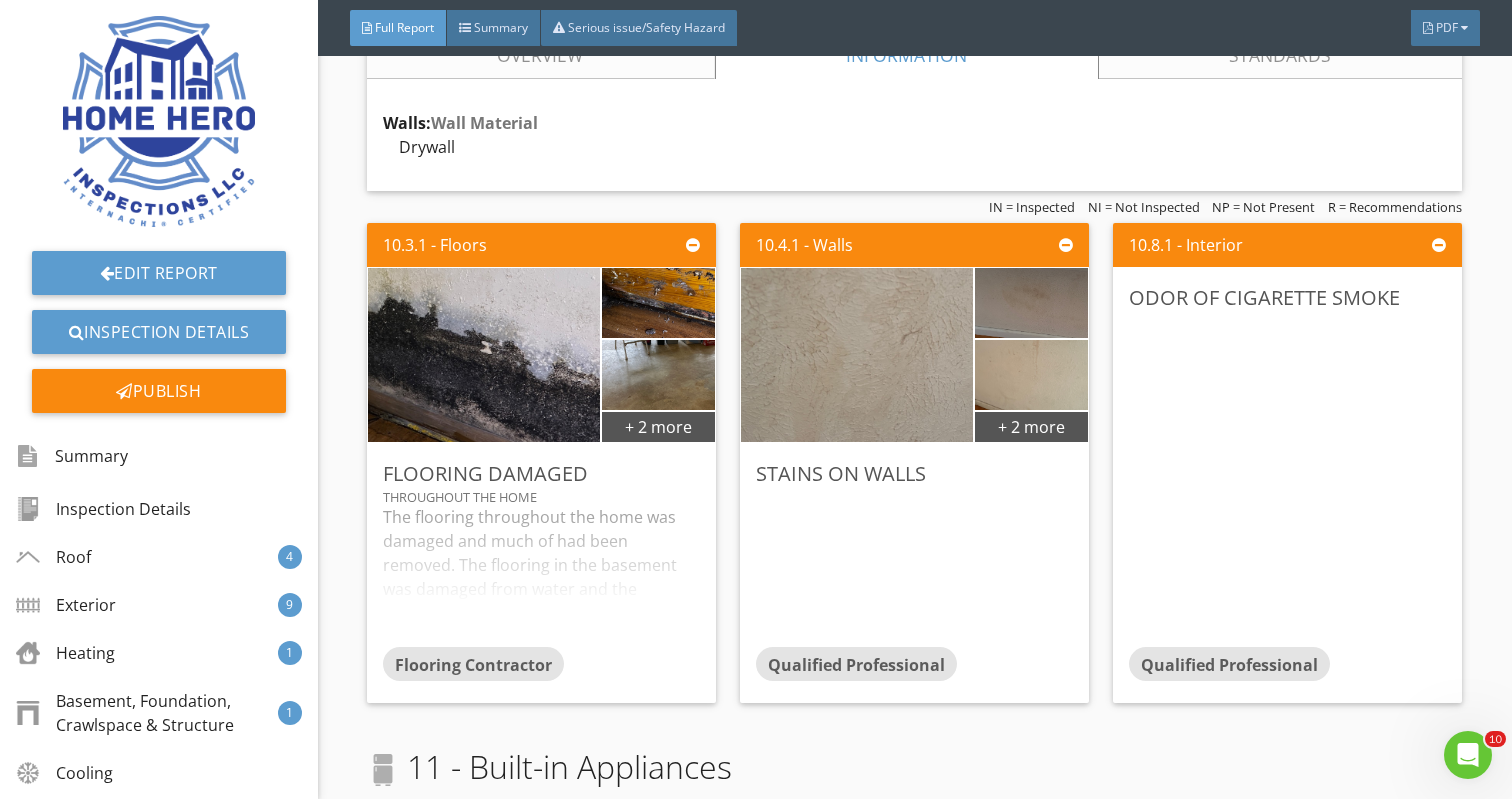 scroll, scrollTop: 9016, scrollLeft: 0, axis: vertical 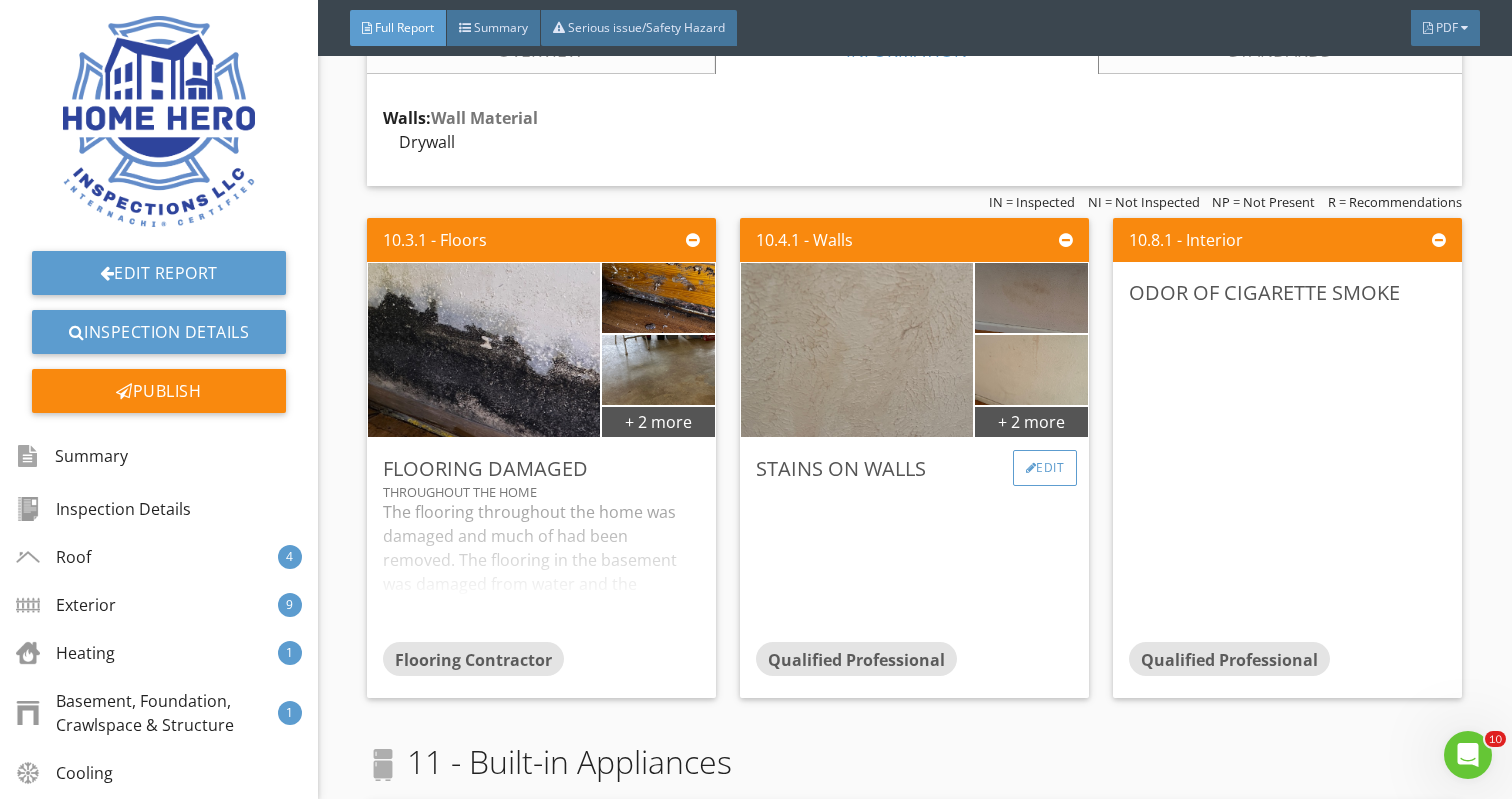 click on "Edit" at bounding box center [1045, 468] 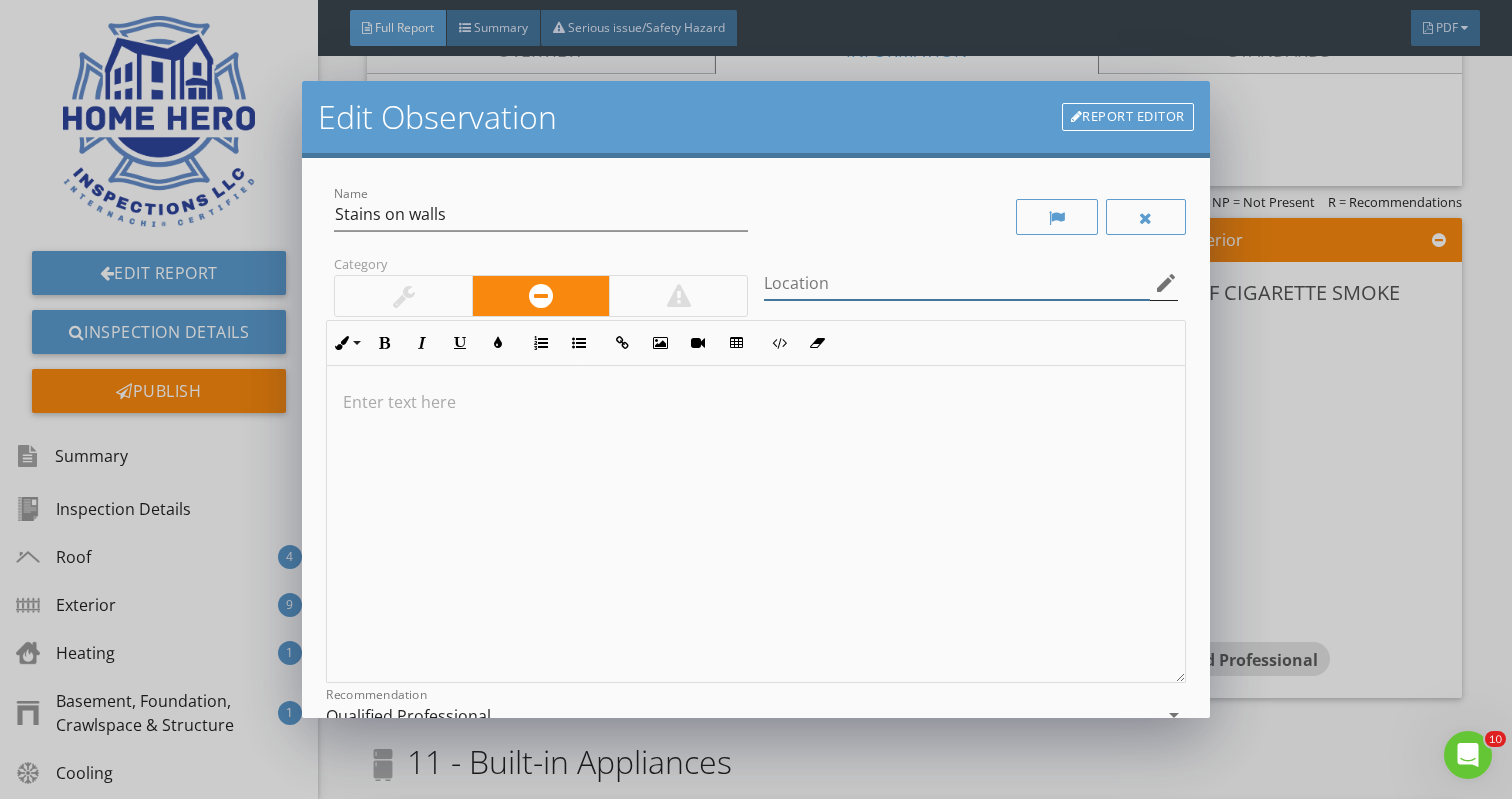 click at bounding box center (957, 283) 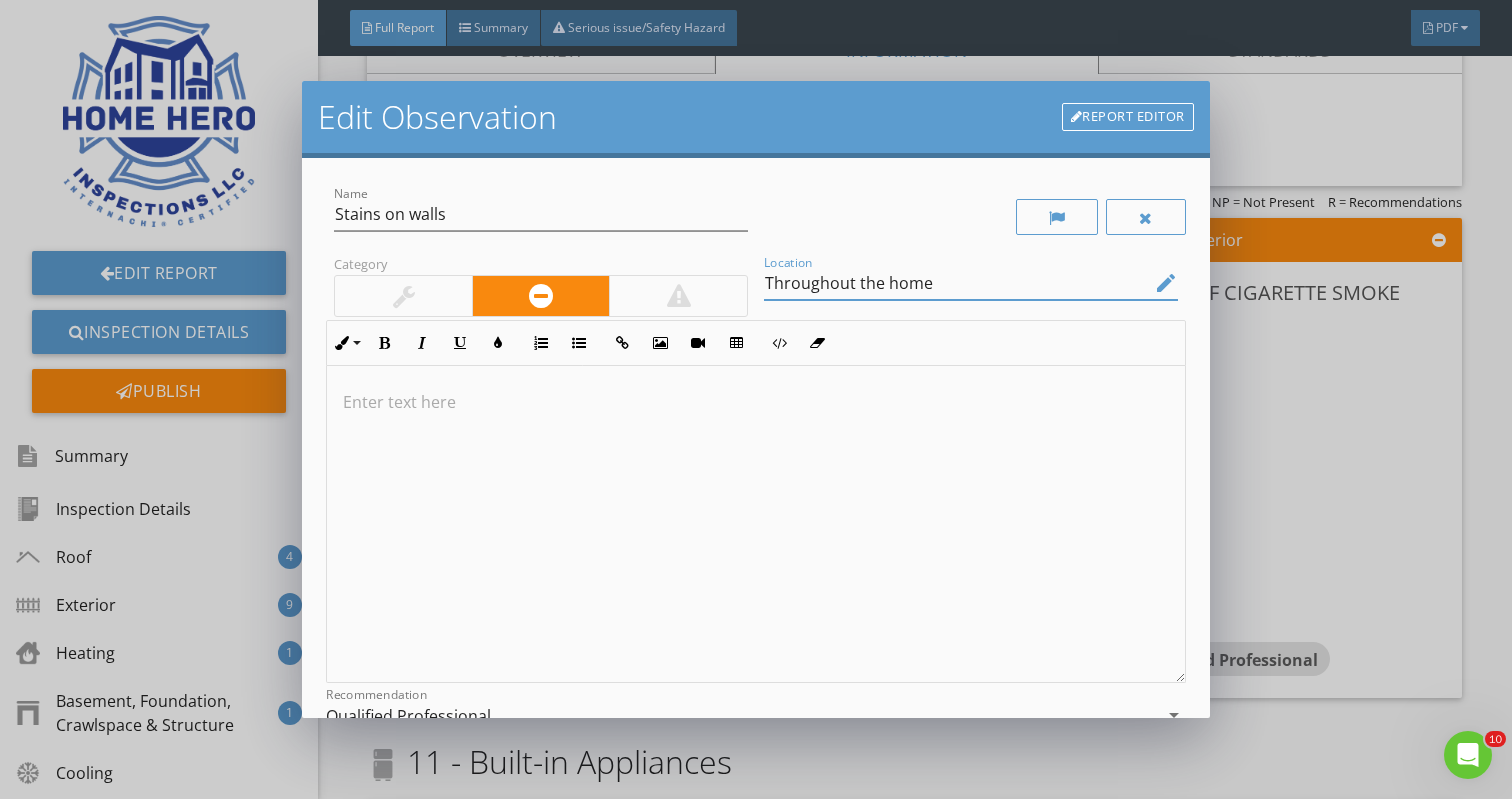 type on "Throughout the home" 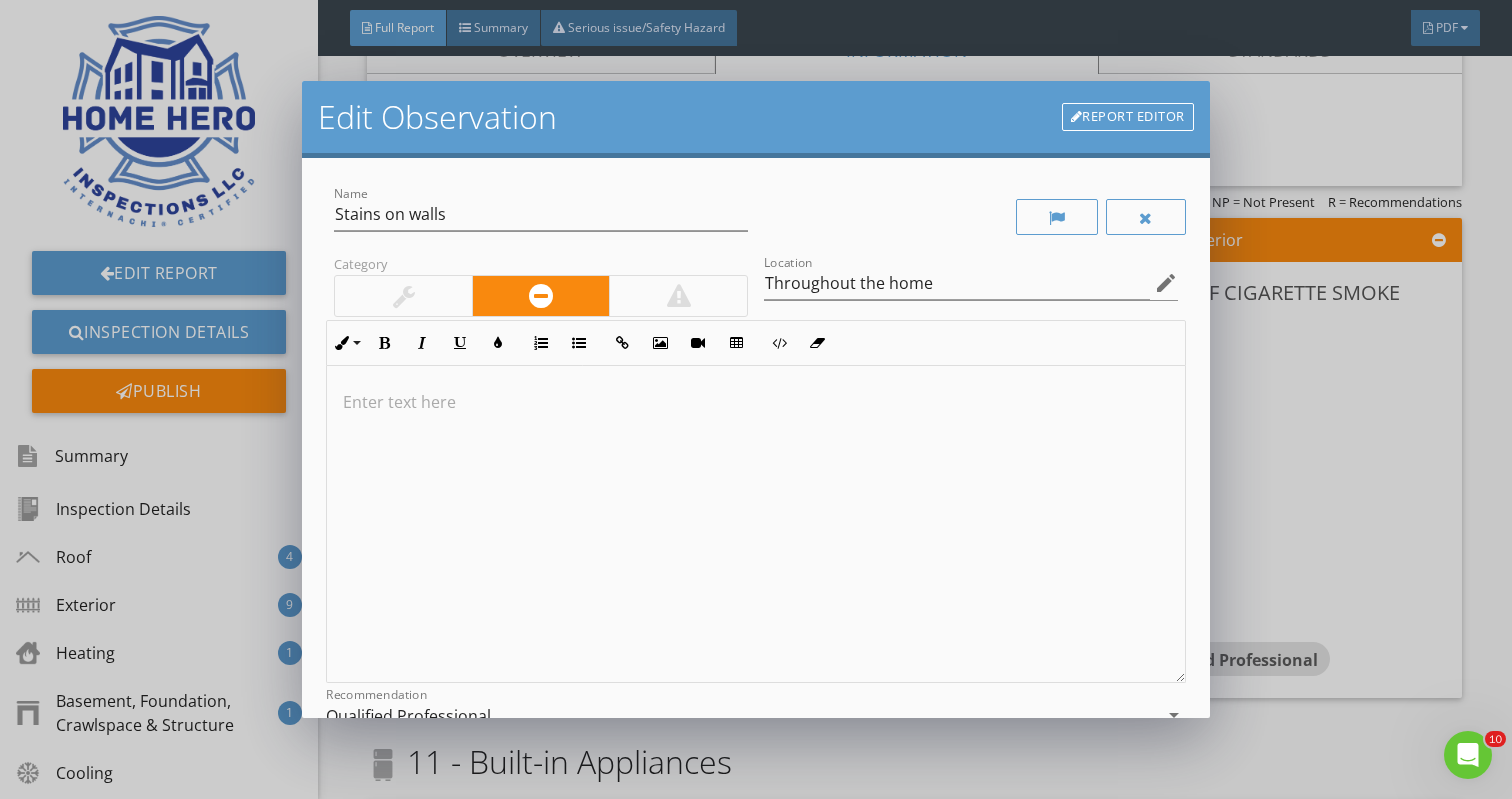 click at bounding box center [755, 402] 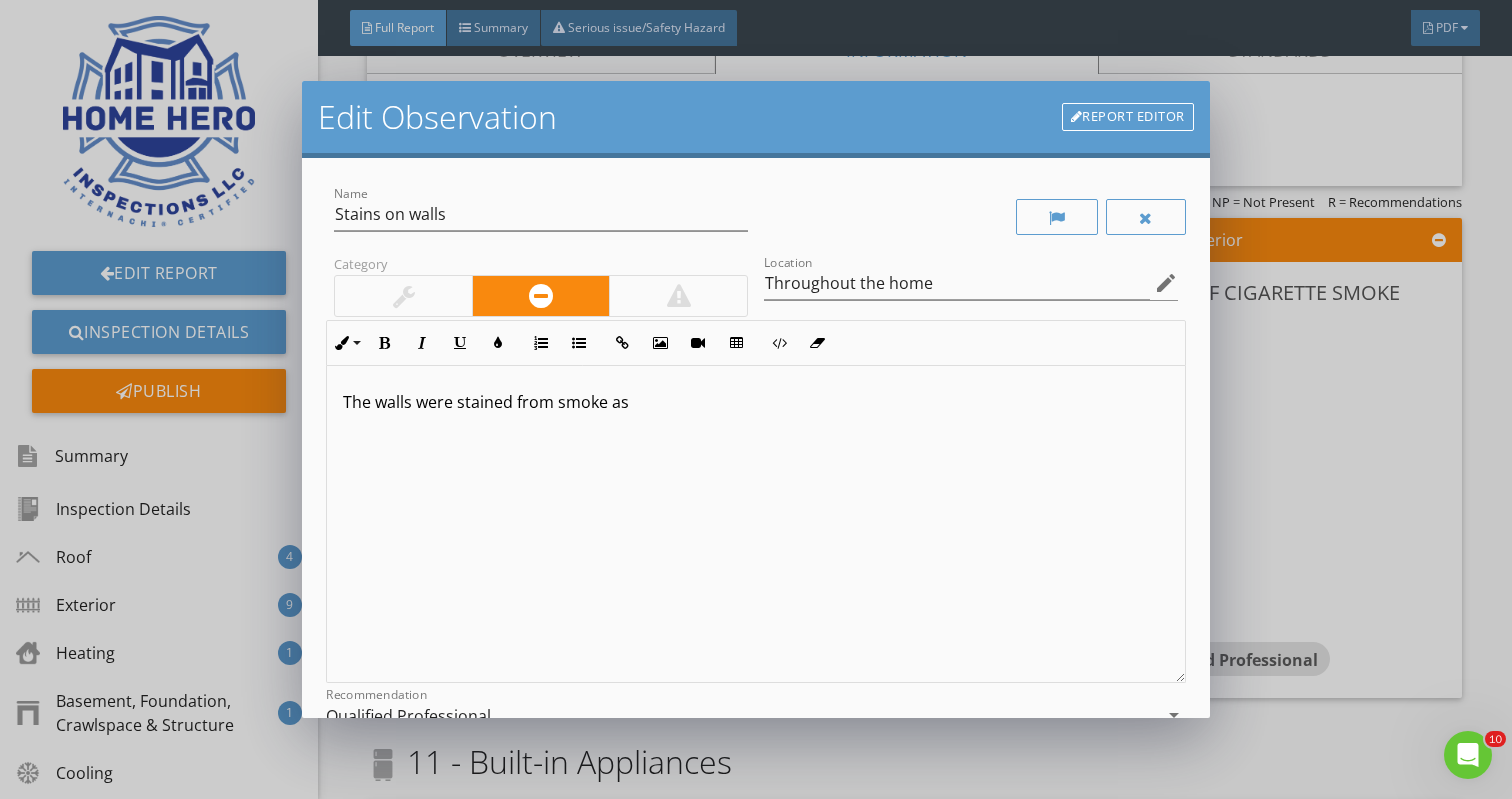 click on "The walls were stained from smoke as" at bounding box center (755, 402) 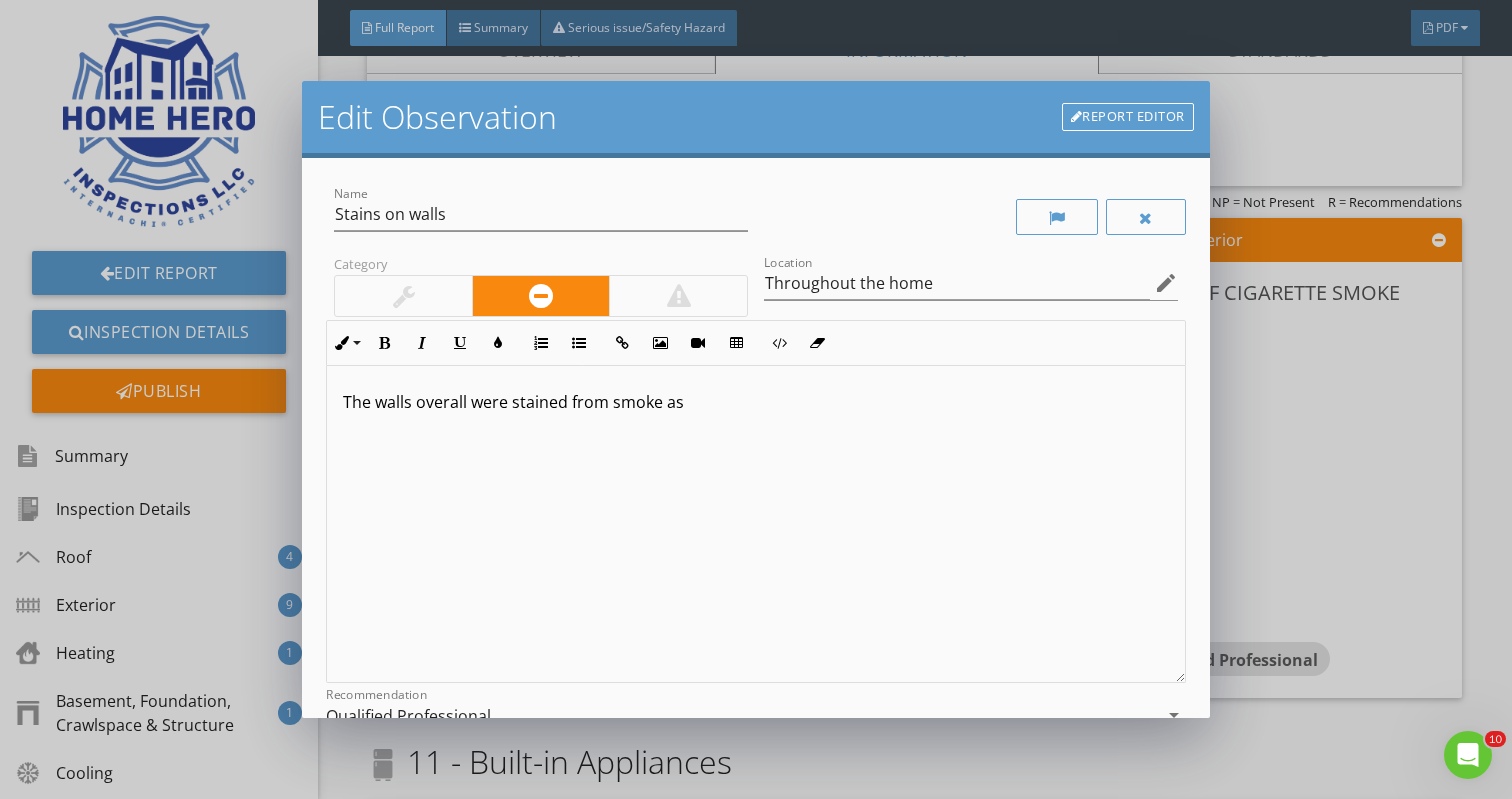 click on "The walls overall were stained from smoke as" at bounding box center (755, 402) 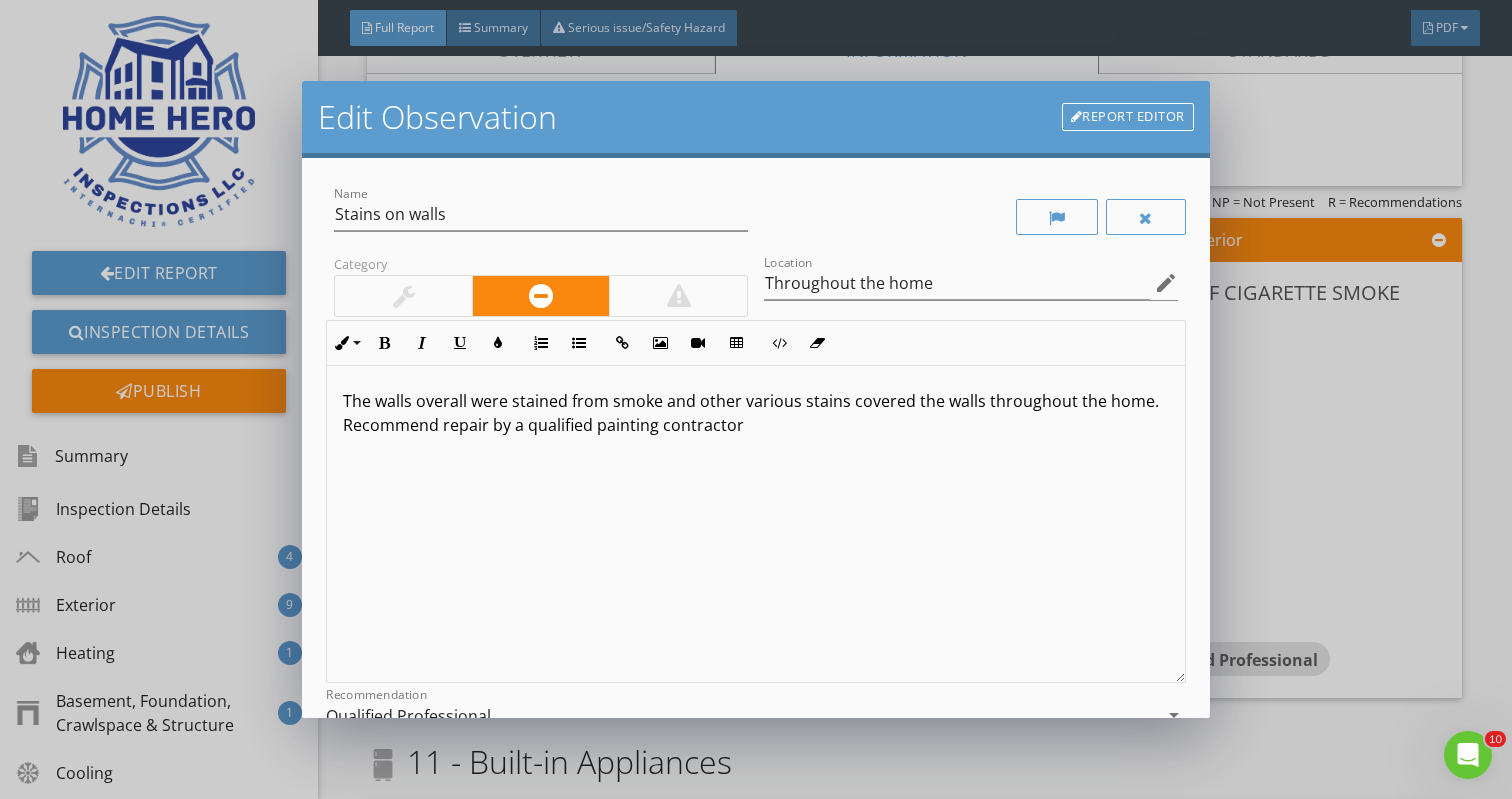 scroll, scrollTop: 1, scrollLeft: 0, axis: vertical 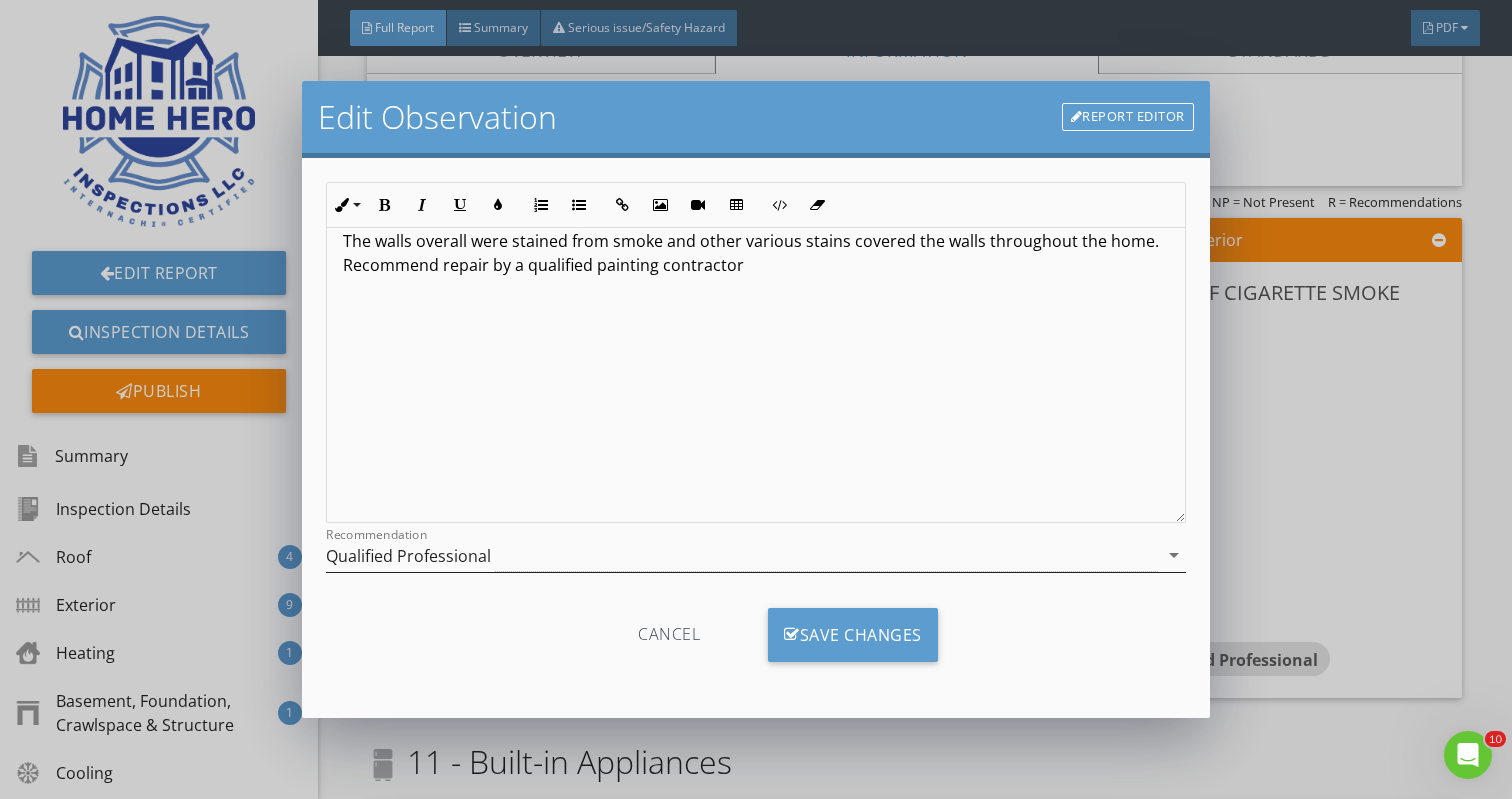 click on "arrow_drop_down" at bounding box center (1174, 555) 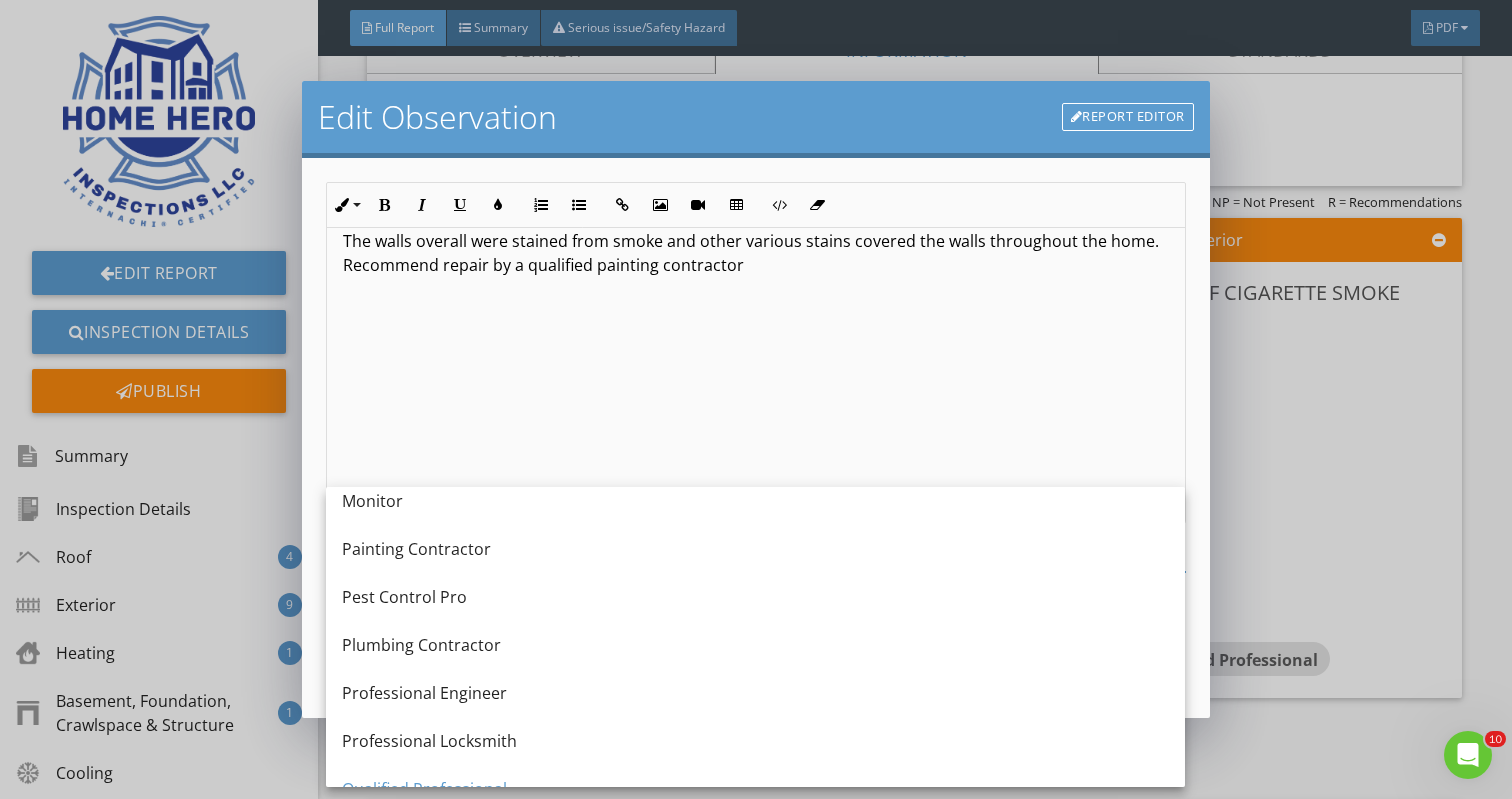 scroll, scrollTop: 2038, scrollLeft: 0, axis: vertical 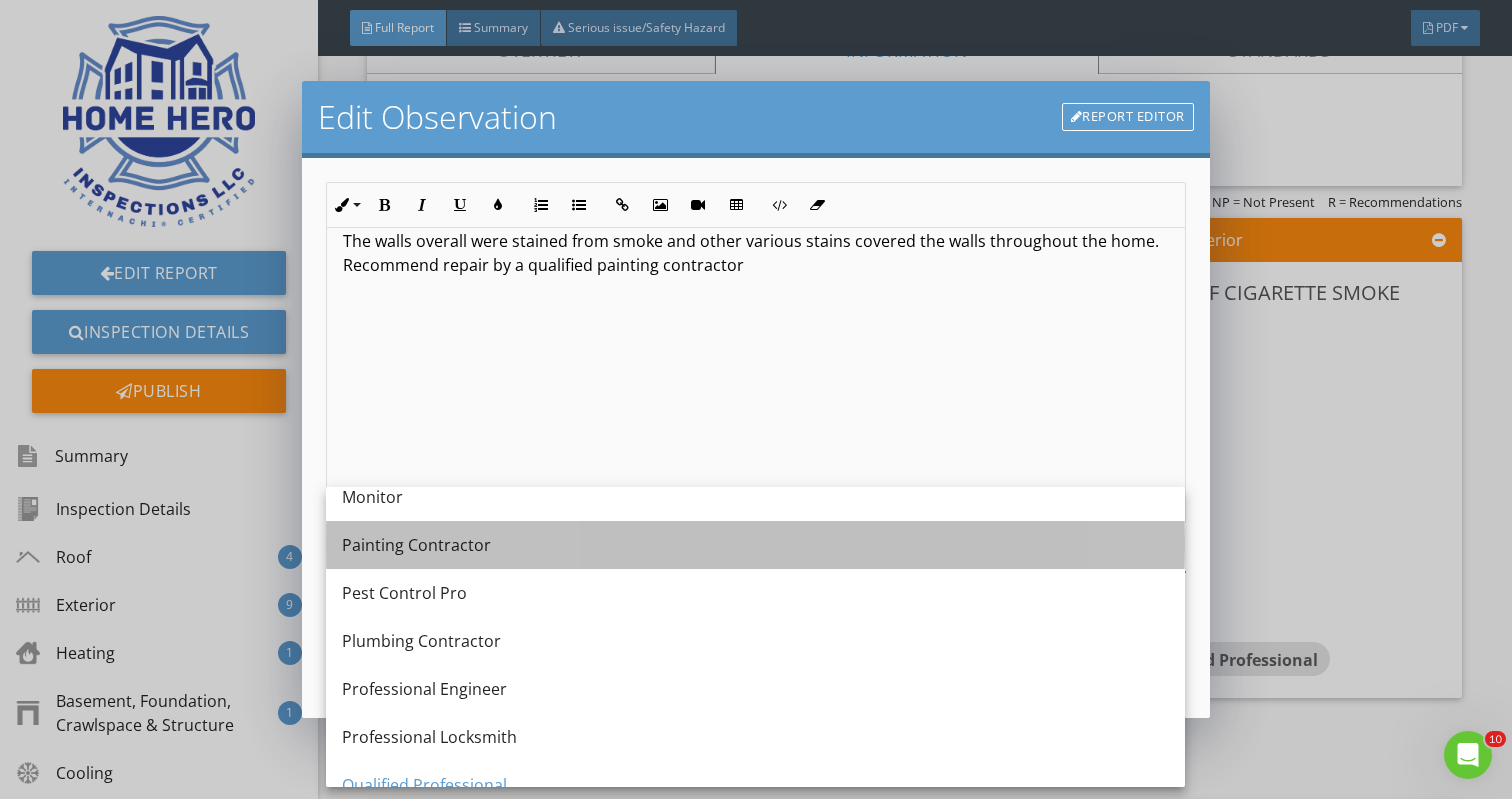 click on "Painting Contractor" at bounding box center (755, 545) 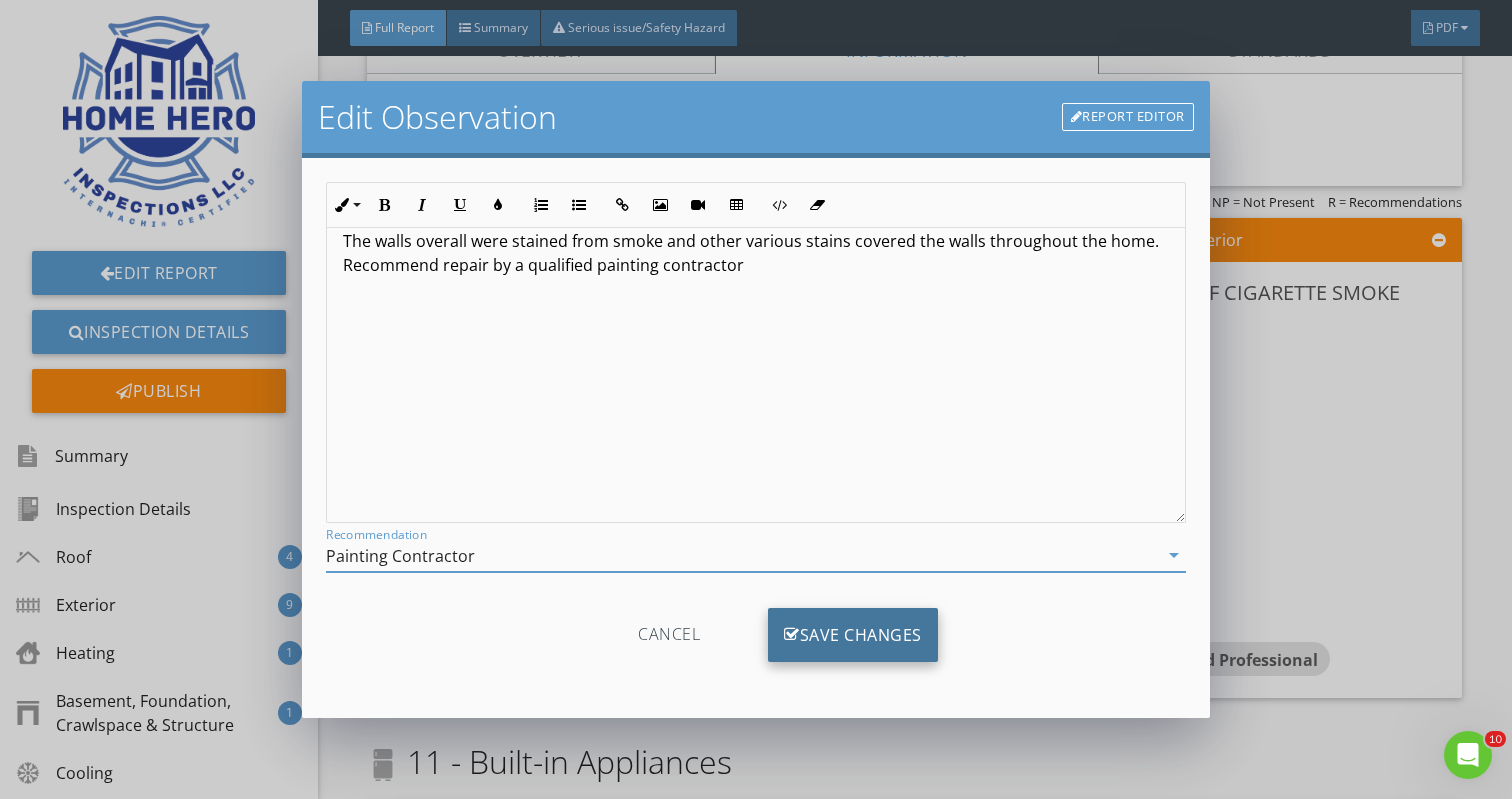 click on "Save Changes" at bounding box center (853, 635) 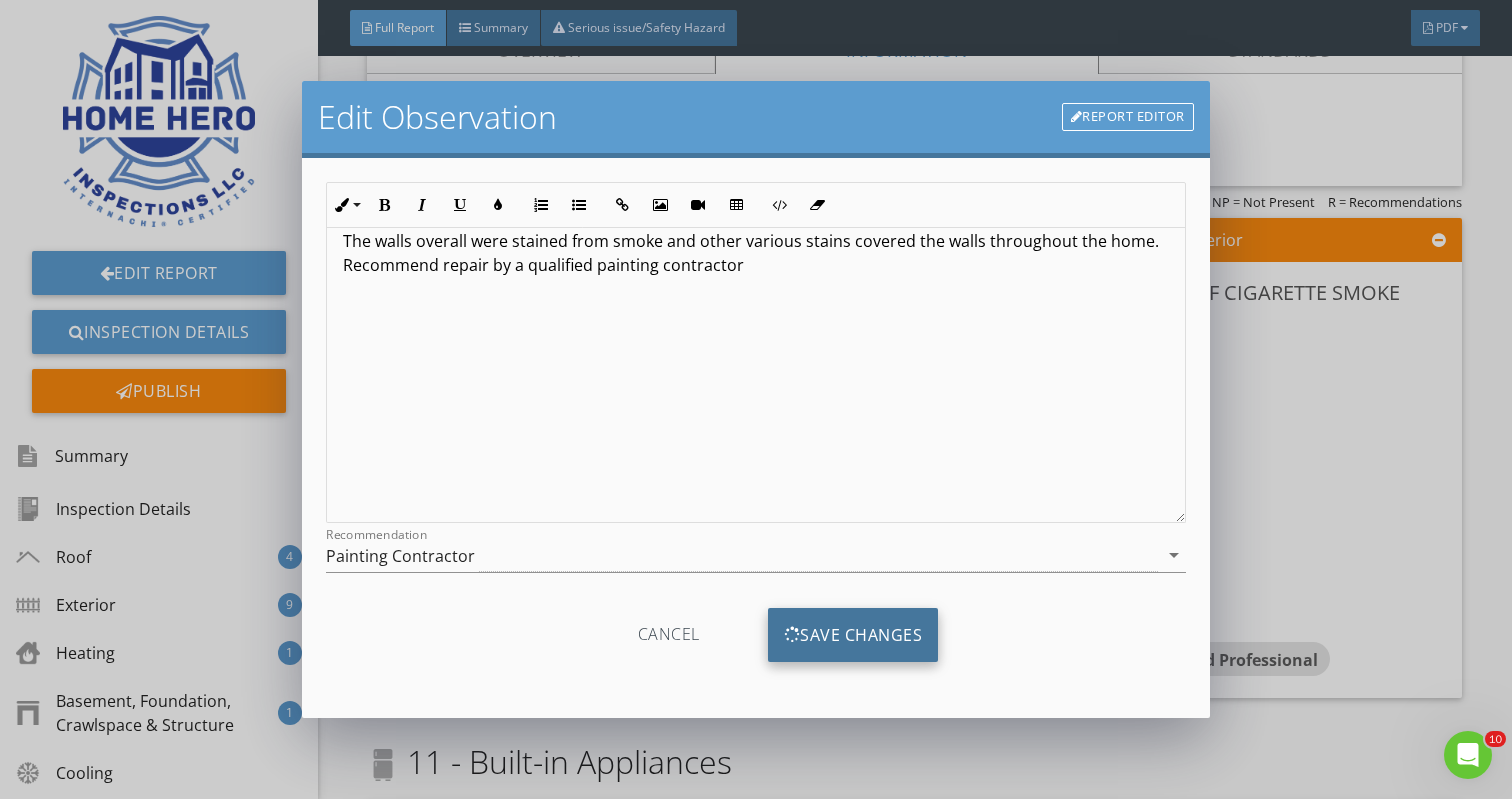 scroll, scrollTop: 0, scrollLeft: 0, axis: both 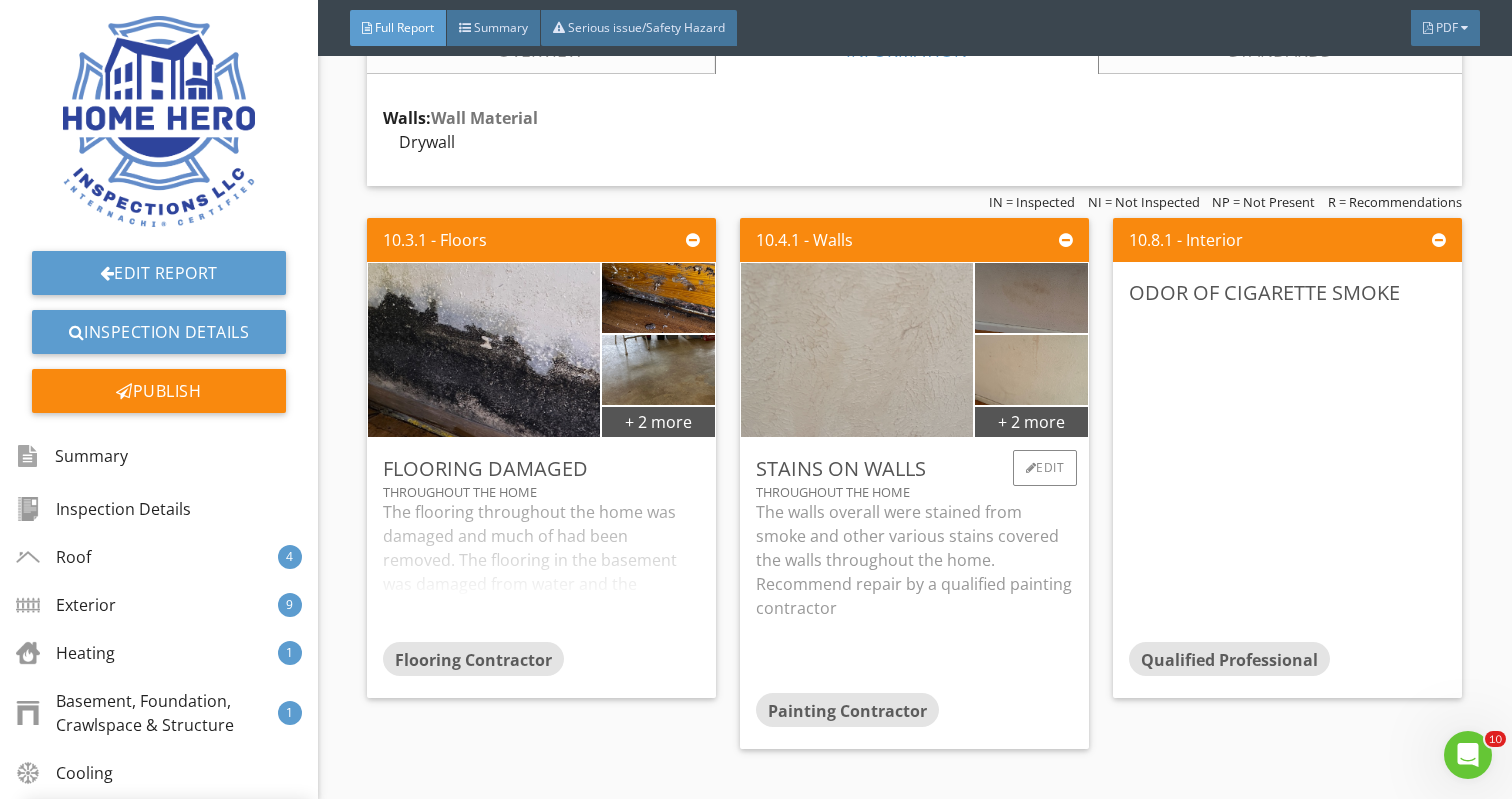 click at bounding box center [857, 350] 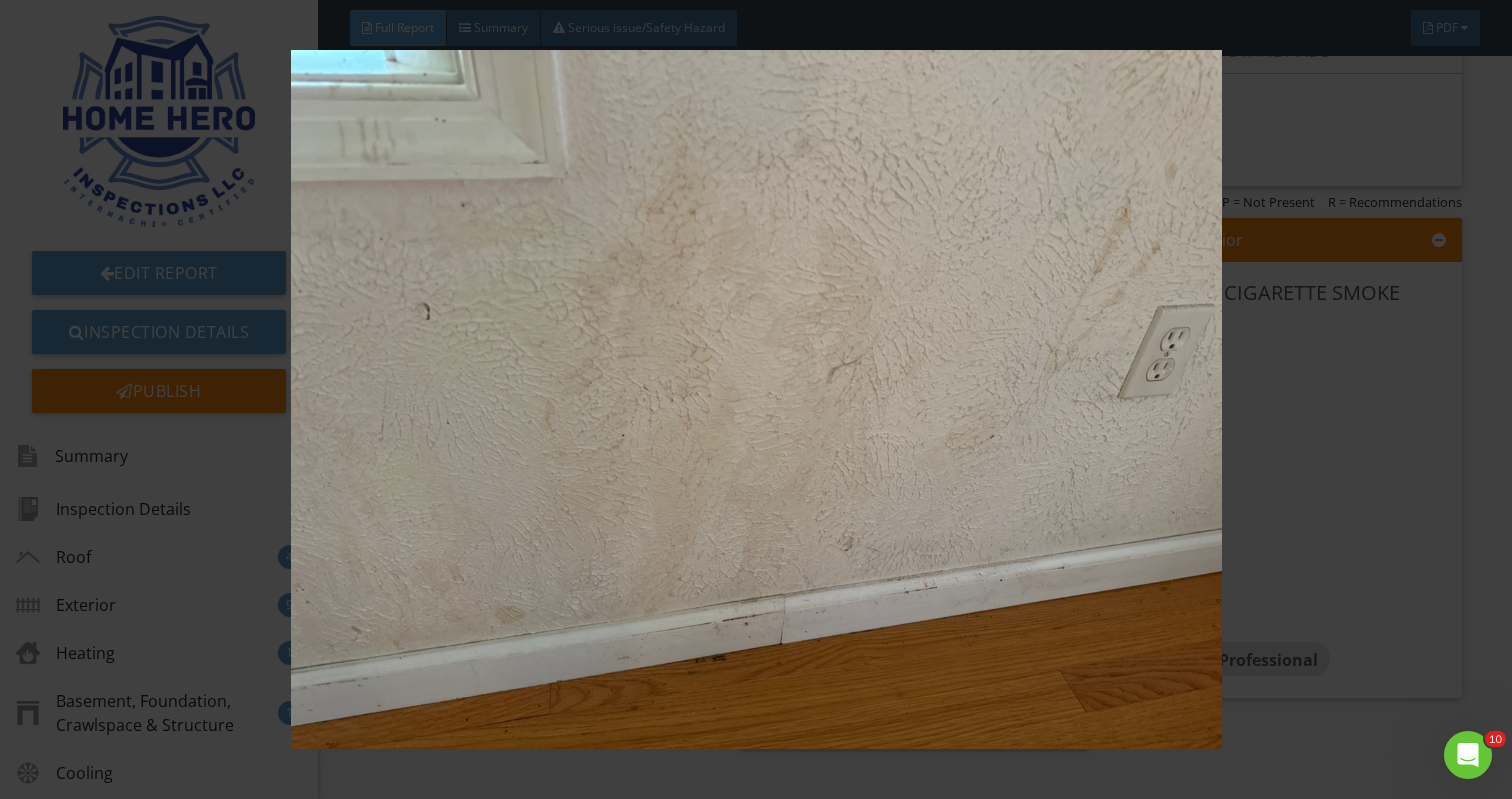 click at bounding box center [756, 399] 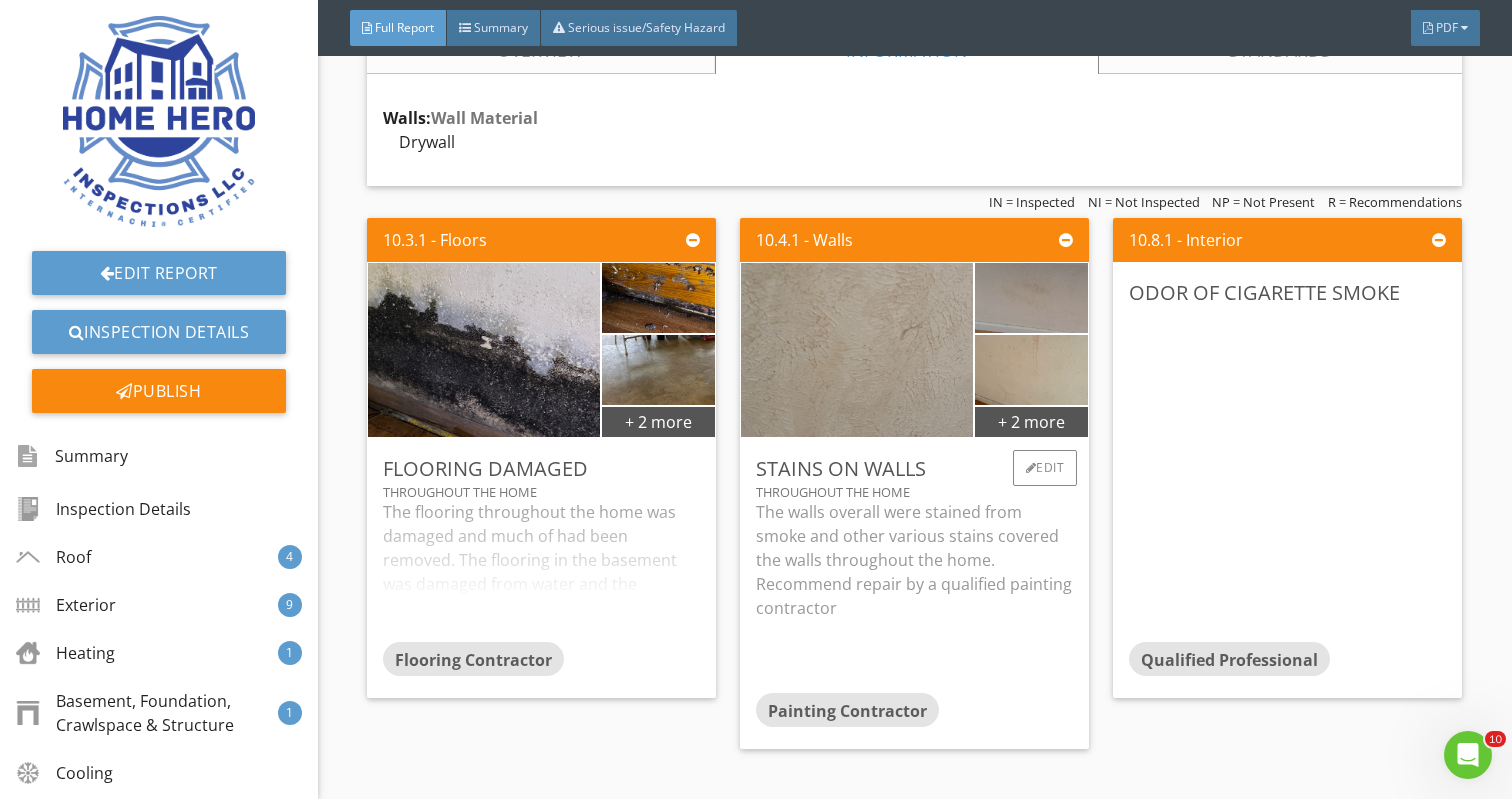 click at bounding box center (1031, 297) 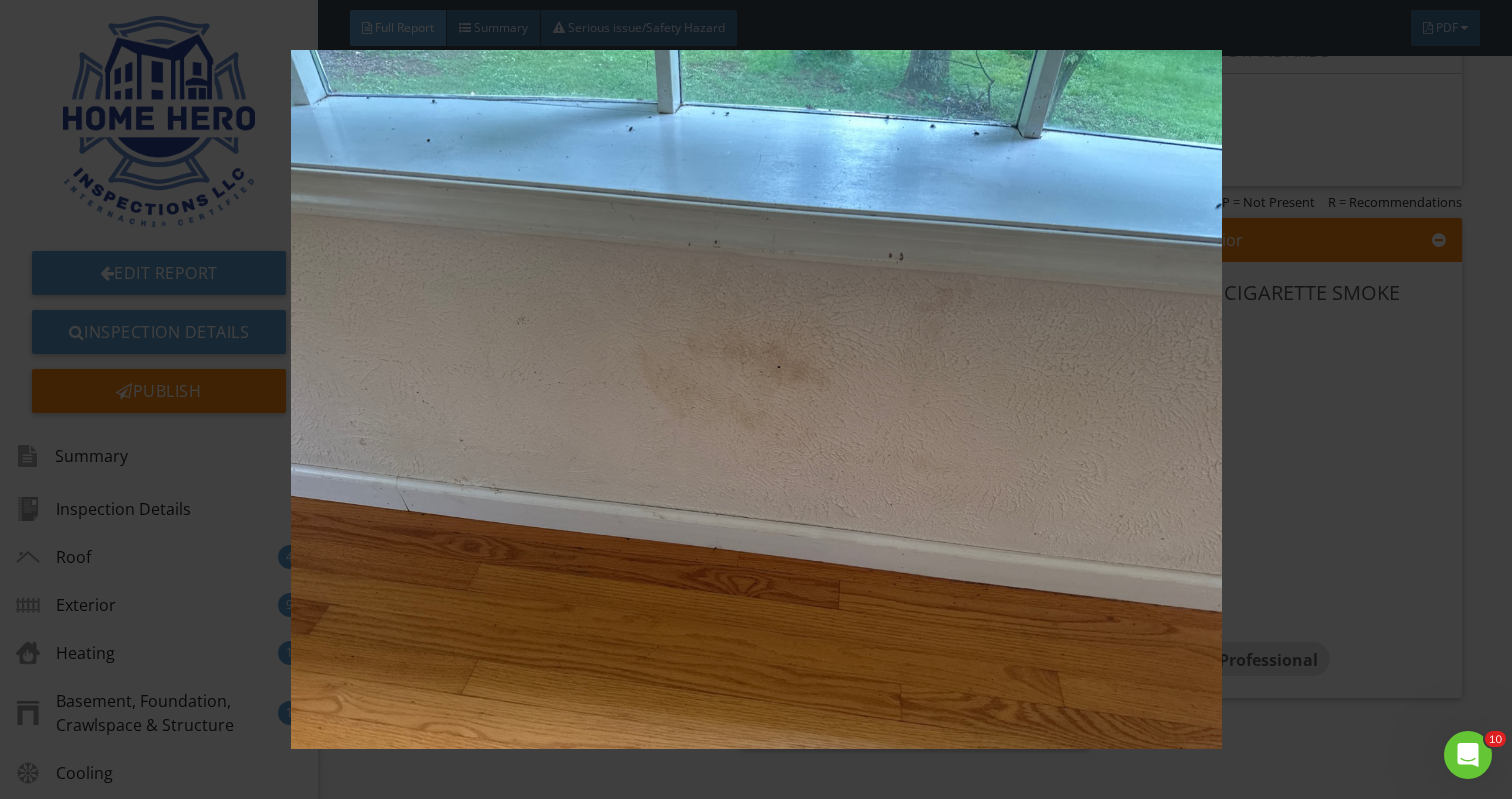click at bounding box center (756, 399) 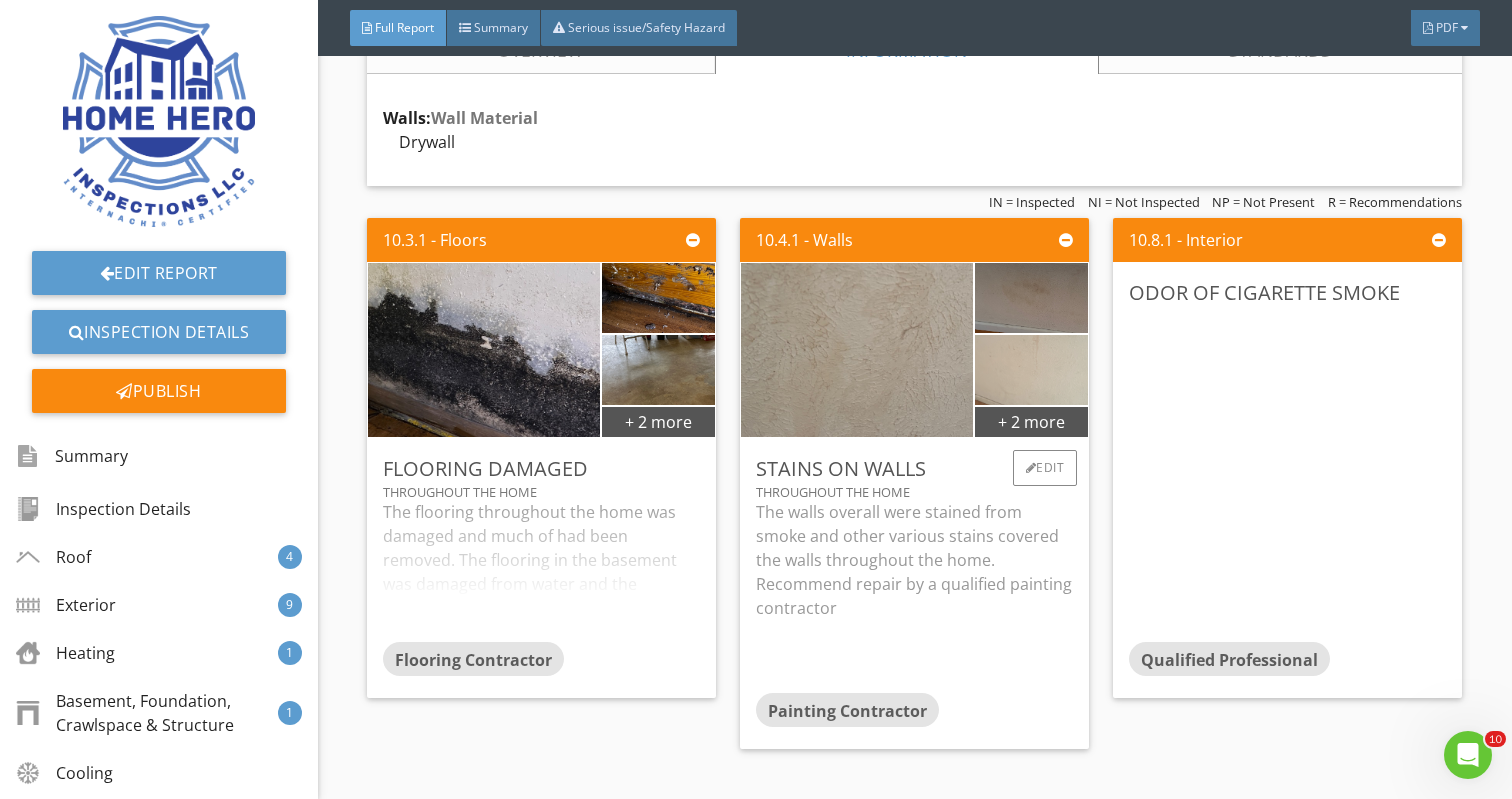 click at bounding box center (1031, 369) 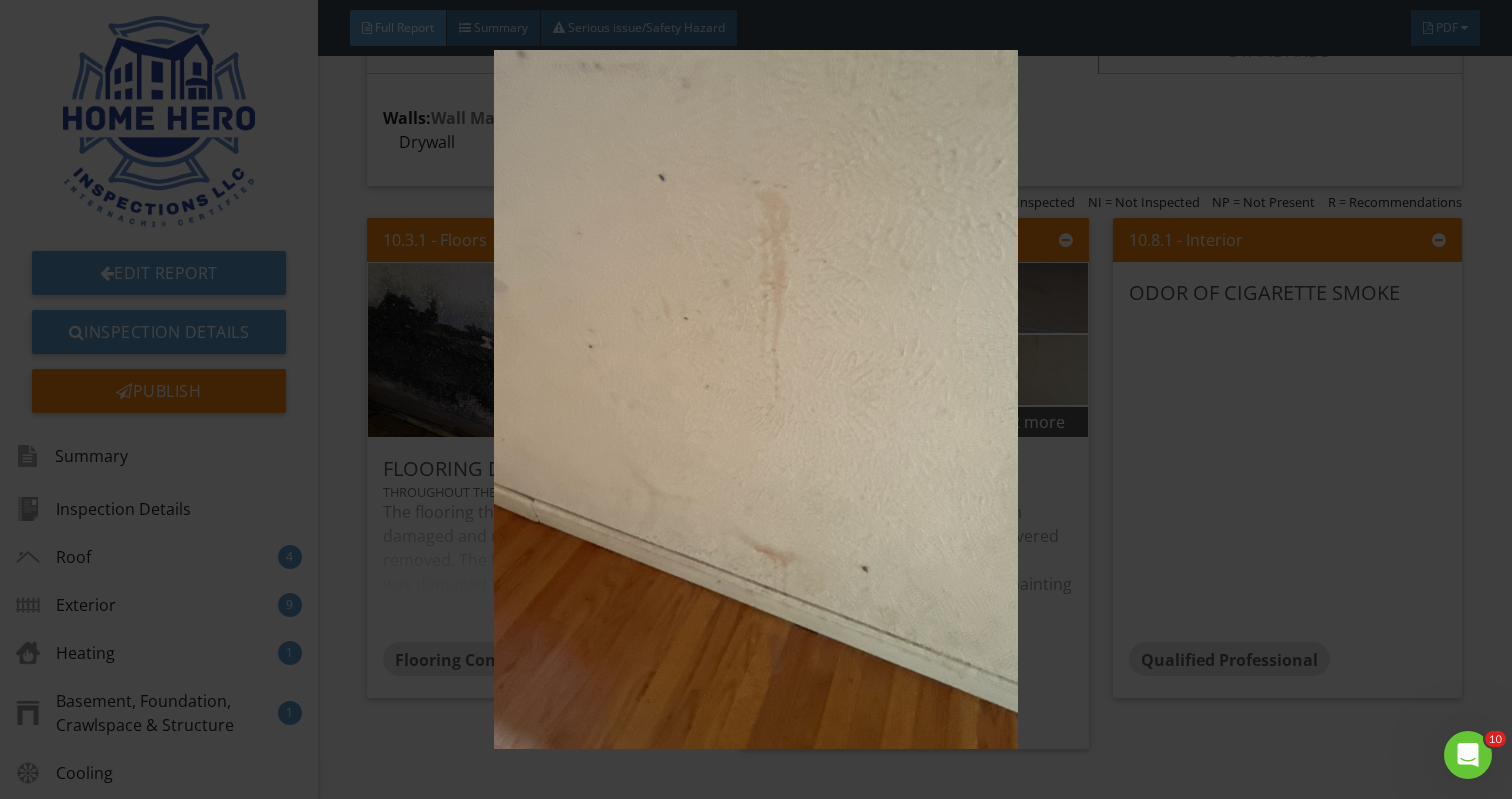 click at bounding box center [756, 399] 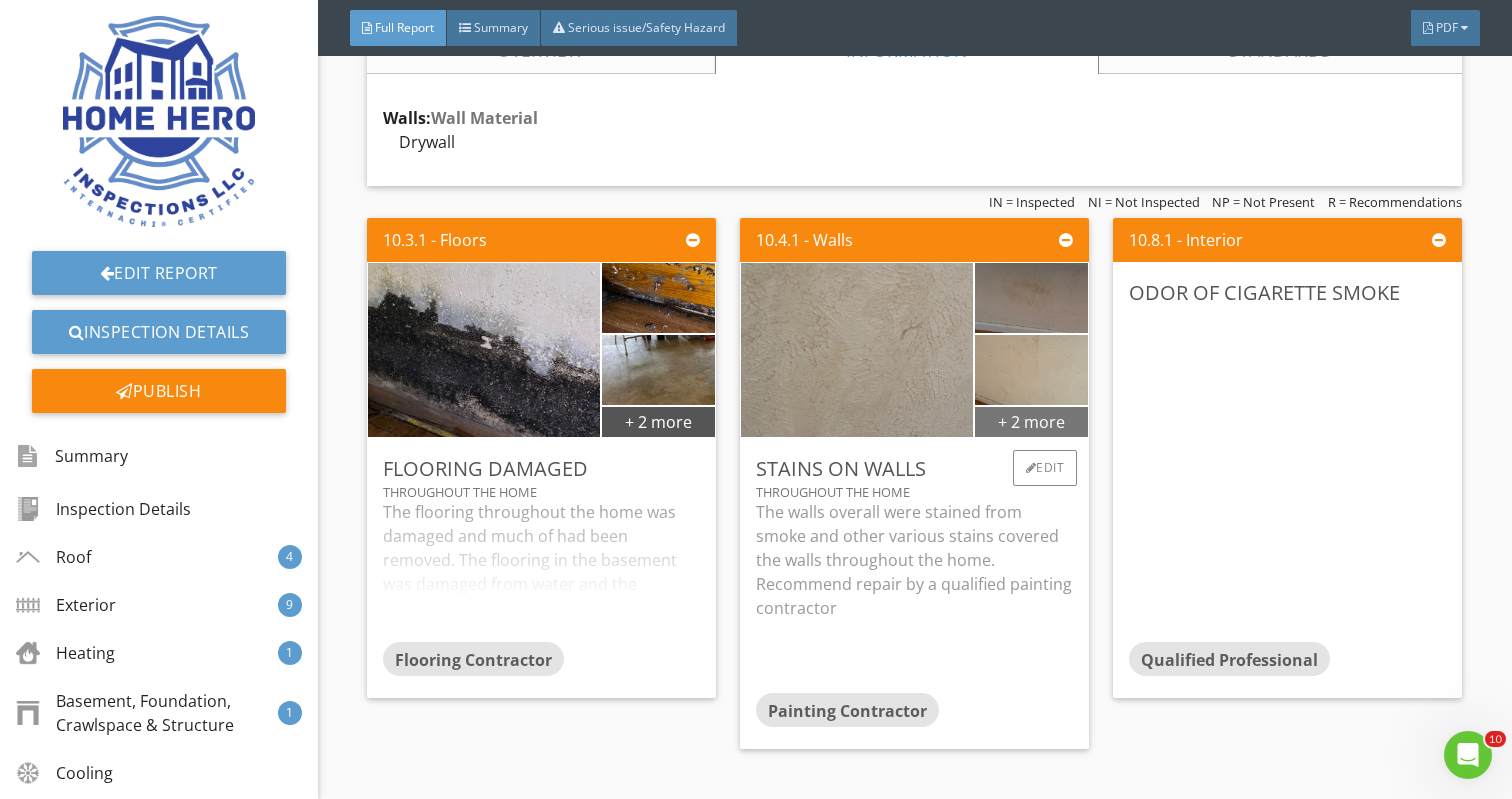 click on "+ 2 more" at bounding box center [1032, 421] 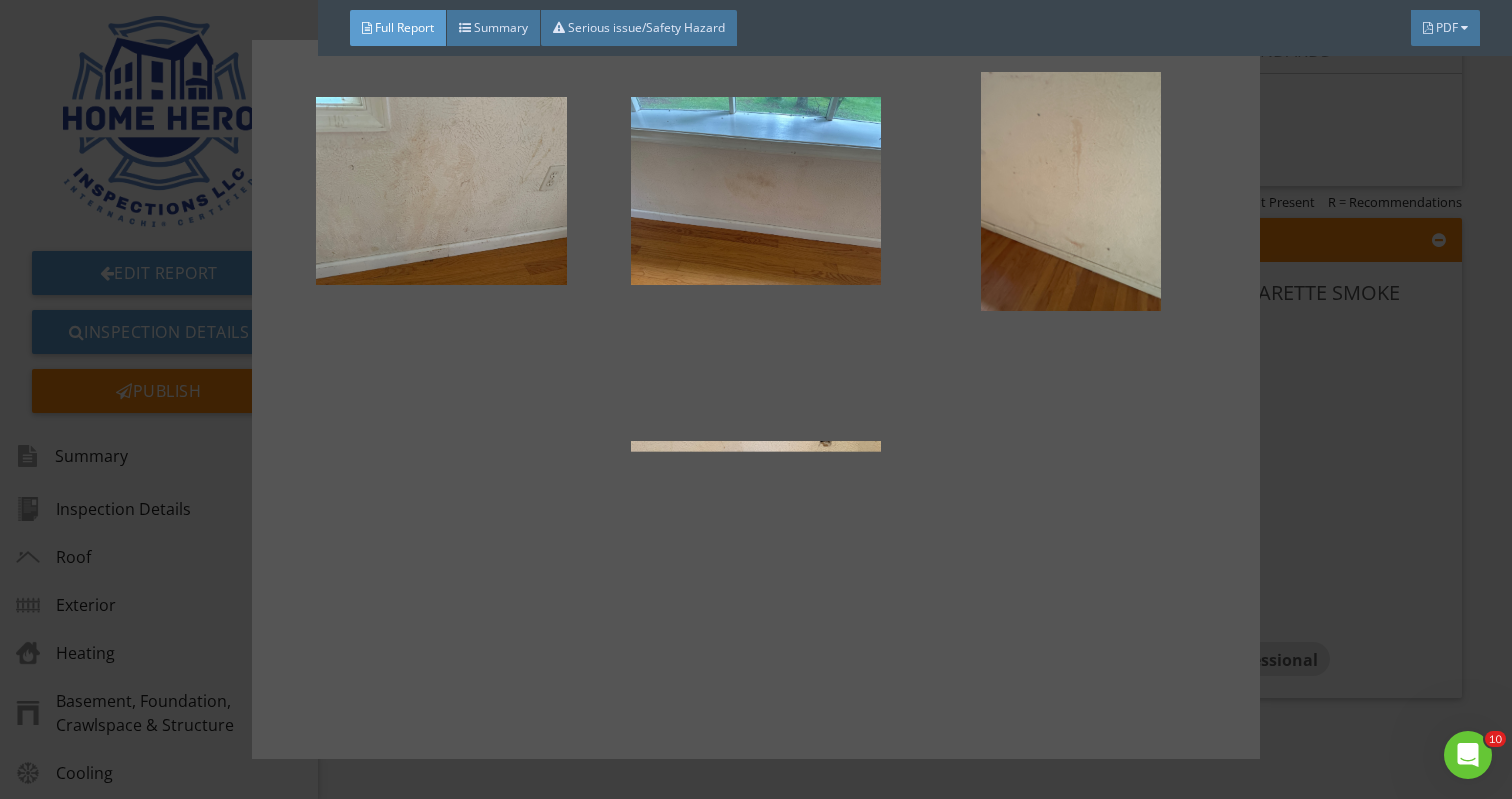 scroll, scrollTop: 33, scrollLeft: 0, axis: vertical 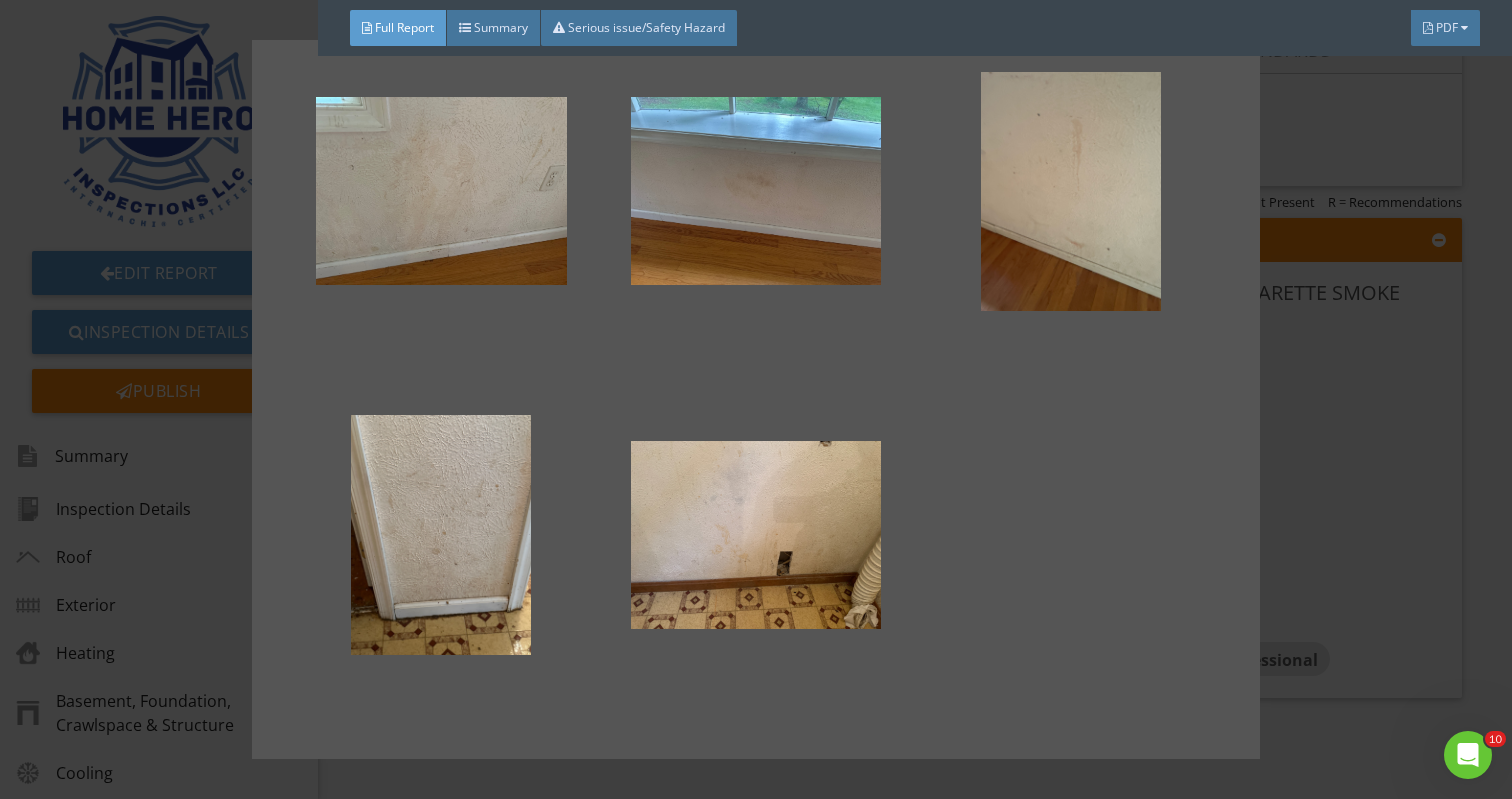 click at bounding box center (756, 399) 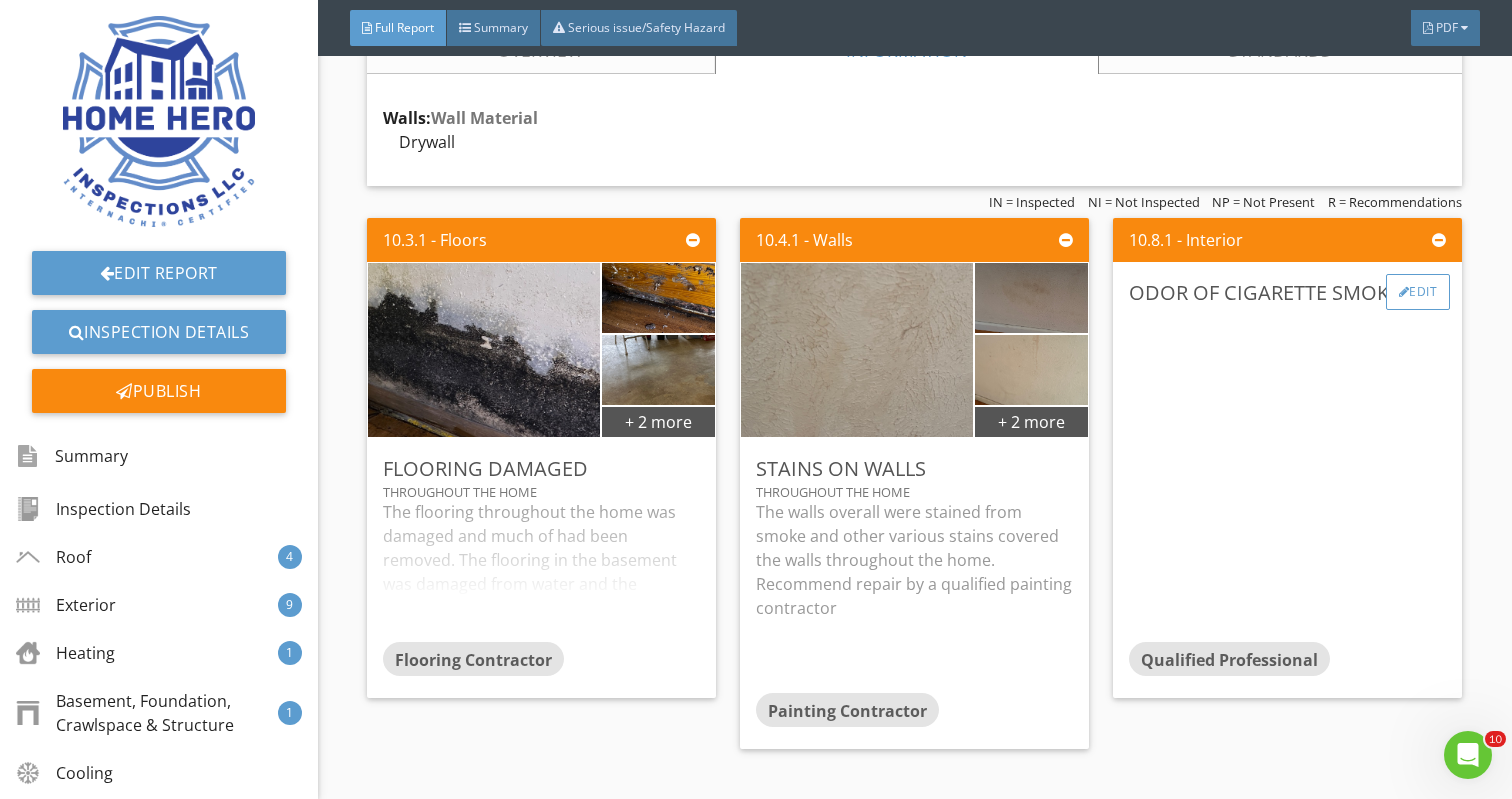 click on "Edit" at bounding box center (1418, 292) 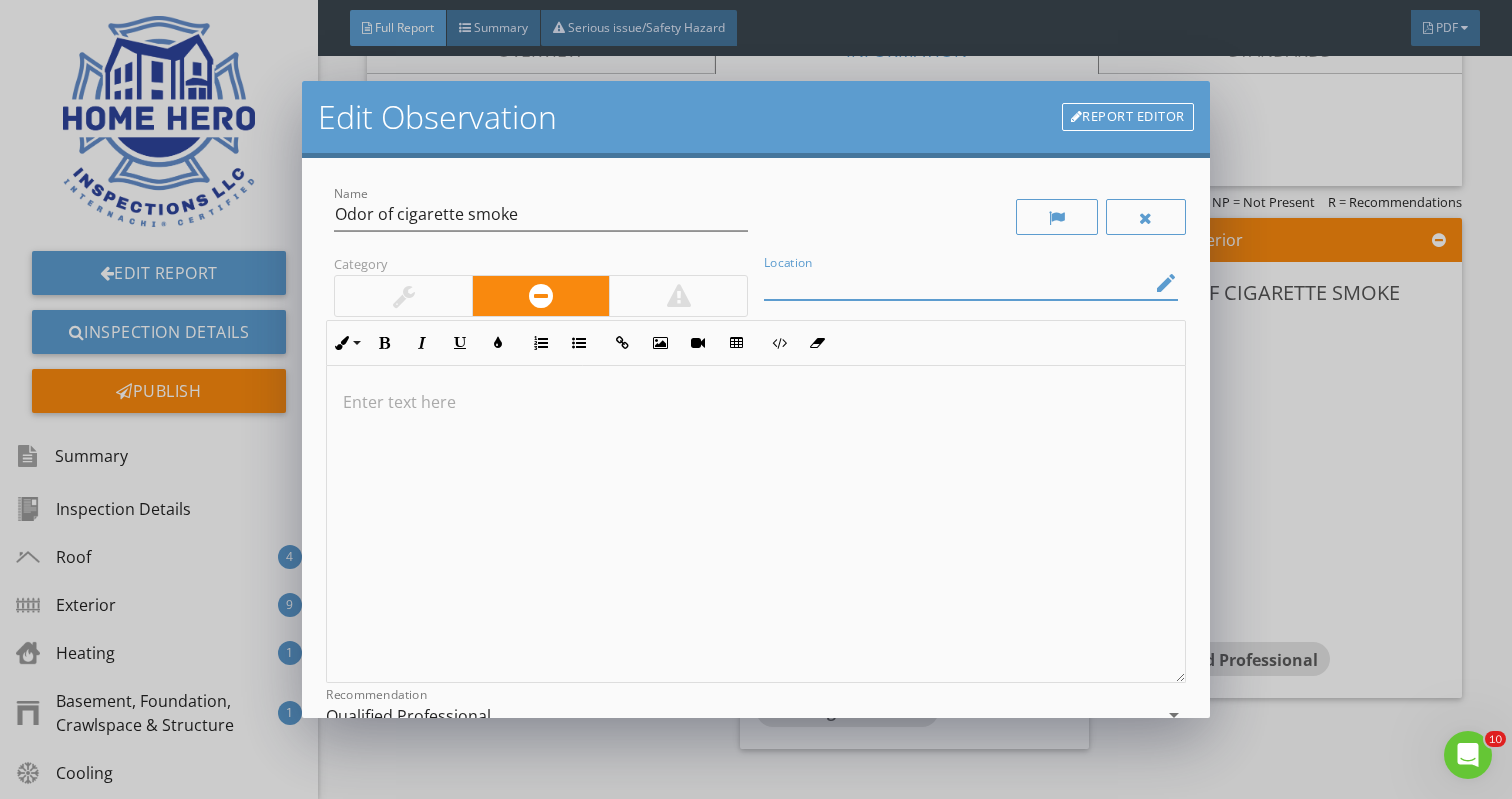 click at bounding box center [957, 283] 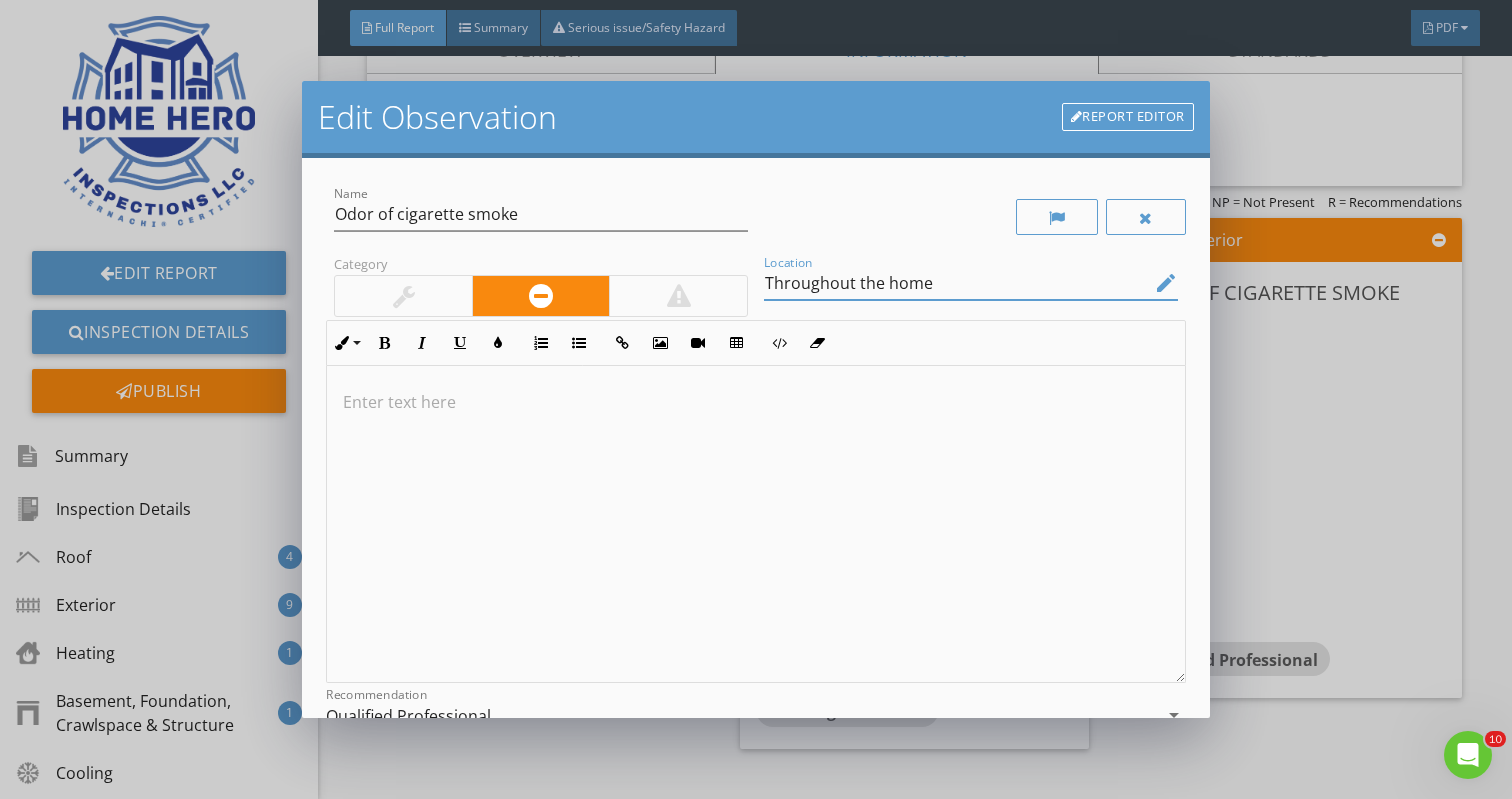 type on "Throughout the home" 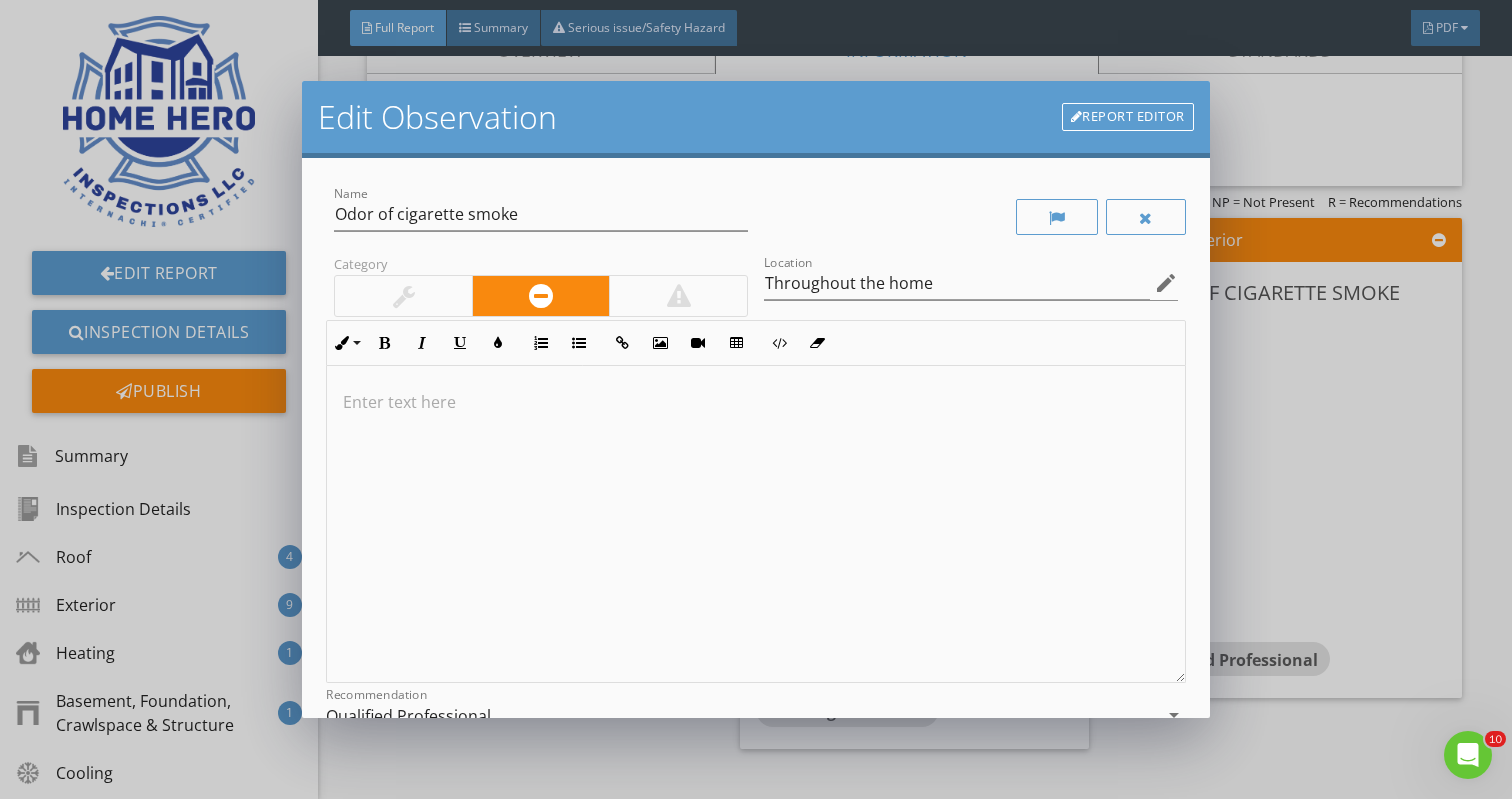 click at bounding box center (755, 402) 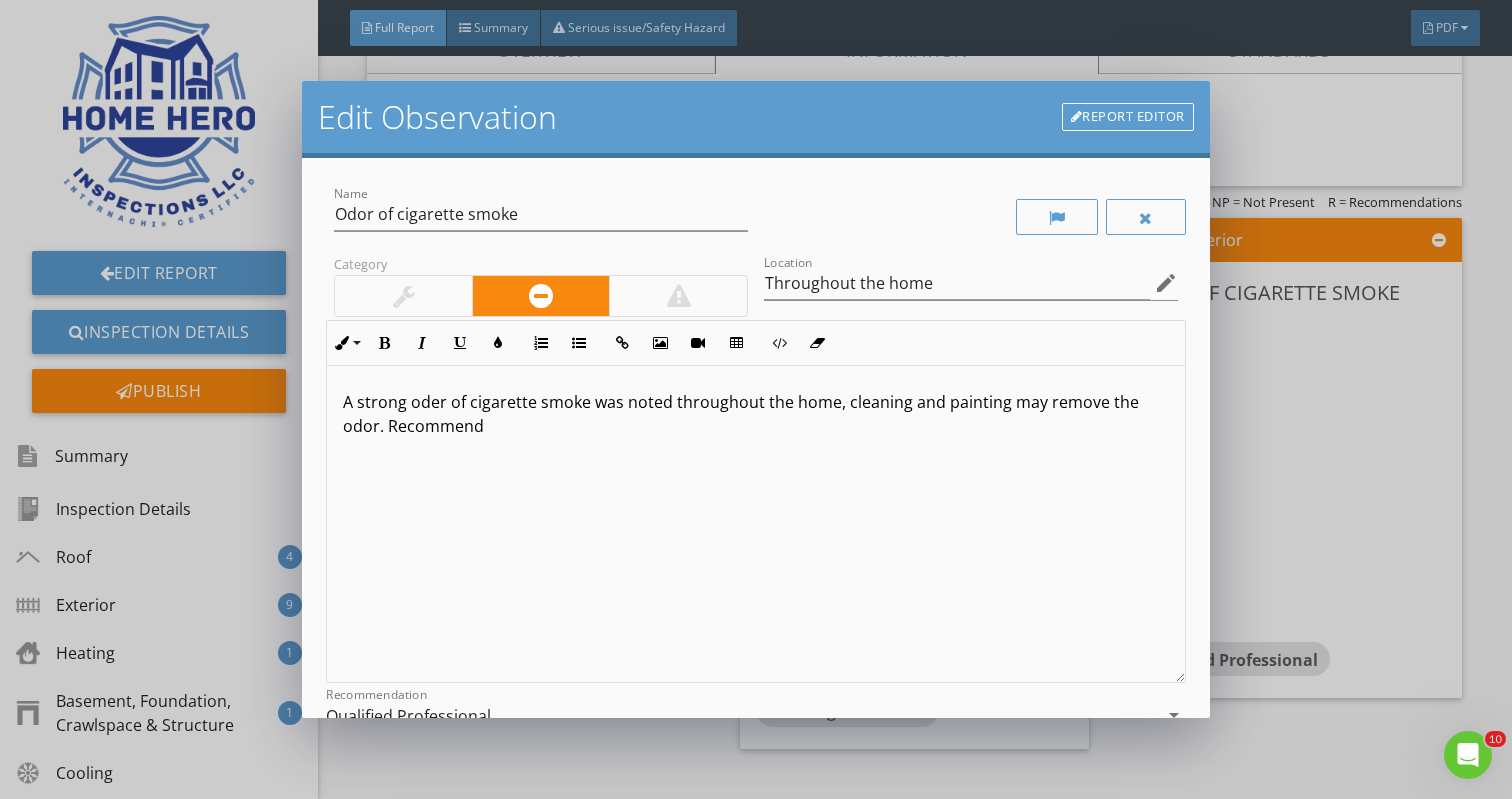 click on "A strong oder of cigarette smoke was noted throughout the home, cleaning and painting may remove the odor. Recommend" at bounding box center (755, 414) 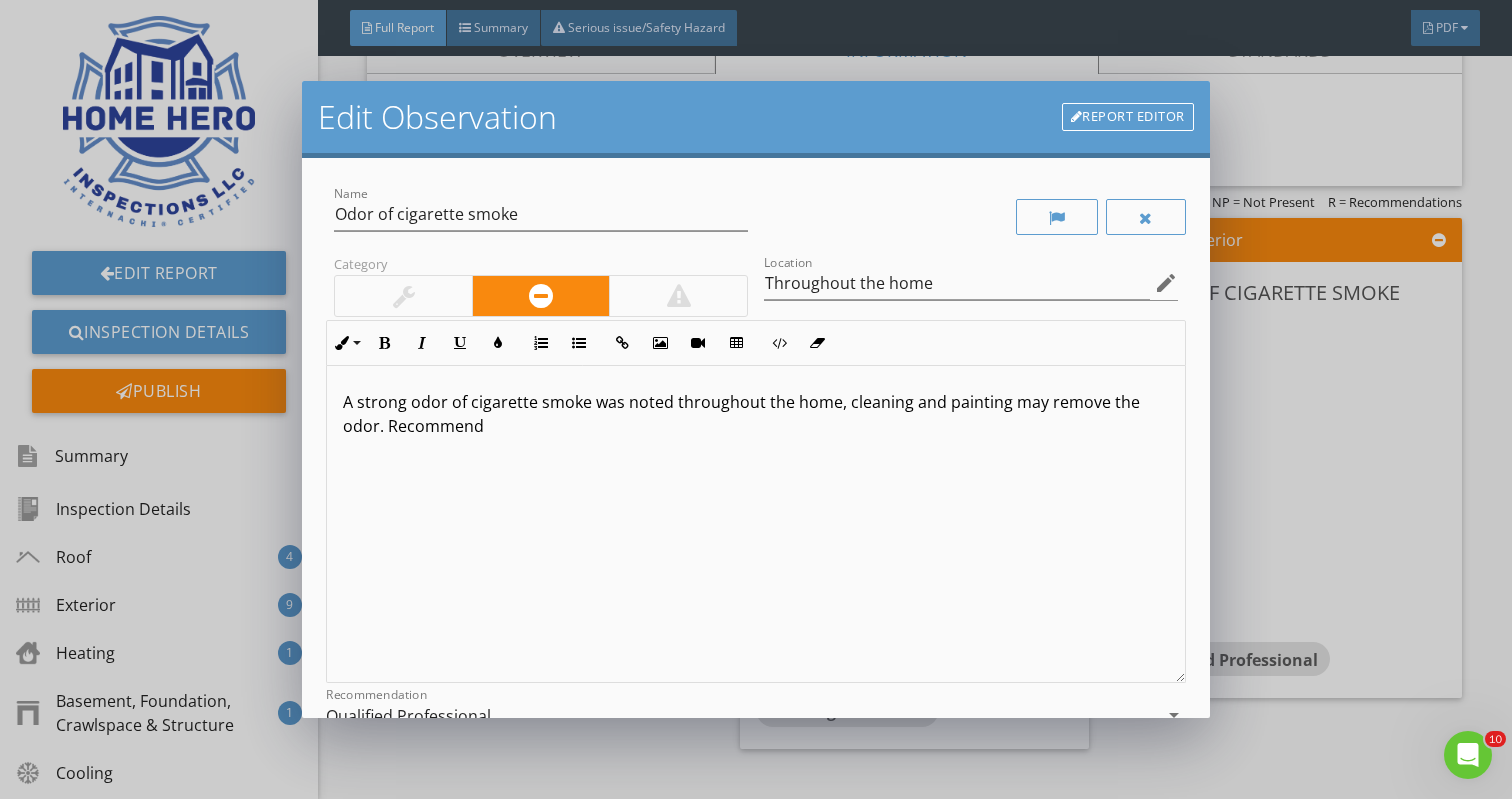 click on "A strong odor of cigarette smoke was noted throughout the home, cleaning and painting may remove the odor. Recommend" at bounding box center [755, 414] 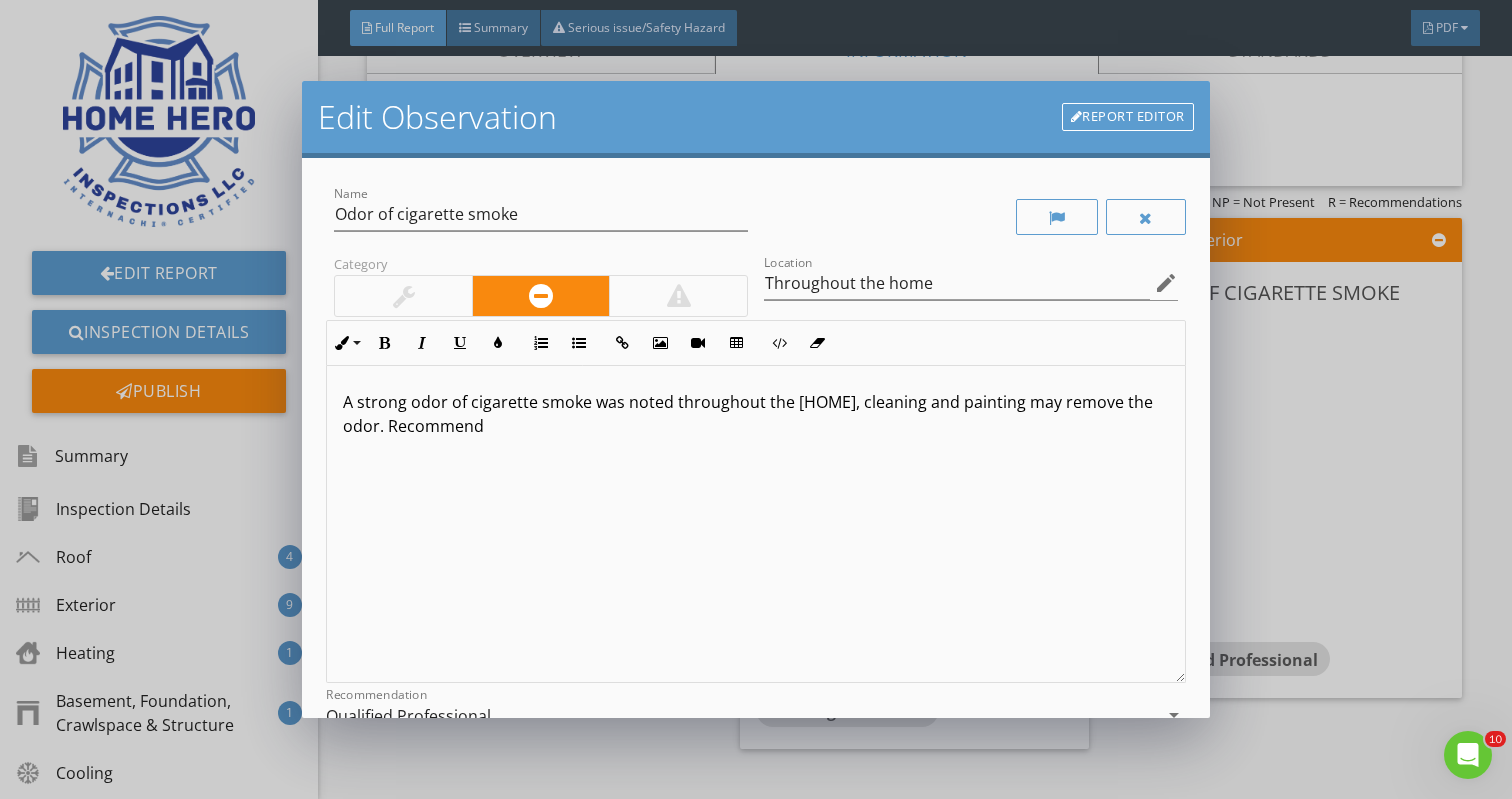 click on "A strong odor of cigarette smoke was noted throughout the home and the walls appeared to be stained from smoke. Recommend" at bounding box center (755, 414) 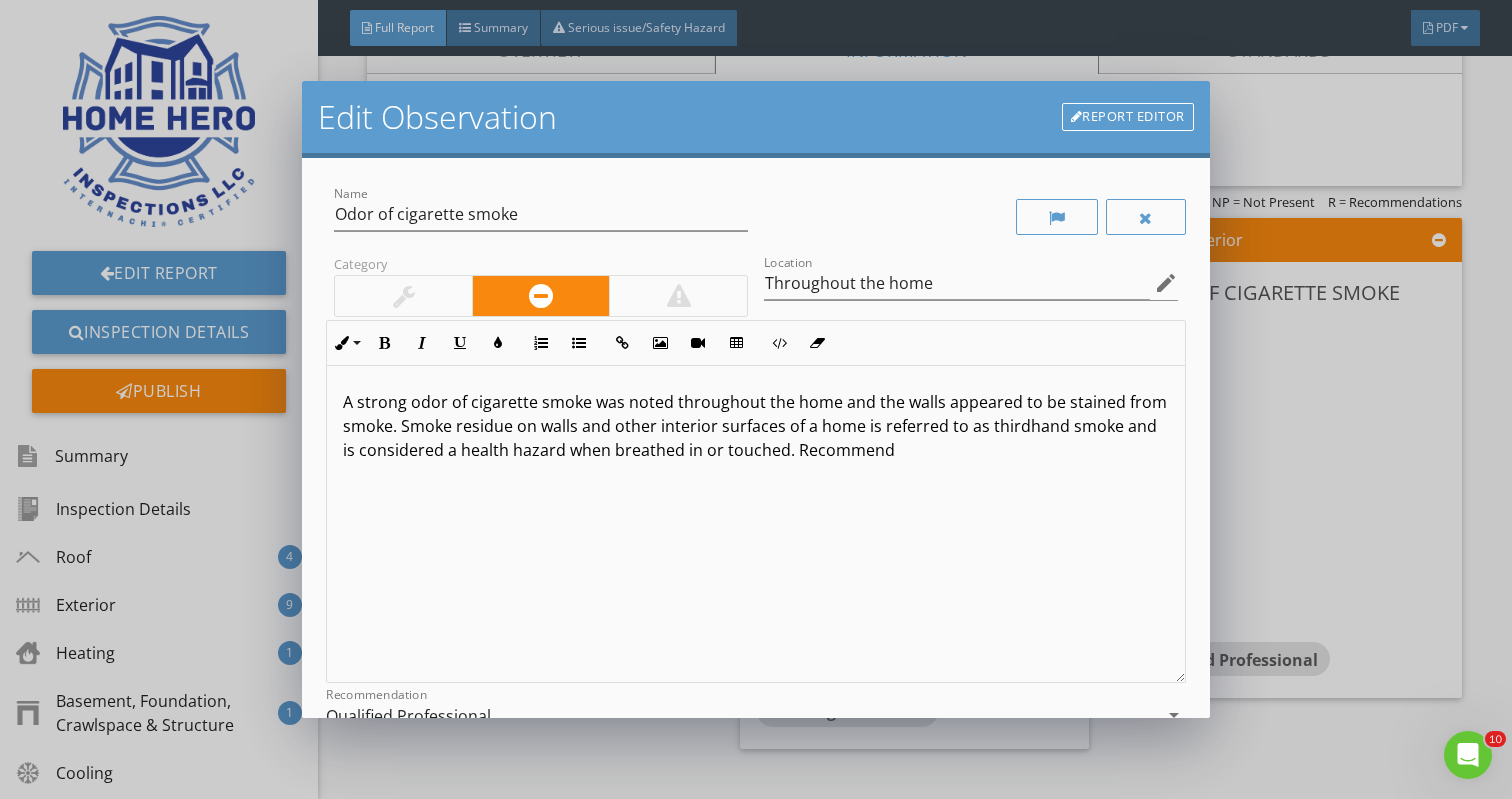 click on "A strong odor of cigarette smoke was noted throughout the home and the walls appeared to be stained from smoke. Smoke residue on walls and other interior surfaces of a home is referred to as thirdhand smoke and is considered a health hazard when breathed in or touched. Recommend" at bounding box center (755, 426) 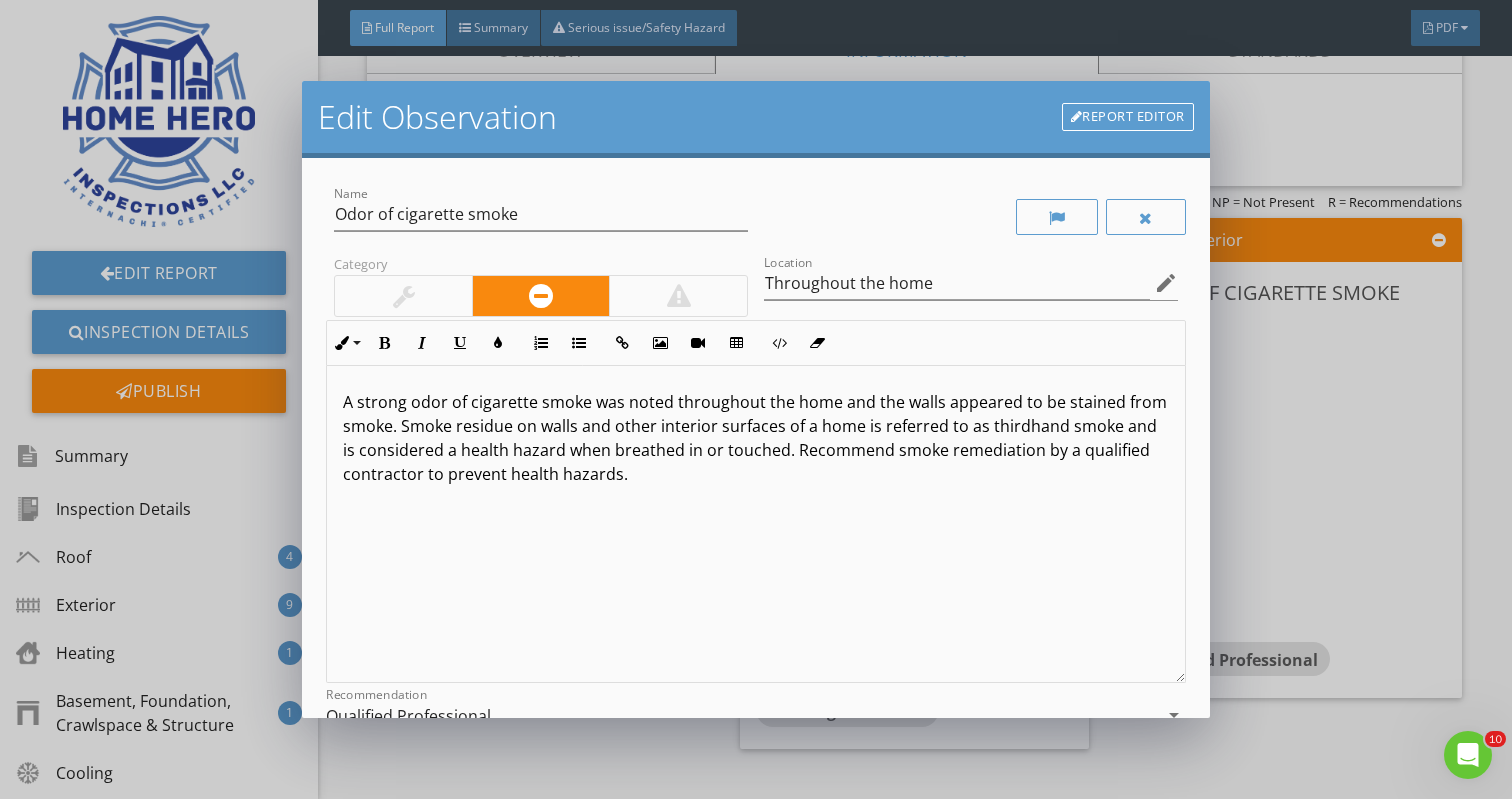click at bounding box center [678, 296] 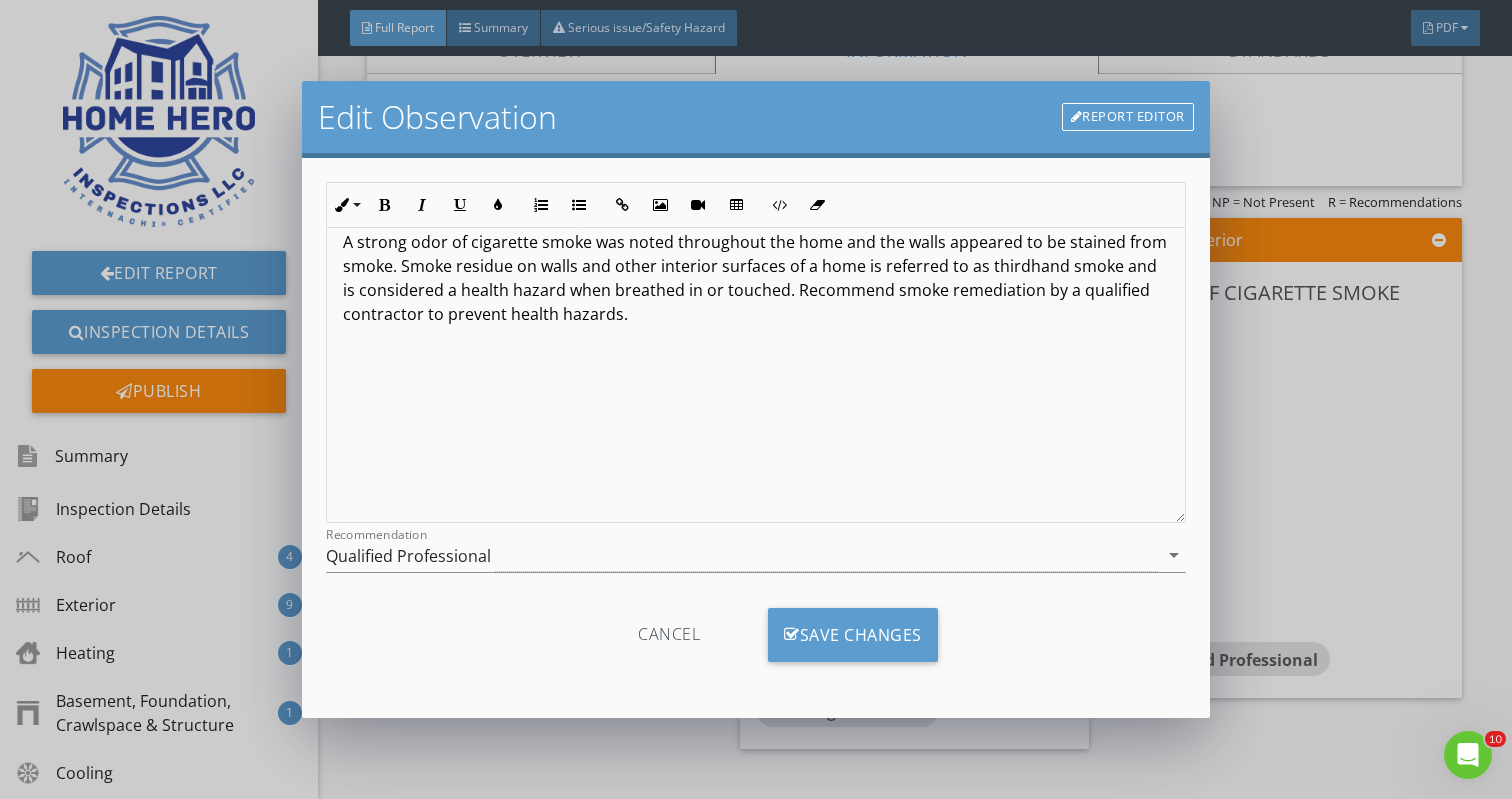 scroll, scrollTop: 163, scrollLeft: 0, axis: vertical 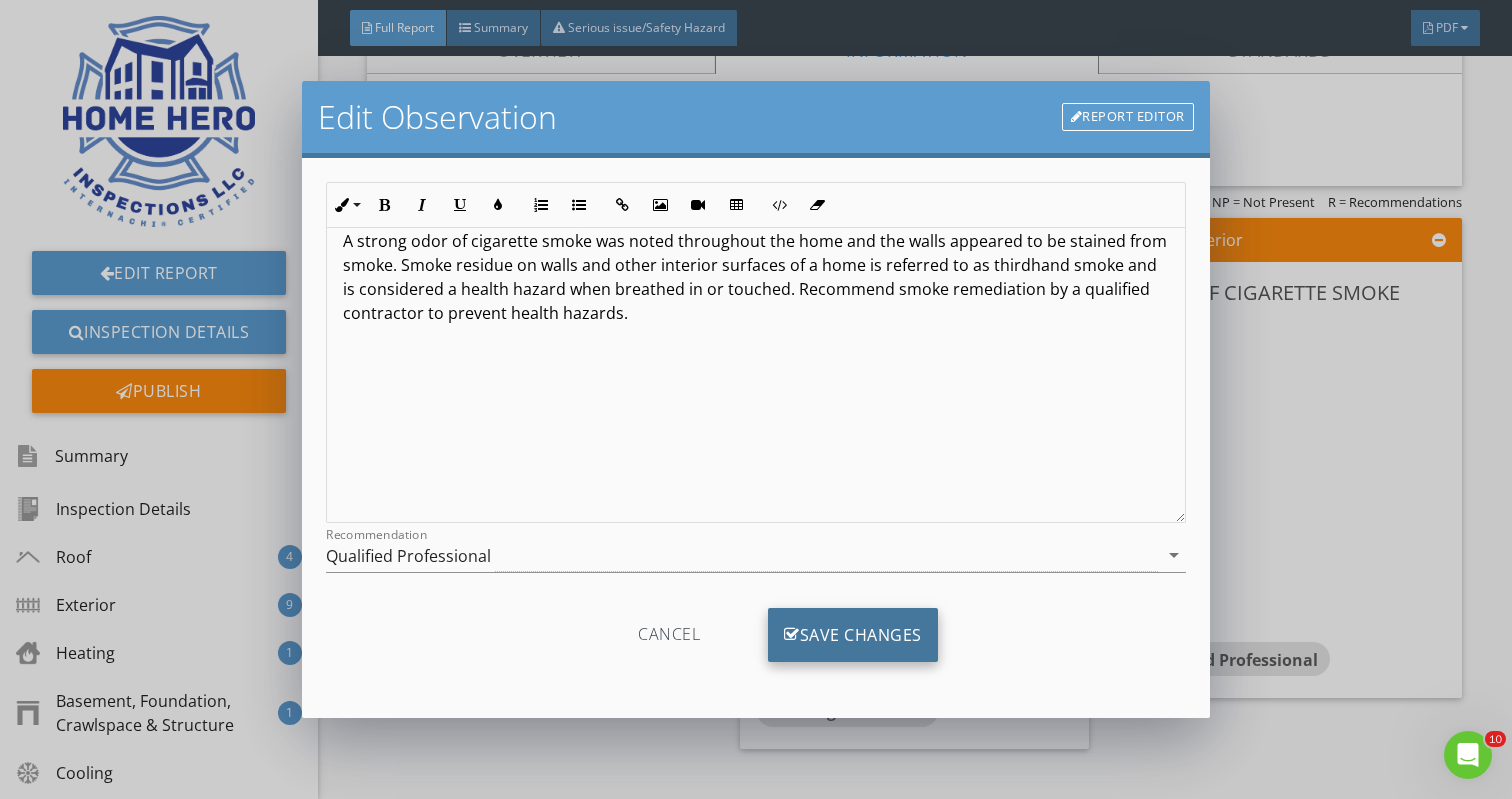 click on "Save Changes" at bounding box center (853, 635) 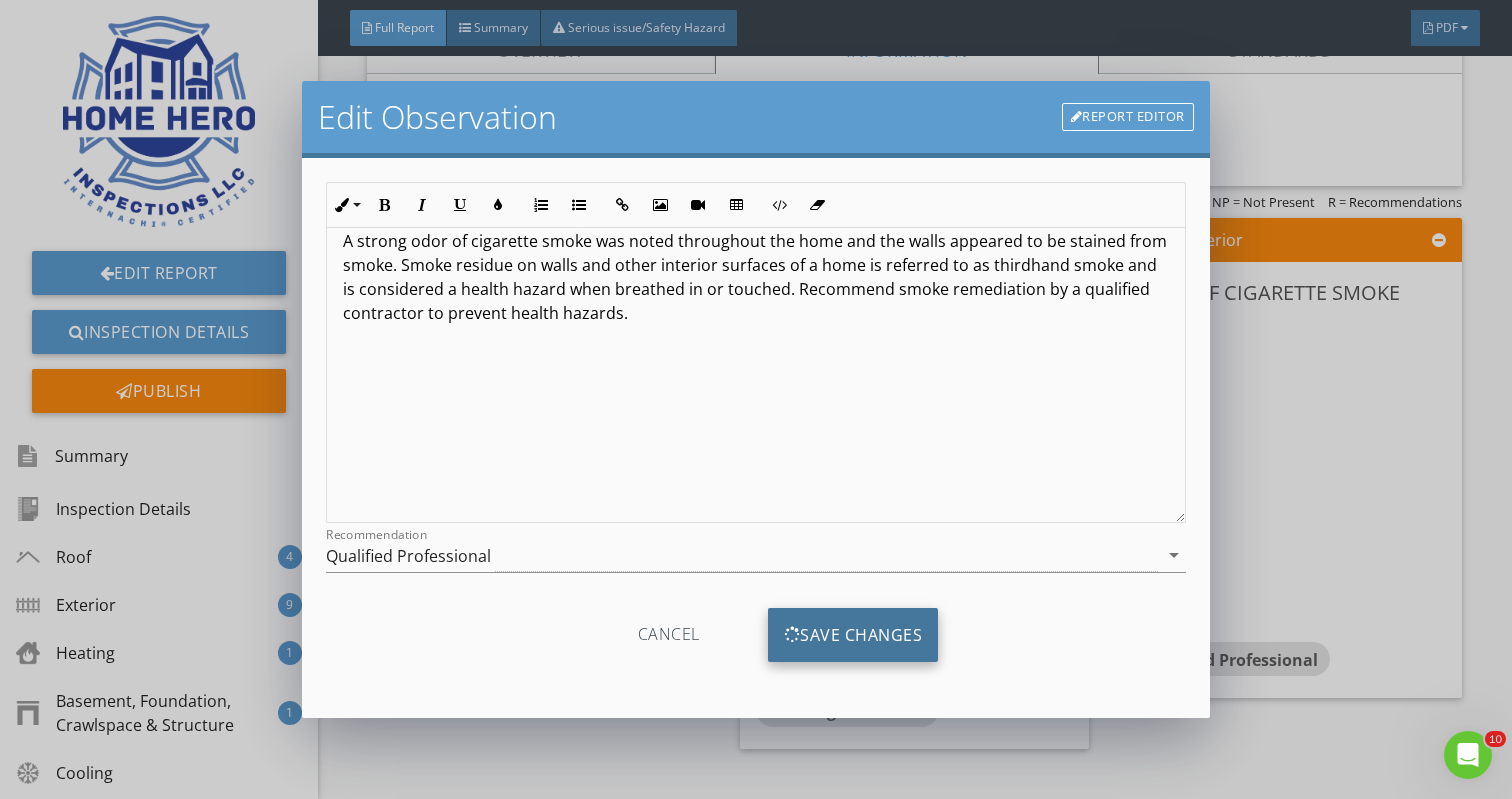 scroll, scrollTop: 0, scrollLeft: 0, axis: both 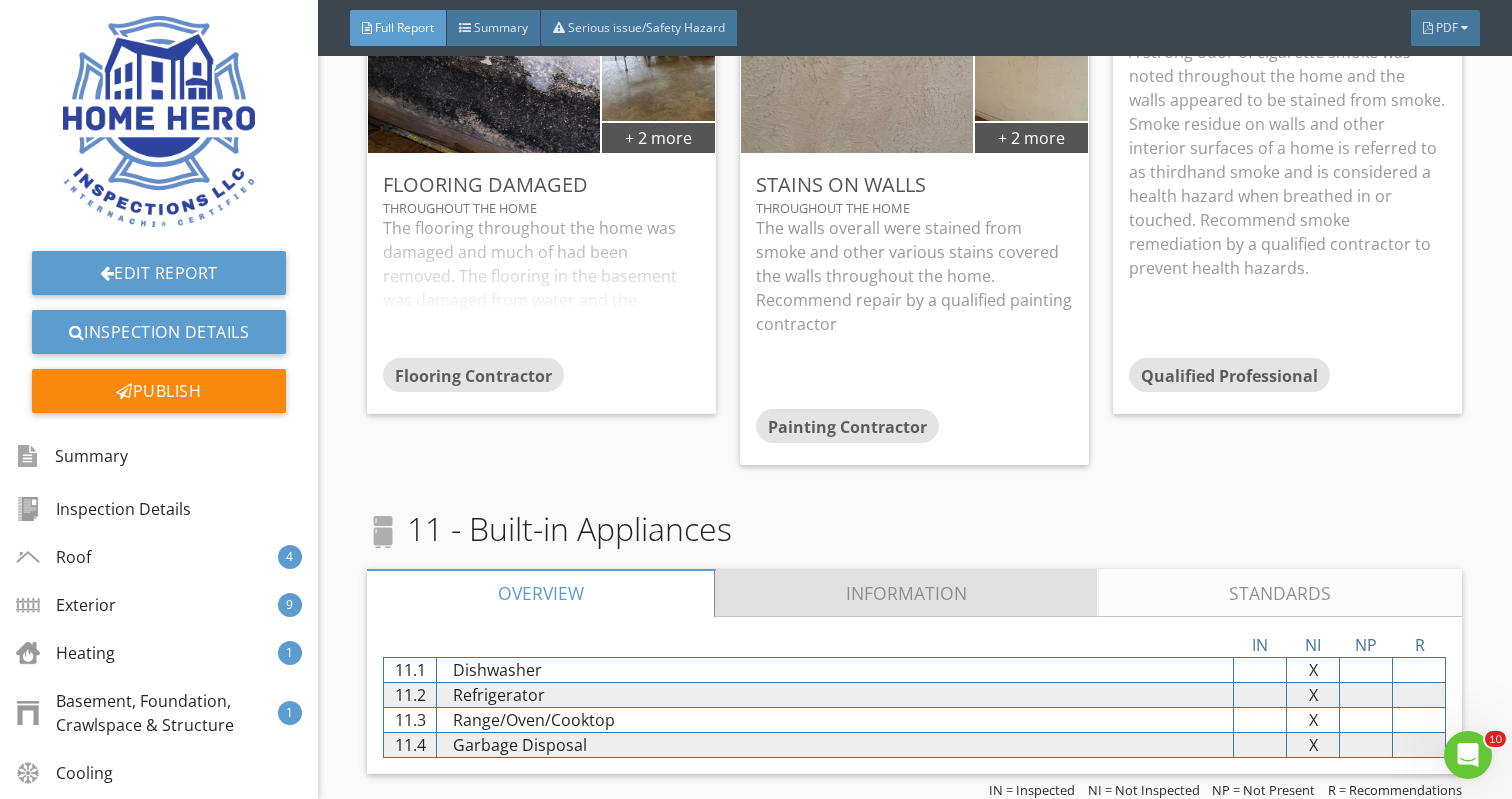 click on "Information" at bounding box center [907, 593] 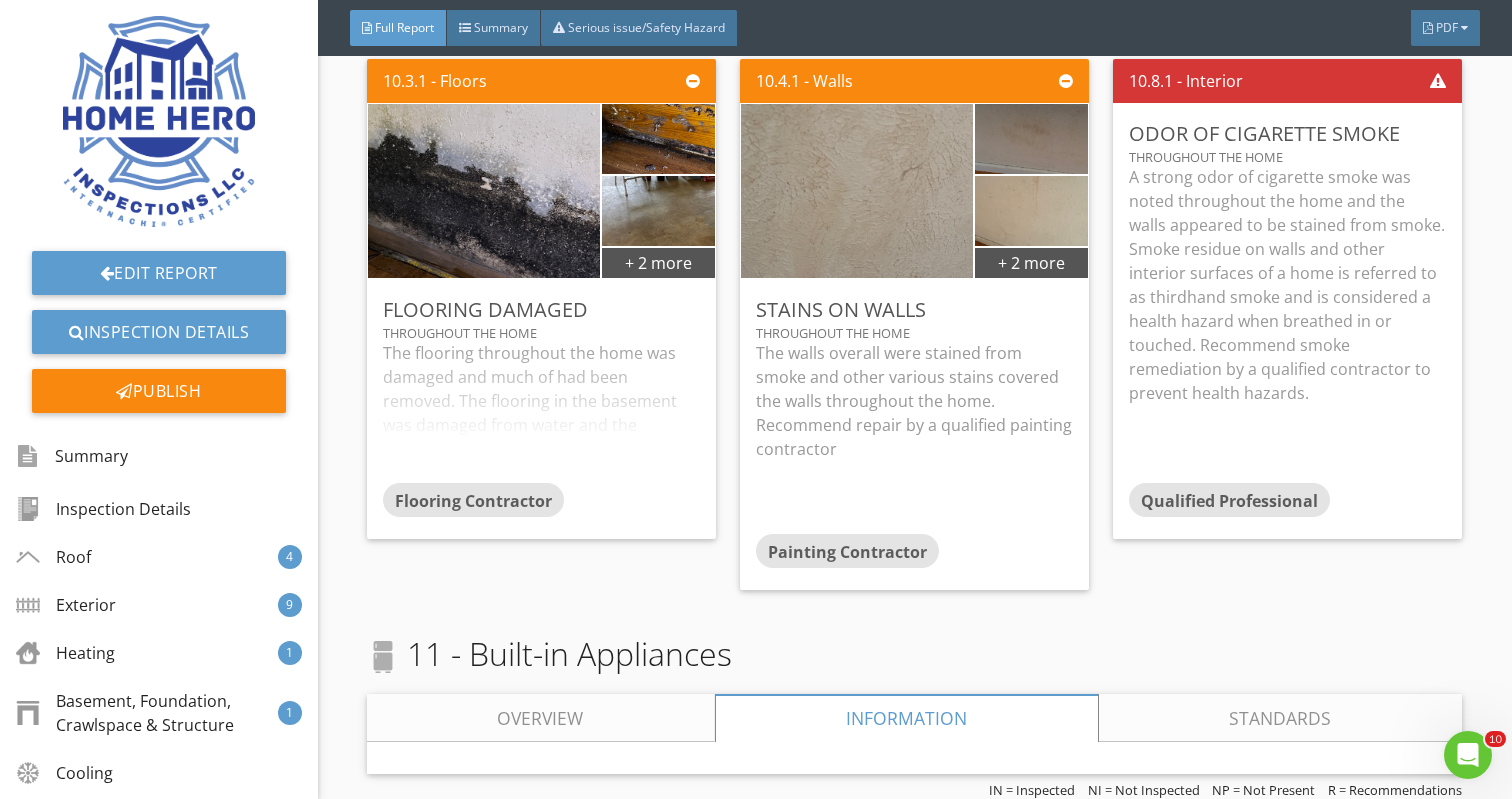 scroll, scrollTop: 9176, scrollLeft: 0, axis: vertical 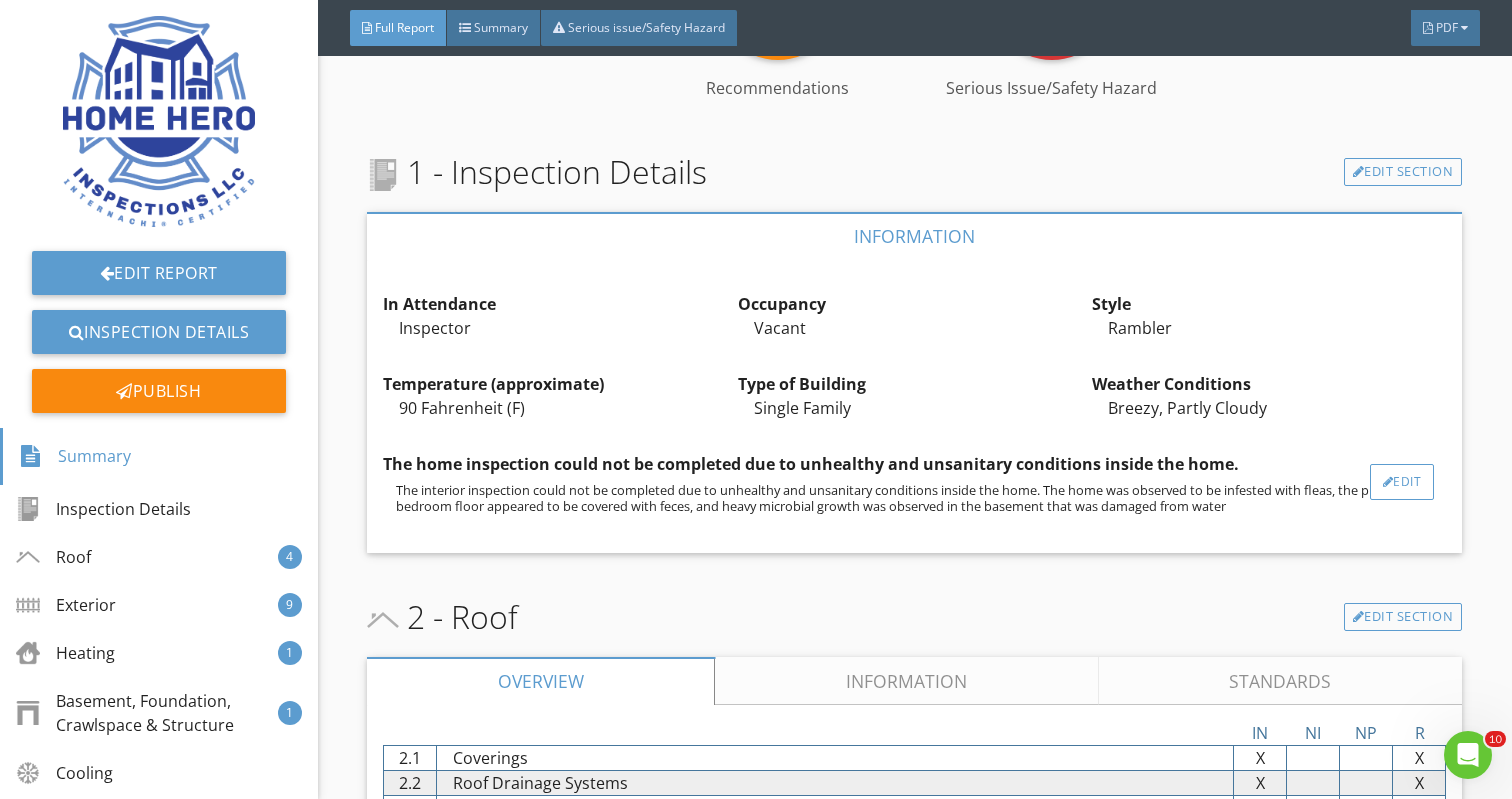 click on "Edit" at bounding box center (1402, 482) 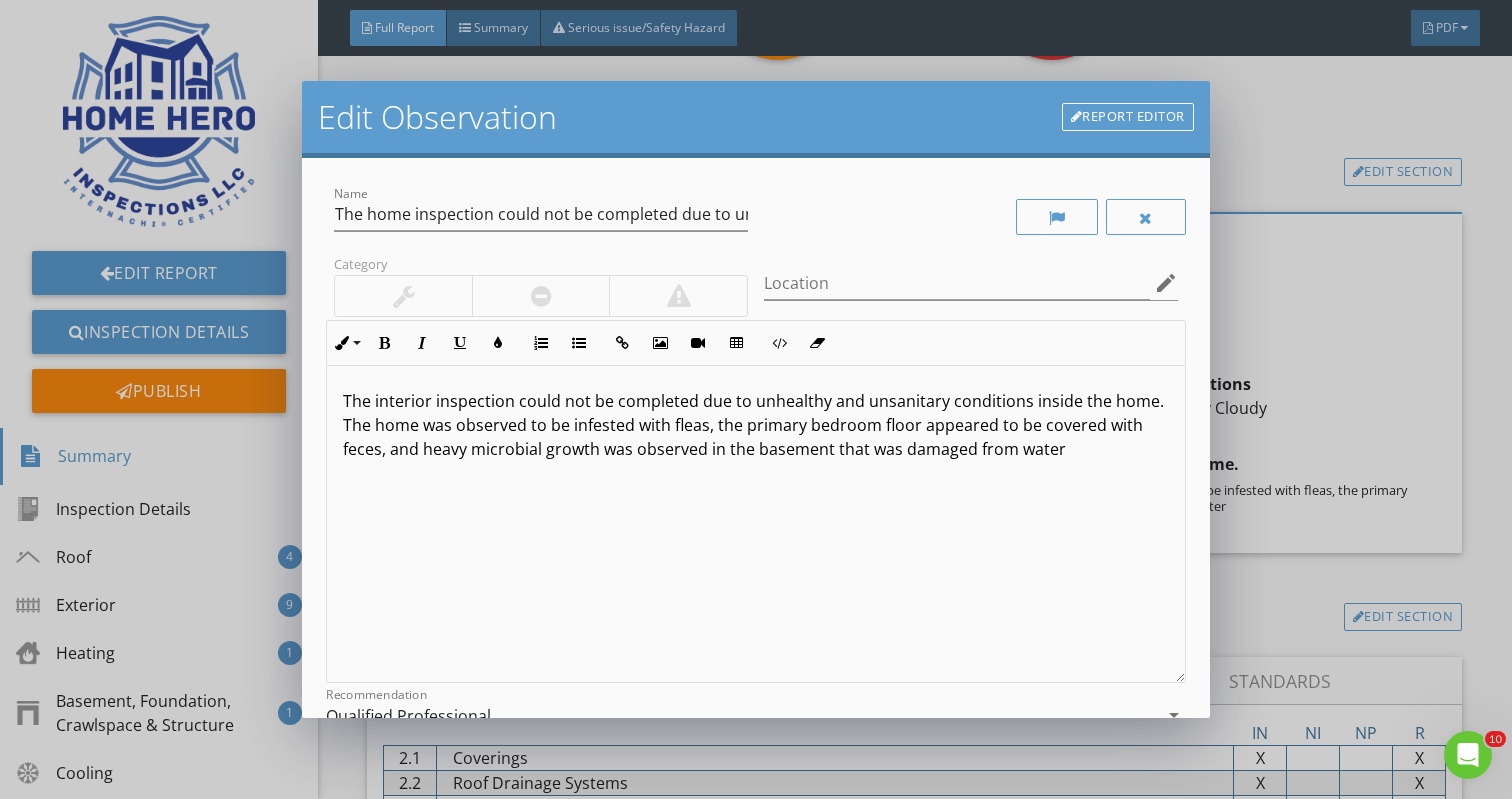 scroll, scrollTop: 1, scrollLeft: 0, axis: vertical 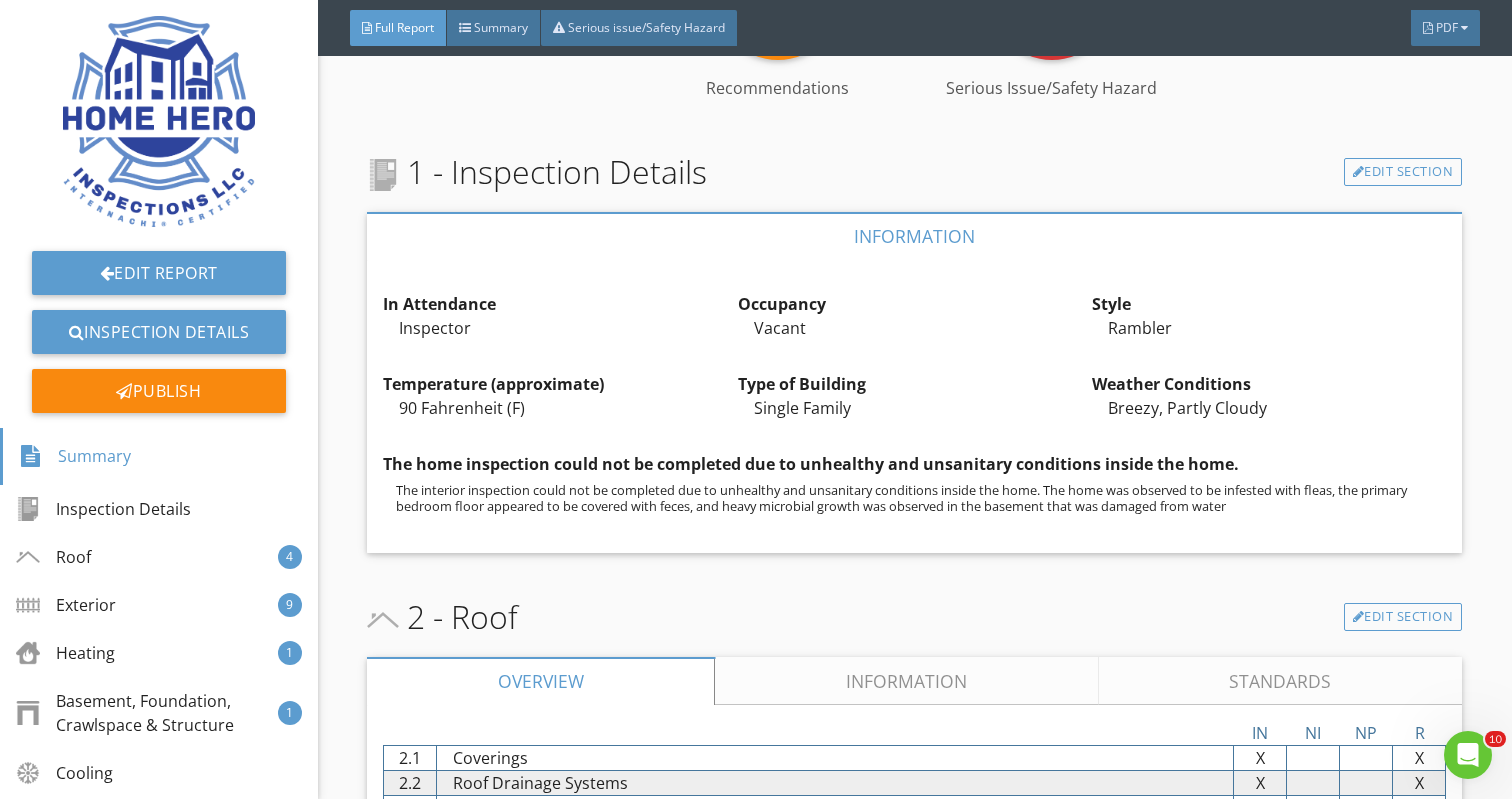 click on "Edit Observation
Report Editor
Name The home inspection could not be completed due to unhealthy and unsanitary conditions inside the home.                 Category               Location edit   <p>The interior inspection could not be completed due to unhealthy and unsanitary conditions inside the home. The home was observed to be infested with fleas, the primary bedroom floor appeared to be covered with feces, and heavy microbial growth was observed in the basement that was damaged from water</p>   Recommendation Qualified Professional arrow_drop_down       Cancel
Save Changes" at bounding box center (756, 399) 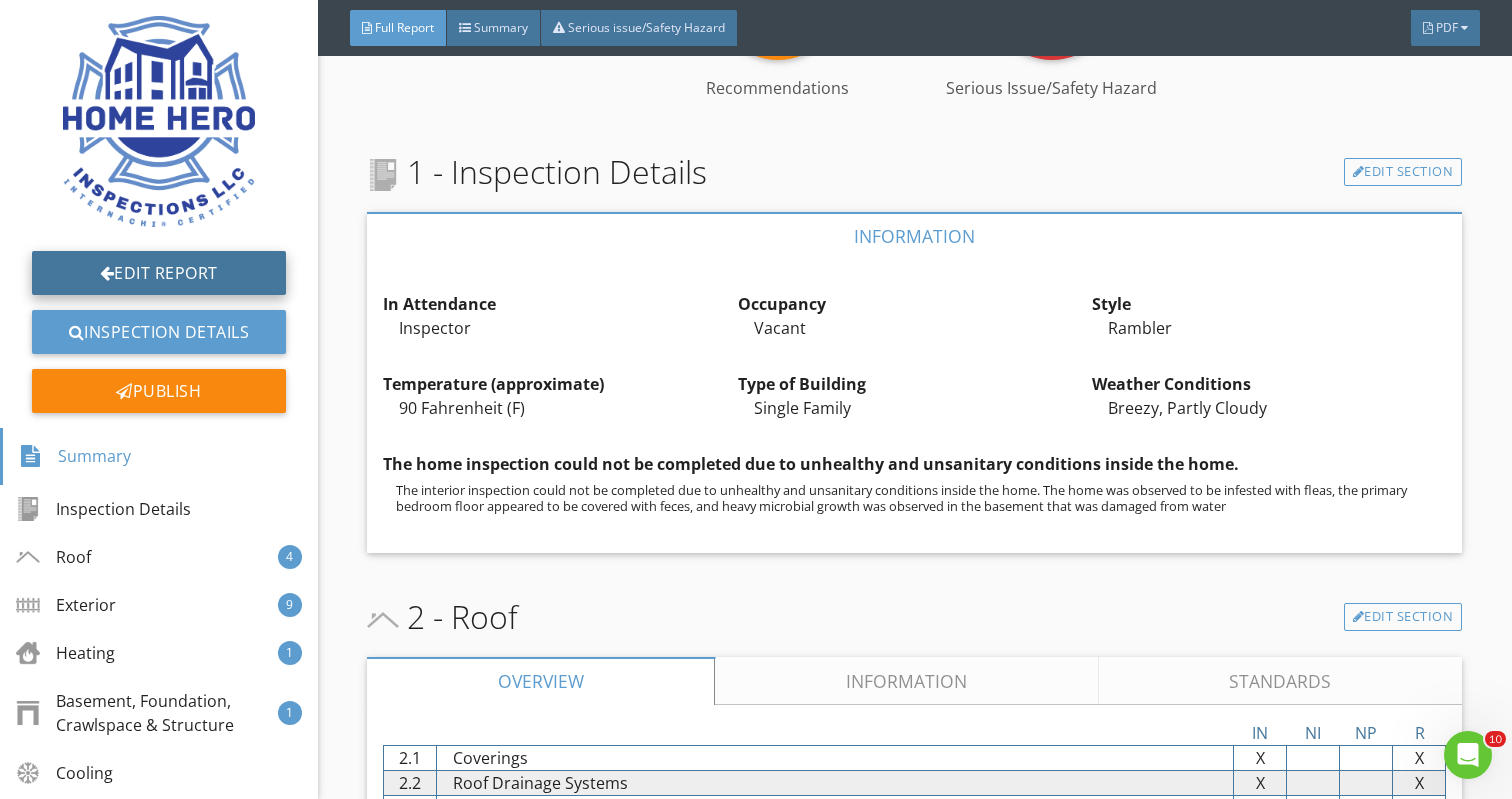 click on "Edit Report" at bounding box center [159, 273] 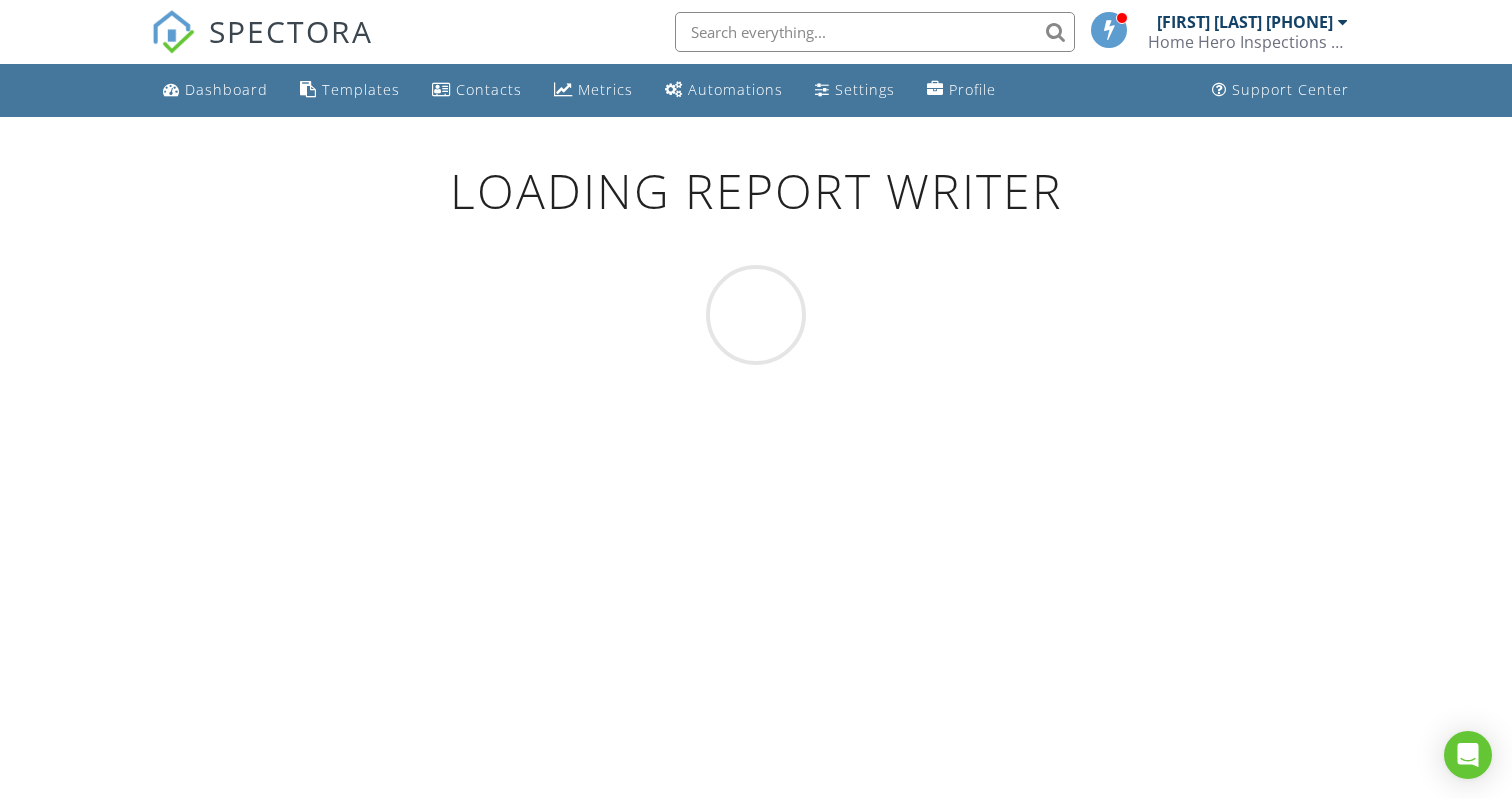 scroll, scrollTop: 0, scrollLeft: 0, axis: both 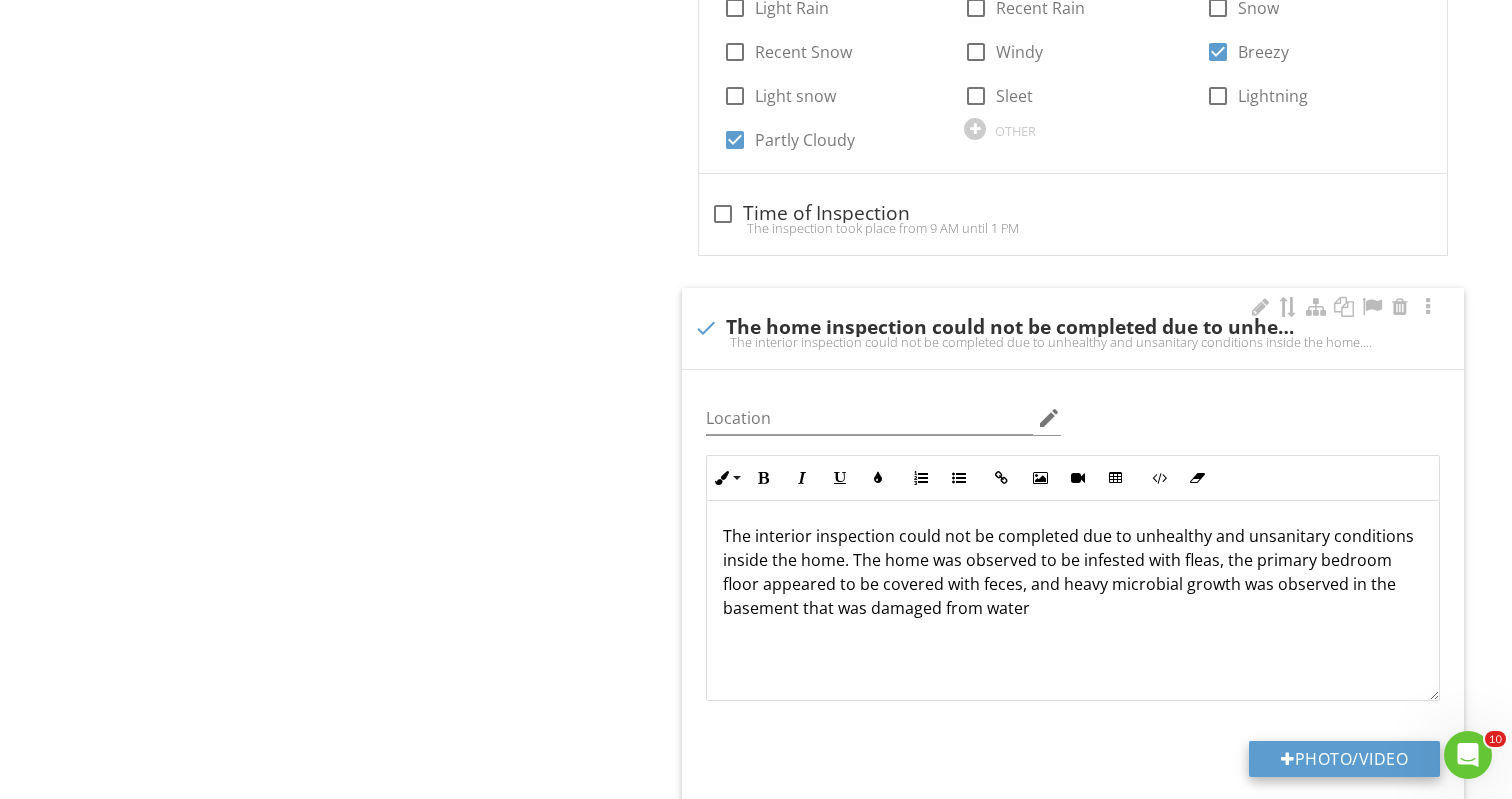 click on "Photo/Video" at bounding box center [1344, 759] 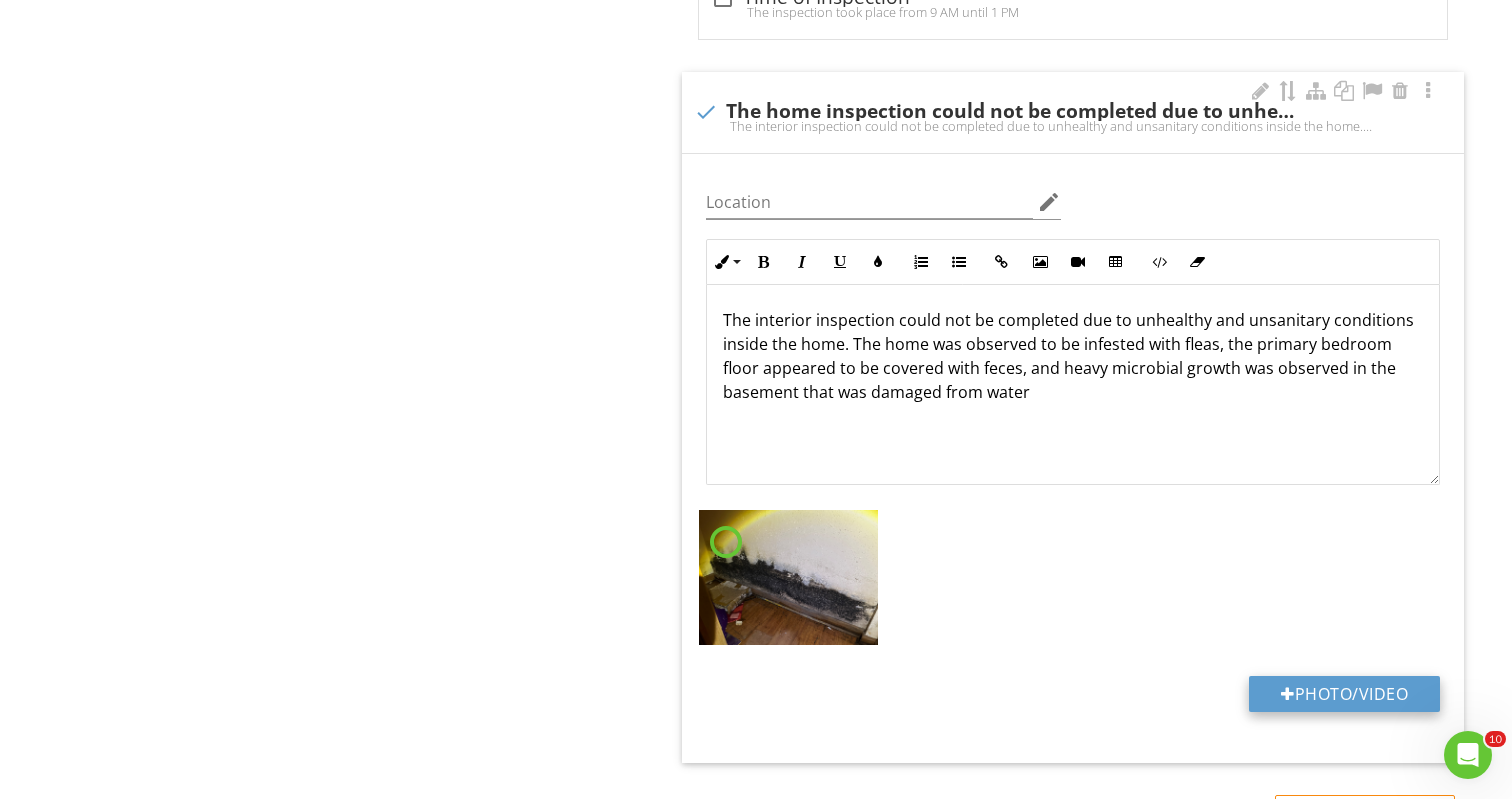 scroll, scrollTop: 2226, scrollLeft: 0, axis: vertical 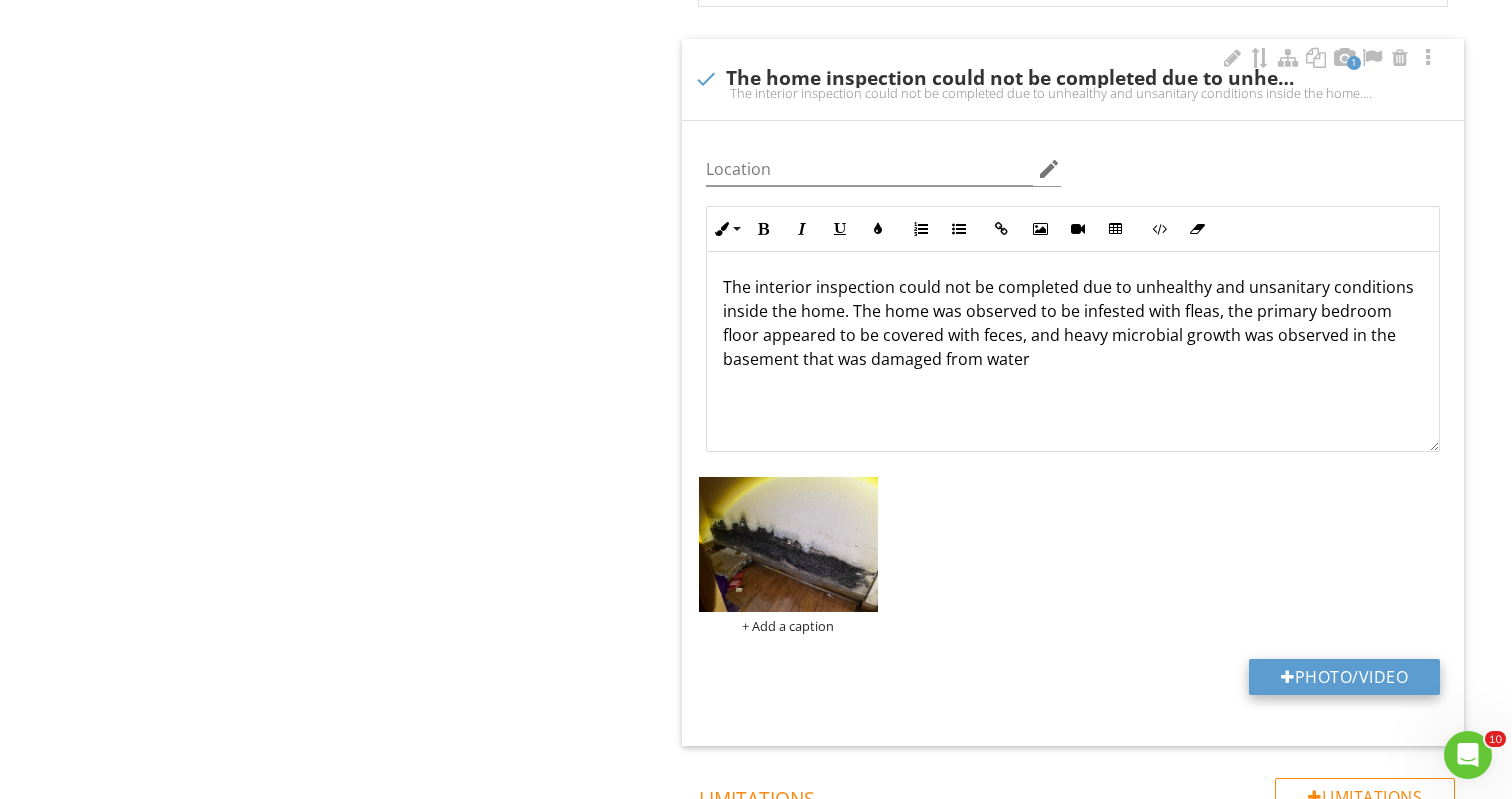 click at bounding box center [1288, 677] 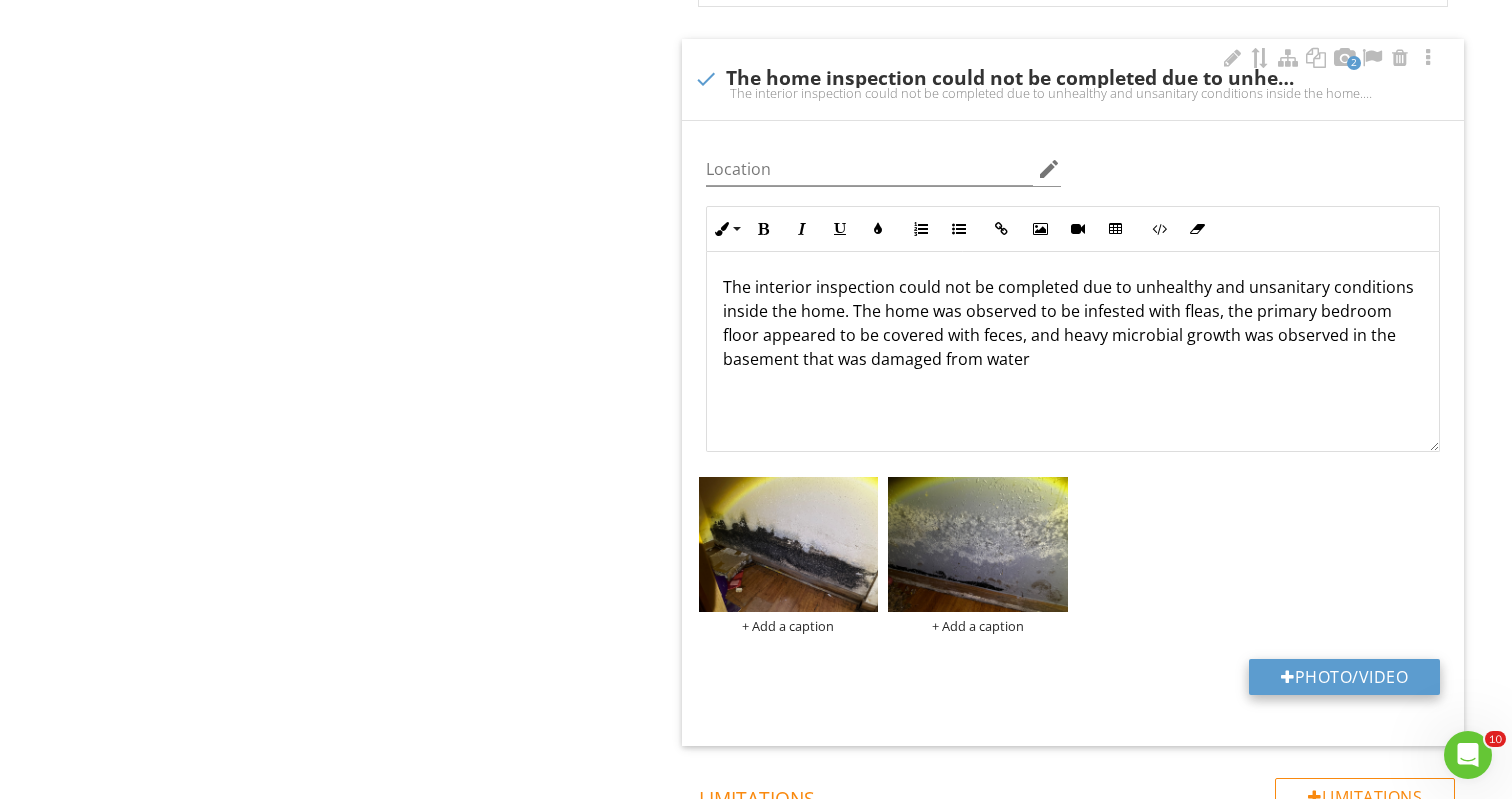 click on "Photo/Video" at bounding box center [1344, 677] 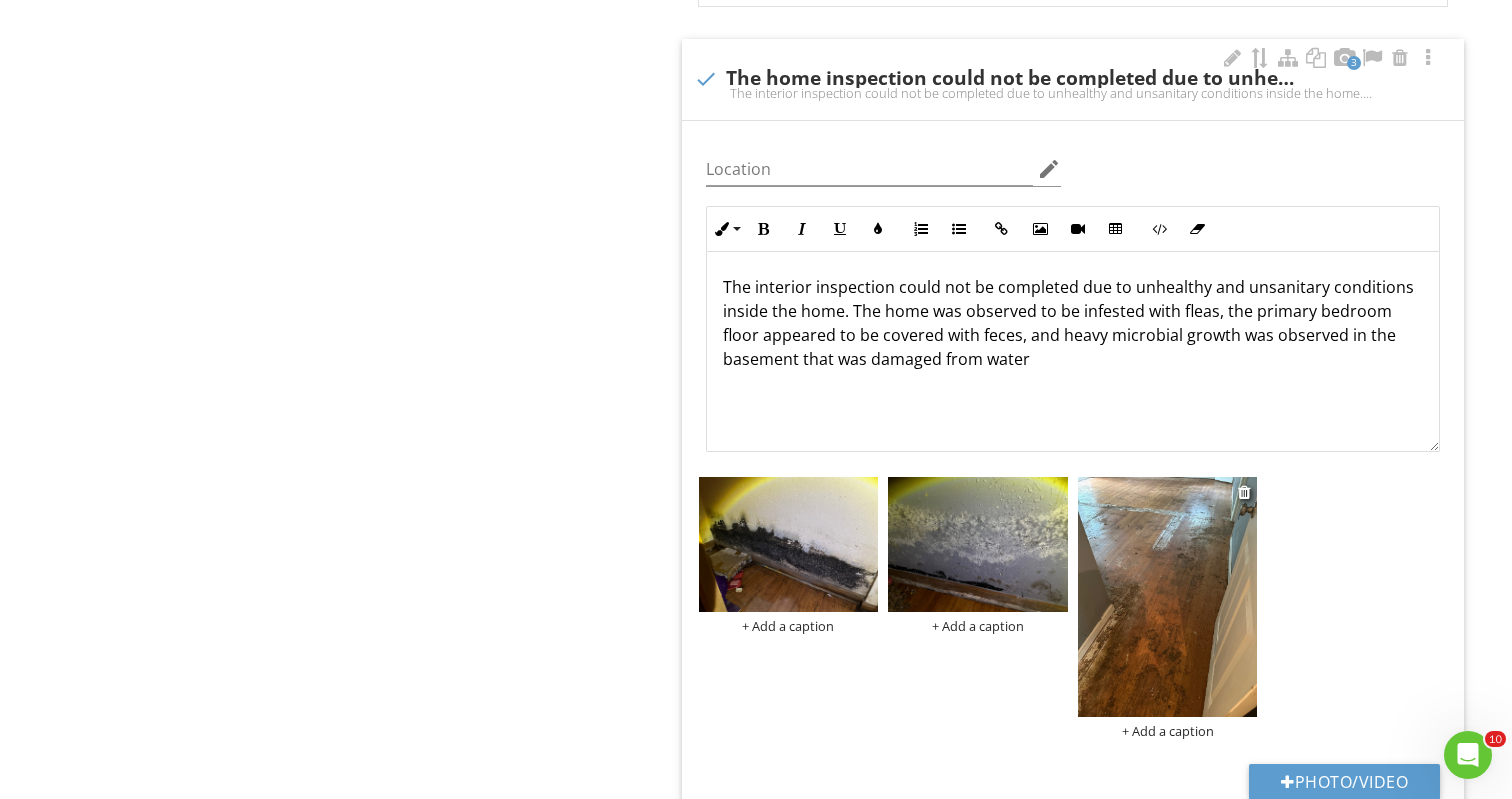 click at bounding box center [1168, 597] 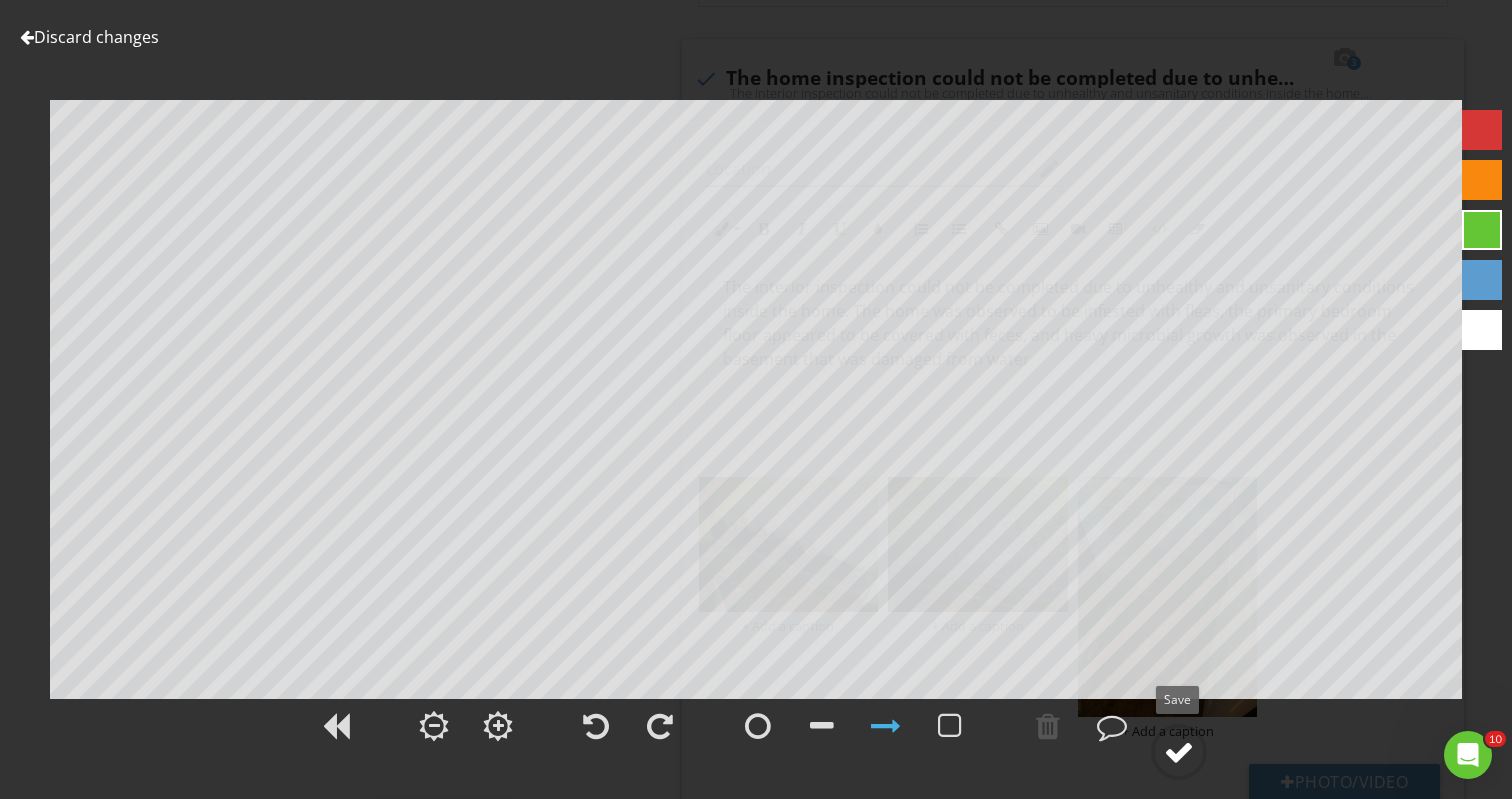 click at bounding box center [1179, 752] 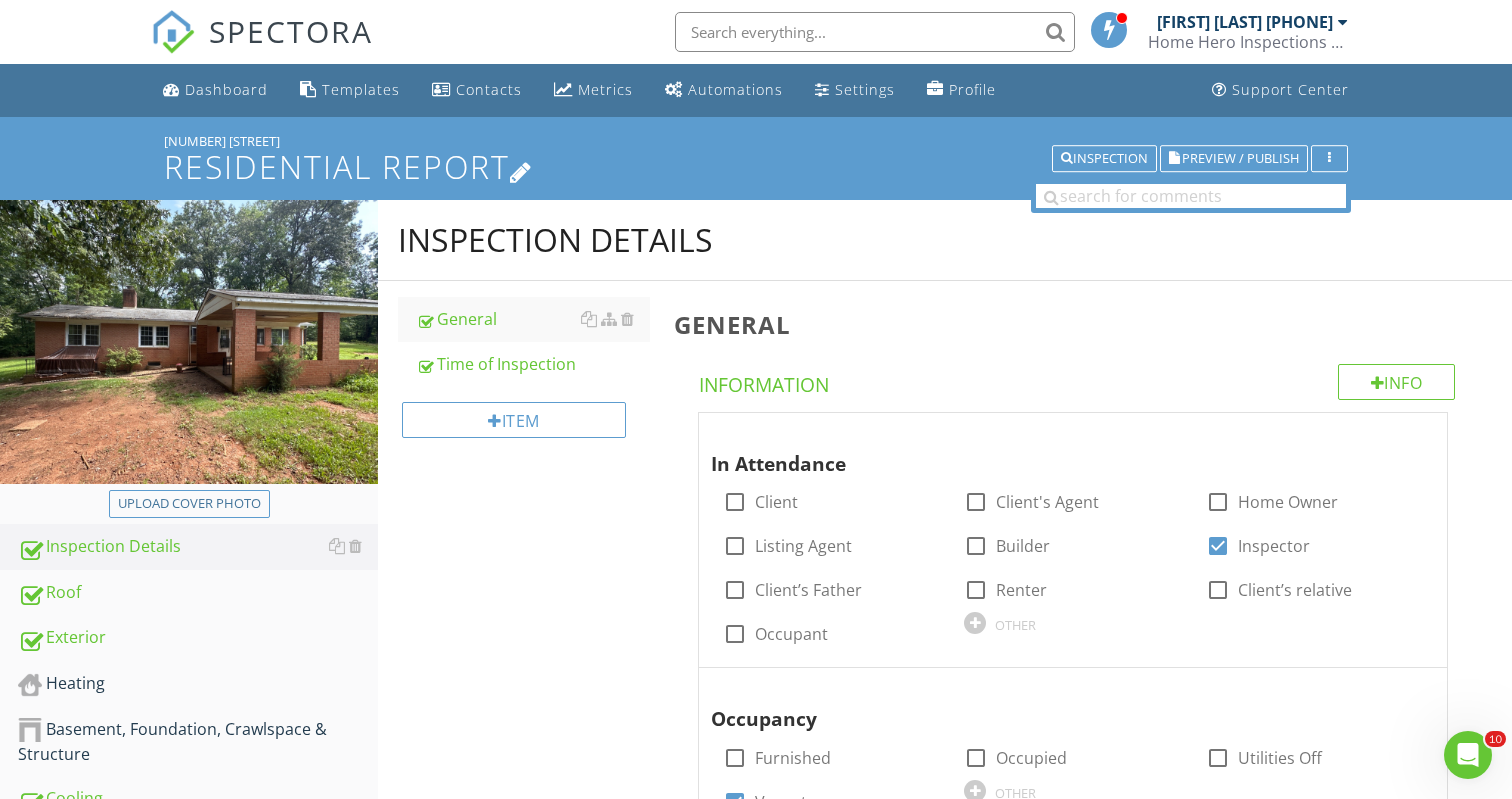 scroll, scrollTop: 0, scrollLeft: 0, axis: both 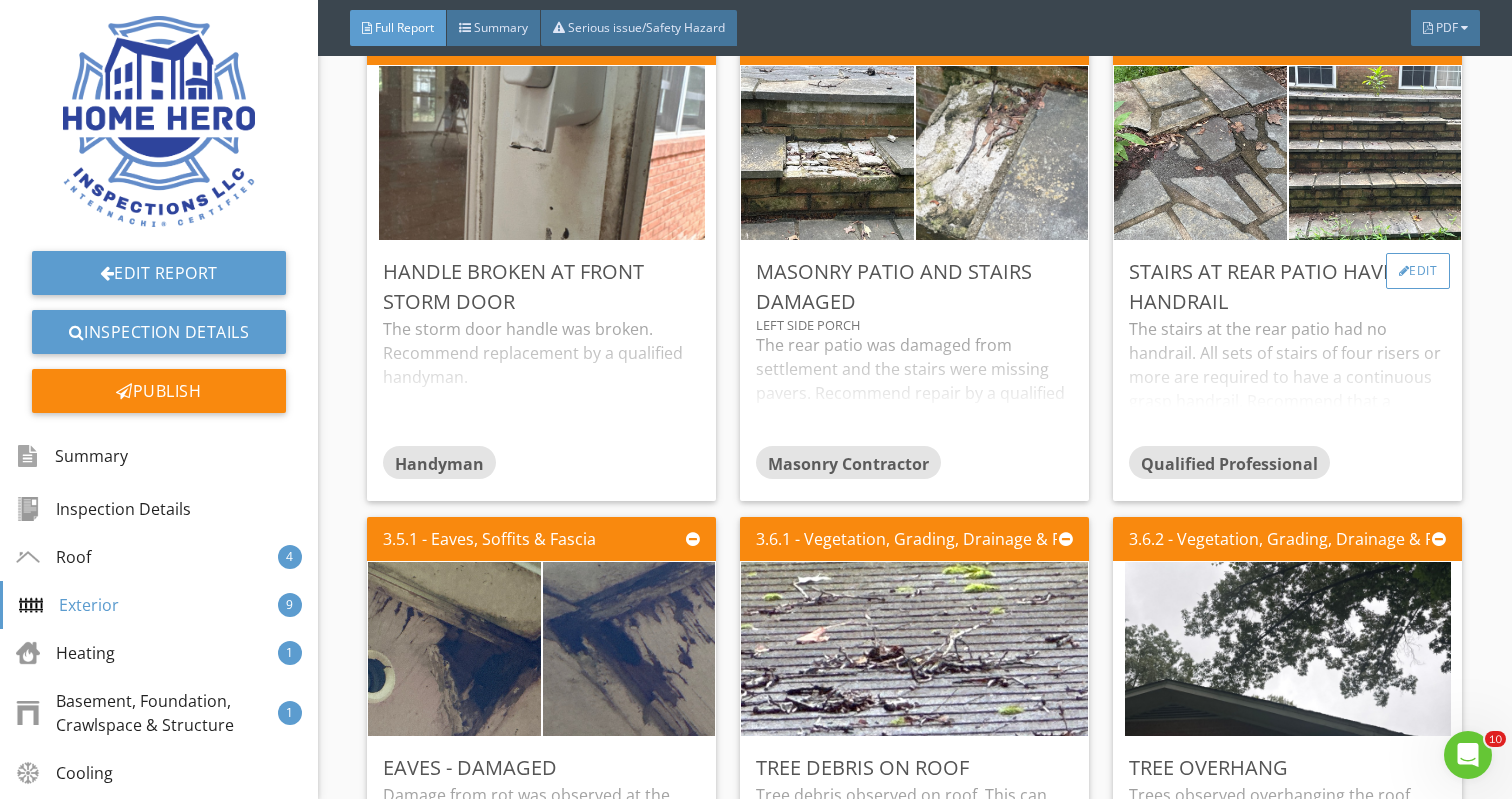 click on "Edit" at bounding box center (1418, 271) 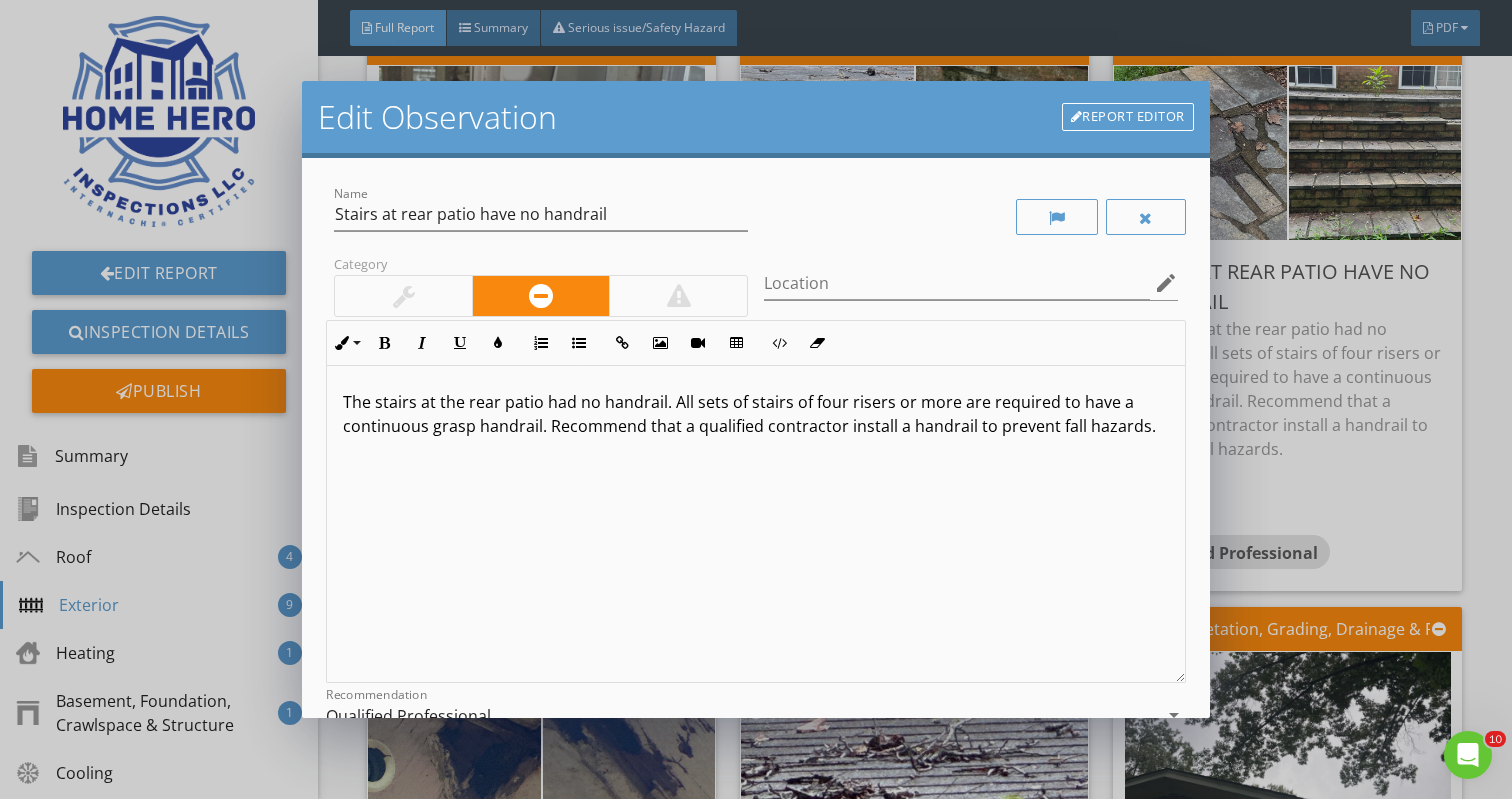 click at bounding box center (678, 296) 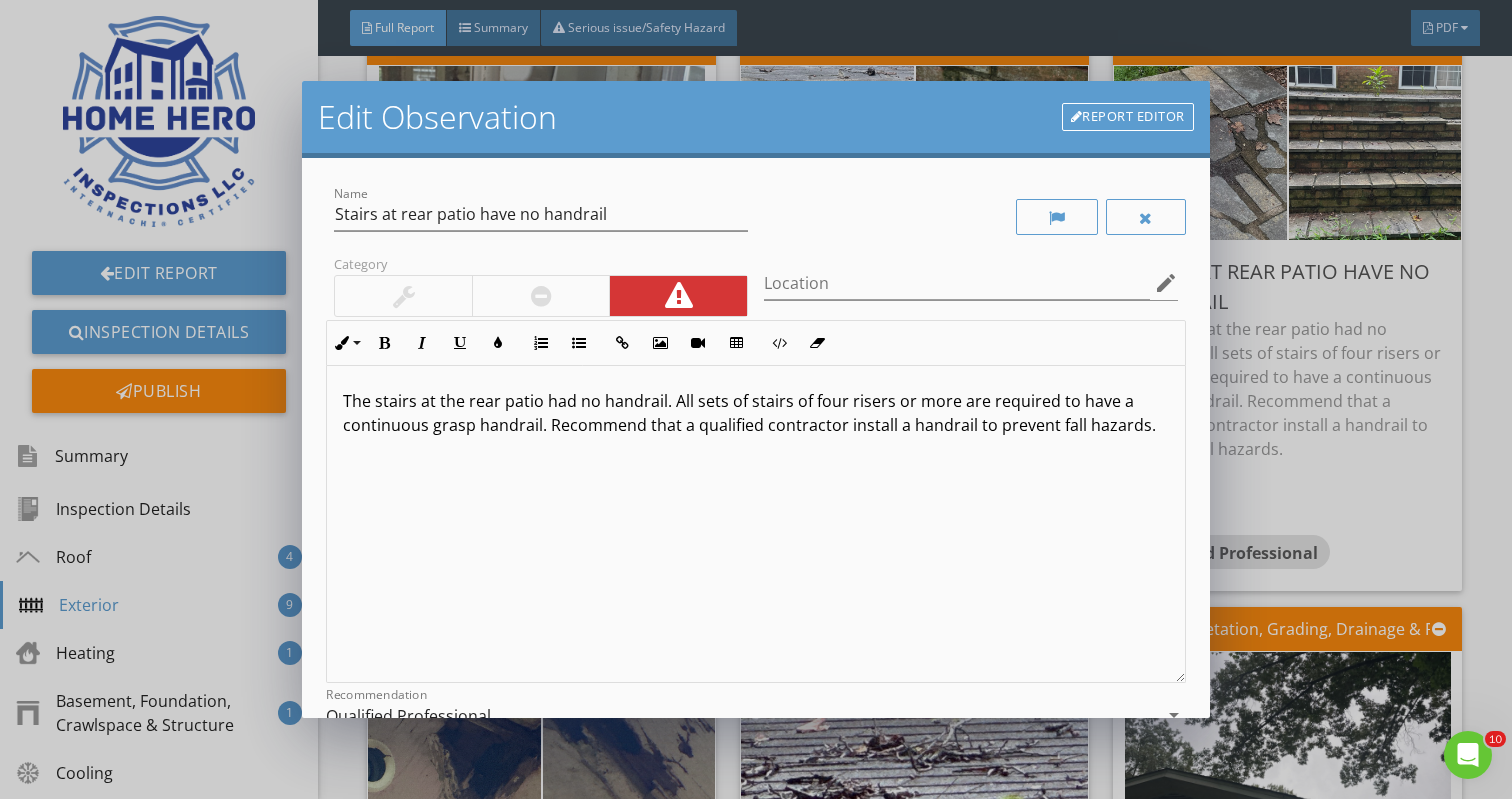scroll, scrollTop: 1, scrollLeft: 0, axis: vertical 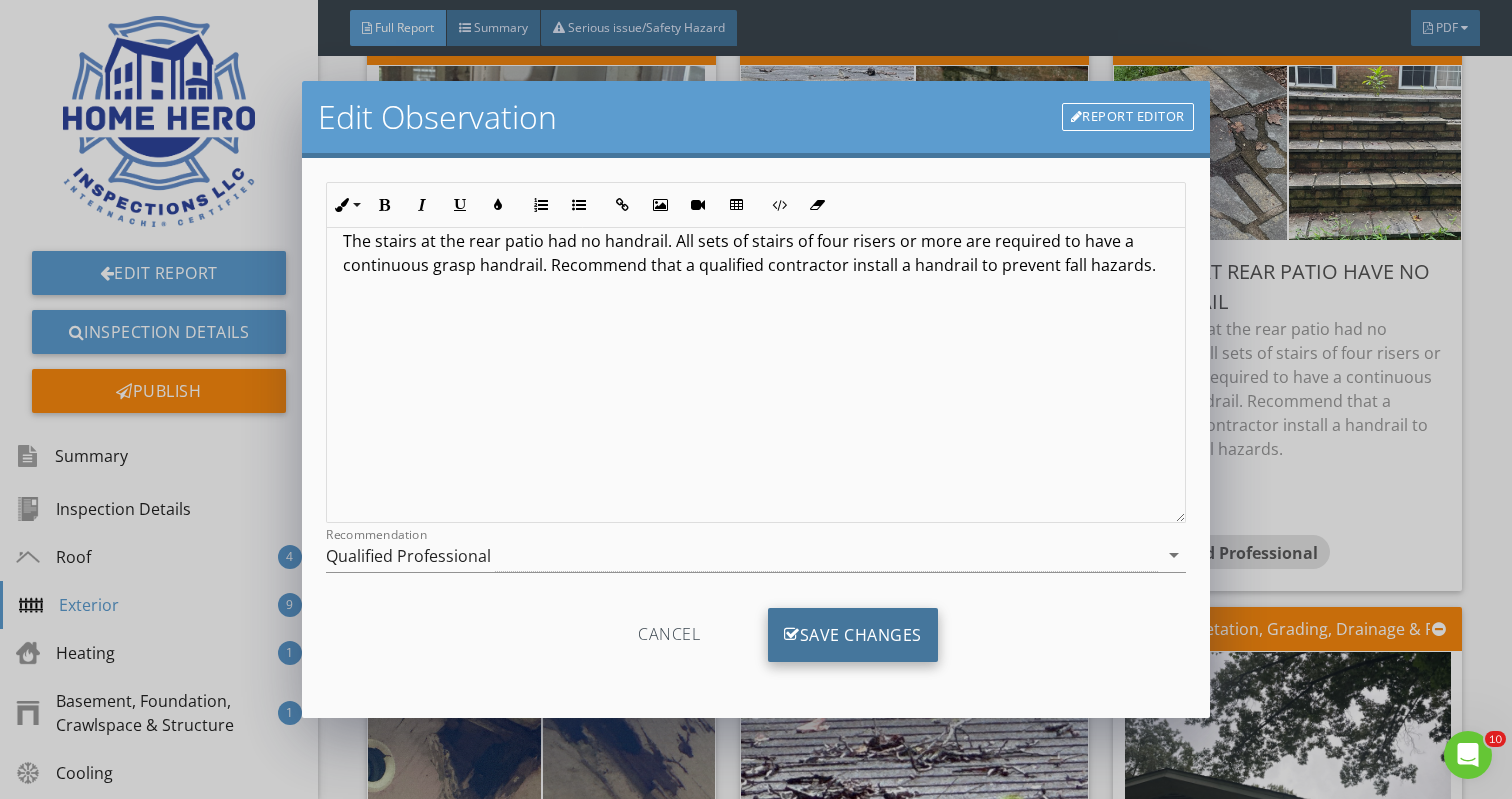 click on "Save Changes" at bounding box center [853, 635] 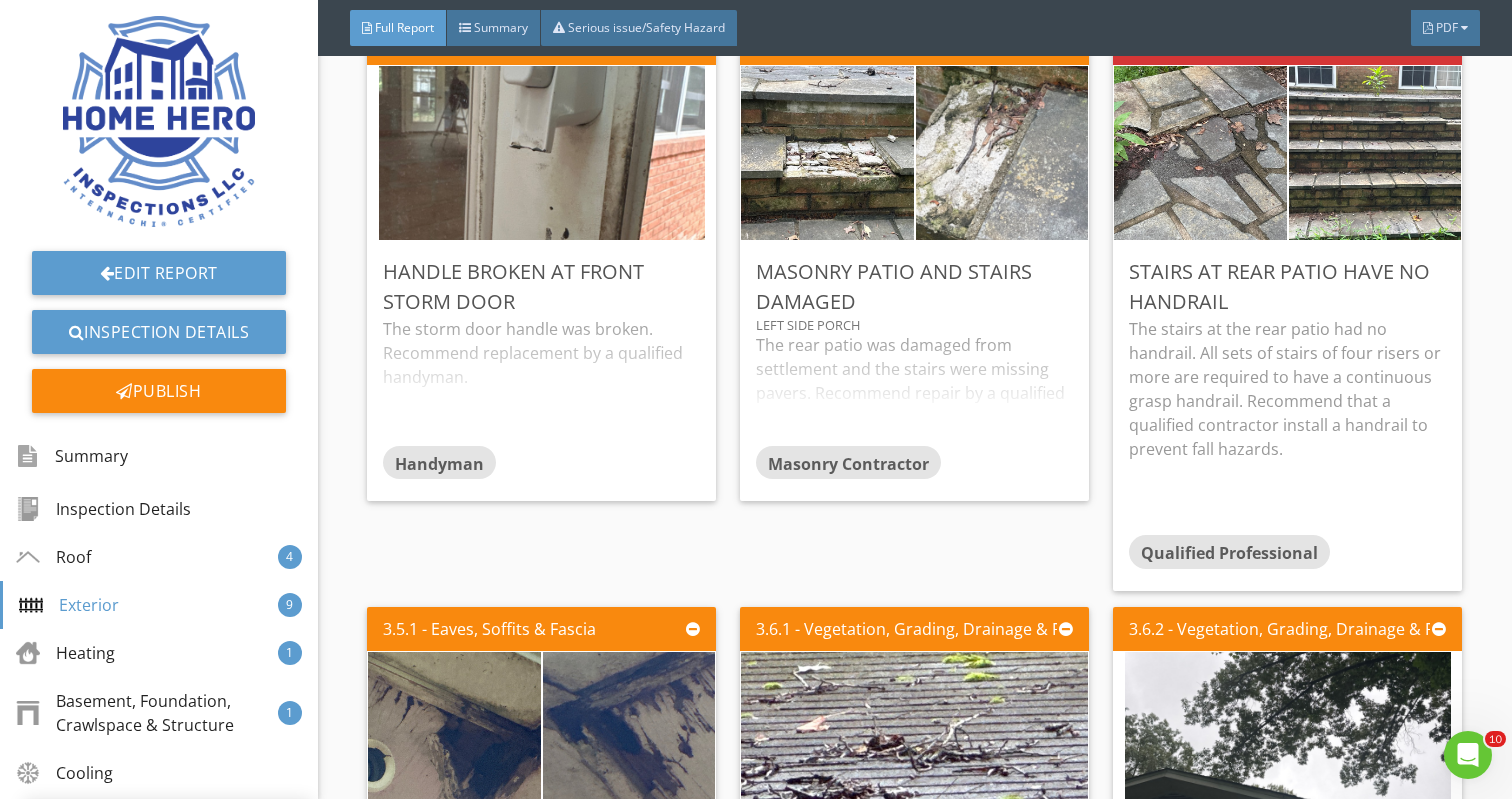 scroll, scrollTop: 0, scrollLeft: 0, axis: both 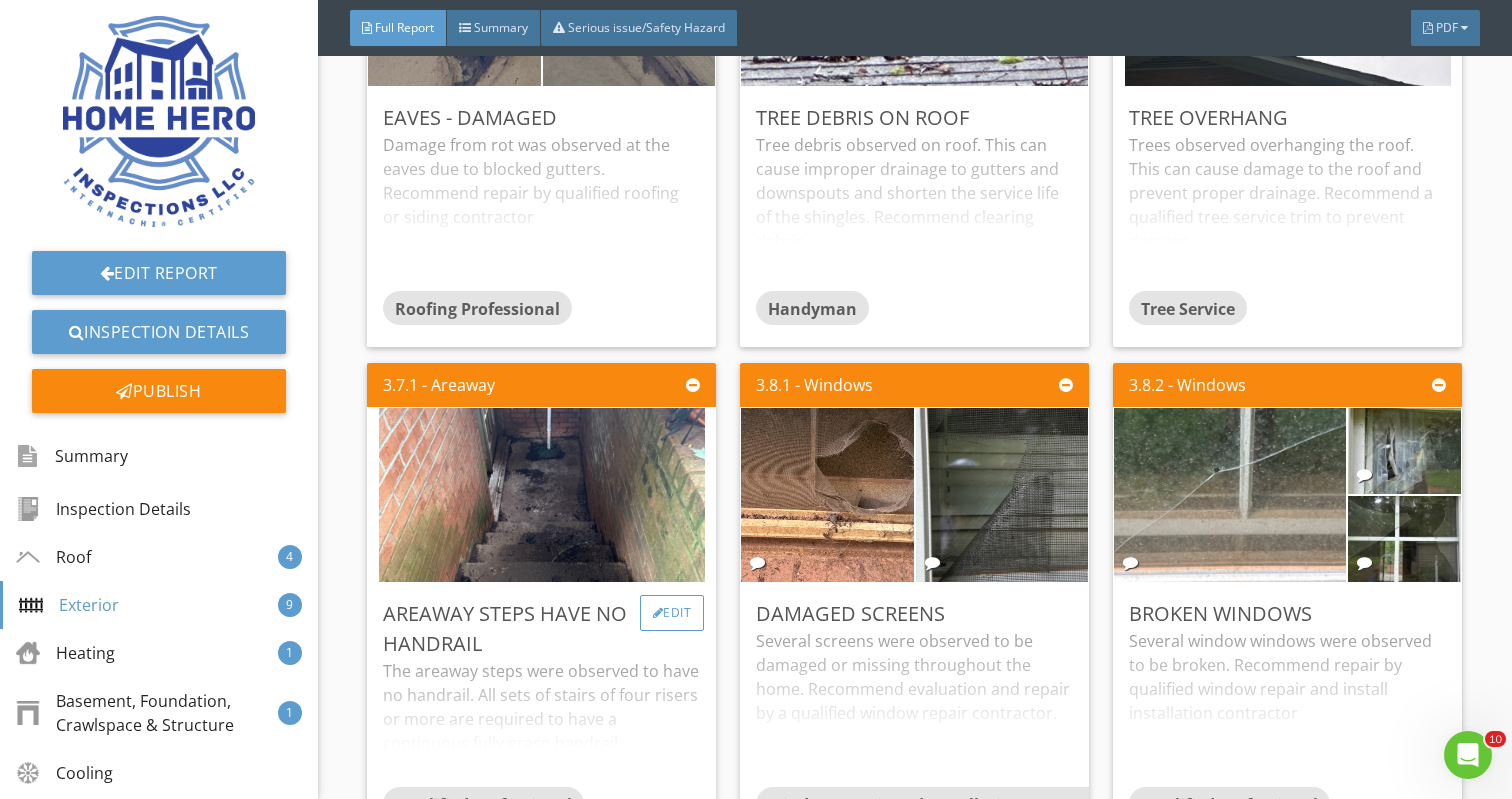 click on "Edit" at bounding box center (672, 613) 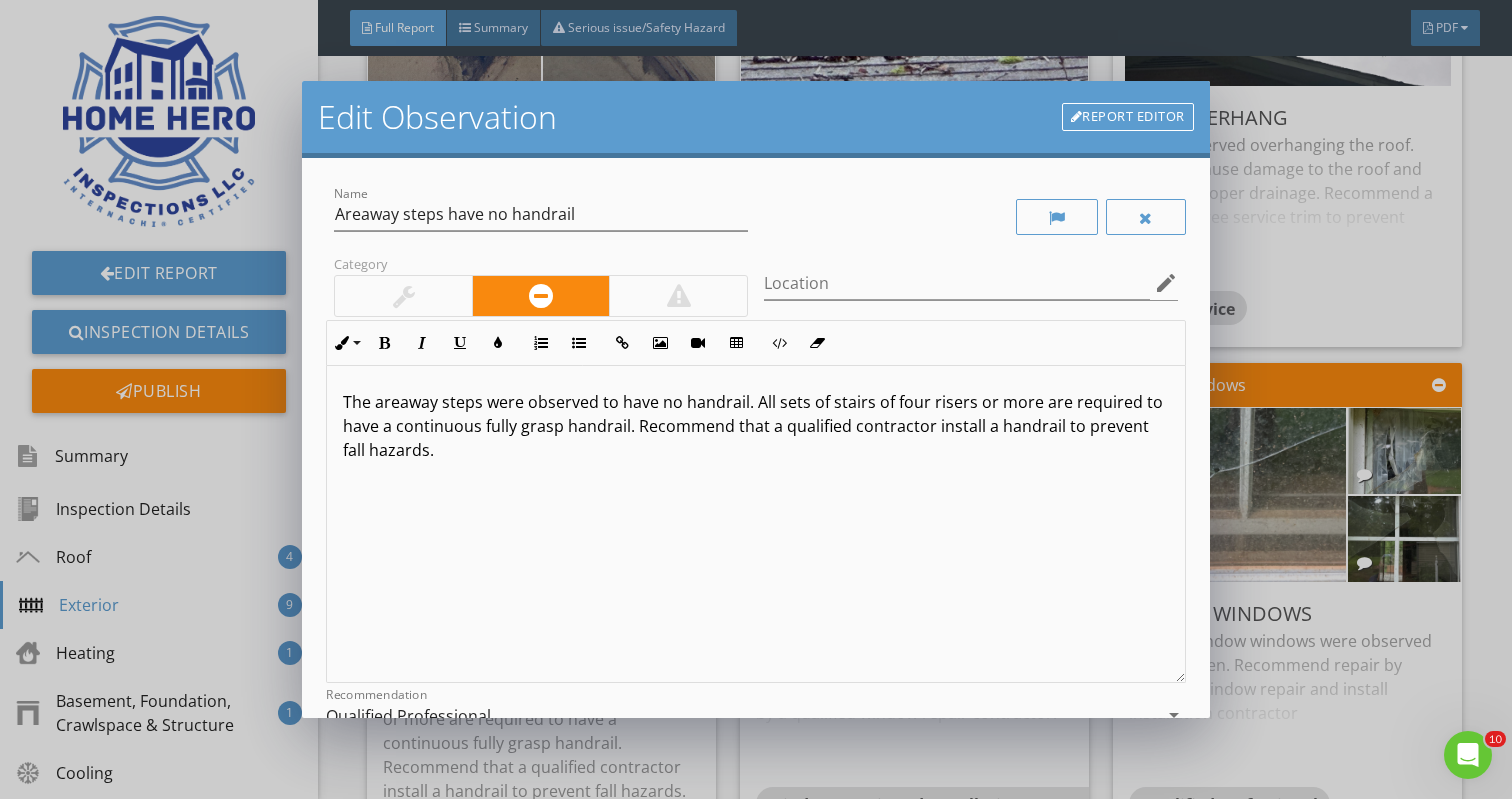 click at bounding box center [679, 296] 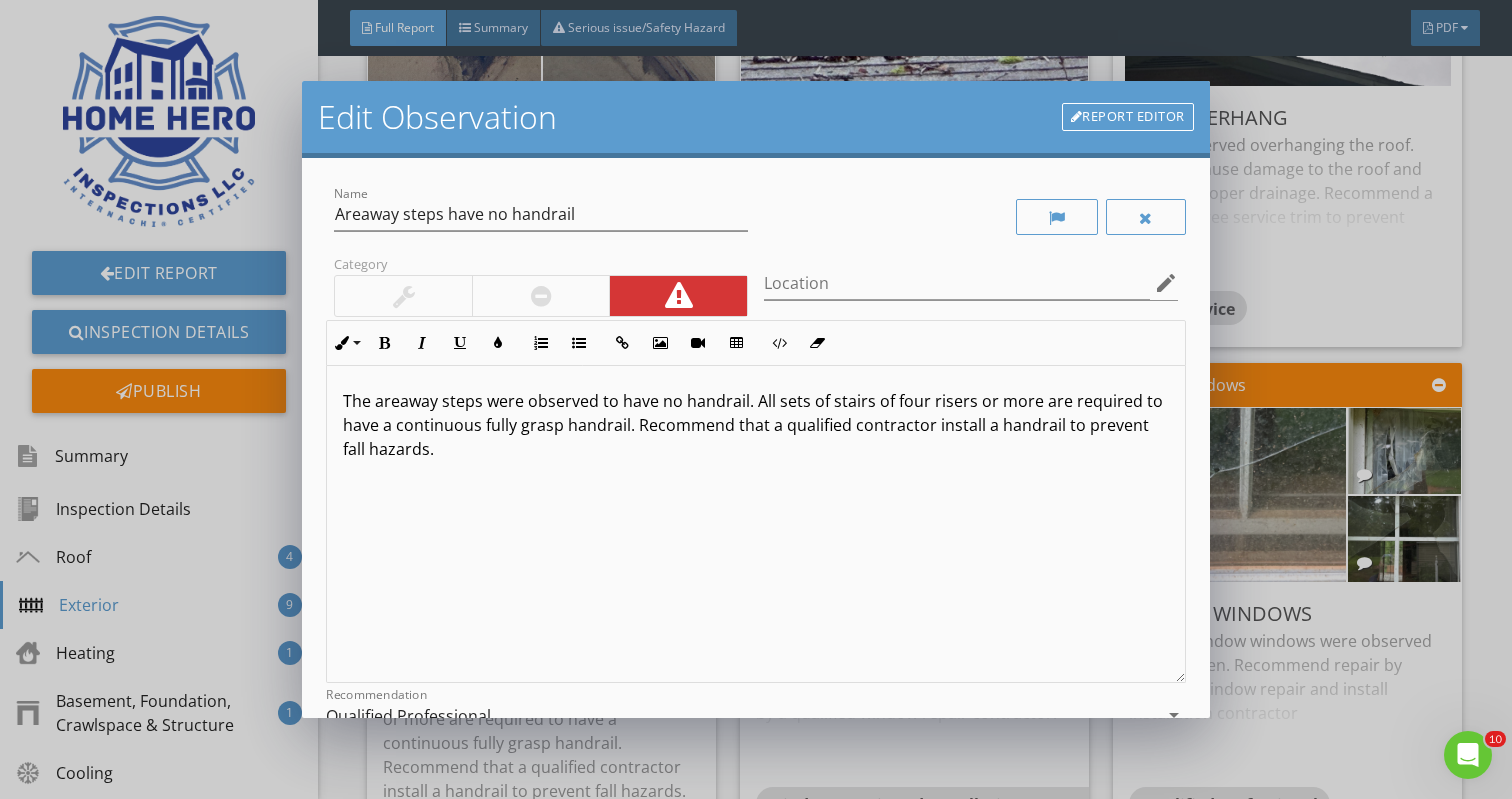 scroll, scrollTop: 1, scrollLeft: 0, axis: vertical 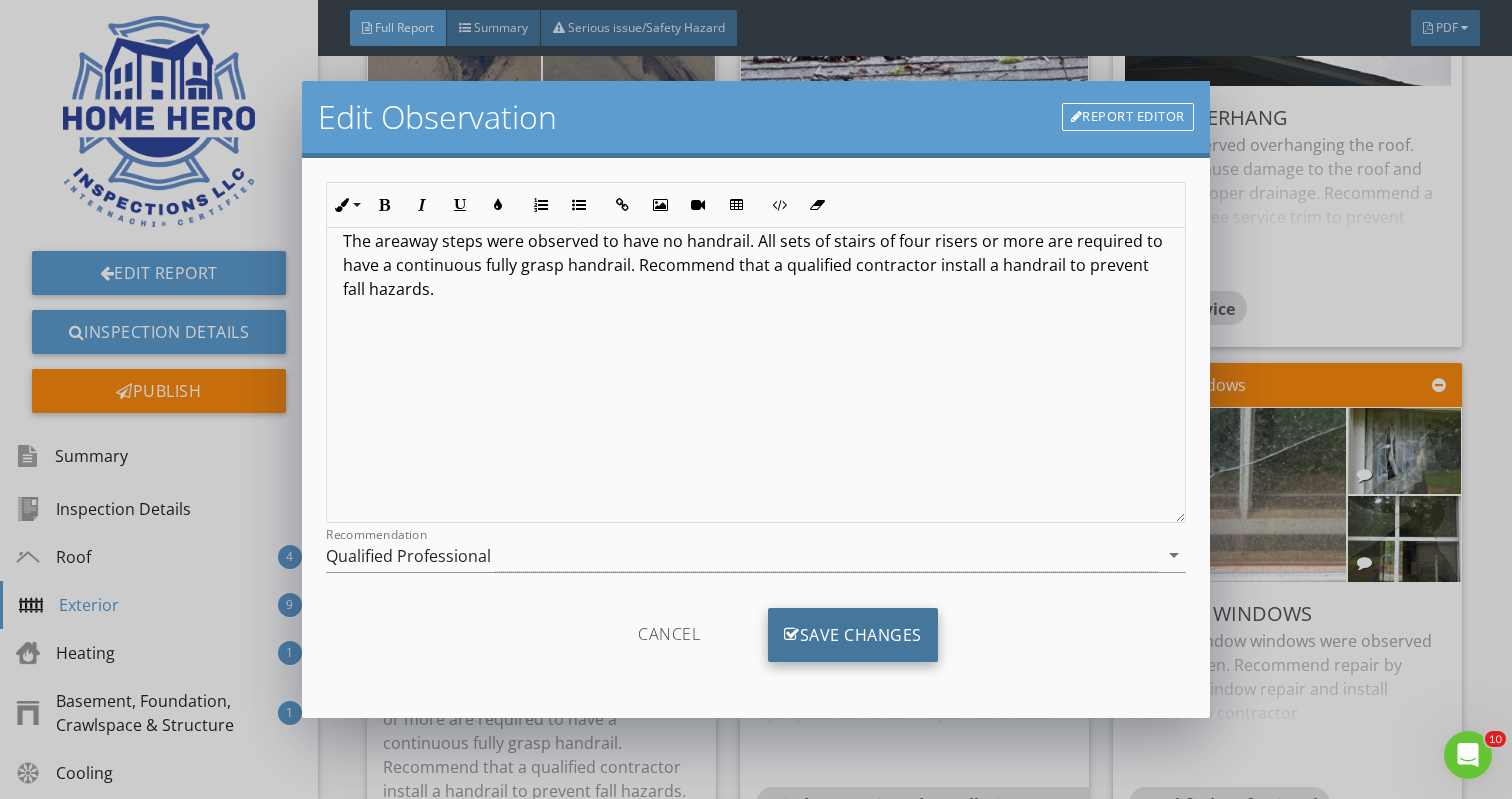 click on "Save Changes" at bounding box center (853, 635) 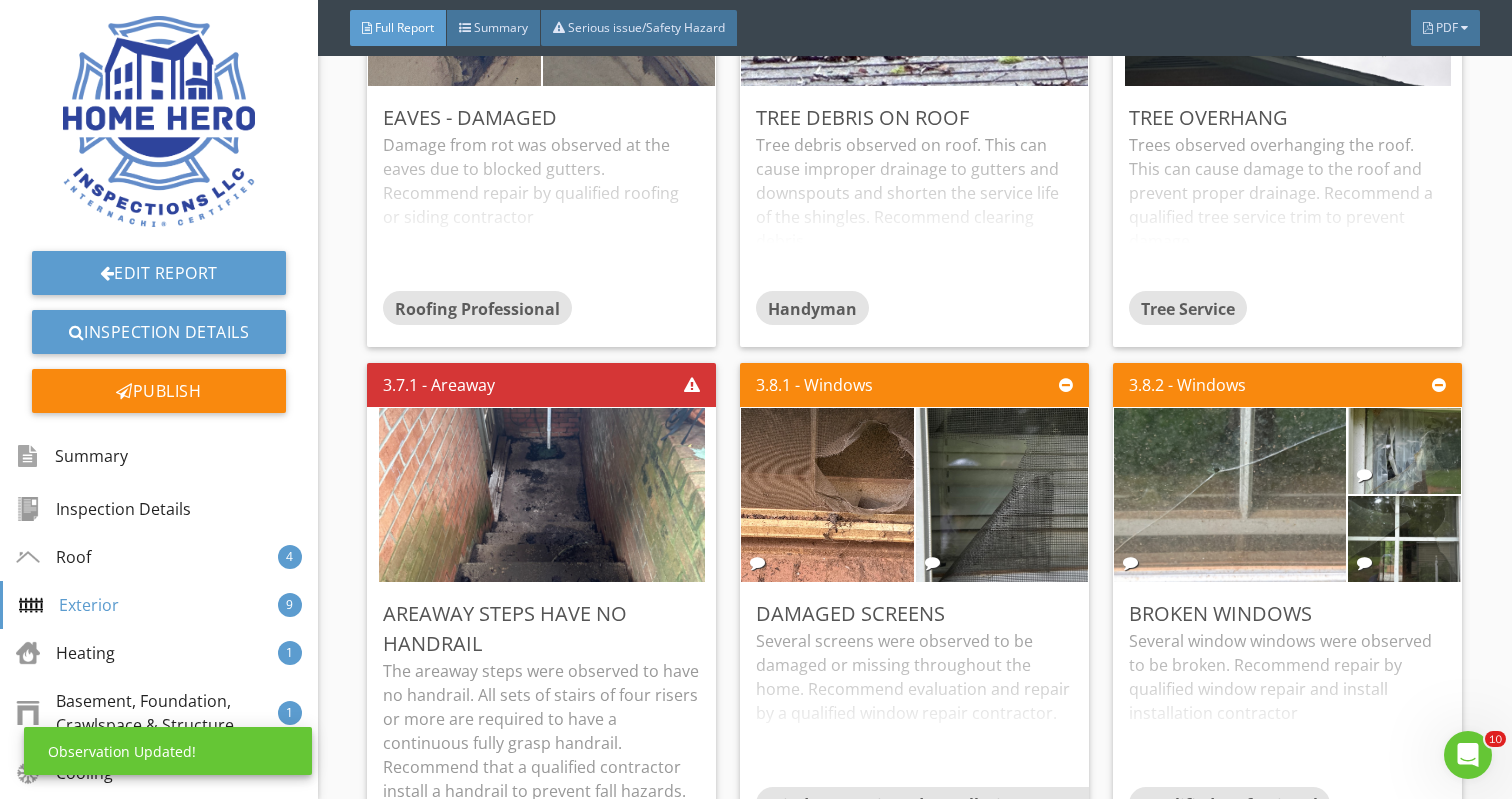 scroll, scrollTop: 0, scrollLeft: 0, axis: both 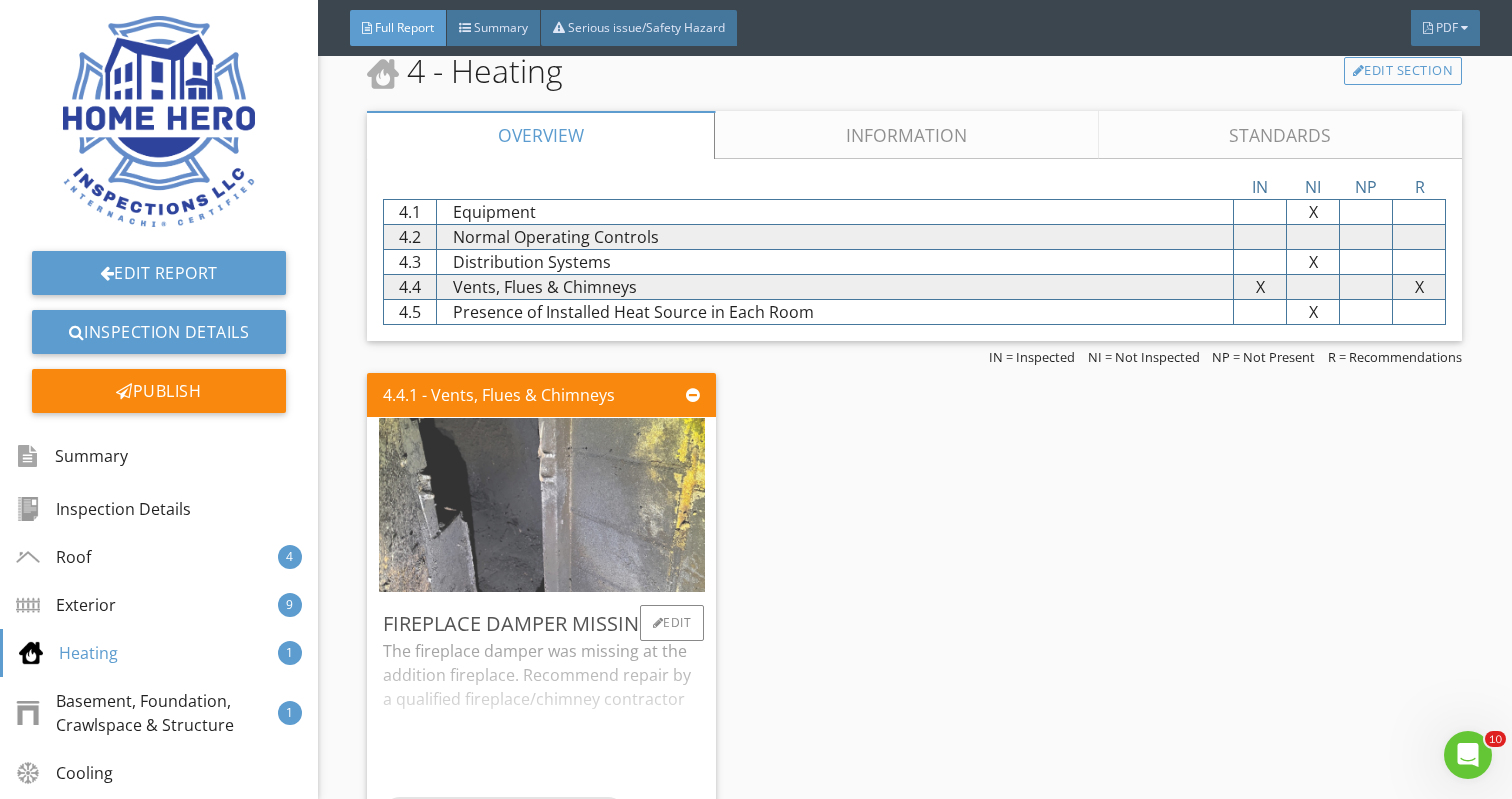 click at bounding box center [542, 505] 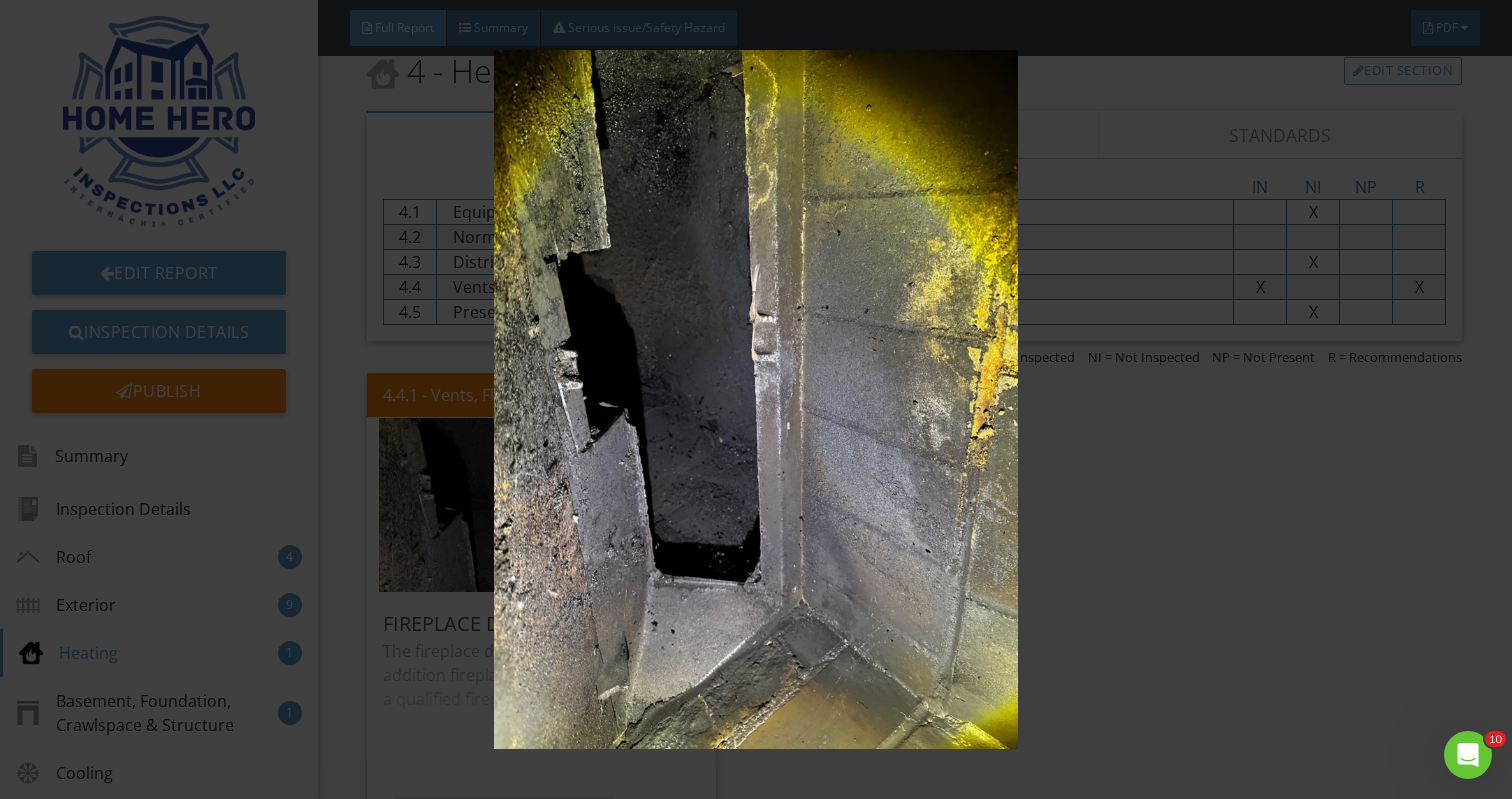 click at bounding box center [756, 399] 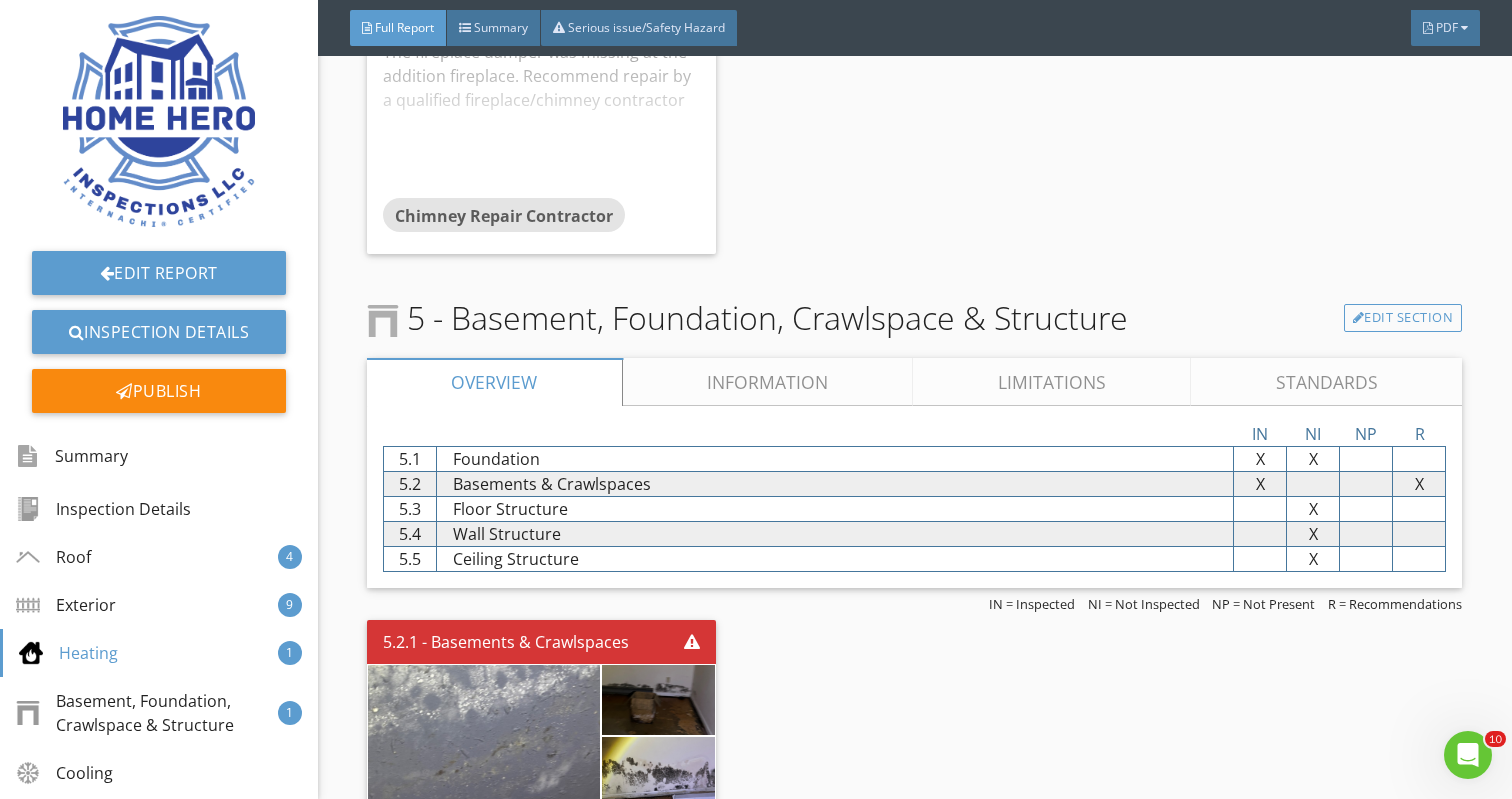 scroll, scrollTop: 5498, scrollLeft: 0, axis: vertical 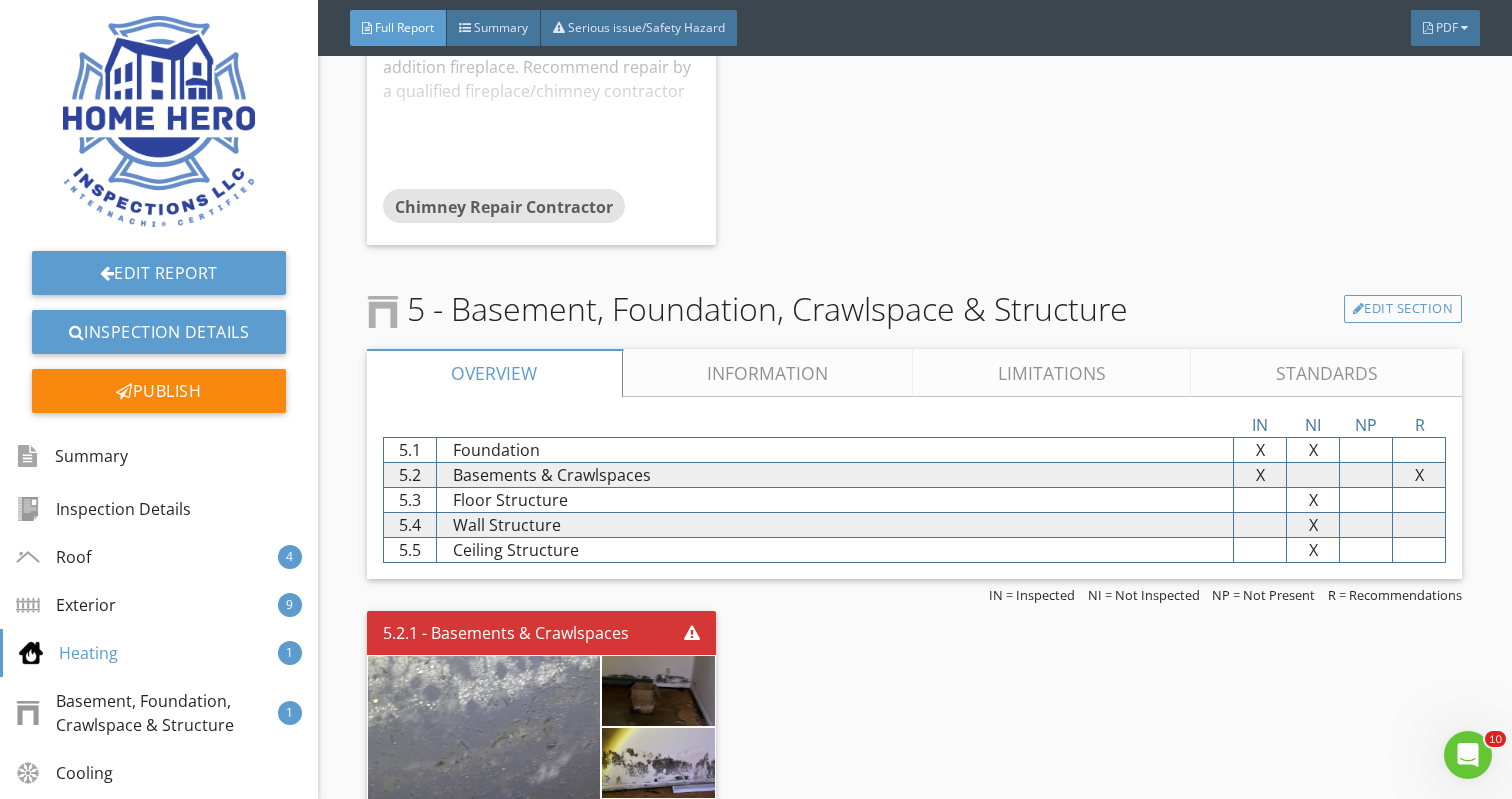 click on "Information" at bounding box center [768, 373] 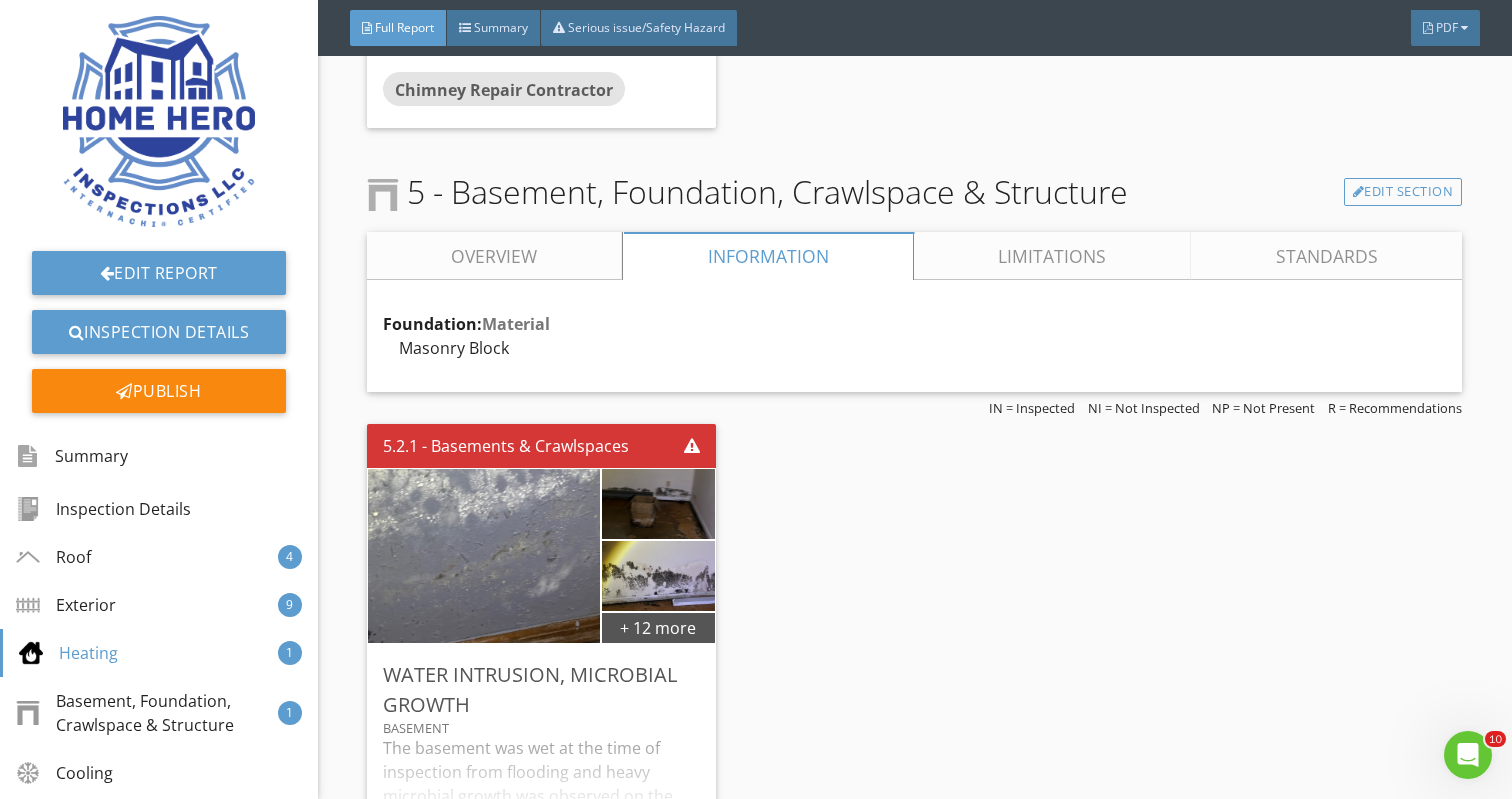 scroll, scrollTop: 5609, scrollLeft: 0, axis: vertical 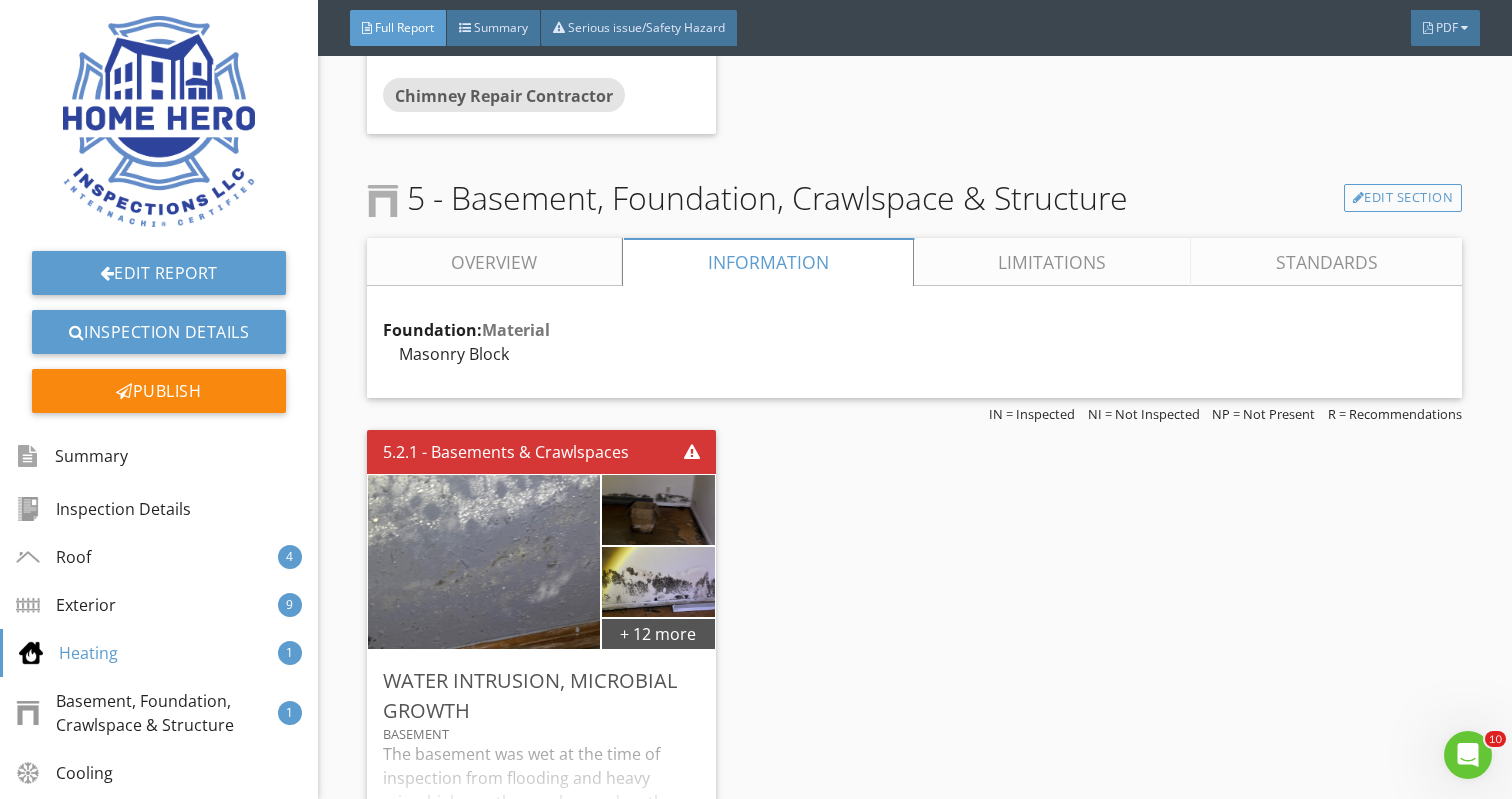 click on "Limitations" at bounding box center [1052, 262] 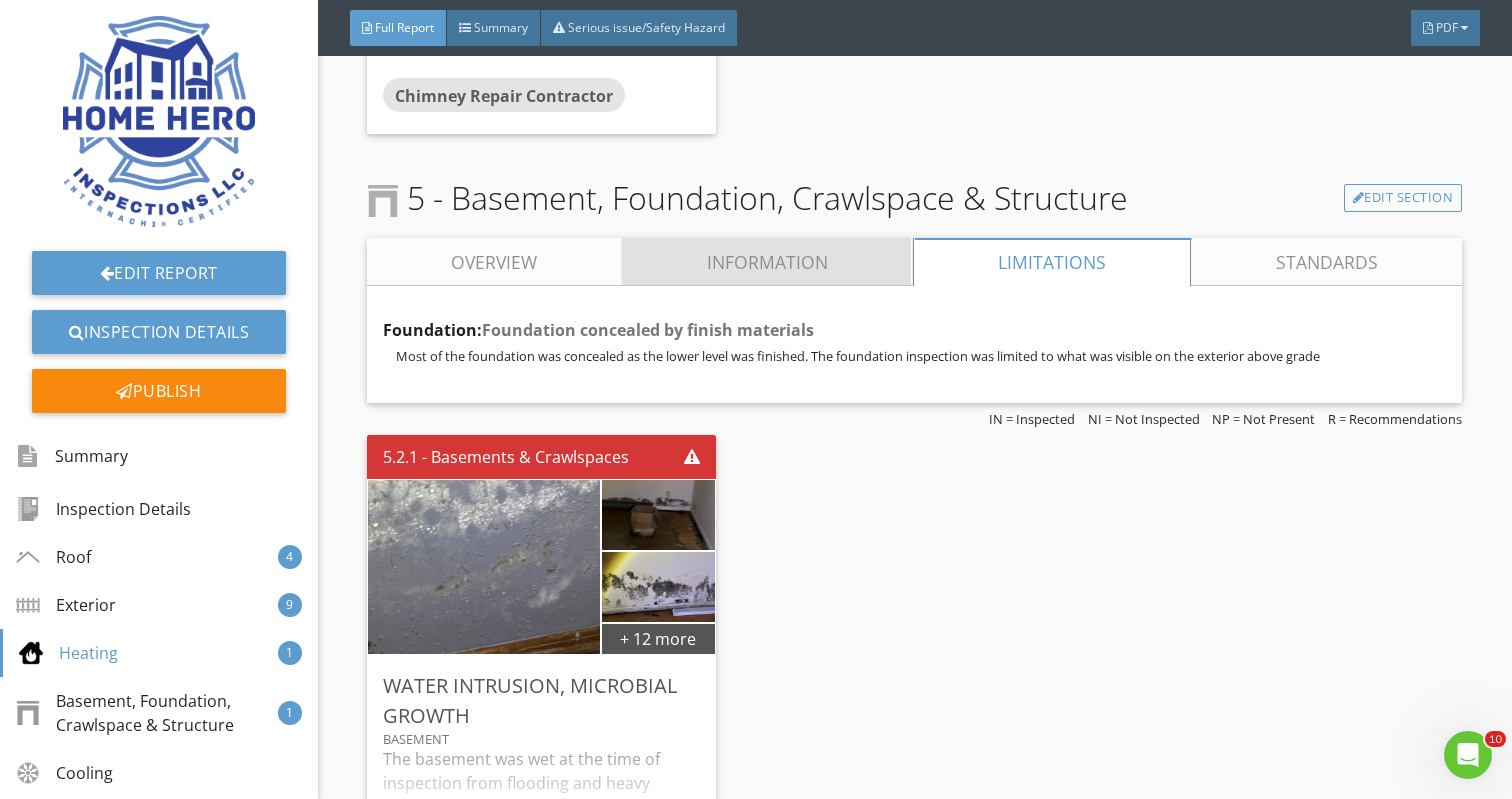 click on "Information" at bounding box center [768, 262] 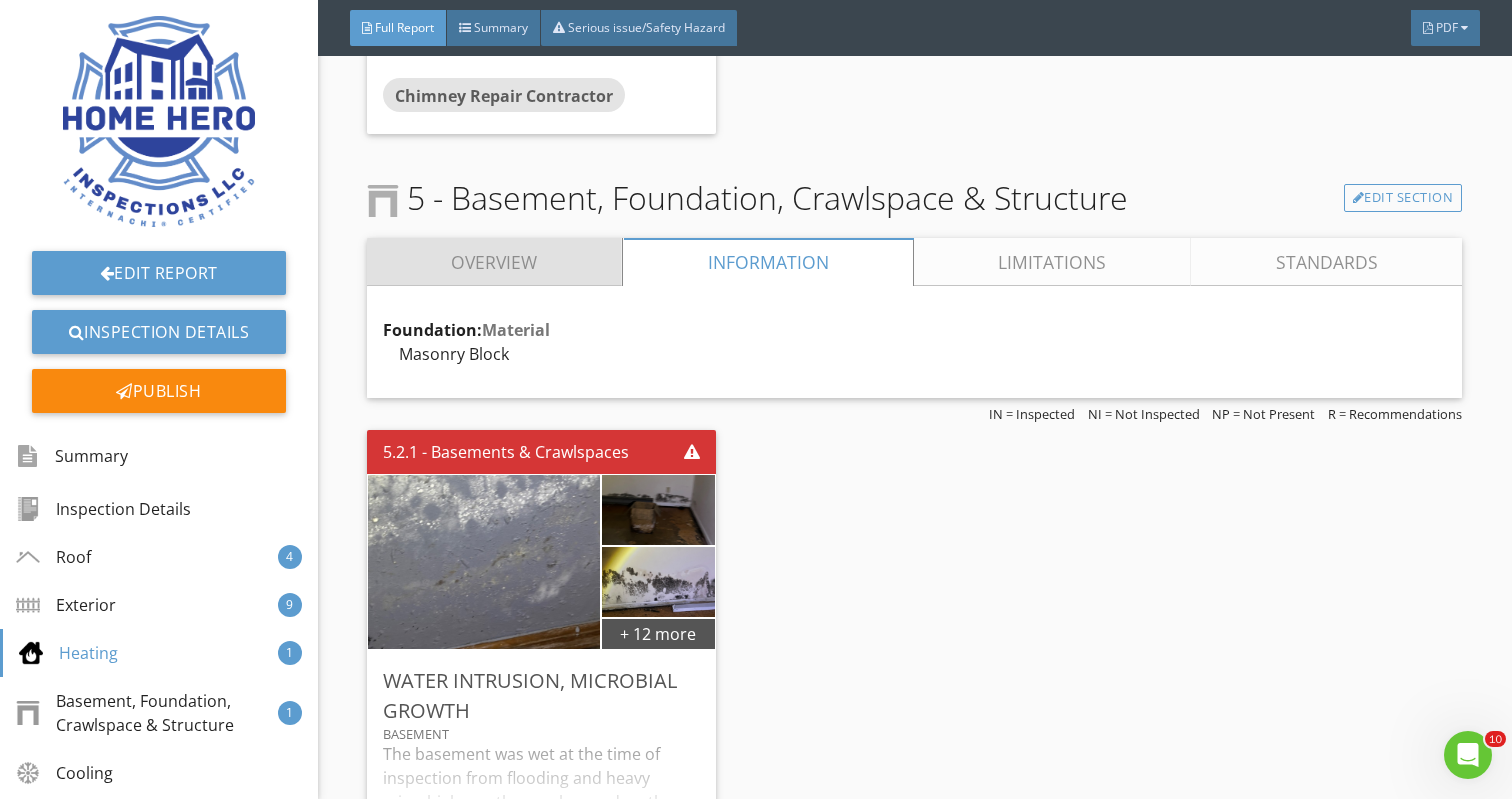 click on "Overview" at bounding box center (494, 262) 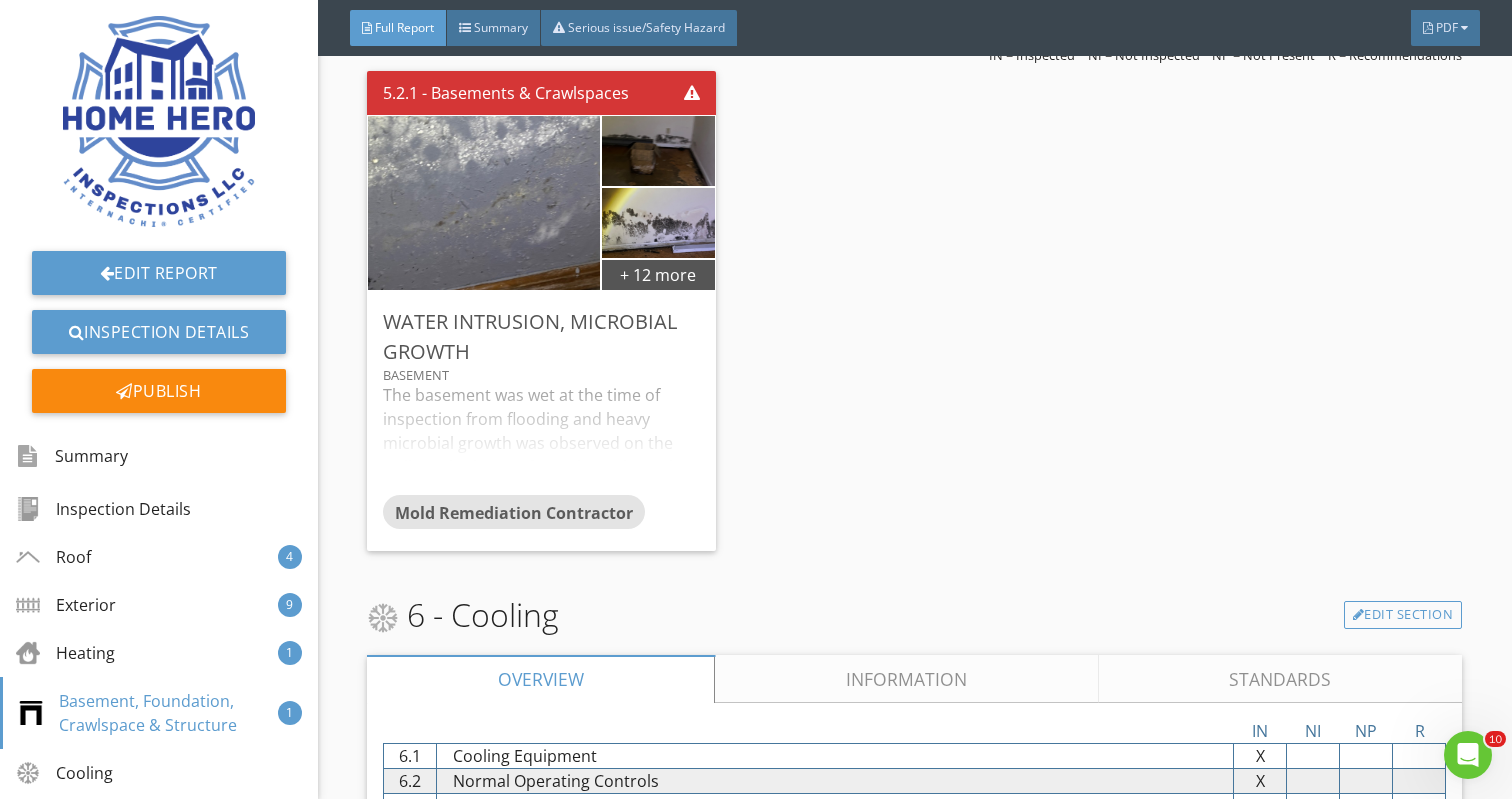 scroll, scrollTop: 6071, scrollLeft: 0, axis: vertical 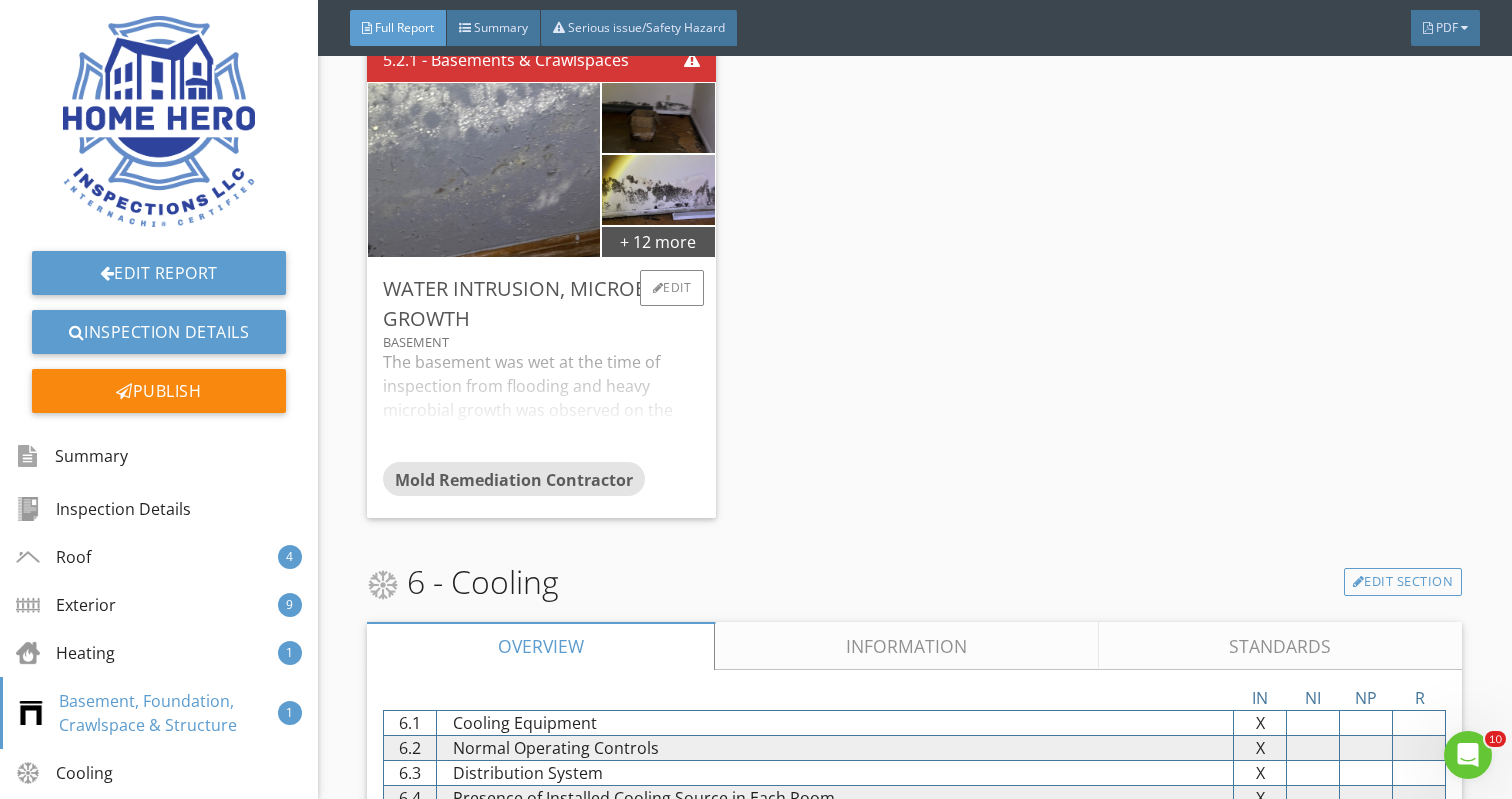 click on "The basement was wet at the time of inspection from flooding and heavy microbial growth was observed on the walls and other surfaces throughout the basement. Water damage was observed throughout the basement to walls, paint, flooring, trim, and other finishings. Recommend flood and mold remediation by a qualified remediation contractor to correct damage and health hazards." at bounding box center (541, 406) 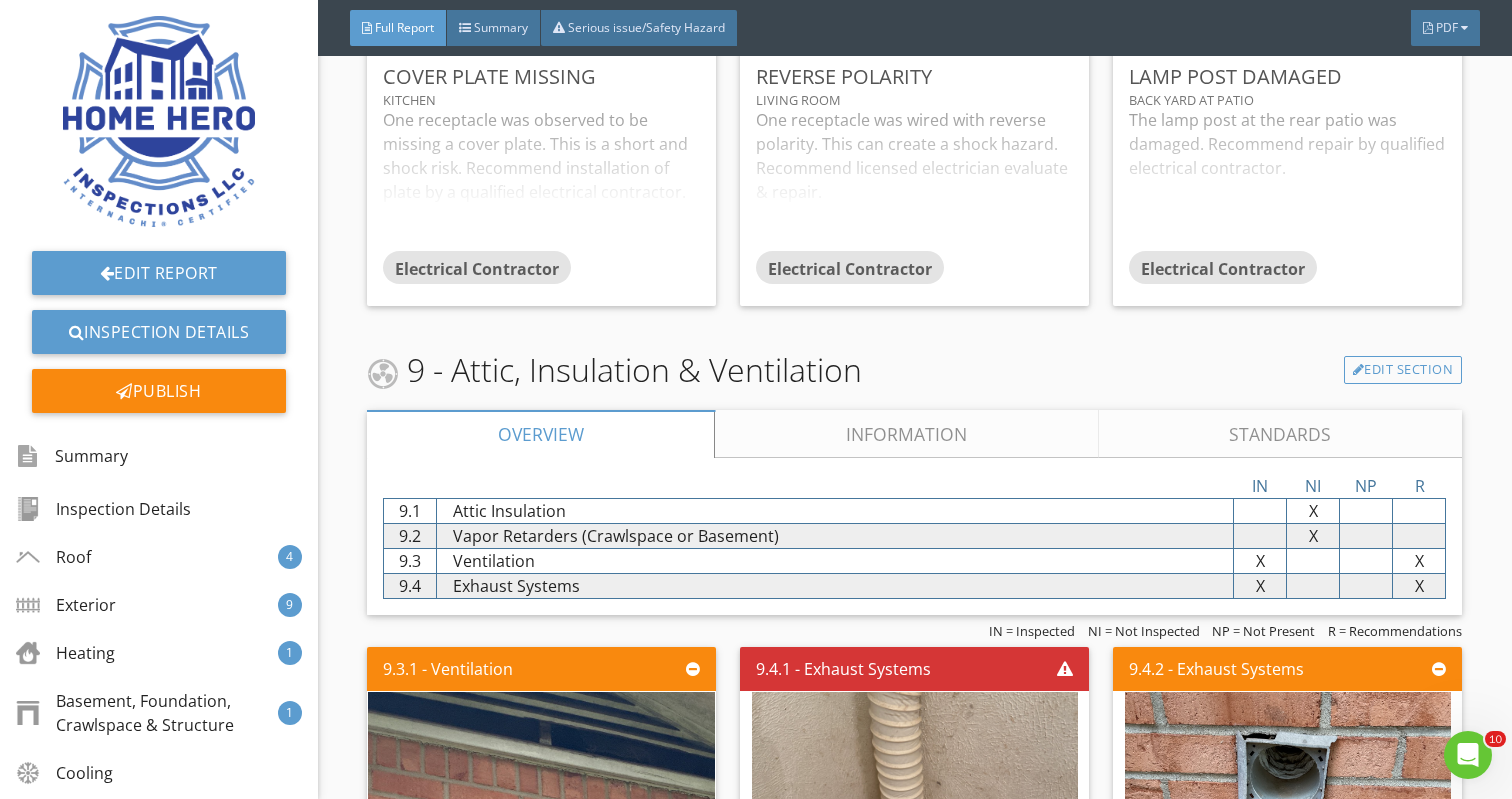 click on "Information" at bounding box center [907, 434] 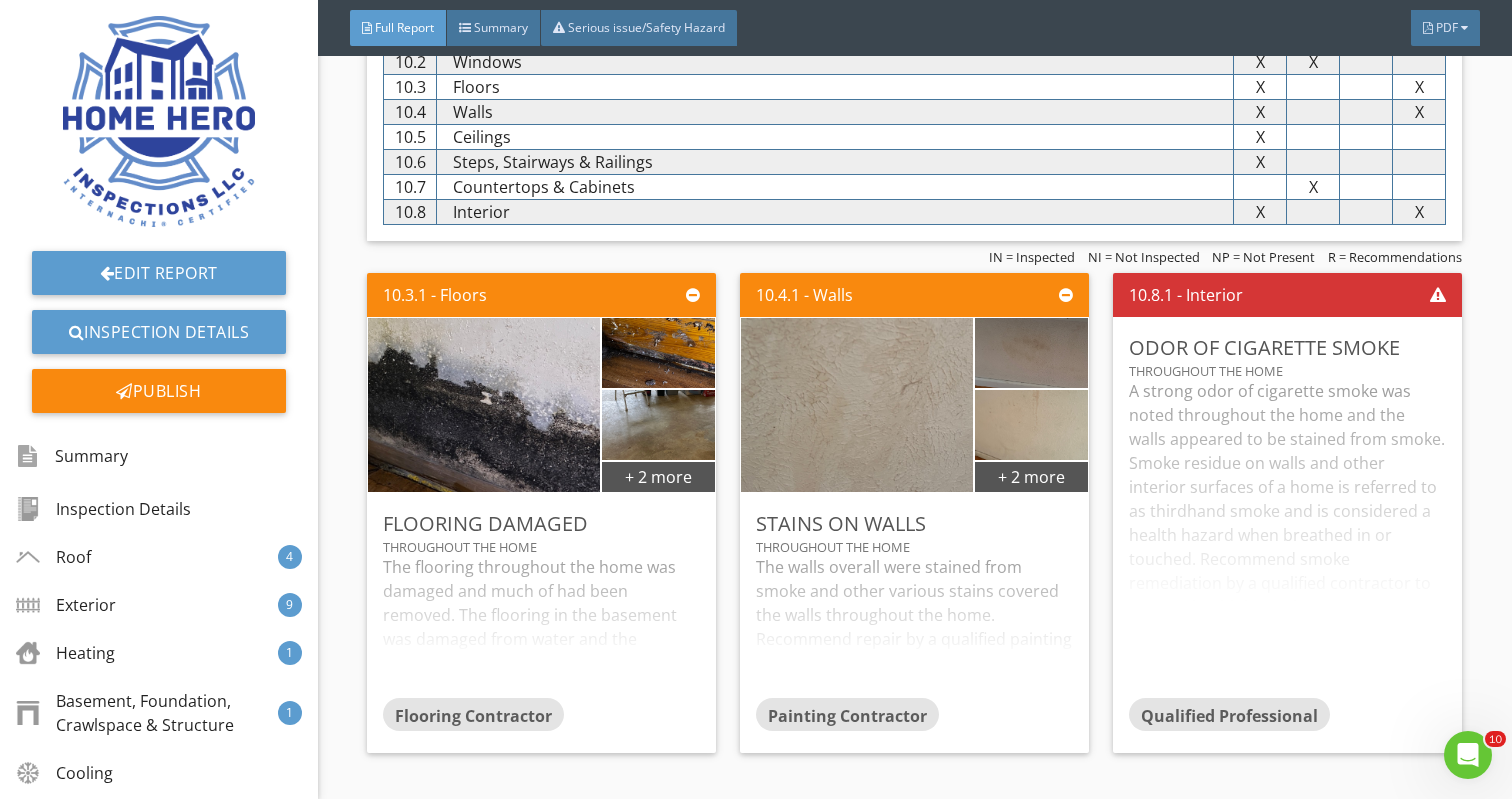 scroll, scrollTop: 9827, scrollLeft: 0, axis: vertical 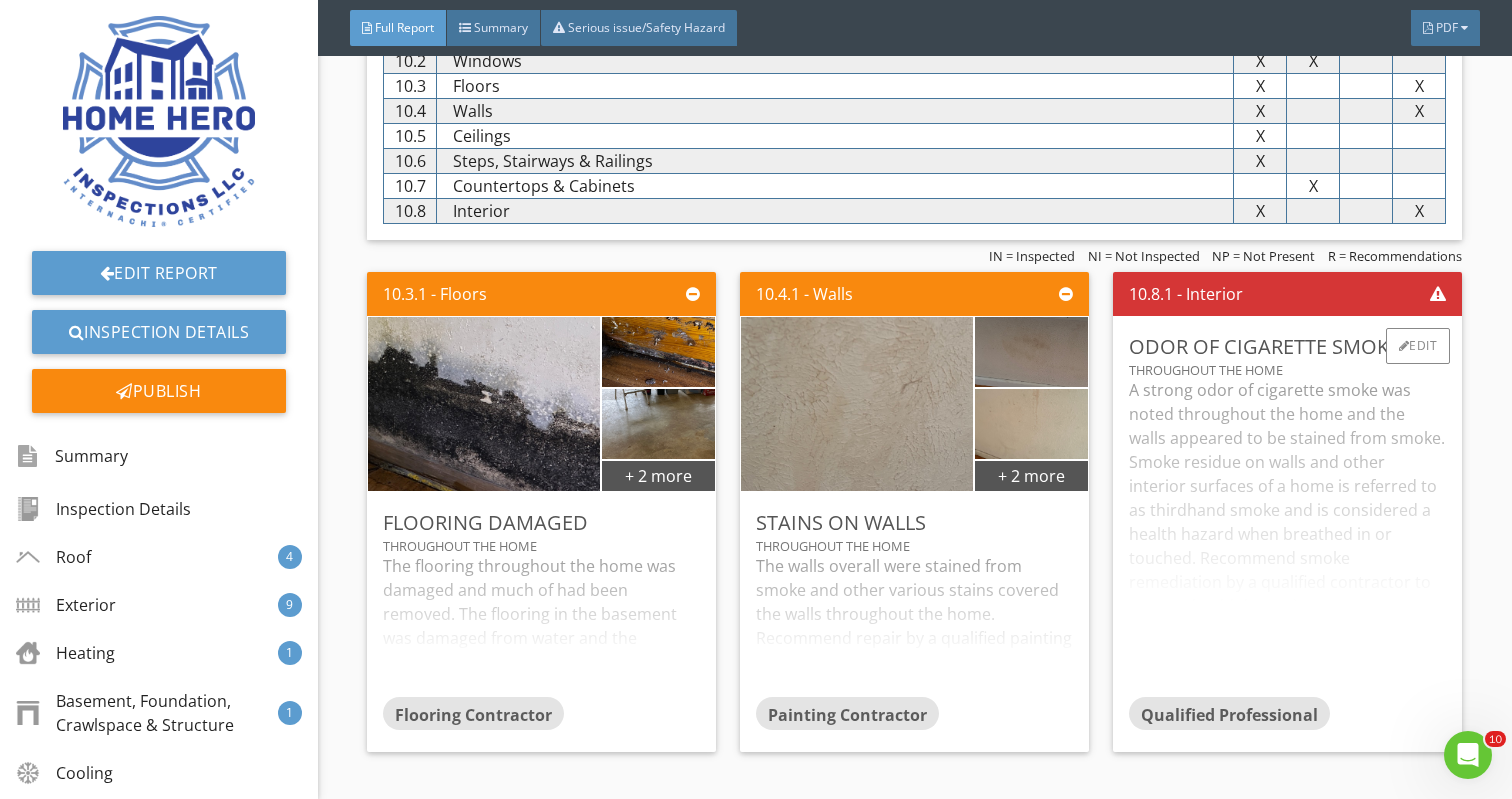 click on "A strong odor of cigarette smoke was noted throughout the home and the walls appeared to be stained from smoke. Smoke residue on walls and other interior surfaces of a home is referred to as thirdhand smoke and is considered a health hazard when breathed in or touched. Recommend smoke remediation by a qualified contractor to prevent health hazards." at bounding box center (1287, 537) 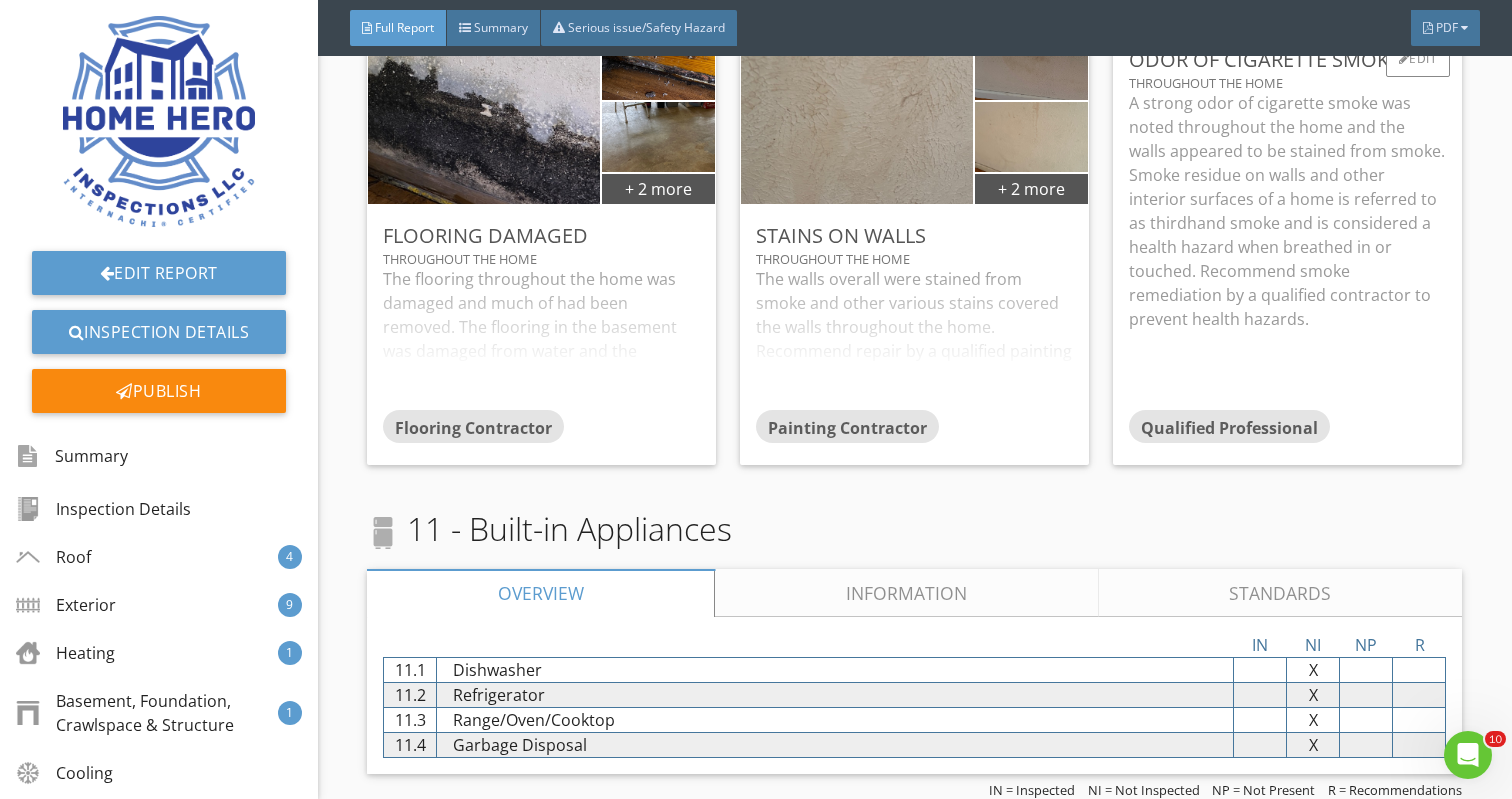 scroll, scrollTop: 10116, scrollLeft: 0, axis: vertical 